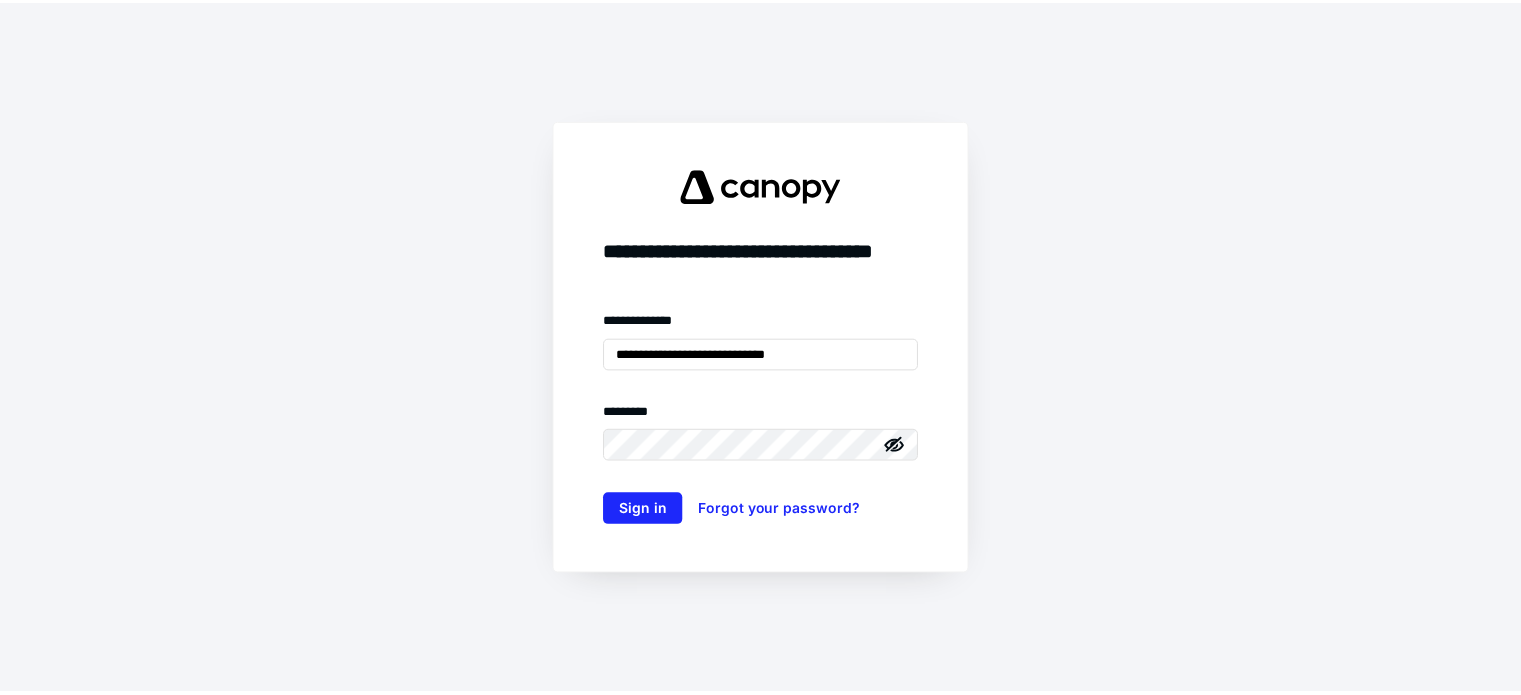scroll, scrollTop: 0, scrollLeft: 0, axis: both 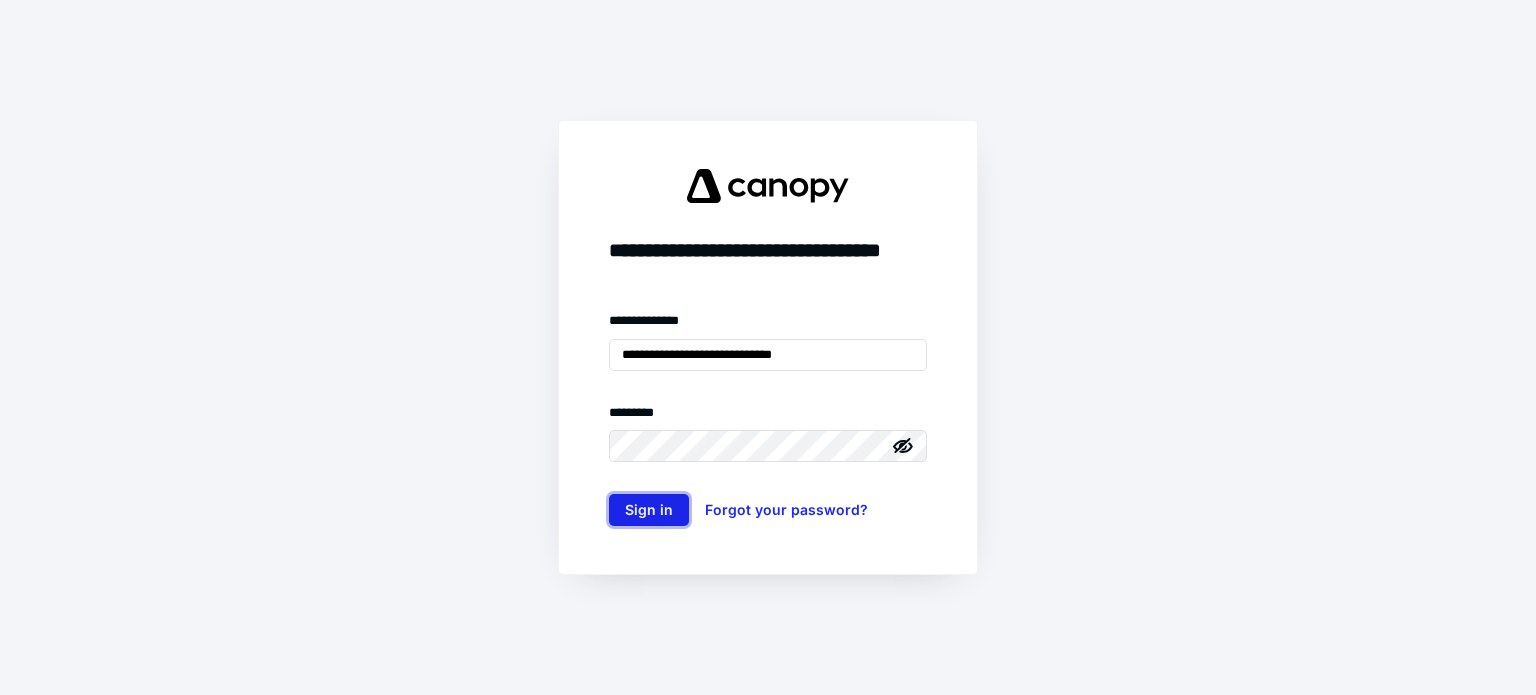 click on "Sign in" at bounding box center [649, 510] 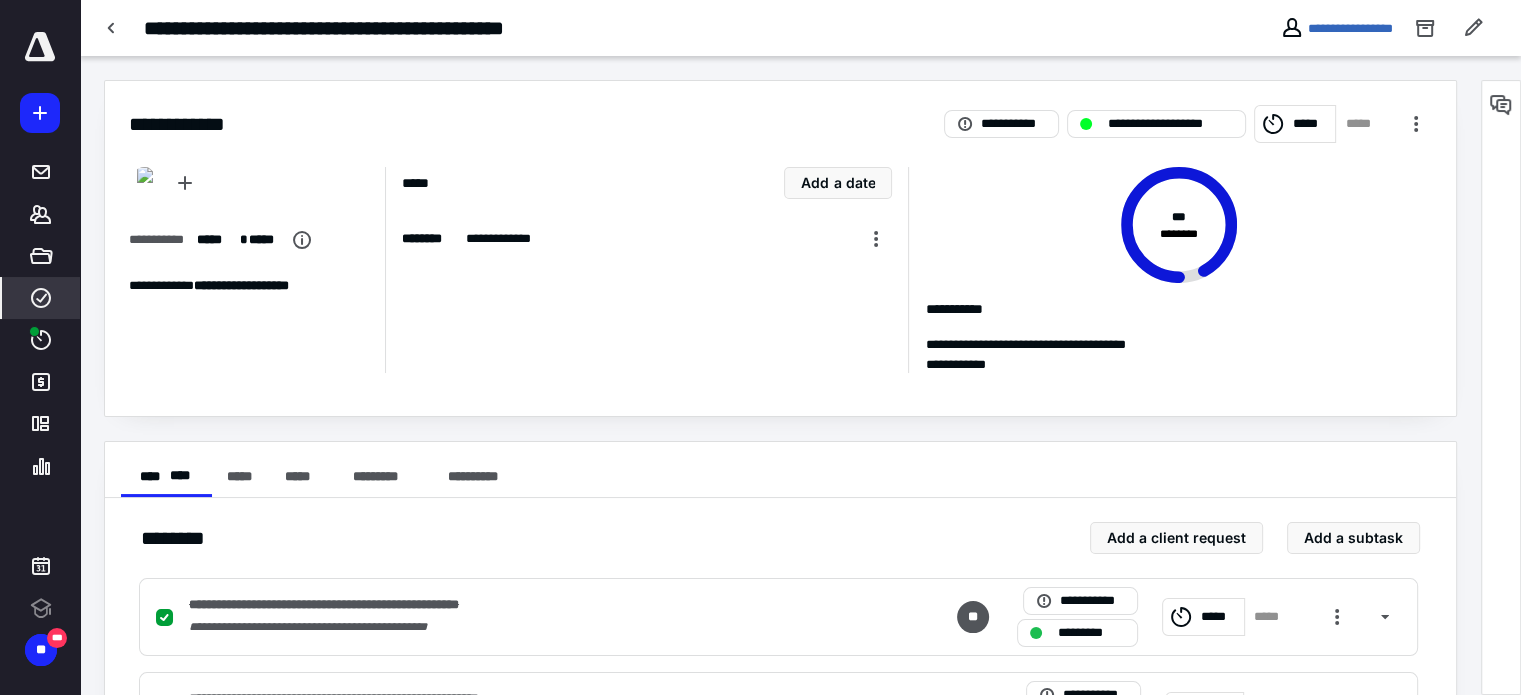 scroll, scrollTop: 0, scrollLeft: 0, axis: both 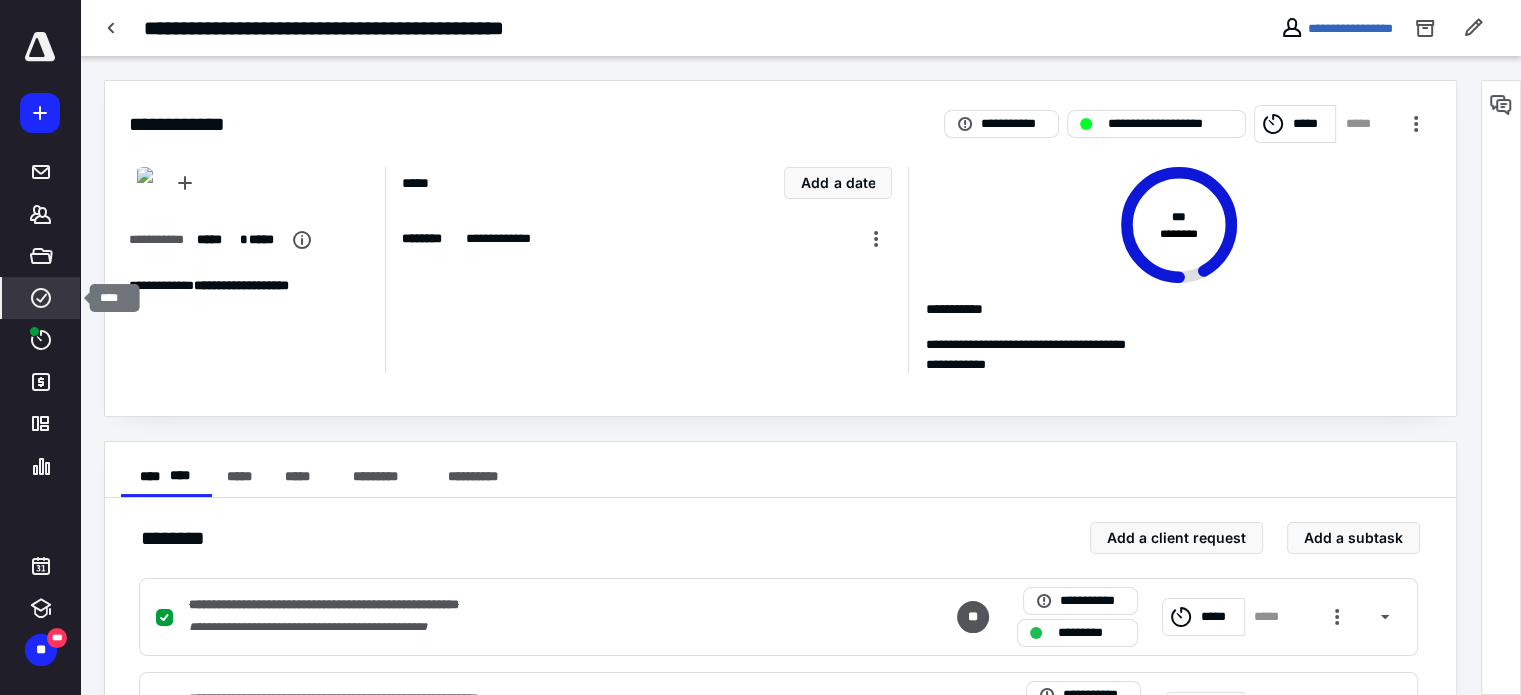 click 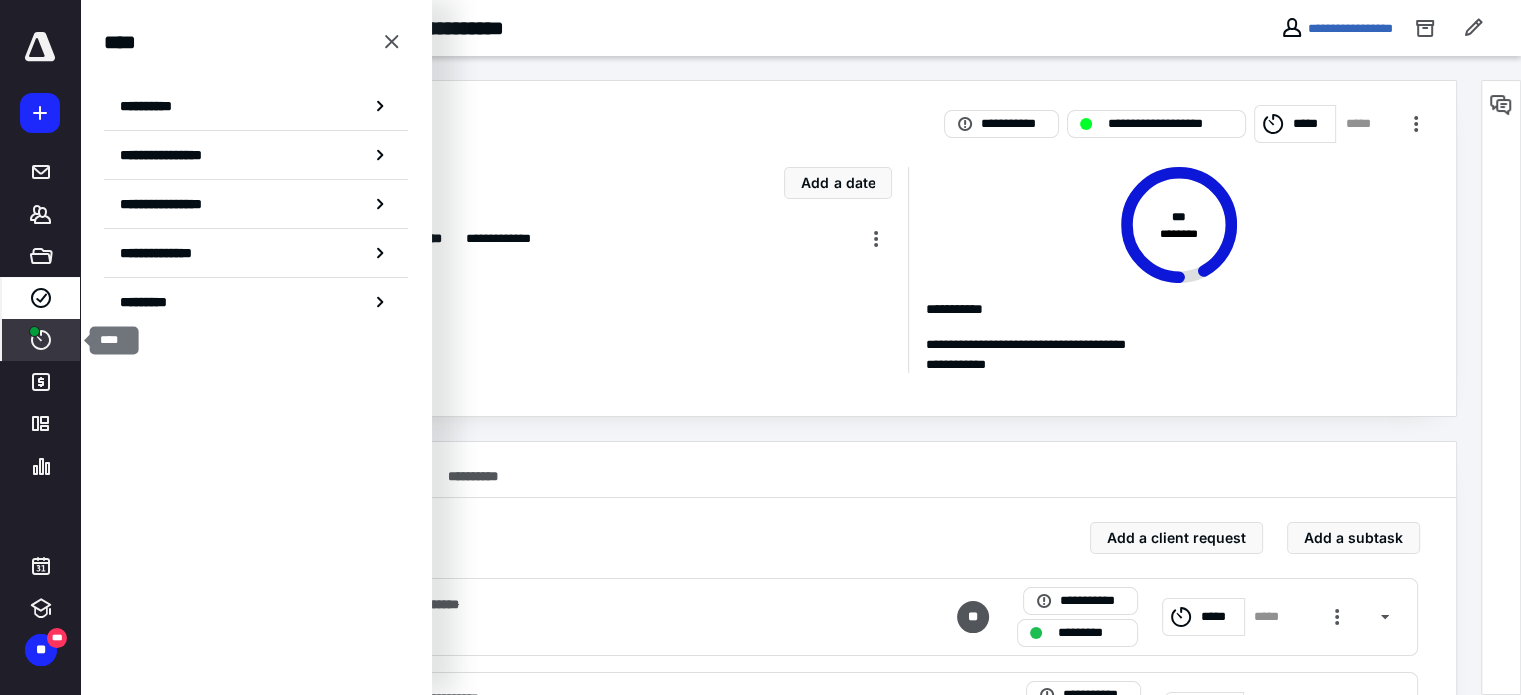 click at bounding box center [34, 331] 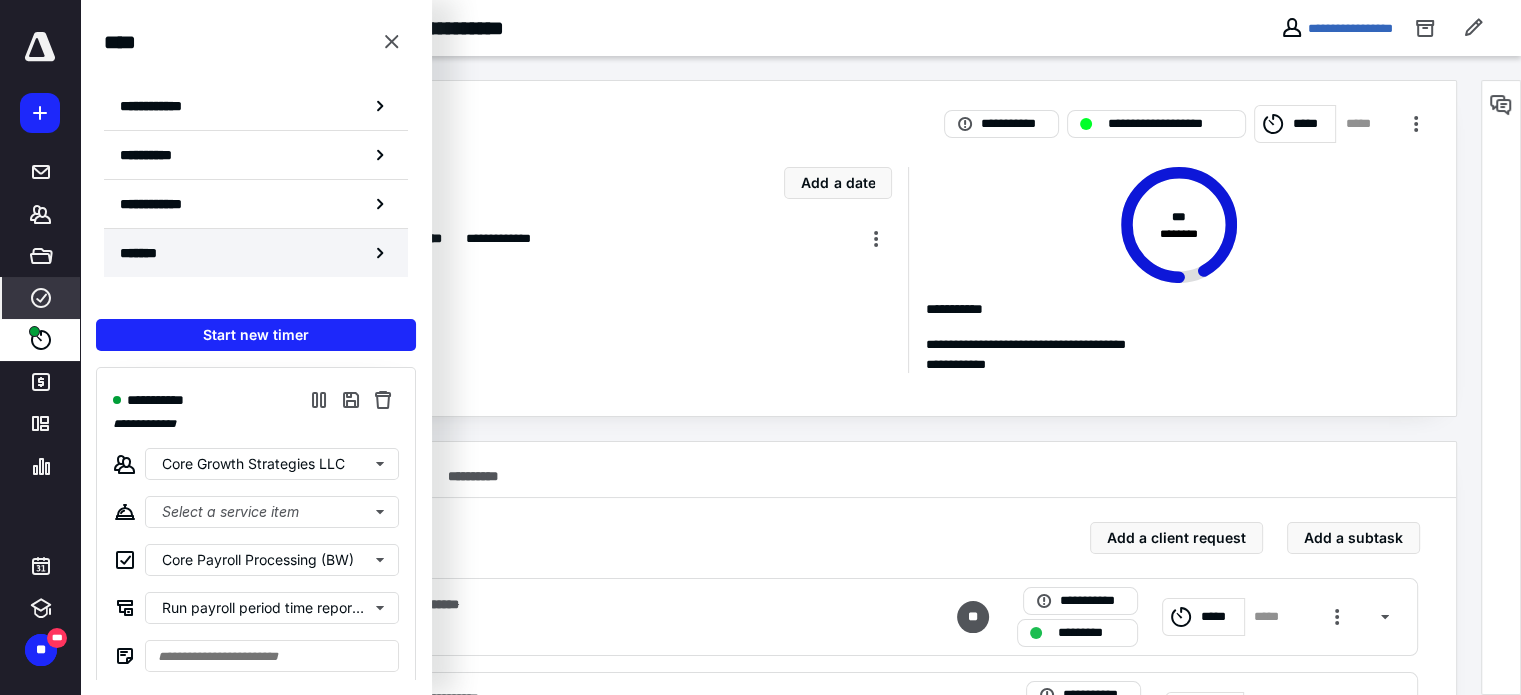 click on "*******" at bounding box center [146, 253] 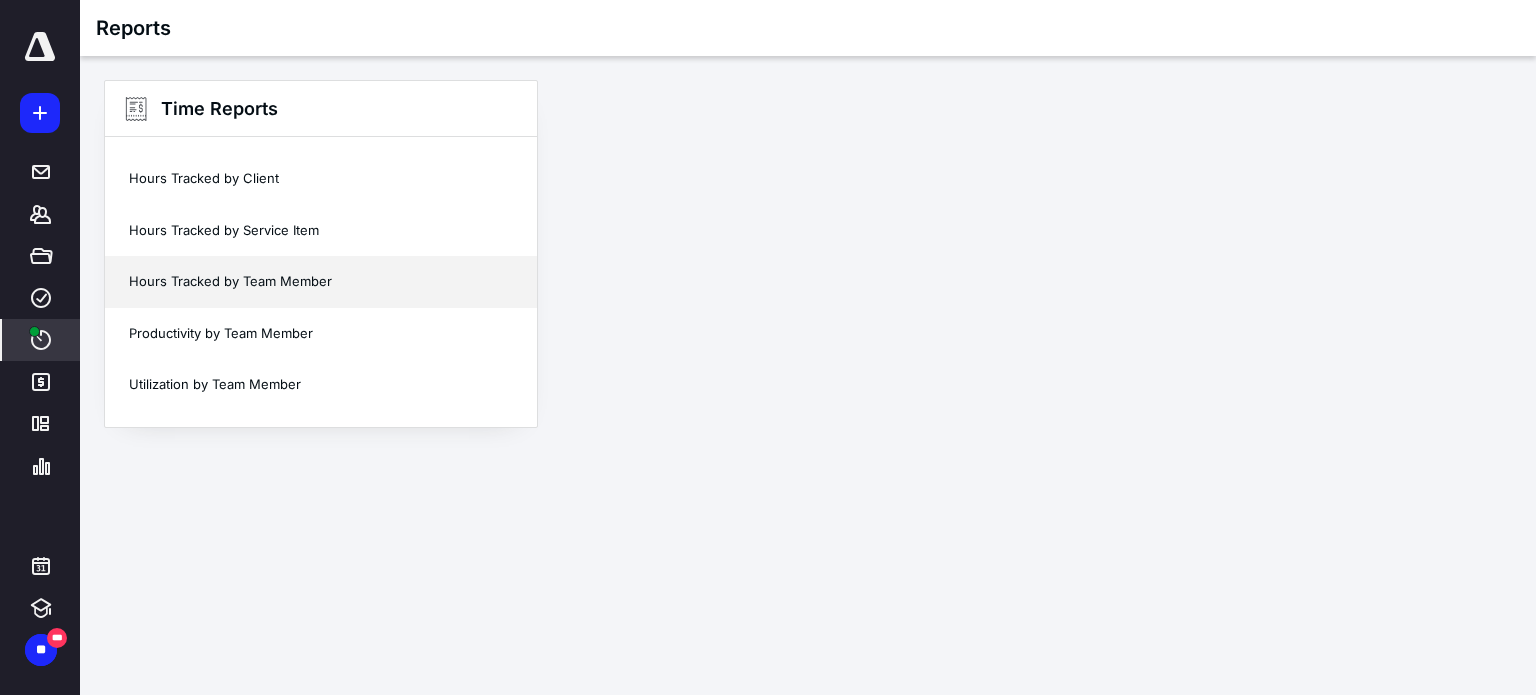 click on "Hours Tracked by Team Member" at bounding box center (321, 282) 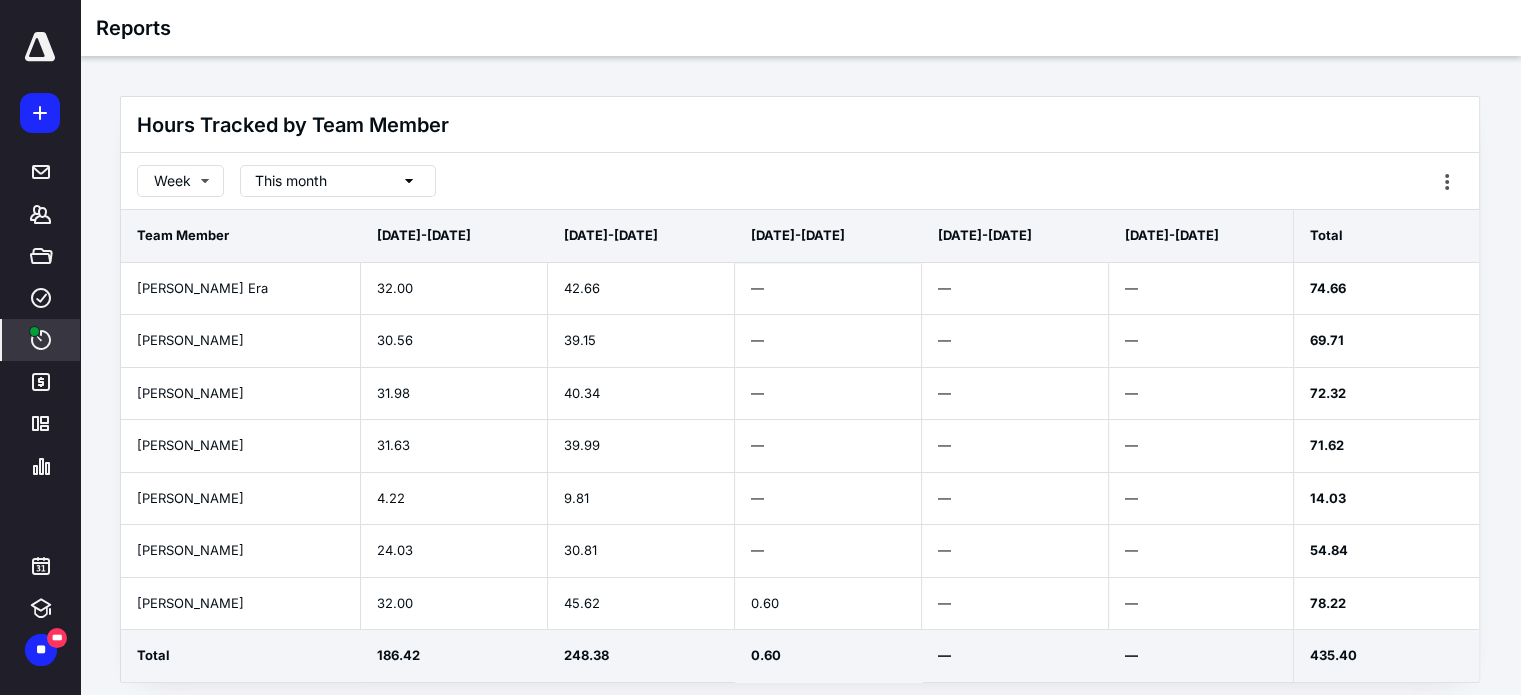 click on "This month" at bounding box center [338, 181] 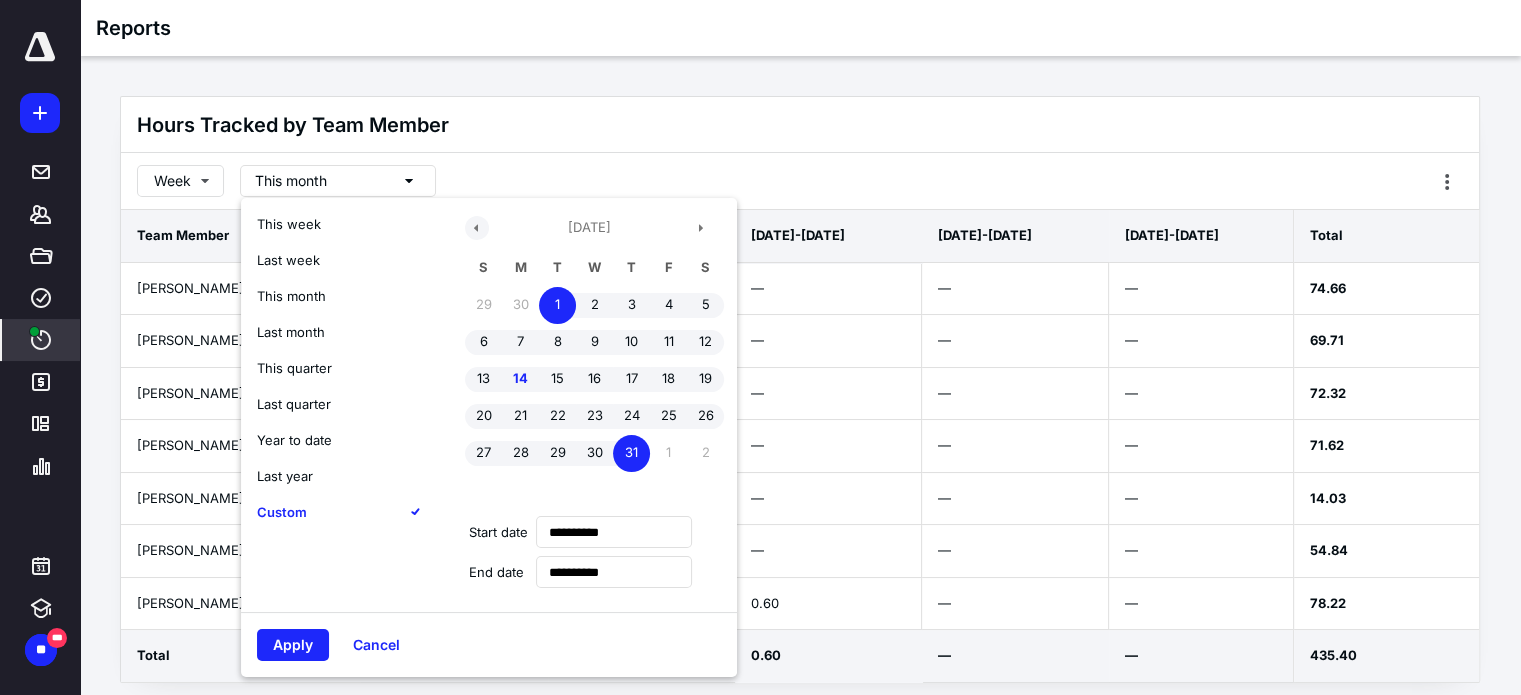 click at bounding box center (477, 228) 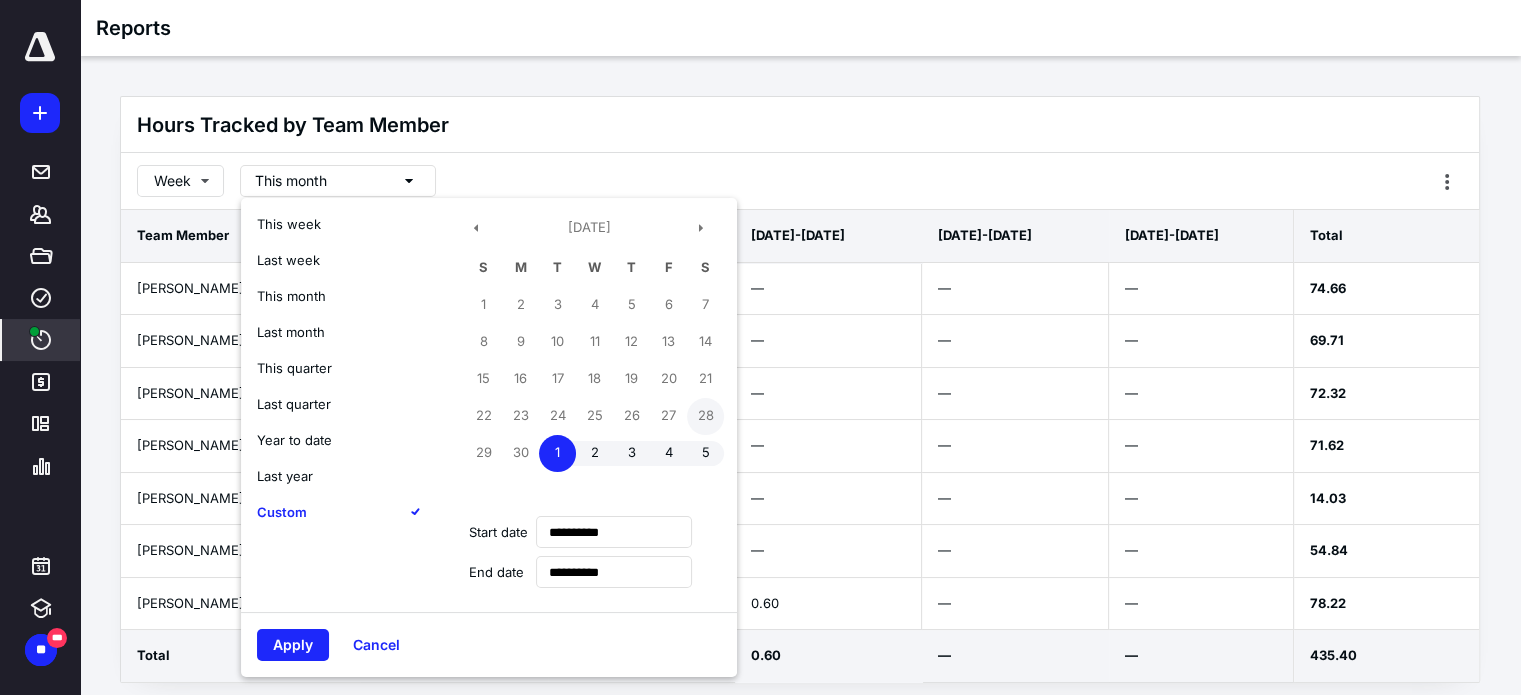 click on "28" at bounding box center [705, 416] 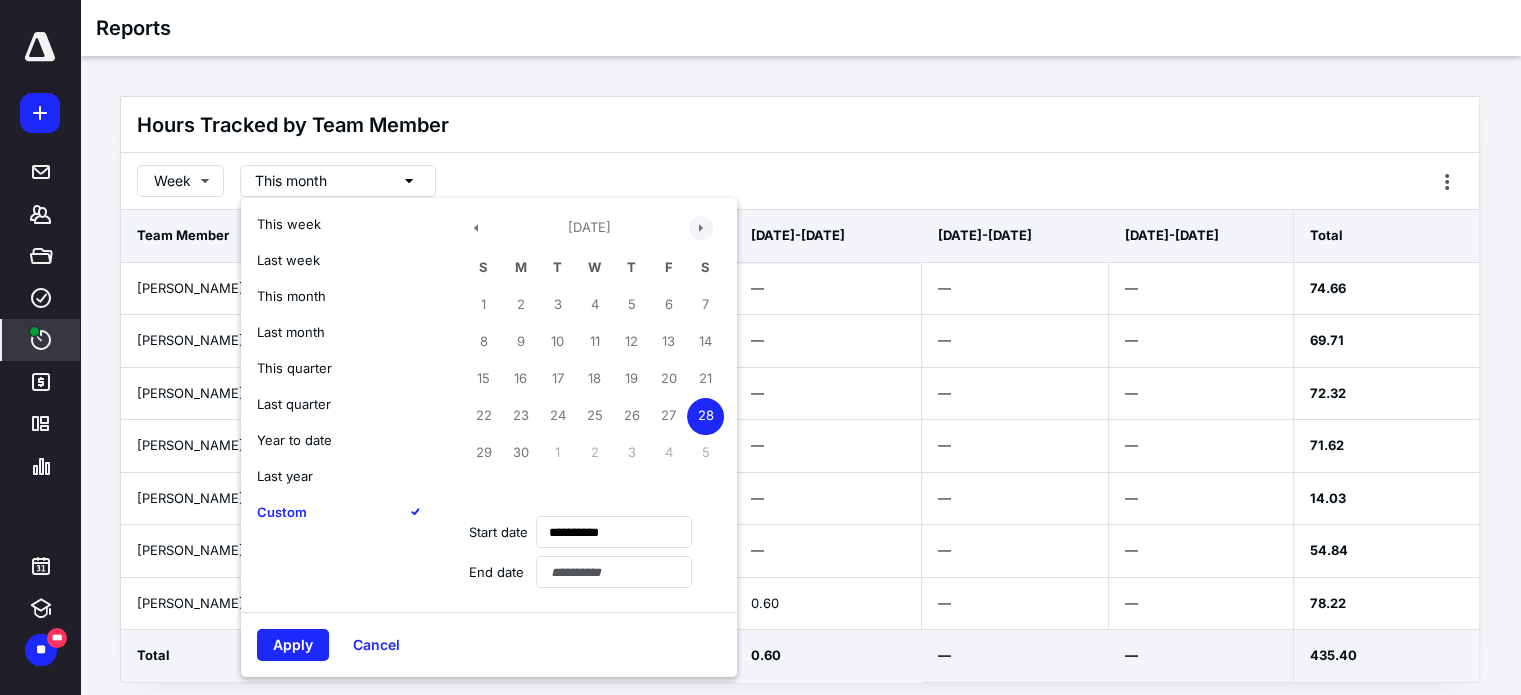 click at bounding box center [701, 228] 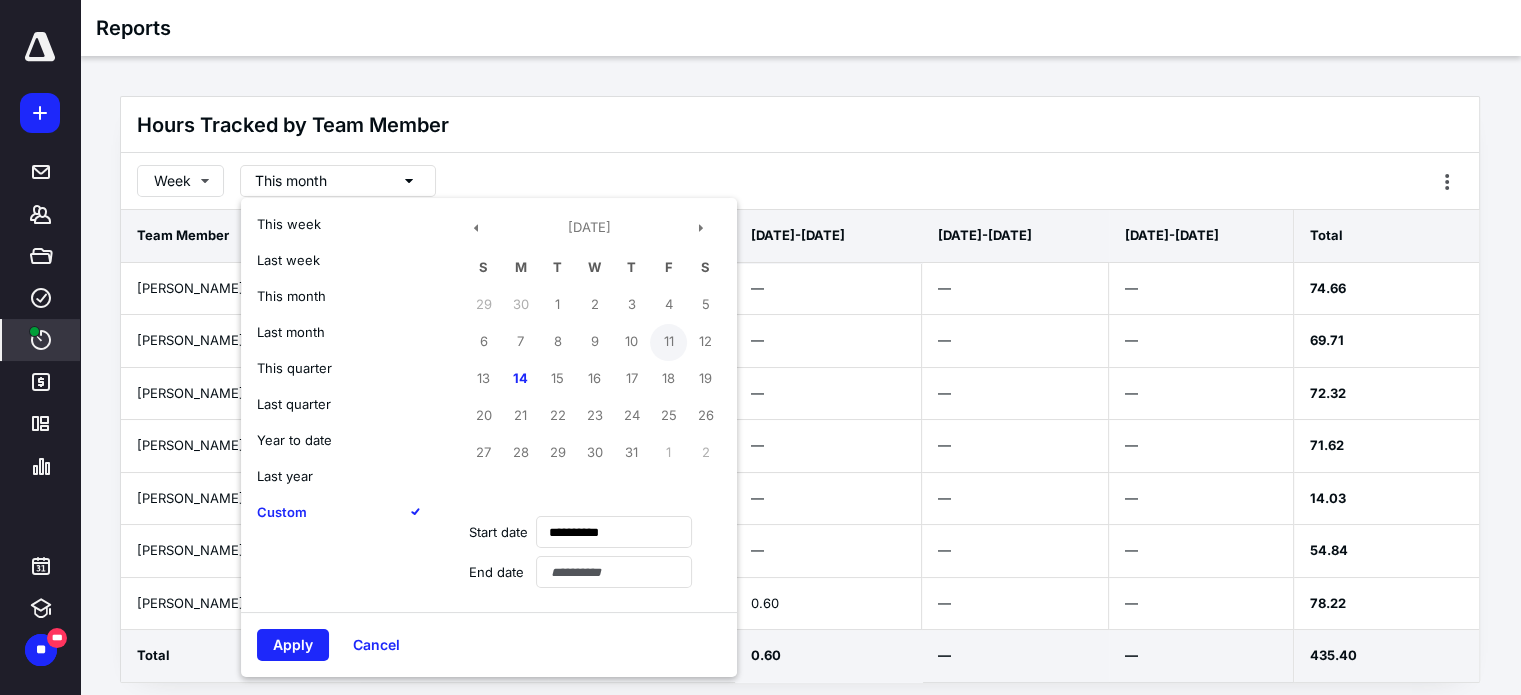 click on "11" at bounding box center (668, 342) 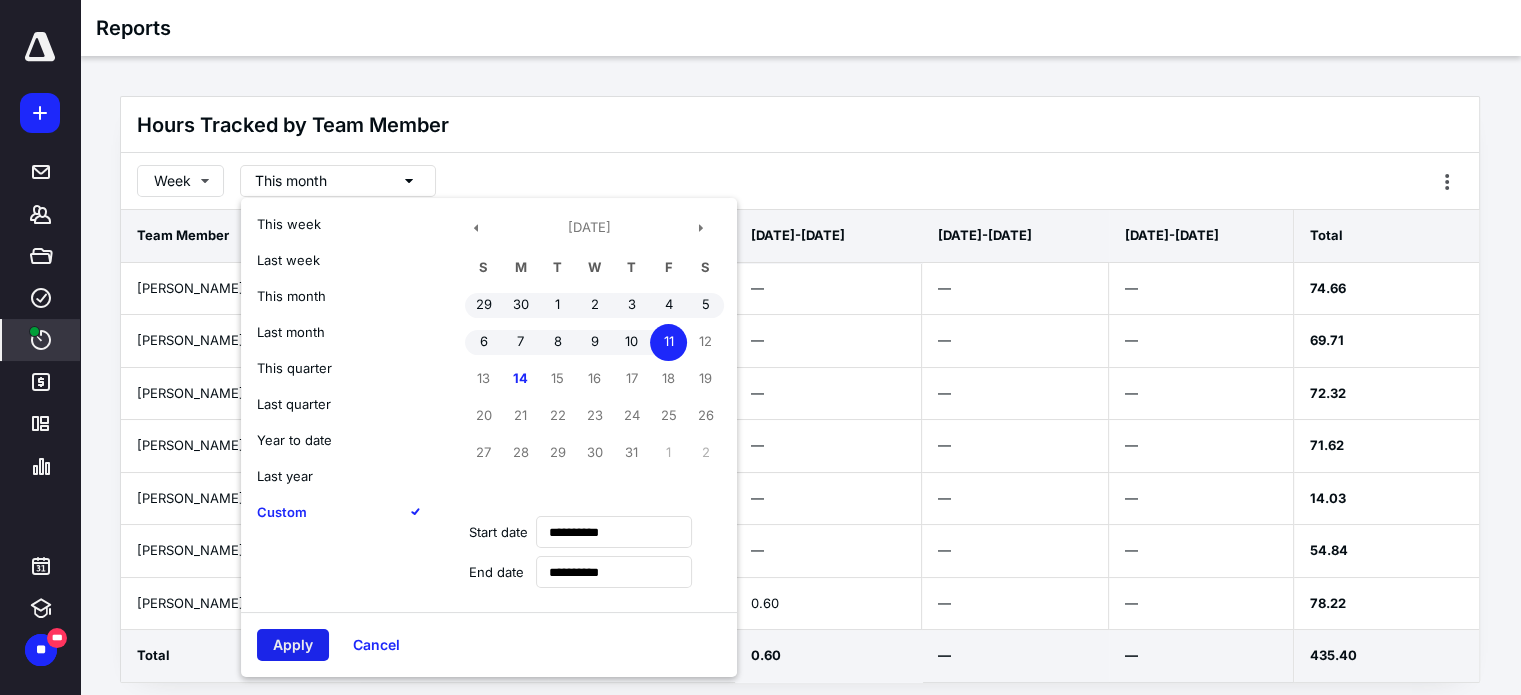 click on "Apply" at bounding box center [293, 645] 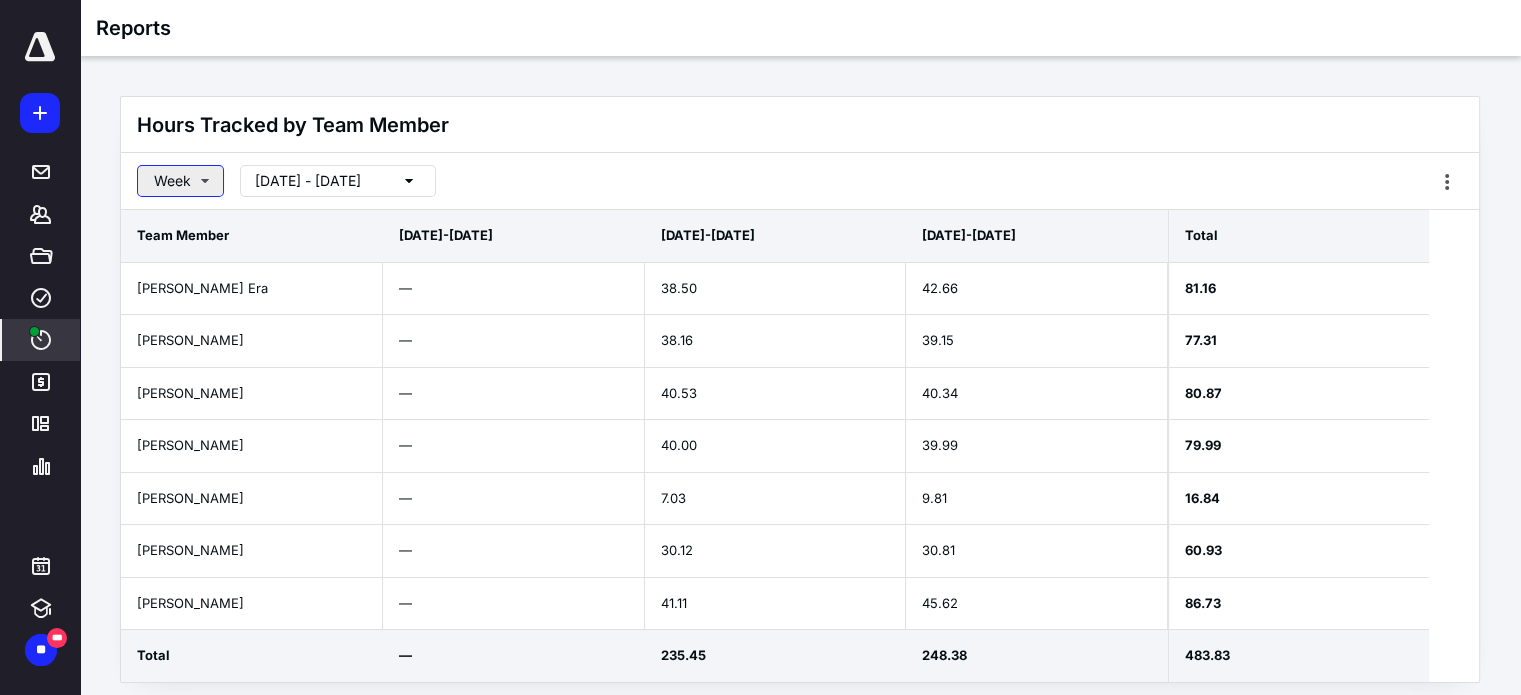 click on "Week" at bounding box center [180, 181] 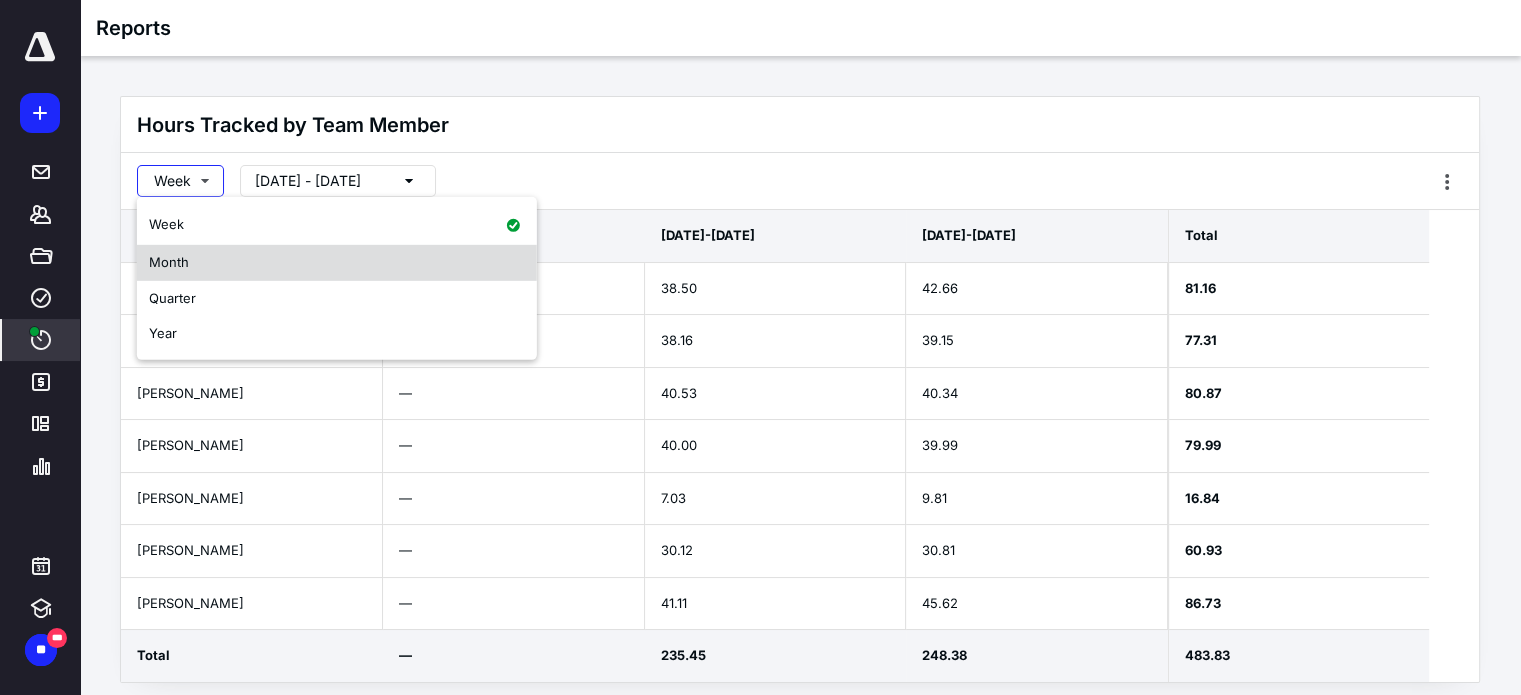 click on "Month" at bounding box center [337, 262] 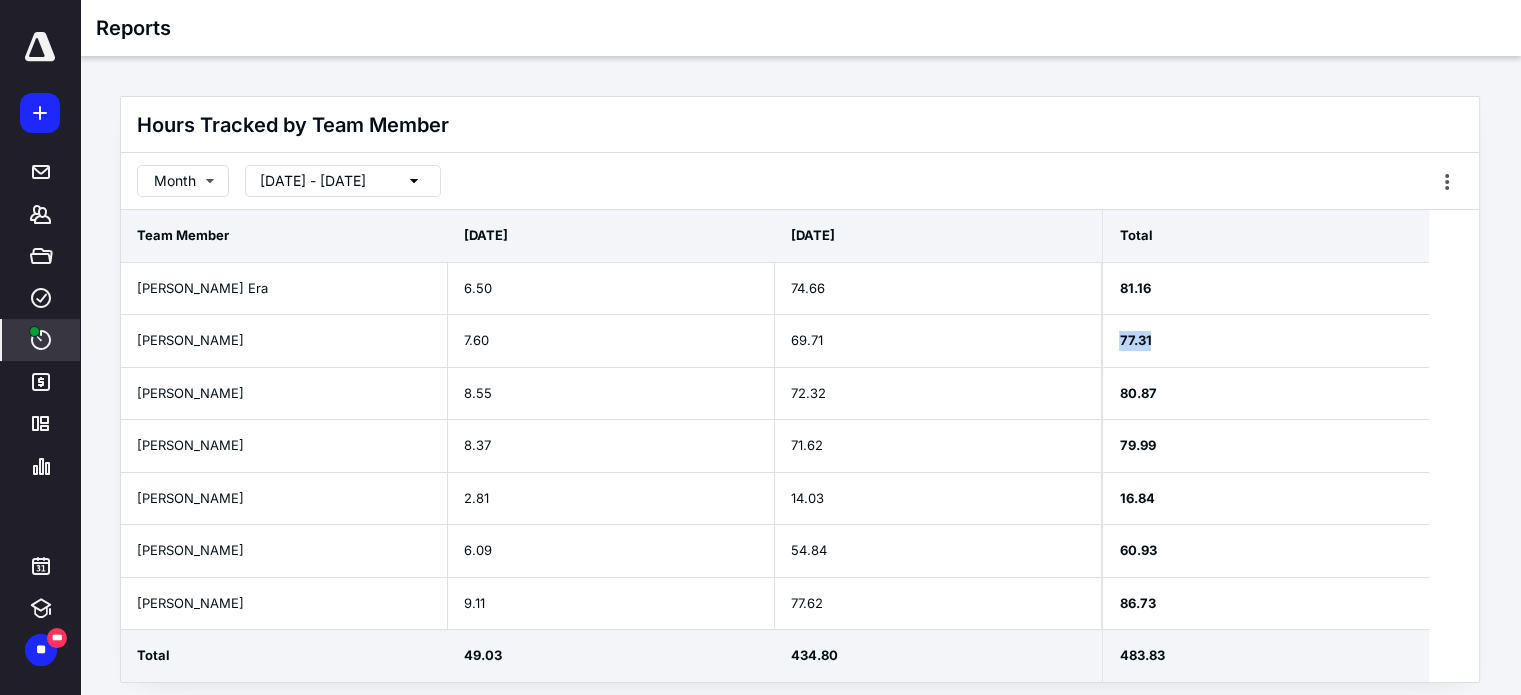 drag, startPoint x: 1118, startPoint y: 340, endPoint x: 1175, endPoint y: 343, distance: 57.07889 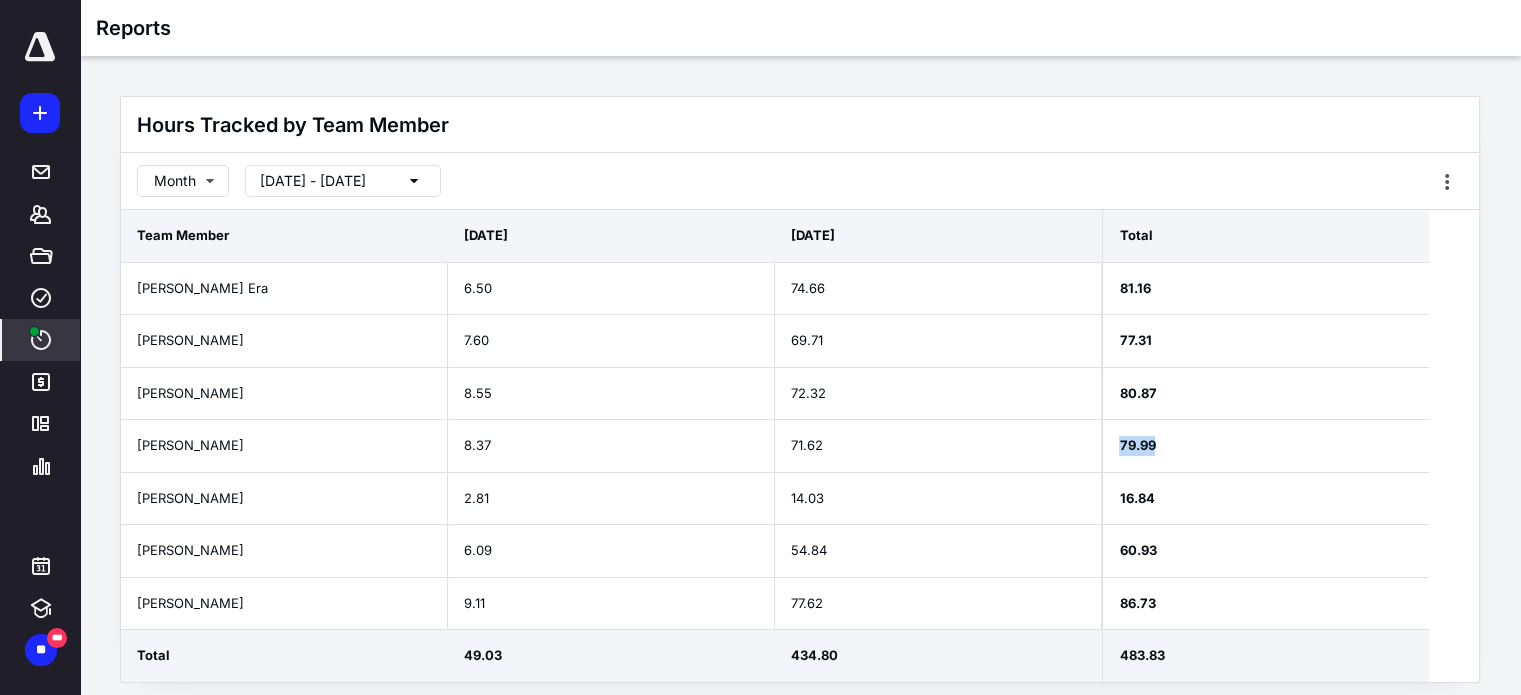 drag, startPoint x: 1115, startPoint y: 443, endPoint x: 1177, endPoint y: 442, distance: 62.008064 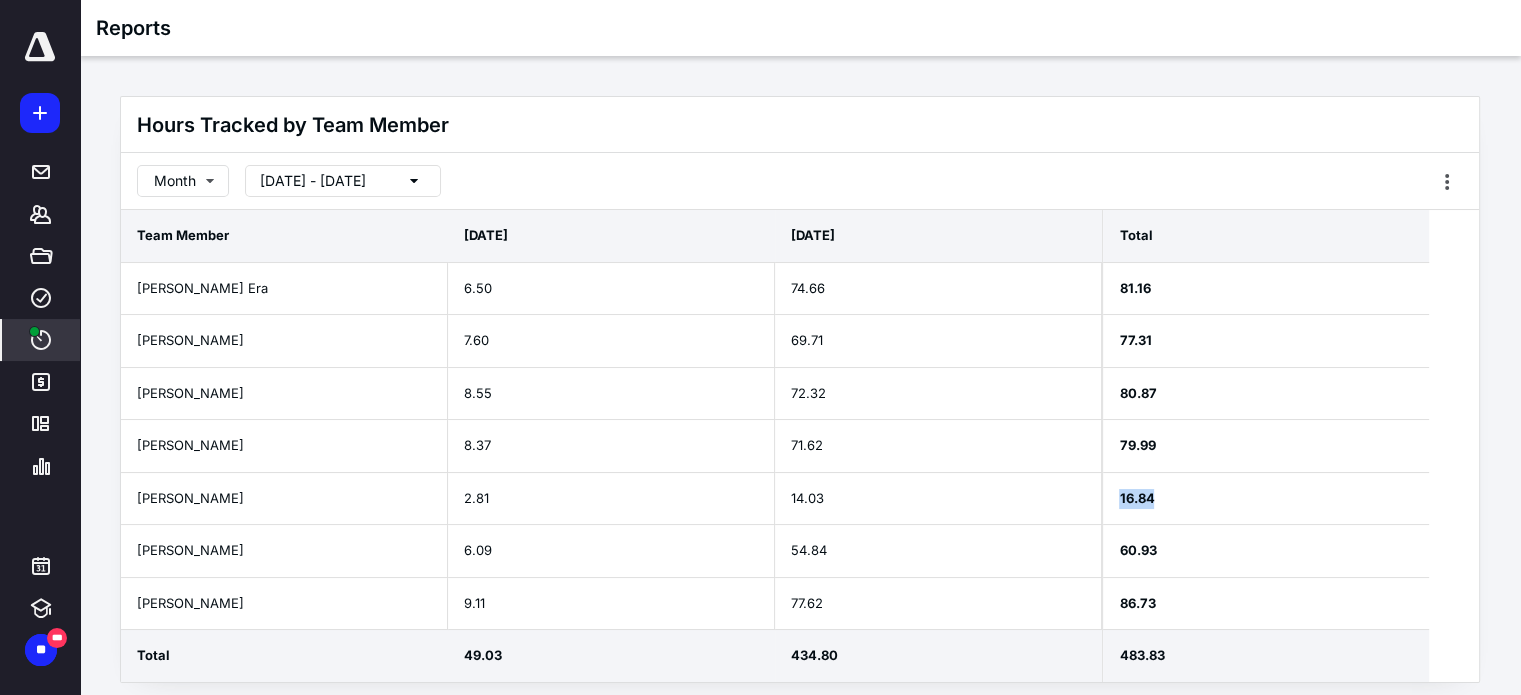 drag, startPoint x: 1112, startPoint y: 499, endPoint x: 1177, endPoint y: 496, distance: 65.06919 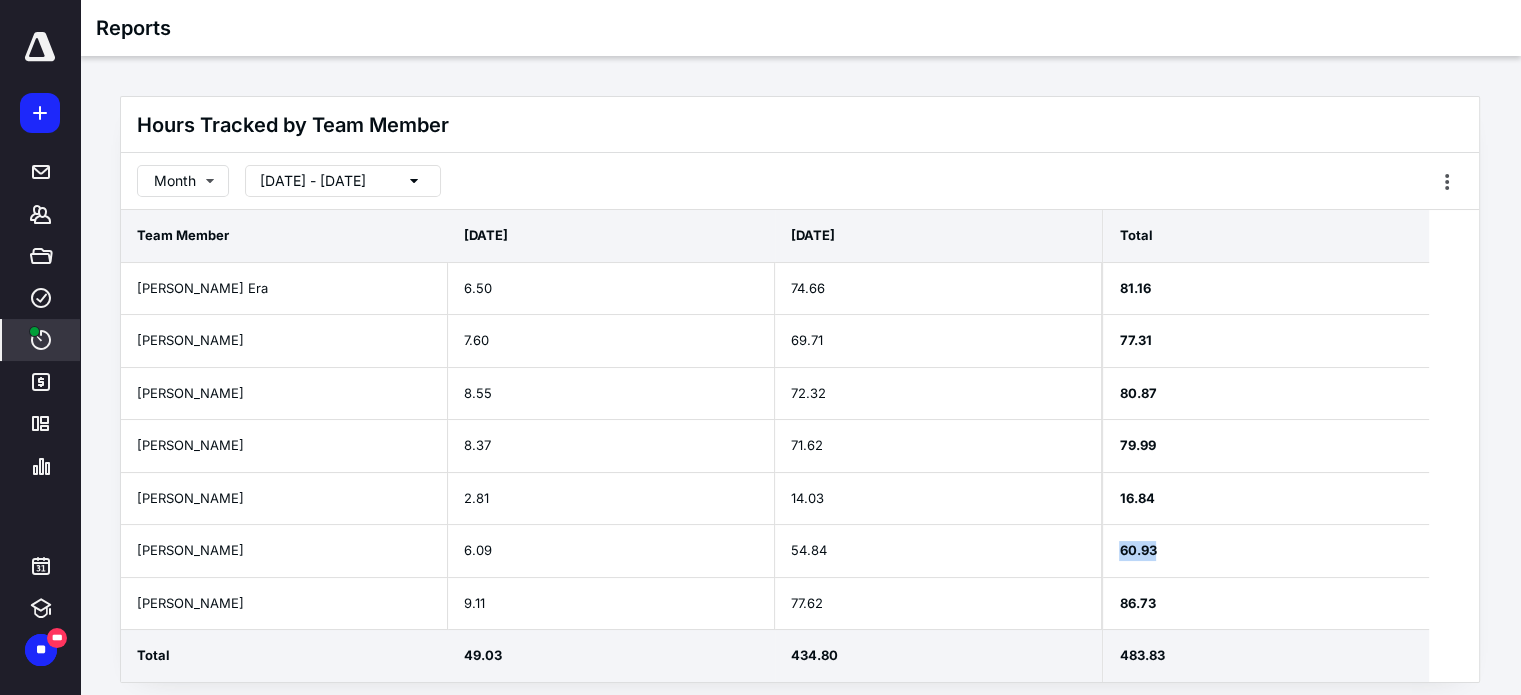 drag, startPoint x: 1112, startPoint y: 551, endPoint x: 1176, endPoint y: 547, distance: 64.12488 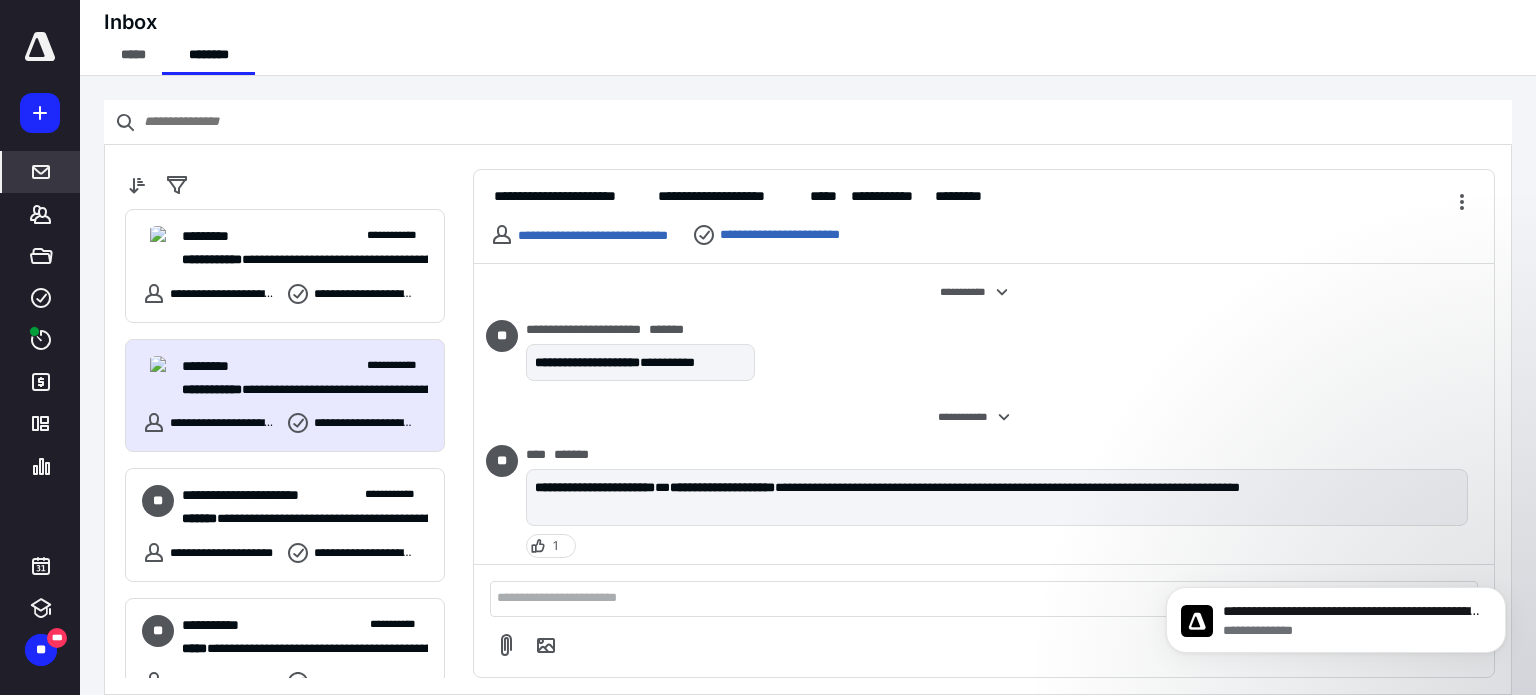 scroll, scrollTop: 0, scrollLeft: 0, axis: both 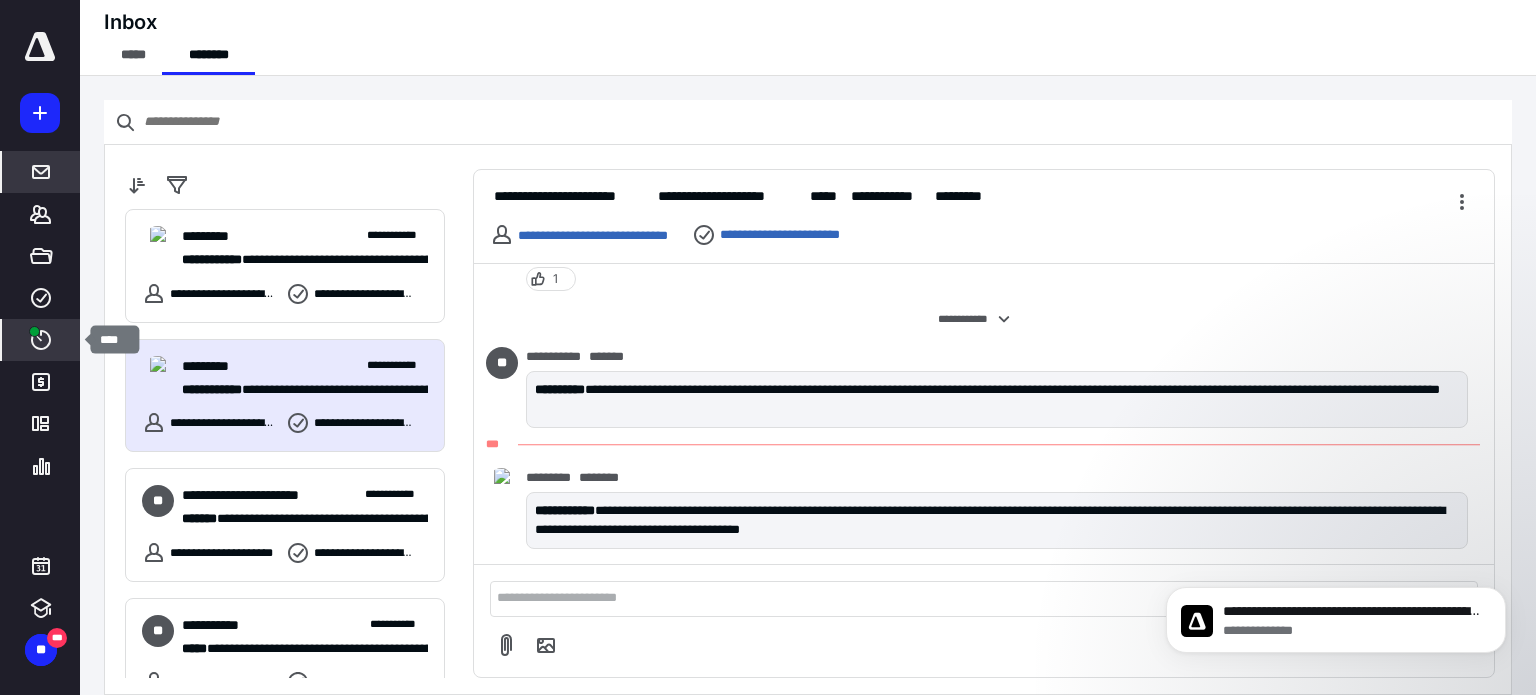 click at bounding box center [34, 331] 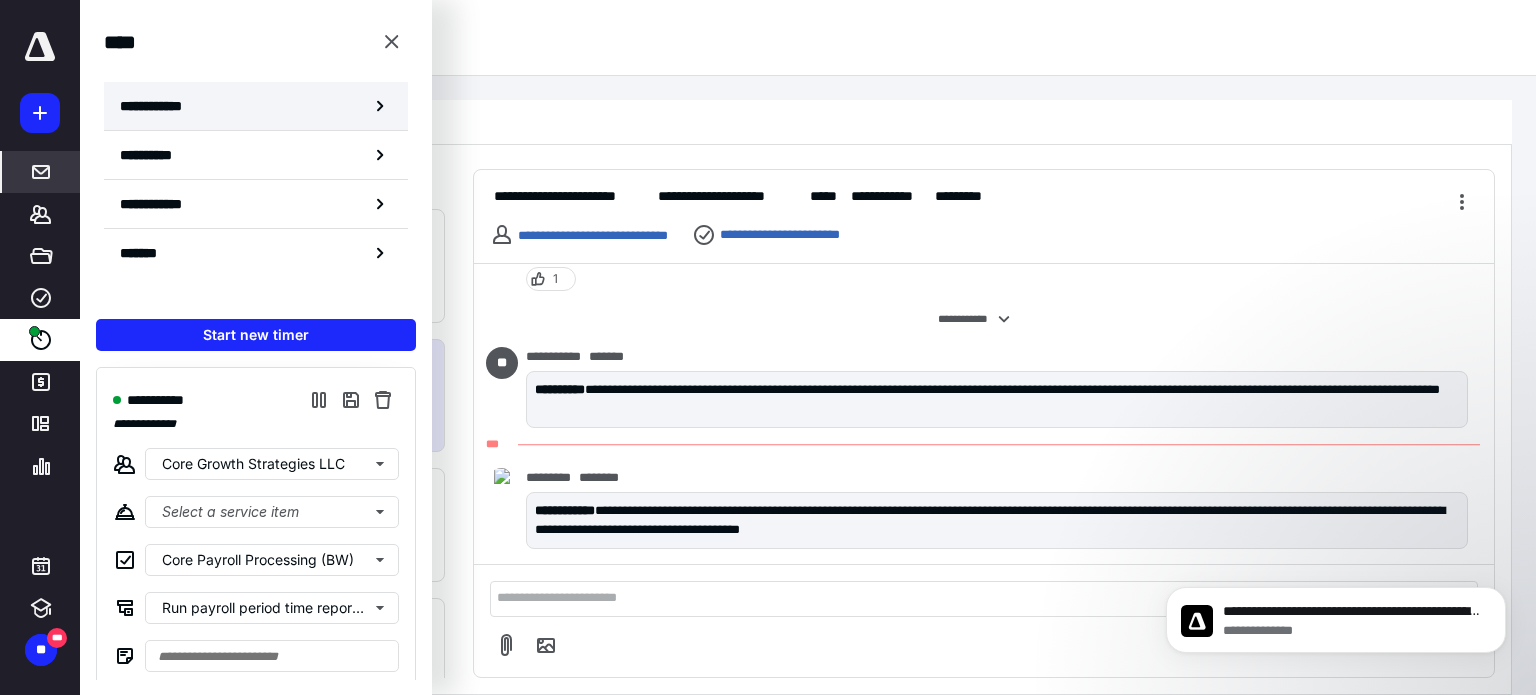 click on "**********" at bounding box center [162, 106] 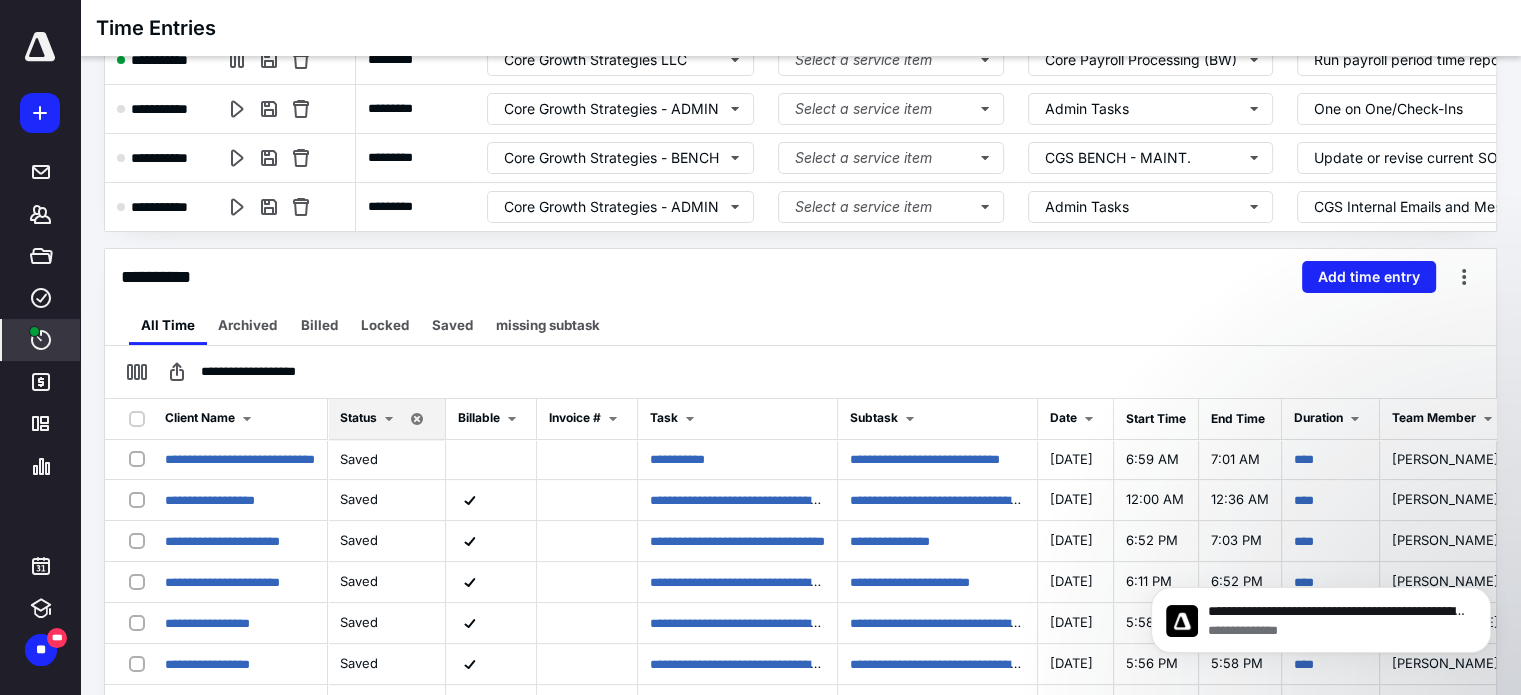 scroll, scrollTop: 270, scrollLeft: 0, axis: vertical 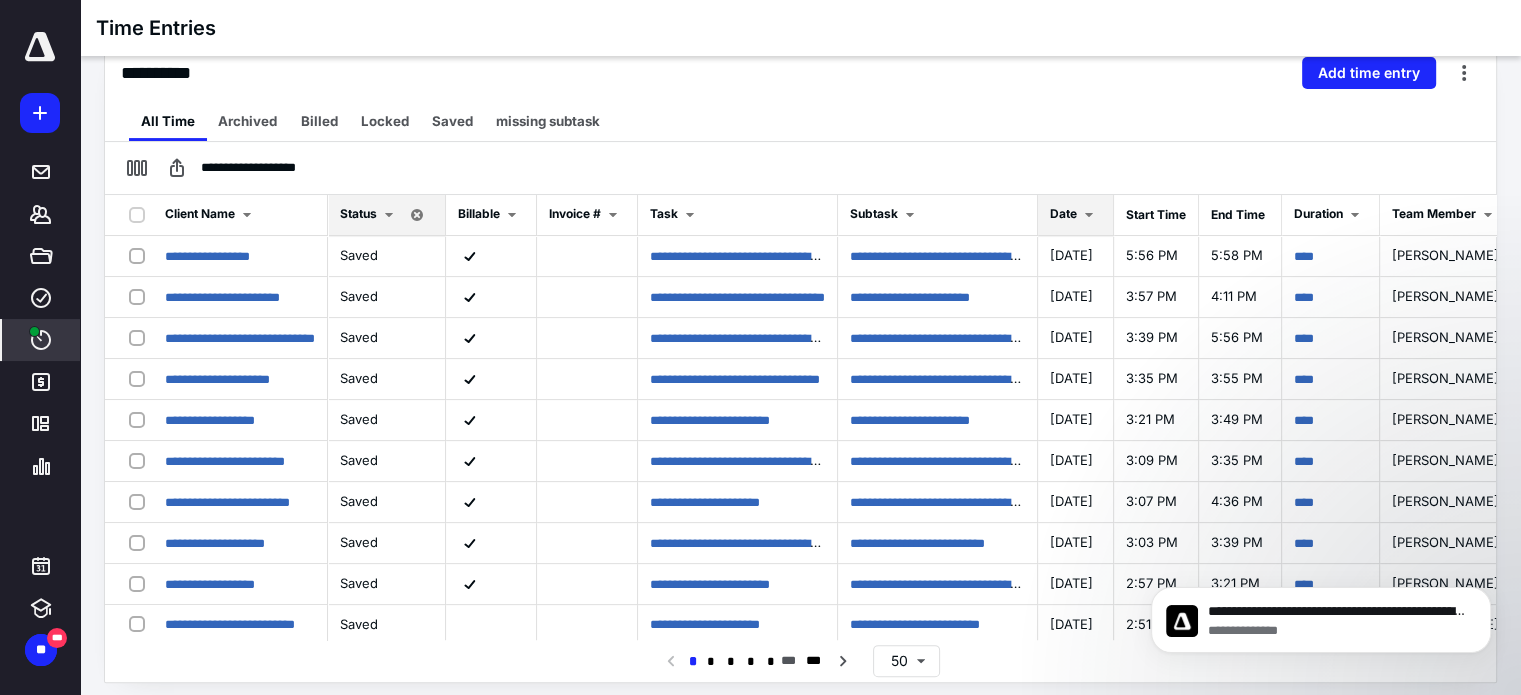 click on "Date" at bounding box center [1076, 215] 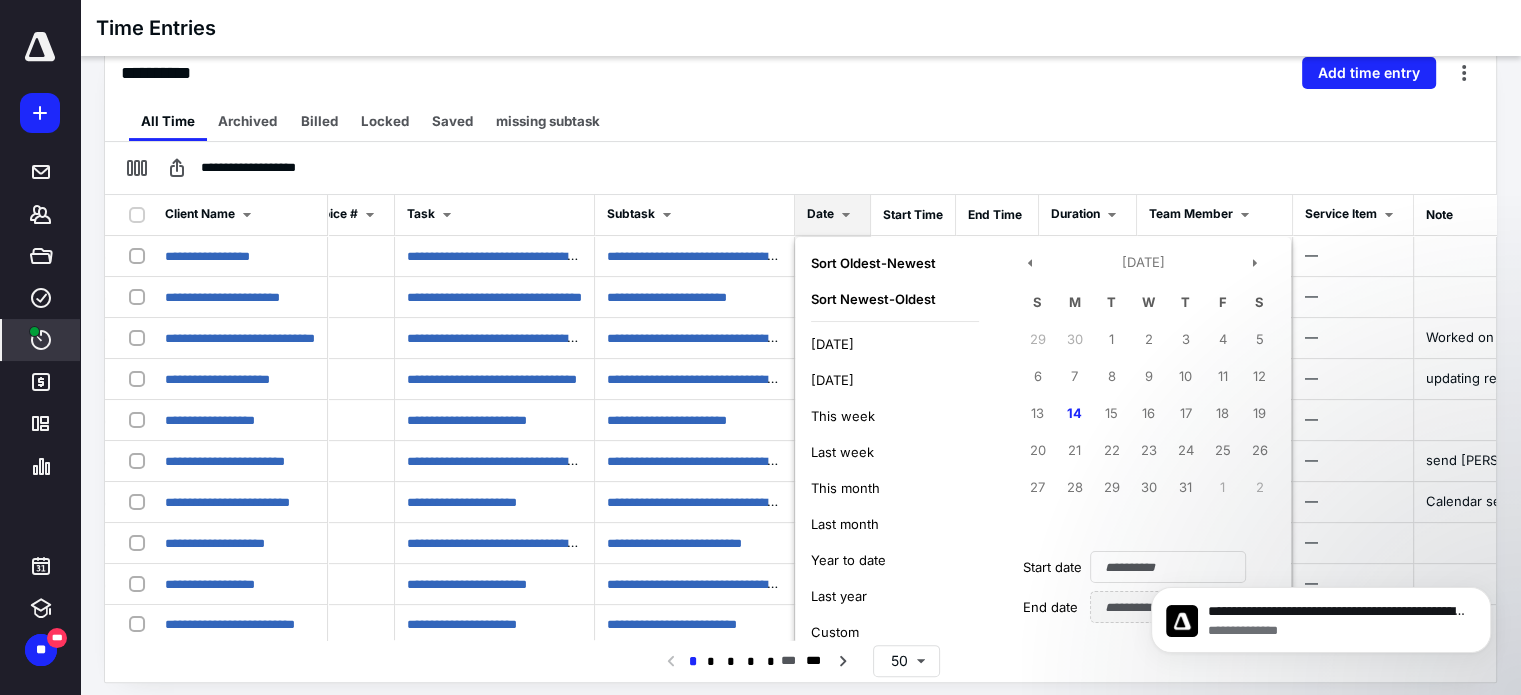 scroll, scrollTop: 204, scrollLeft: 244, axis: both 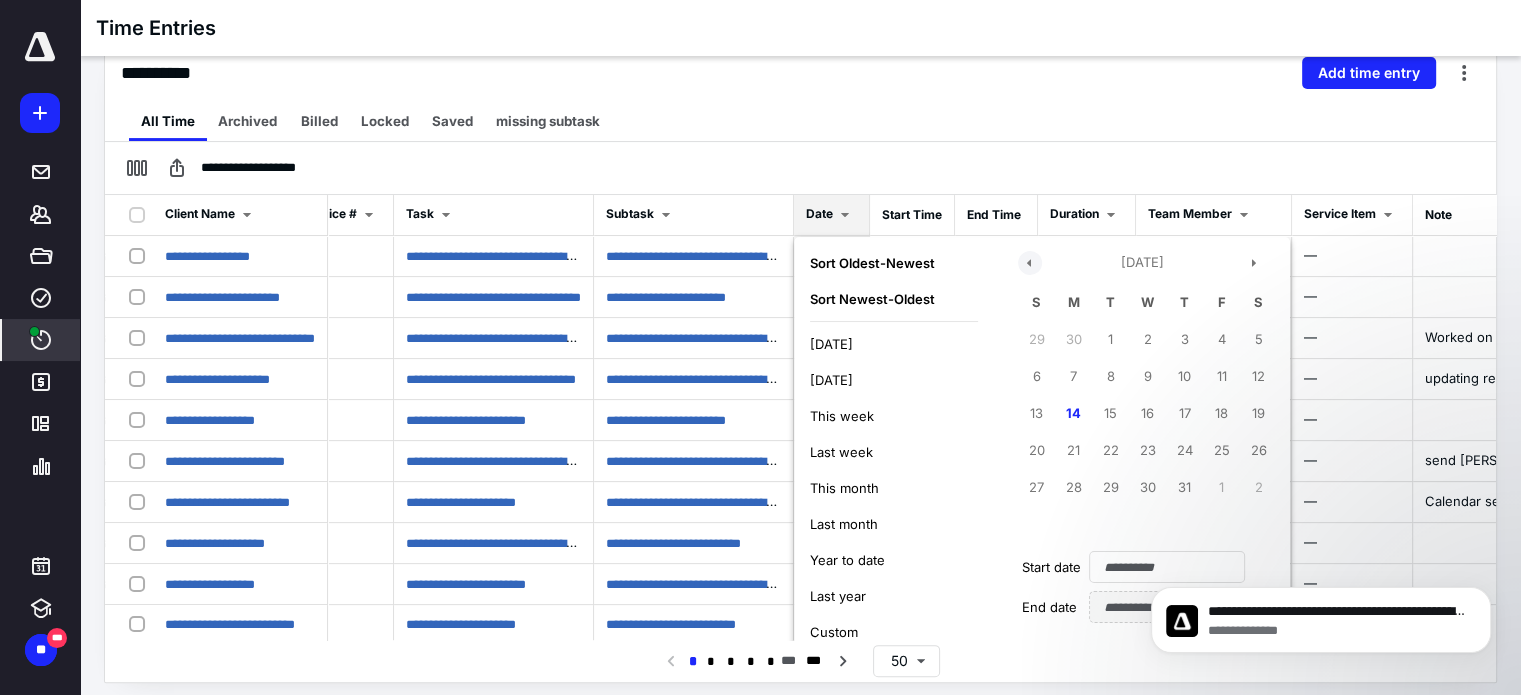 click at bounding box center (1030, 263) 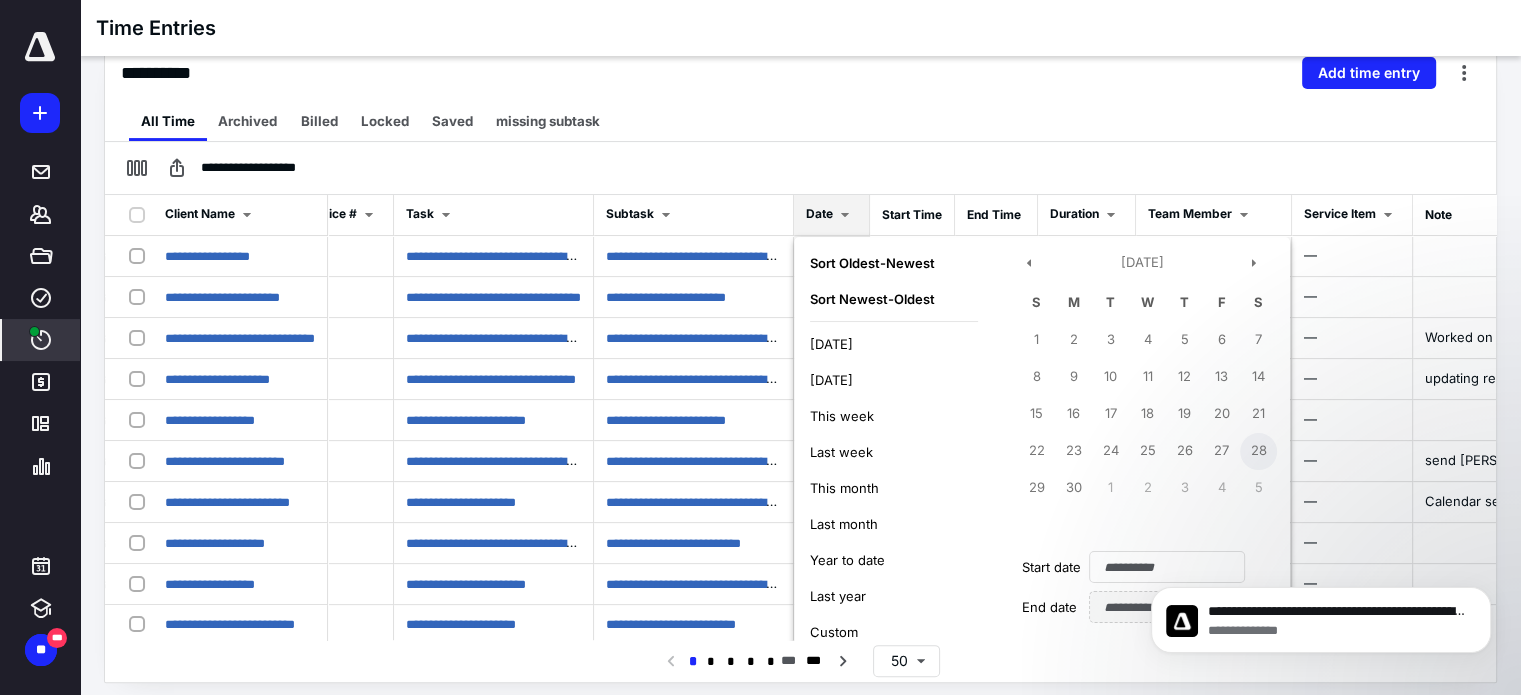 click on "28" at bounding box center [1258, 451] 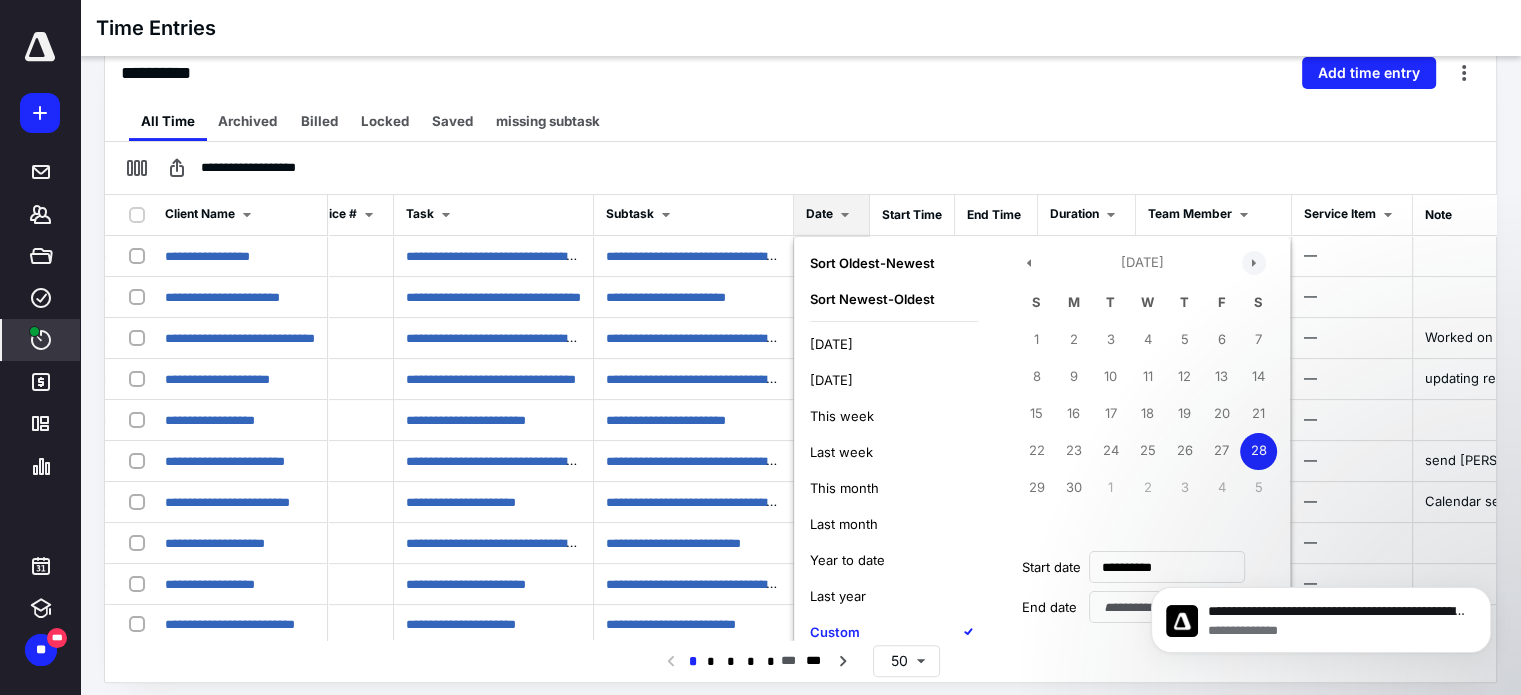click at bounding box center (1254, 263) 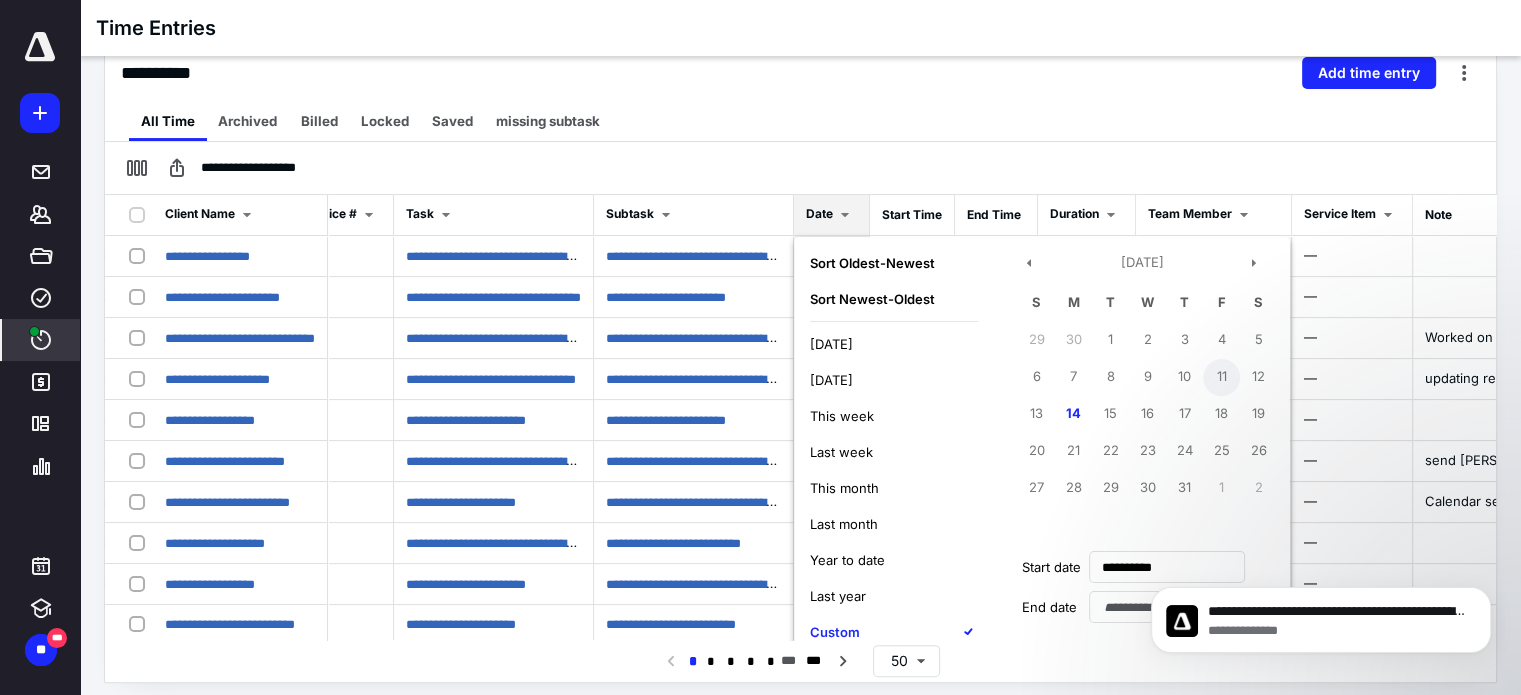 click on "11" at bounding box center (1221, 377) 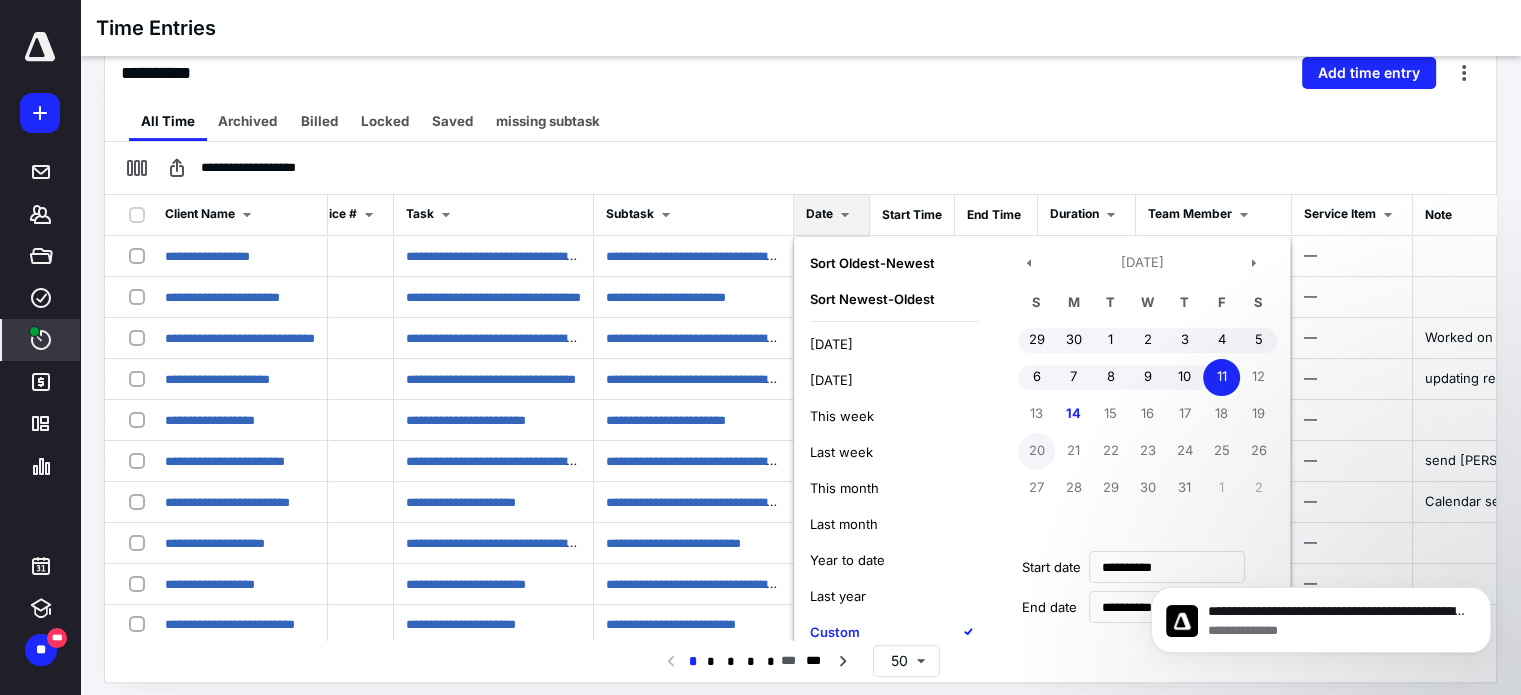 type 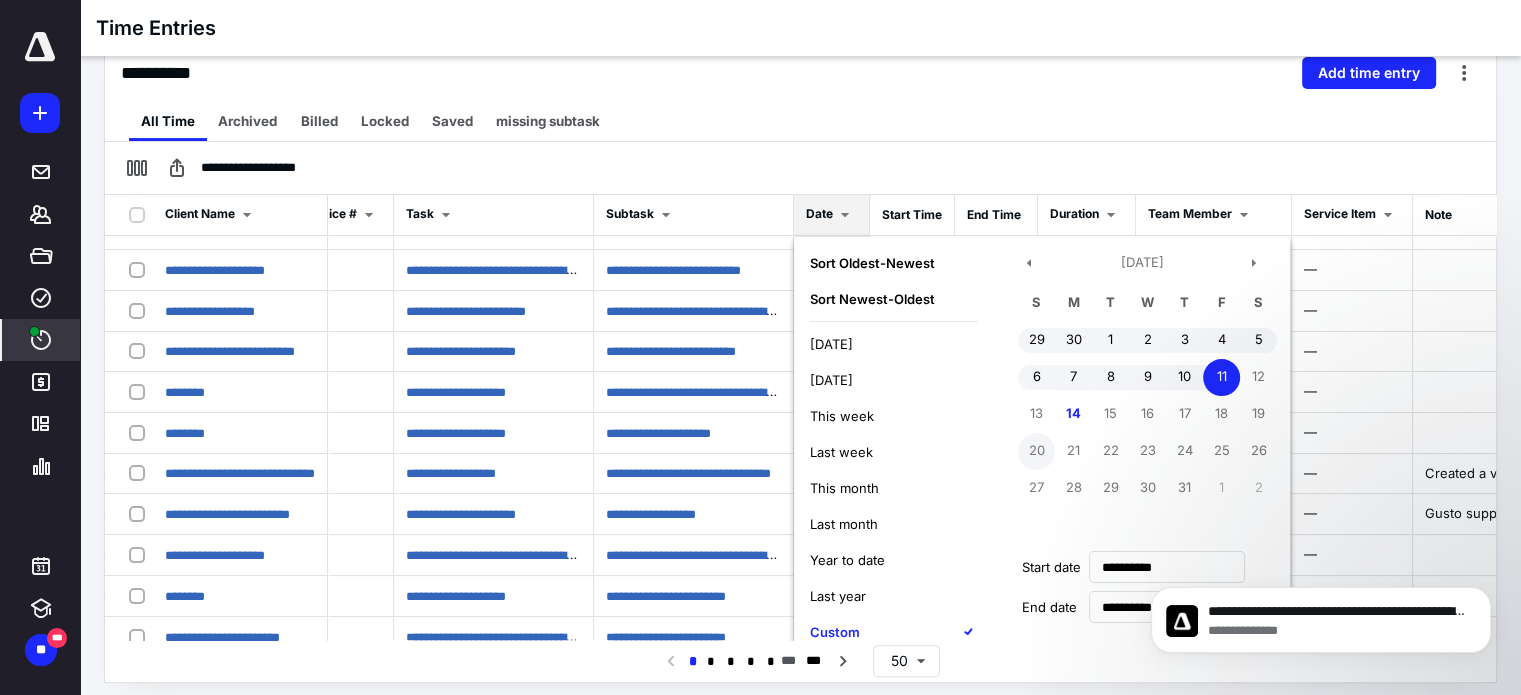 click on "Apply" at bounding box center (846, 683) 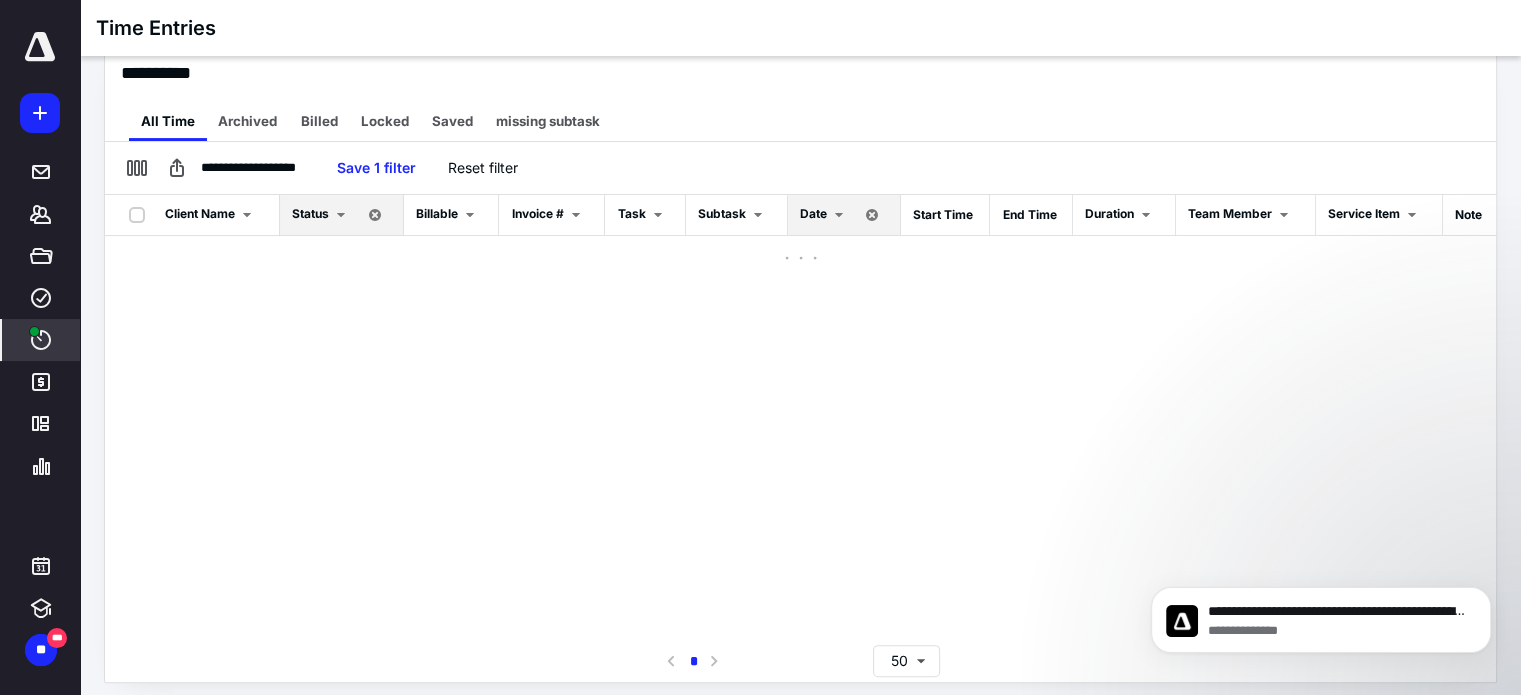 scroll, scrollTop: 0, scrollLeft: 0, axis: both 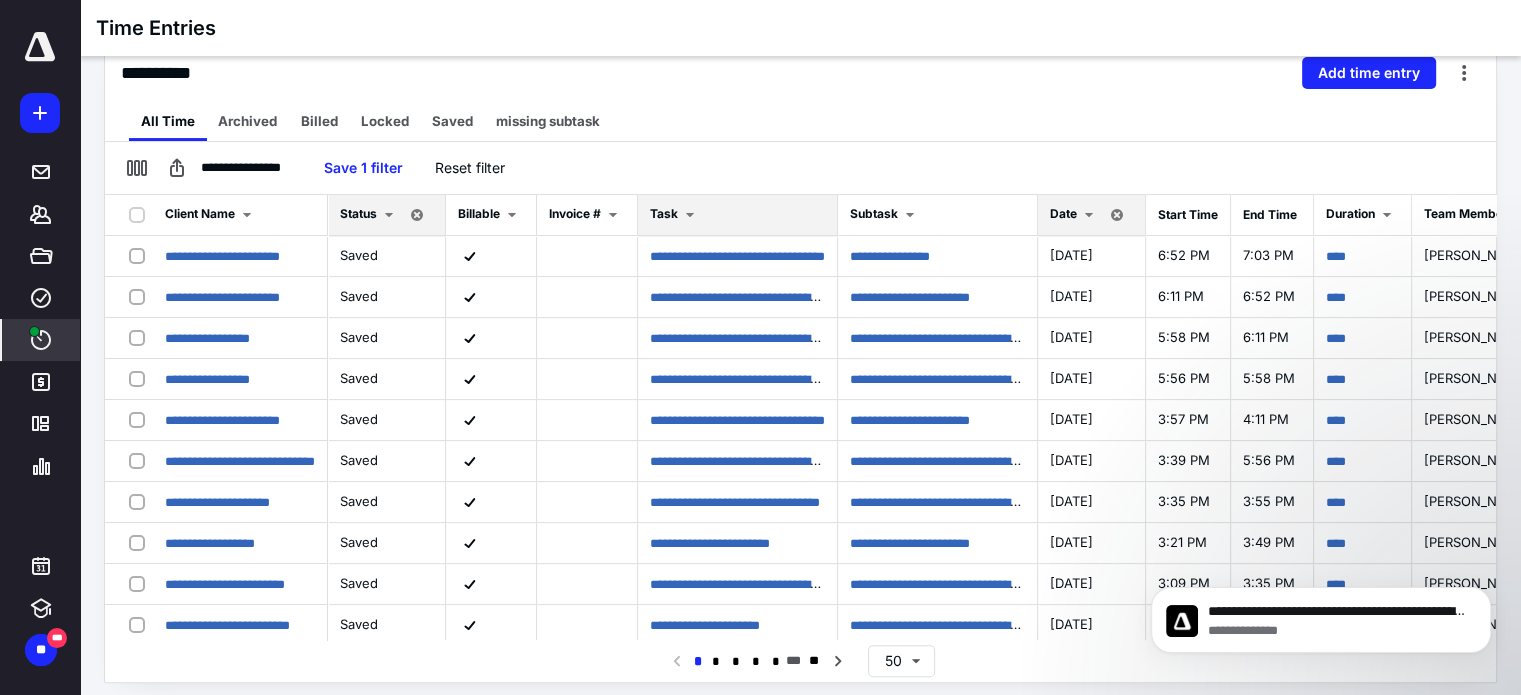 click on "Task" at bounding box center (737, 215) 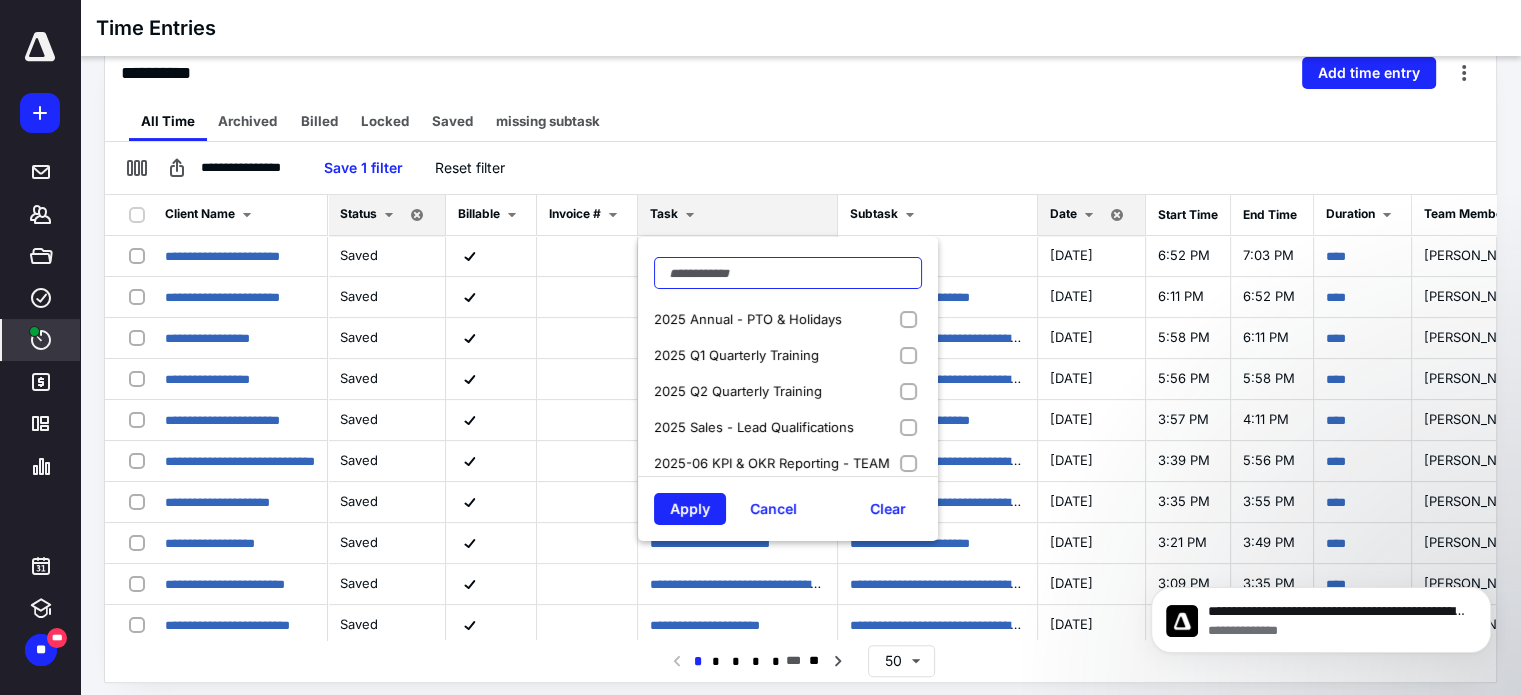 click at bounding box center [788, 273] 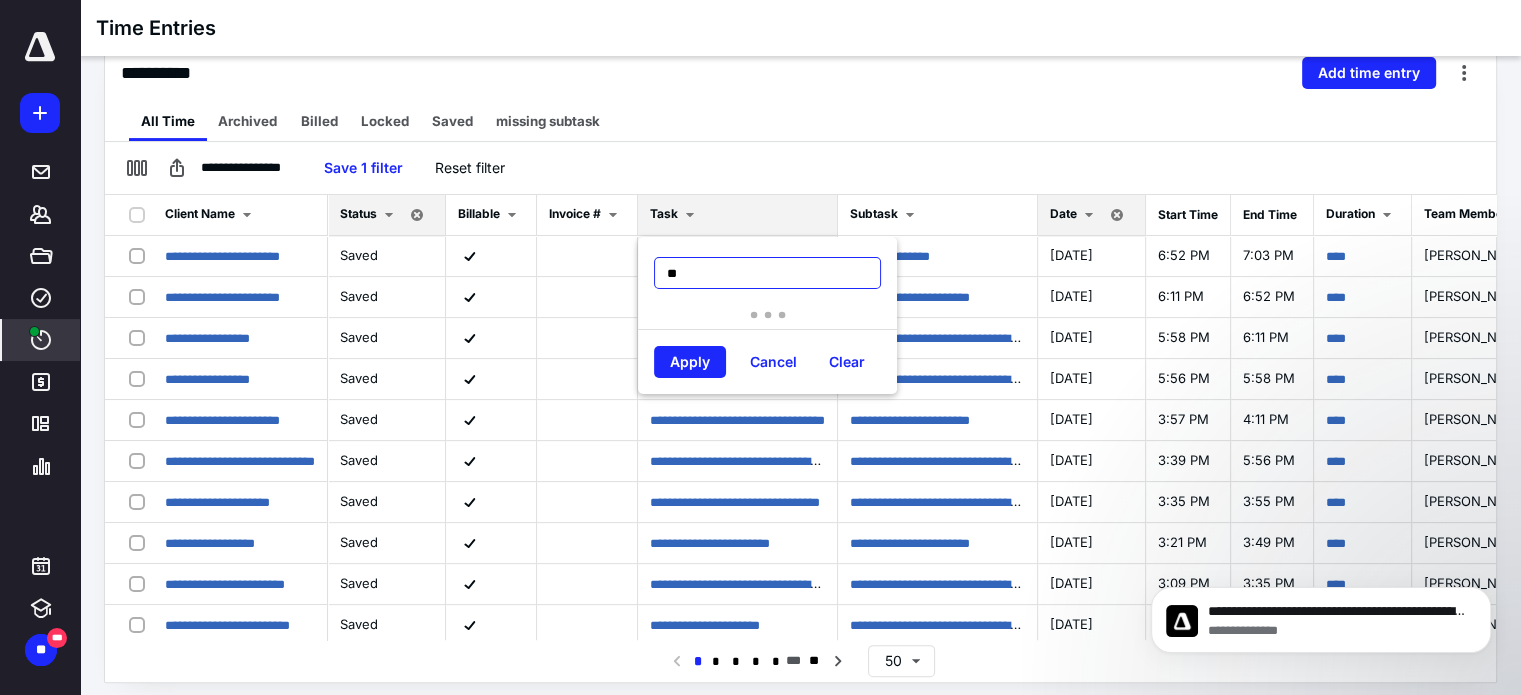type on "*" 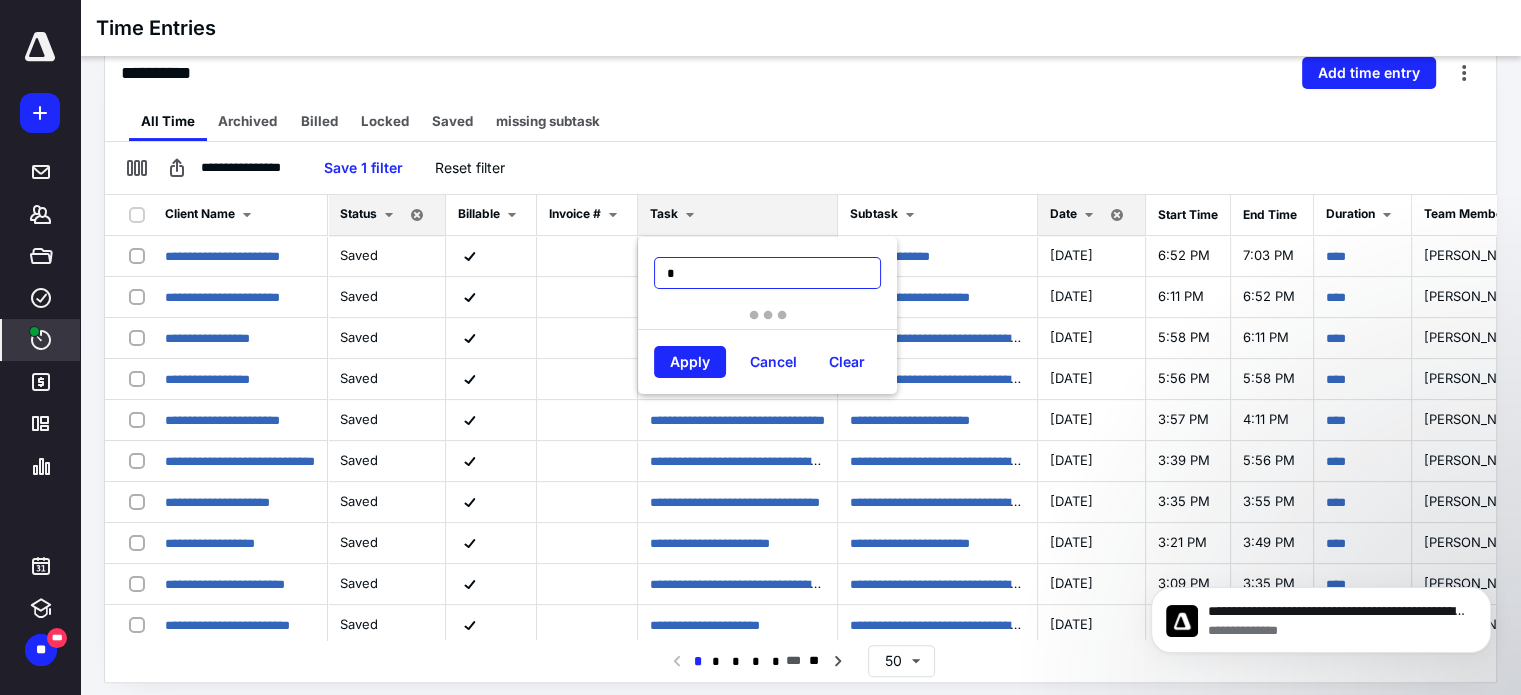 type 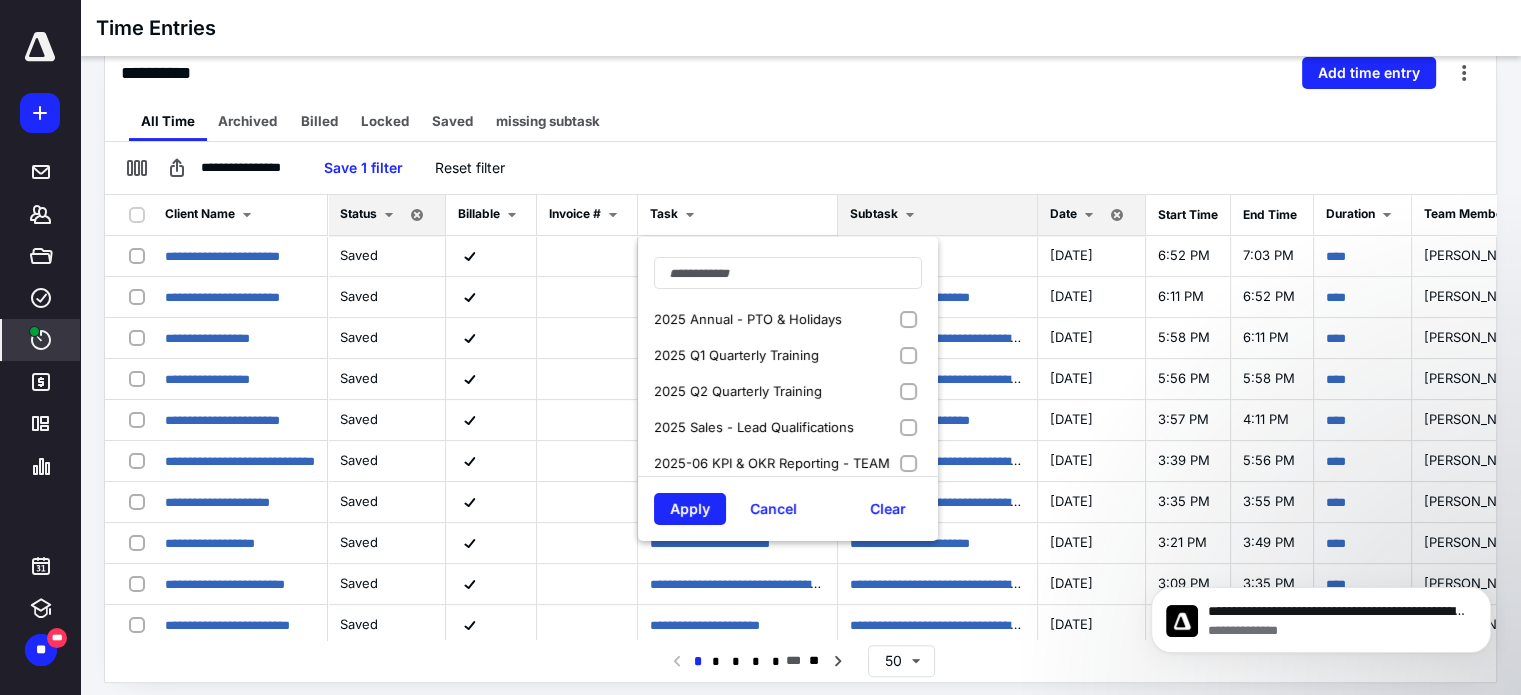 click on "Subtask" at bounding box center [937, 215] 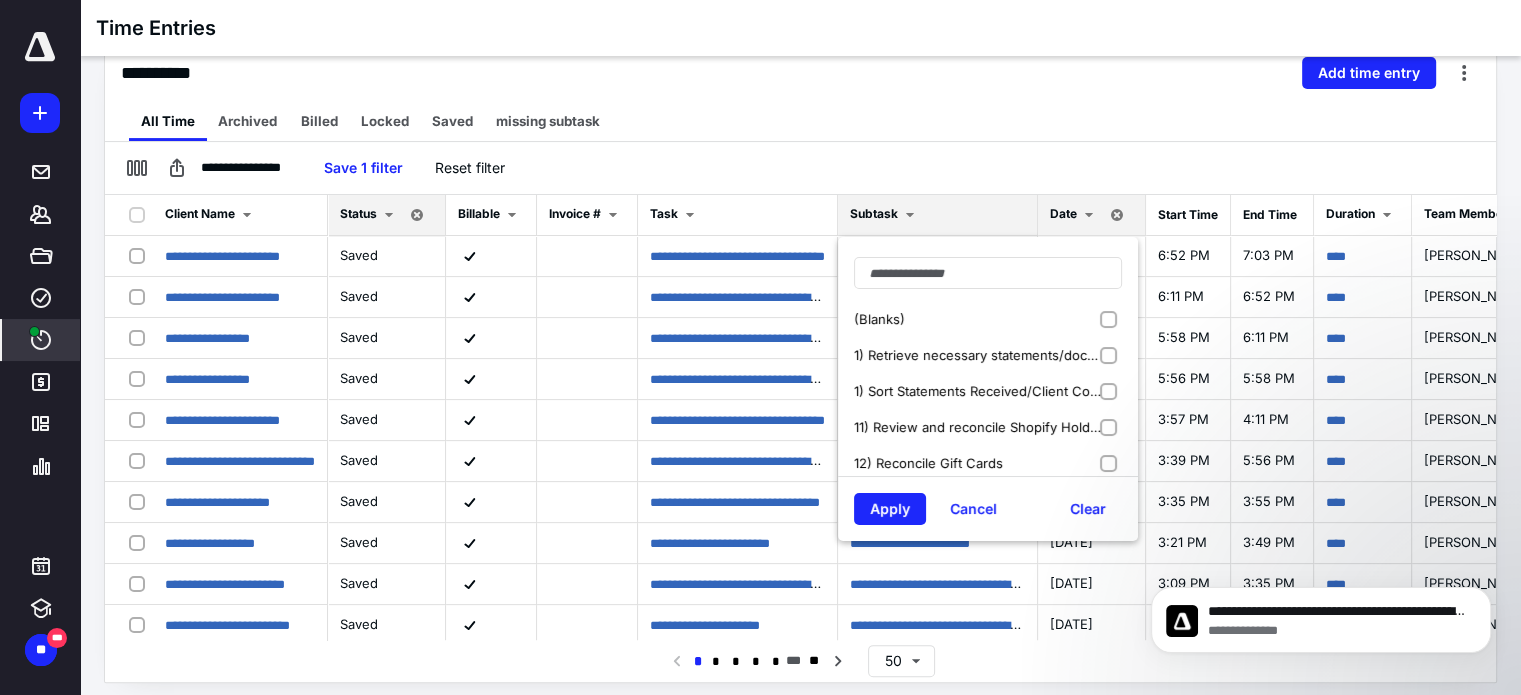 click on "(Blanks)" at bounding box center [988, 319] 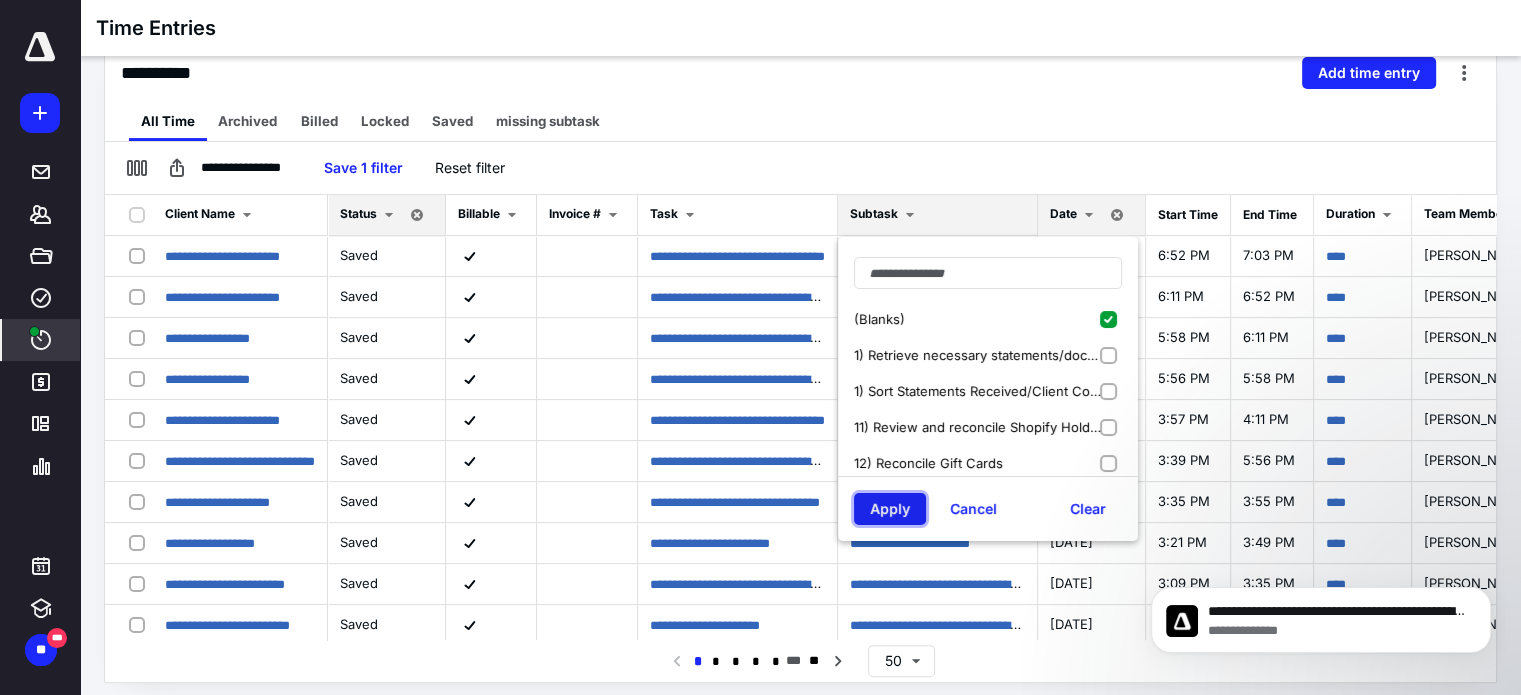 click on "Apply" at bounding box center [890, 509] 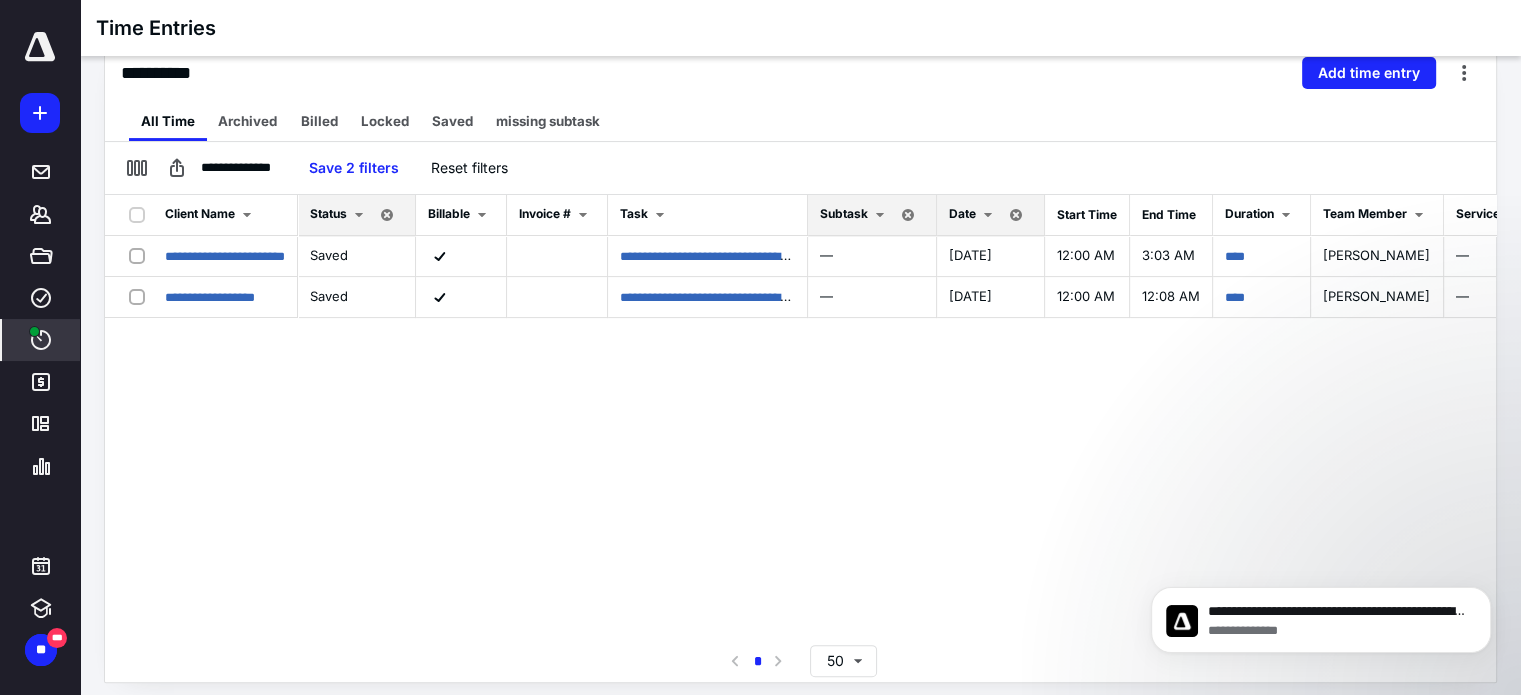 click on "**********" at bounding box center [800, 417] 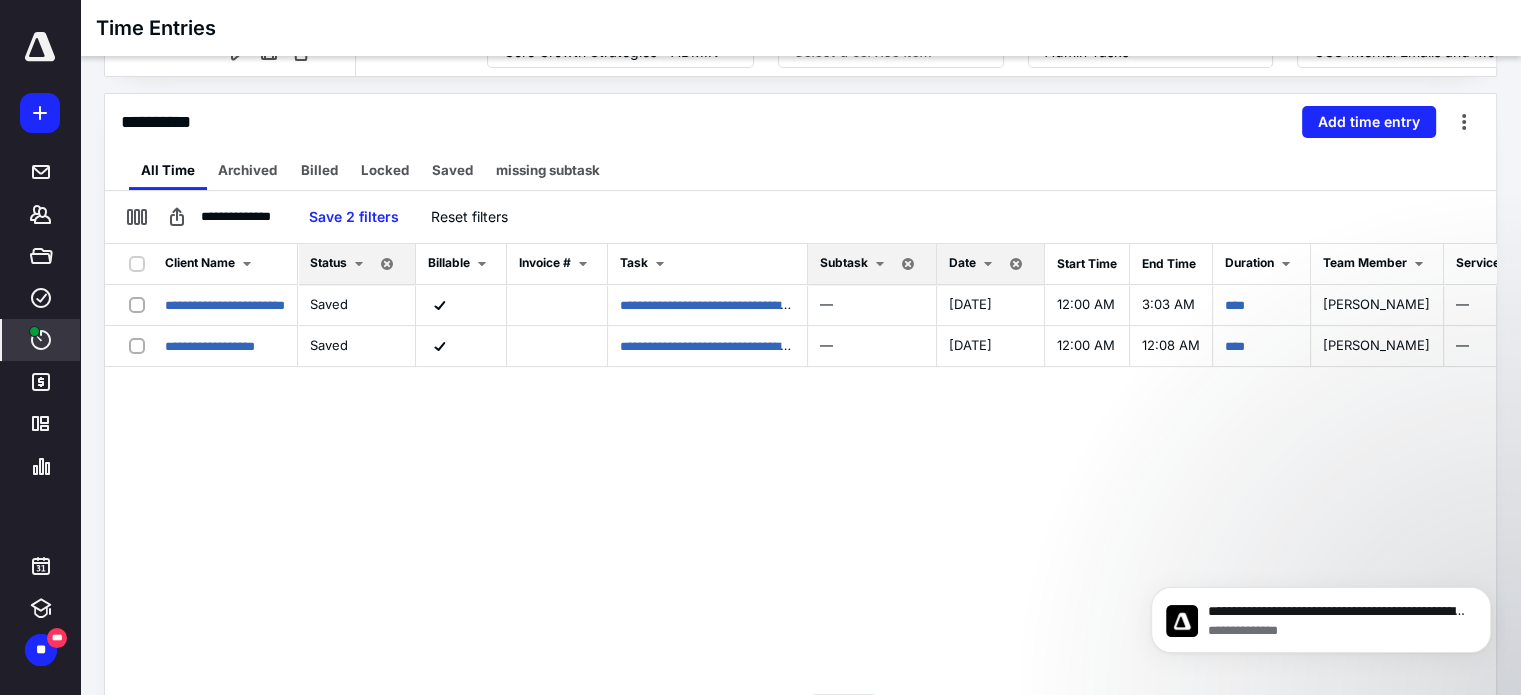 scroll, scrollTop: 508, scrollLeft: 0, axis: vertical 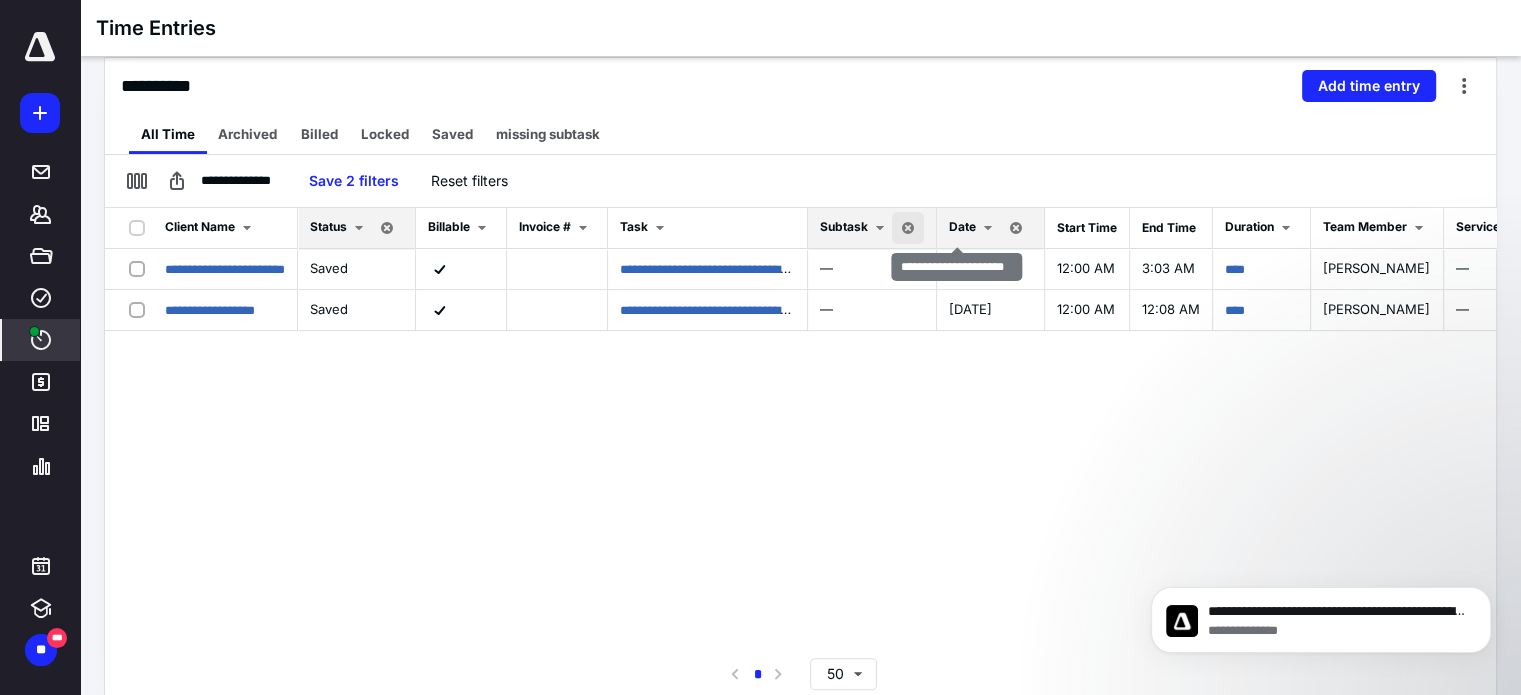 click at bounding box center [908, 228] 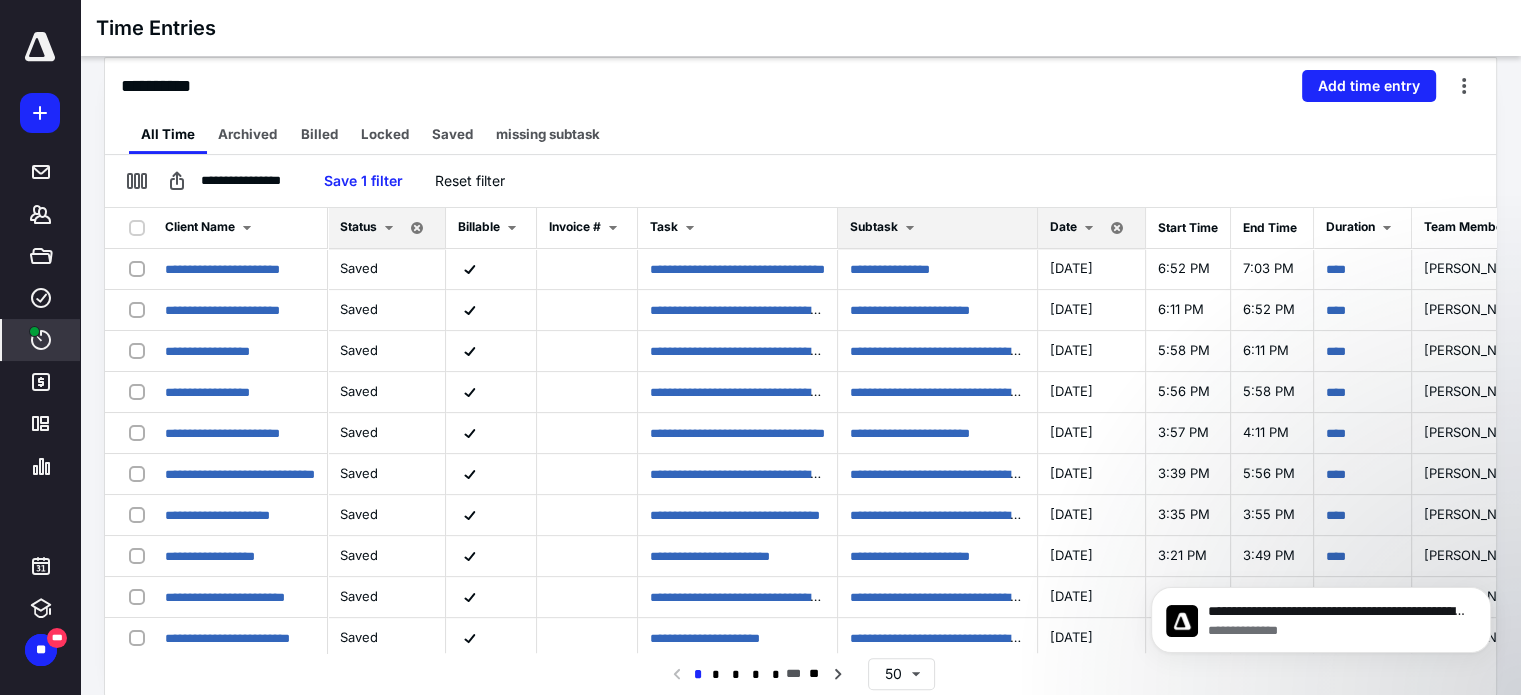 click on "Client Name" at bounding box center [240, 228] 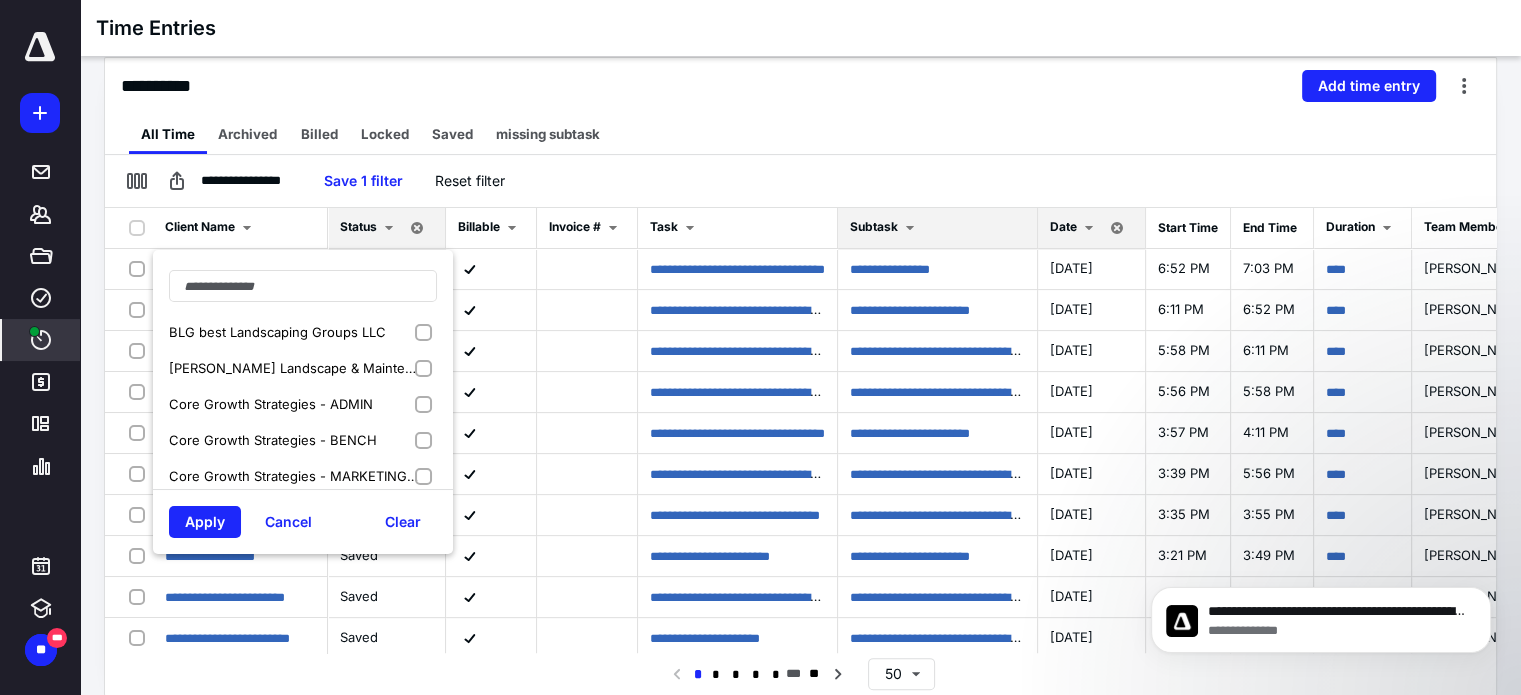 click on "BLG best Landscaping Groups LLC" at bounding box center (303, 332) 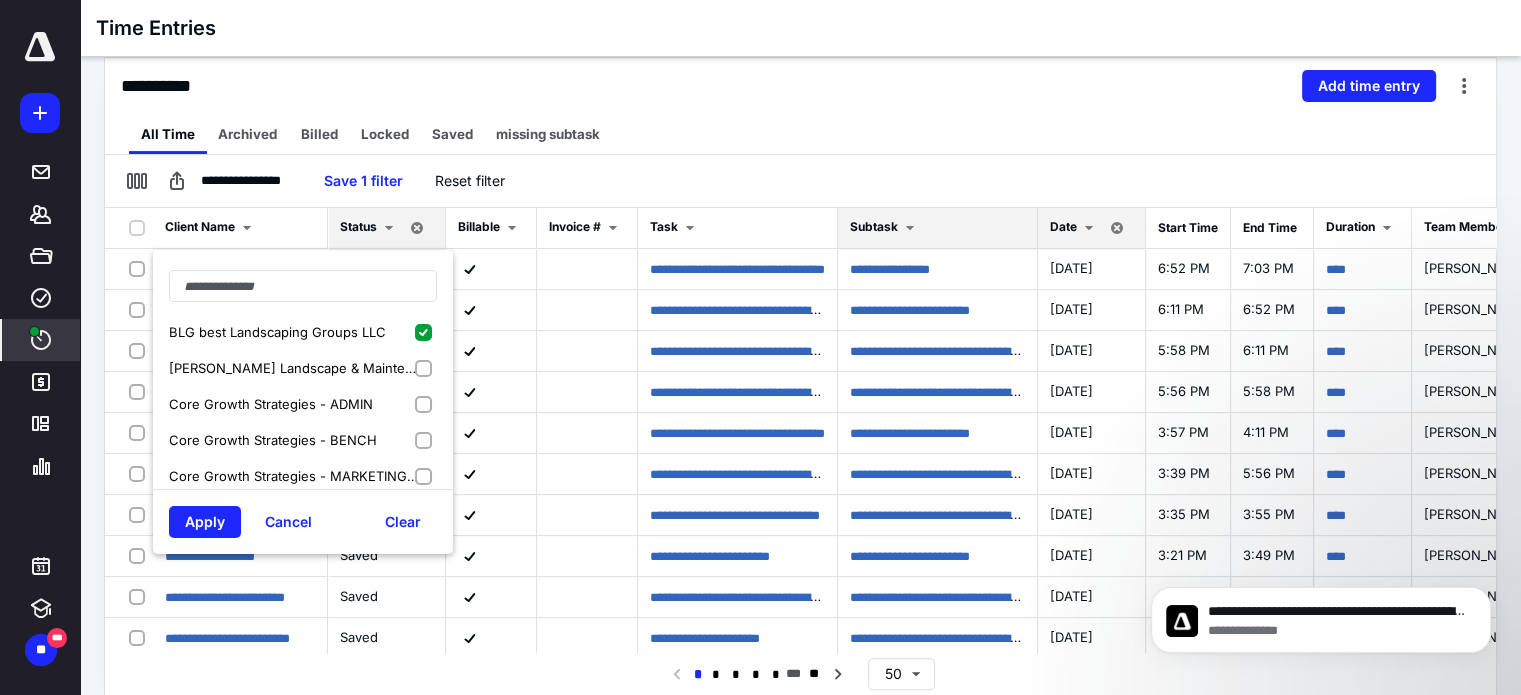 click on "[PERSON_NAME] Landscape & Maintenance" at bounding box center (303, 368) 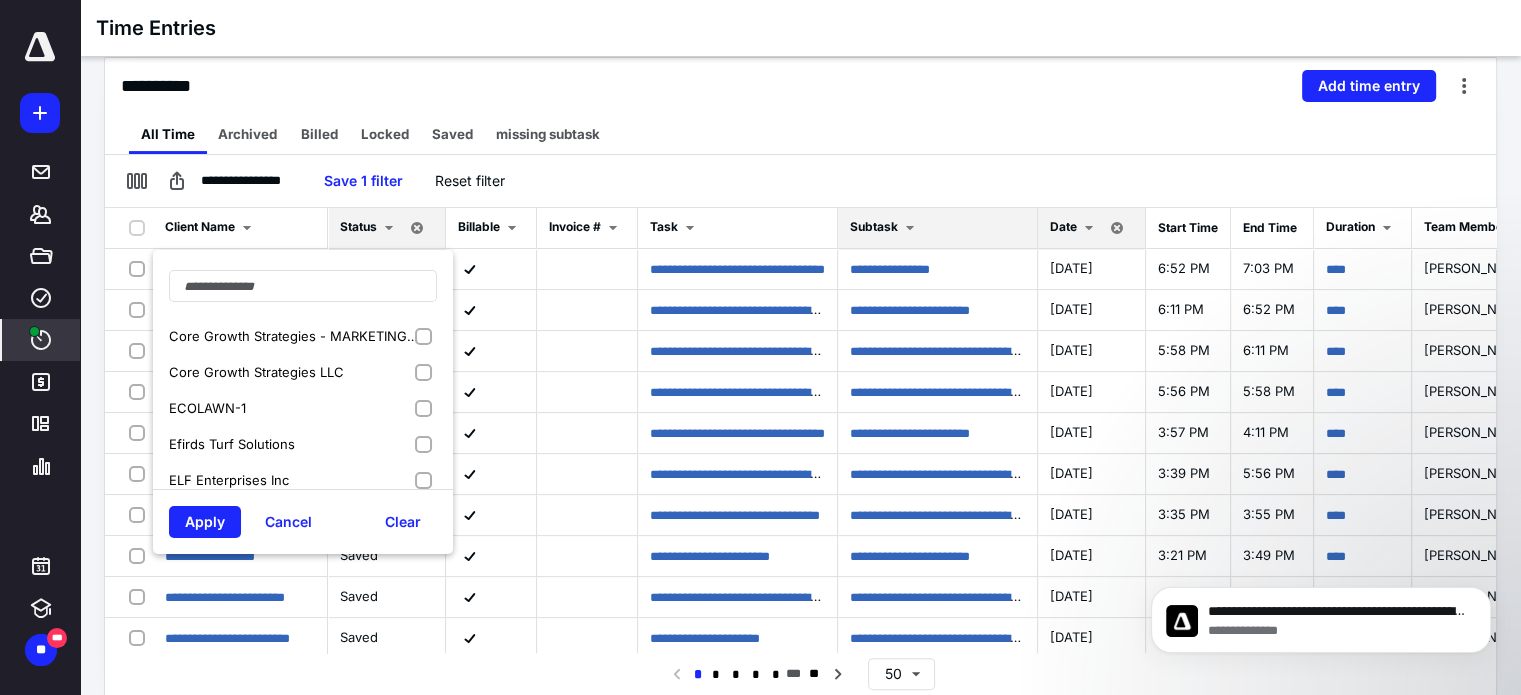 scroll, scrollTop: 140, scrollLeft: 0, axis: vertical 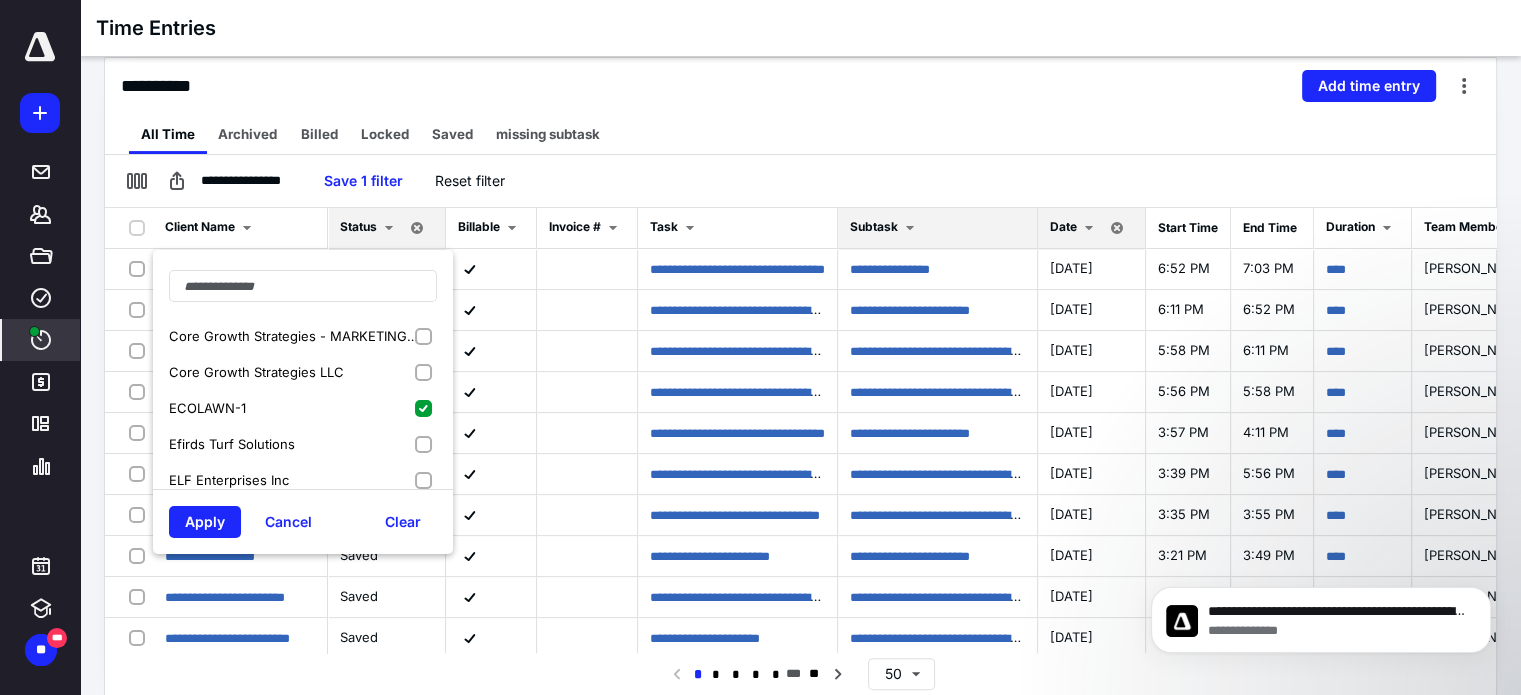click on "Efirds Turf Solutions" at bounding box center (303, 444) 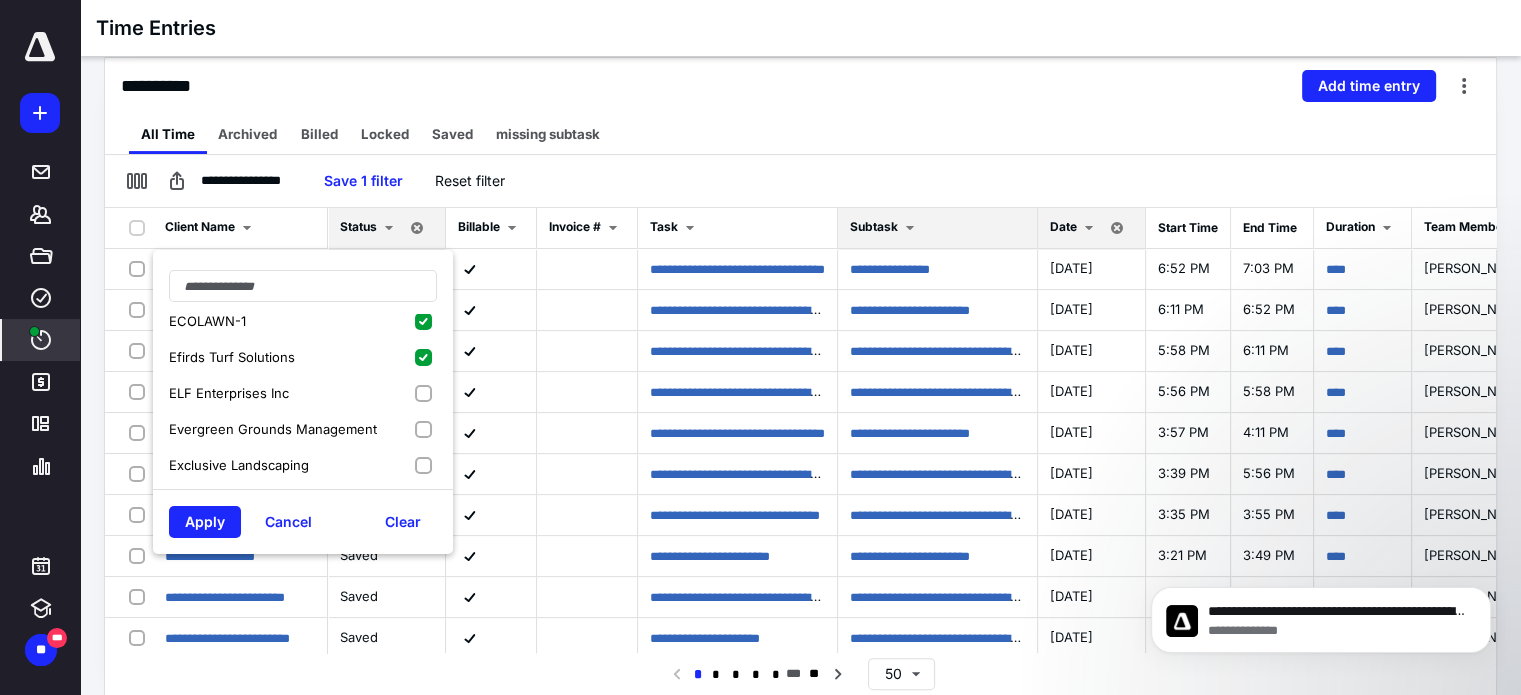 scroll, scrollTop: 234, scrollLeft: 0, axis: vertical 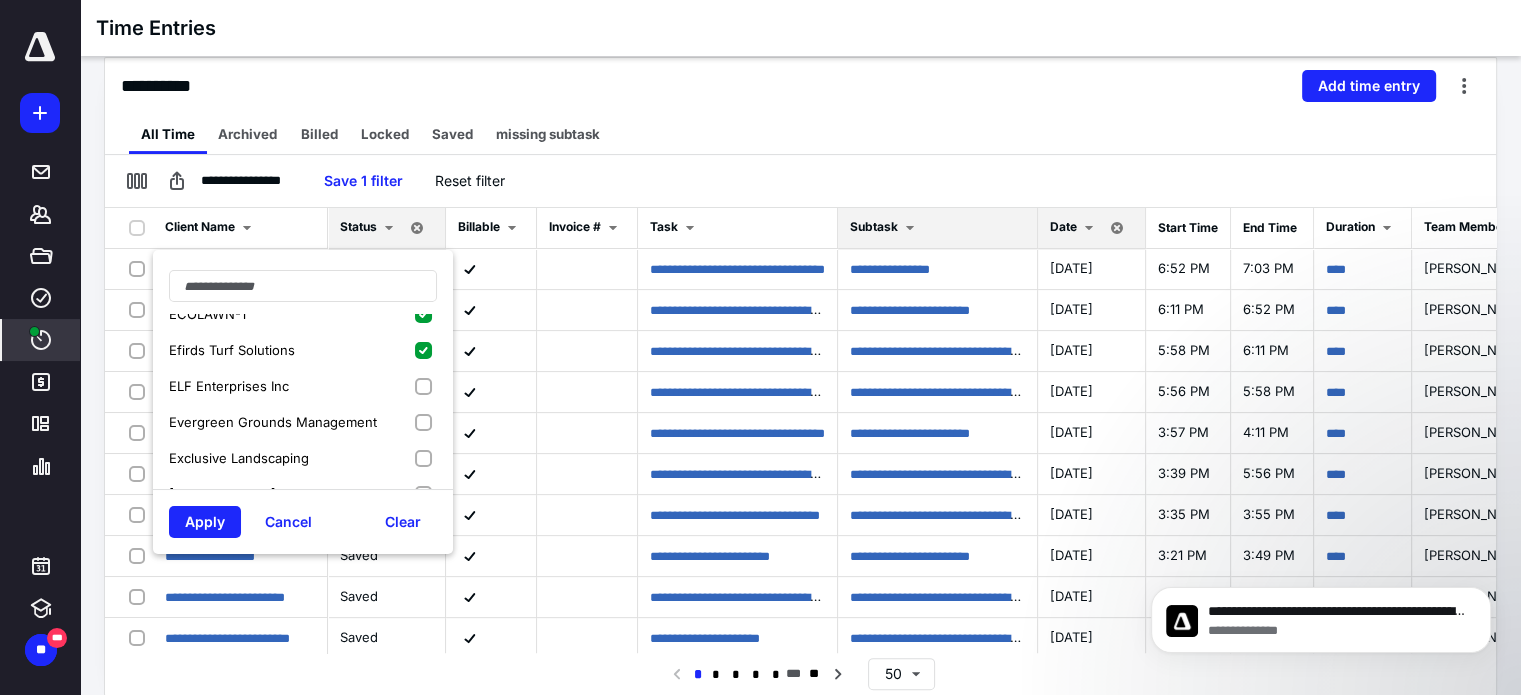 click on "ELF Enterprises Inc" at bounding box center (303, 386) 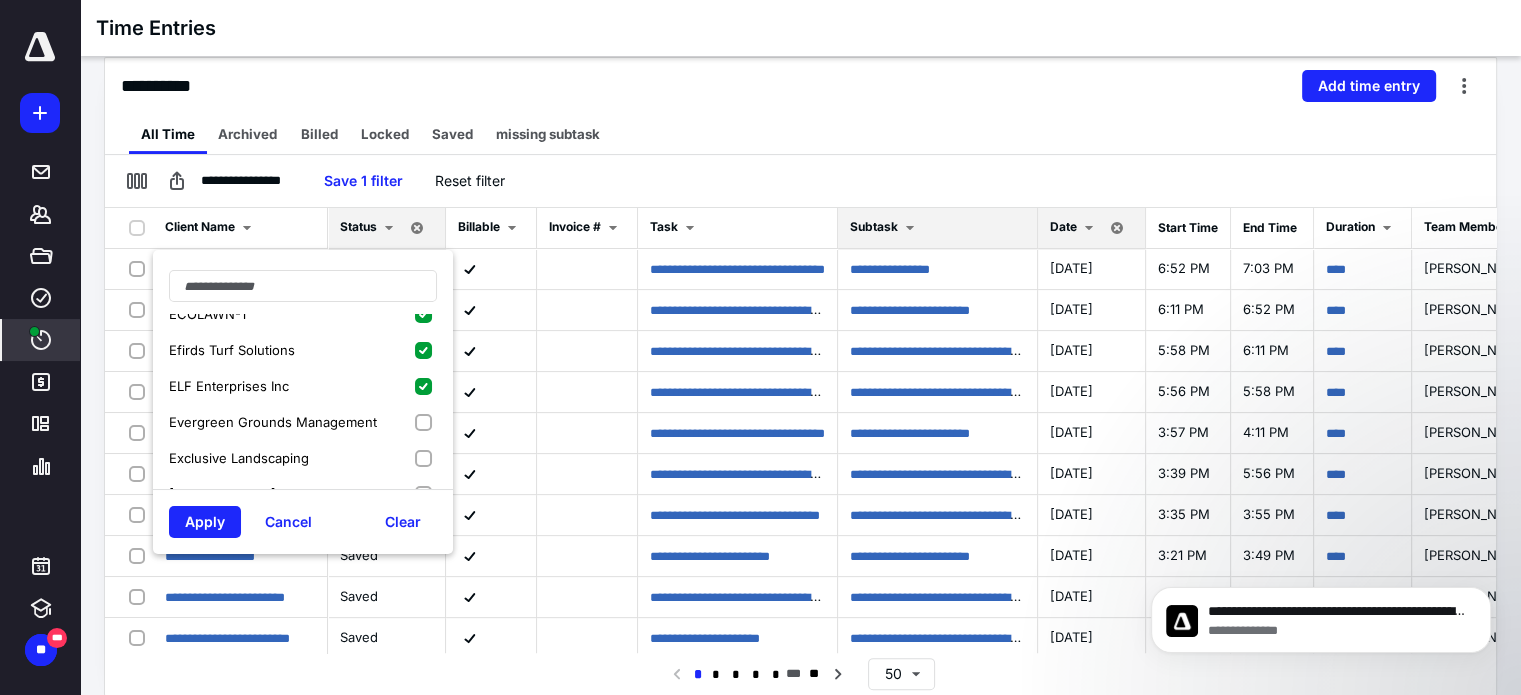 click on "Evergreen Grounds Management" at bounding box center (303, 422) 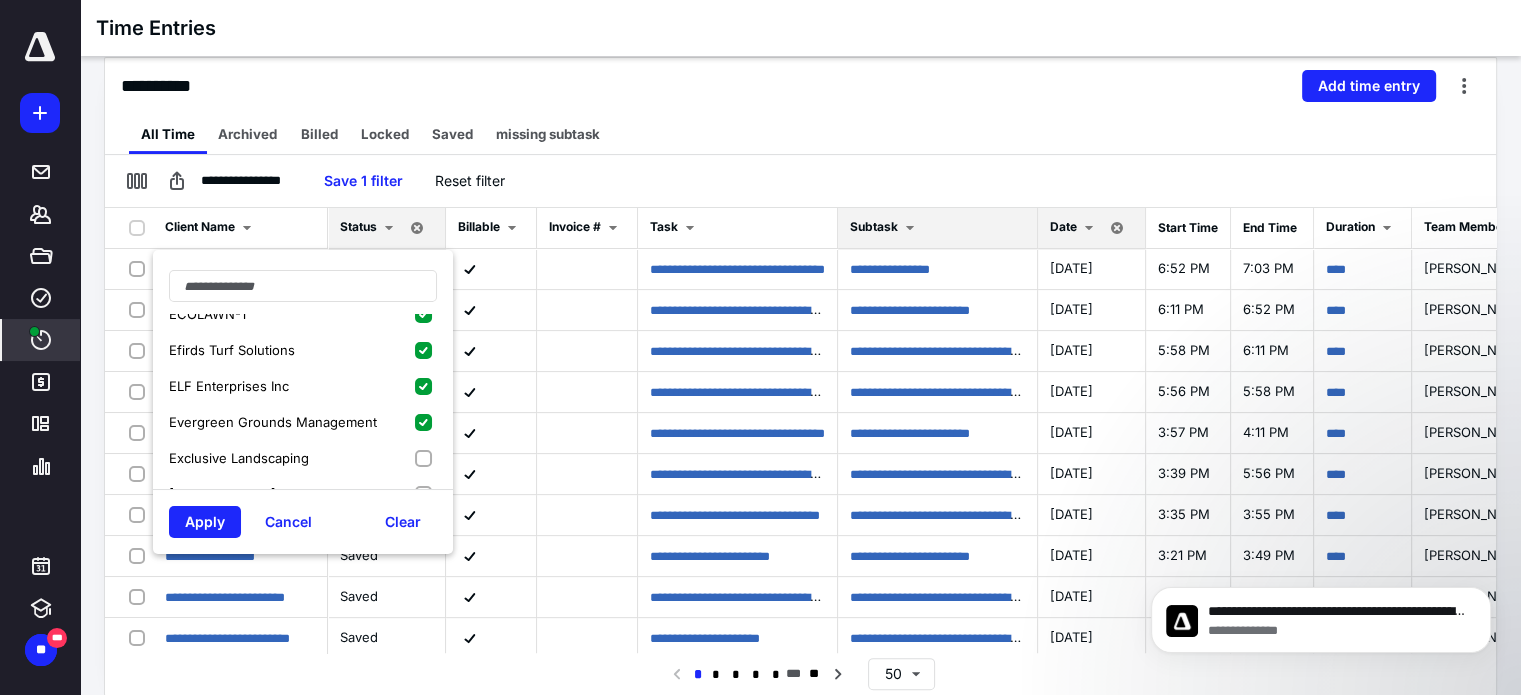 click on "Exclusive Landscaping" at bounding box center [303, 458] 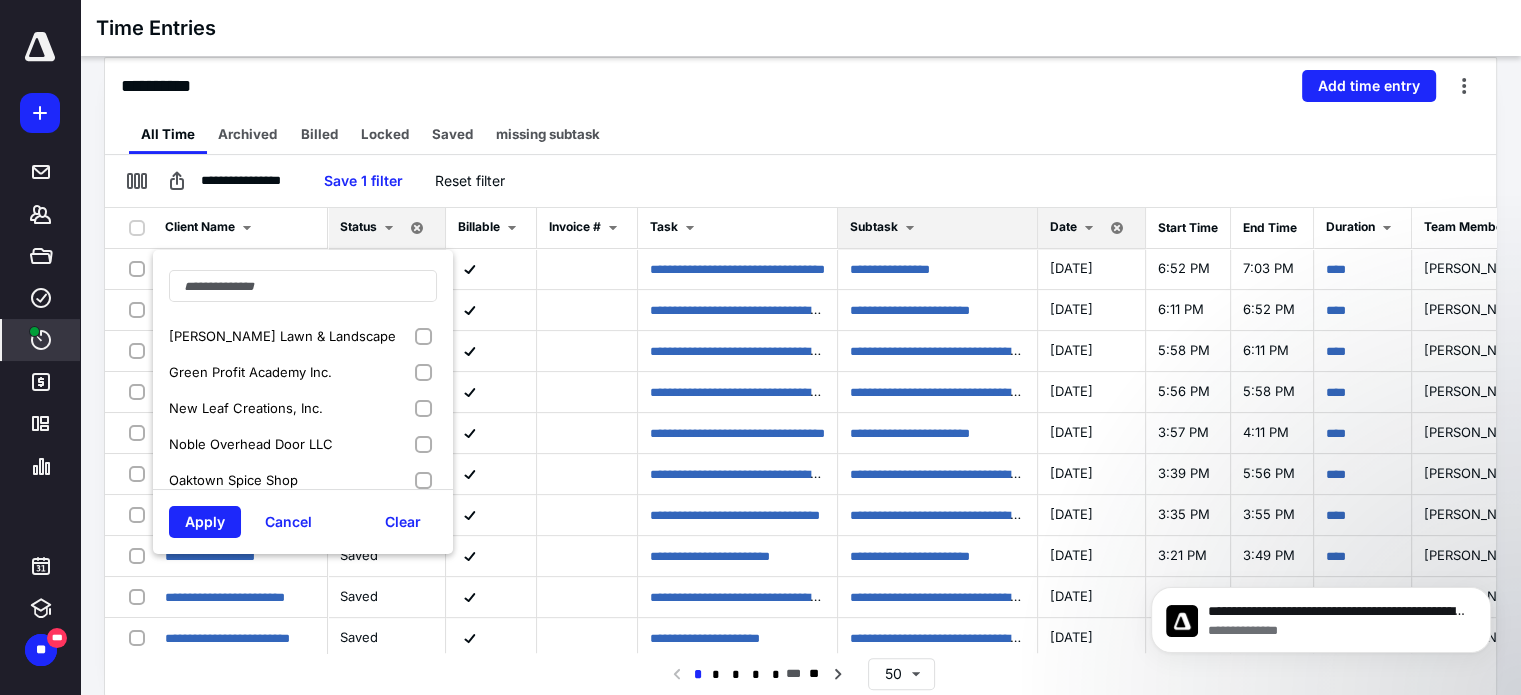 scroll, scrollTop: 392, scrollLeft: 0, axis: vertical 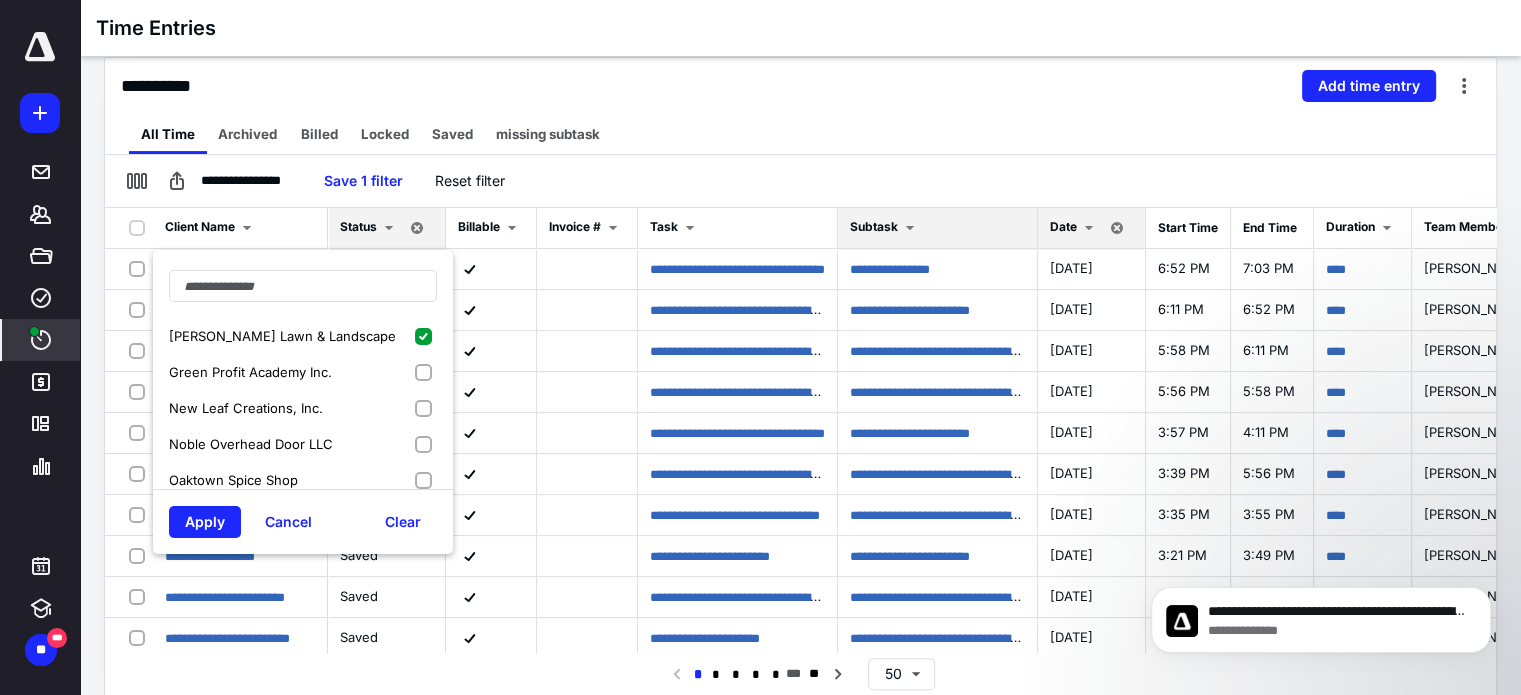 click on "Green Profit Academy Inc." at bounding box center [303, 372] 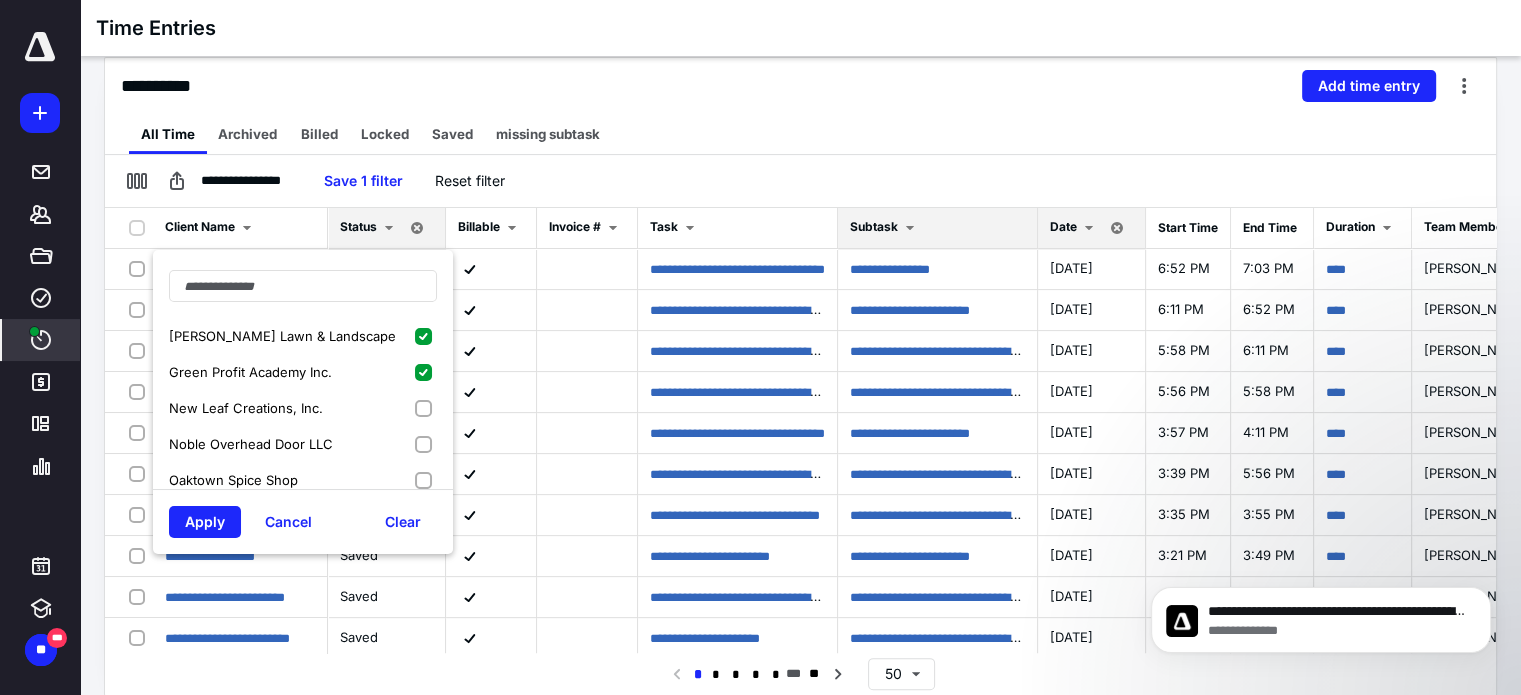 click on "New Leaf Creations, Inc." at bounding box center (303, 408) 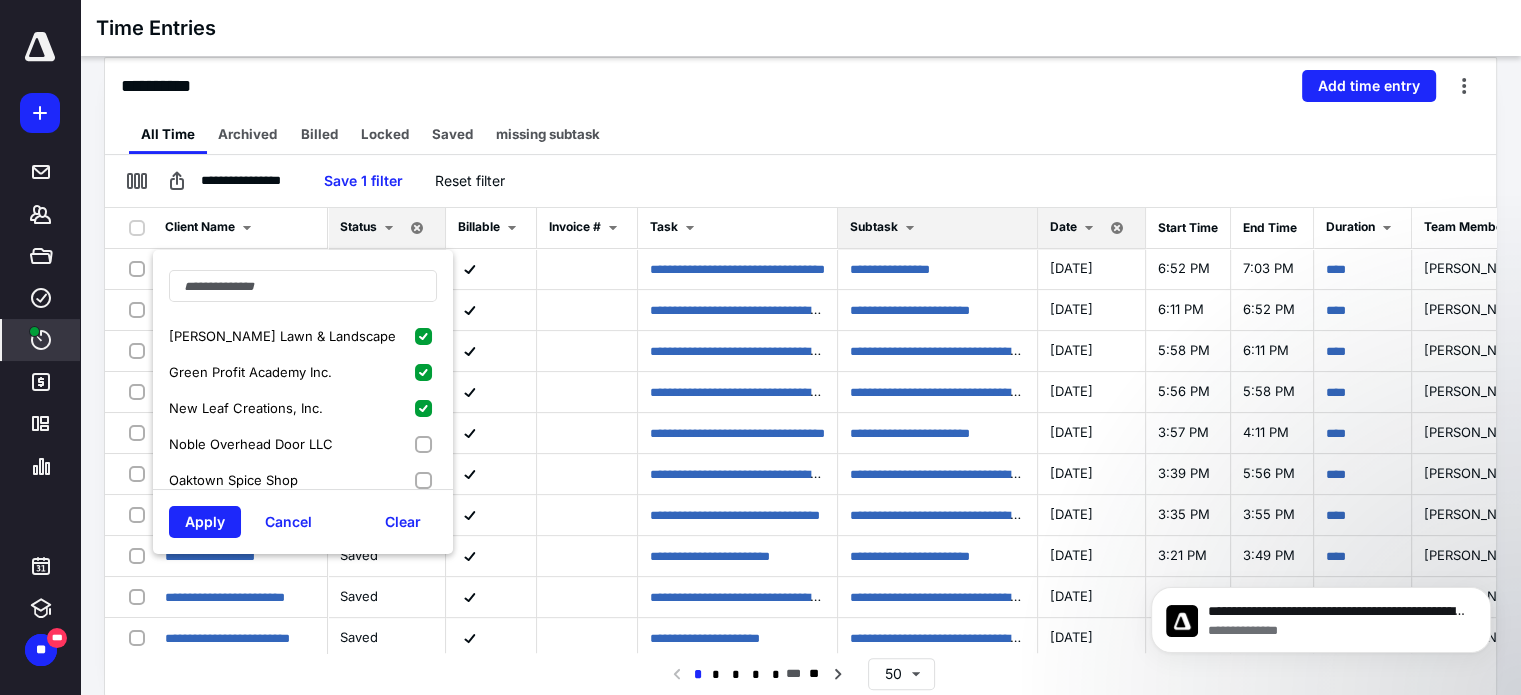 click on "Noble Overhead Door LLC" at bounding box center [303, 444] 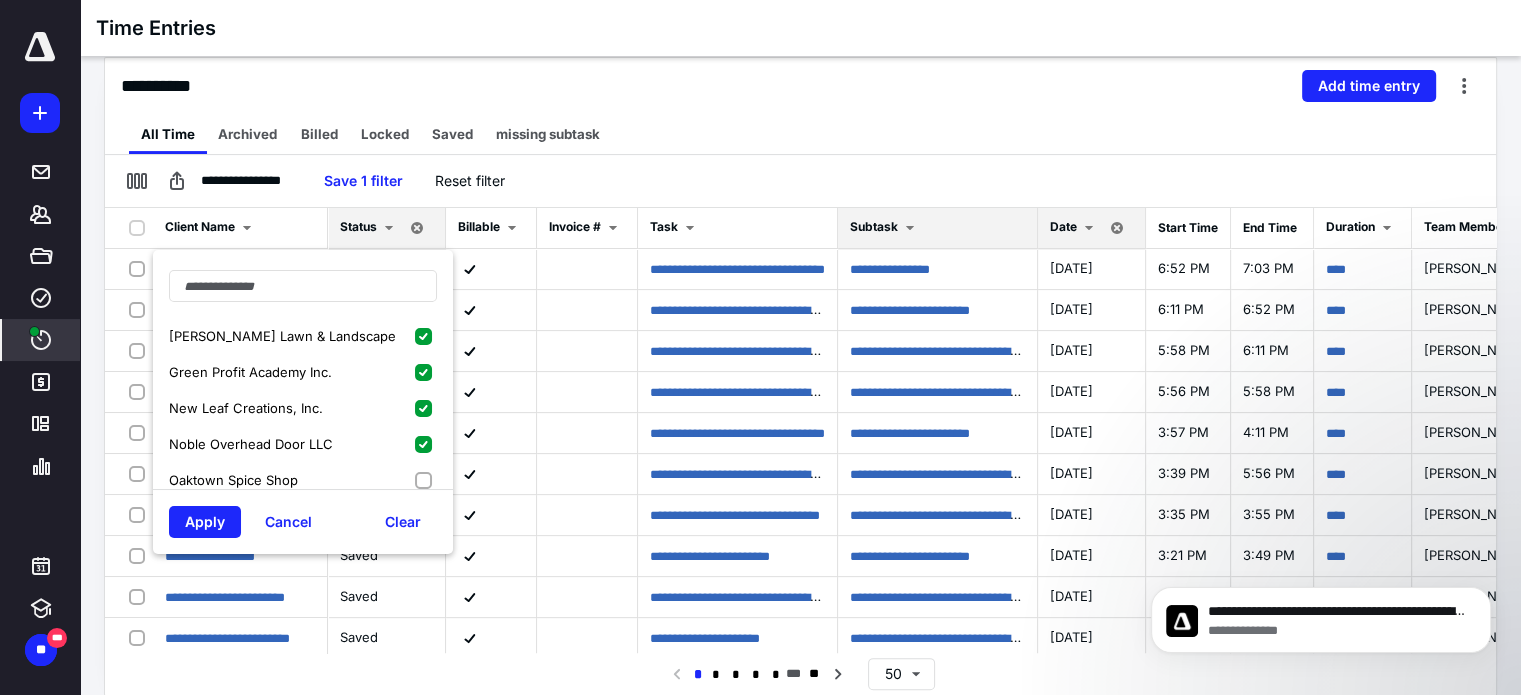 click on "Oaktown Spice Shop" at bounding box center (303, 480) 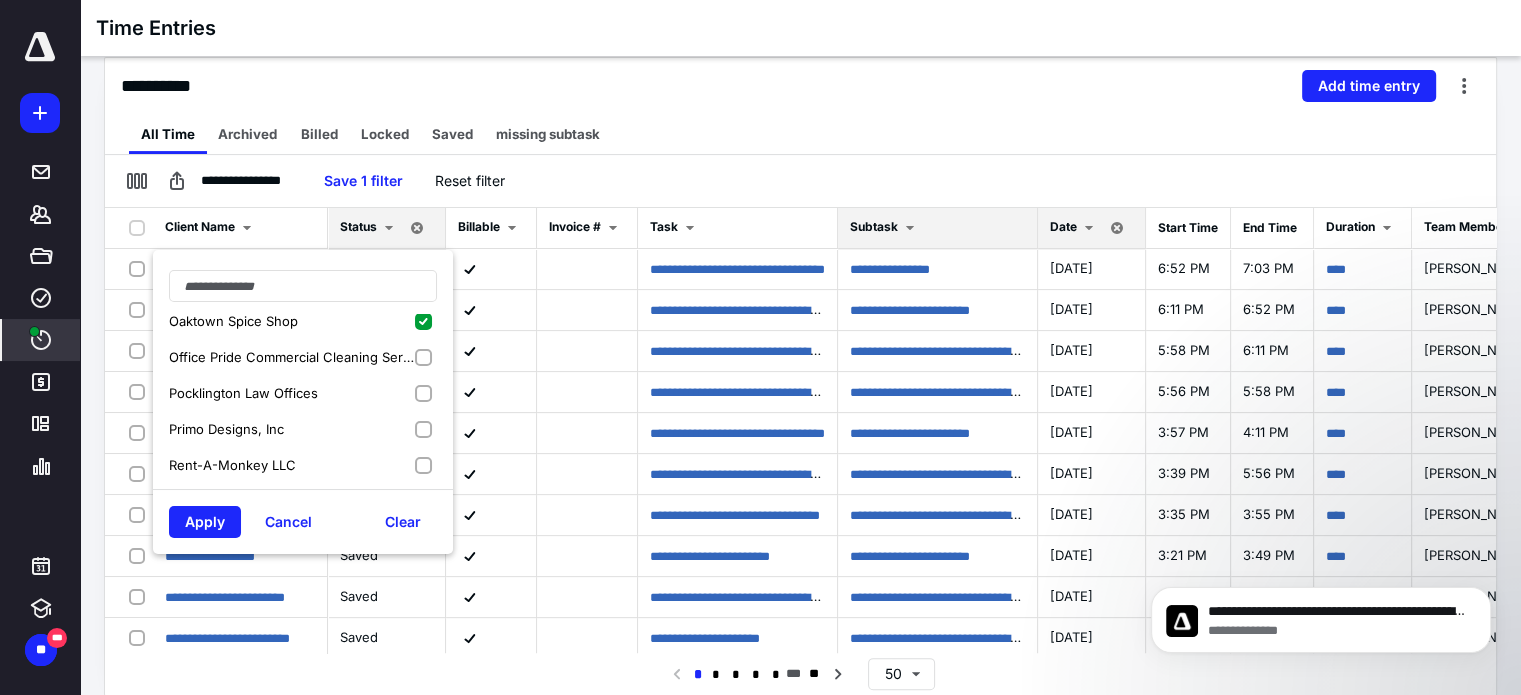 scroll, scrollTop: 552, scrollLeft: 0, axis: vertical 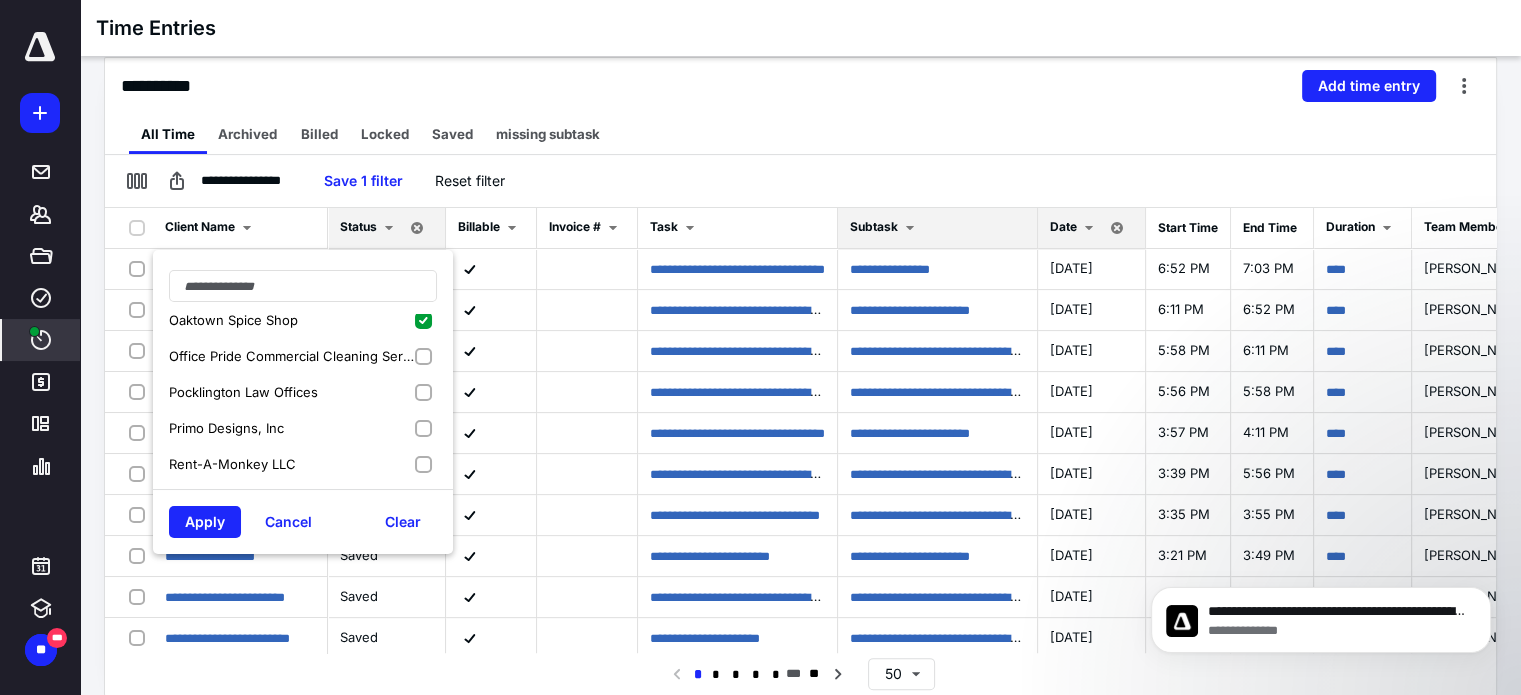 click on "Office Pride Commercial Cleaning Services" at bounding box center [303, 356] 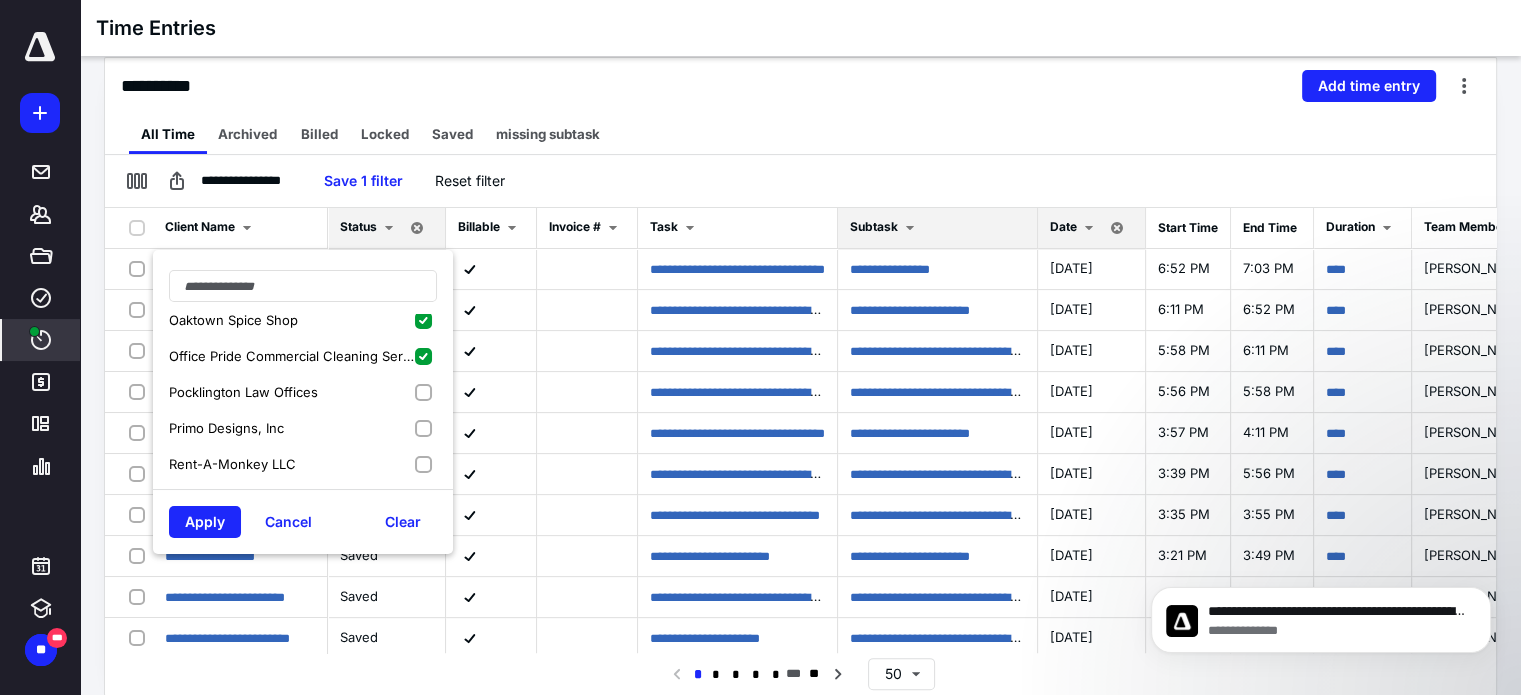 click on "Pocklington Law Offices" at bounding box center [303, 392] 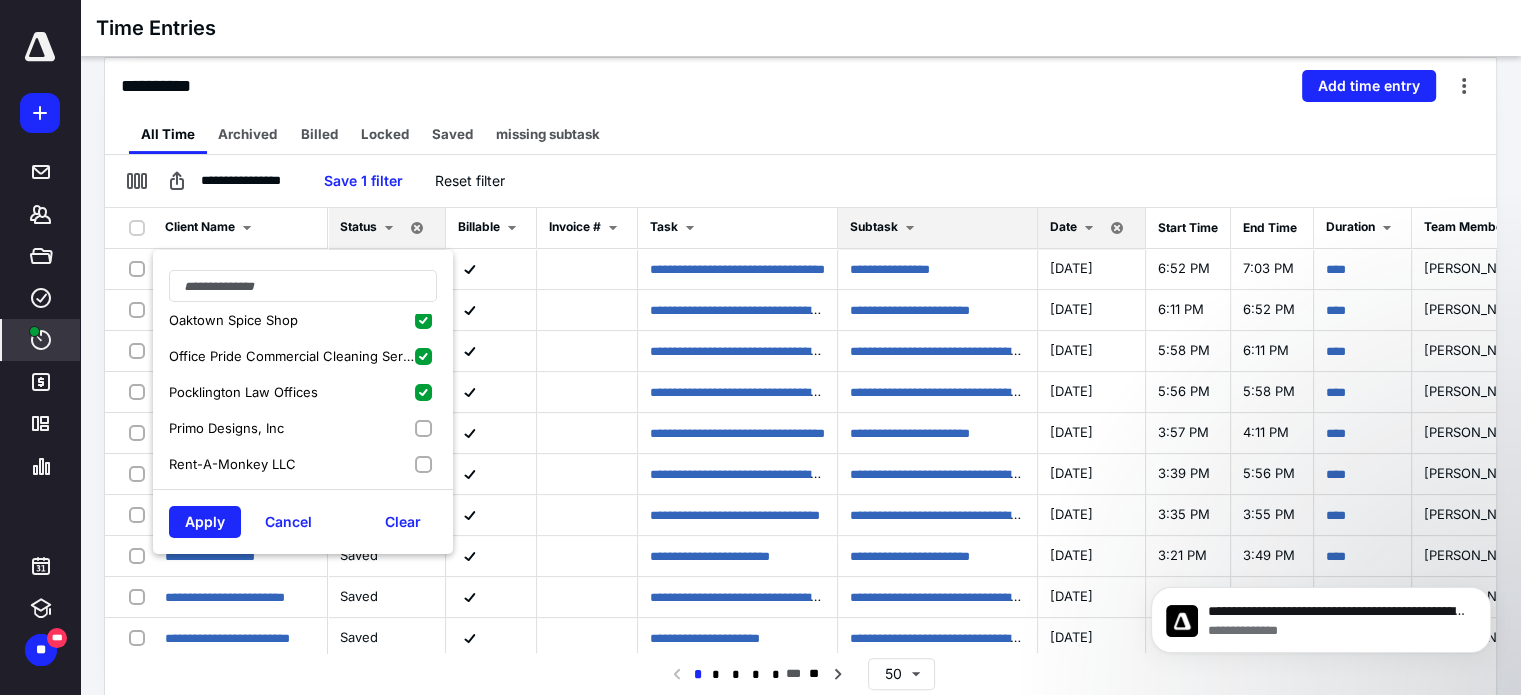 click on "Primo Designs, Inc" at bounding box center [303, 428] 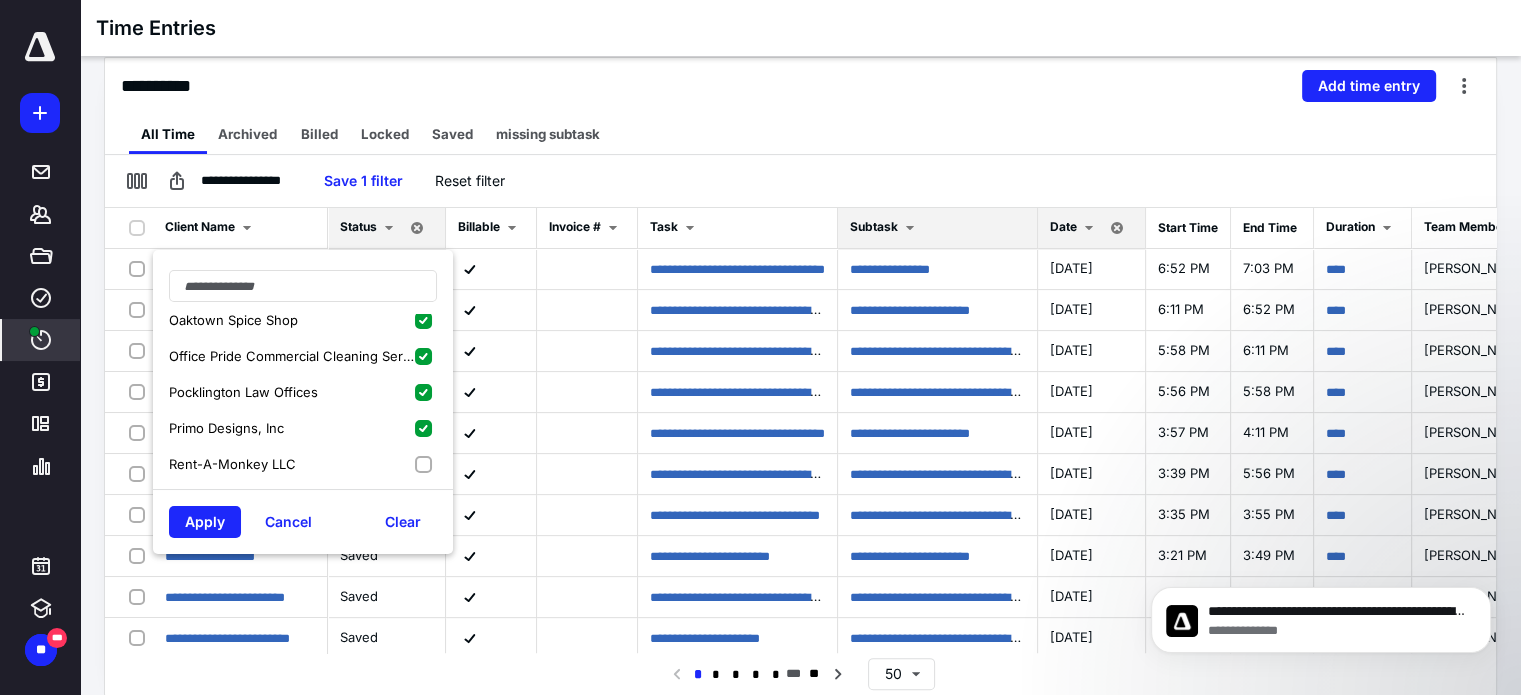 click on "Rent-A-Monkey LLC" at bounding box center (303, 464) 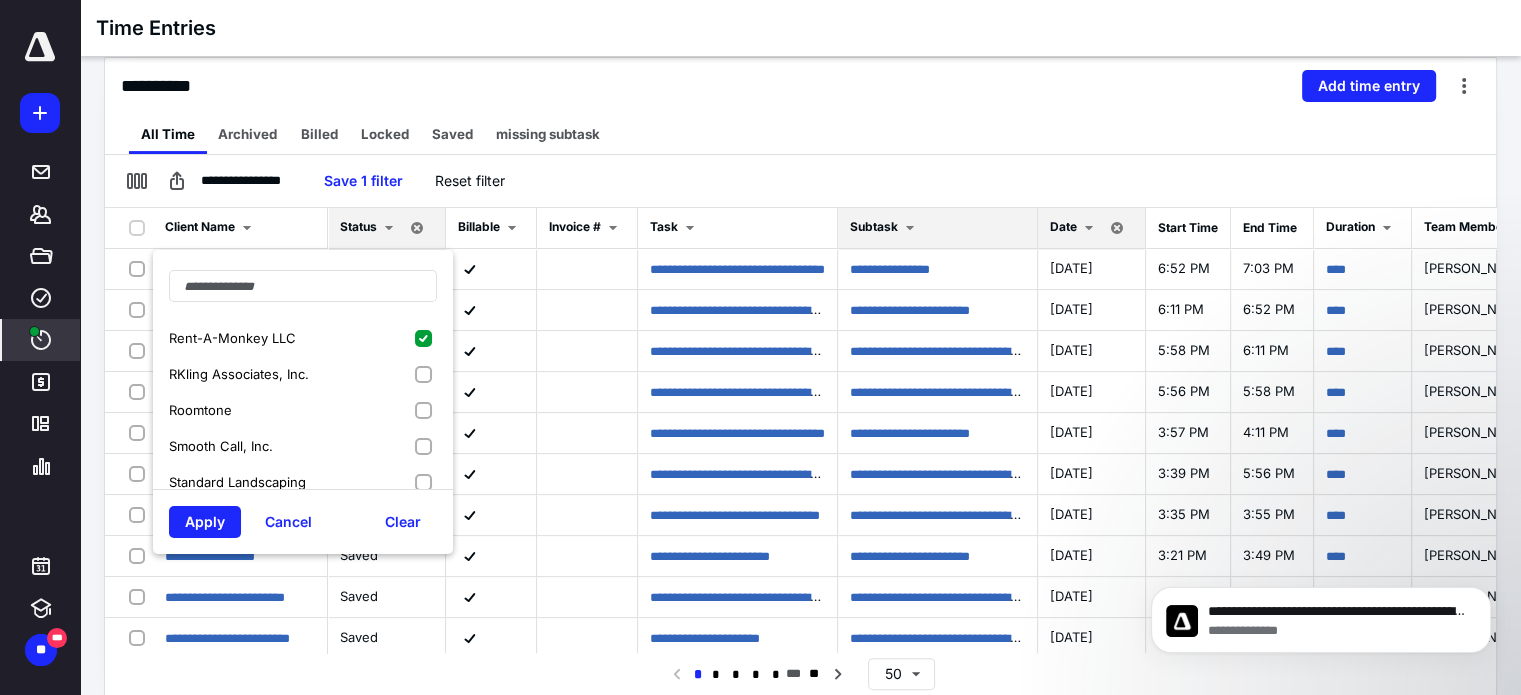 scroll, scrollTop: 680, scrollLeft: 0, axis: vertical 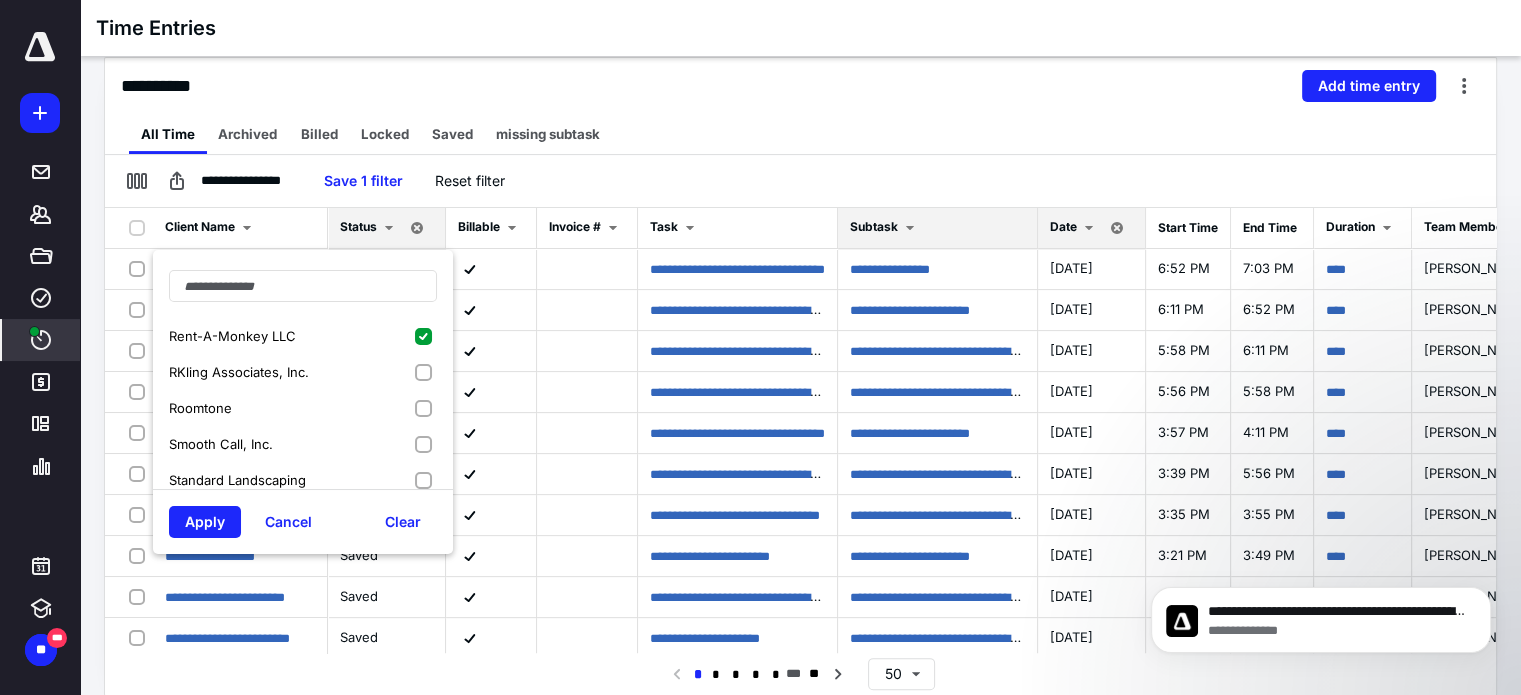 click on "RKling Associates, Inc." at bounding box center [303, 372] 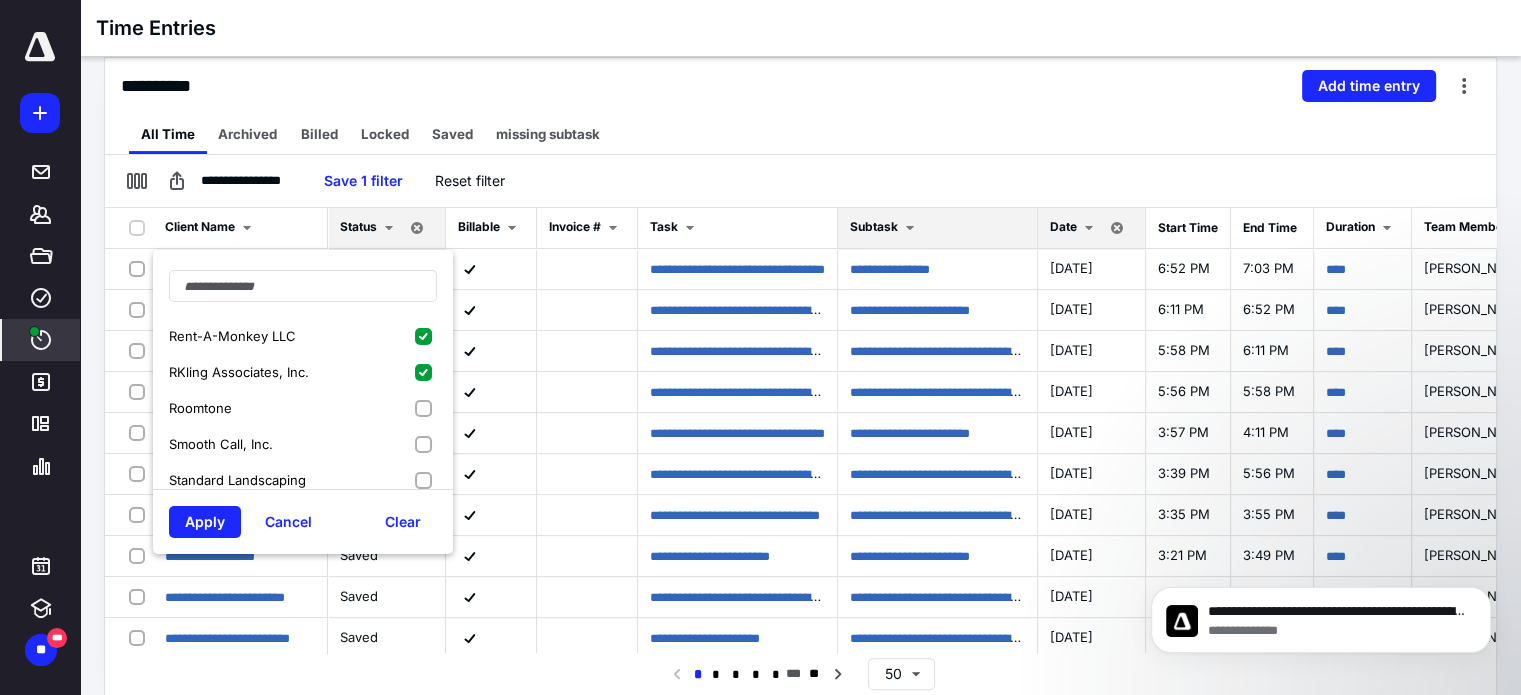 click on "Roomtone" at bounding box center [303, 408] 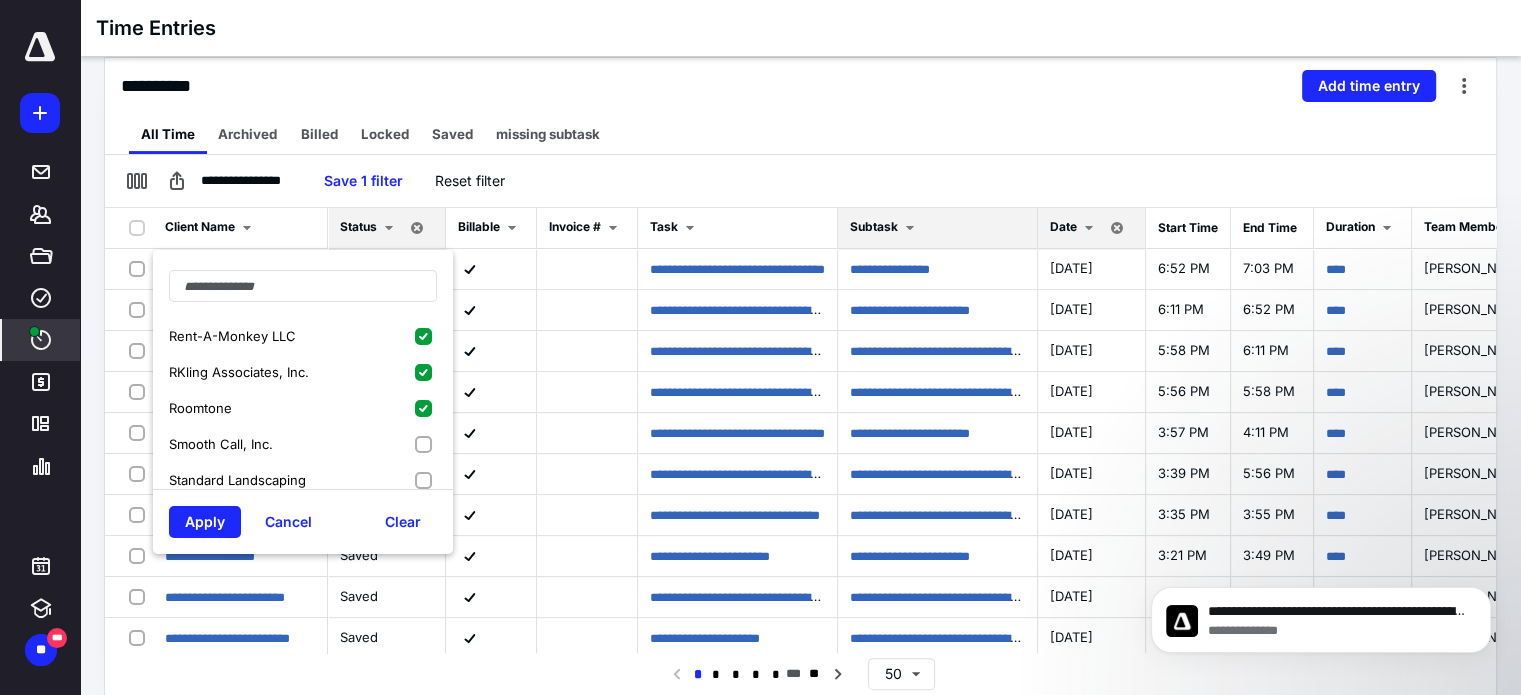 click on "Smooth Call, Inc." at bounding box center (303, 444) 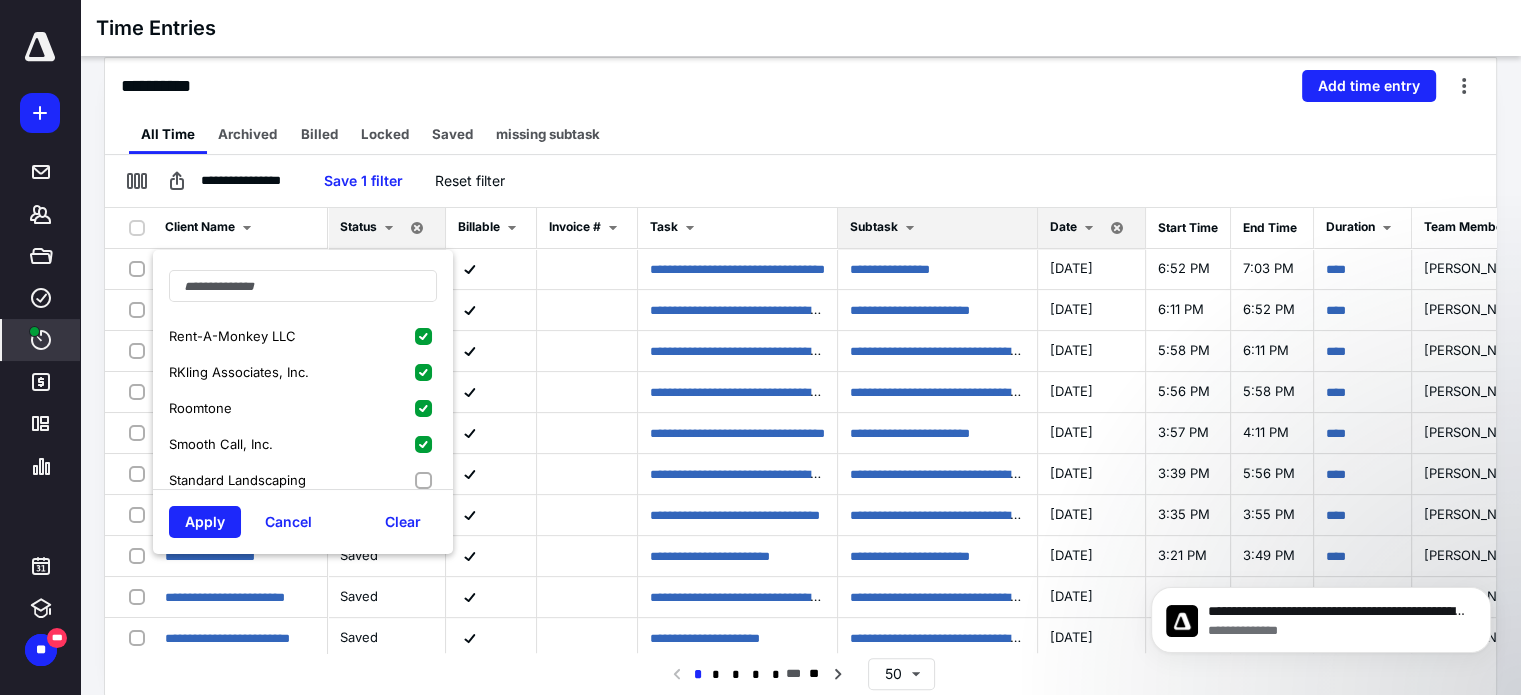 click on "Standard Landscaping" at bounding box center [303, 480] 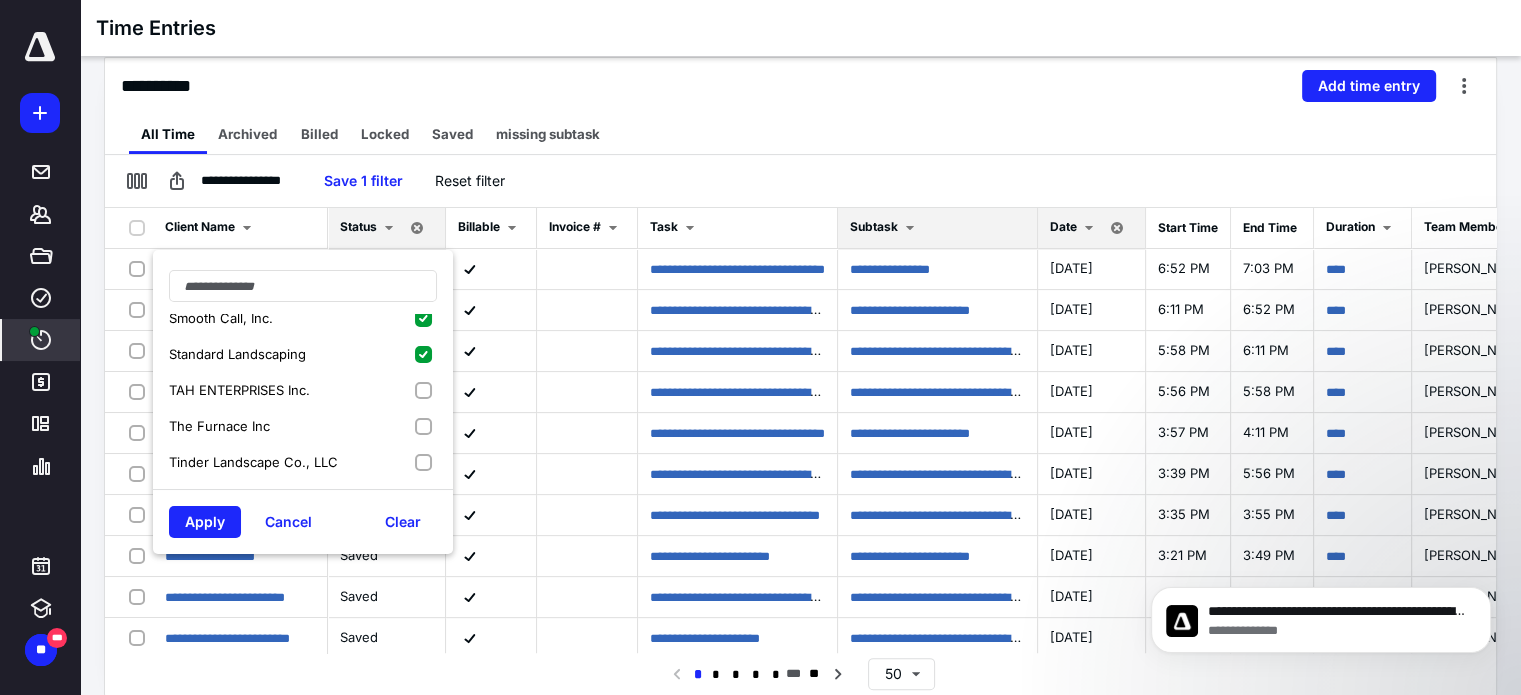 scroll, scrollTop: 807, scrollLeft: 0, axis: vertical 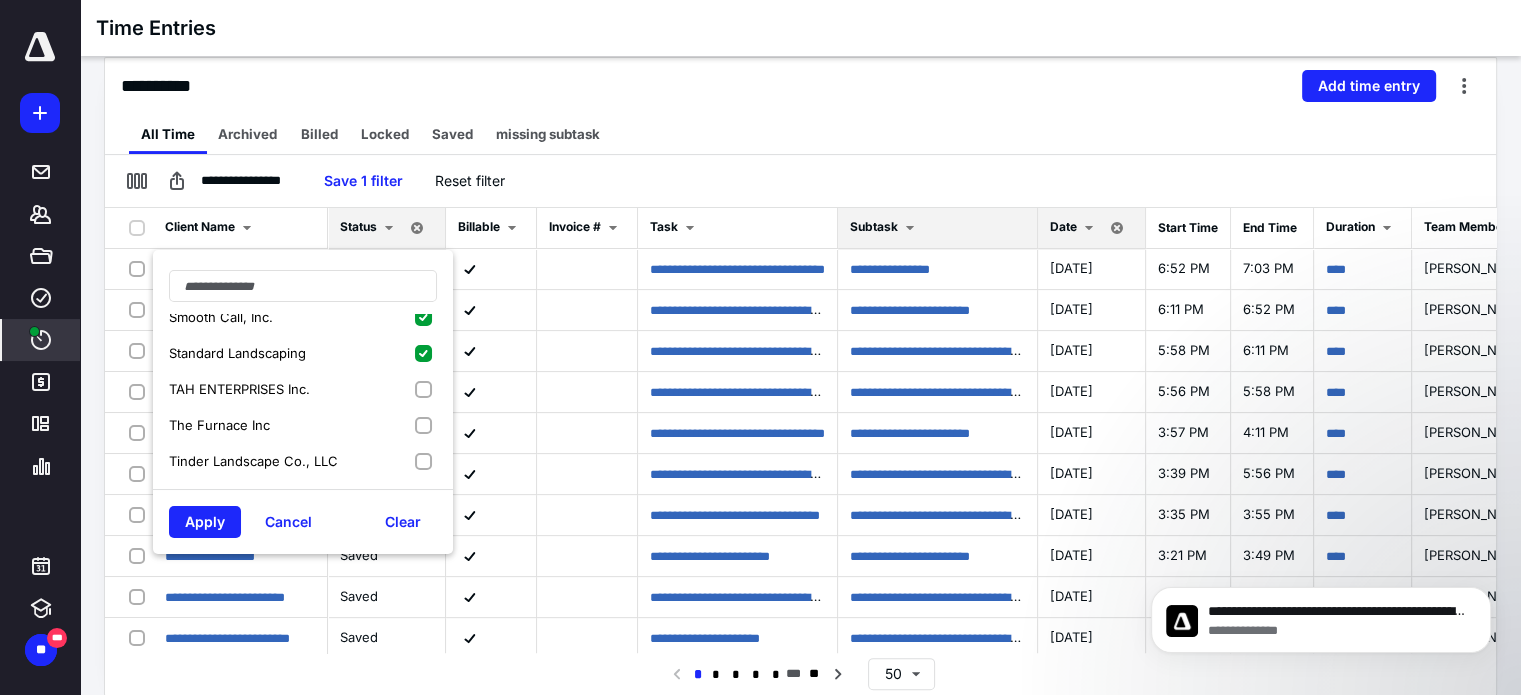 click on "TAH ENTERPRISES Inc." at bounding box center [303, 389] 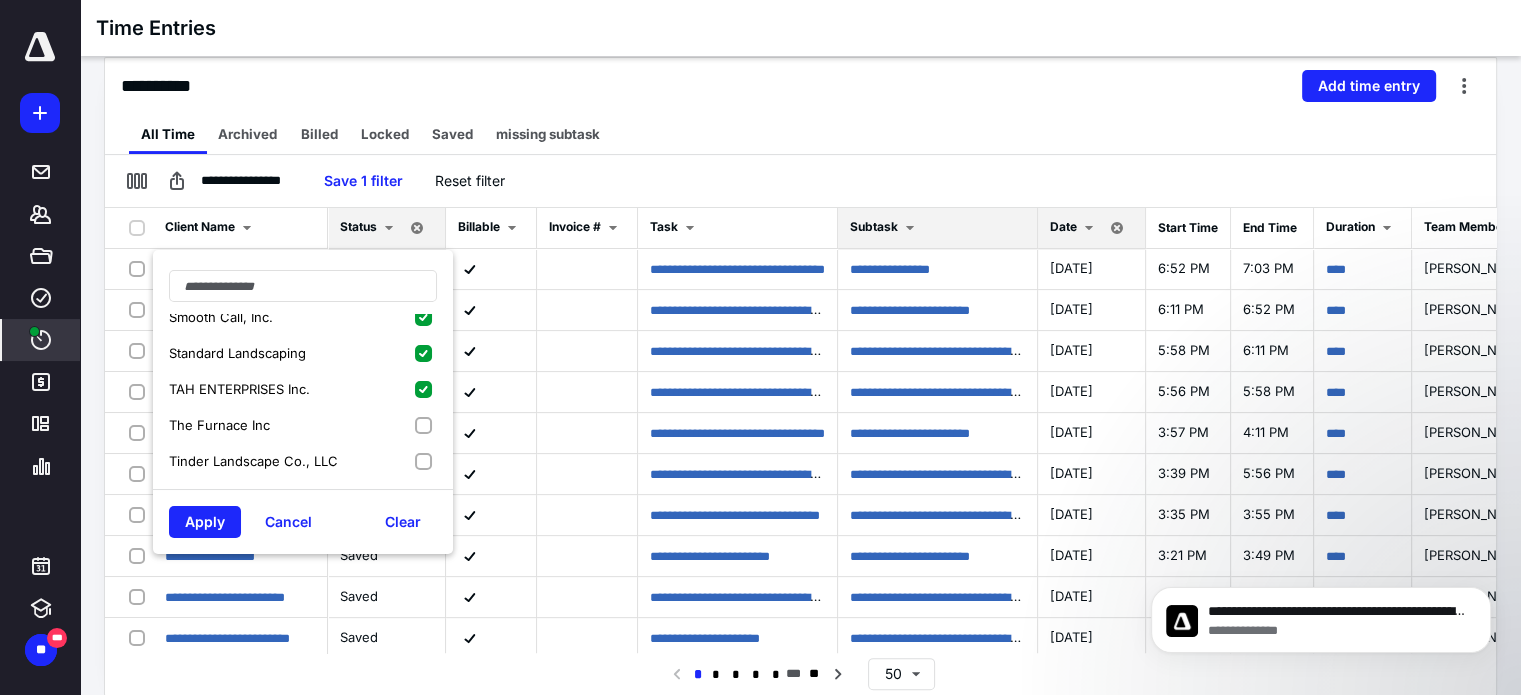 click on "The Furnace Inc" at bounding box center (303, 425) 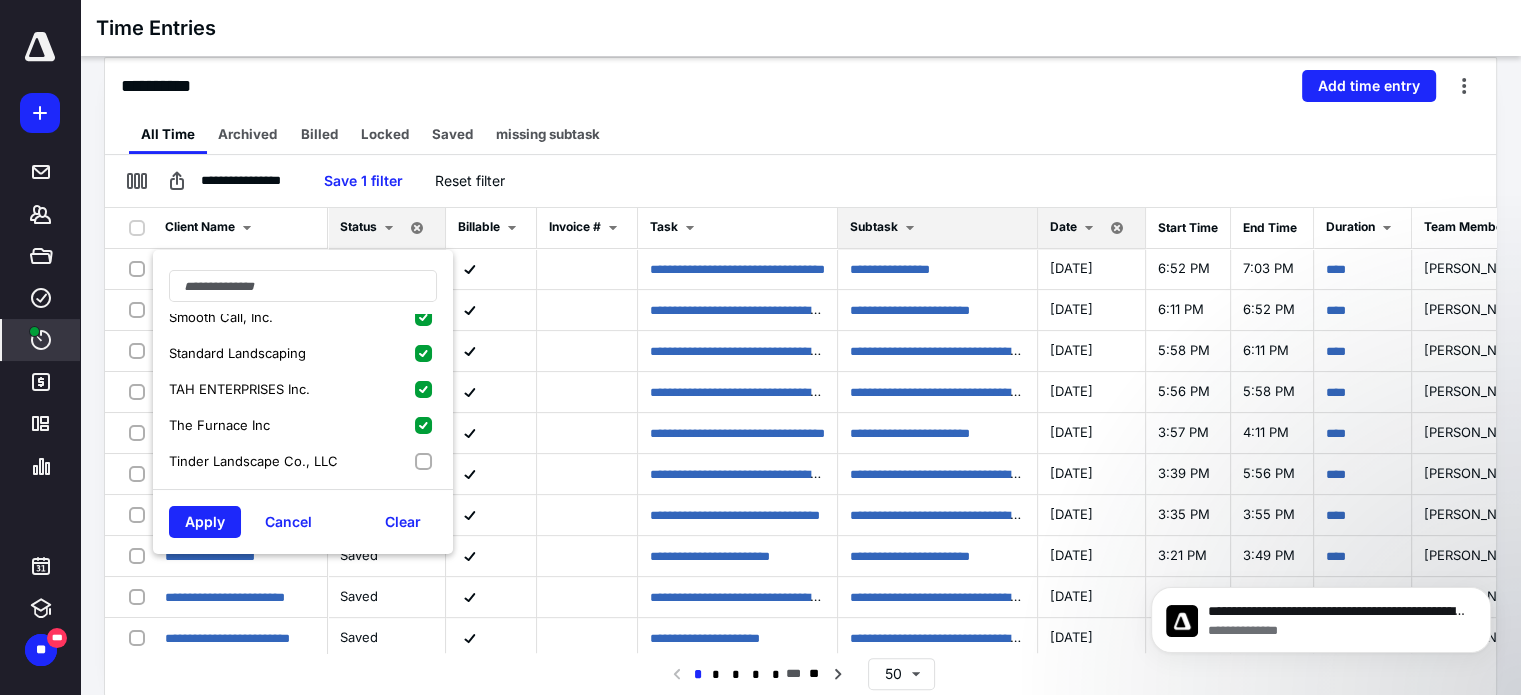 click on "Tinder Landscape Co., LLC" at bounding box center [303, 461] 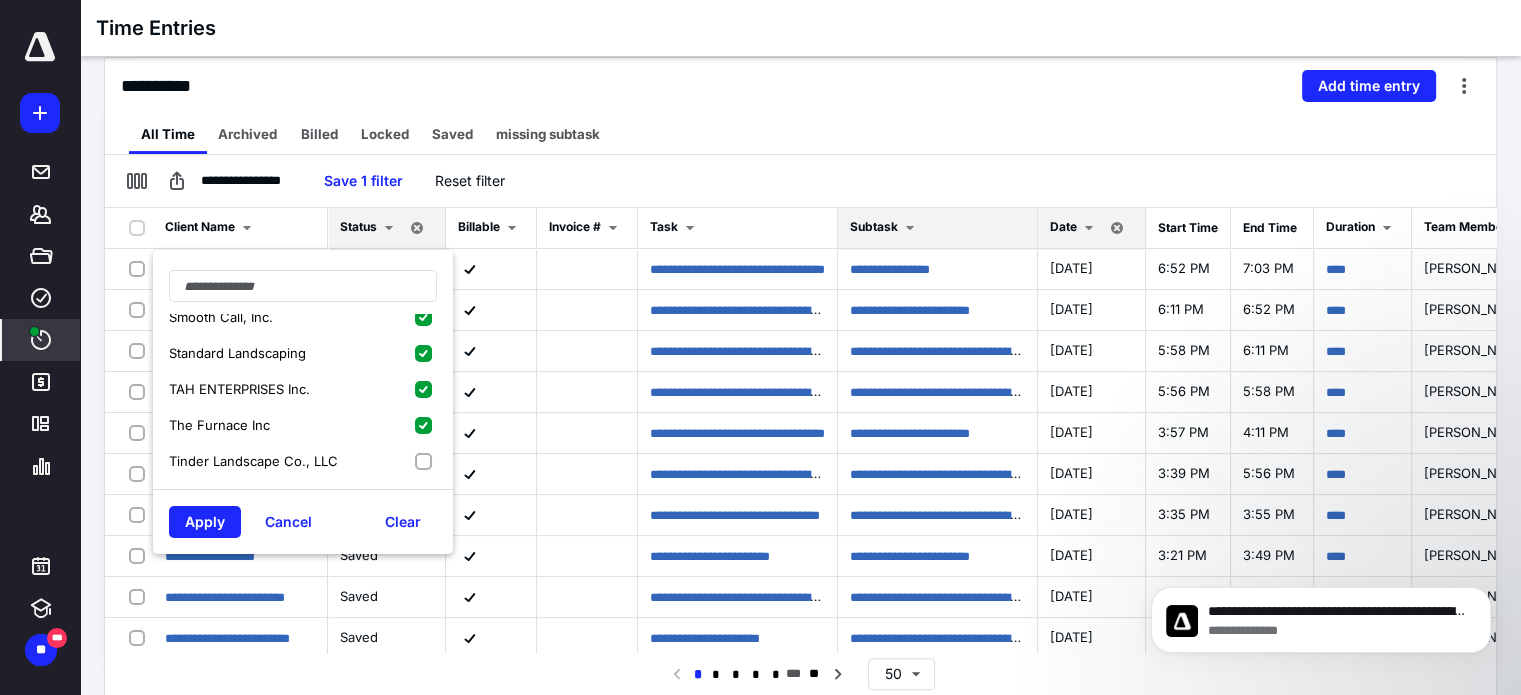 checkbox on "true" 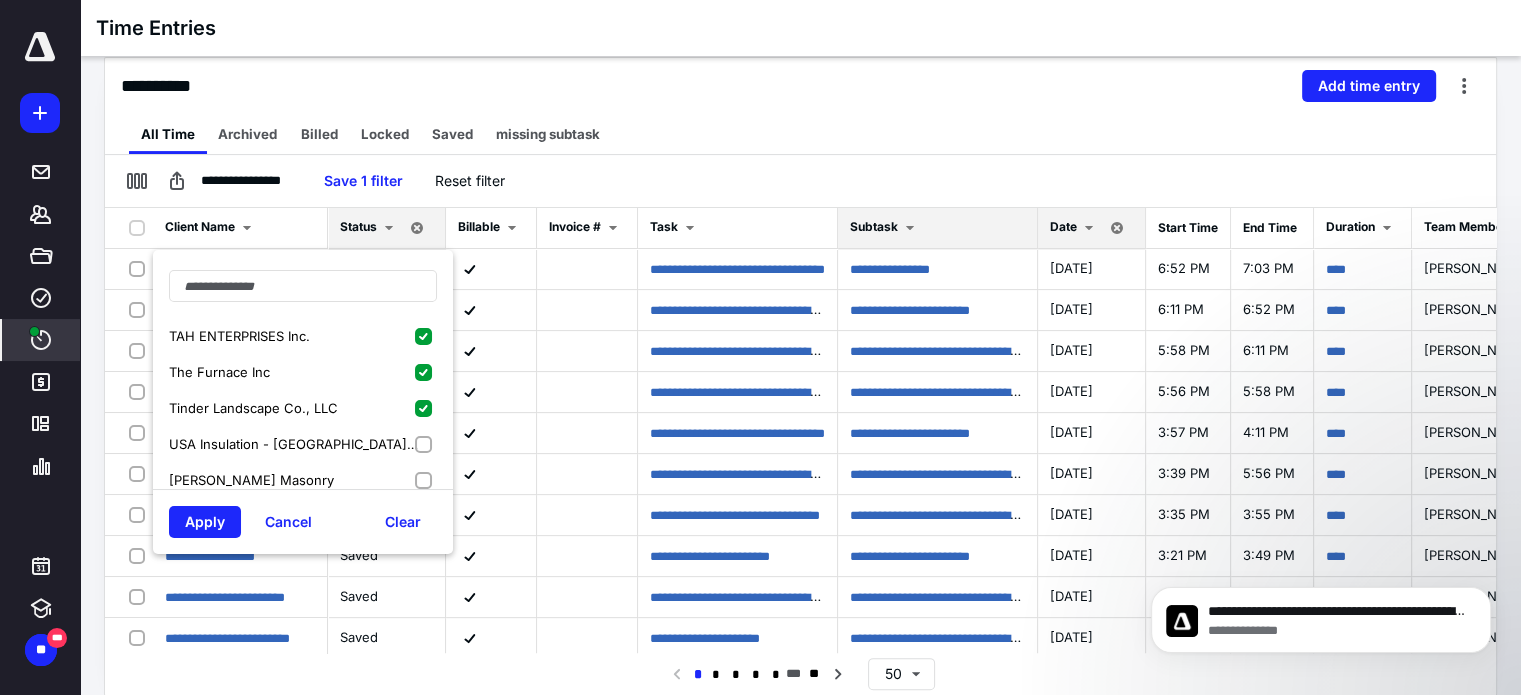 scroll, scrollTop: 868, scrollLeft: 0, axis: vertical 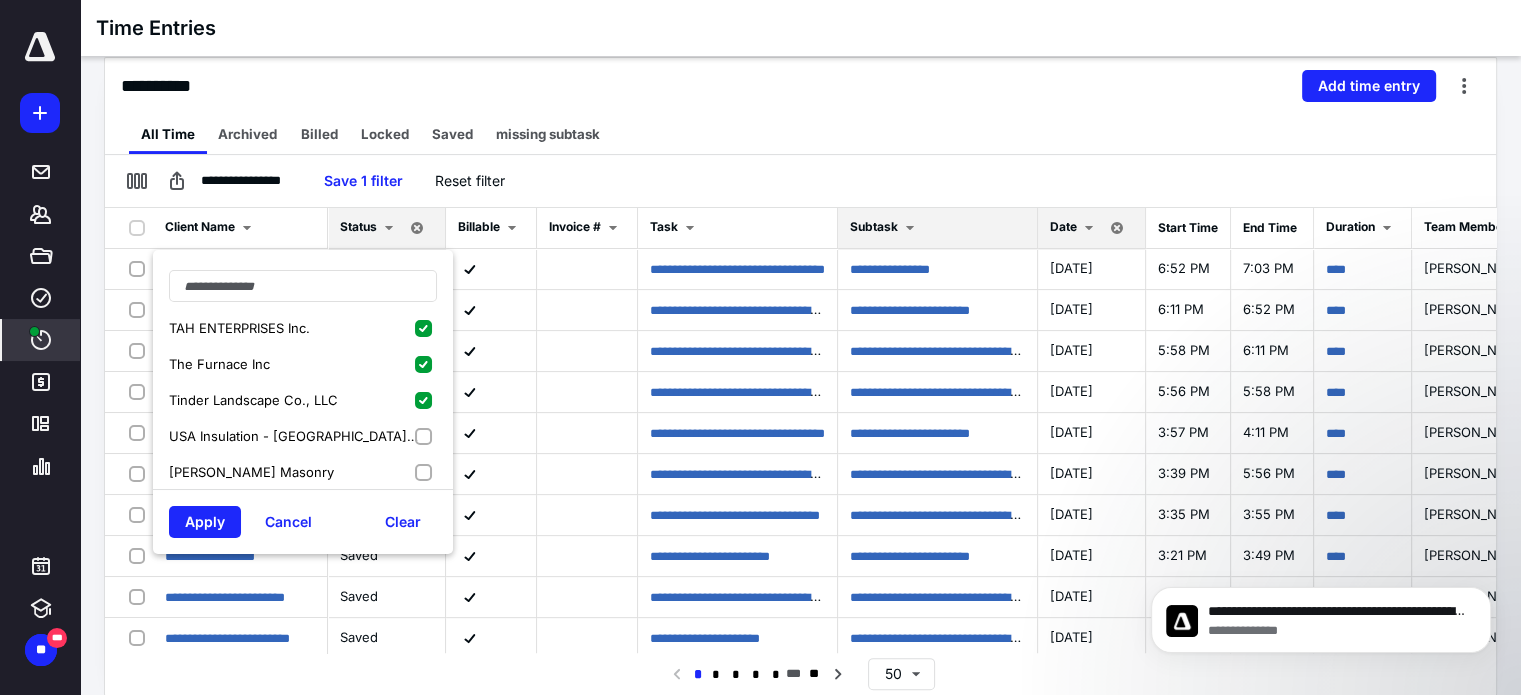 click on "USA Insulation - [GEOGRAPHIC_DATA] & SE [US_STATE]" at bounding box center (303, 436) 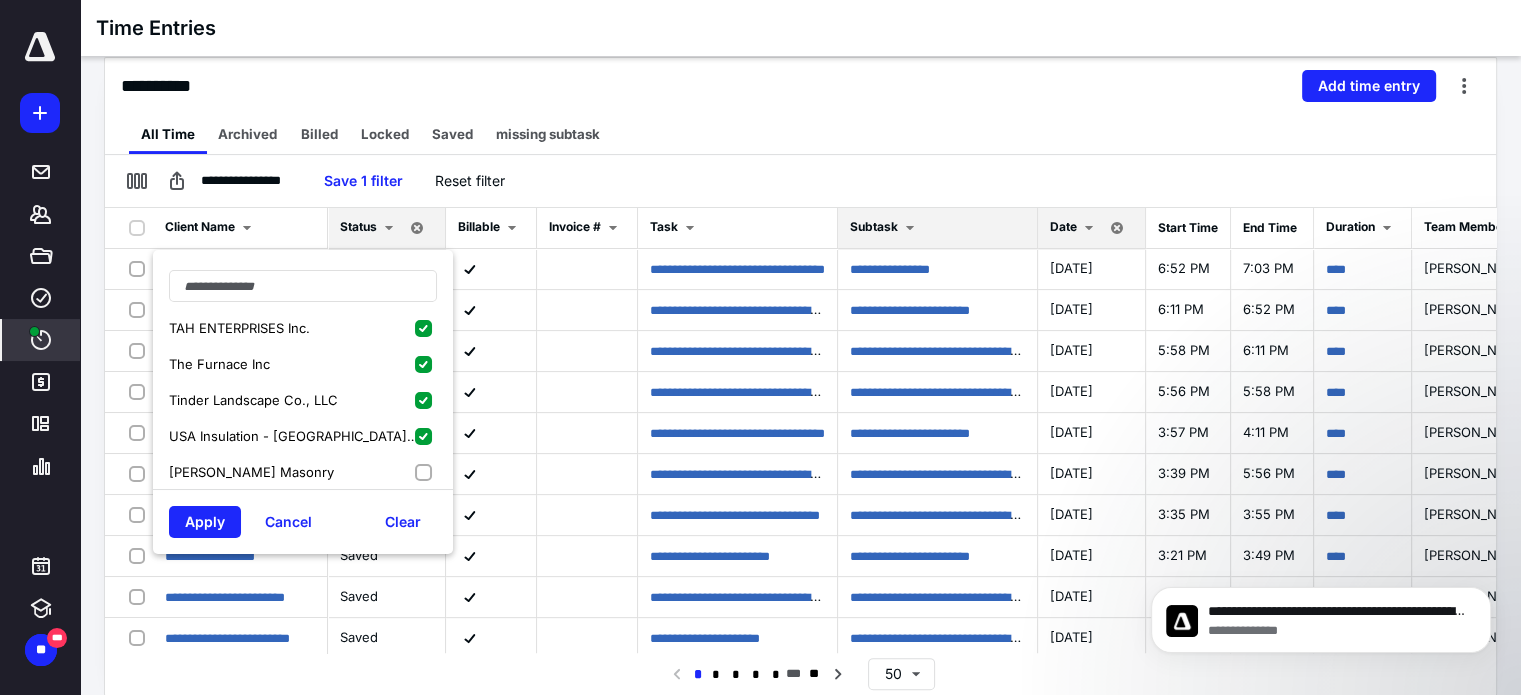 click on "[PERSON_NAME] Masonry" at bounding box center (303, 472) 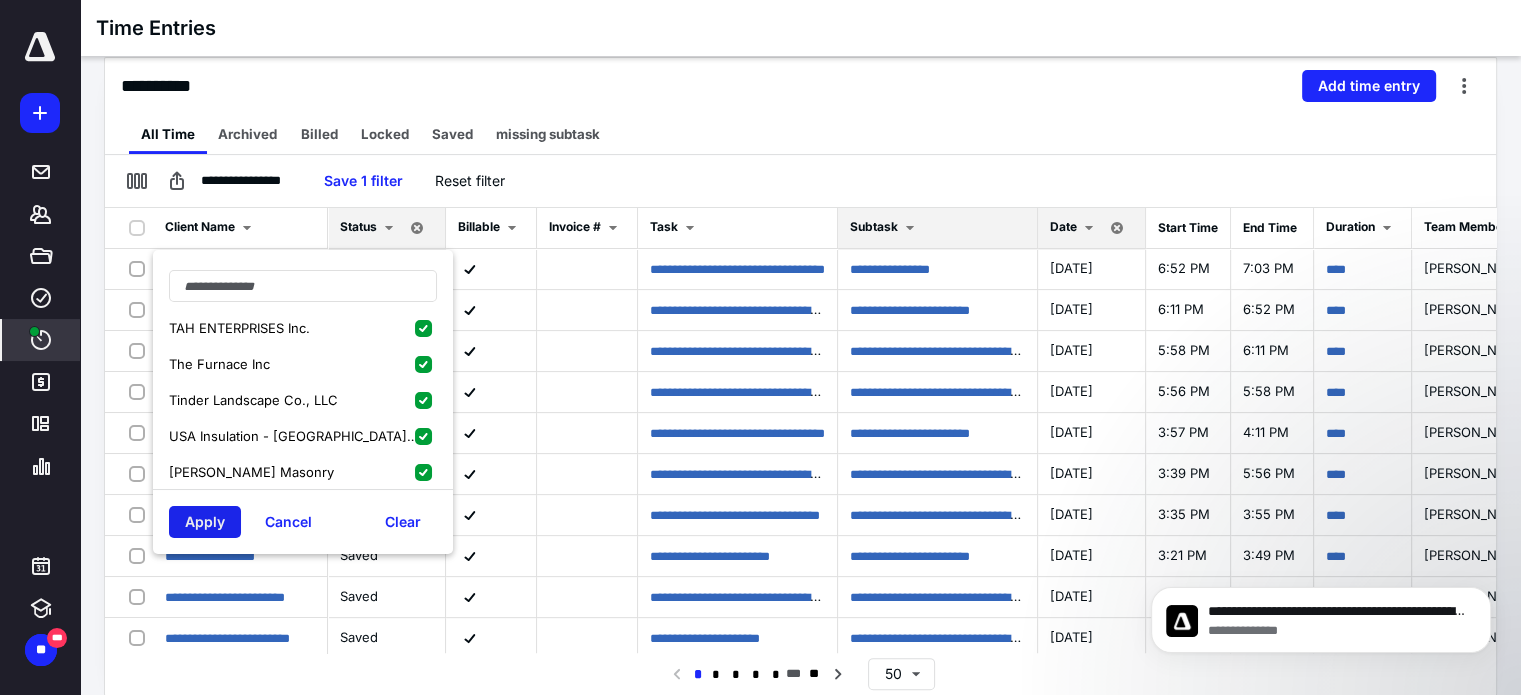 click on "Apply" at bounding box center [205, 522] 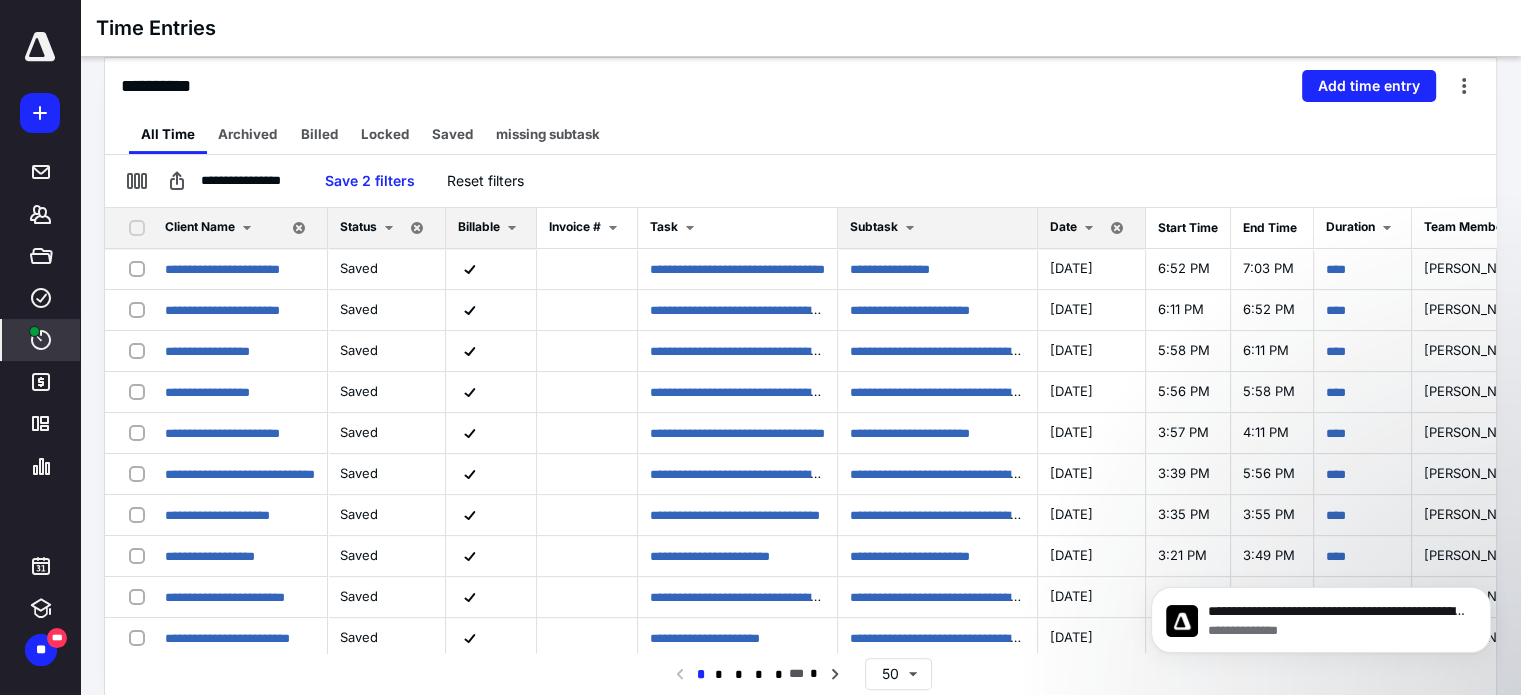 click at bounding box center (512, 228) 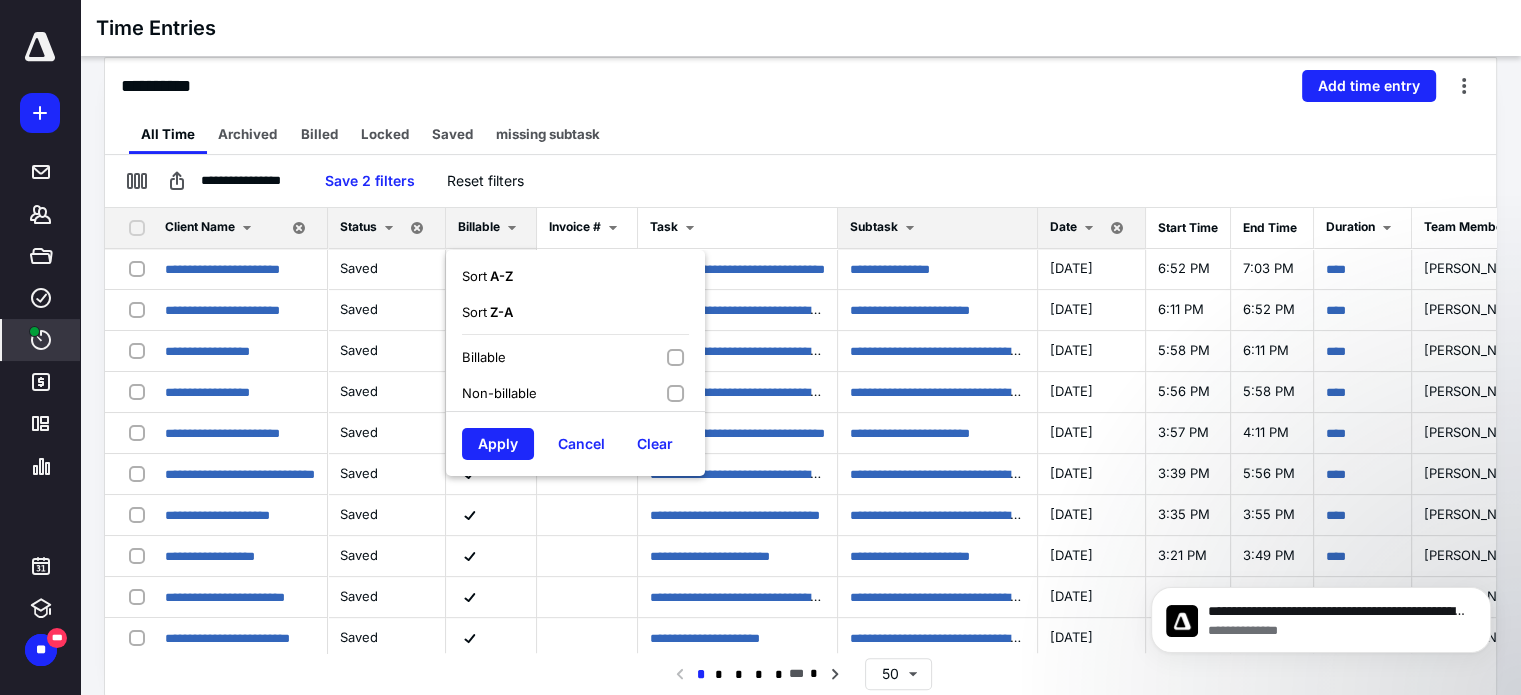 click on "Non-billable" at bounding box center (575, 393) 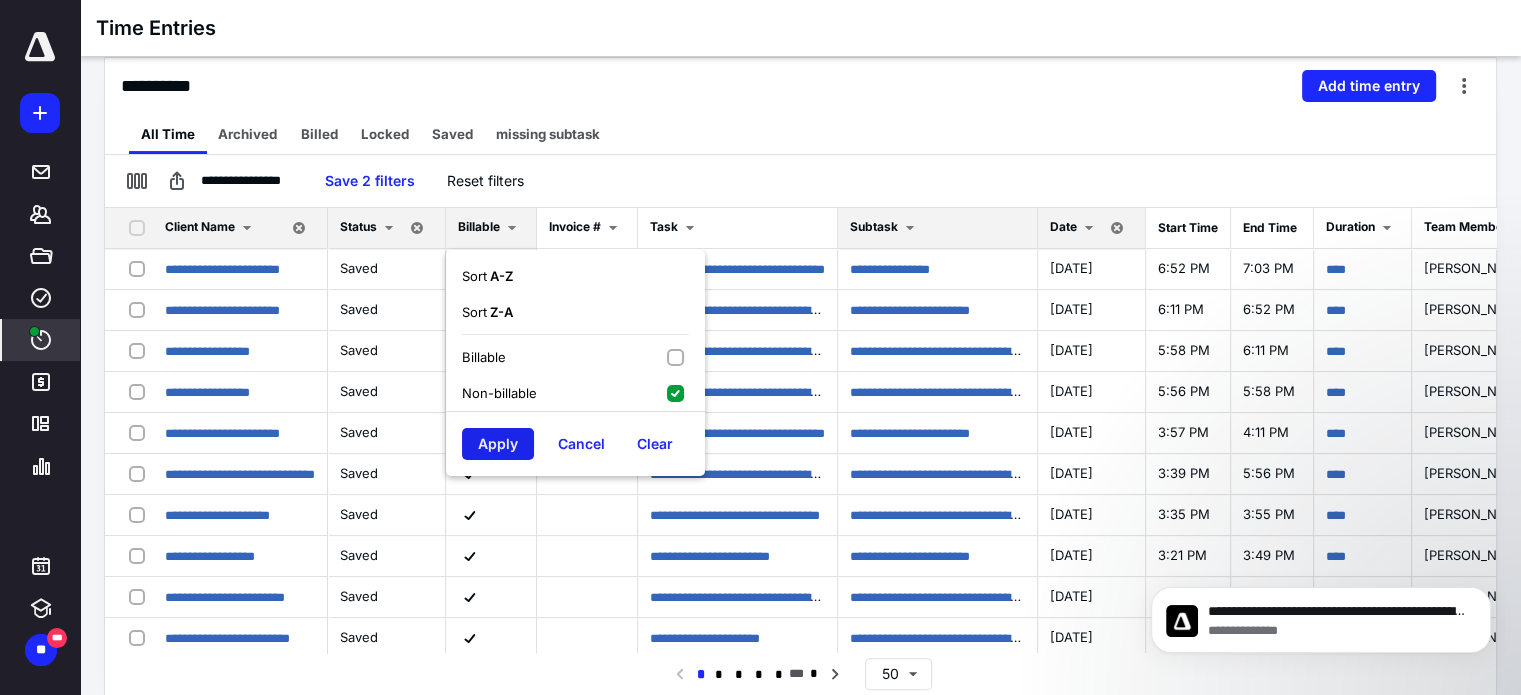 click on "Apply" at bounding box center (498, 444) 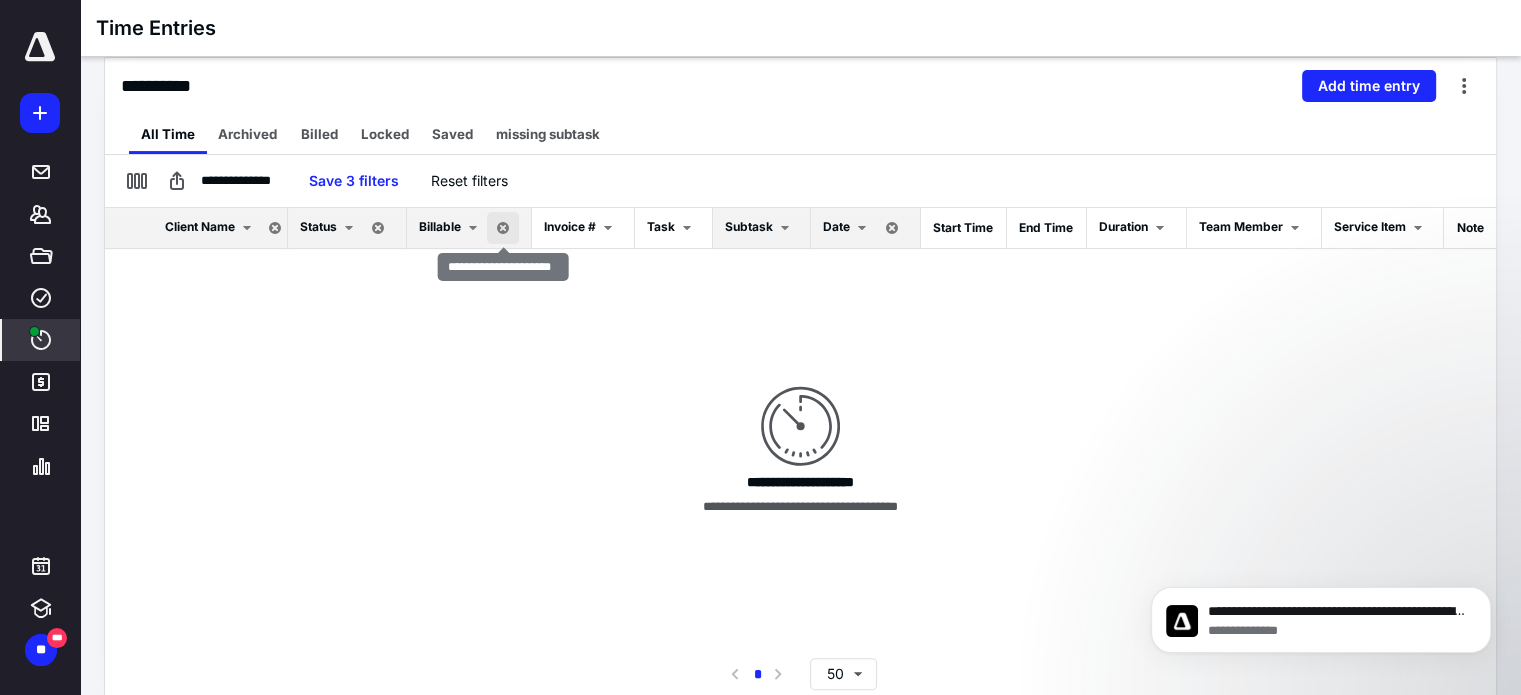 click at bounding box center (503, 228) 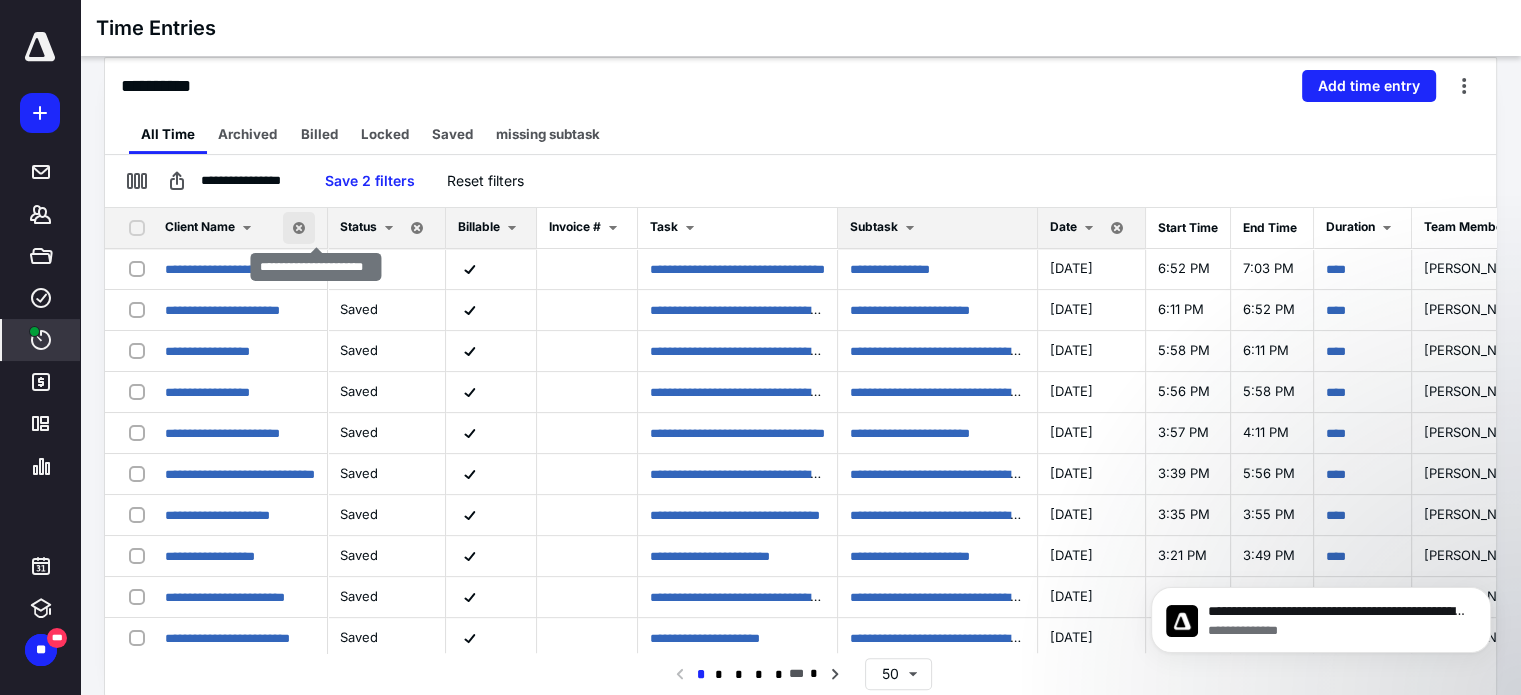 click at bounding box center [299, 228] 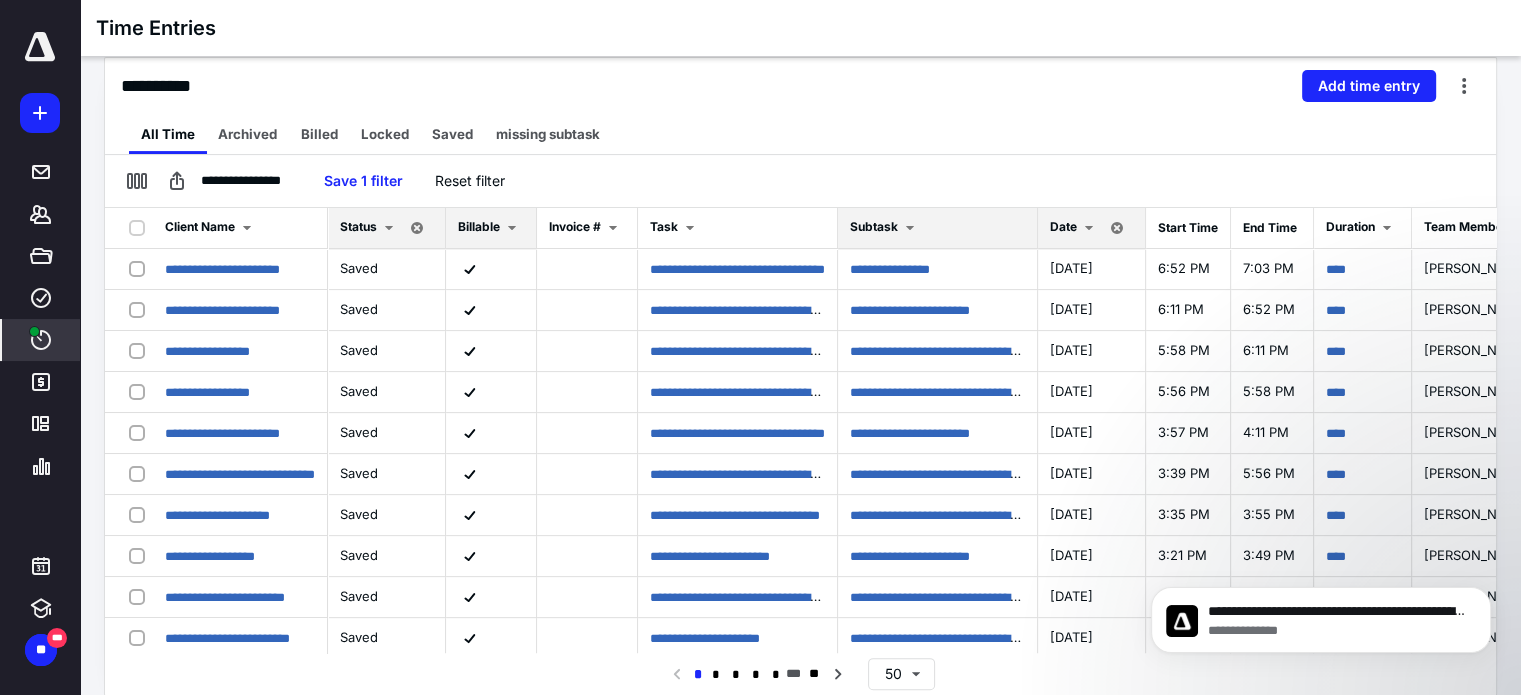 click on "Client Name" at bounding box center (240, 228) 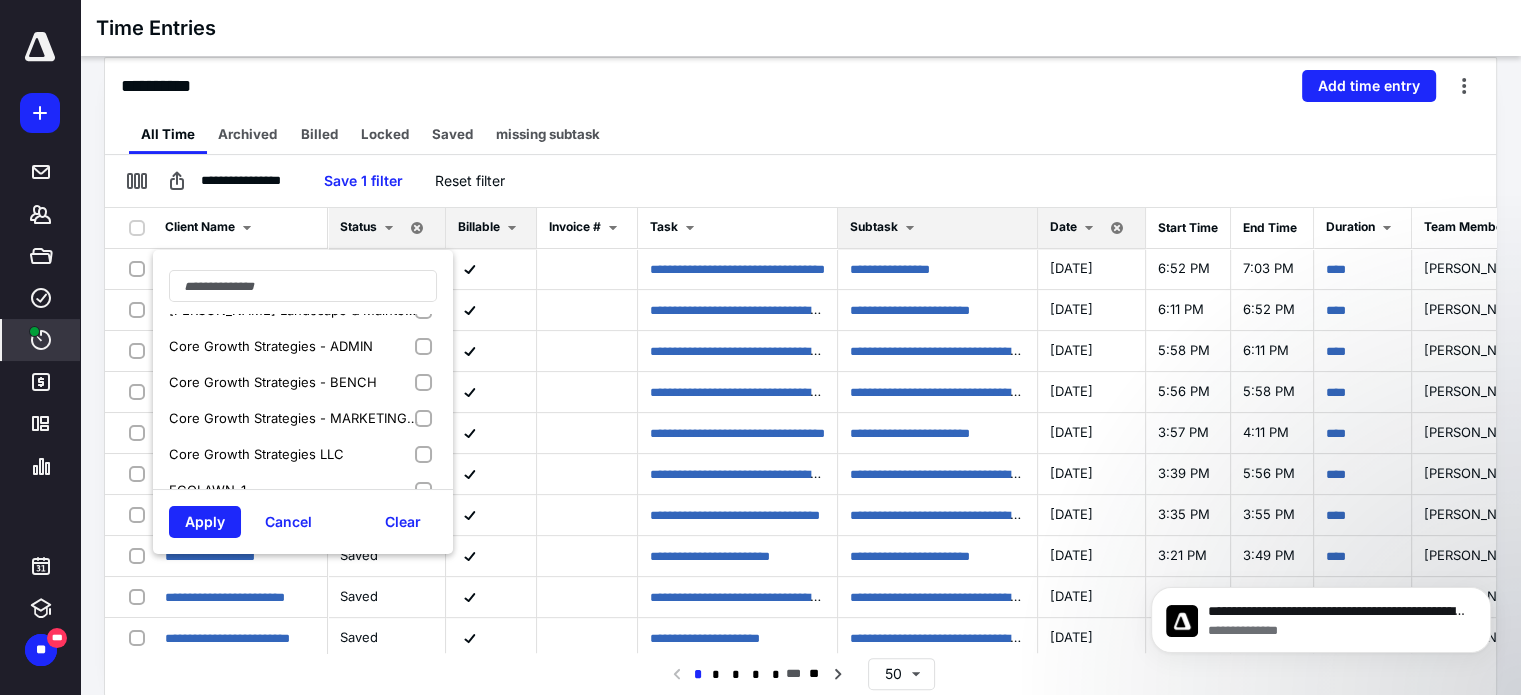 scroll, scrollTop: 38, scrollLeft: 0, axis: vertical 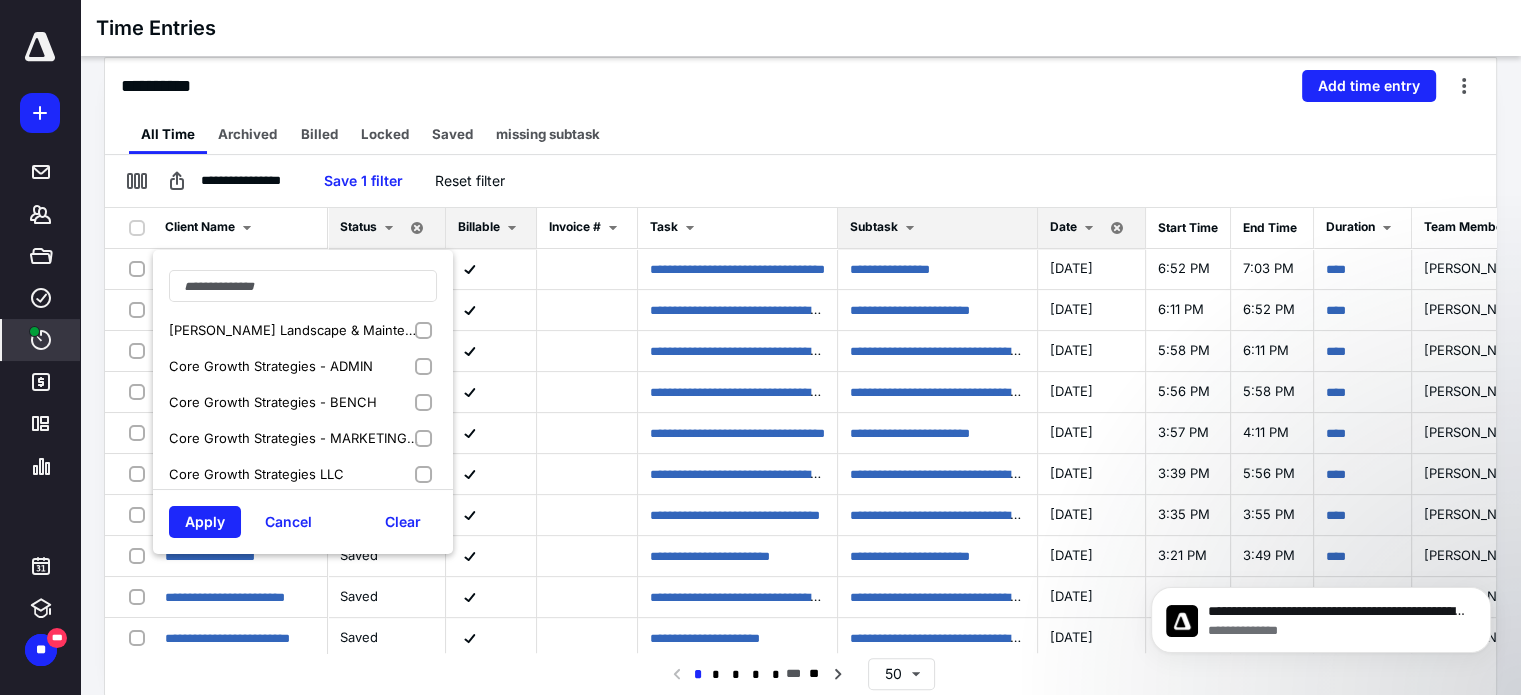click on "Core Growth Strategies - ADMIN" at bounding box center (303, 366) 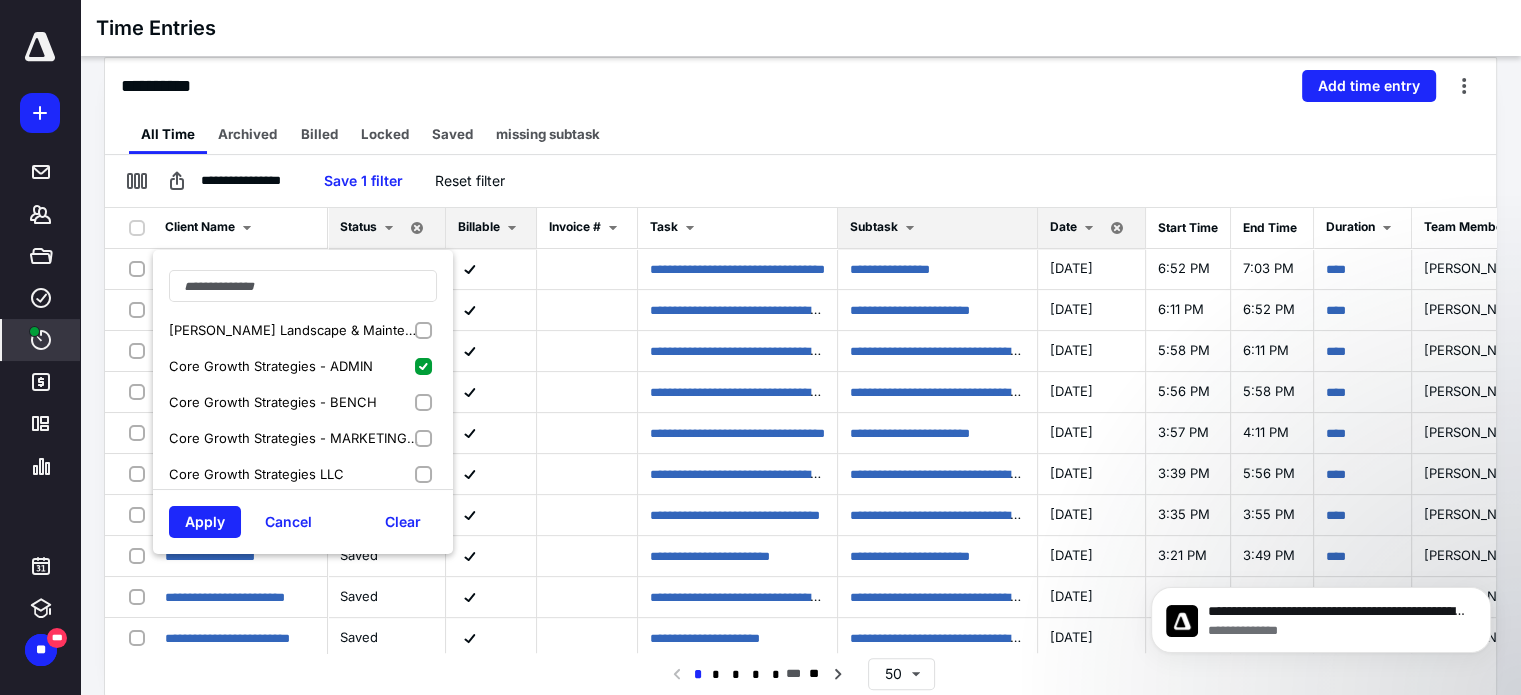 click on "Core Growth Strategies - BENCH" at bounding box center [303, 402] 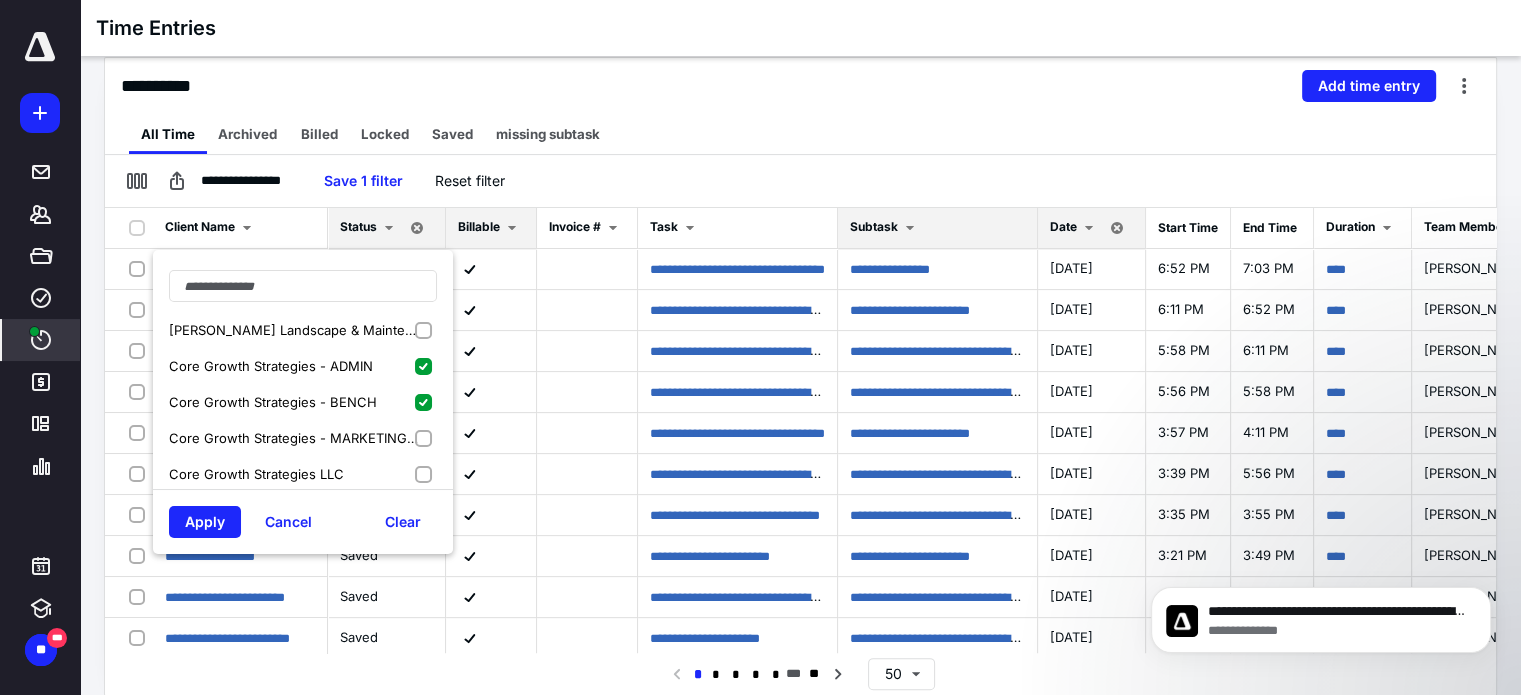 click on "Core Growth Strategies - MARKETING & SALES" at bounding box center (303, 438) 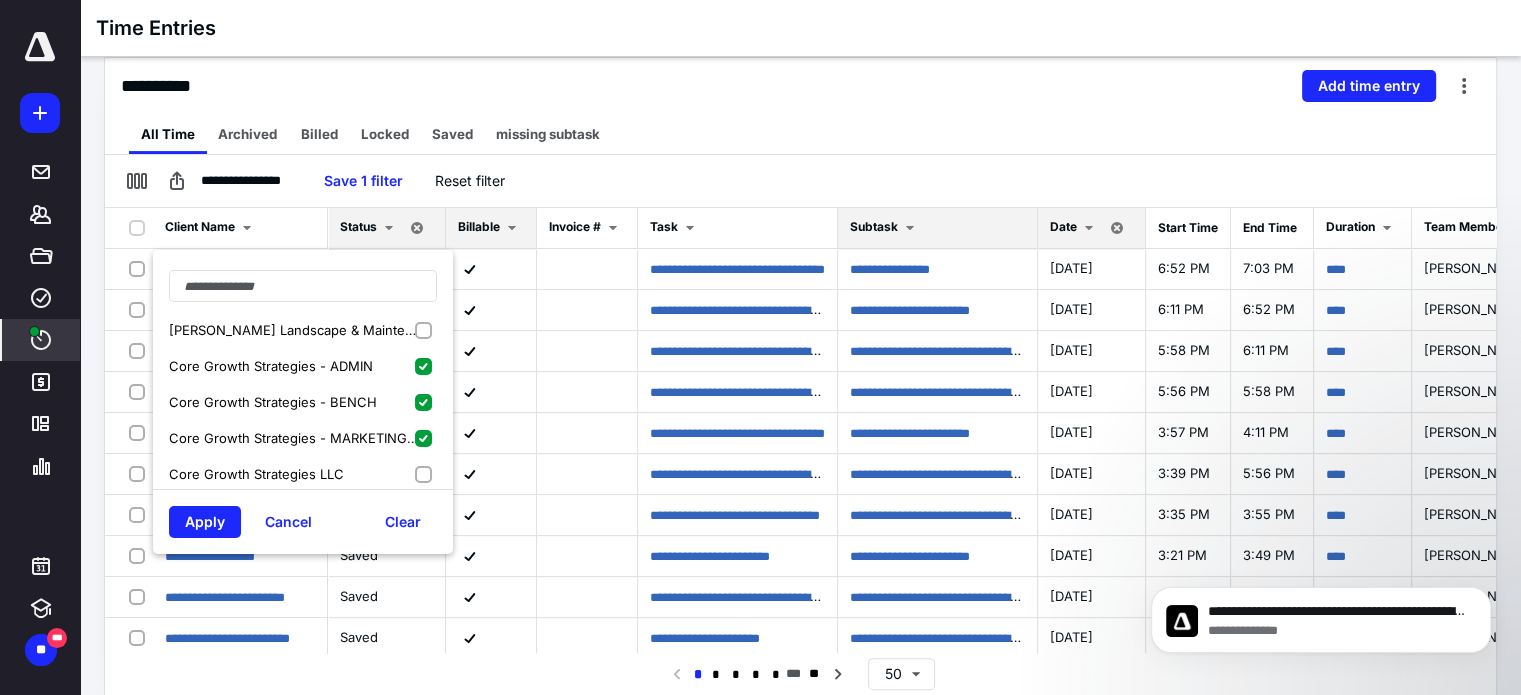 click on "Core Growth Strategies LLC" at bounding box center [303, 474] 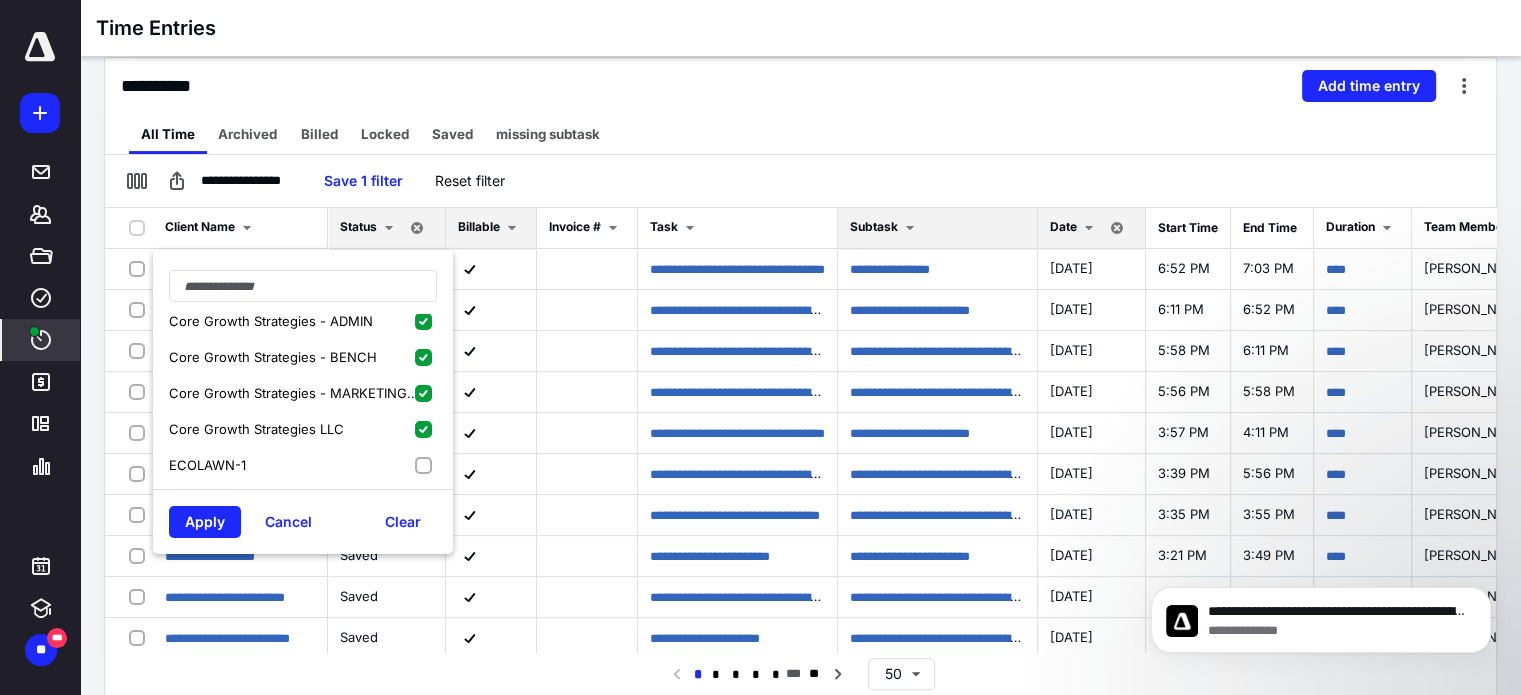 scroll, scrollTop: 84, scrollLeft: 0, axis: vertical 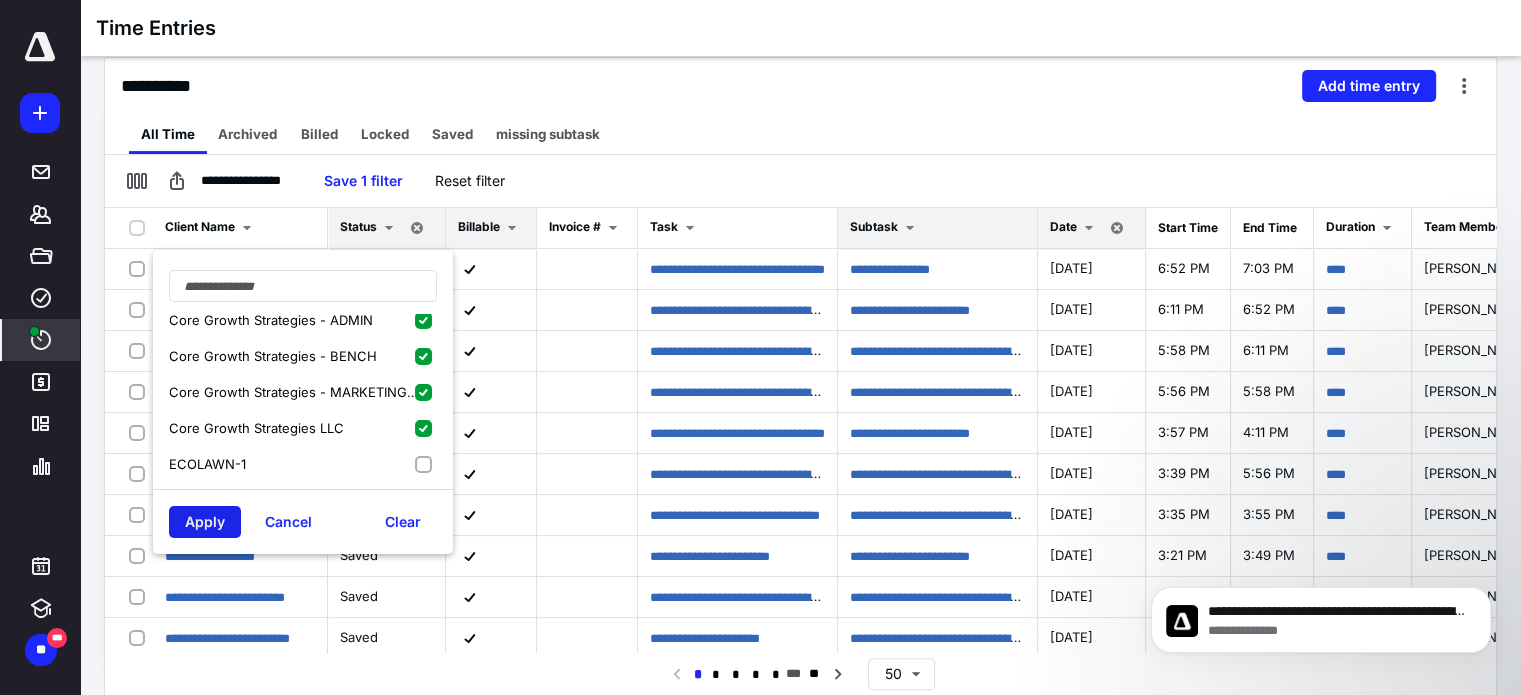 click on "Apply" at bounding box center (205, 522) 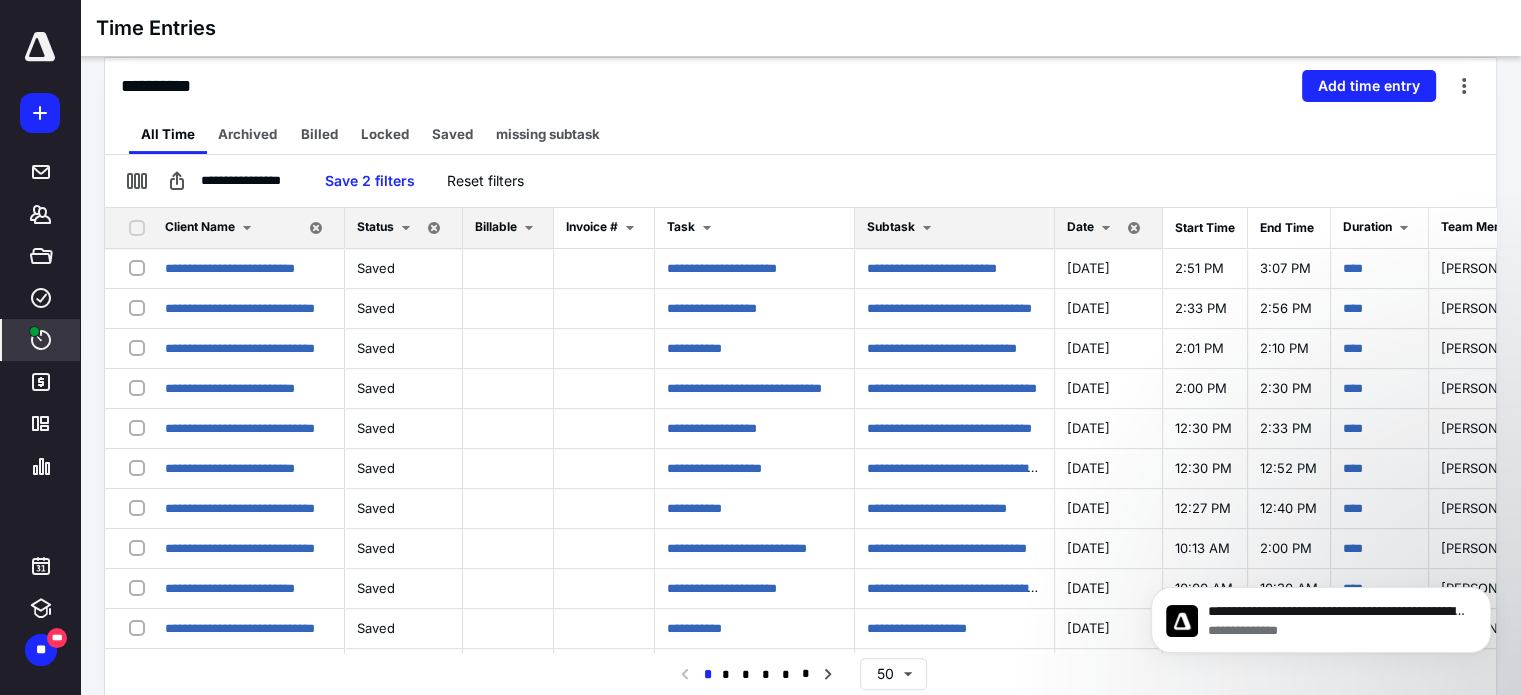 click on "Billable" at bounding box center [508, 228] 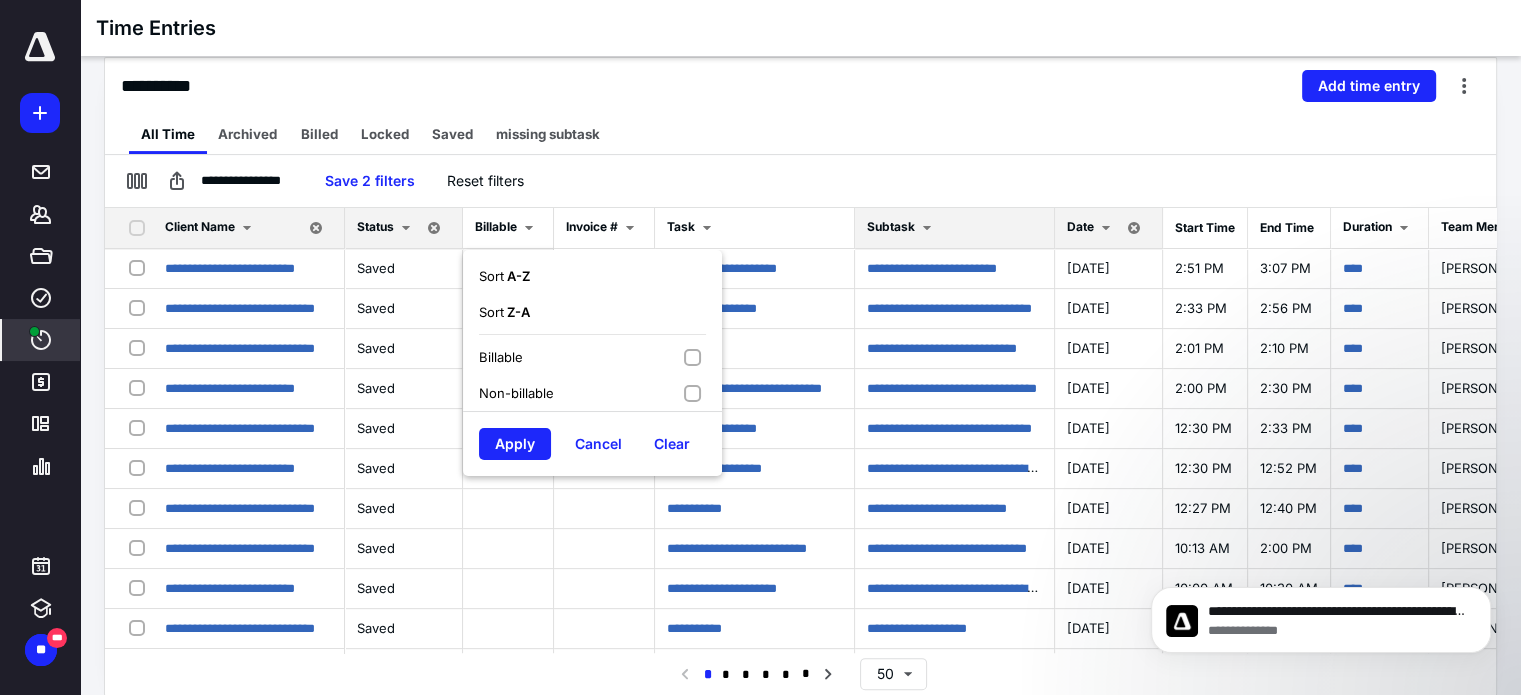 click on "Non-billable" at bounding box center (592, 393) 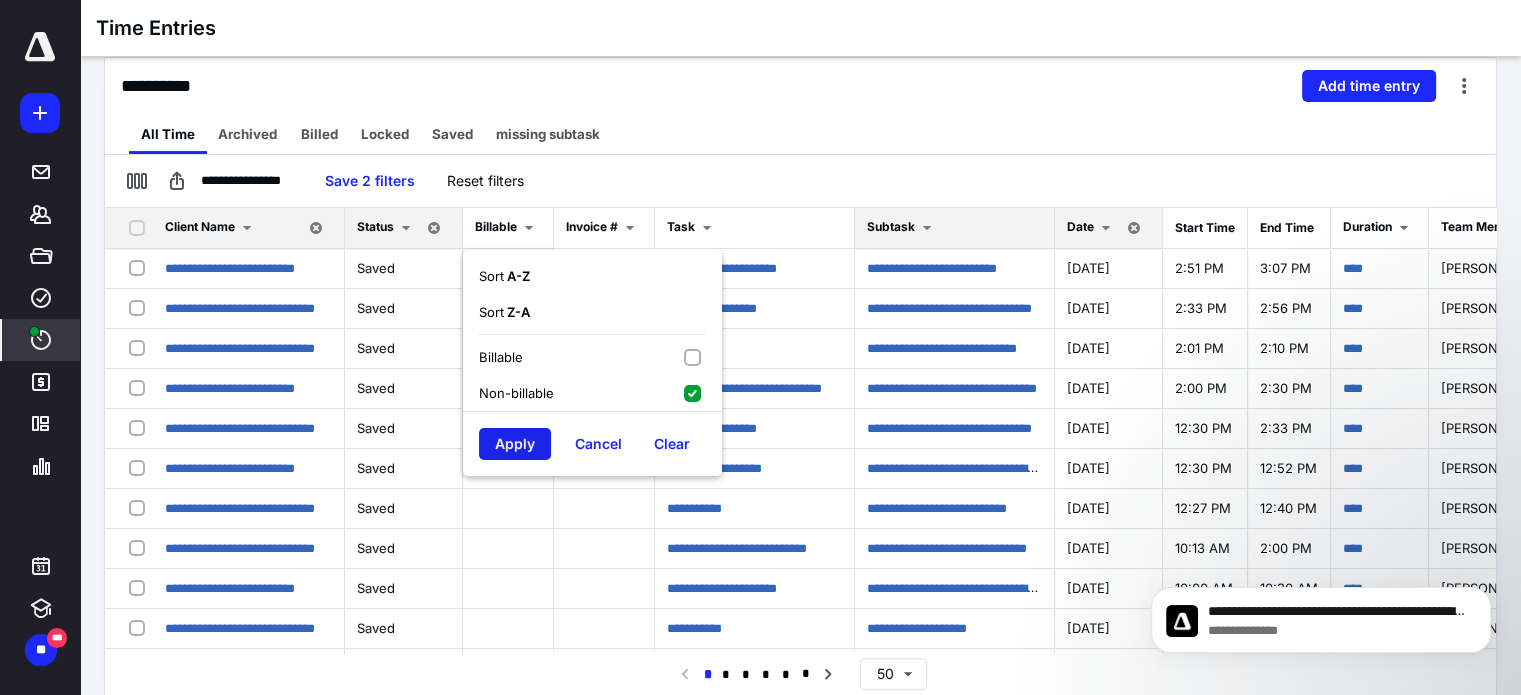 click on "Apply" at bounding box center (515, 444) 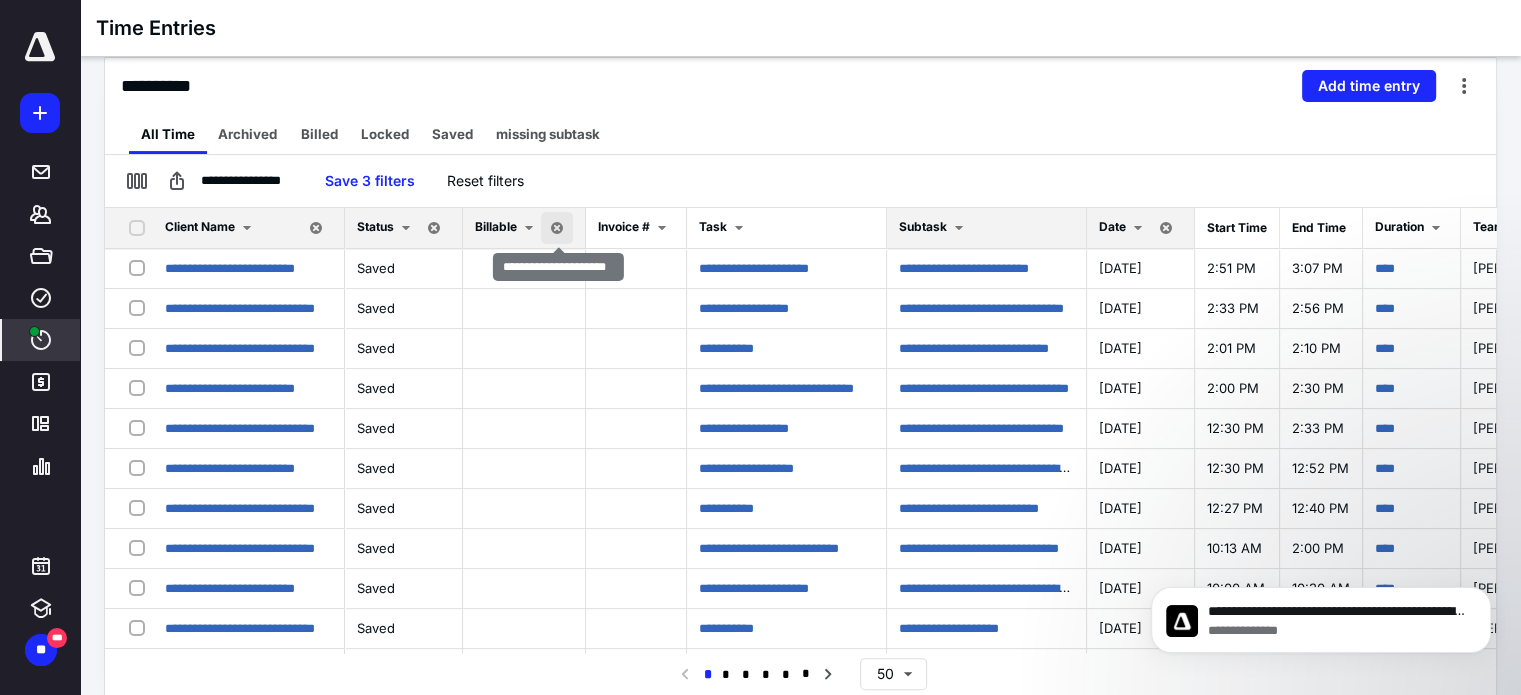 click at bounding box center [557, 228] 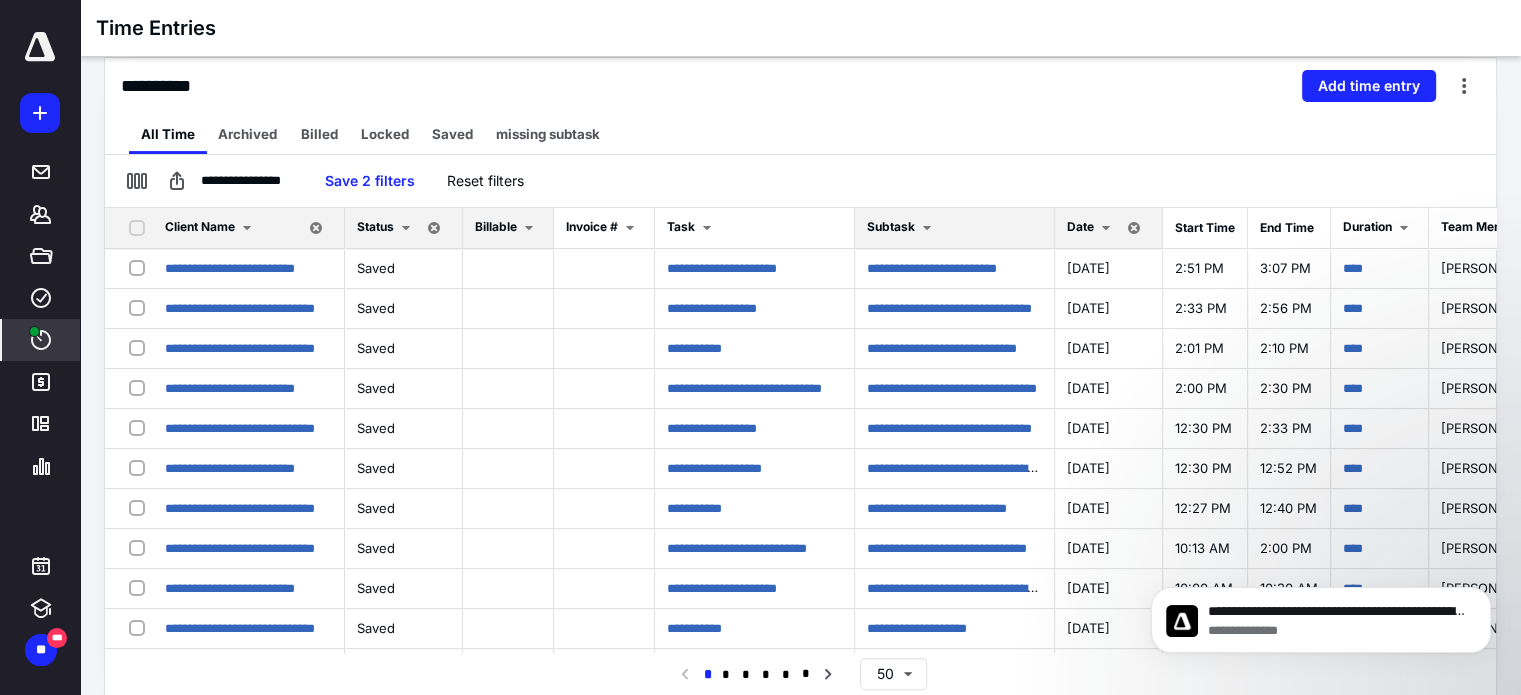 click on "Billable" at bounding box center (508, 228) 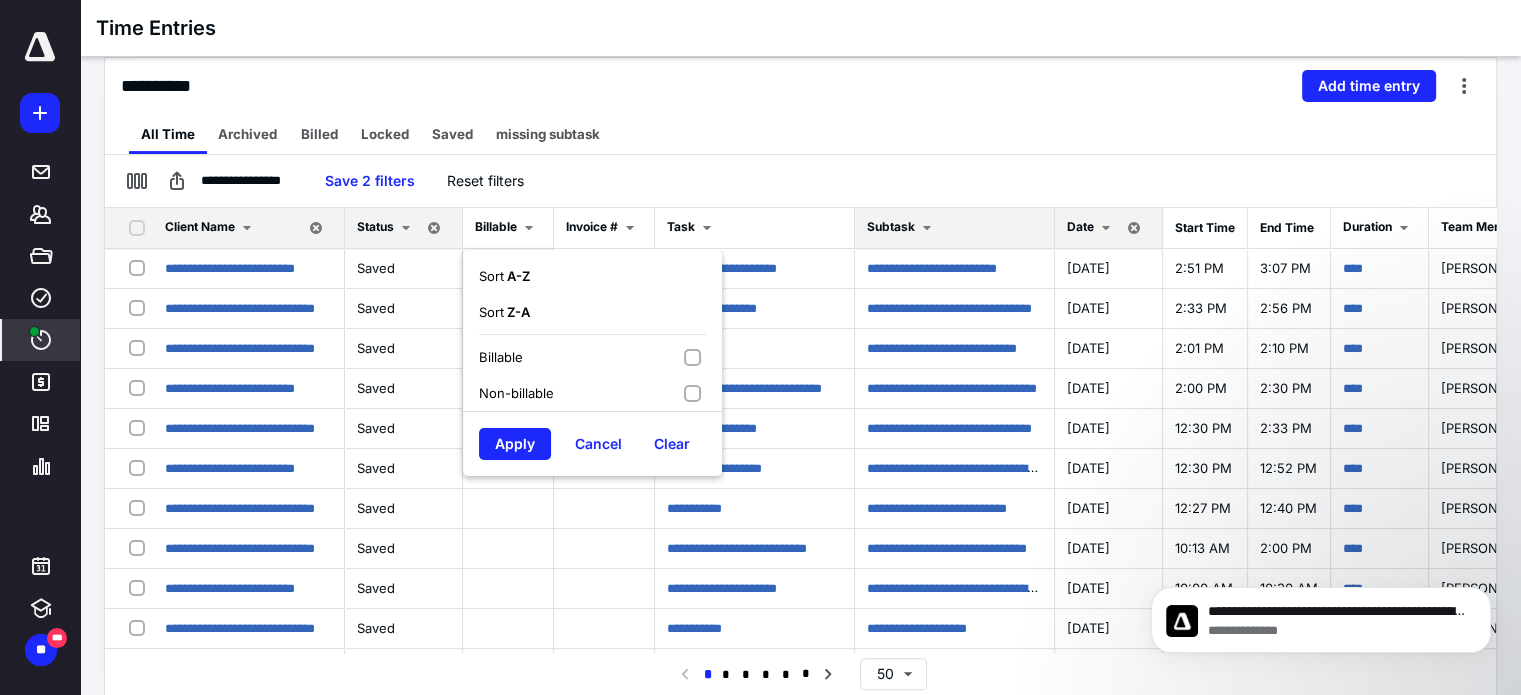 click on "Billable" at bounding box center (592, 357) 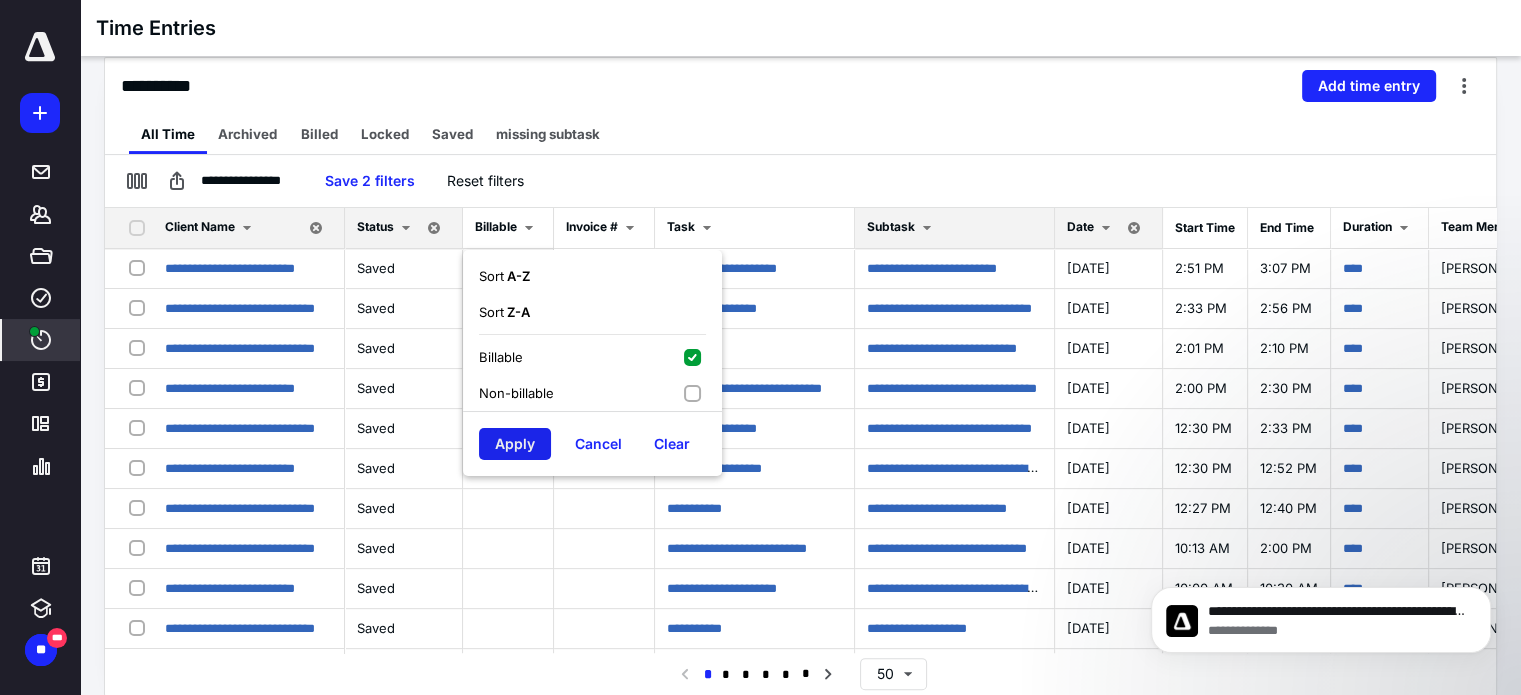 click on "Apply" at bounding box center [515, 444] 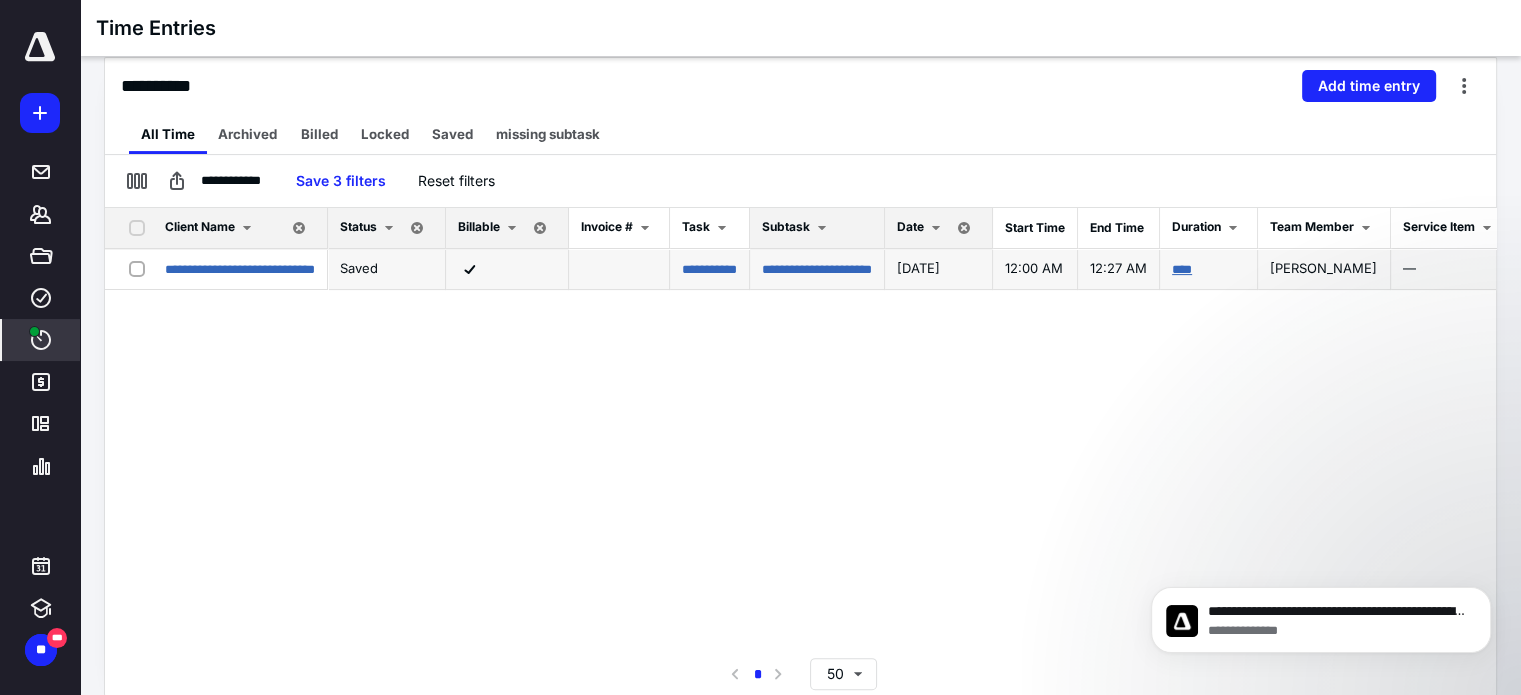 click on "****" at bounding box center (1182, 269) 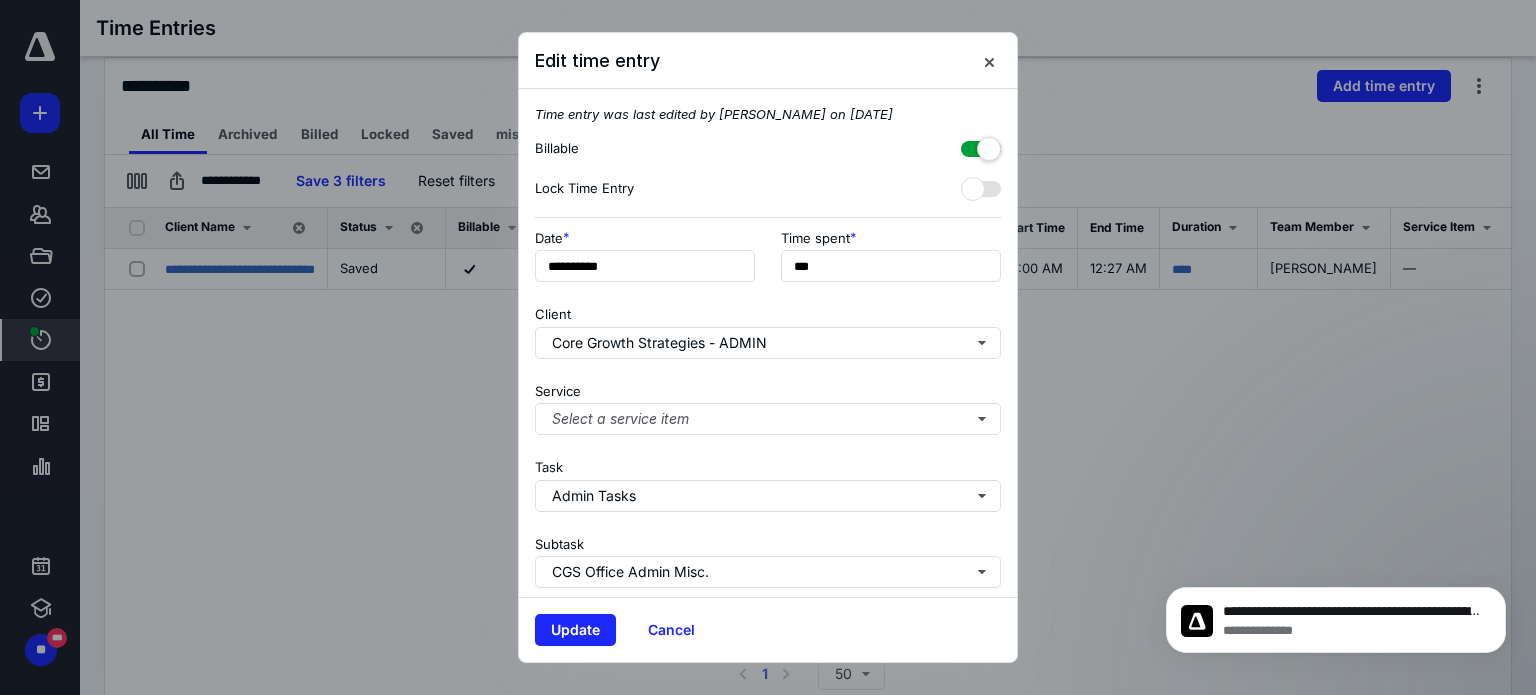 click at bounding box center (981, 145) 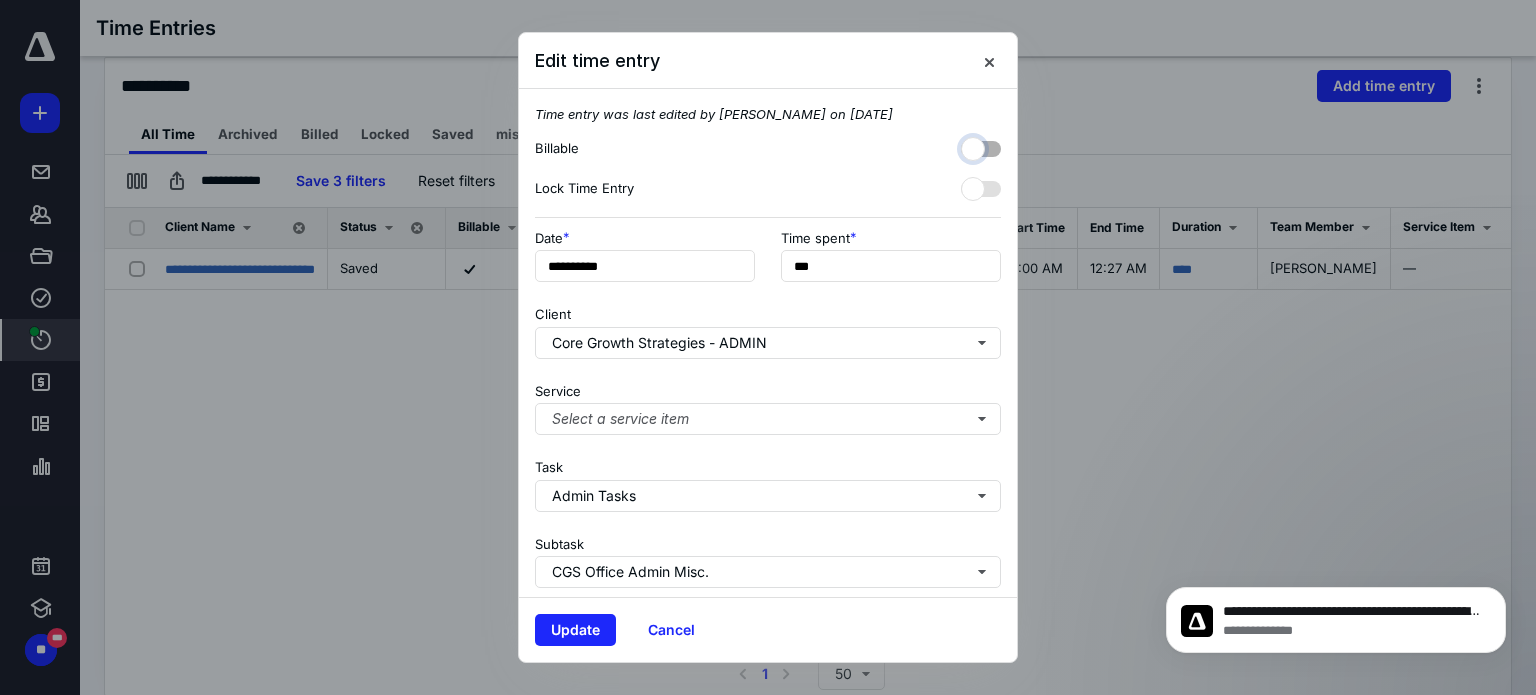 checkbox on "false" 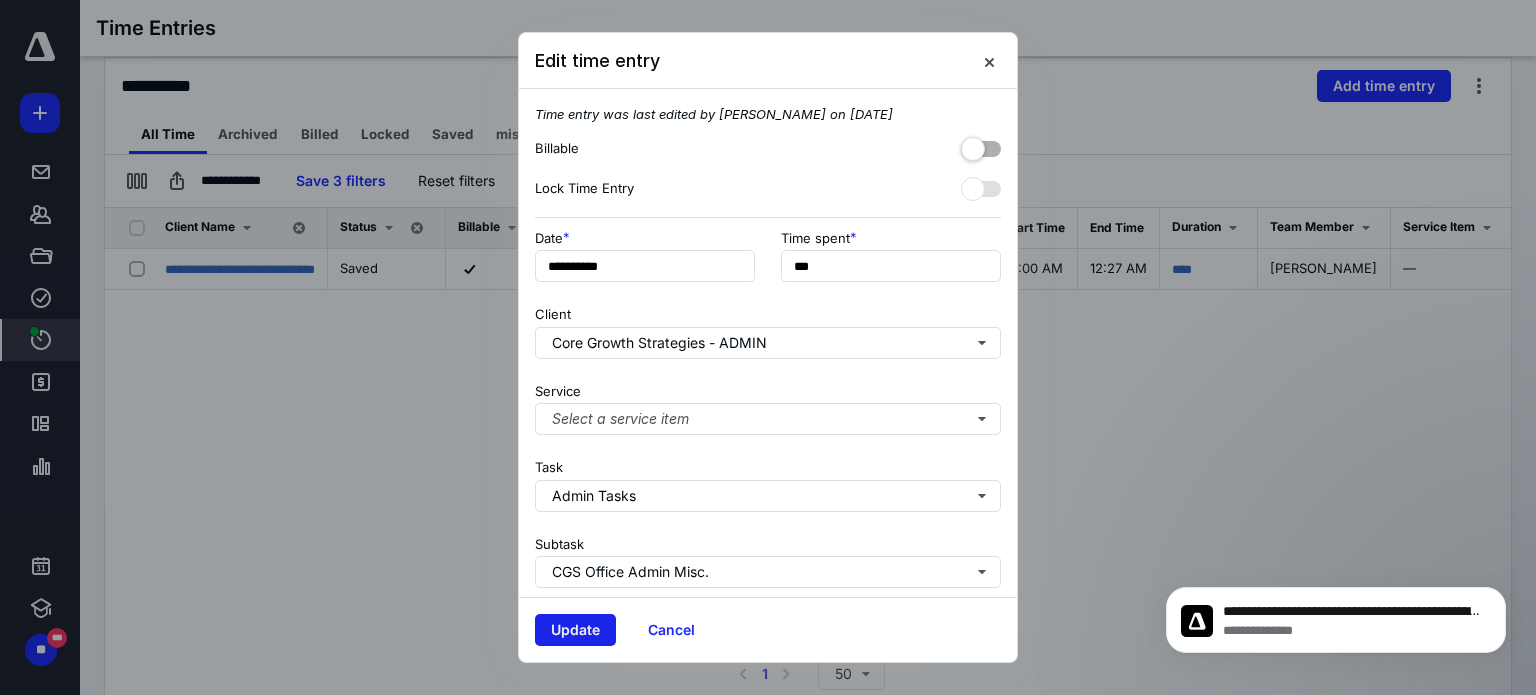 click on "Update" at bounding box center [575, 630] 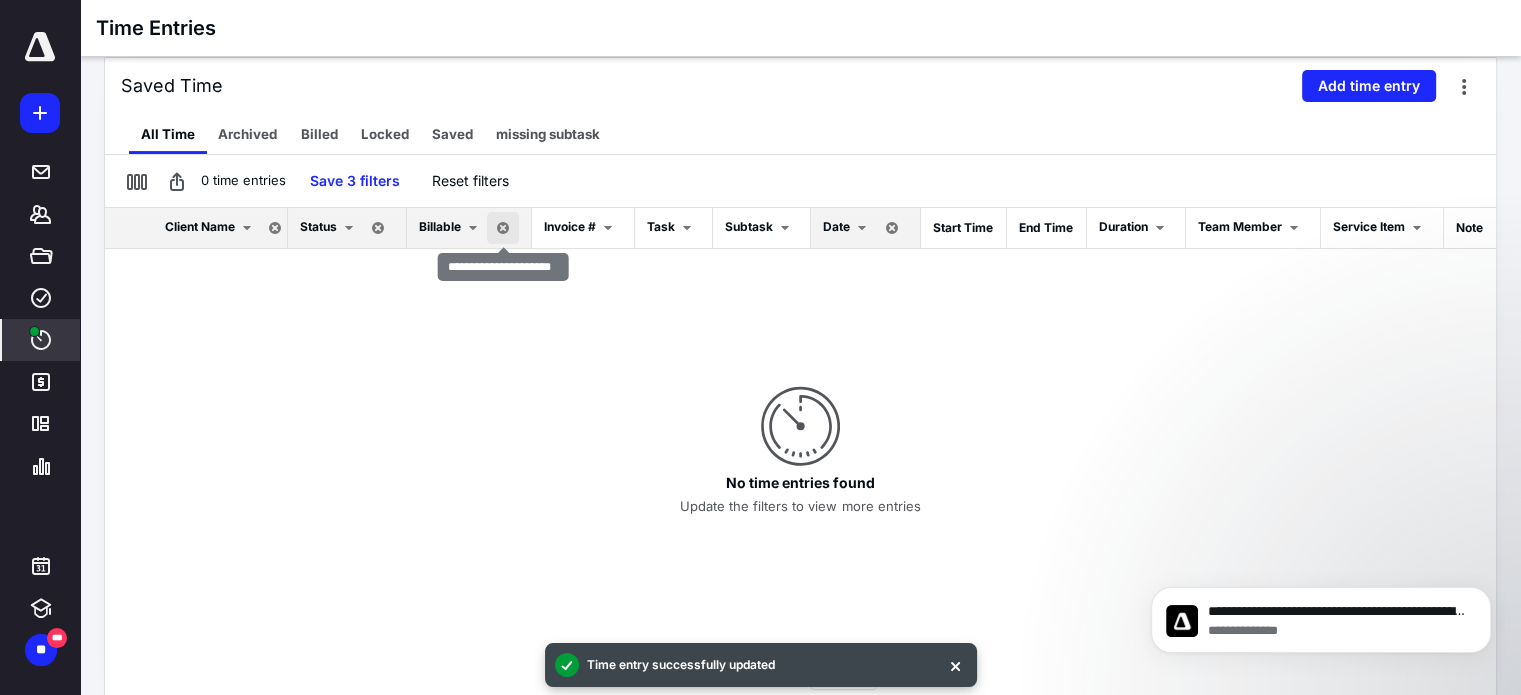 click at bounding box center (503, 228) 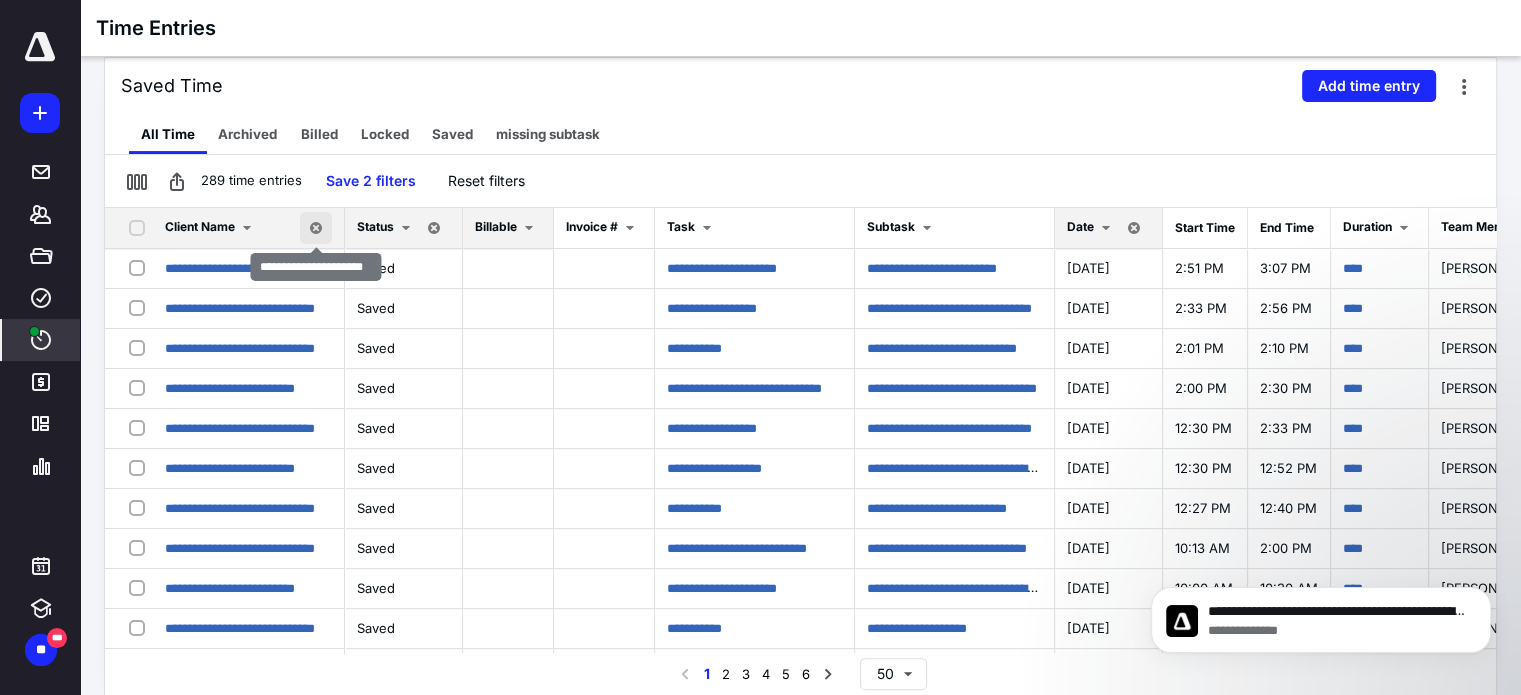 click at bounding box center [316, 228] 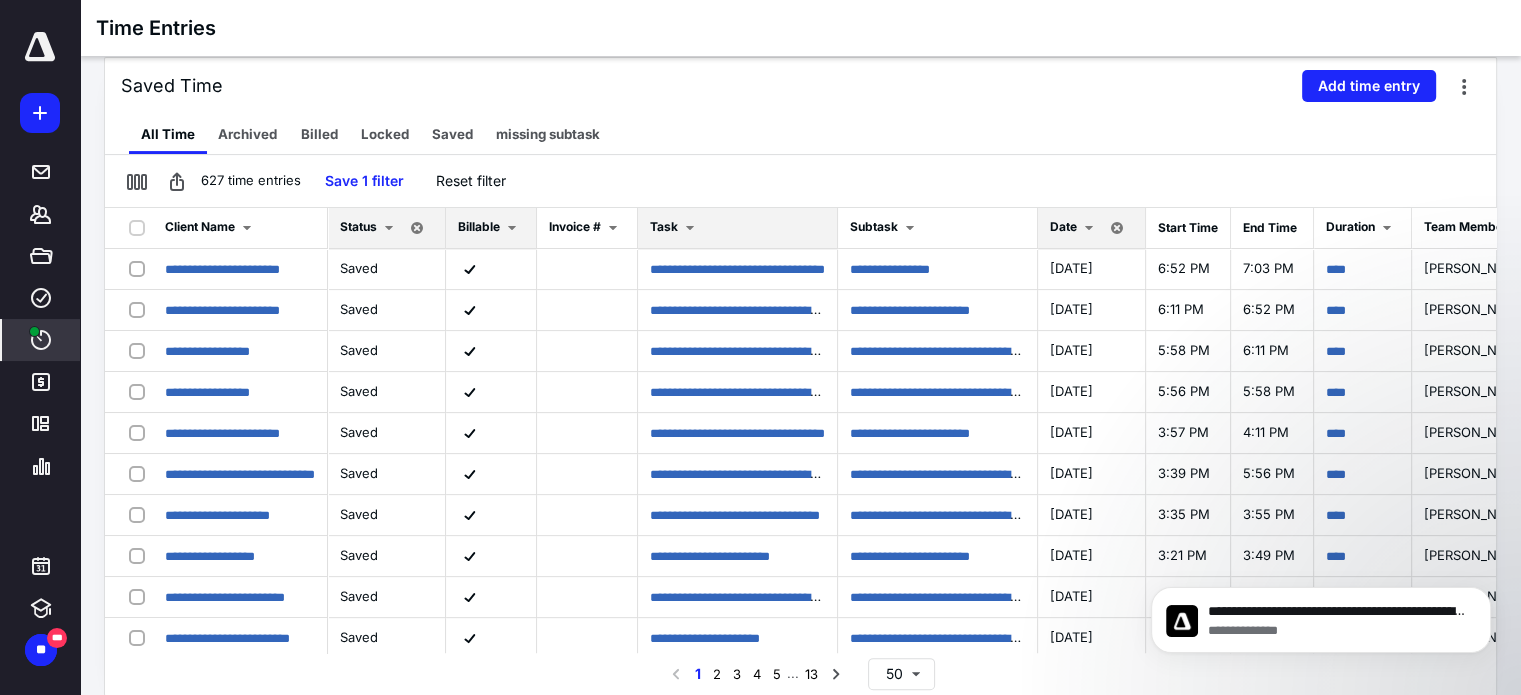 click on "Task" at bounding box center [737, 228] 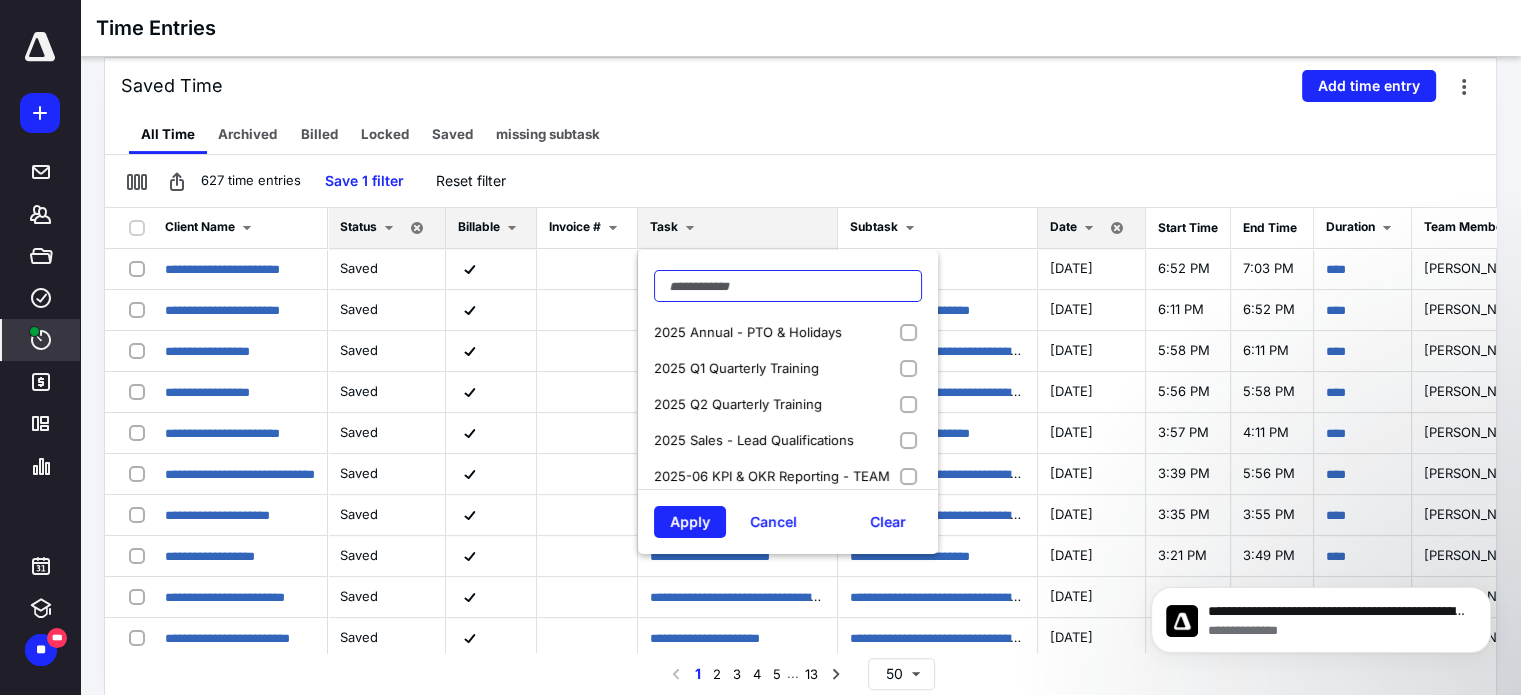 click at bounding box center (788, 286) 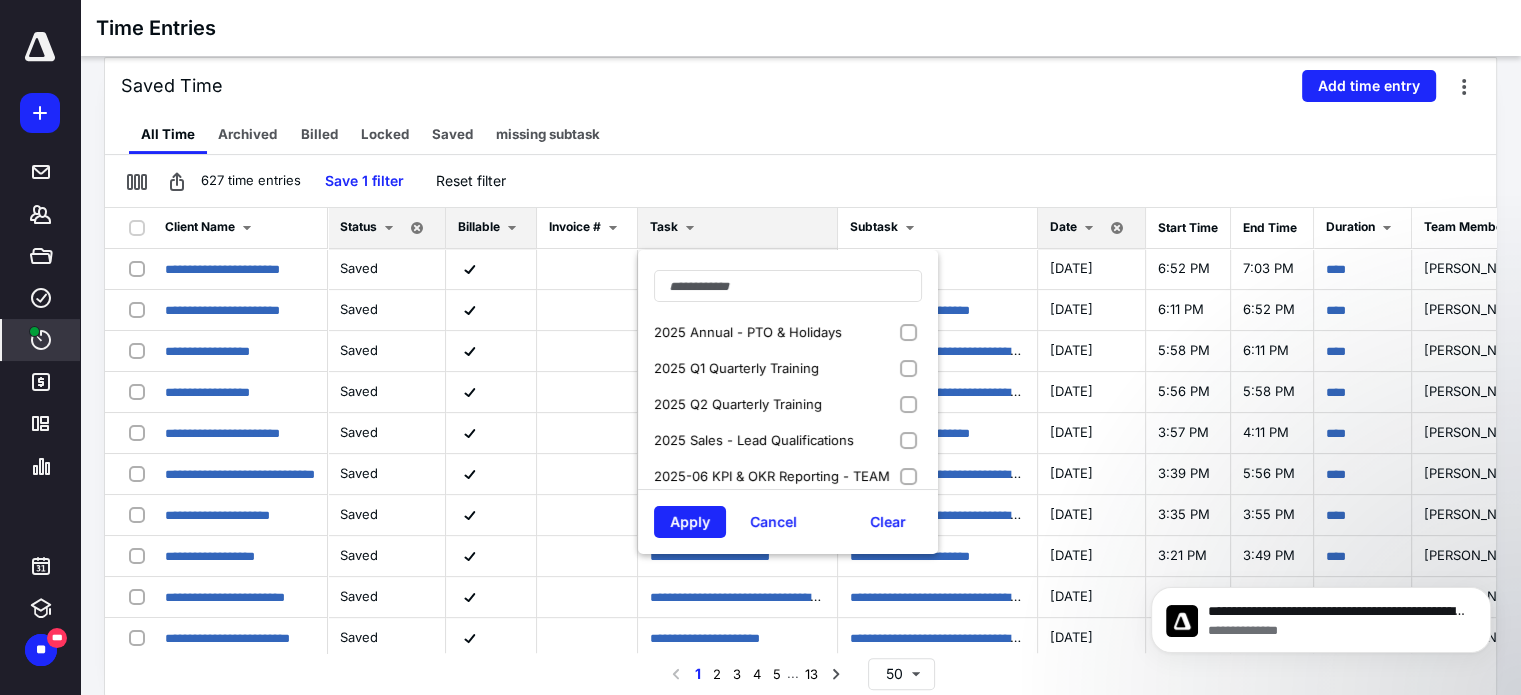click on "2025 Annual - PTO & Holidays" at bounding box center [788, 332] 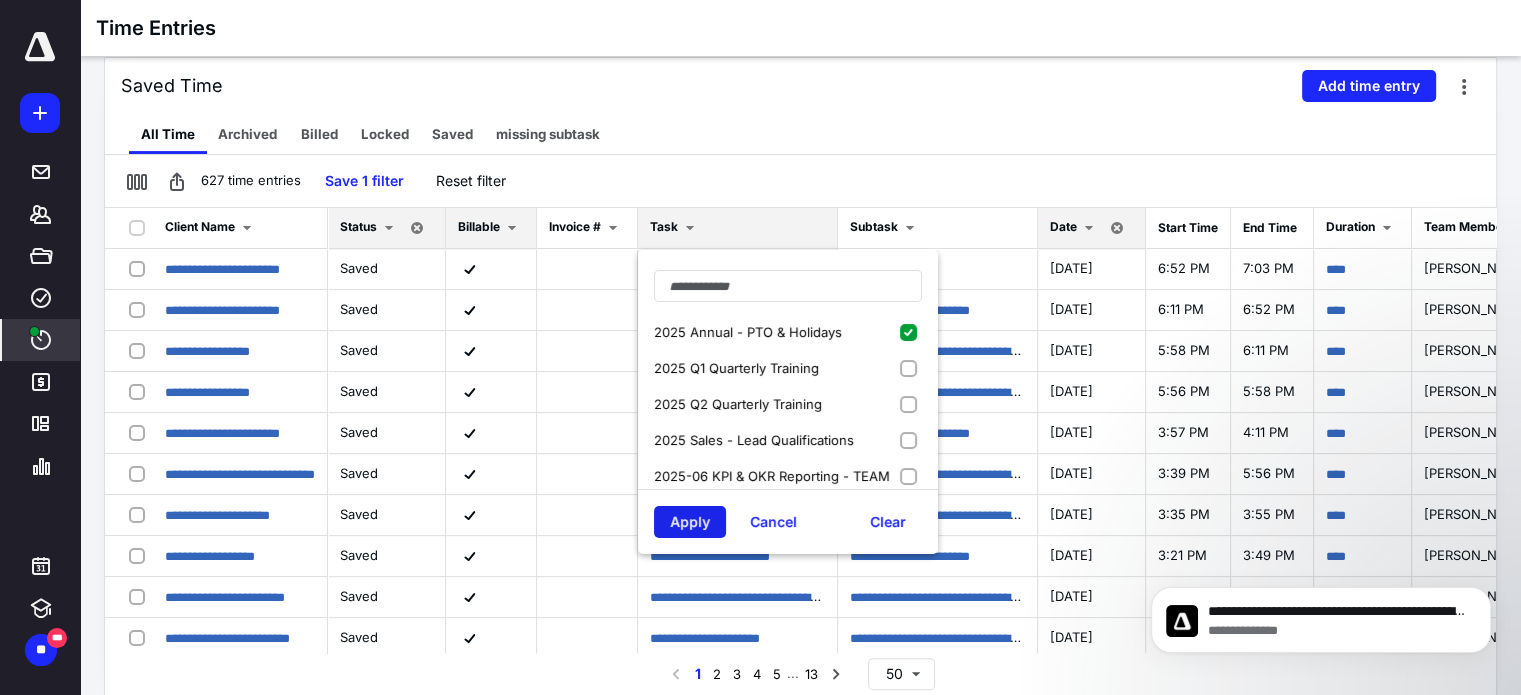 click on "Apply" at bounding box center (690, 522) 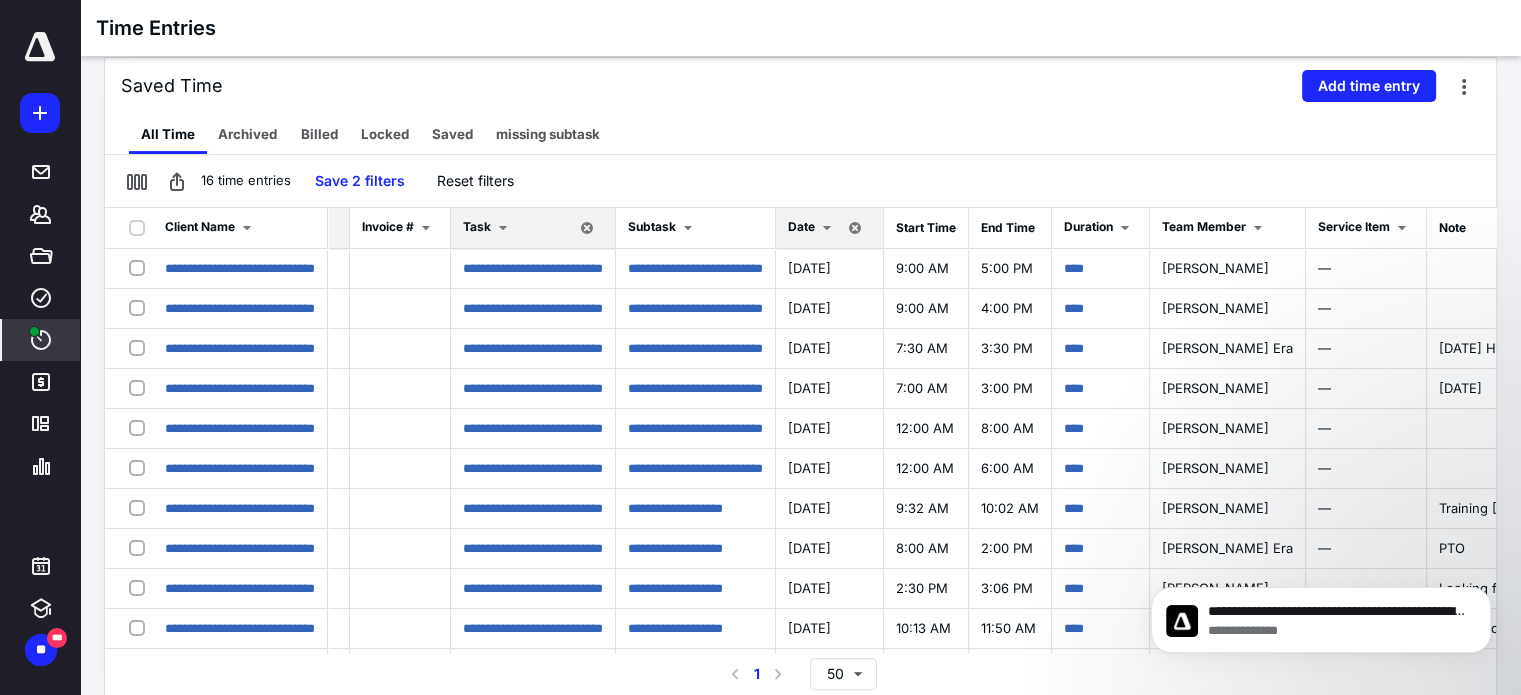 scroll, scrollTop: 0, scrollLeft: 188, axis: horizontal 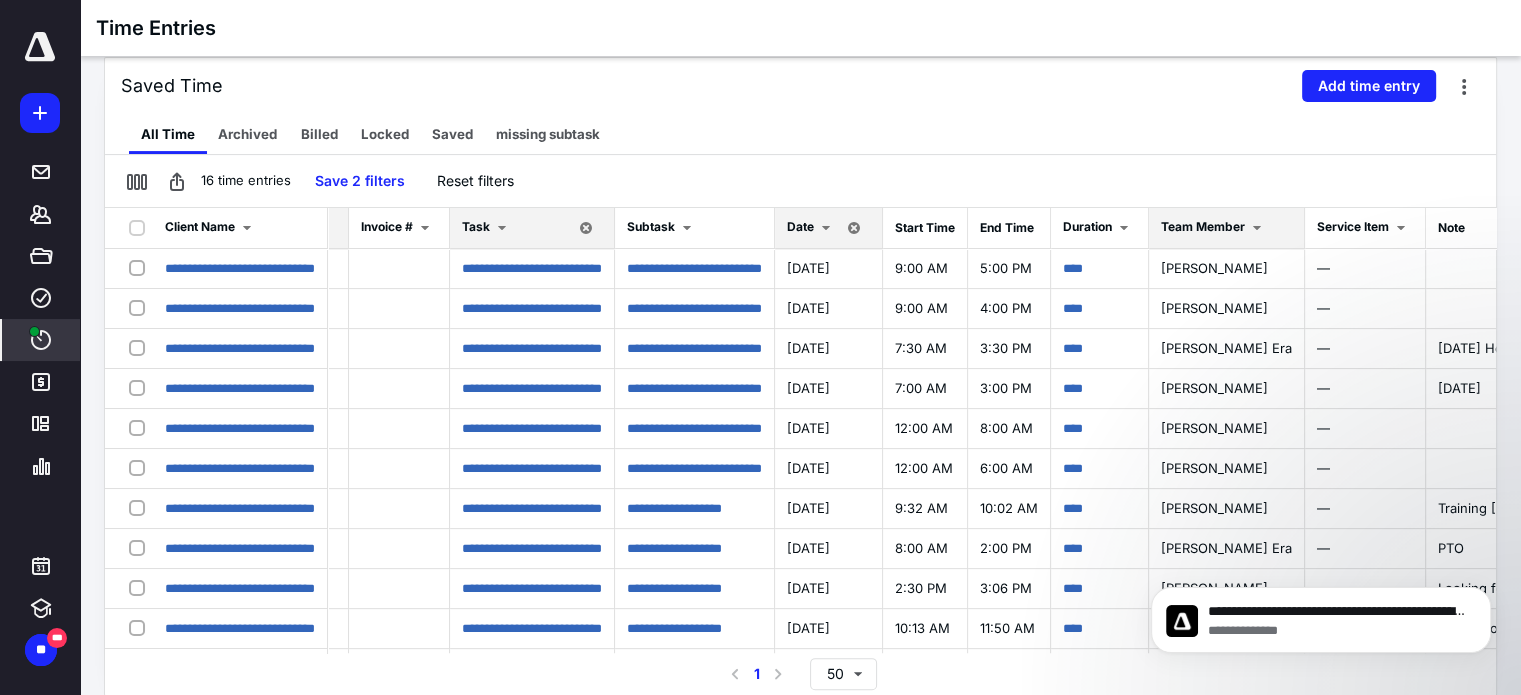 click on "Team Member" at bounding box center (1226, 228) 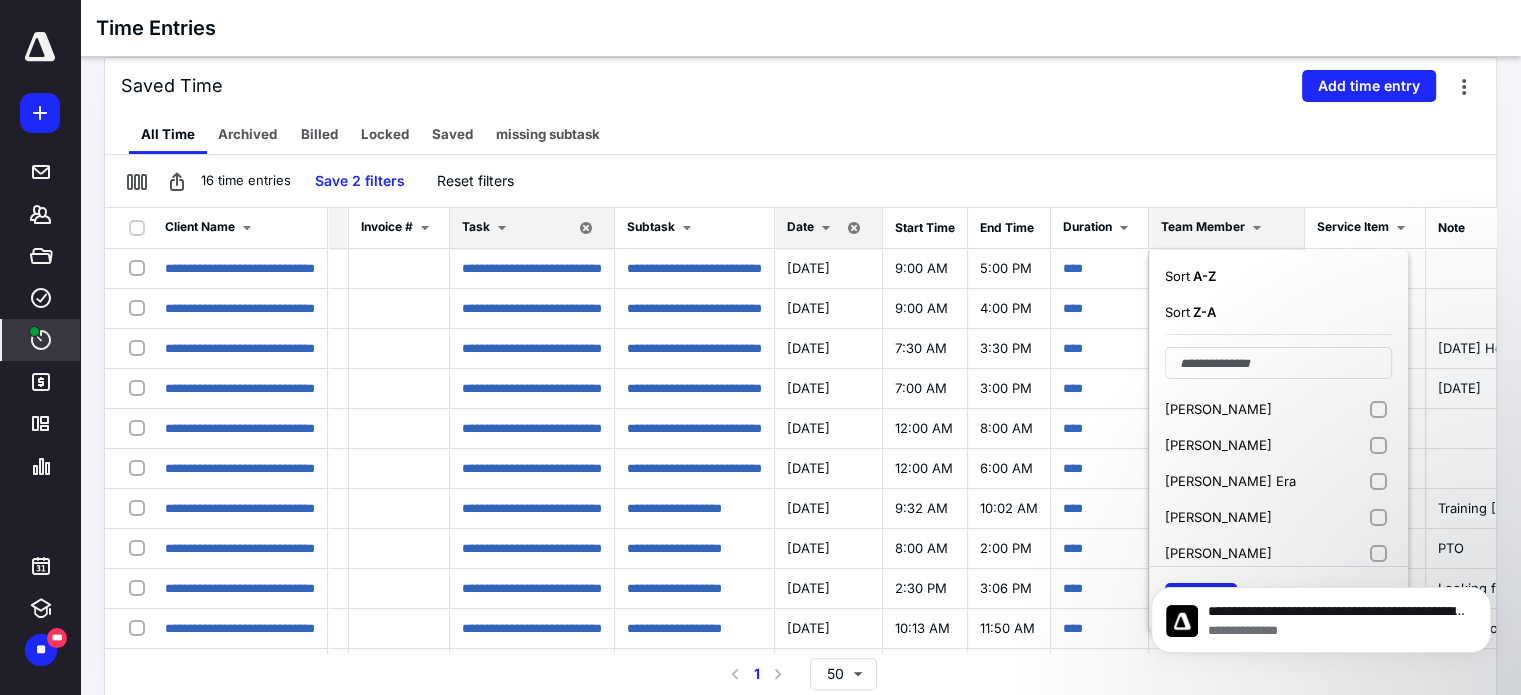 click on "[PERSON_NAME] Era" at bounding box center [1278, 481] 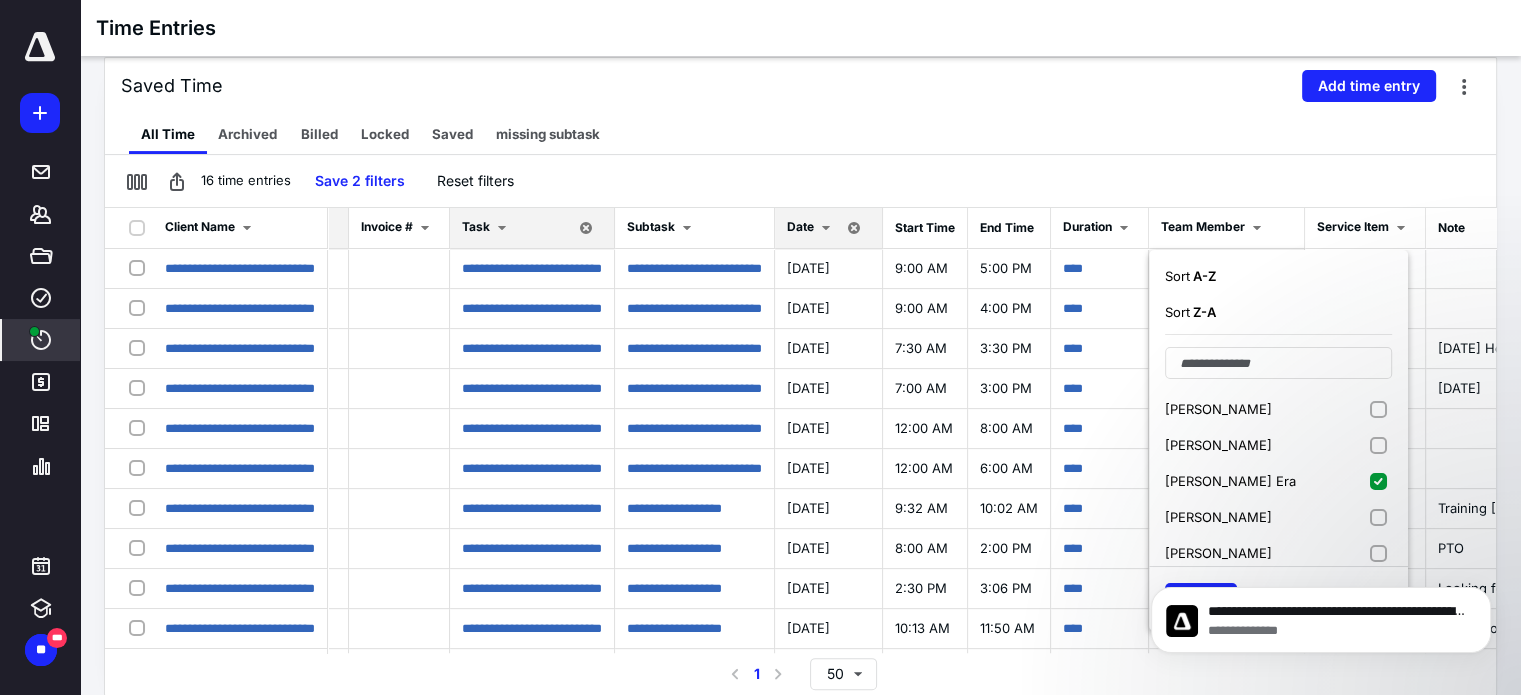 click on "**********" at bounding box center [1321, 528] 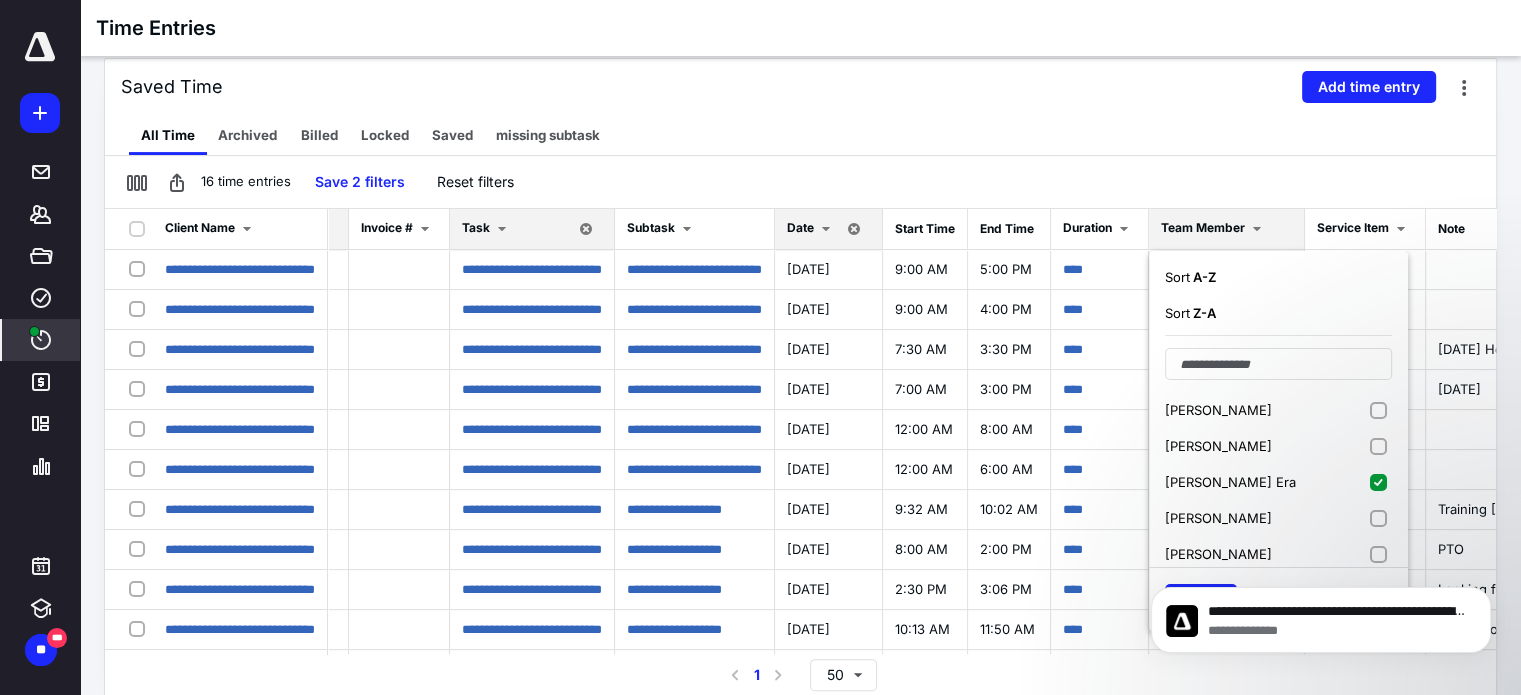 scroll, scrollTop: 40, scrollLeft: 0, axis: vertical 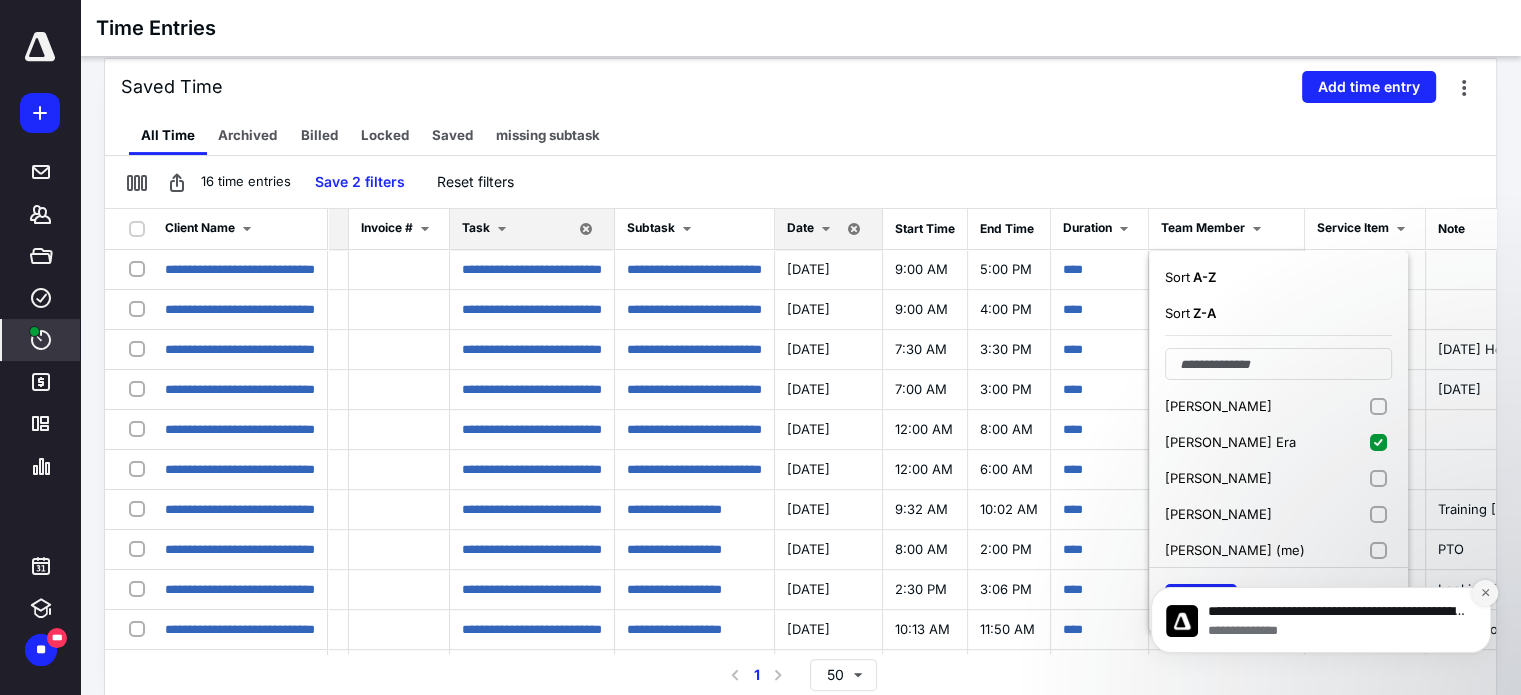 click 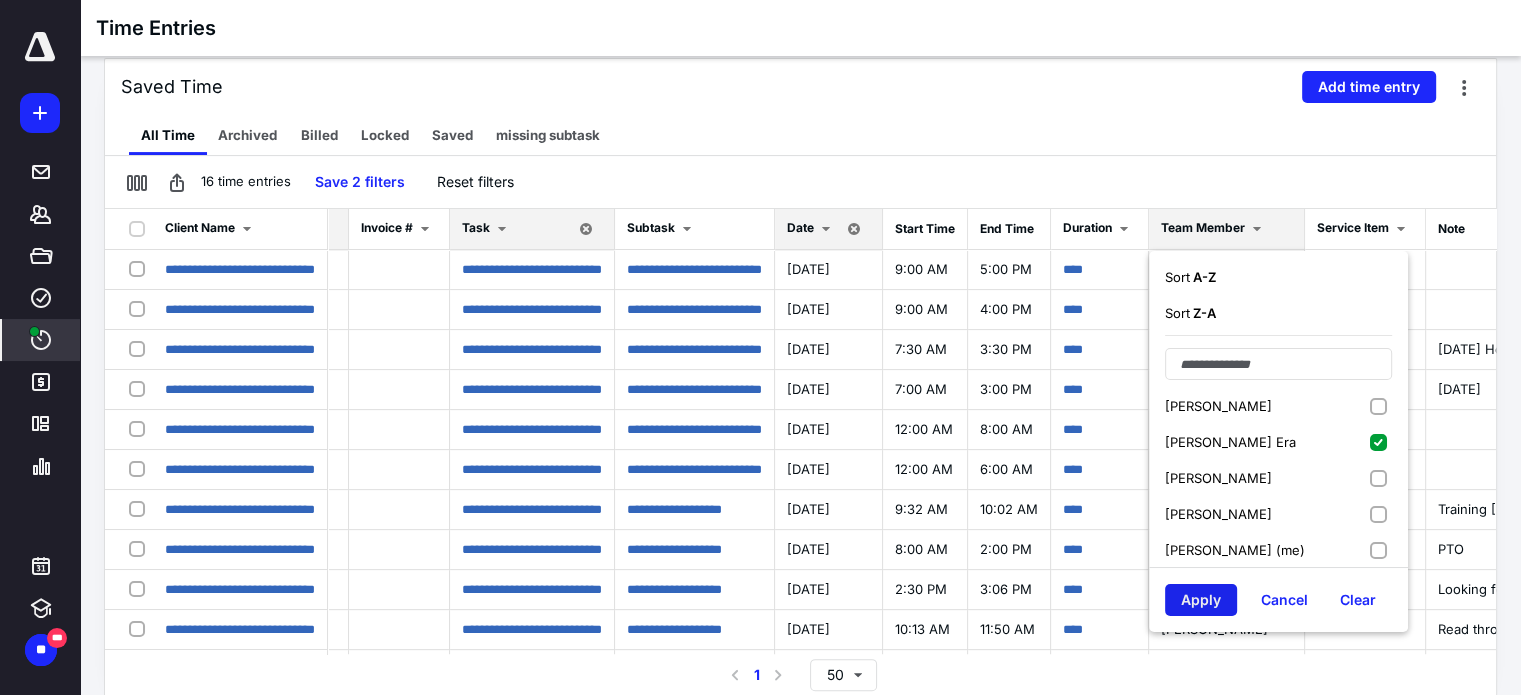 click on "Apply" at bounding box center [1201, 600] 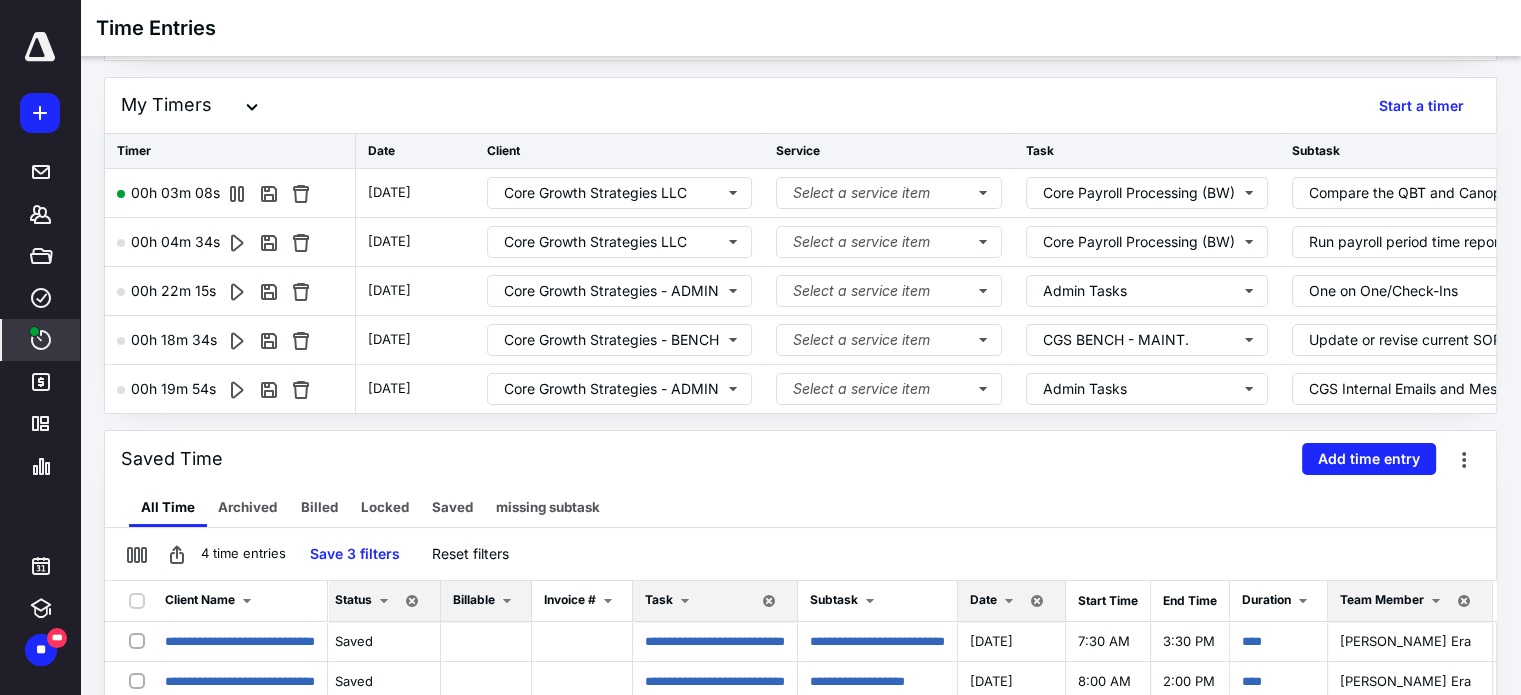 scroll, scrollTop: 0, scrollLeft: 0, axis: both 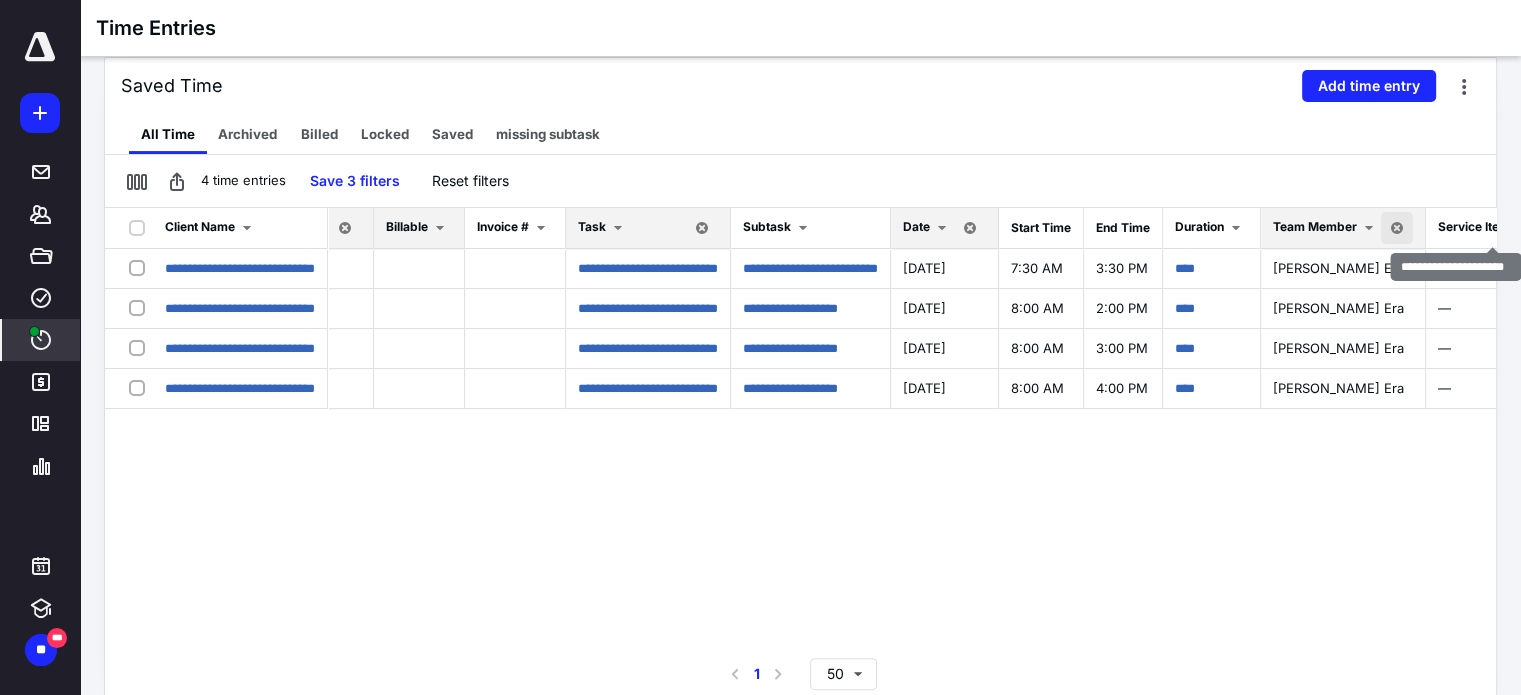 click at bounding box center (1397, 228) 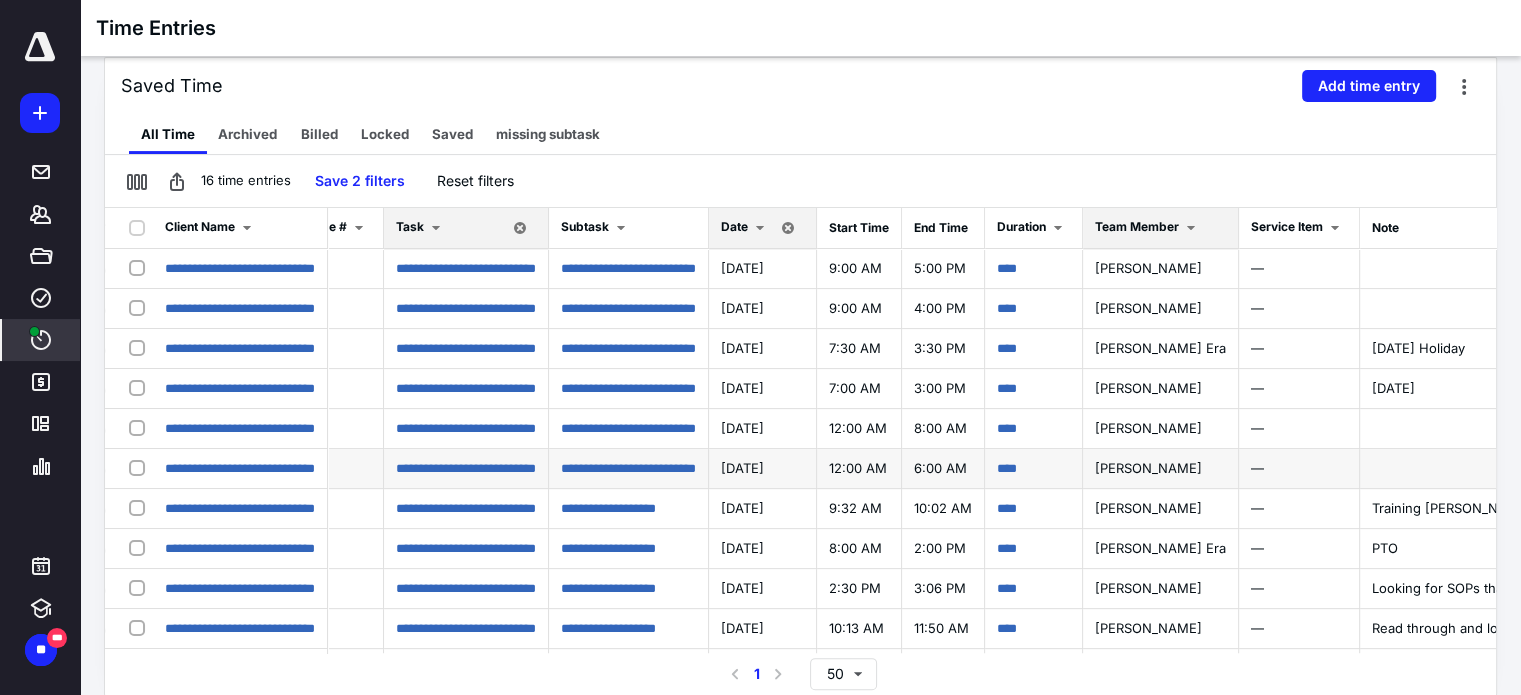 scroll, scrollTop: 0, scrollLeft: 259, axis: horizontal 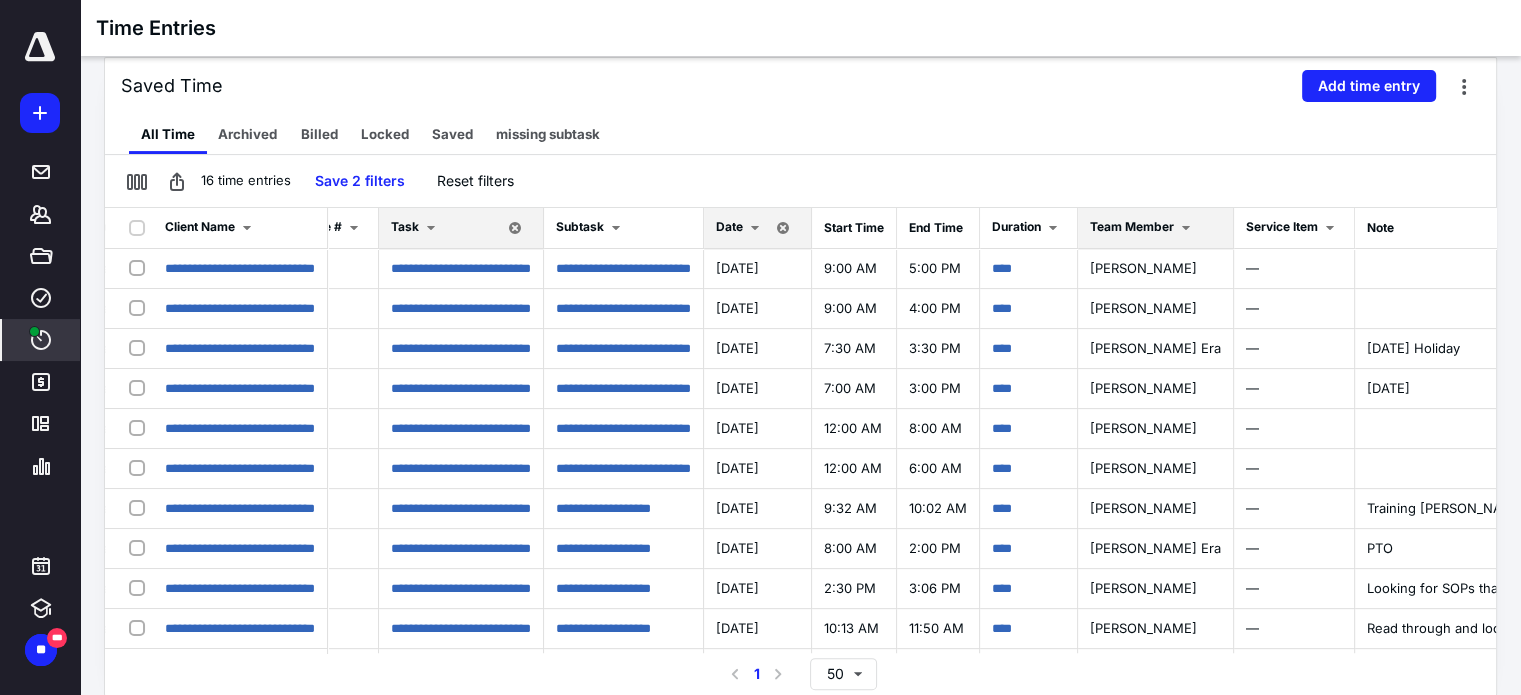 click on "Team Member" at bounding box center (1155, 228) 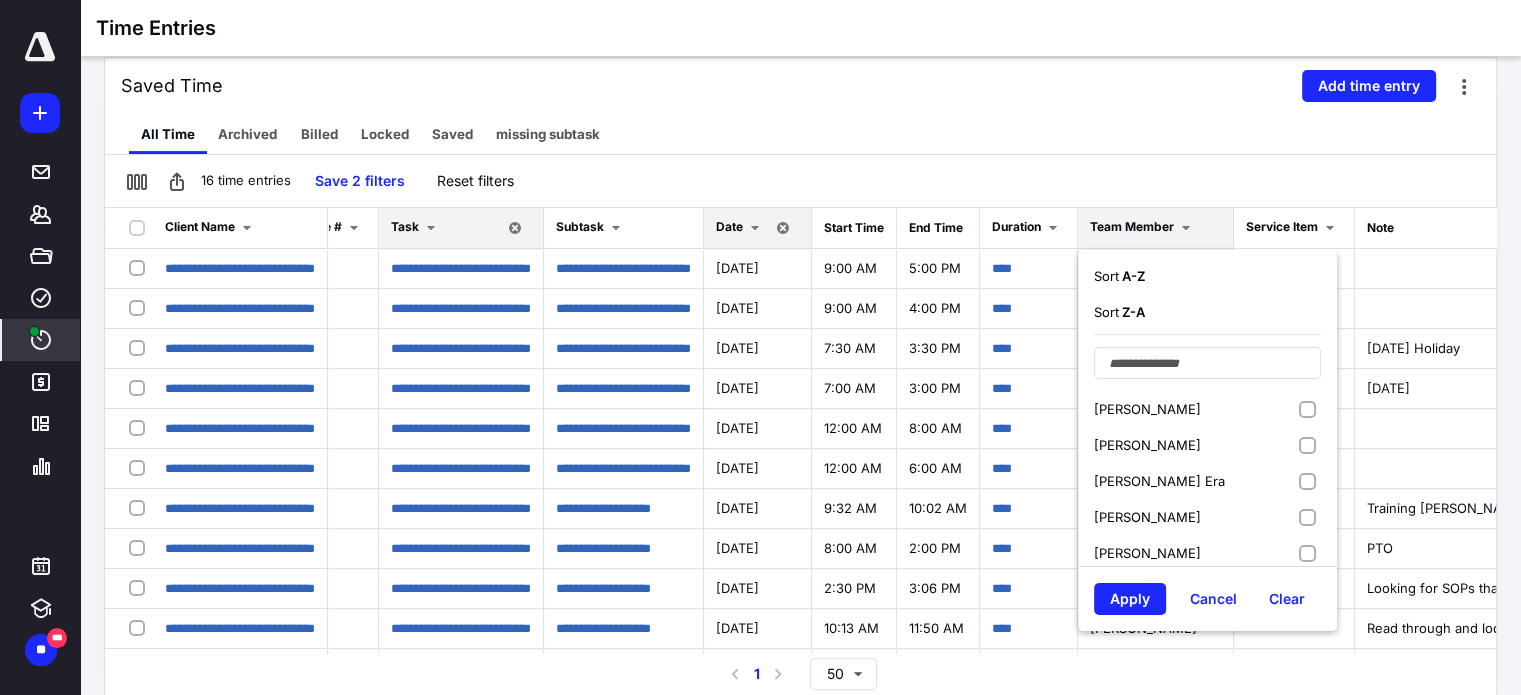 click on "[PERSON_NAME]" at bounding box center [1207, 553] 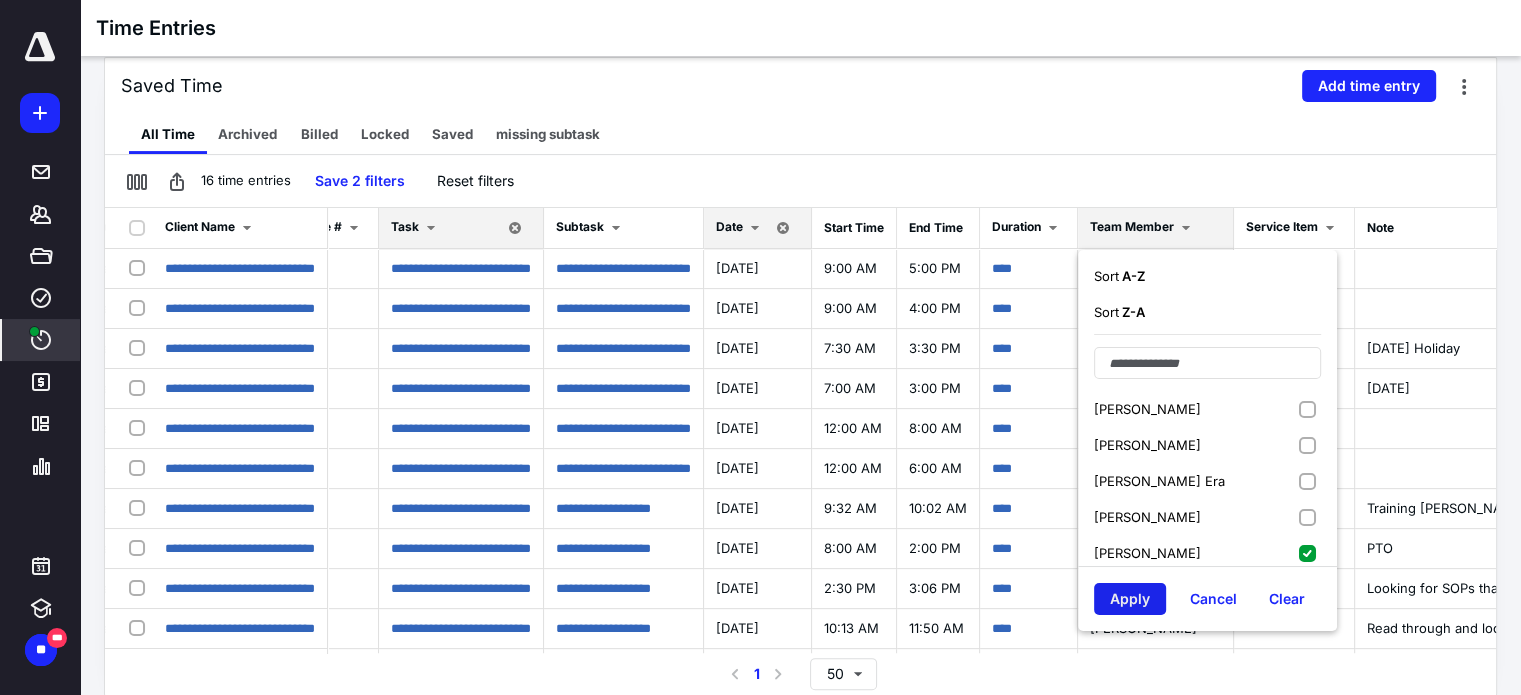 click on "Apply" at bounding box center (1130, 599) 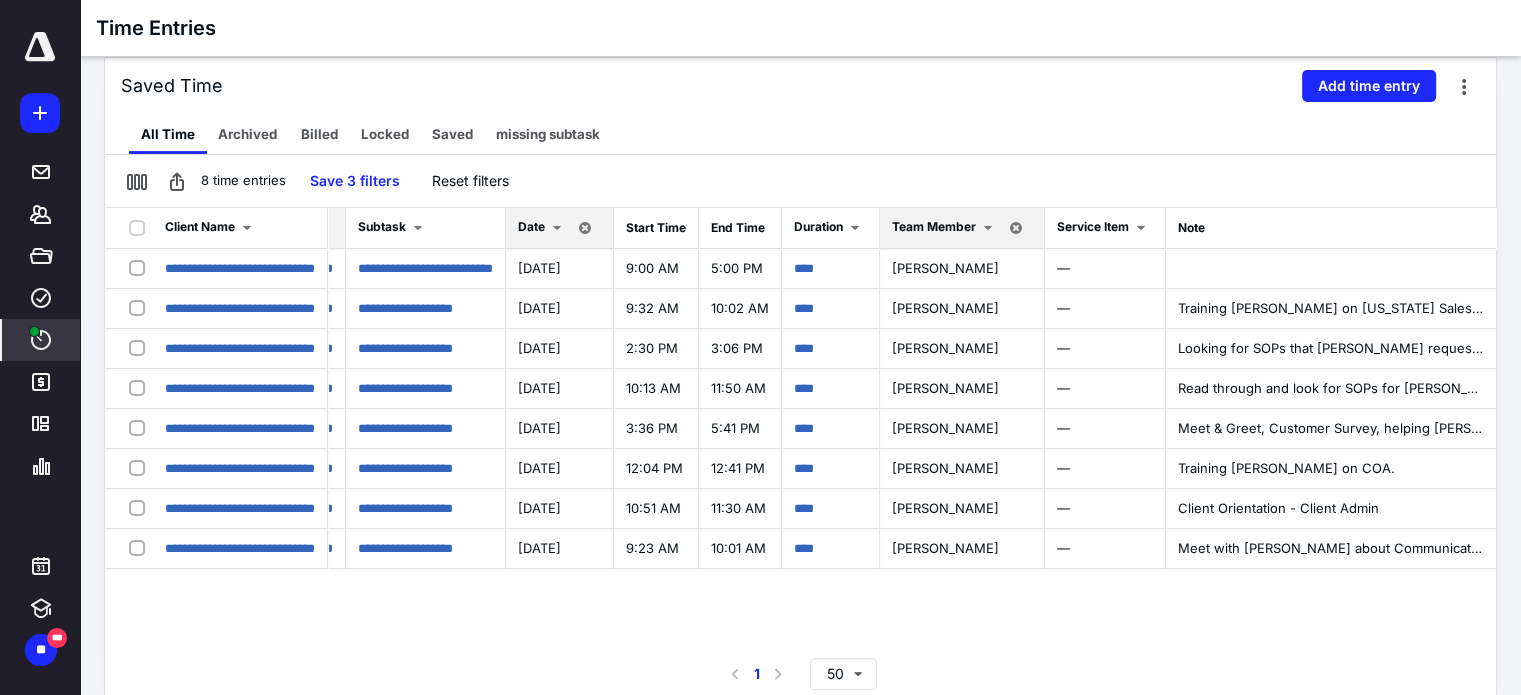 scroll, scrollTop: 0, scrollLeft: 535, axis: horizontal 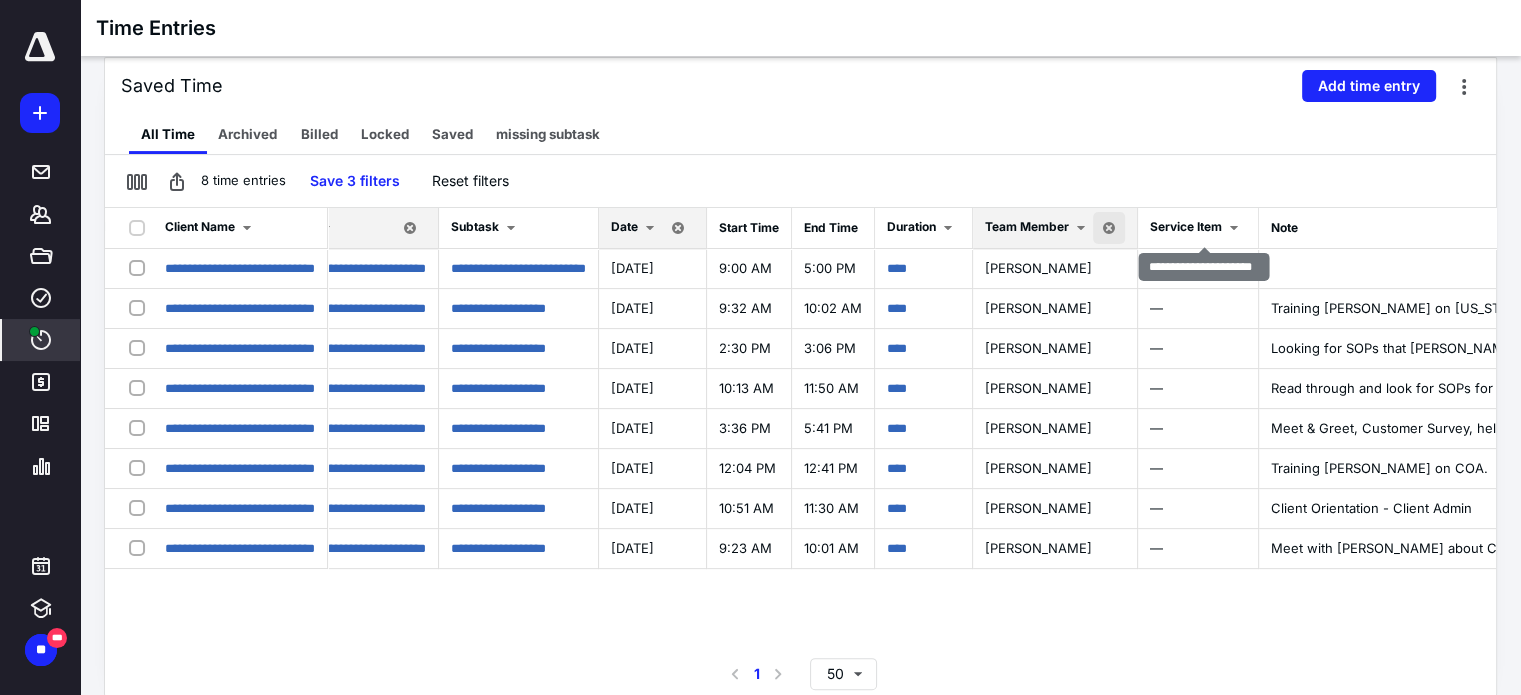 click at bounding box center (1109, 228) 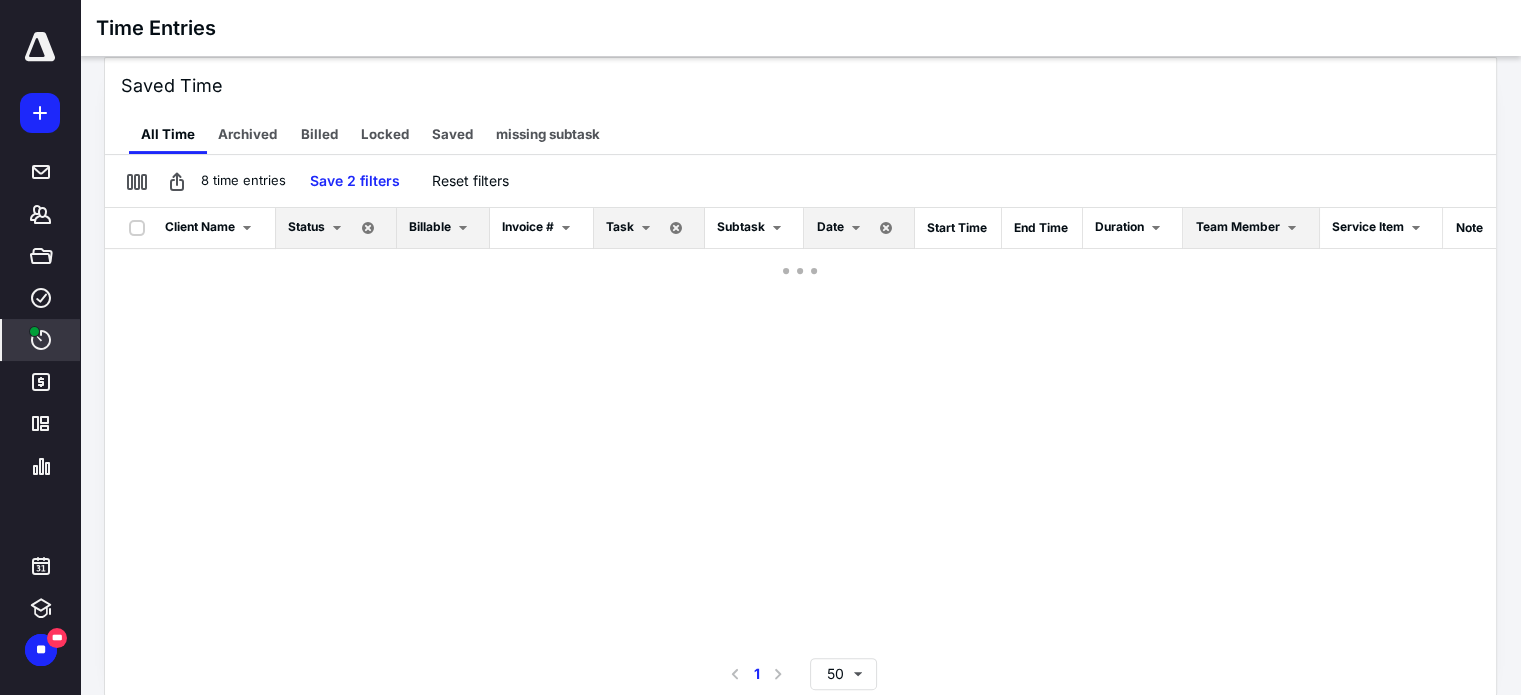 scroll, scrollTop: 0, scrollLeft: 0, axis: both 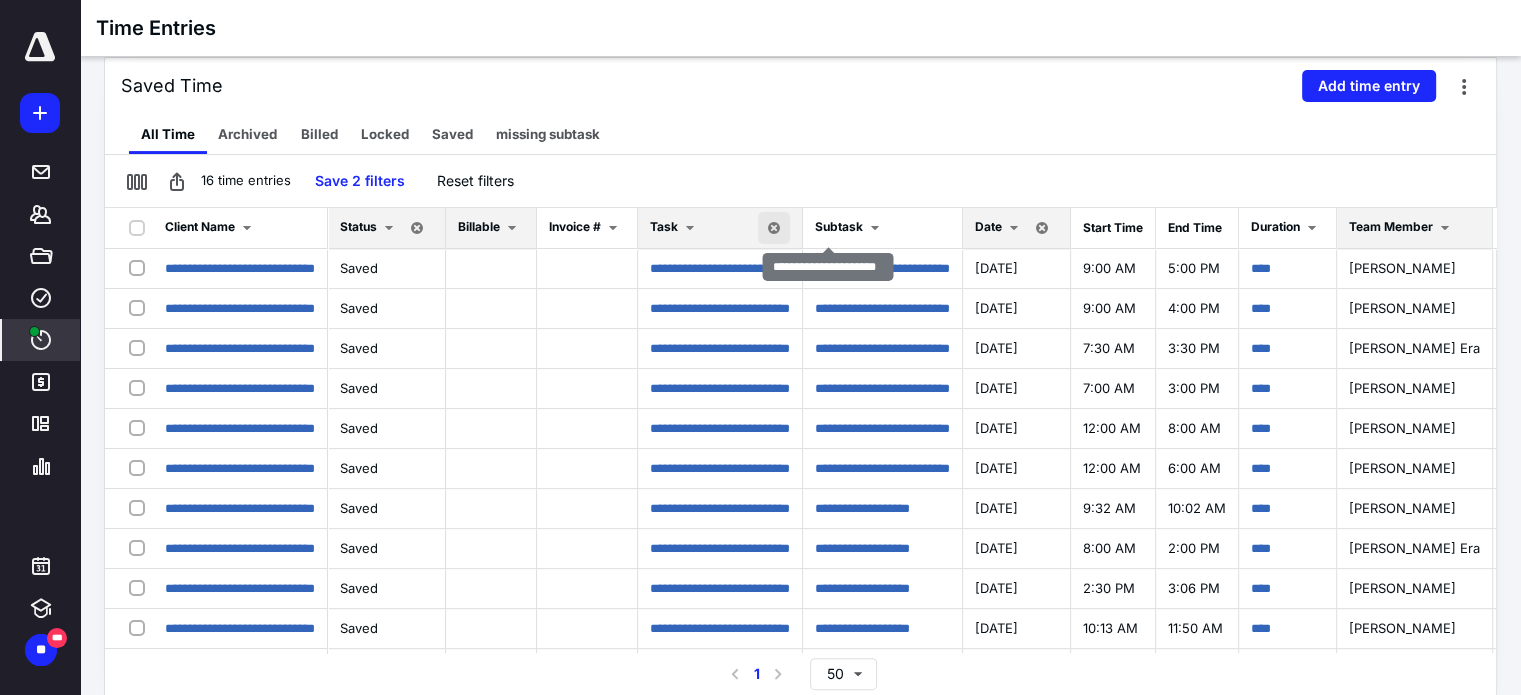 click at bounding box center [774, 228] 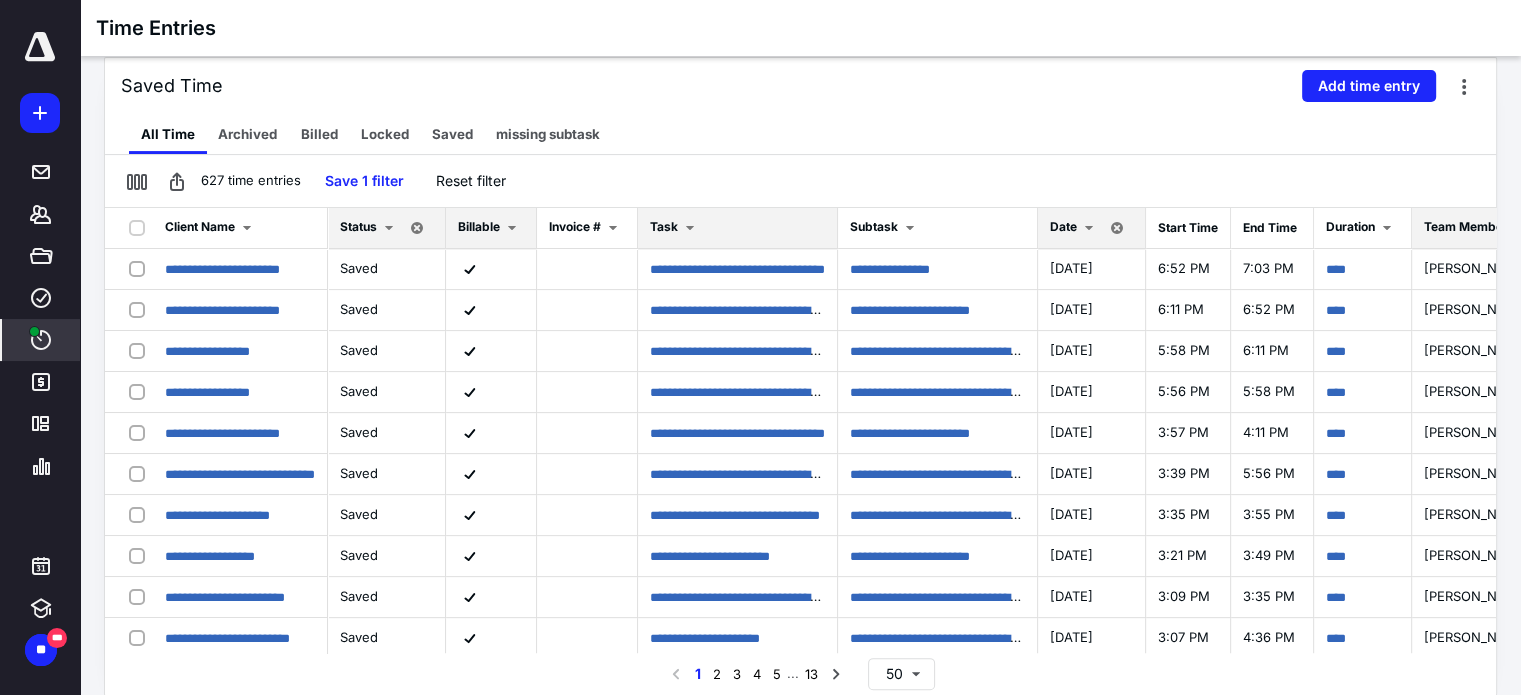 click on "Task" at bounding box center (737, 228) 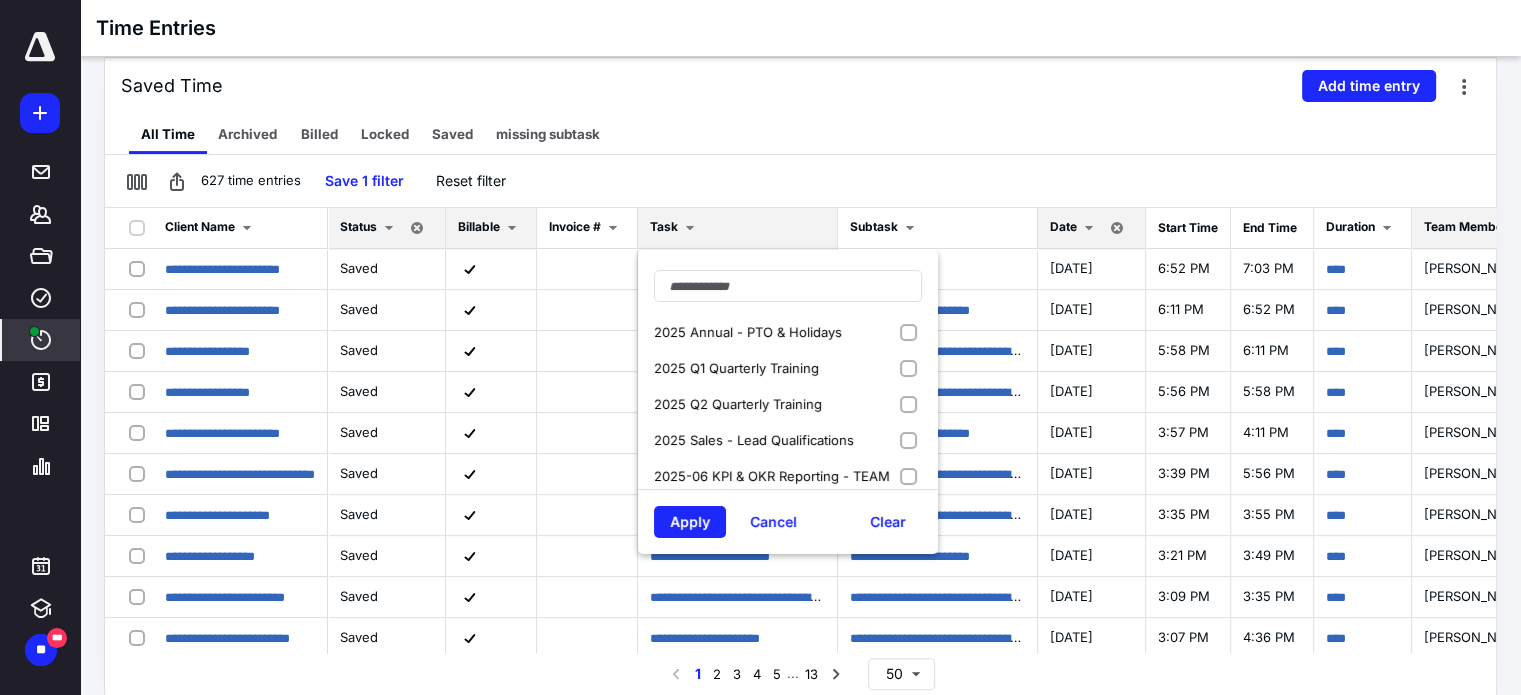 click on "2025 Annual - PTO & Holidays" at bounding box center (788, 332) 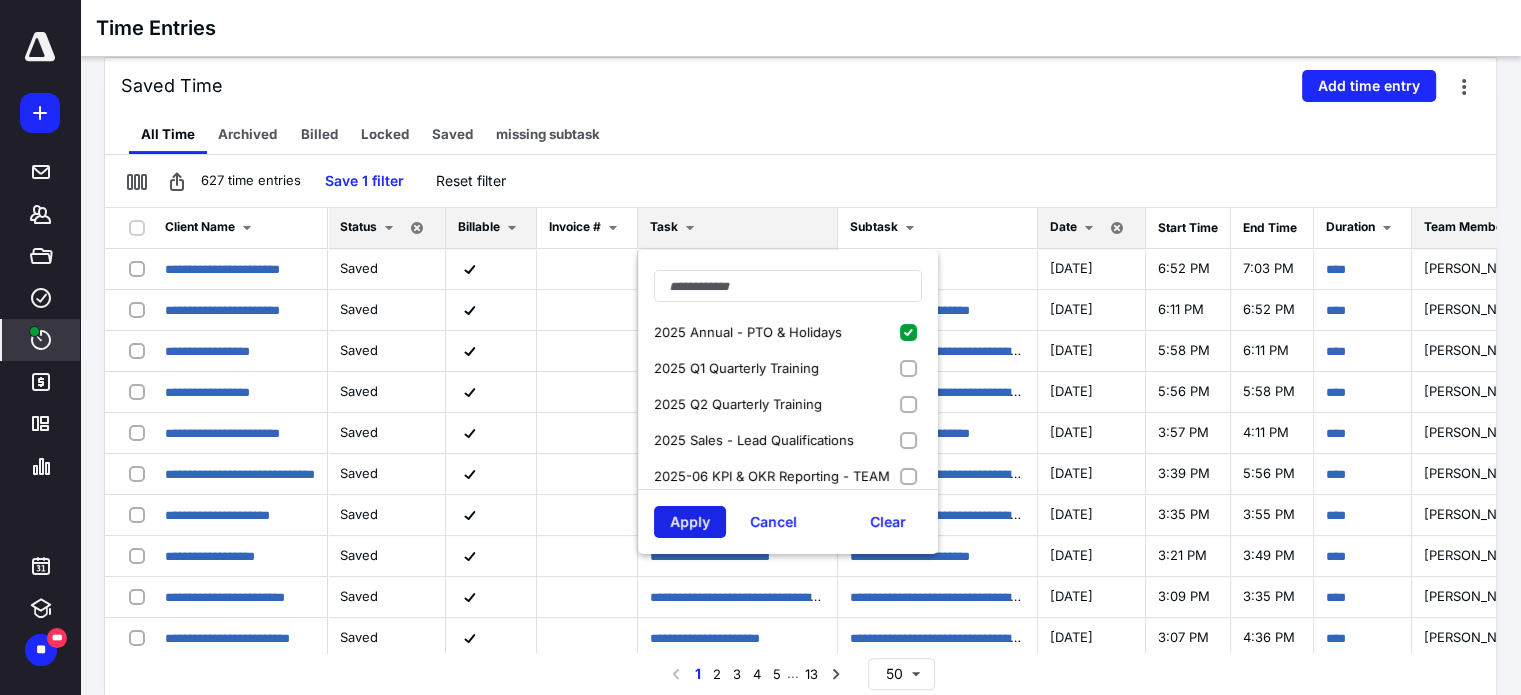 click on "Apply" at bounding box center [690, 522] 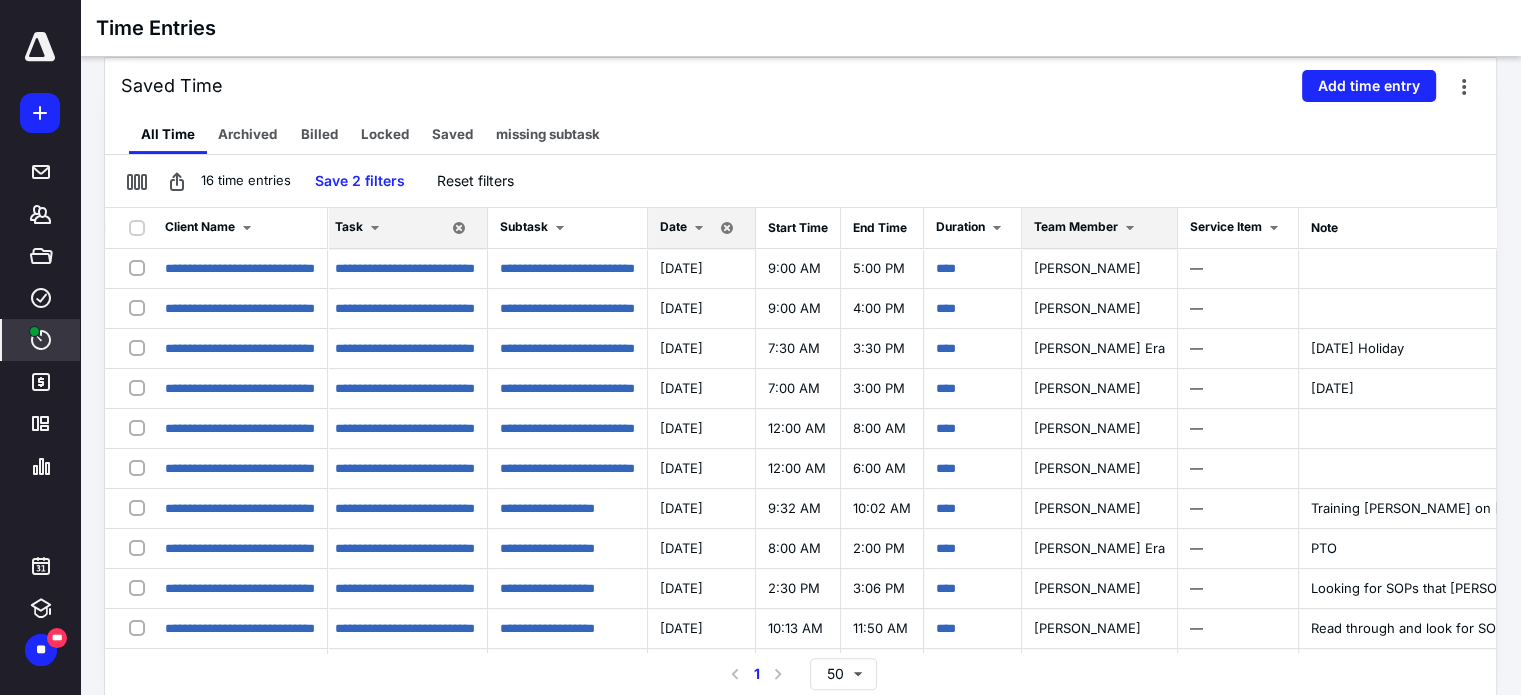 scroll, scrollTop: 0, scrollLeft: 336, axis: horizontal 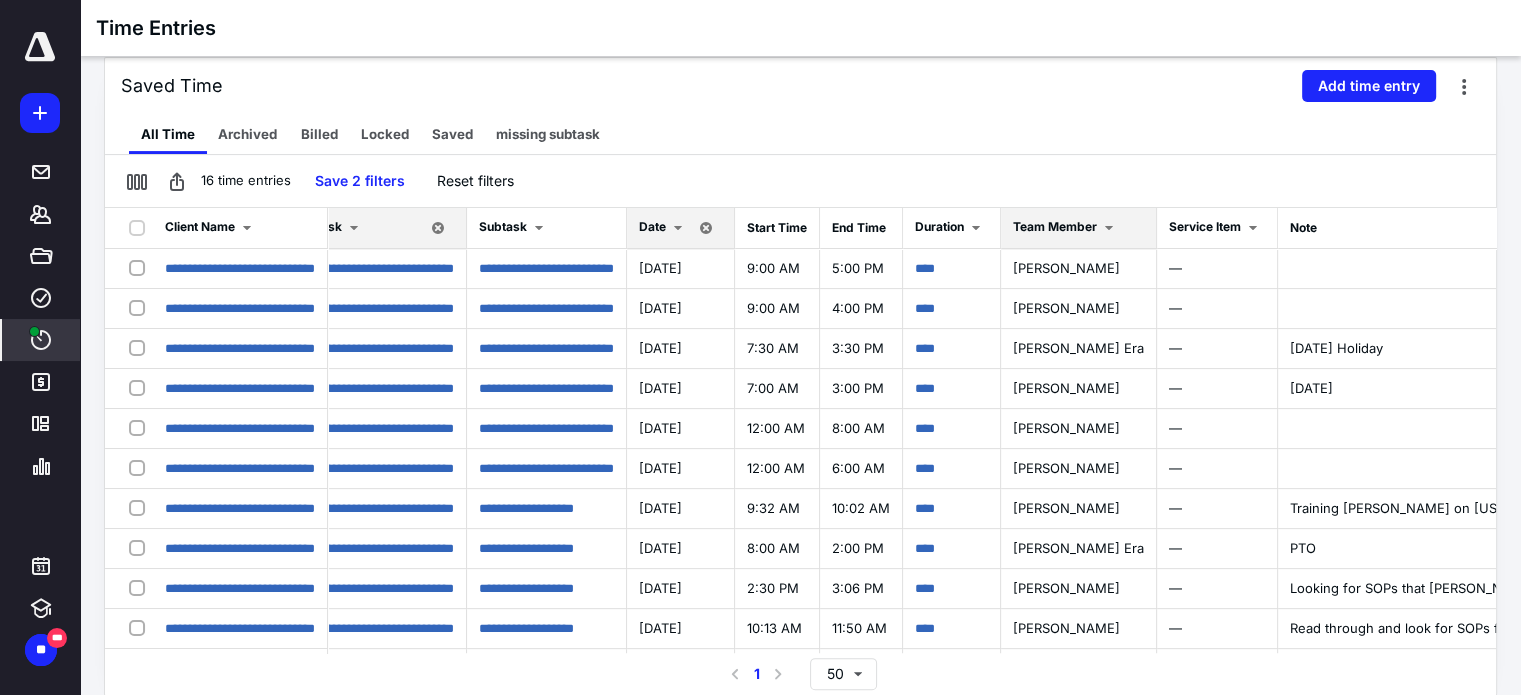 click on "Team Member" at bounding box center (1078, 228) 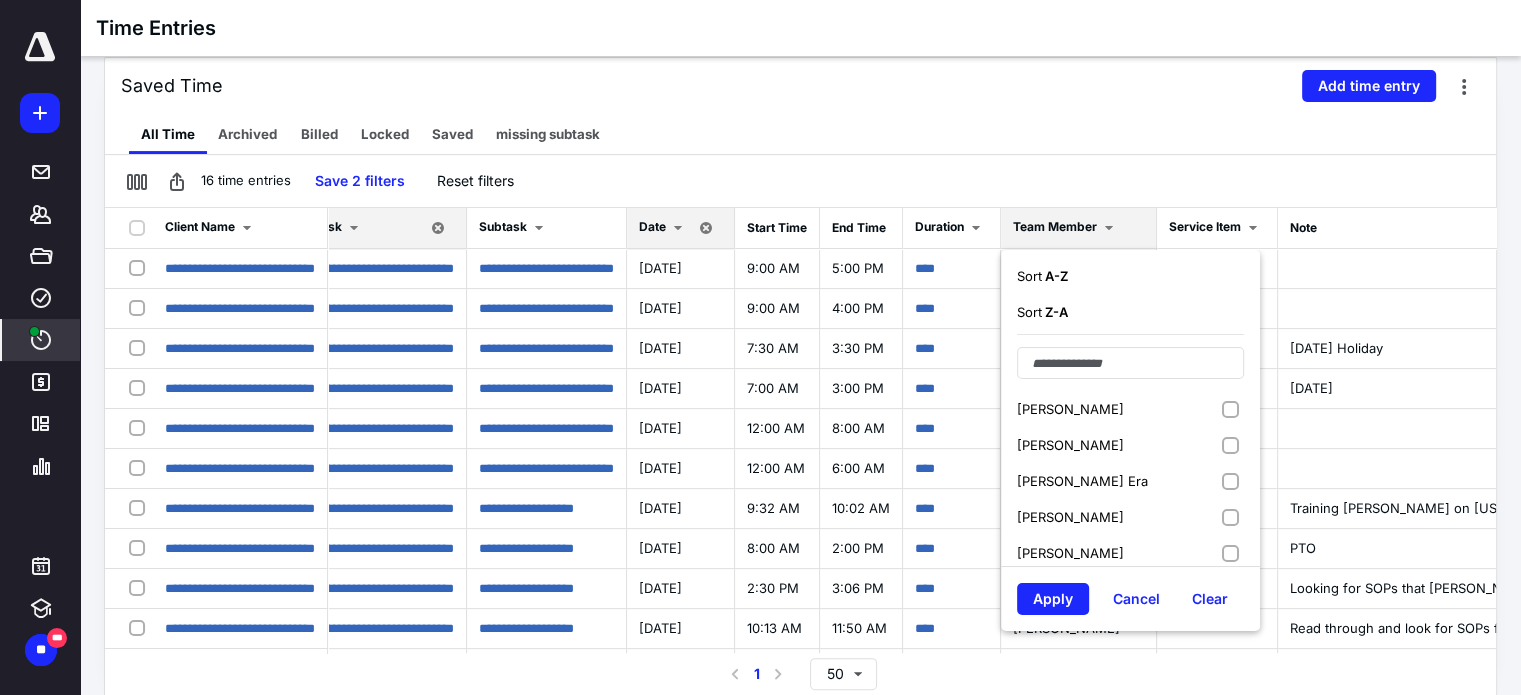 click on "[PERSON_NAME]" at bounding box center (1130, 409) 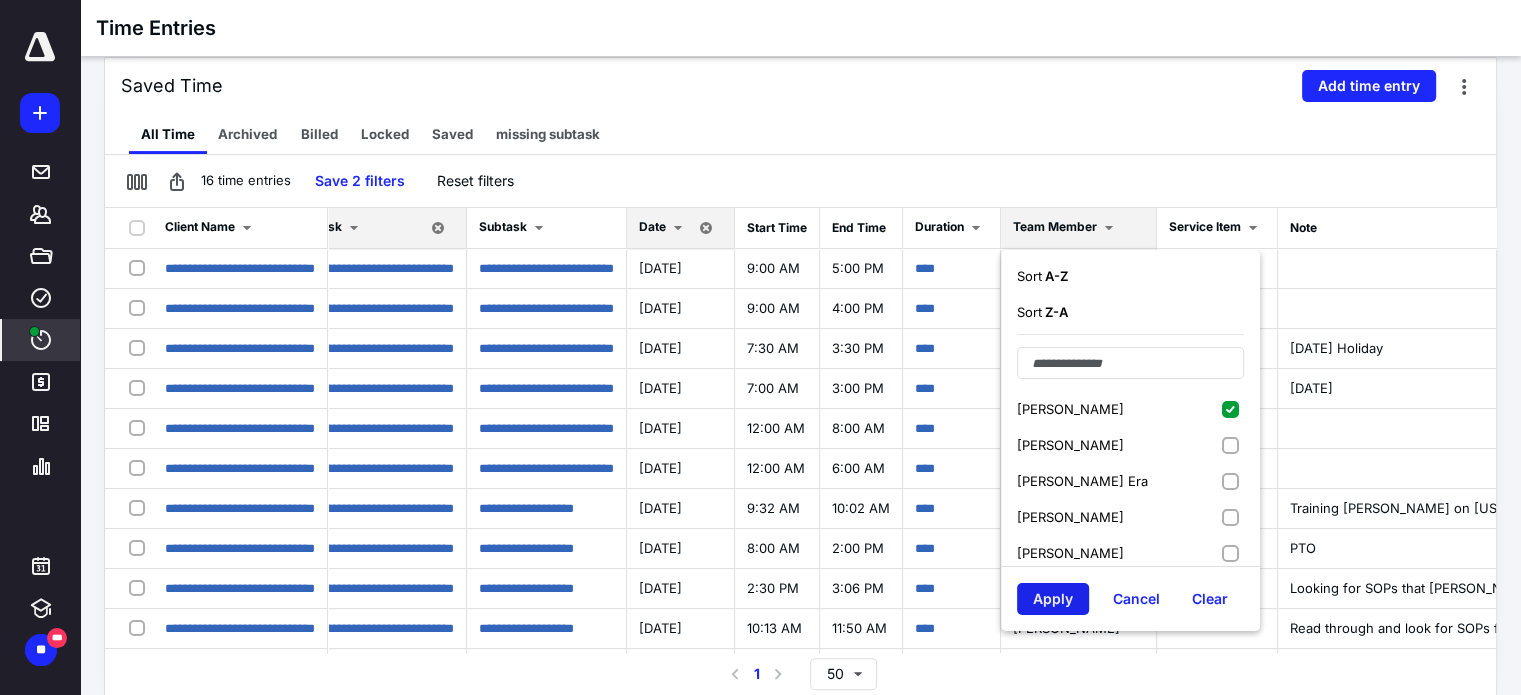 click on "Apply" at bounding box center [1053, 599] 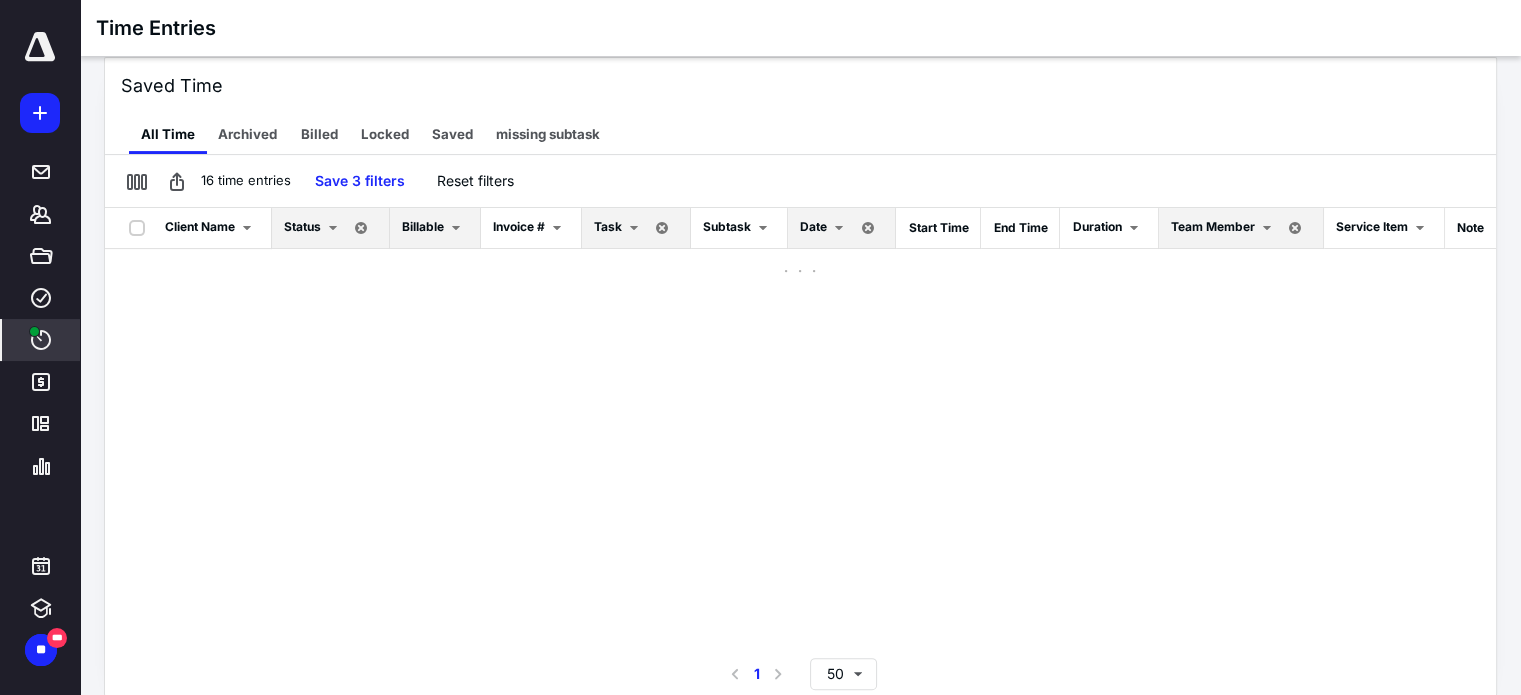 scroll, scrollTop: 0, scrollLeft: 5, axis: horizontal 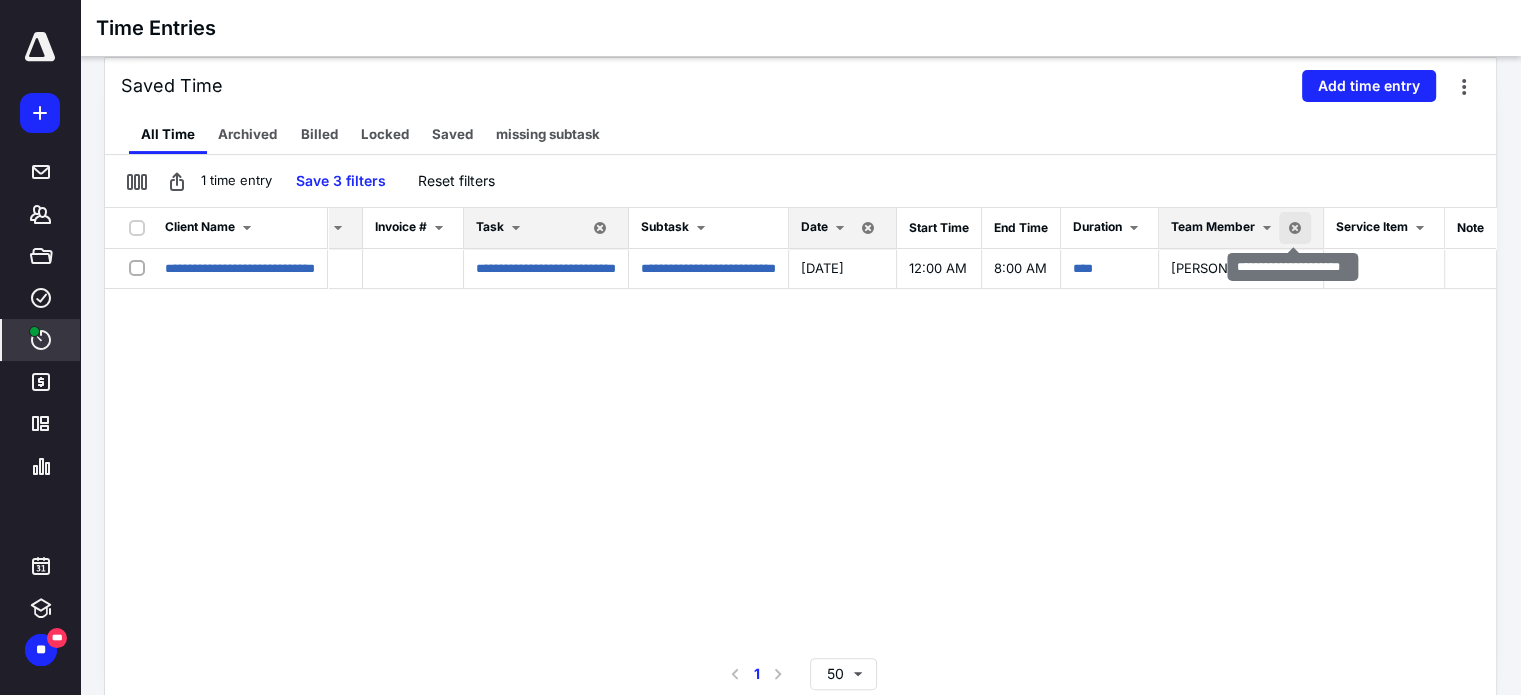 click at bounding box center [1295, 228] 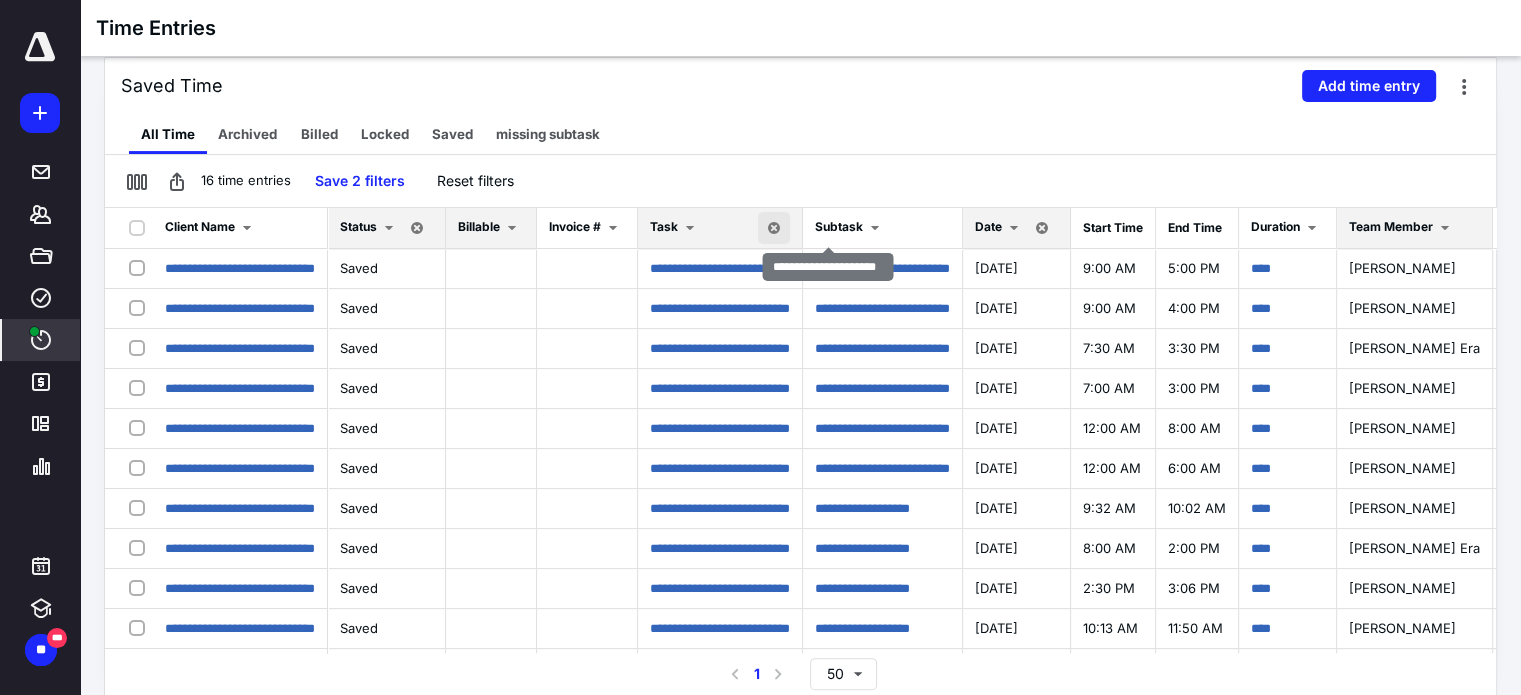click at bounding box center (774, 228) 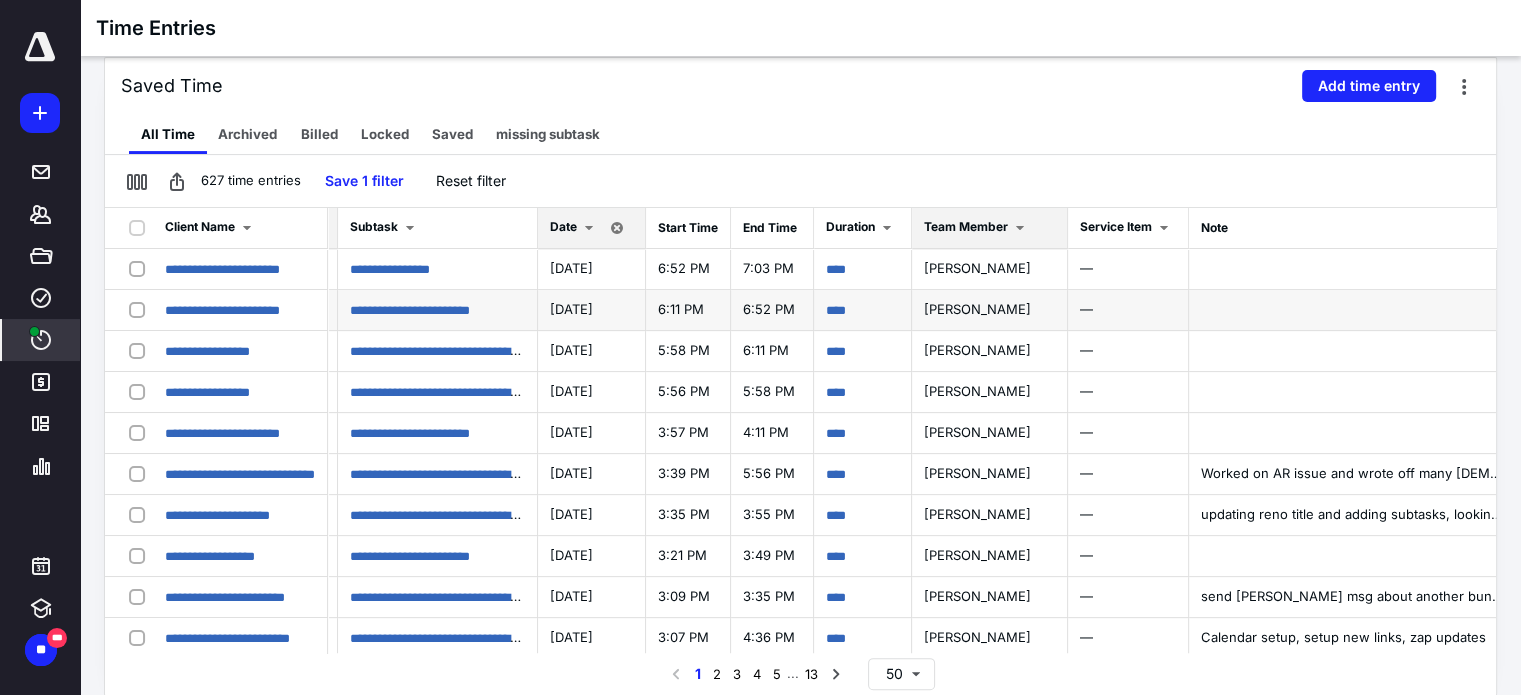 scroll, scrollTop: 0, scrollLeft: 512, axis: horizontal 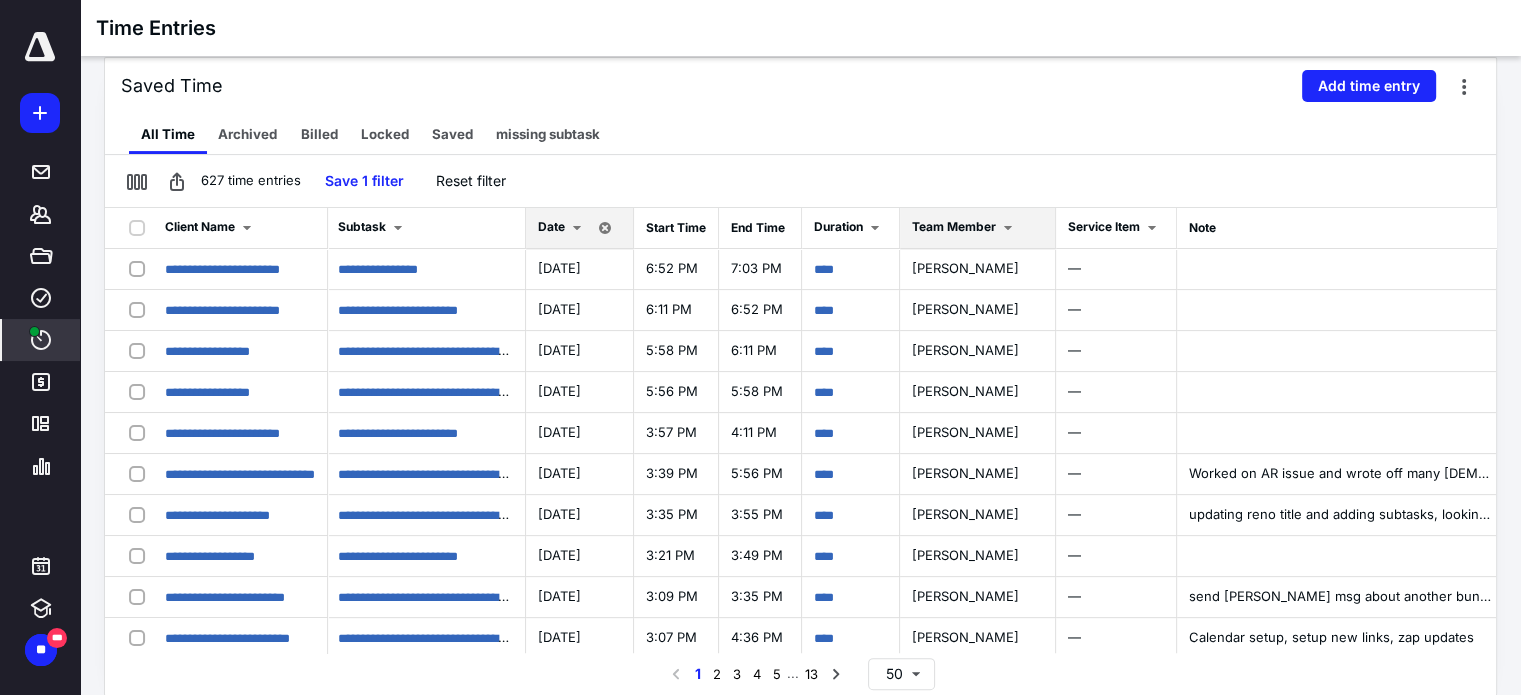 click on "Team Member" at bounding box center (977, 228) 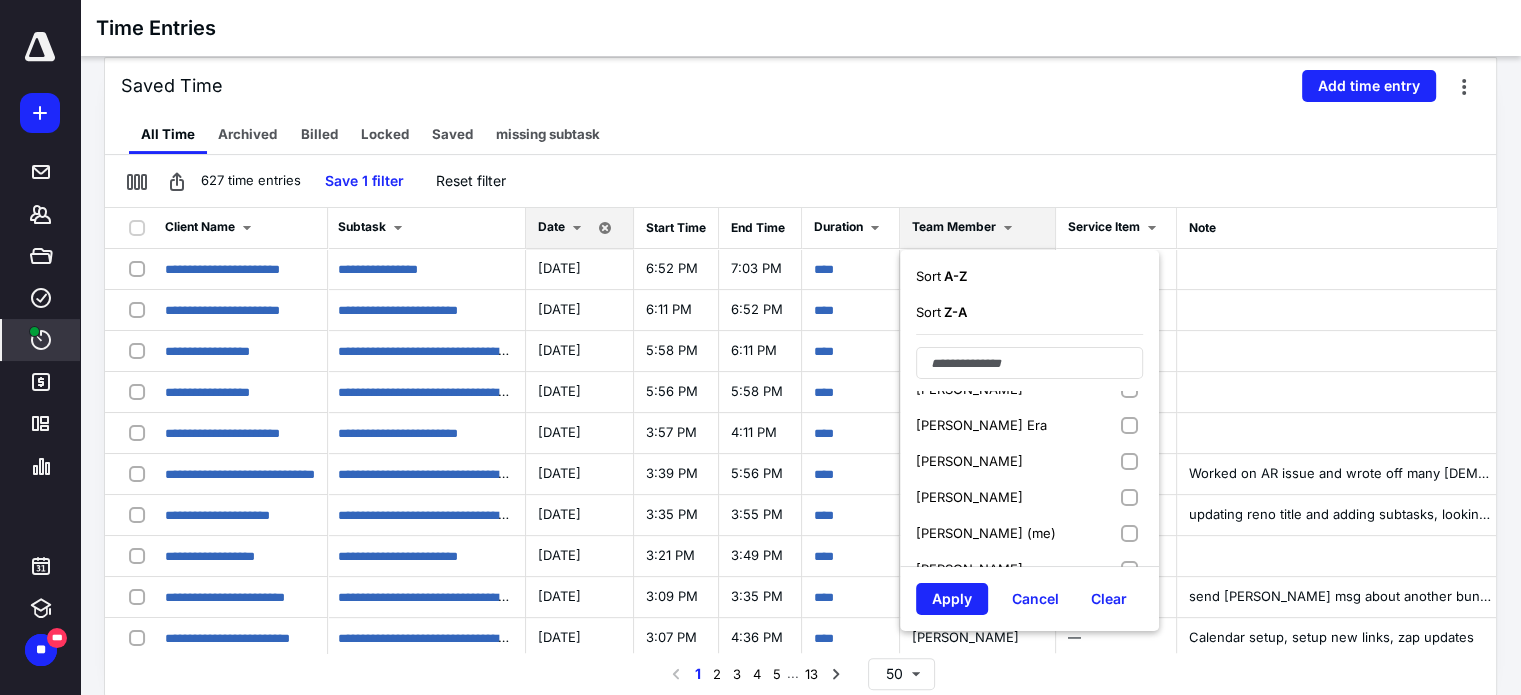 scroll, scrollTop: 76, scrollLeft: 0, axis: vertical 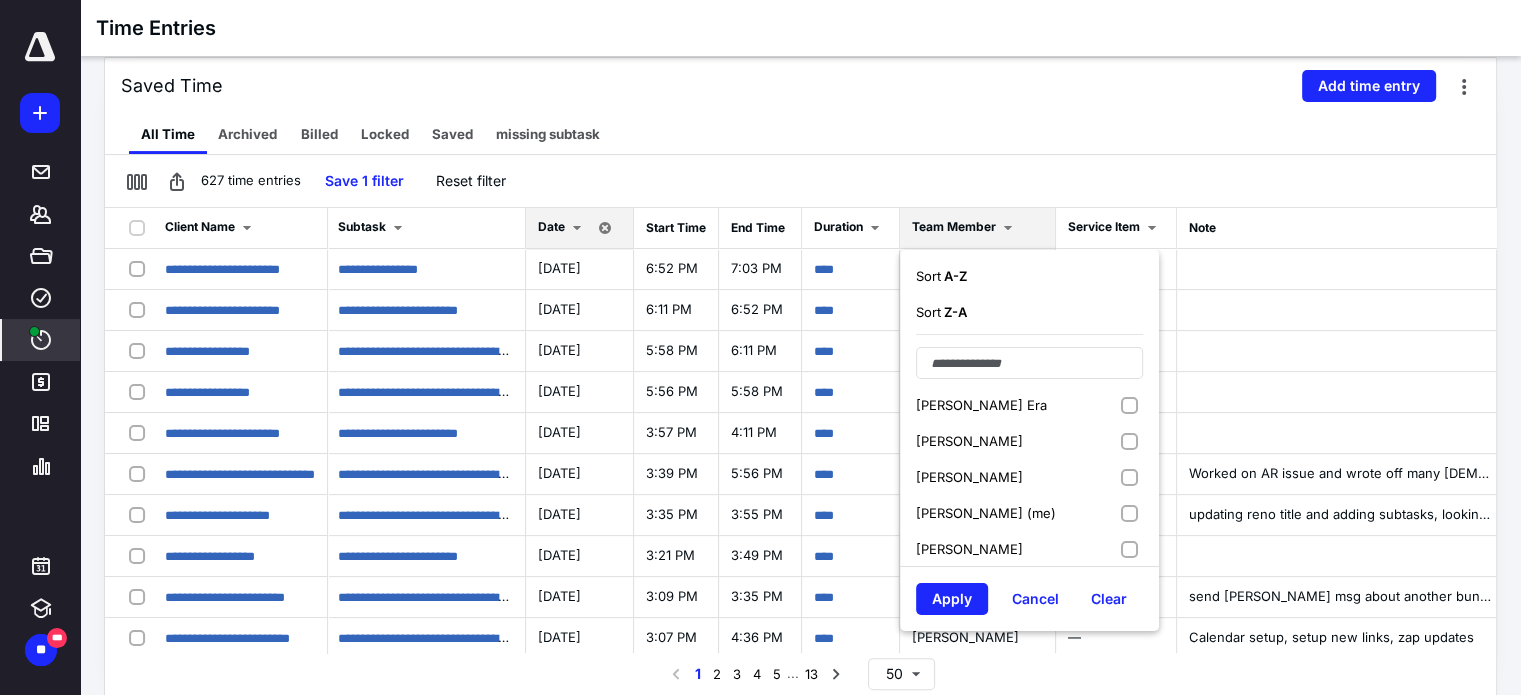 click on "[PERSON_NAME] (me)" at bounding box center (1029, 513) 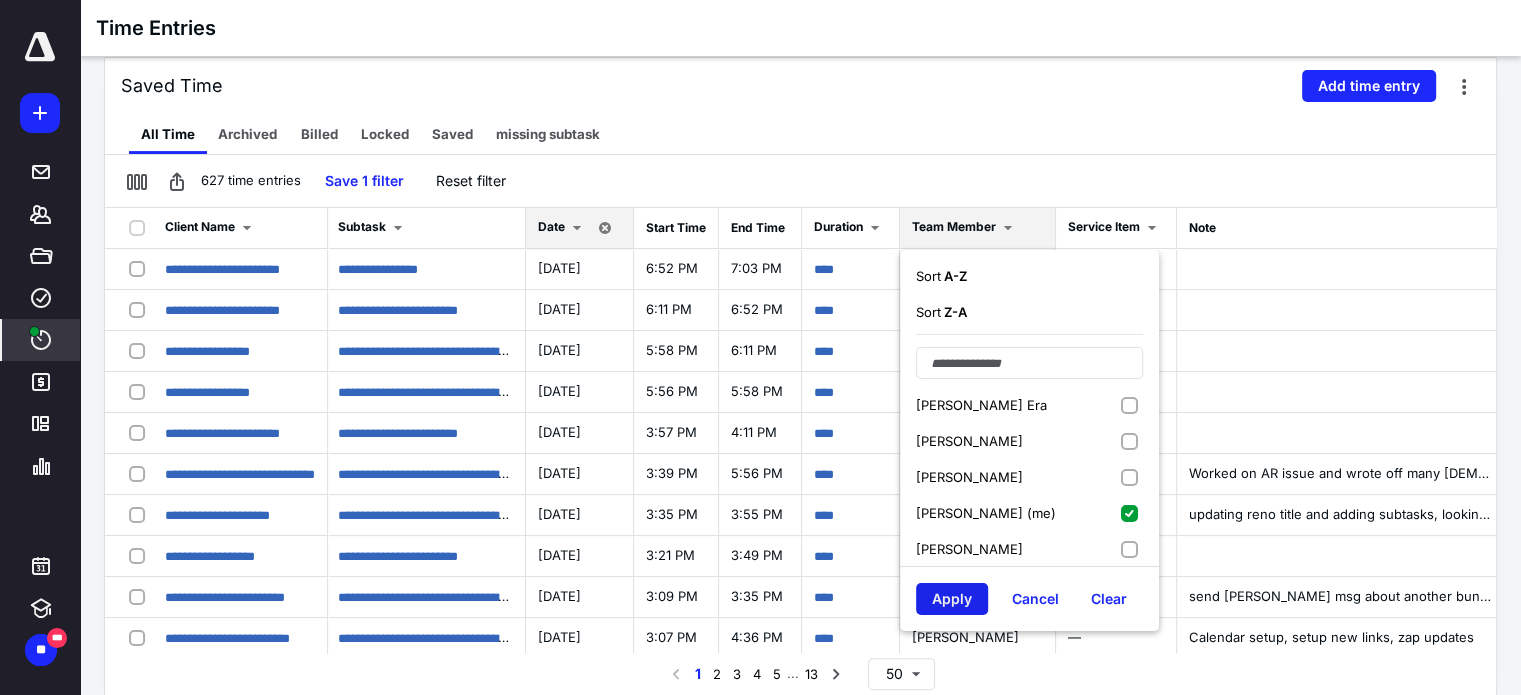 click on "Apply" at bounding box center [952, 599] 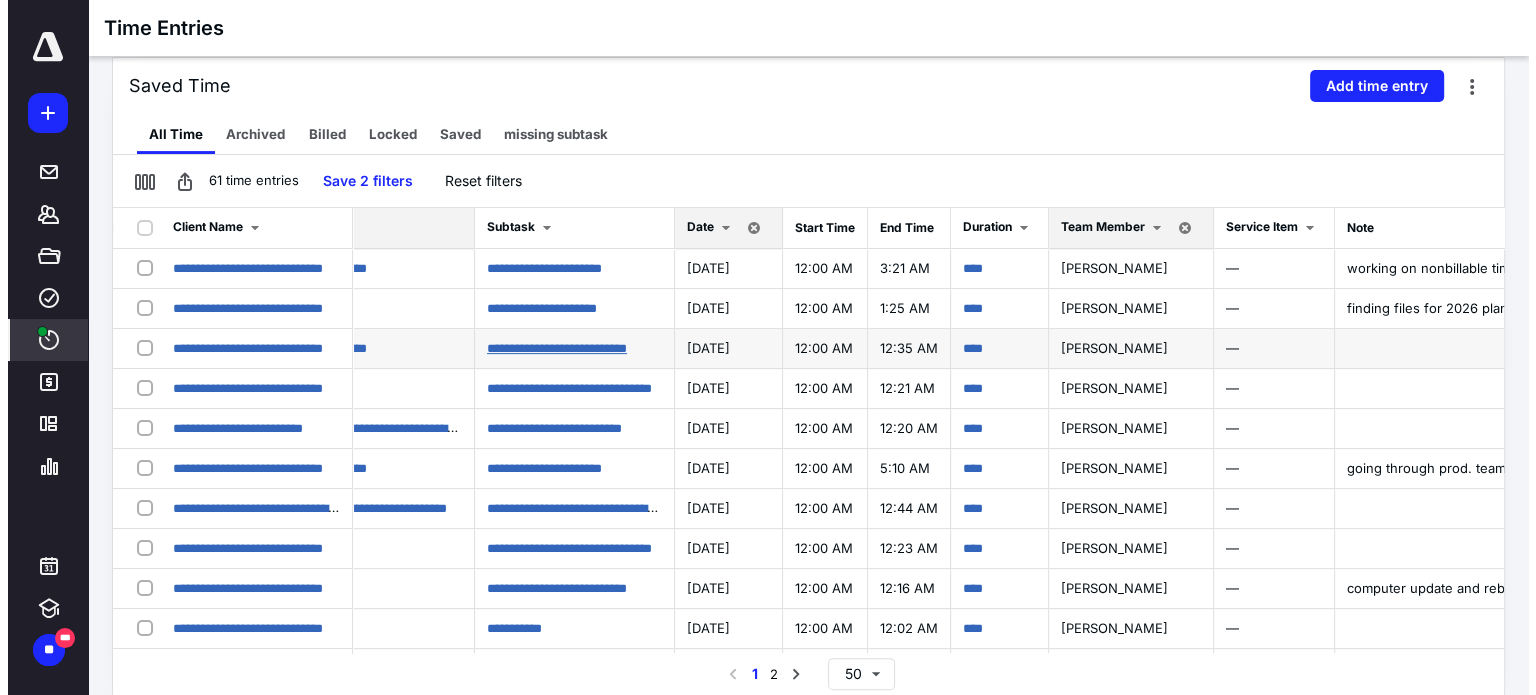 scroll, scrollTop: 0, scrollLeft: 568, axis: horizontal 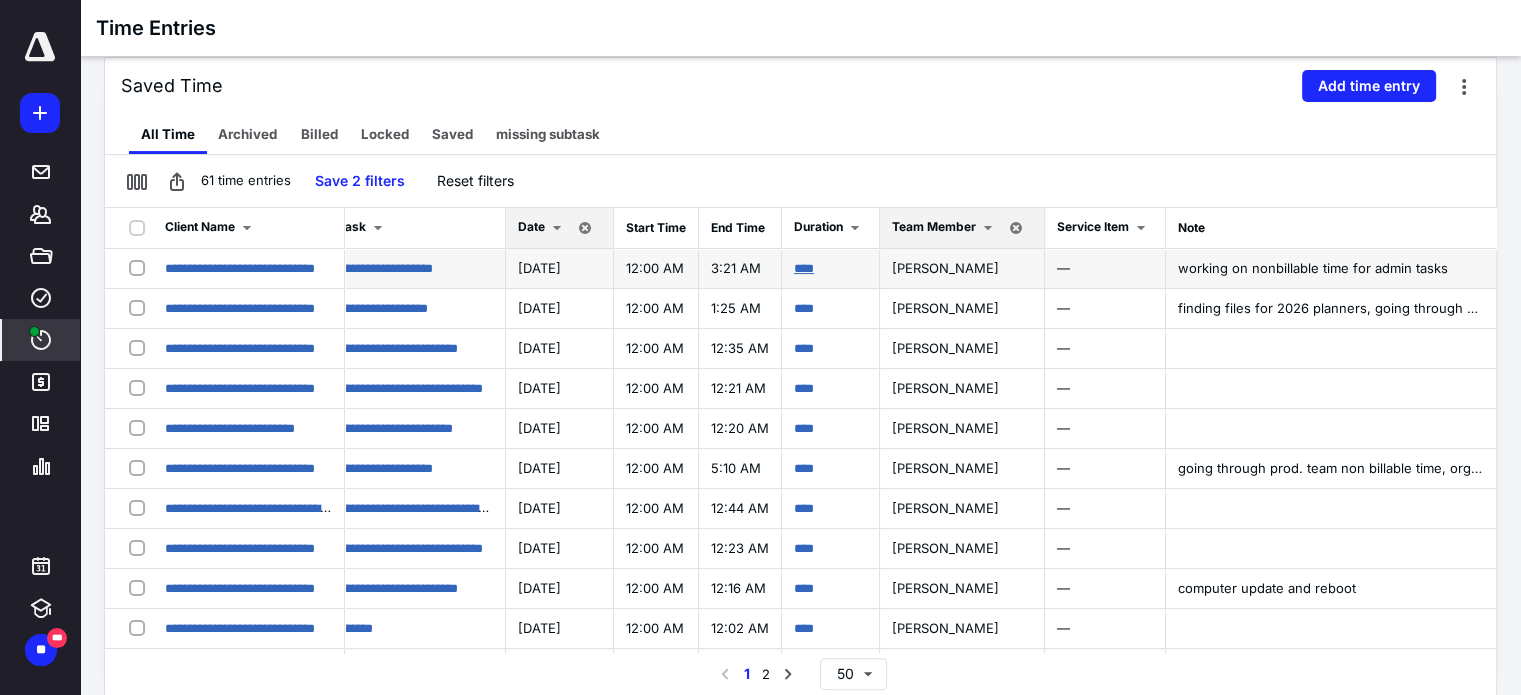 click on "****" at bounding box center [804, 268] 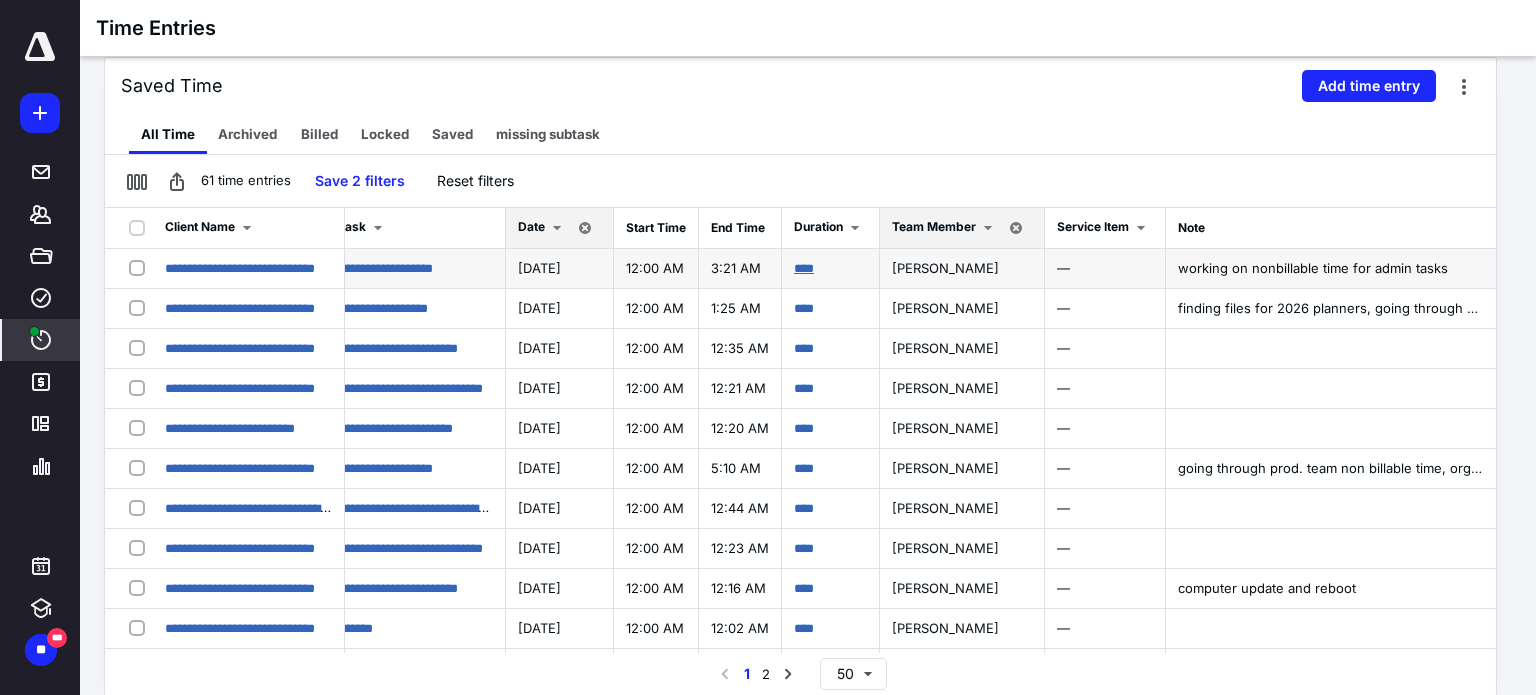 scroll, scrollTop: 0, scrollLeft: 553, axis: horizontal 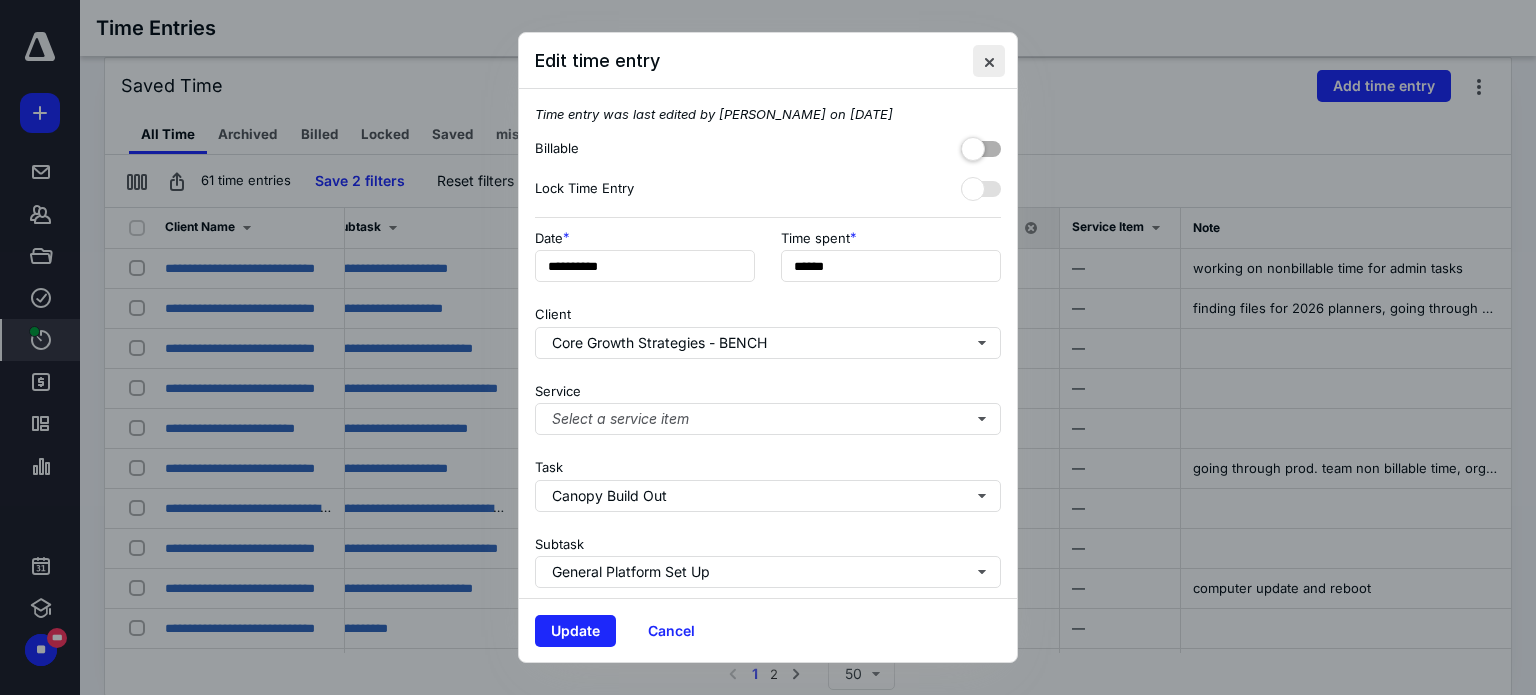click at bounding box center (989, 61) 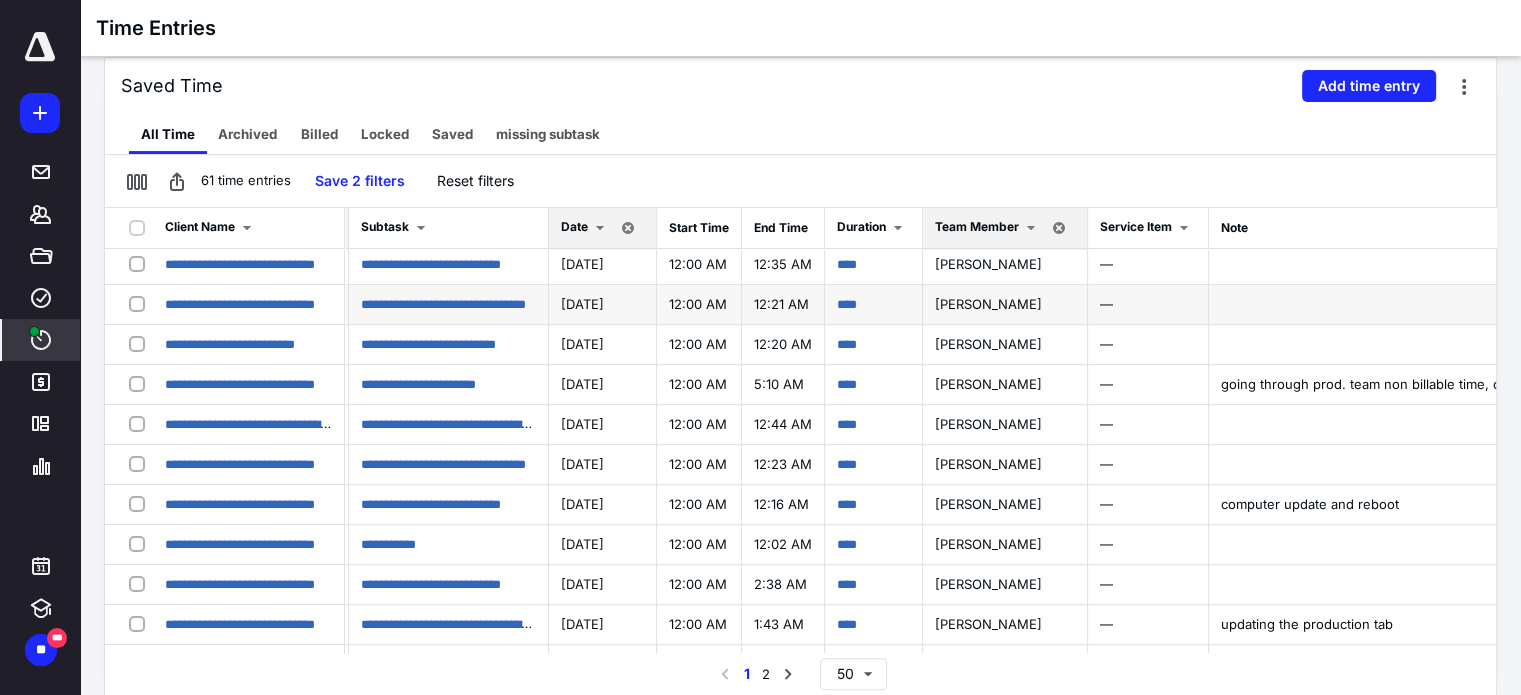 scroll, scrollTop: 84, scrollLeft: 568, axis: both 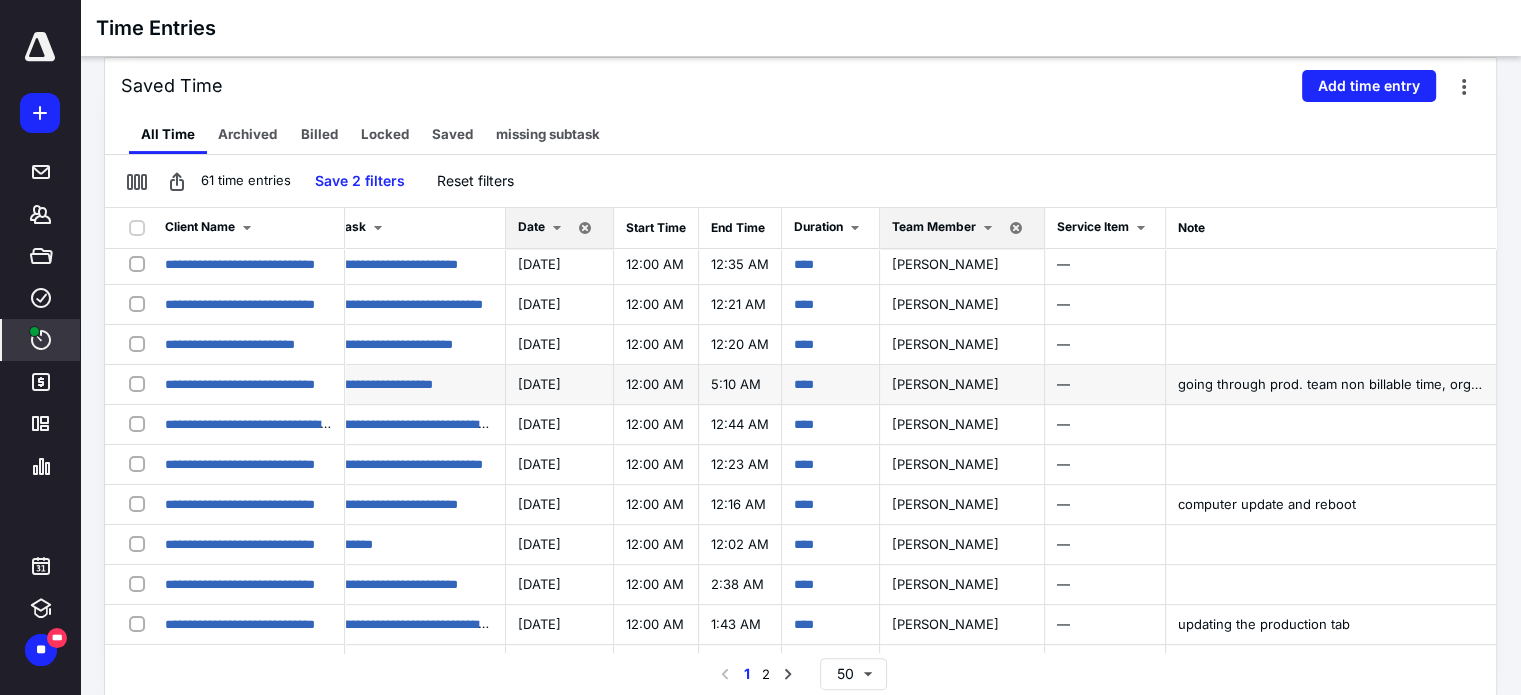 click on "****" at bounding box center [831, 385] 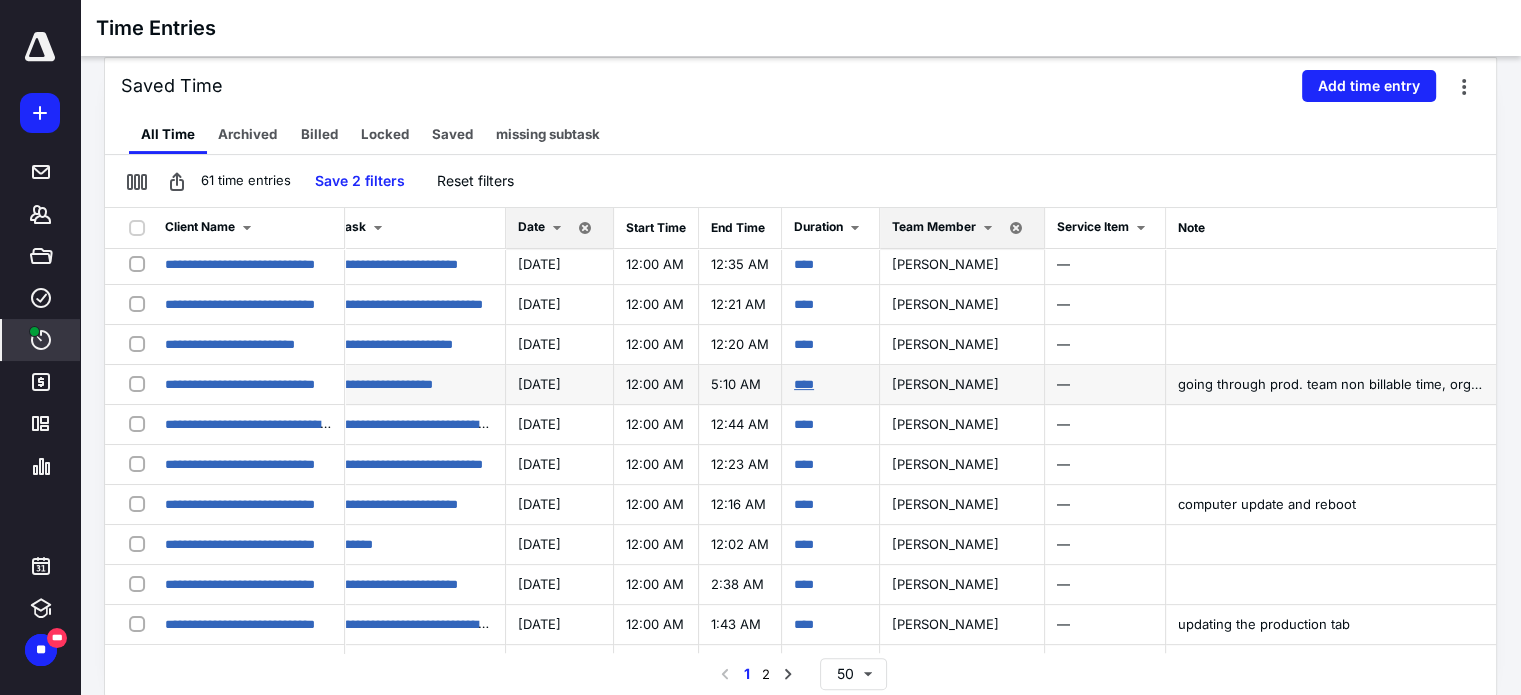 click on "****" at bounding box center [804, 384] 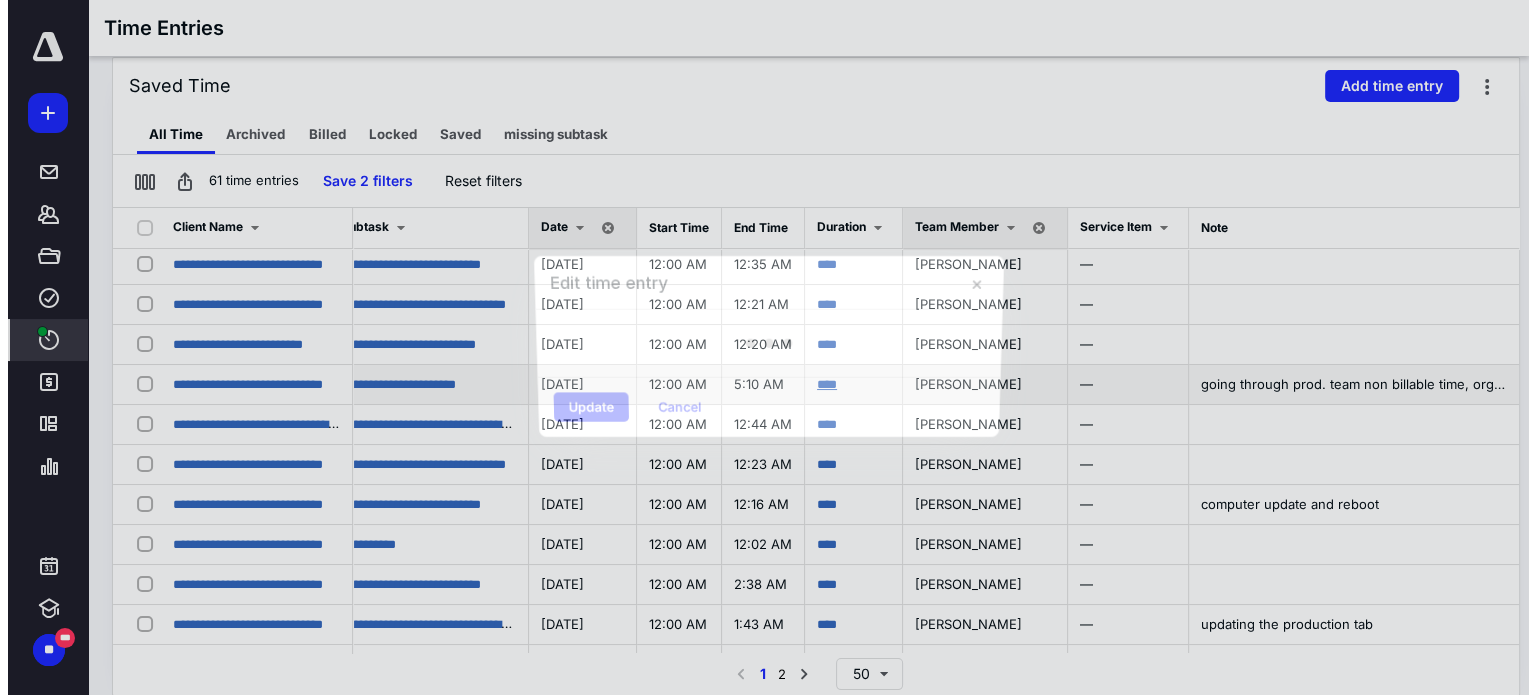 scroll, scrollTop: 84, scrollLeft: 553, axis: both 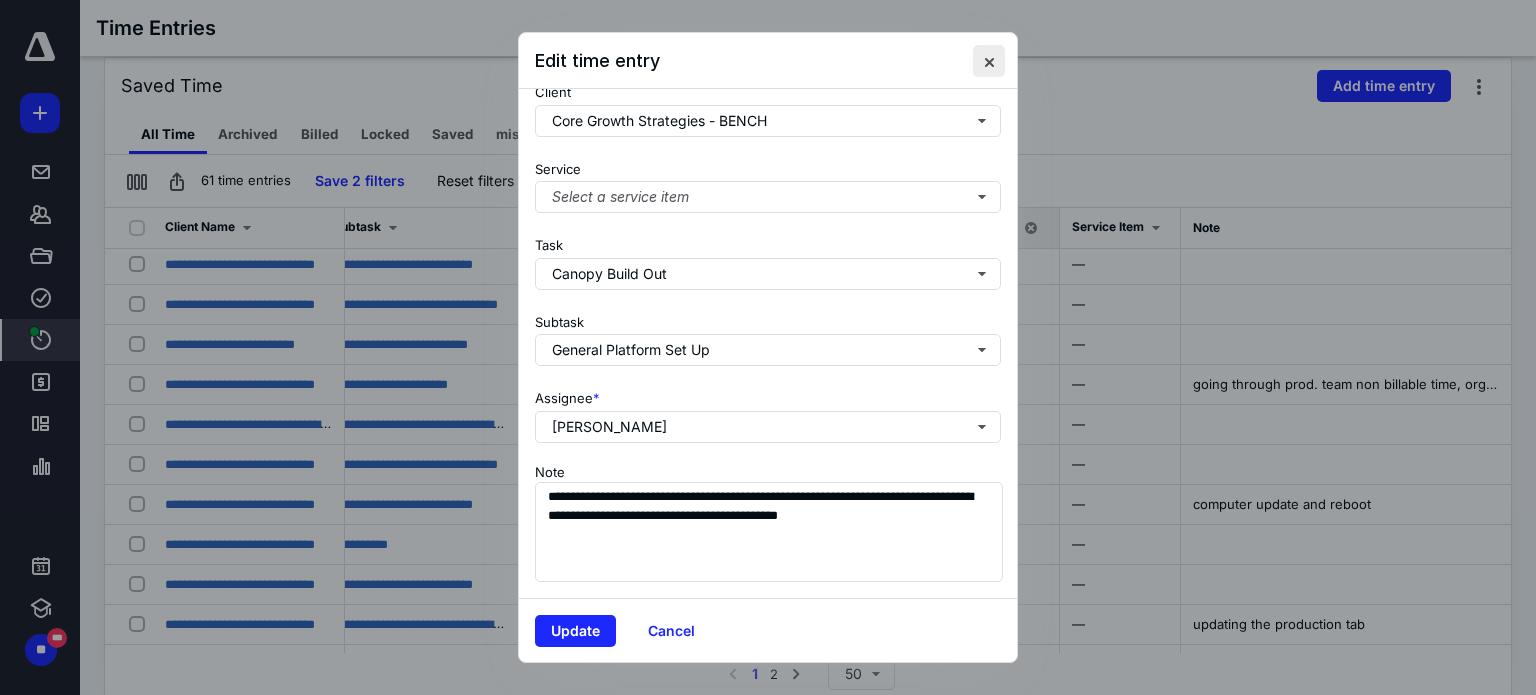 click at bounding box center [989, 61] 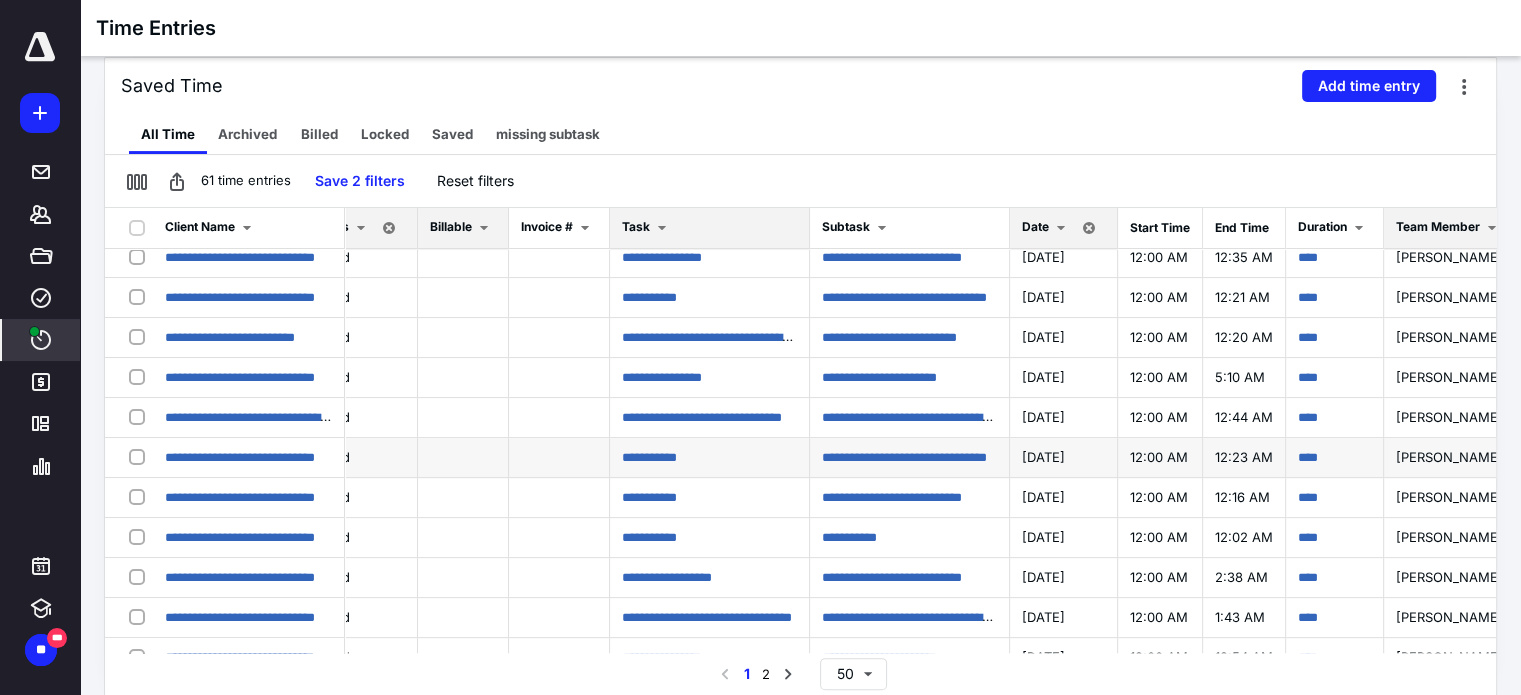 scroll, scrollTop: 0, scrollLeft: 45, axis: horizontal 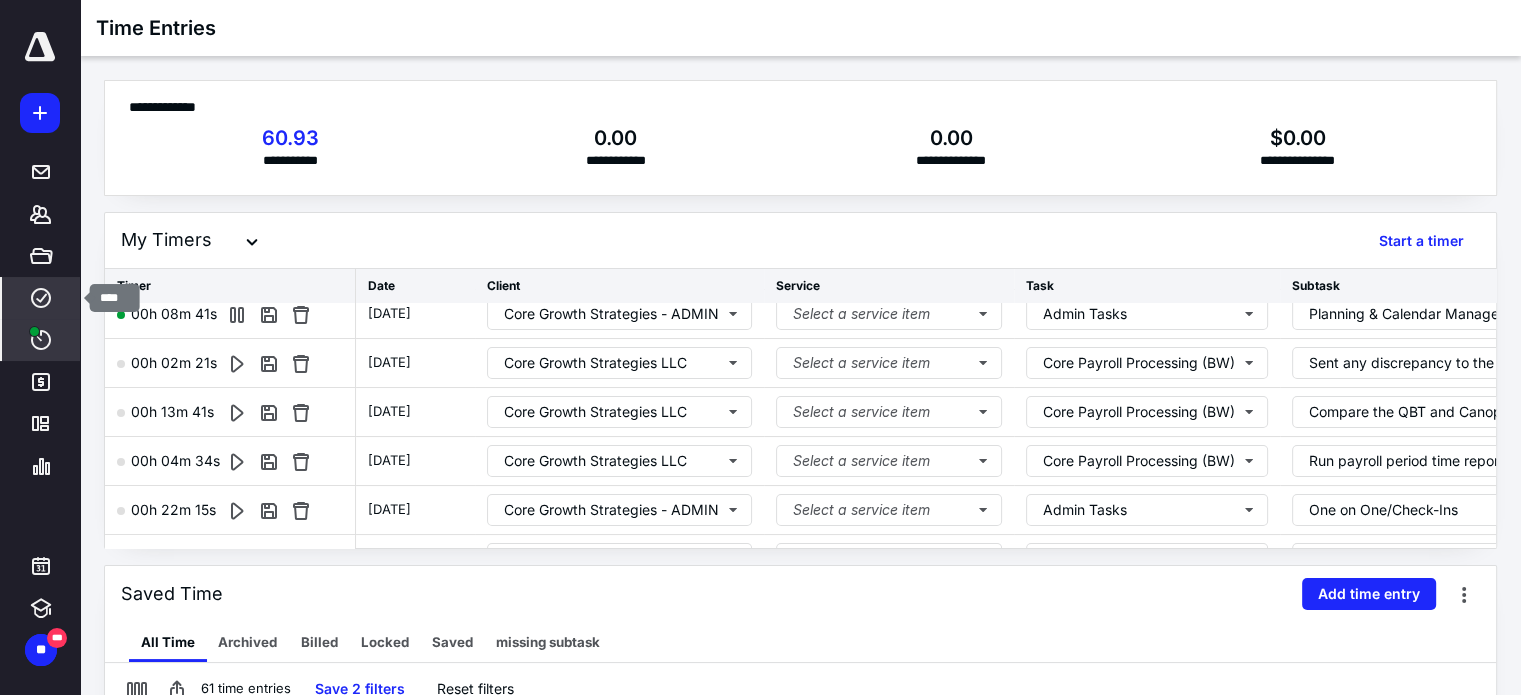 click 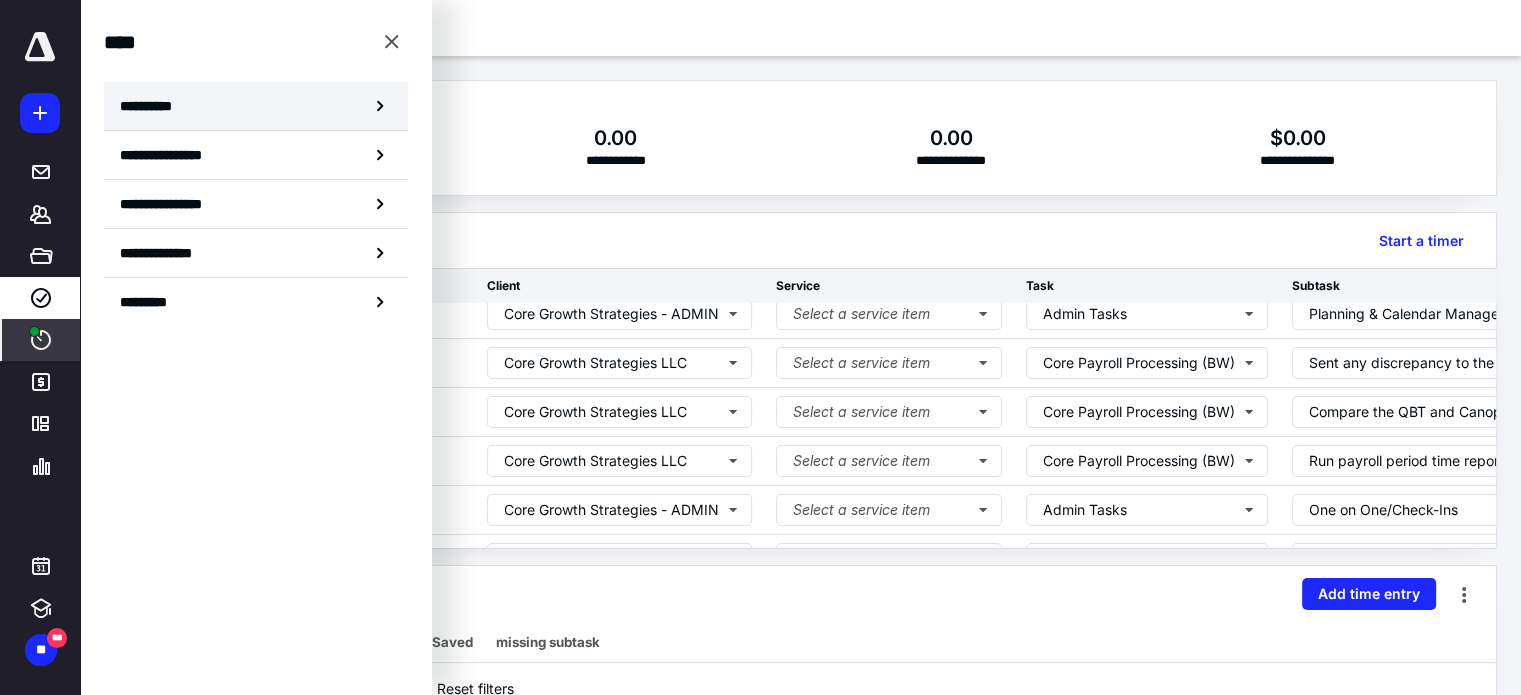 click on "**********" at bounding box center [256, 106] 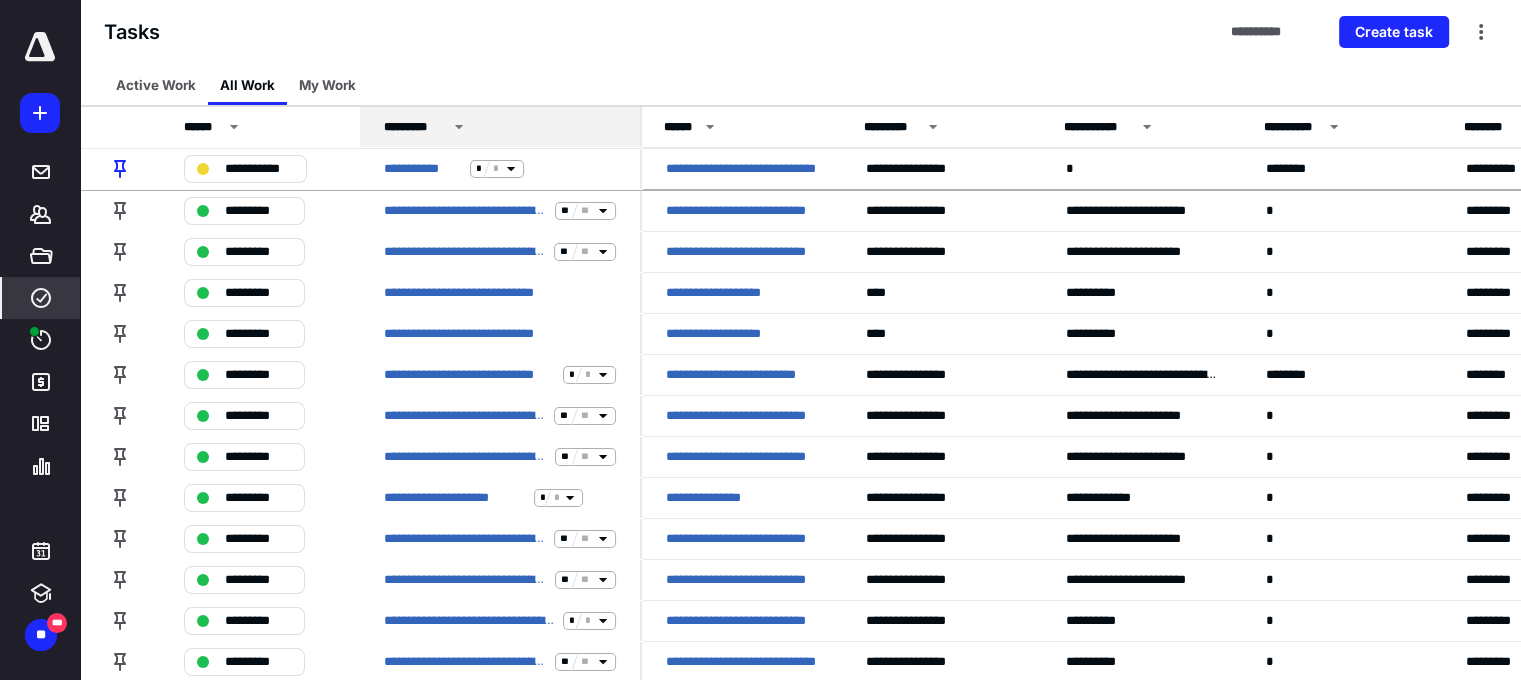 click on "*********" at bounding box center [503, 127] 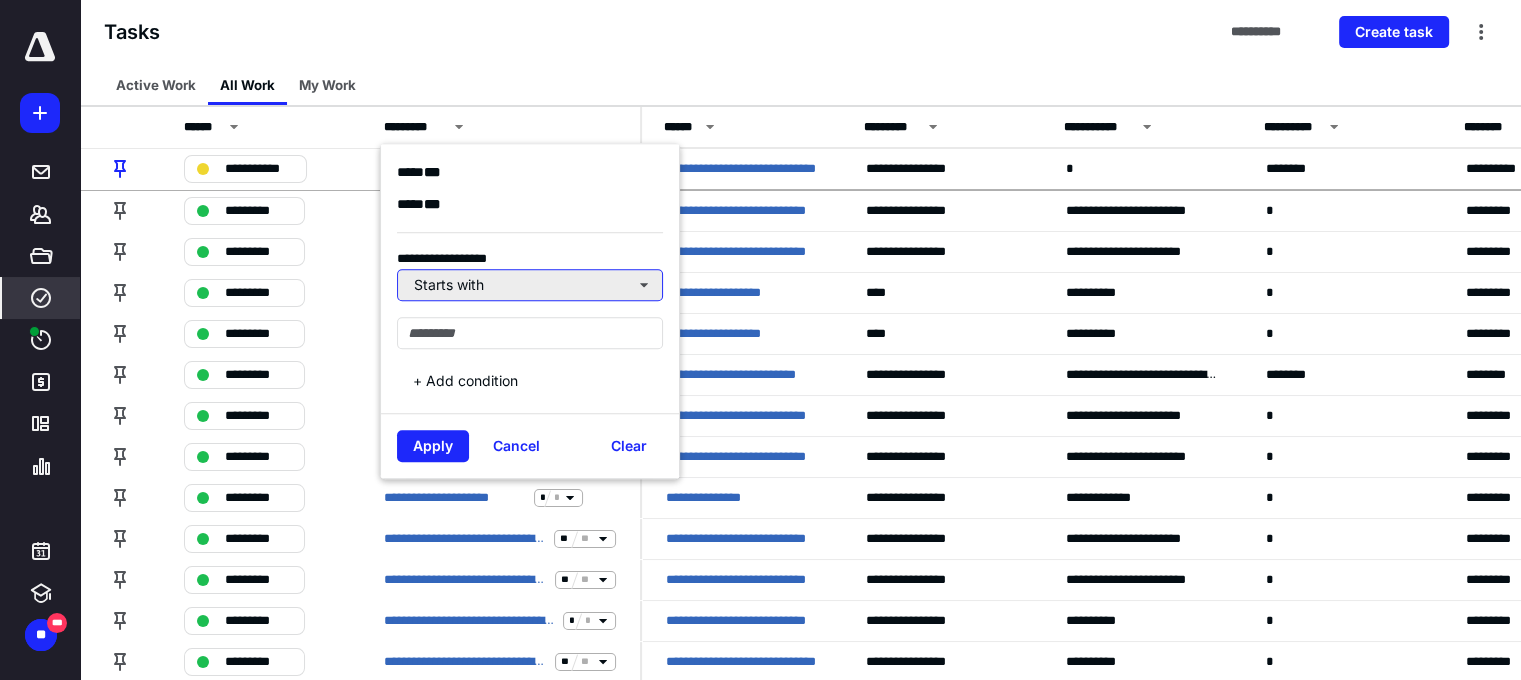 click on "Starts with" at bounding box center (530, 285) 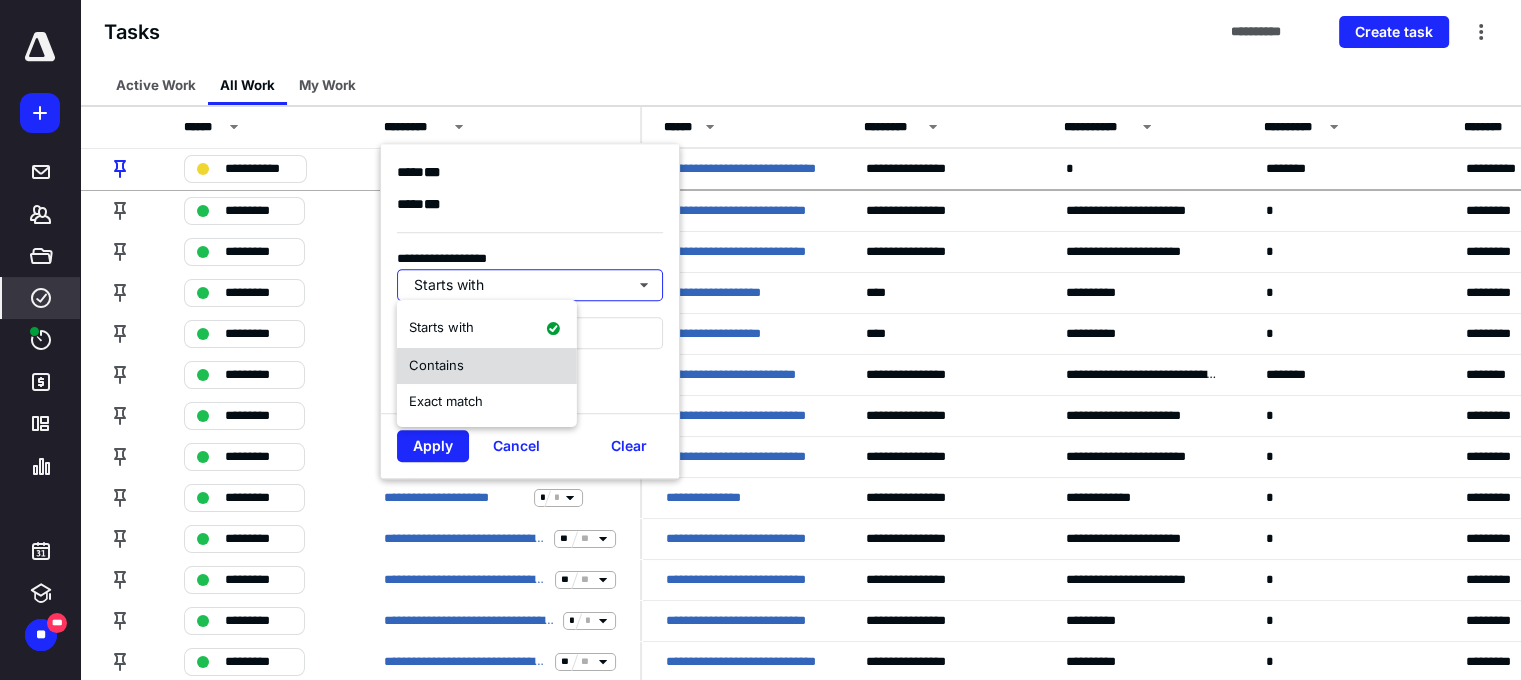 click on "Contains" at bounding box center (487, 366) 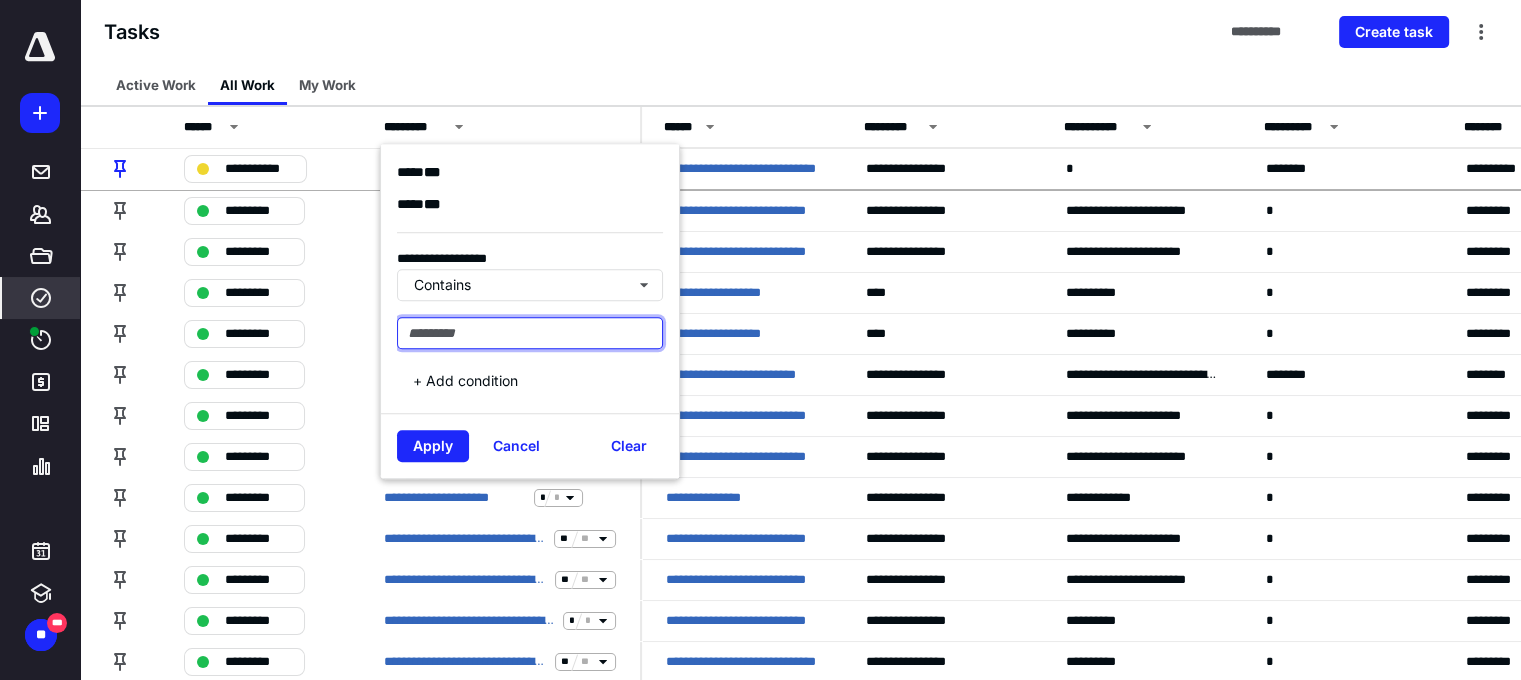 click at bounding box center (530, 333) 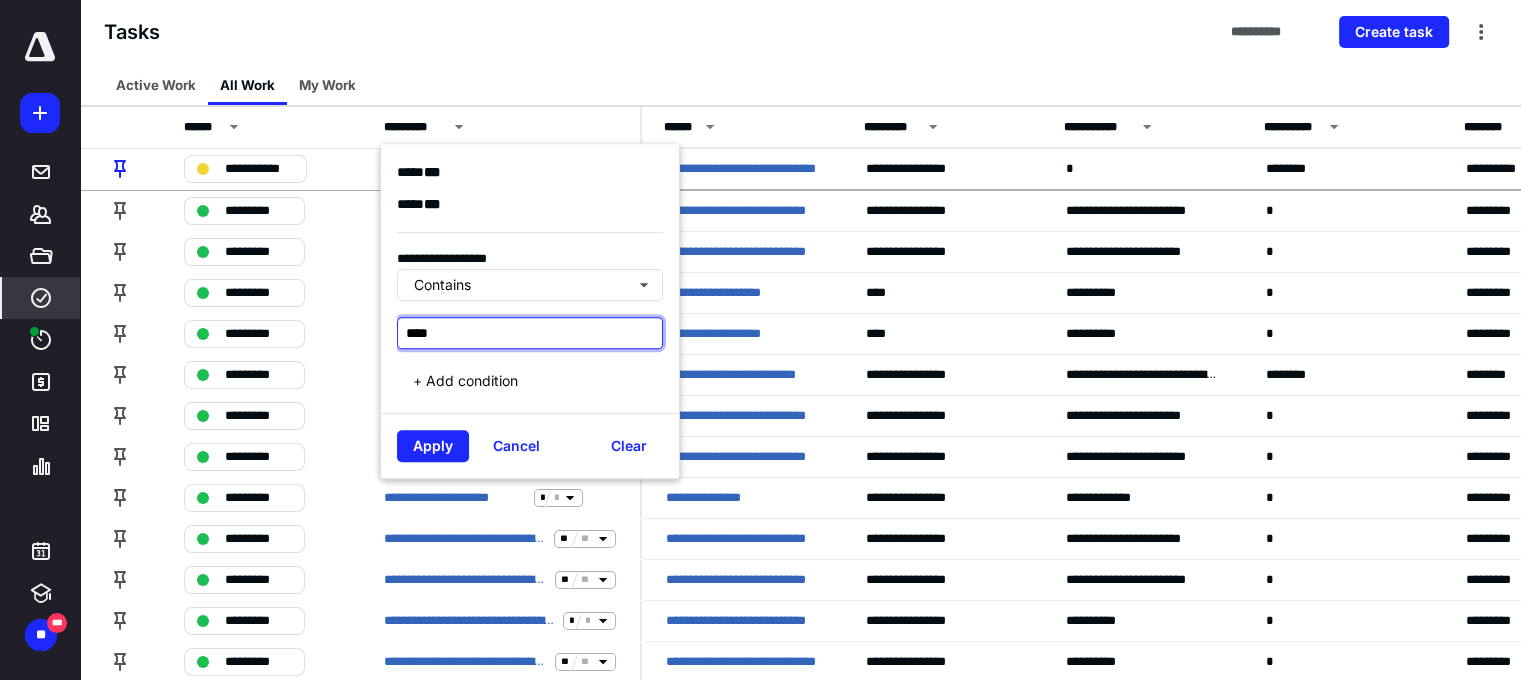 type on "****" 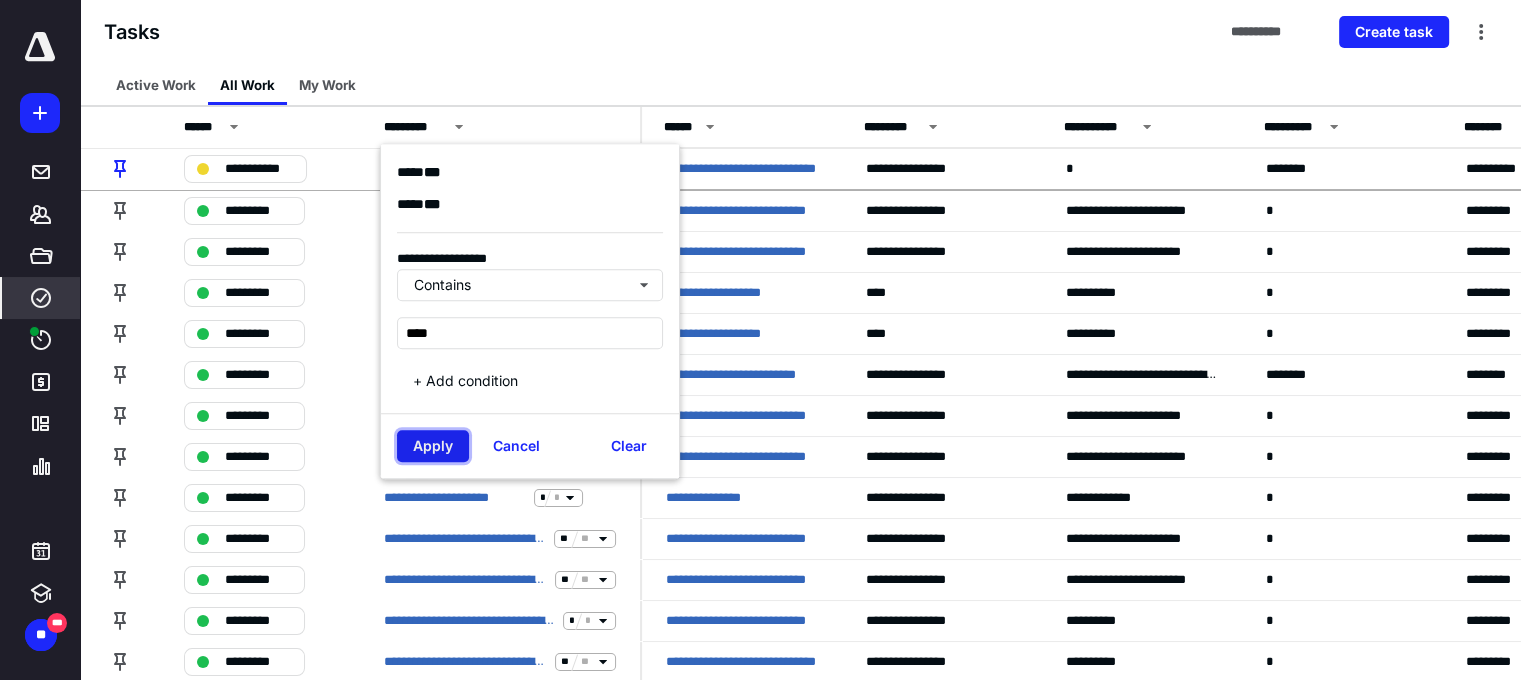 click on "Apply" at bounding box center (433, 446) 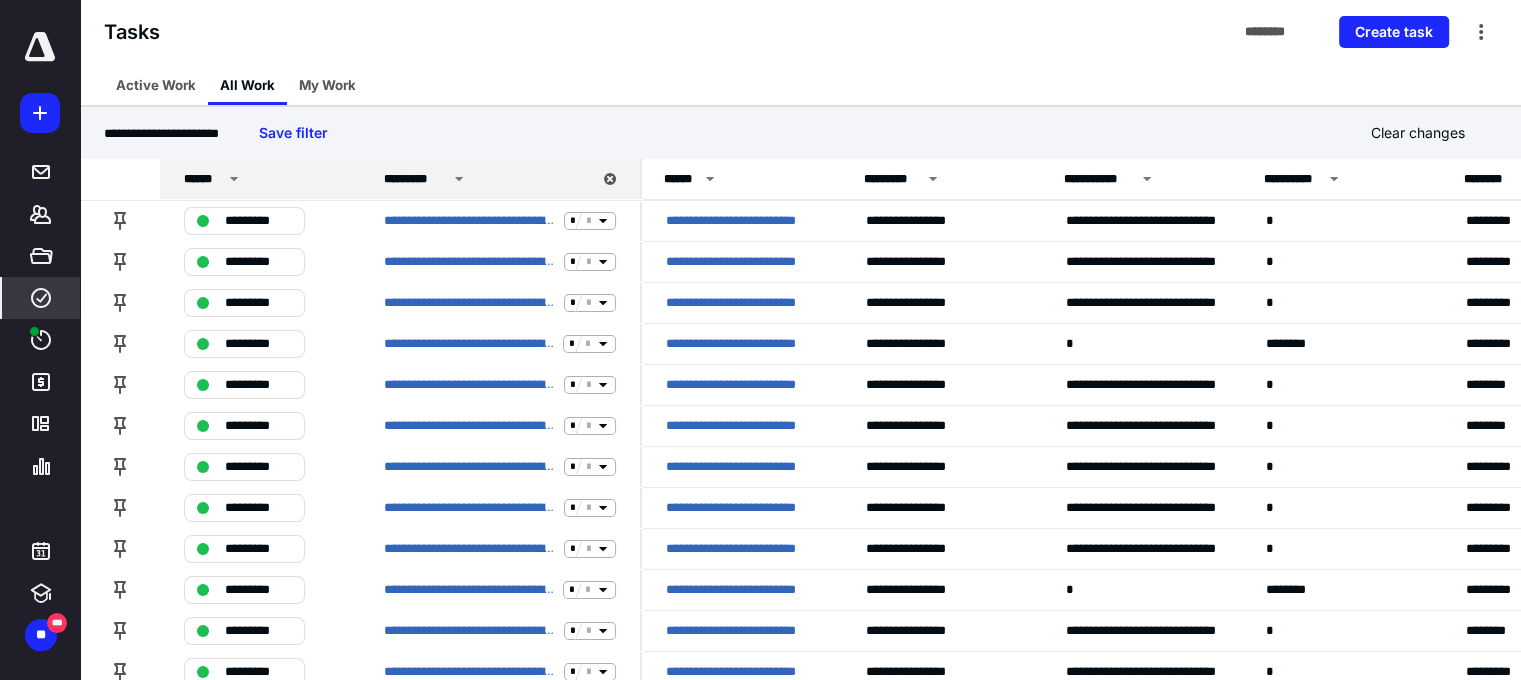 click on "******" at bounding box center (263, 179) 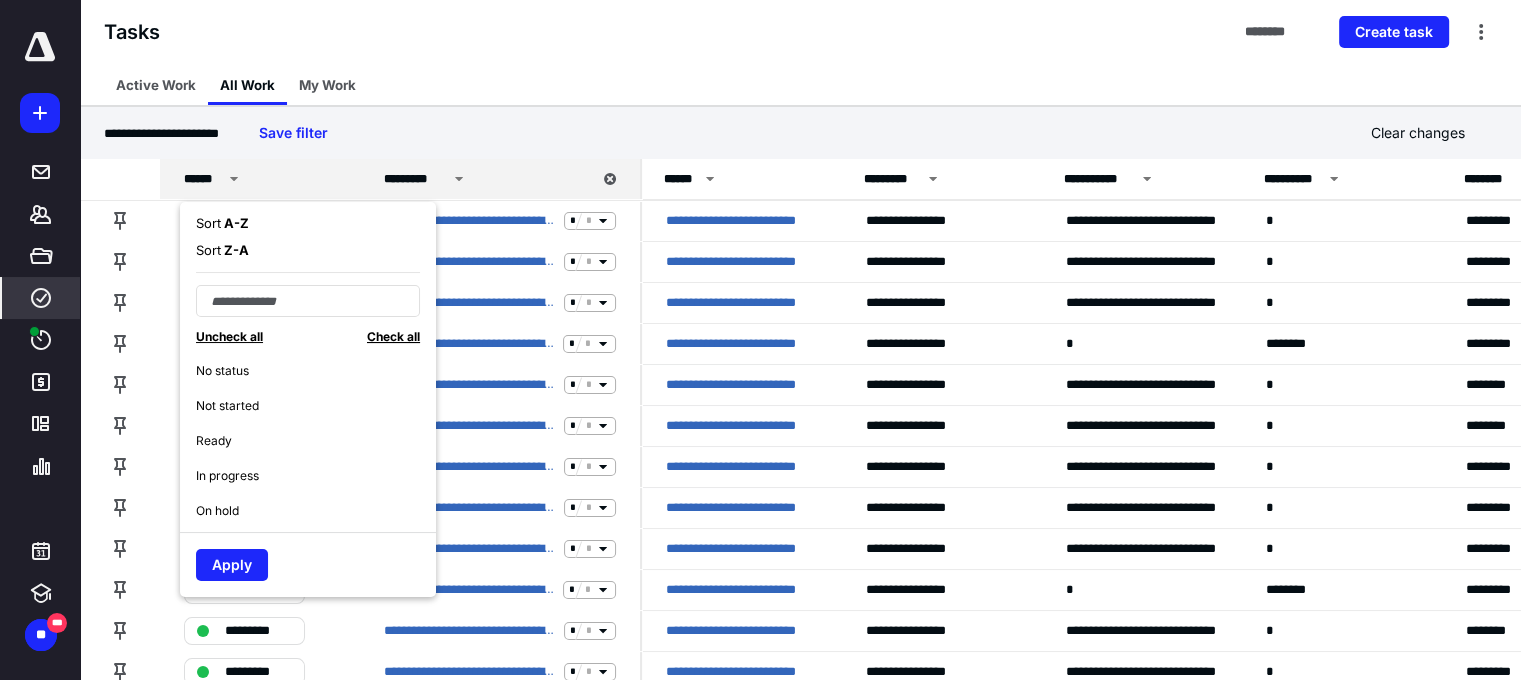 click on "Check all" at bounding box center [393, 336] 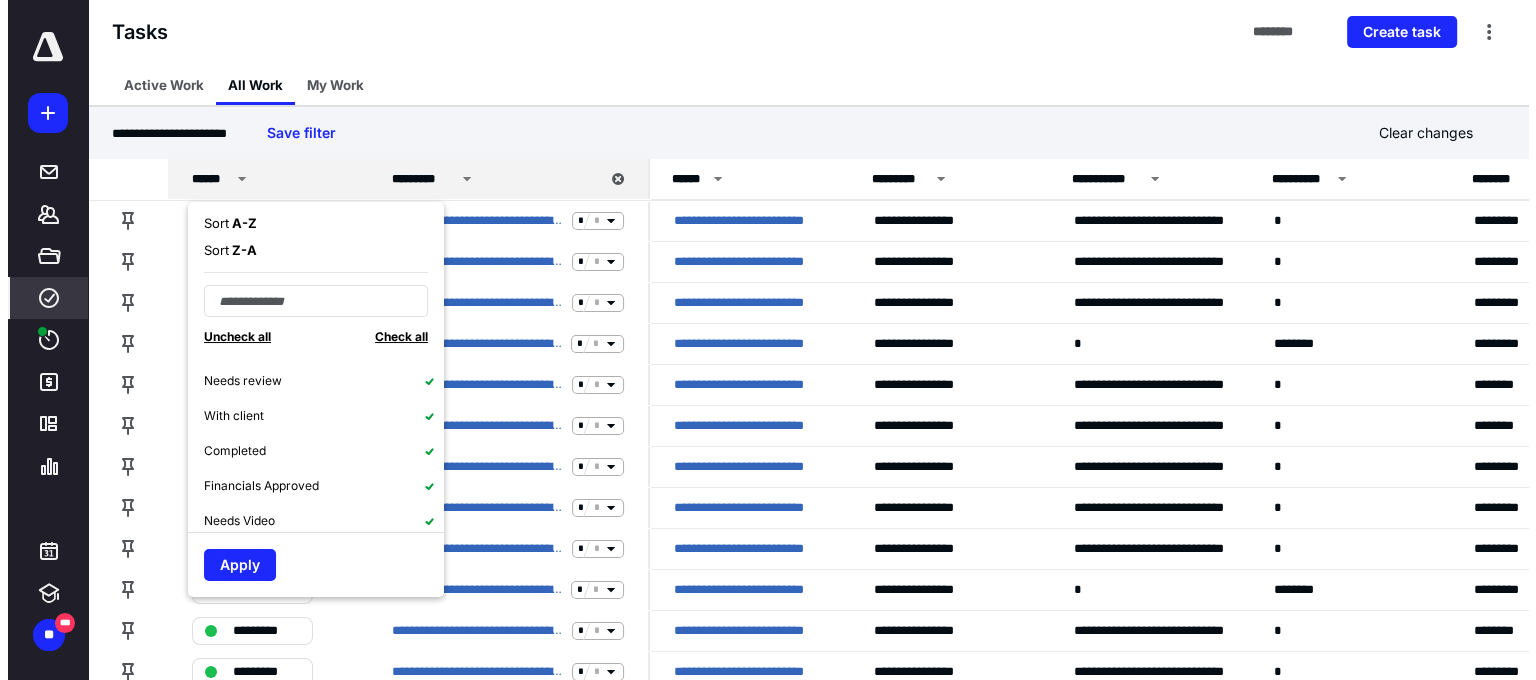 scroll, scrollTop: 224, scrollLeft: 0, axis: vertical 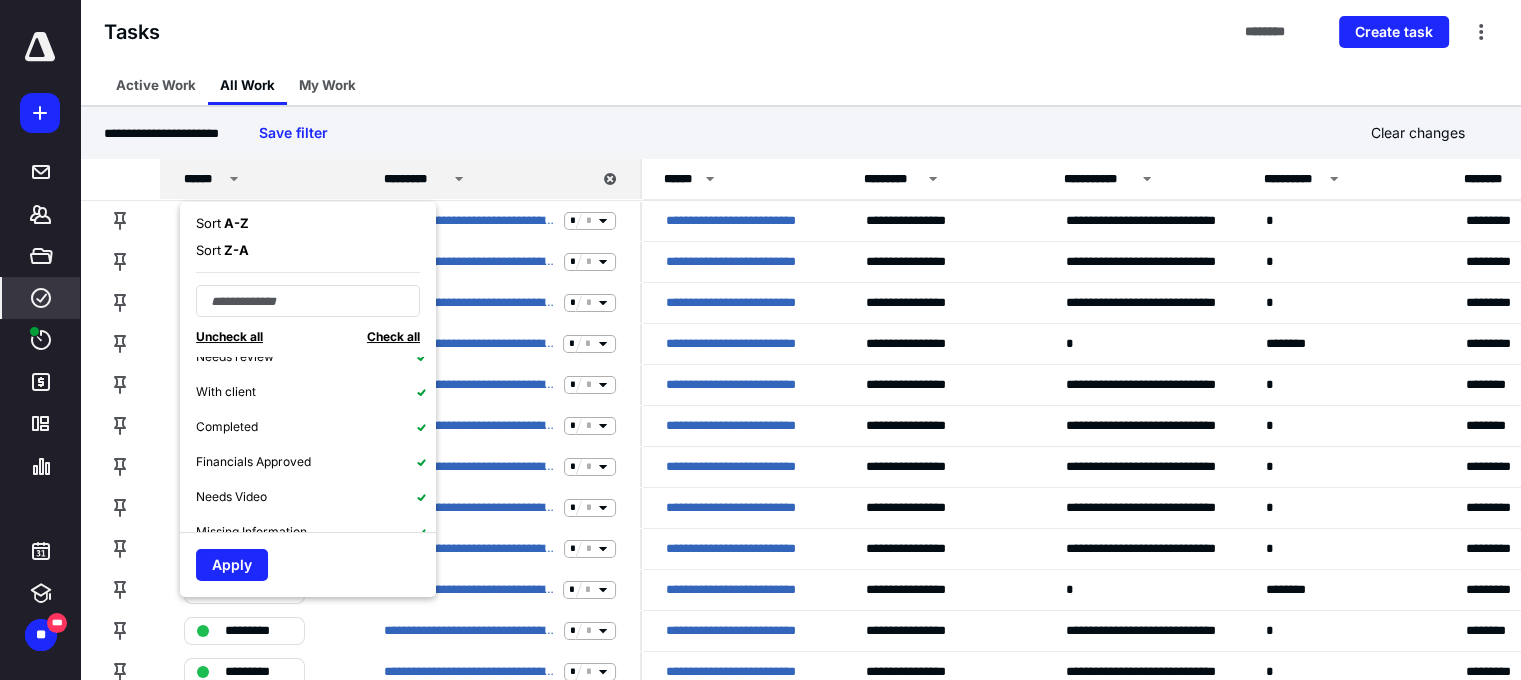 click 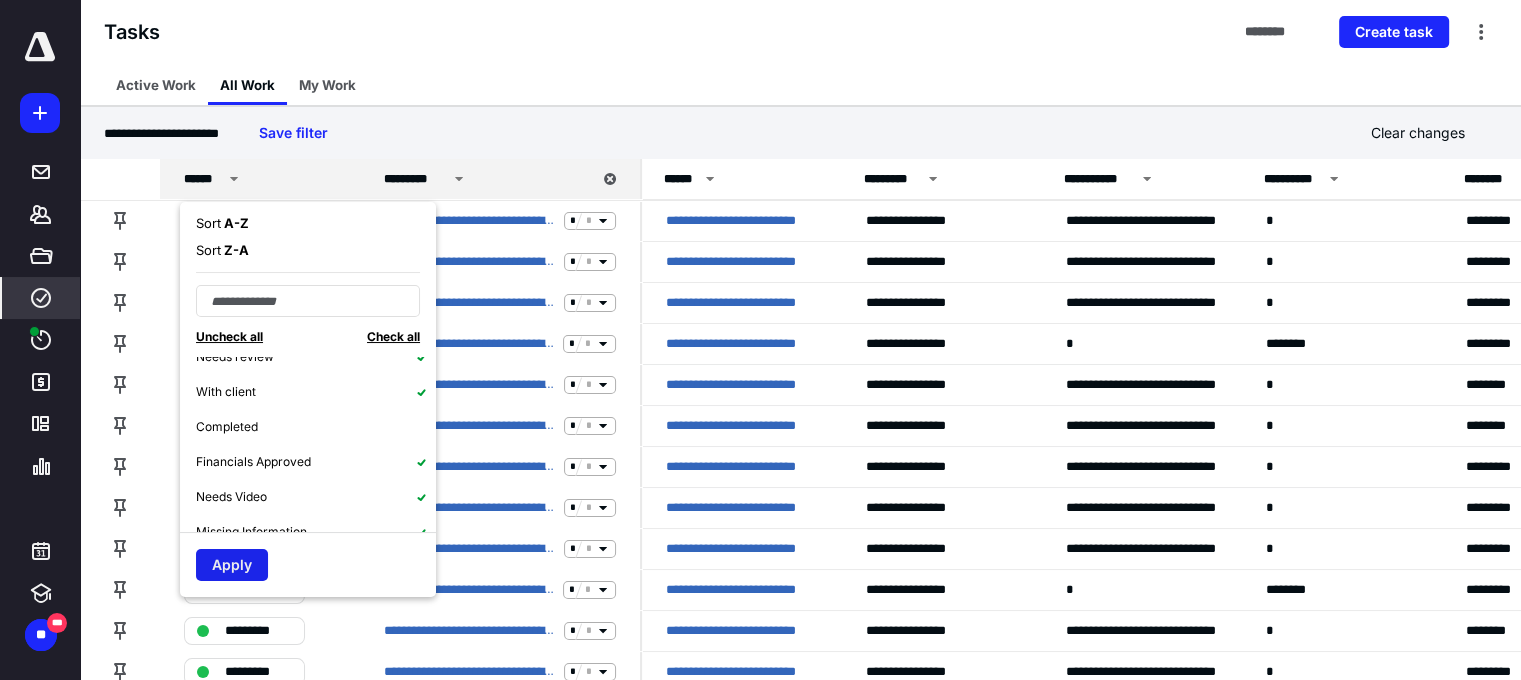 click on "Apply" at bounding box center (232, 565) 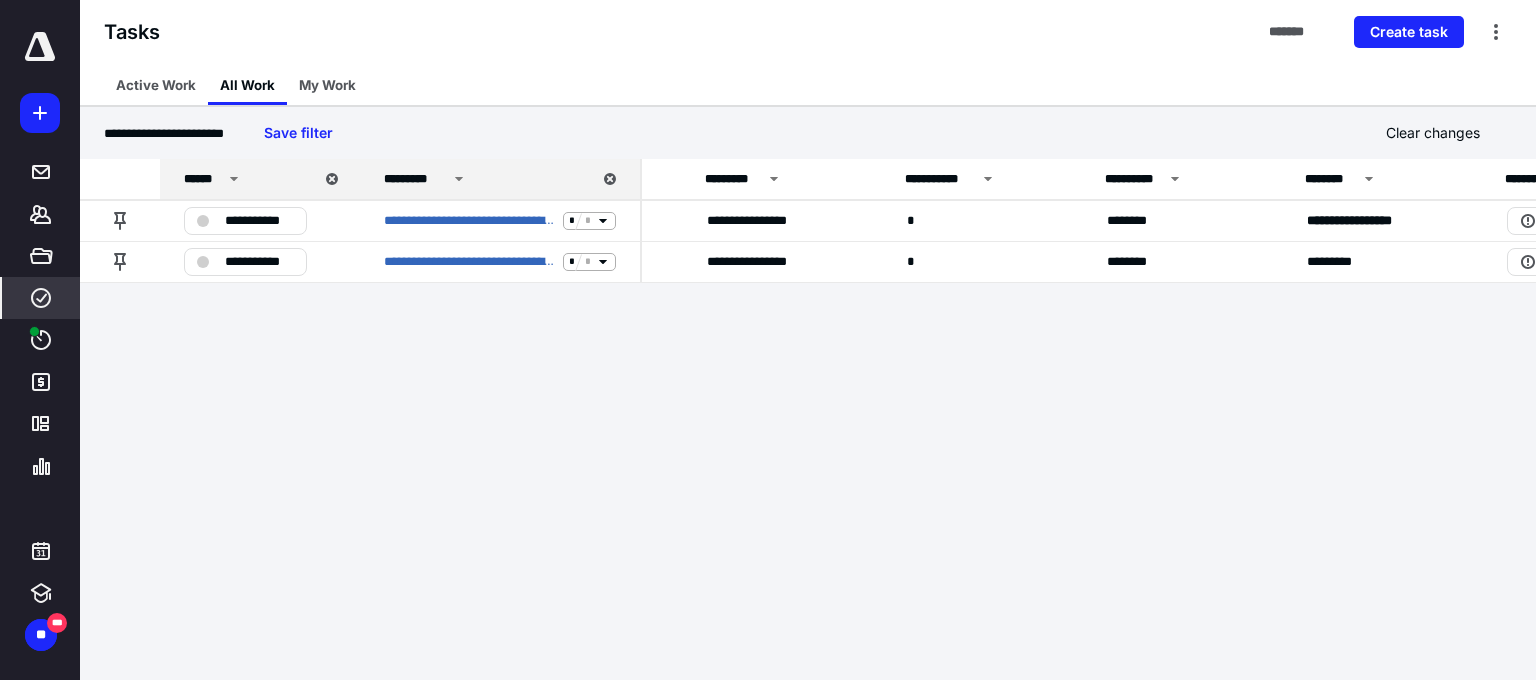 scroll, scrollTop: 0, scrollLeft: 160, axis: horizontal 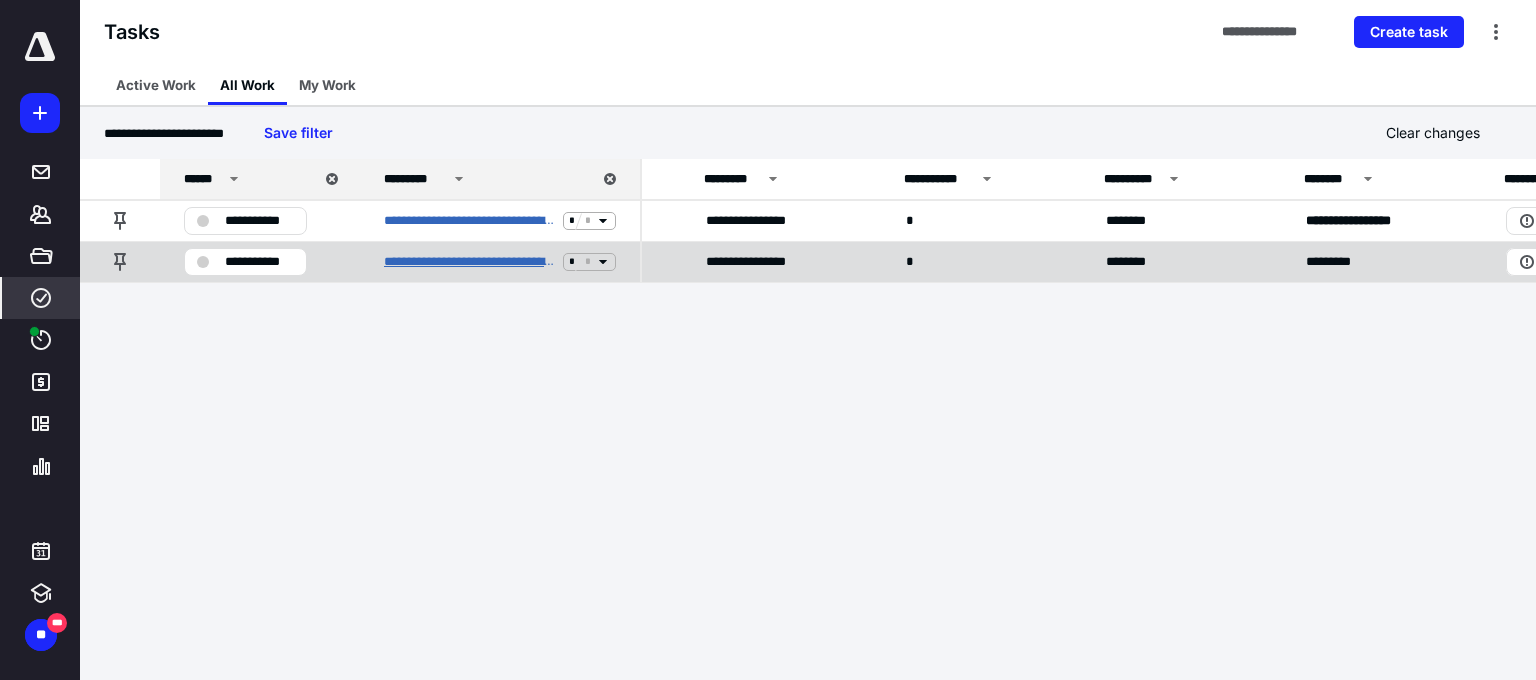 click on "**********" at bounding box center (469, 262) 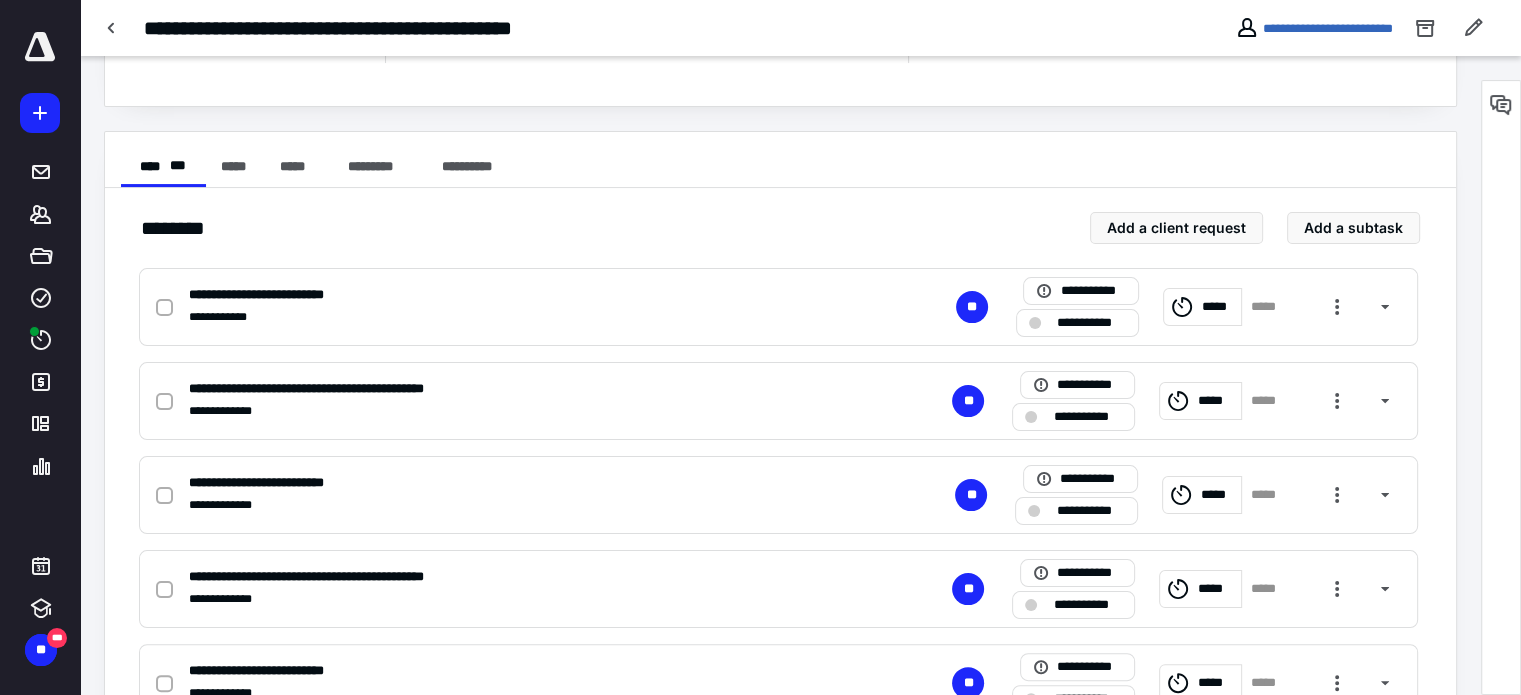scroll, scrollTop: 311, scrollLeft: 0, axis: vertical 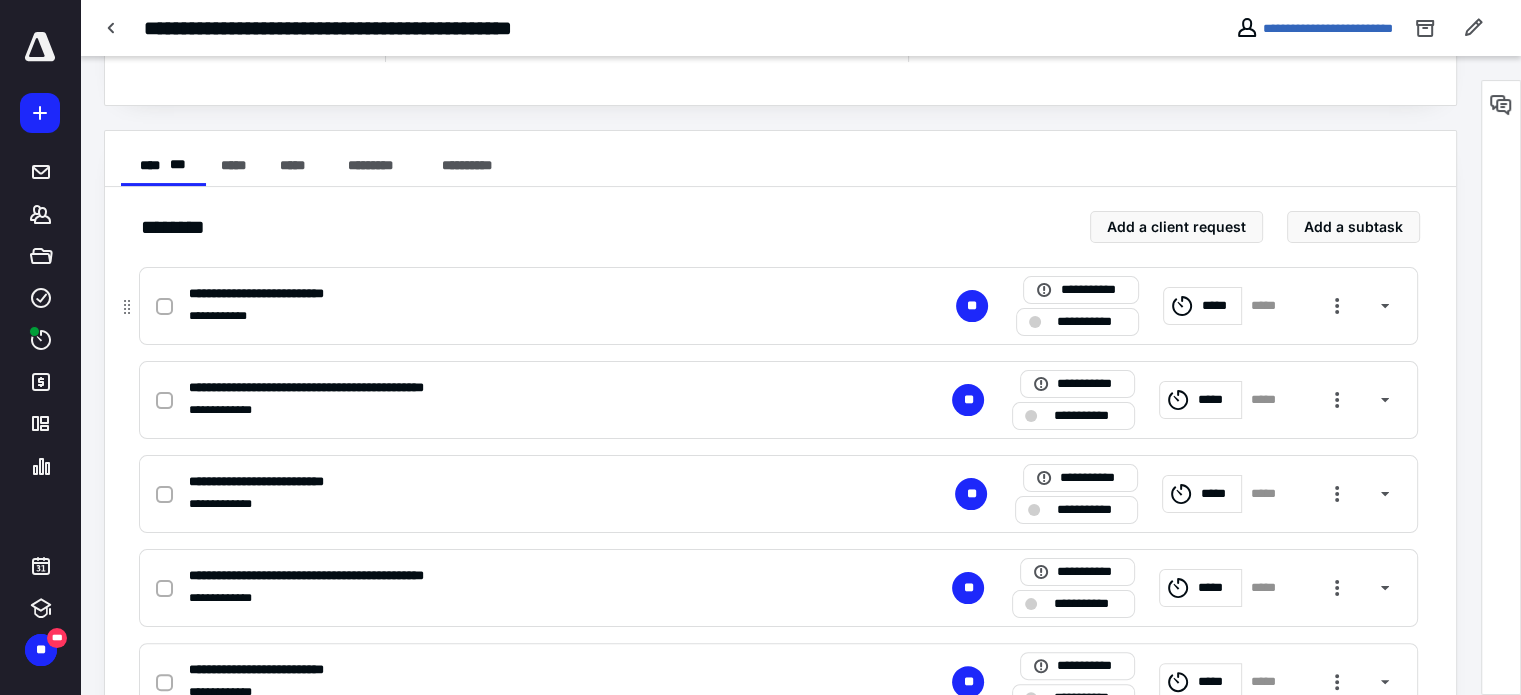 click 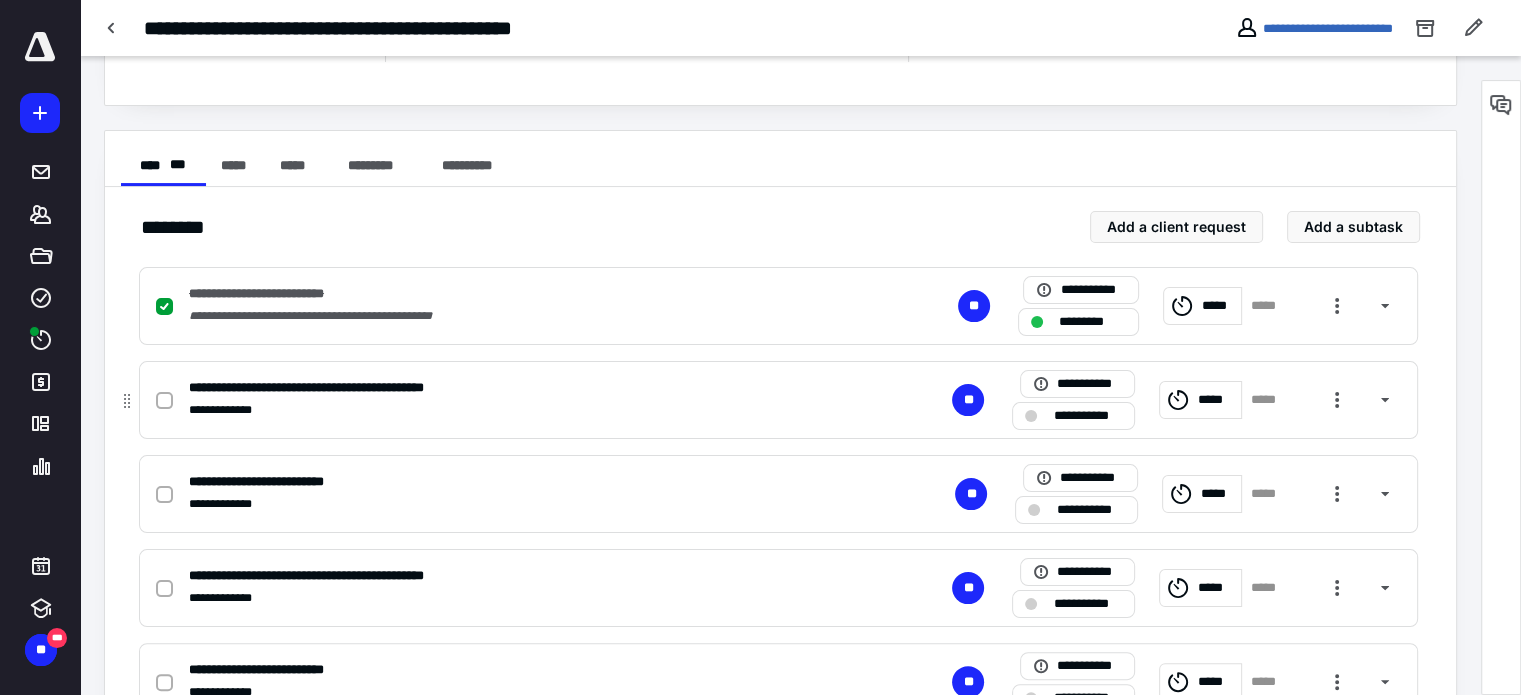 scroll, scrollTop: 423, scrollLeft: 0, axis: vertical 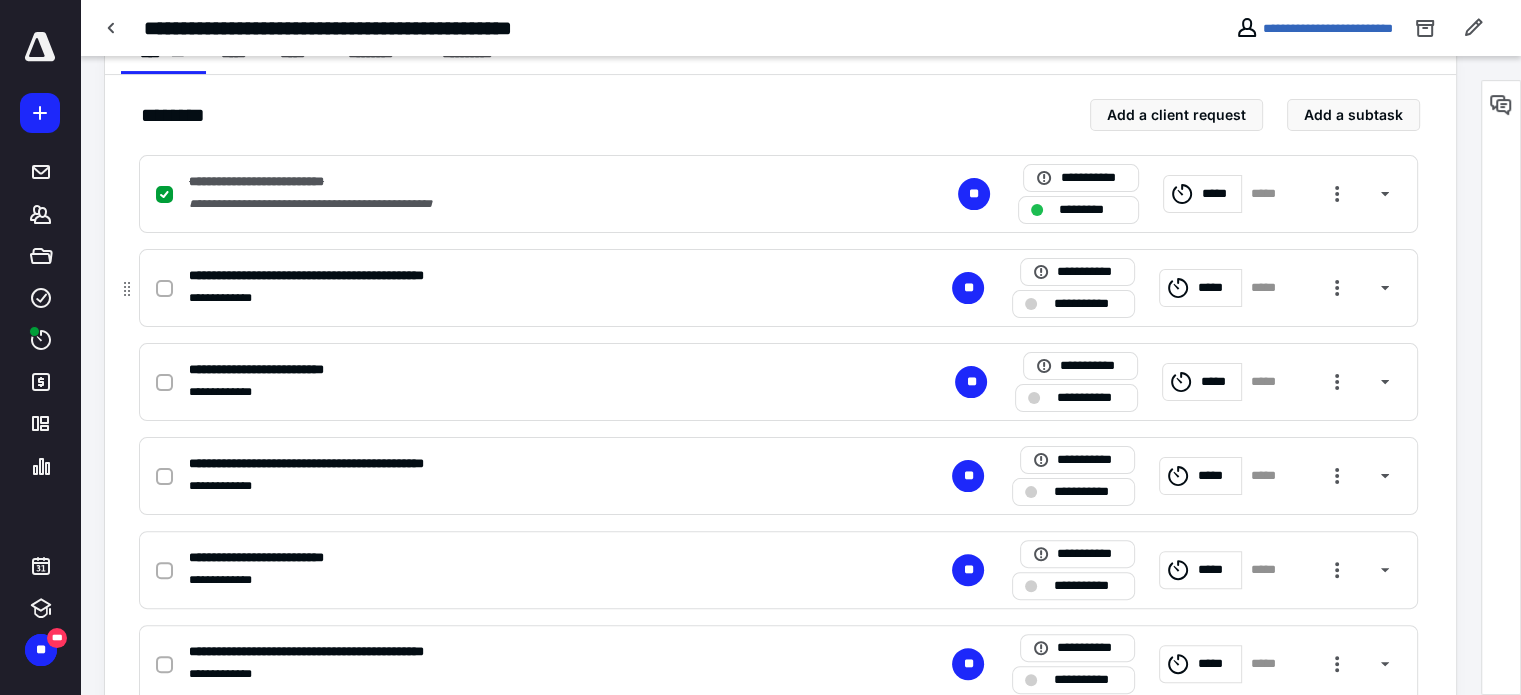 click 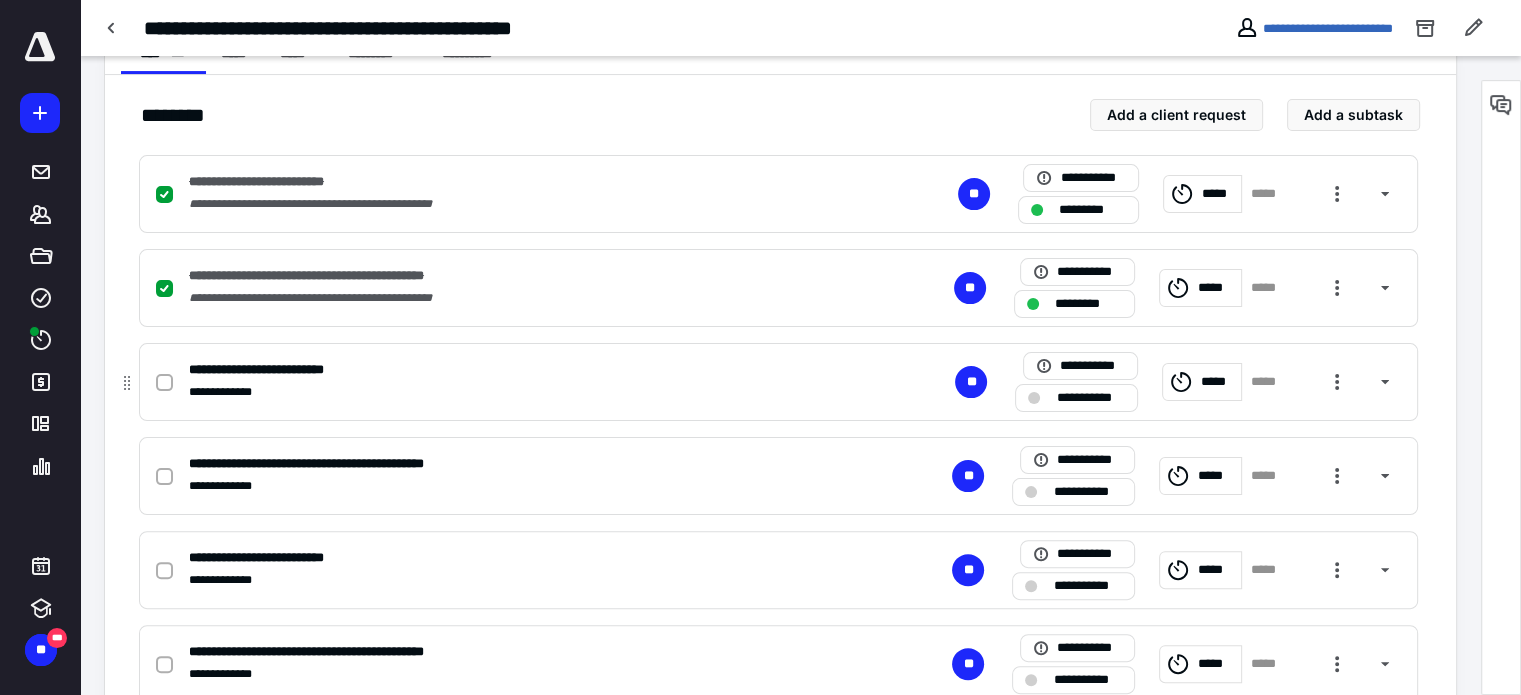 click 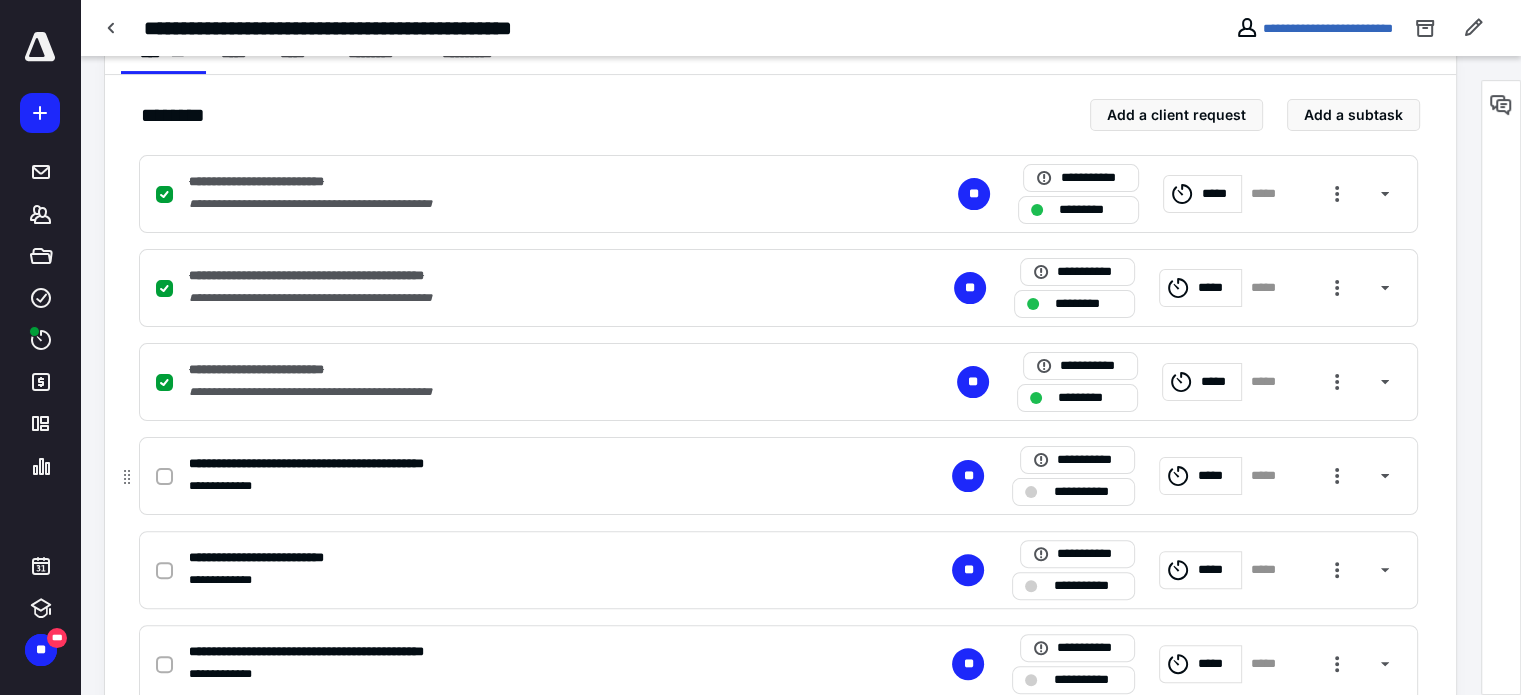 click 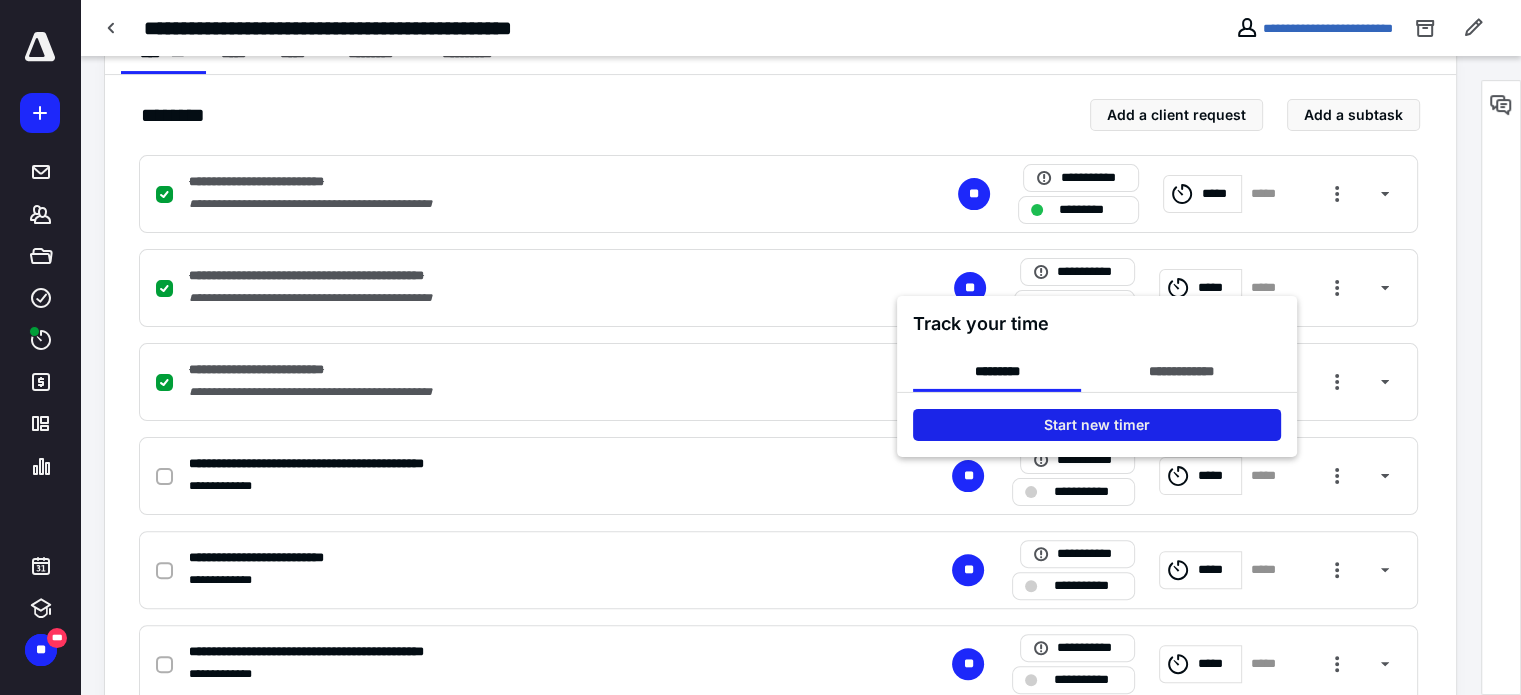click on "Start new timer" at bounding box center [1097, 424] 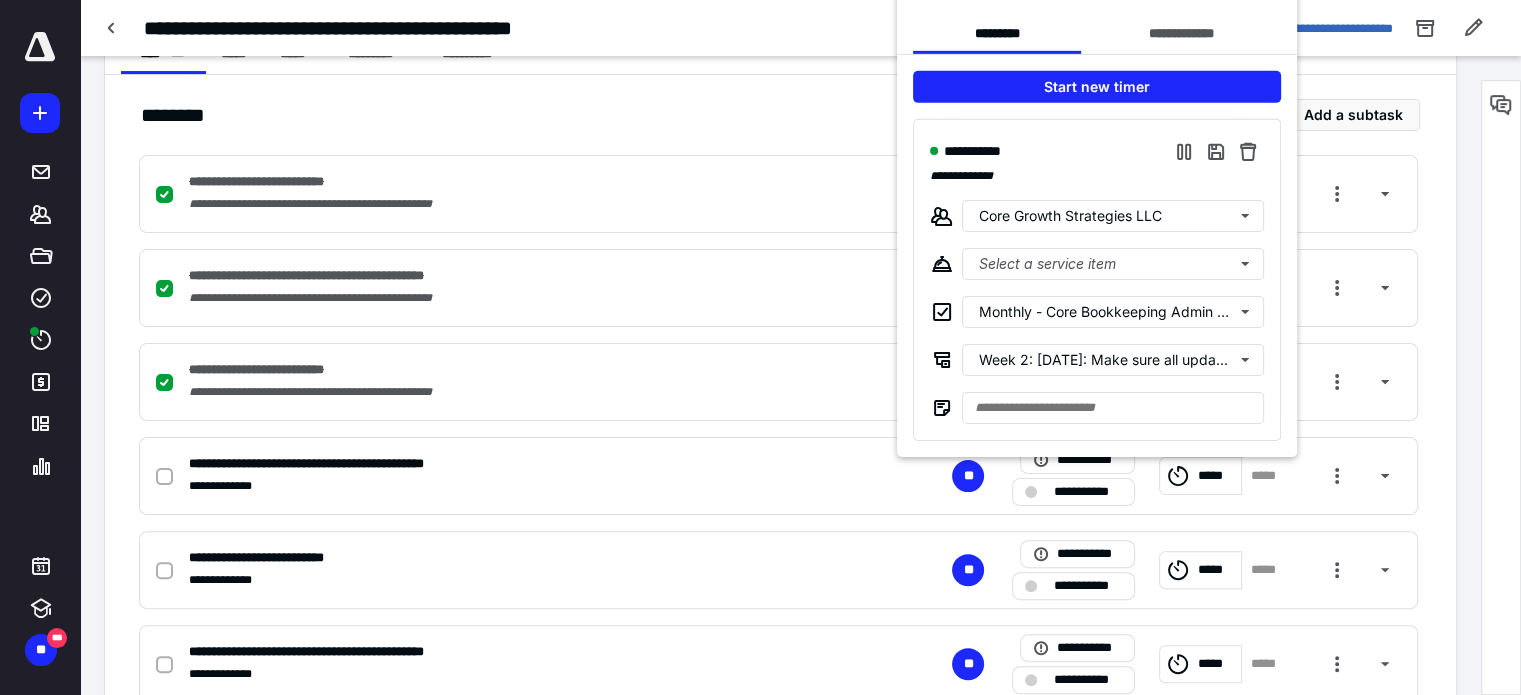 click at bounding box center (760, 347) 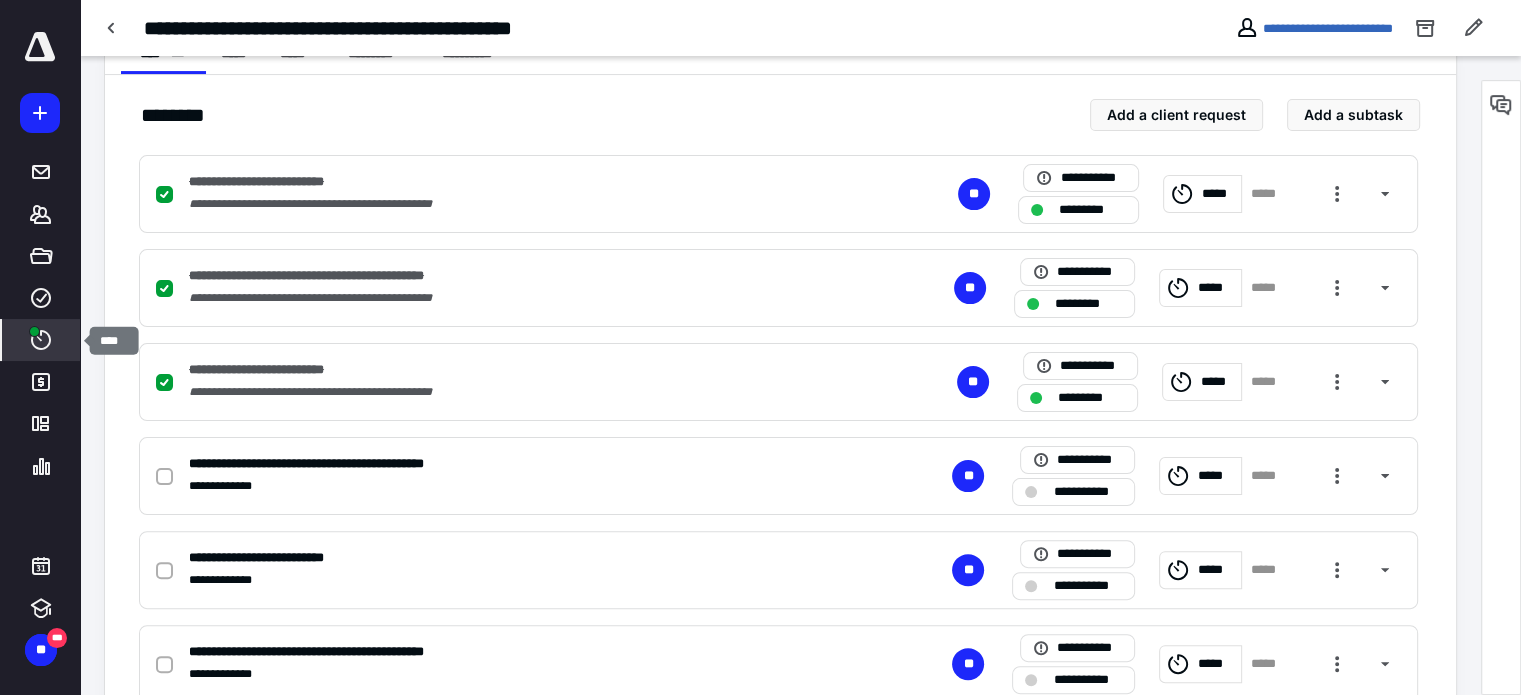 click 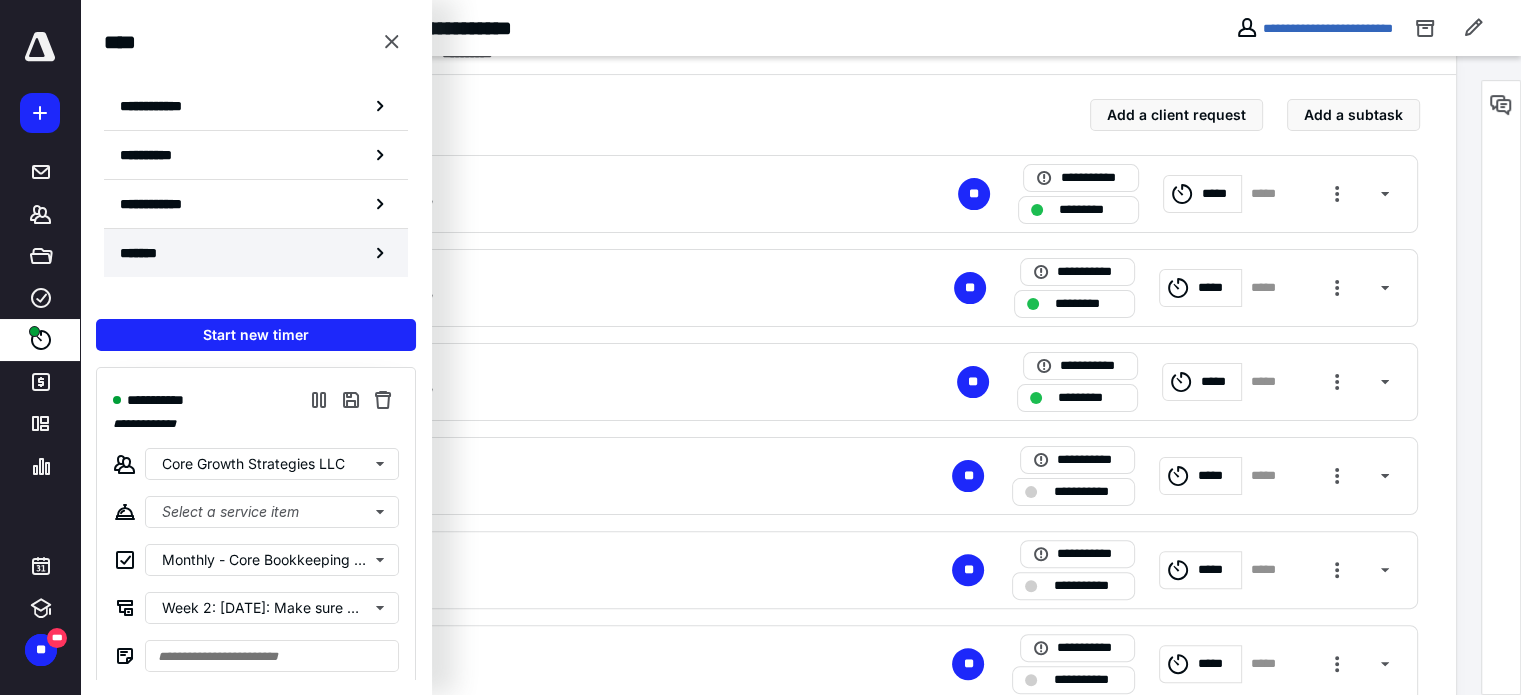 click on "*******" at bounding box center [256, 253] 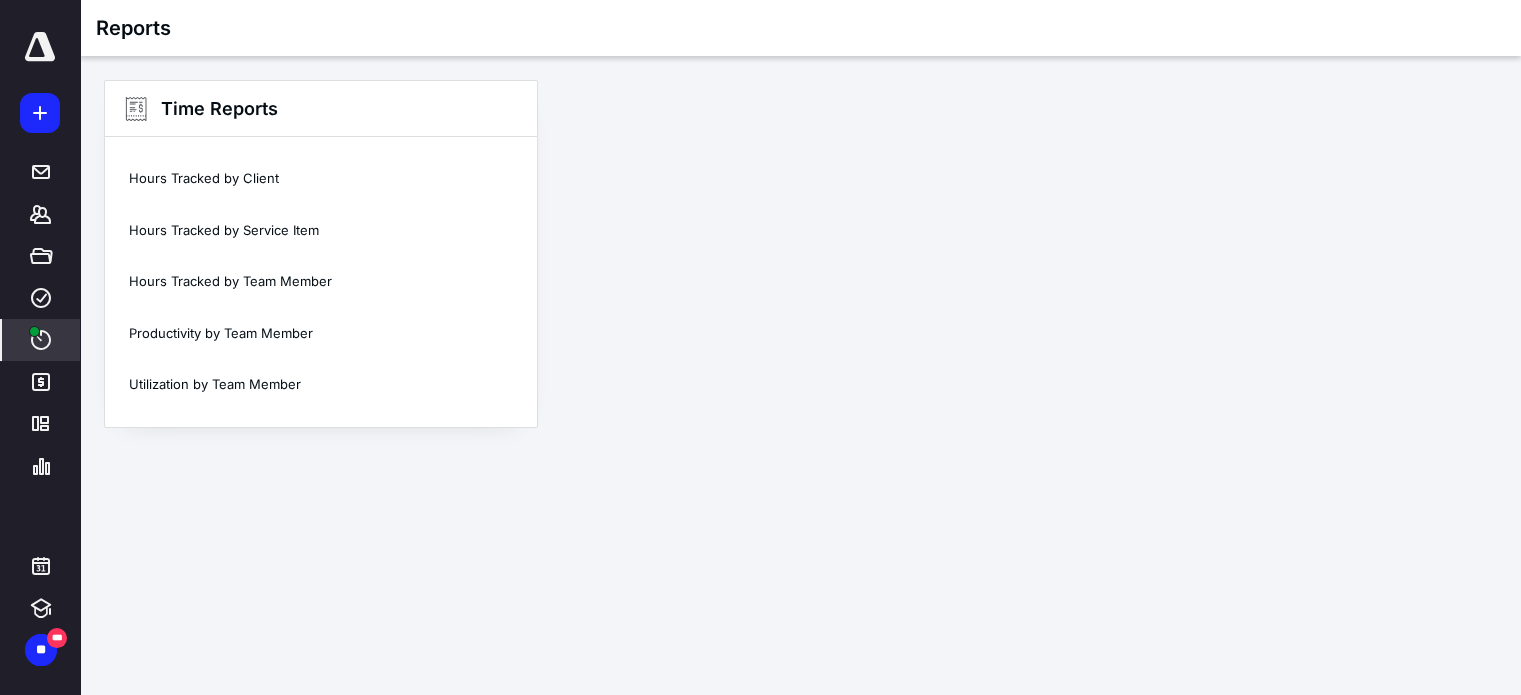 scroll, scrollTop: 0, scrollLeft: 0, axis: both 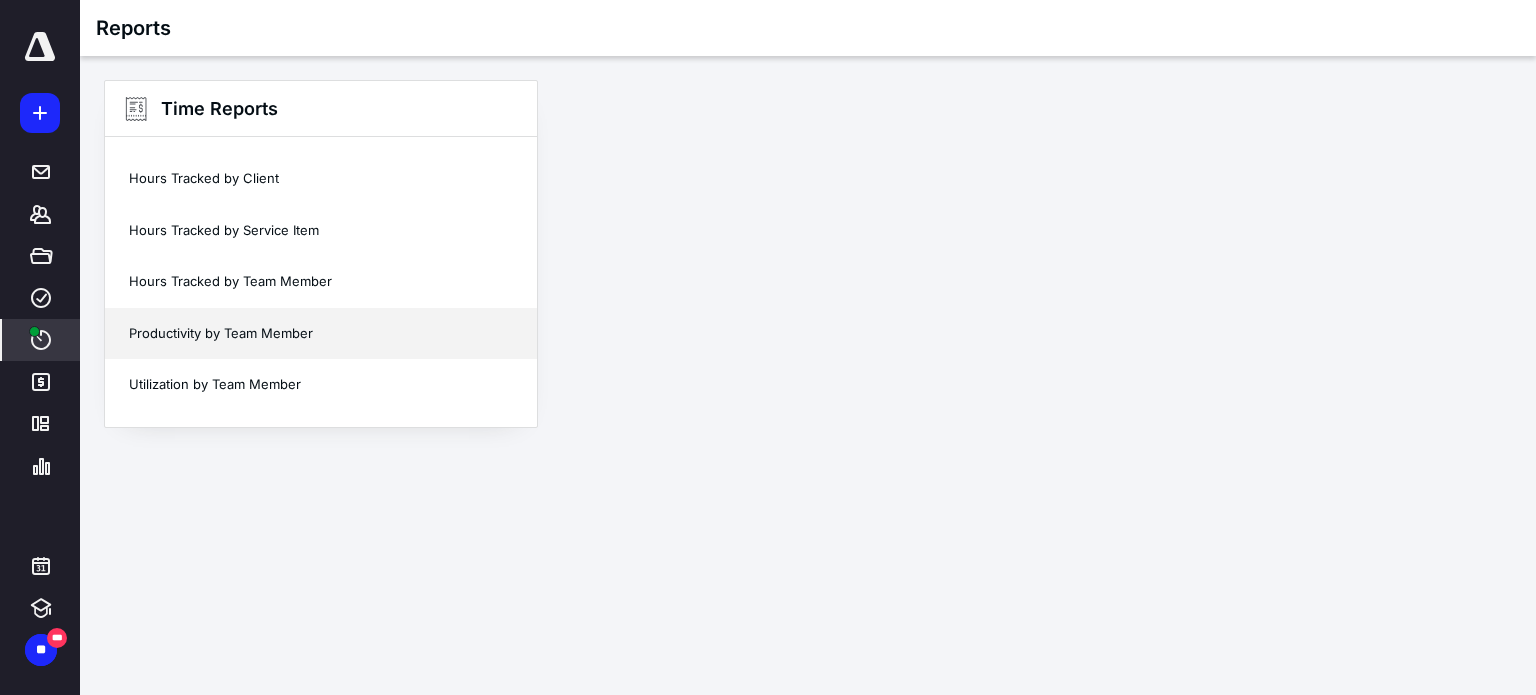 click on "Productivity by Team Member" at bounding box center (321, 334) 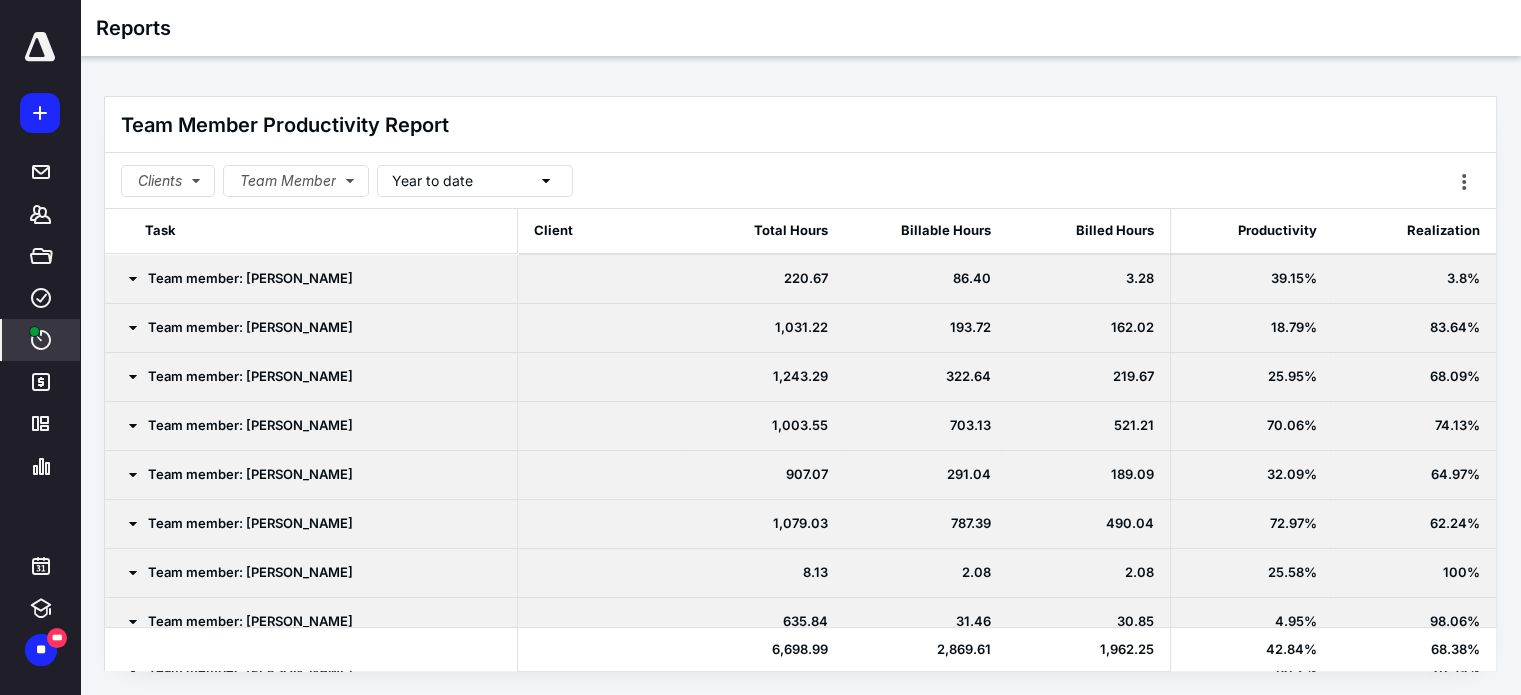 click on "Year to date" at bounding box center (475, 181) 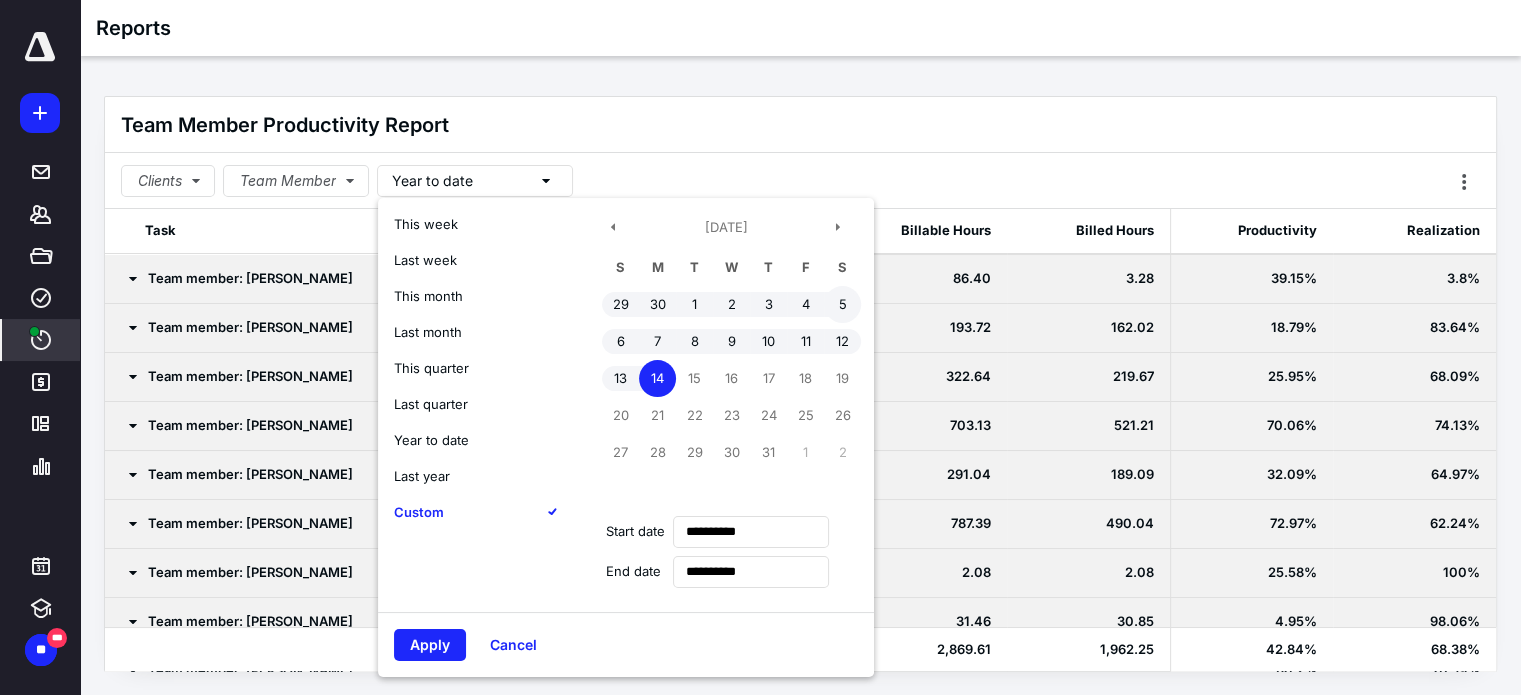 click on "5" at bounding box center [842, 304] 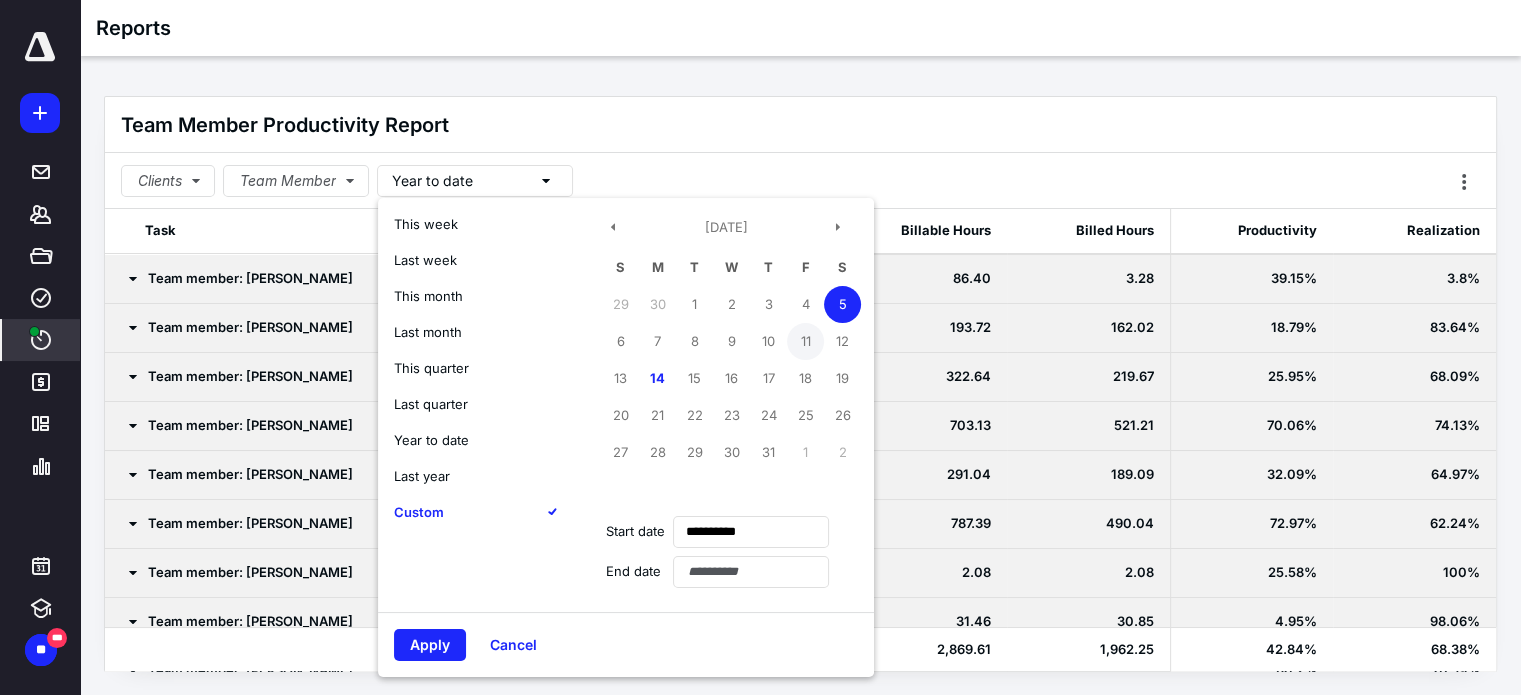click on "11" at bounding box center [805, 341] 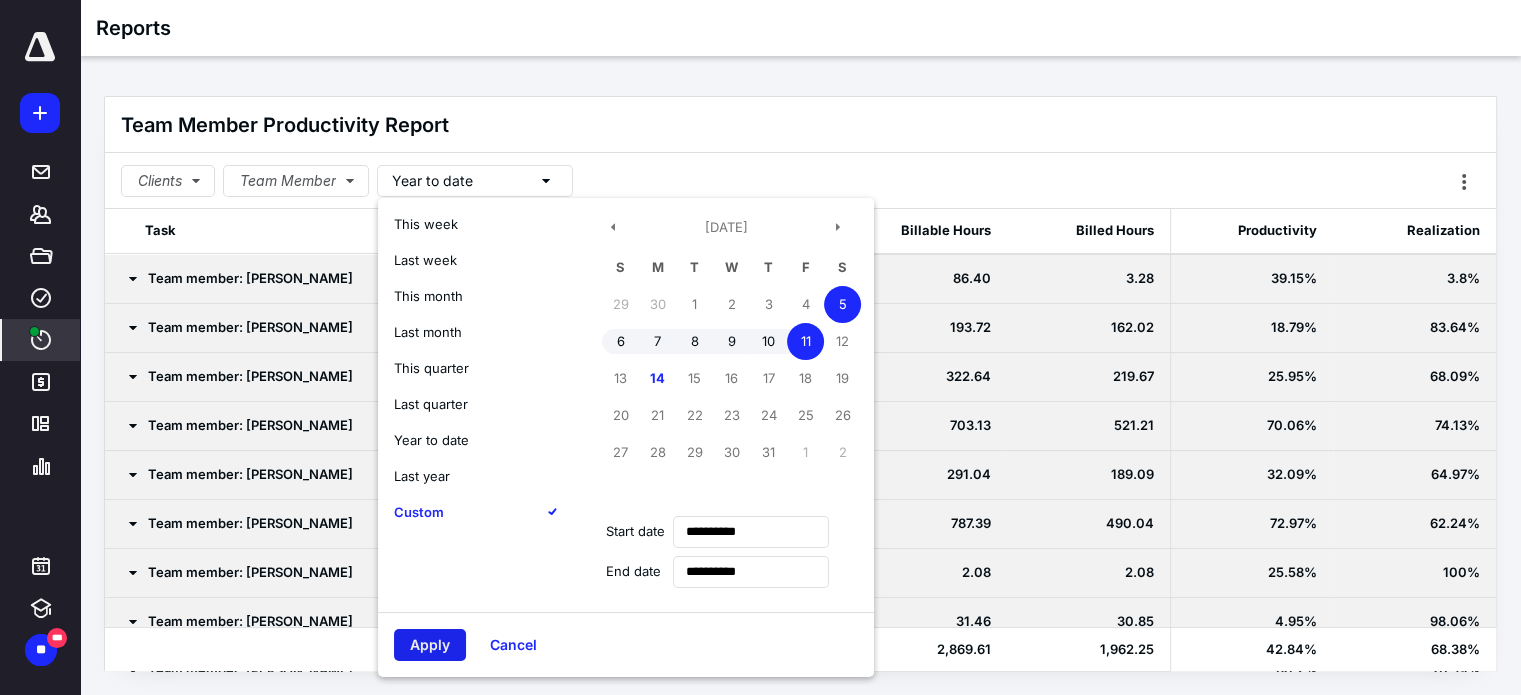 click on "Apply" at bounding box center [430, 645] 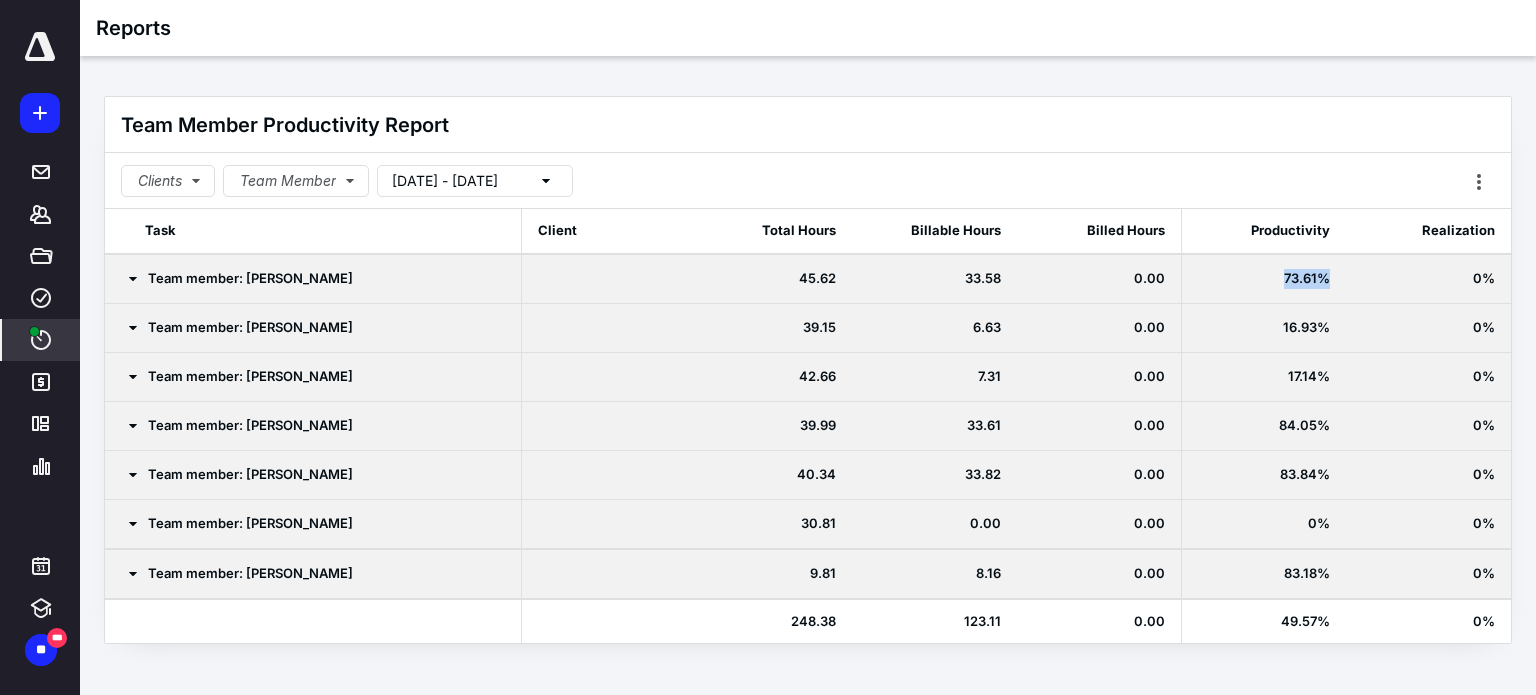 drag, startPoint x: 1284, startPoint y: 271, endPoint x: 1362, endPoint y: 267, distance: 78.10249 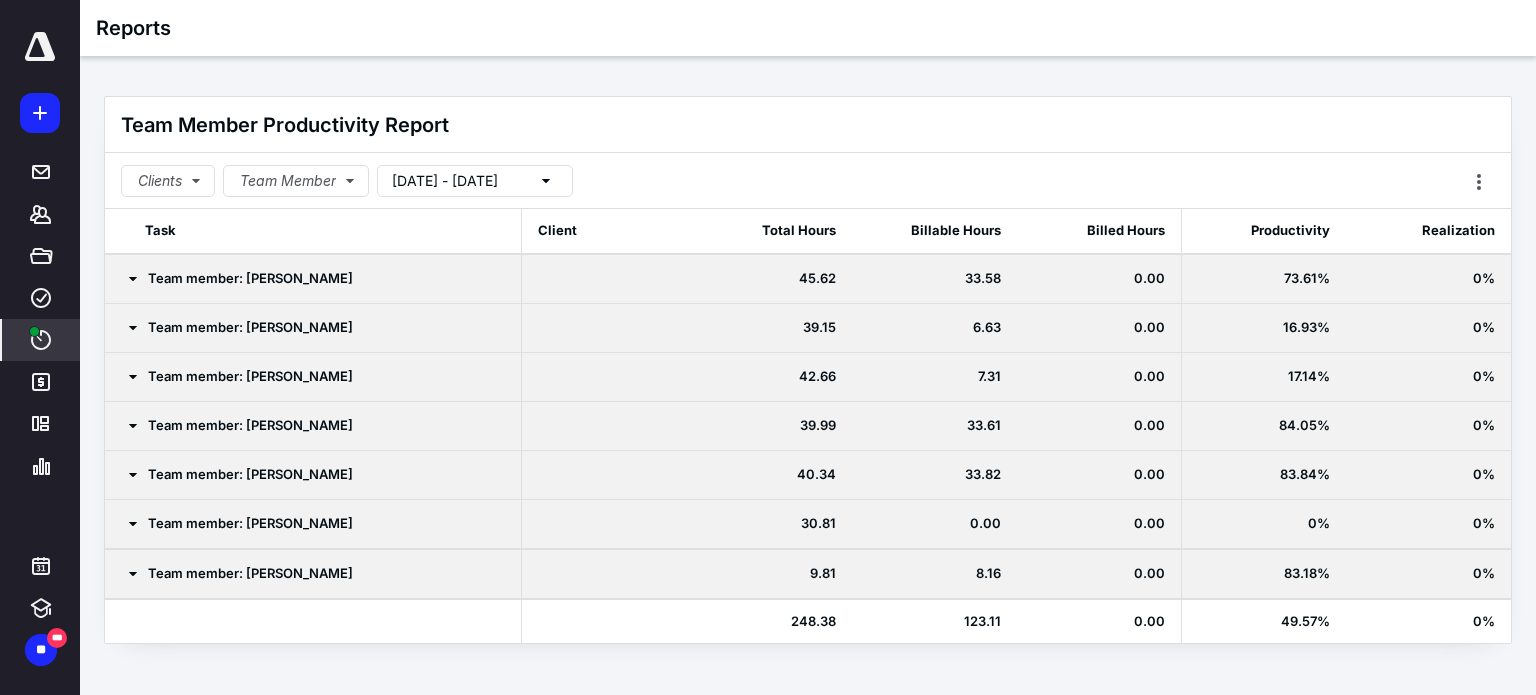 click on "Team Member Productivity Report" at bounding box center [808, 125] 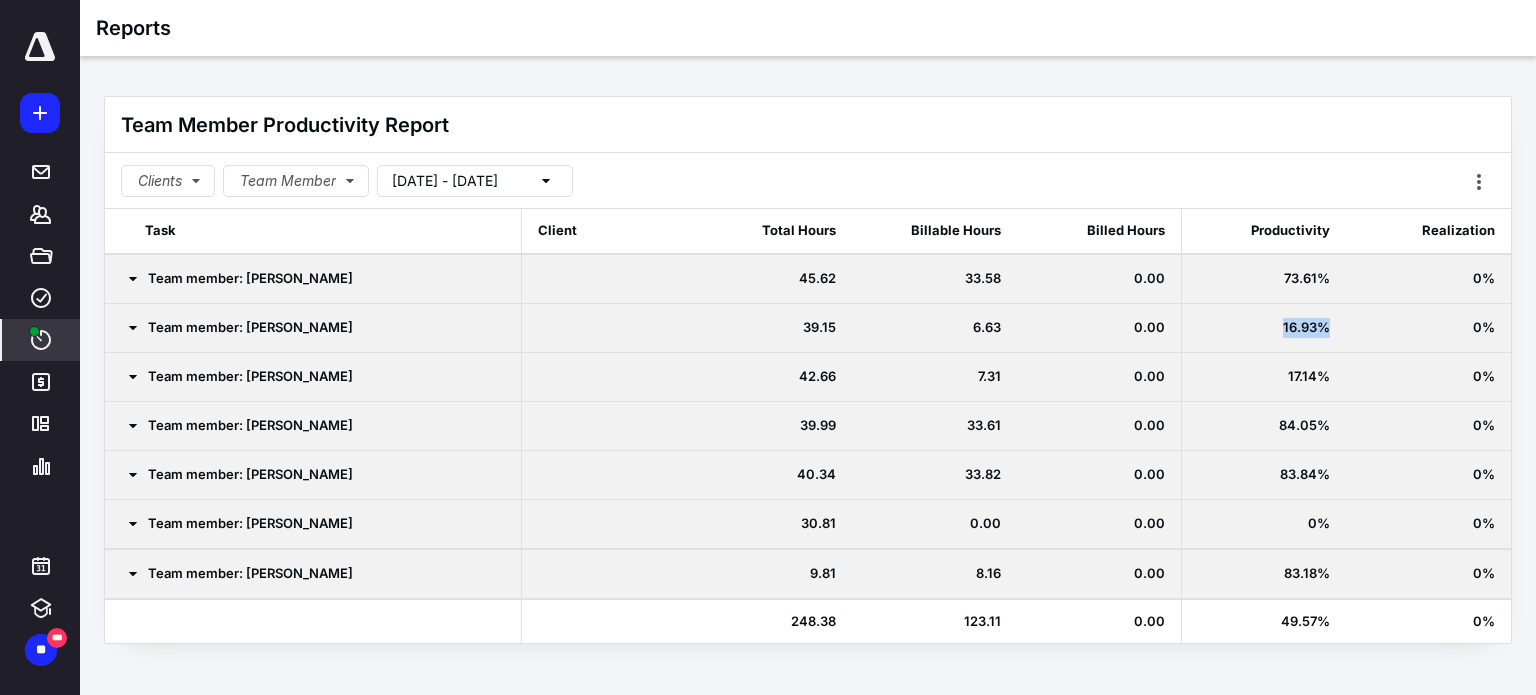 drag, startPoint x: 1280, startPoint y: 323, endPoint x: 1343, endPoint y: 321, distance: 63.03174 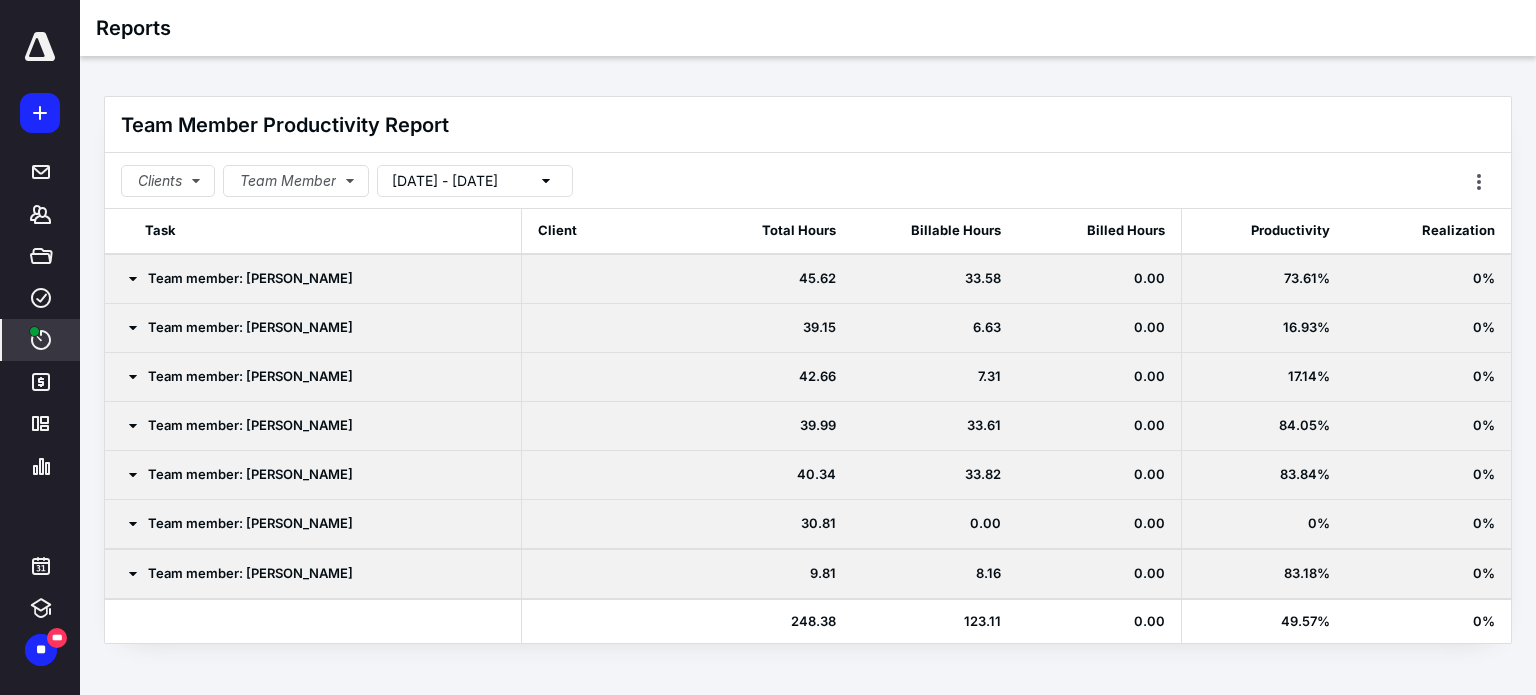 click on "Clients Team Member [DATE] - [DATE]" at bounding box center (808, 181) 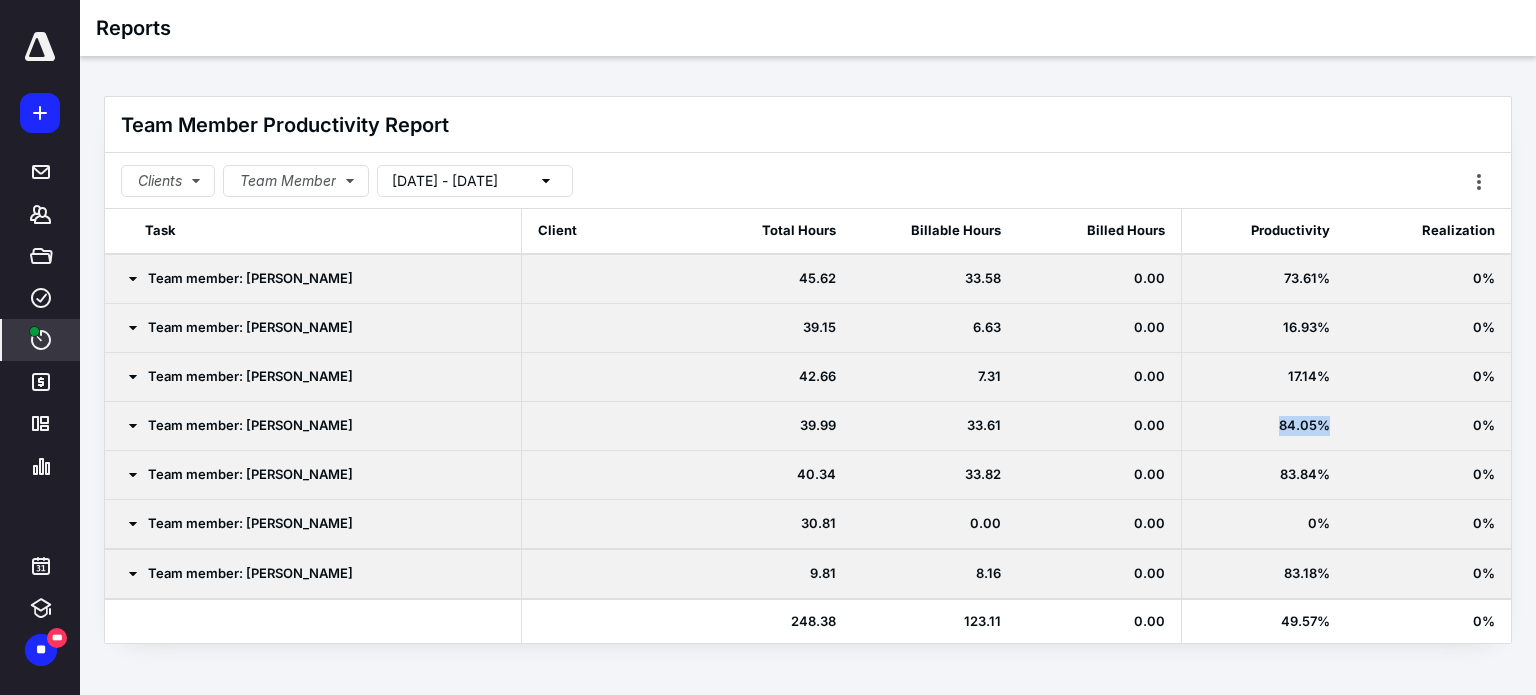 drag, startPoint x: 1276, startPoint y: 420, endPoint x: 1342, endPoint y: 420, distance: 66 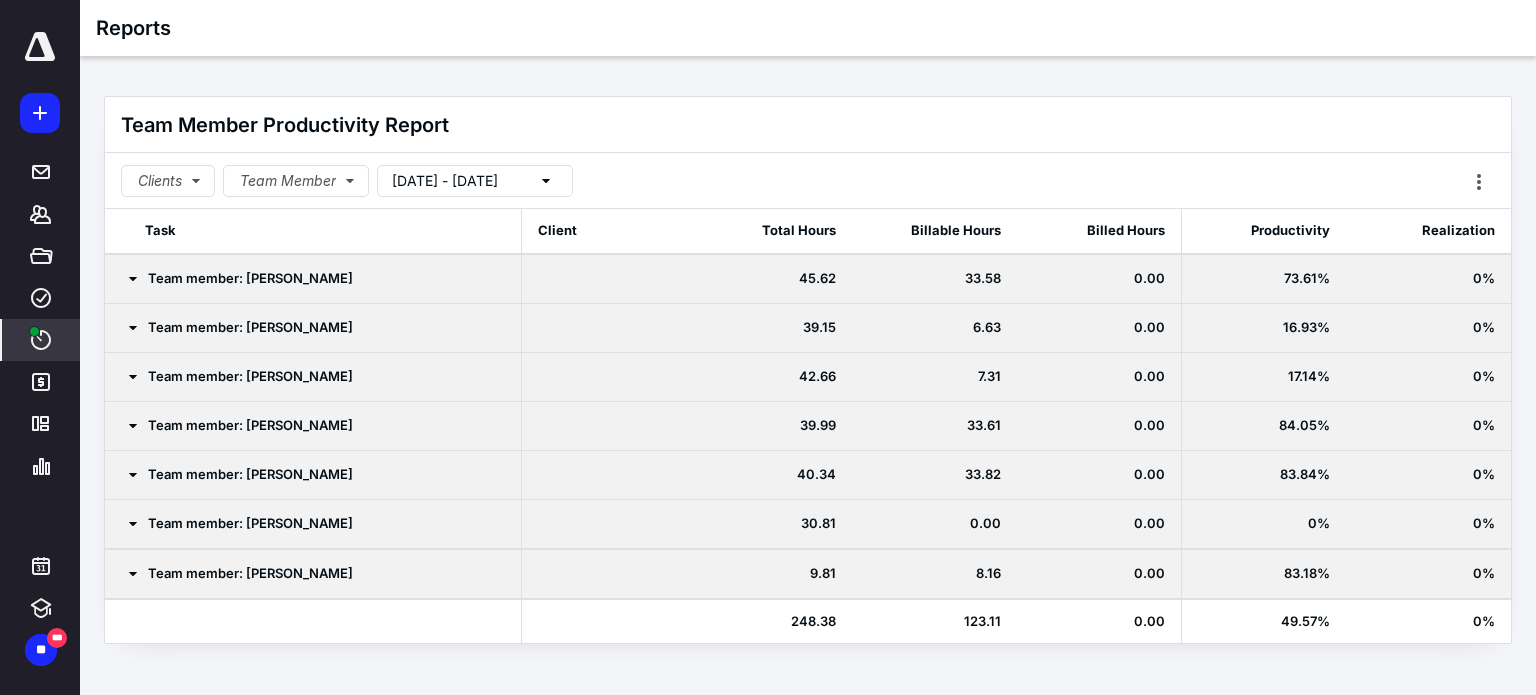 click on "0%" at bounding box center [1428, 425] 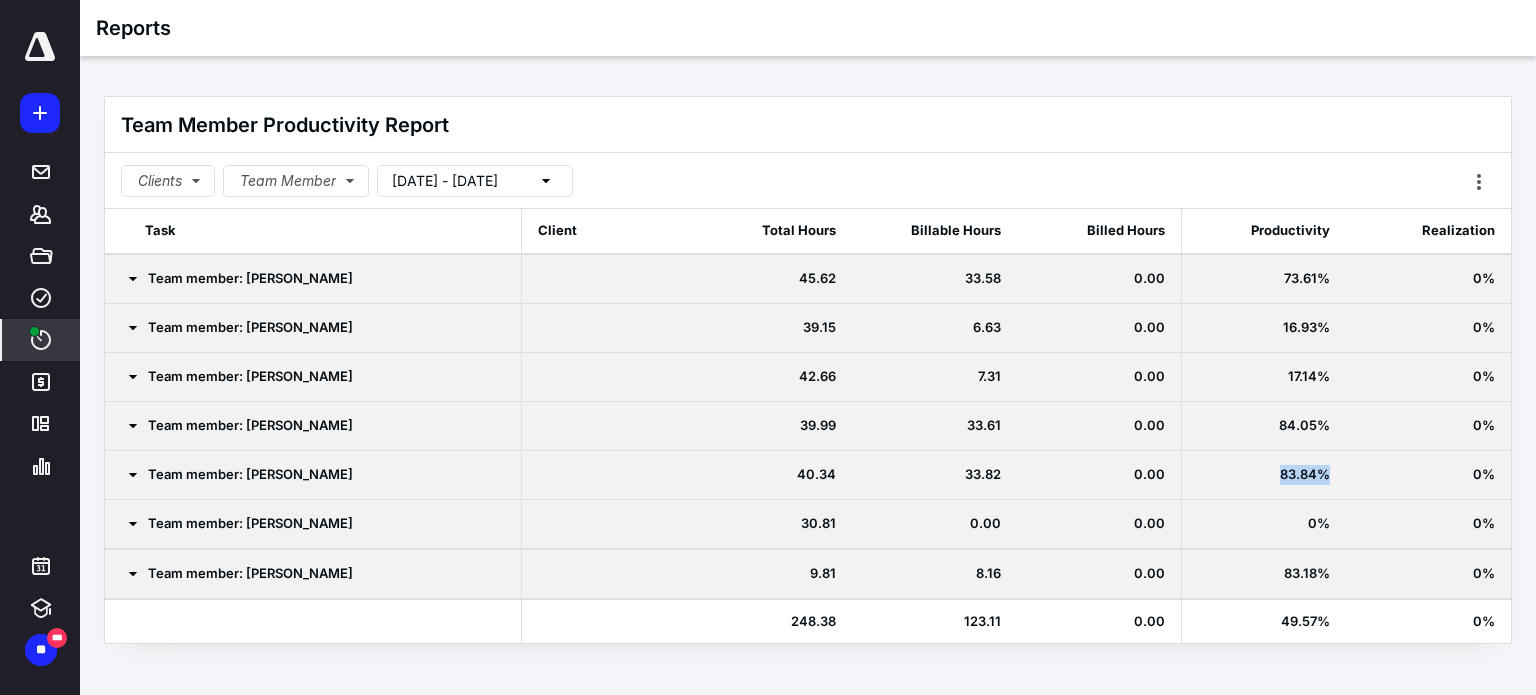 drag, startPoint x: 1276, startPoint y: 474, endPoint x: 1350, endPoint y: 473, distance: 74.00676 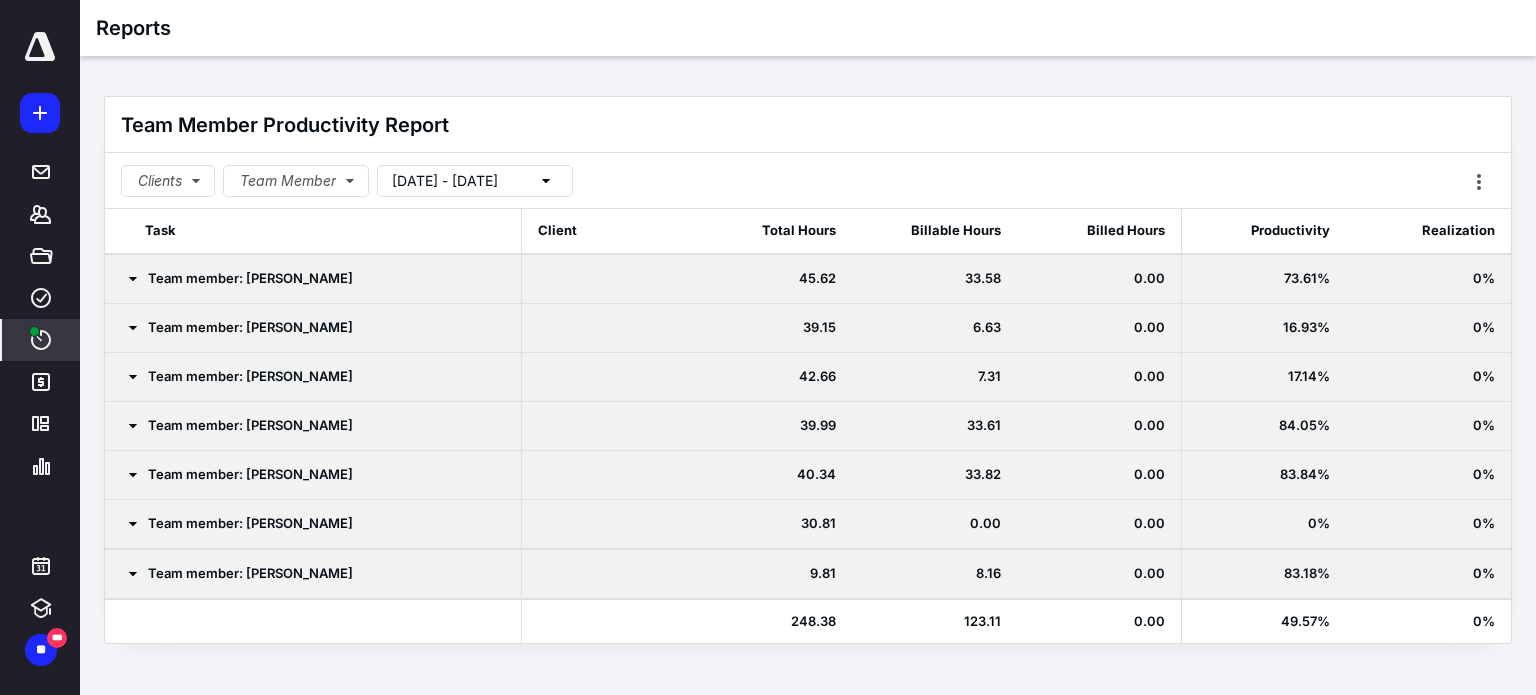 click on "Team Member Productivity Report" at bounding box center (808, 125) 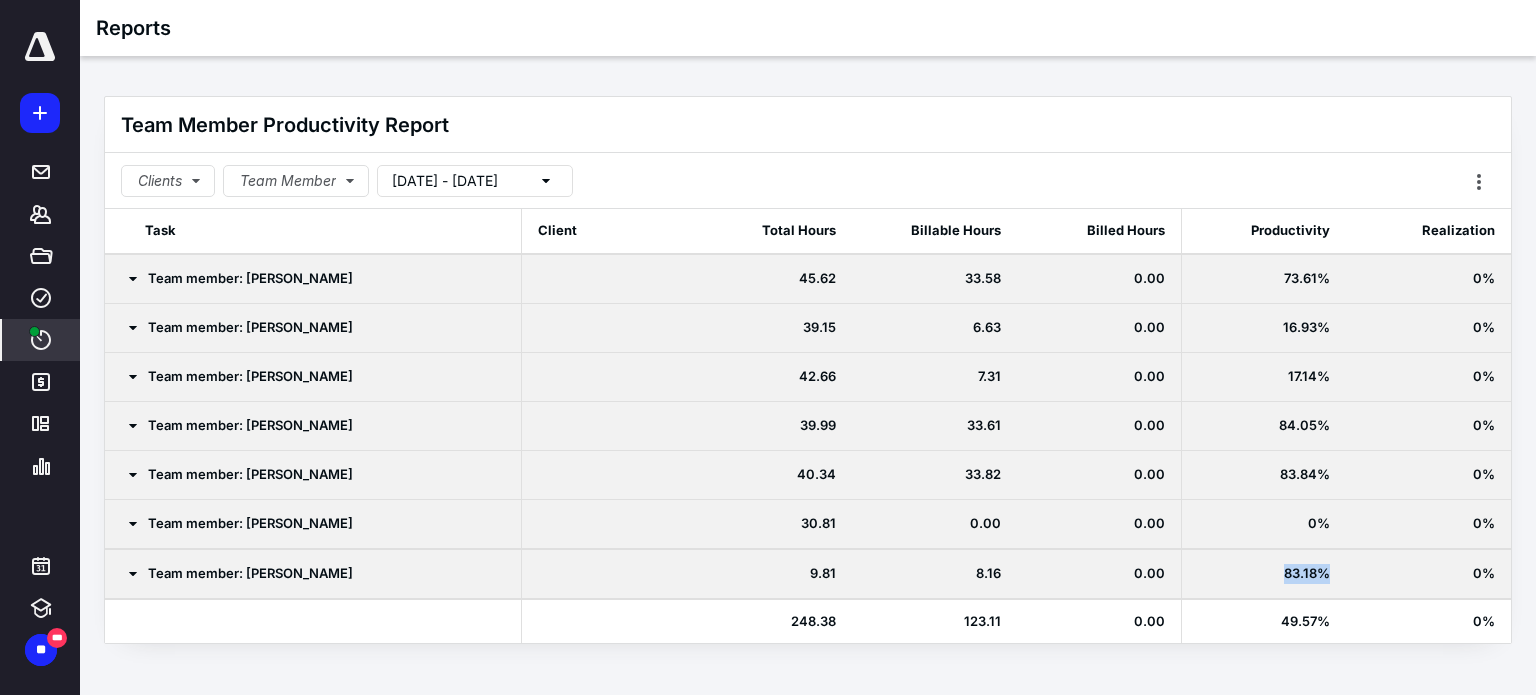 drag, startPoint x: 1276, startPoint y: 573, endPoint x: 1340, endPoint y: 569, distance: 64.12488 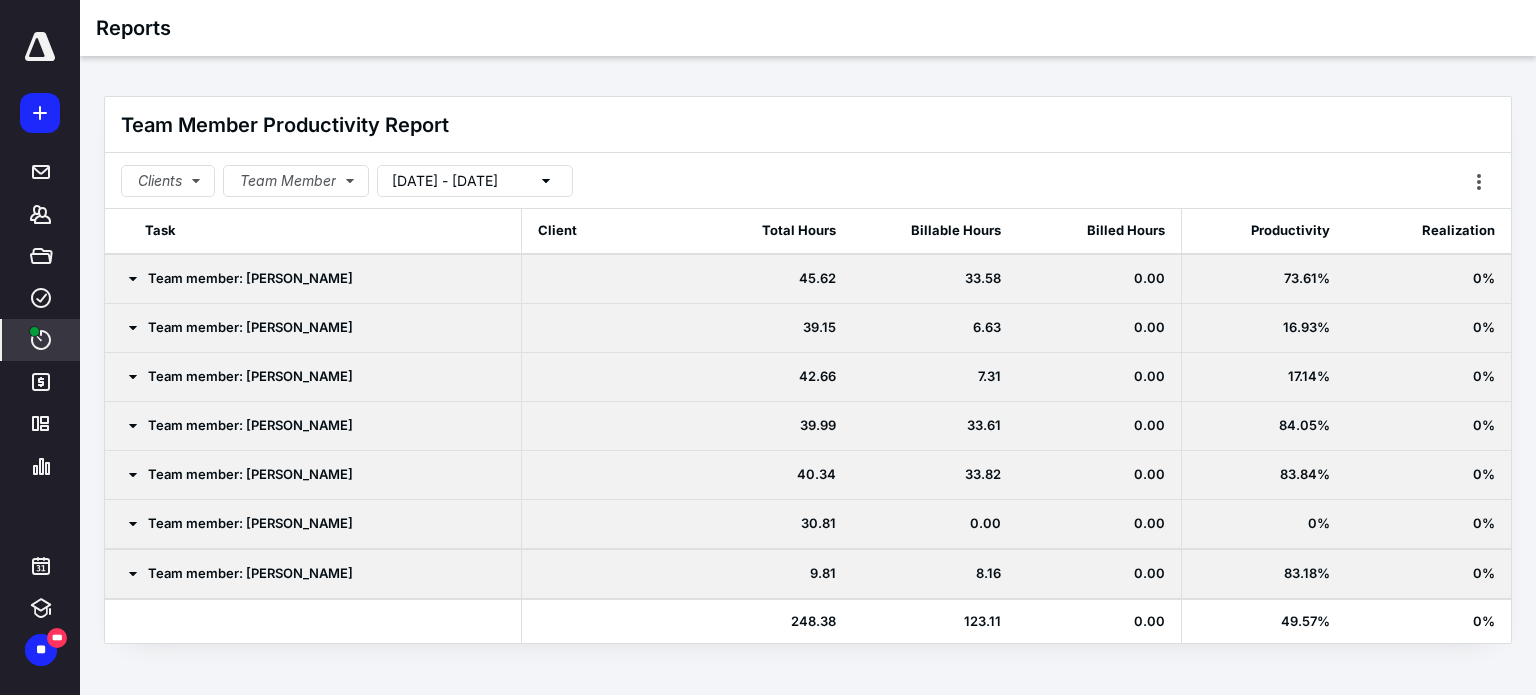 click on "Team Member Productivity Report" at bounding box center (808, 125) 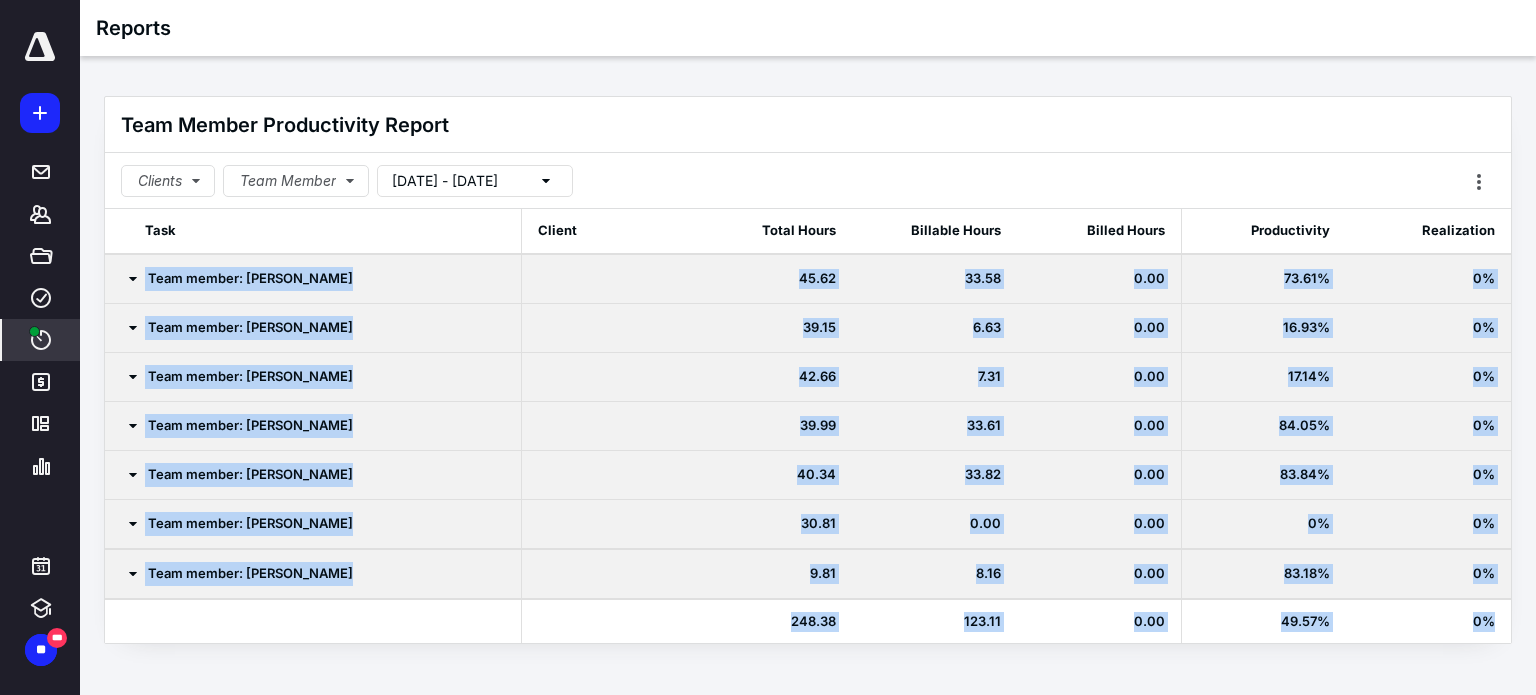 drag, startPoint x: 146, startPoint y: 275, endPoint x: 1502, endPoint y: 623, distance: 1399.9429 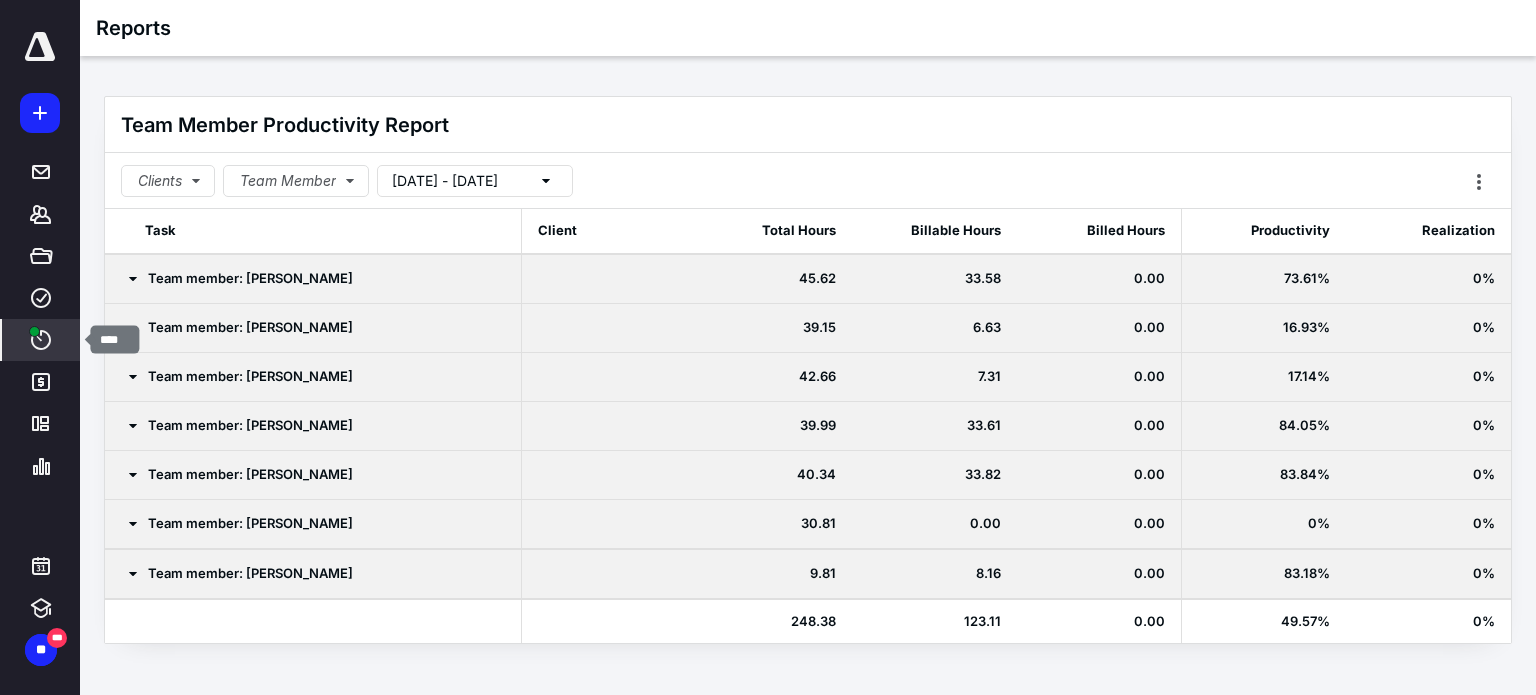 click 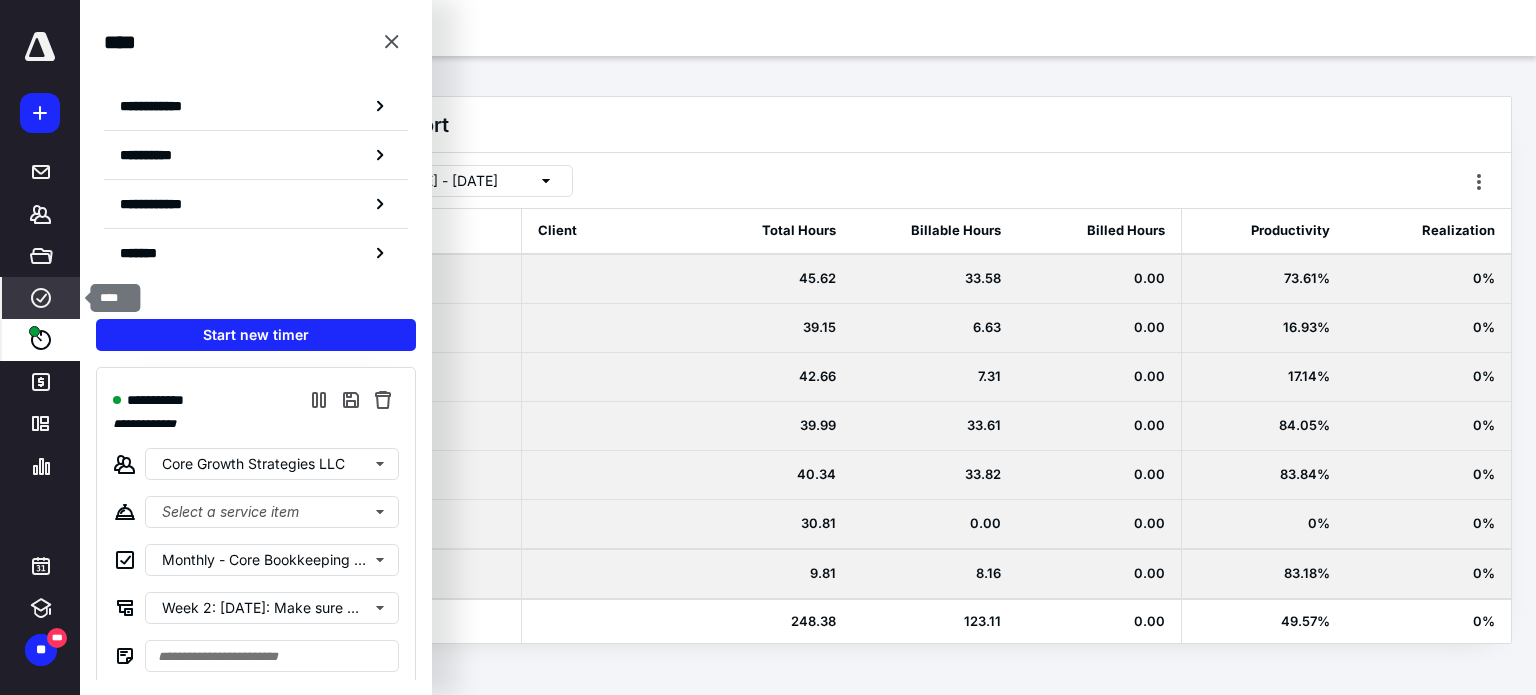 click 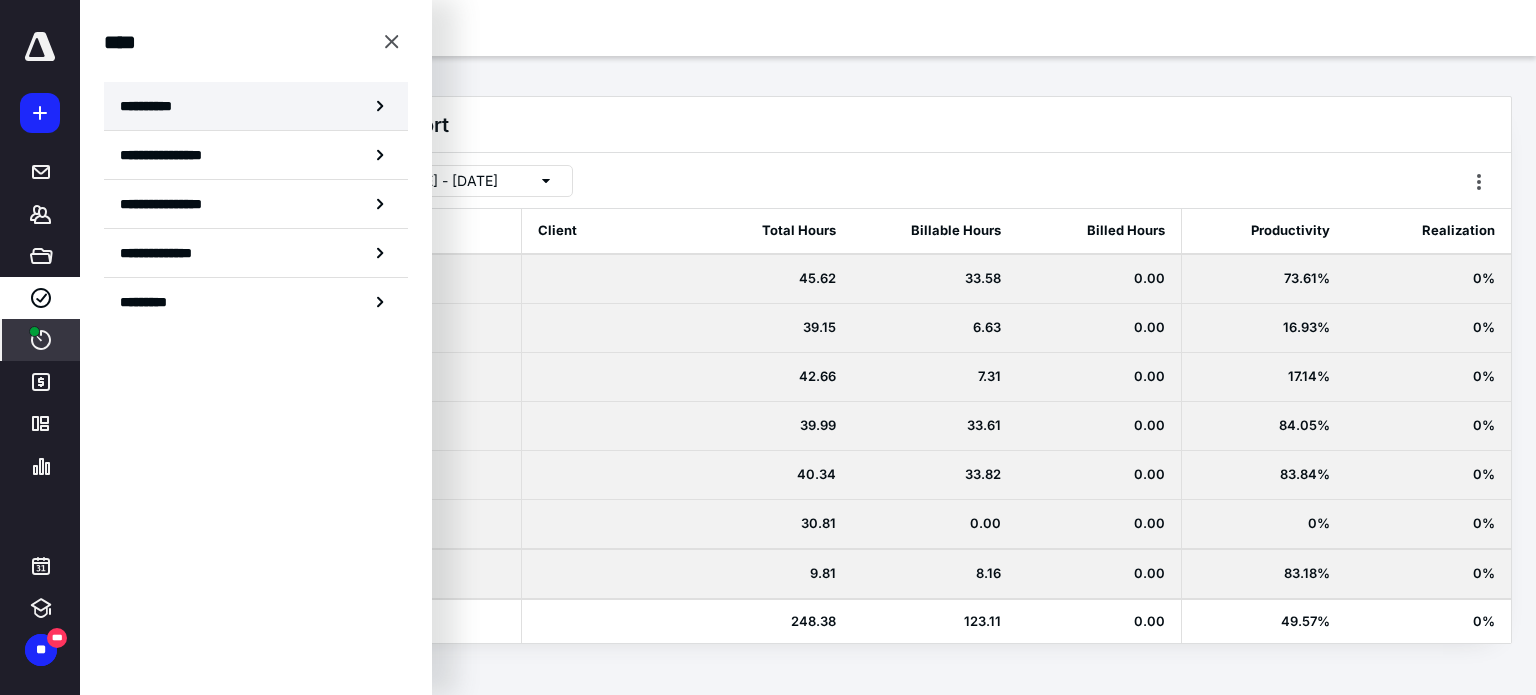 click on "**********" at bounding box center (153, 106) 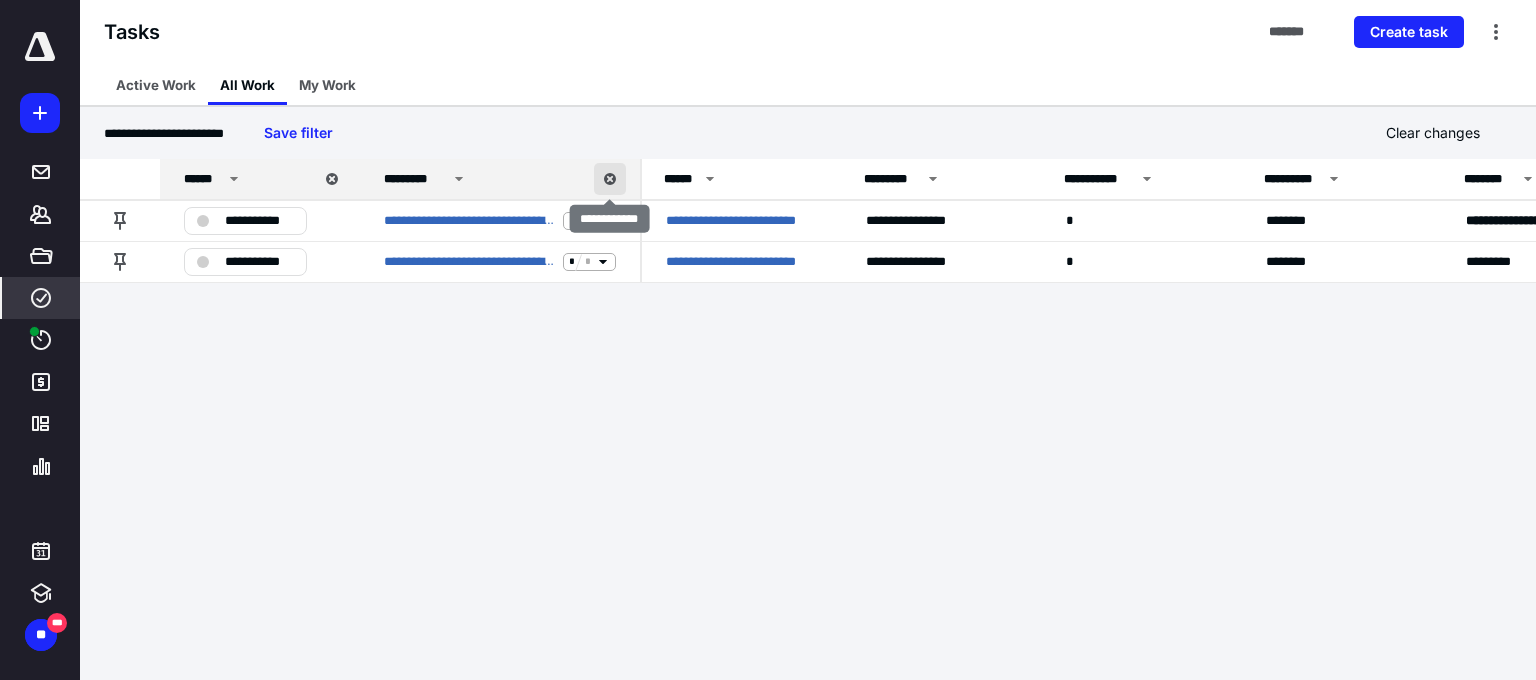 click at bounding box center (610, 179) 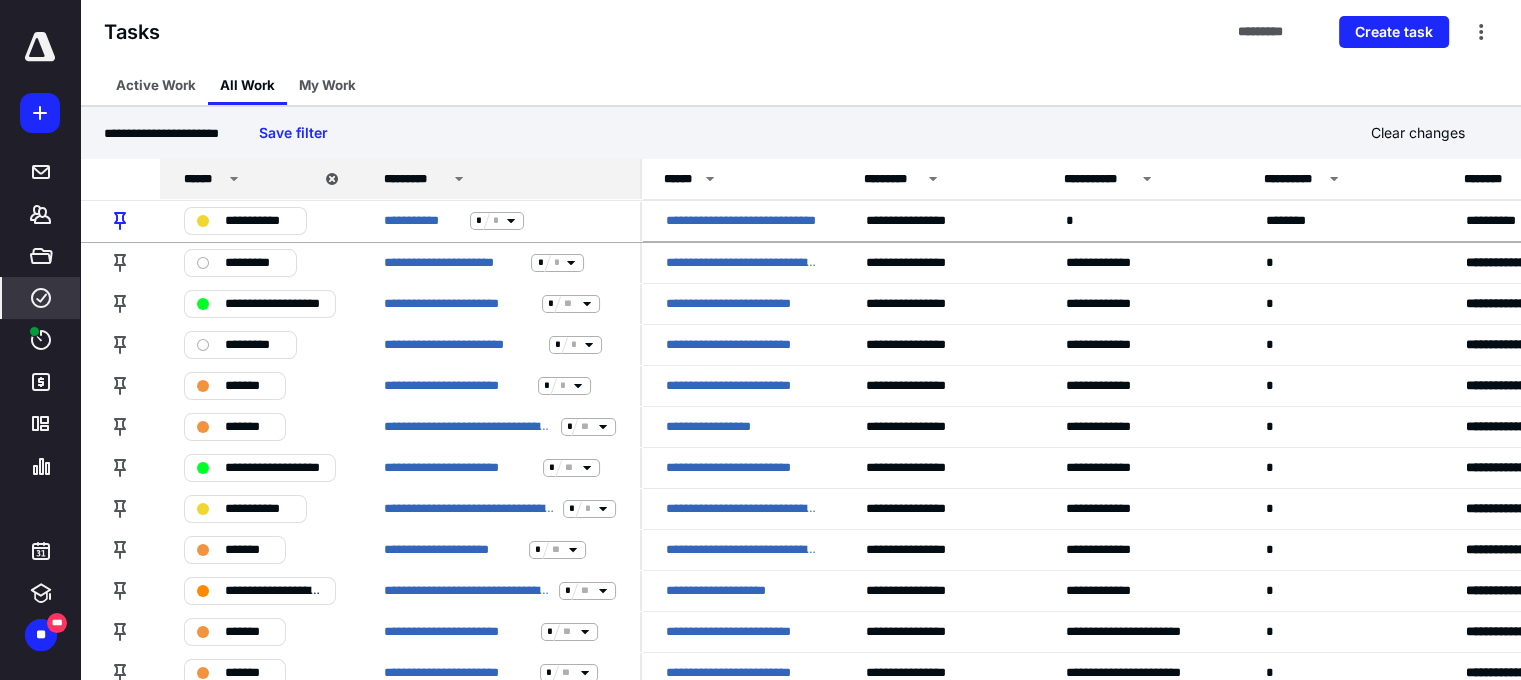 click on "*********" at bounding box center (503, 179) 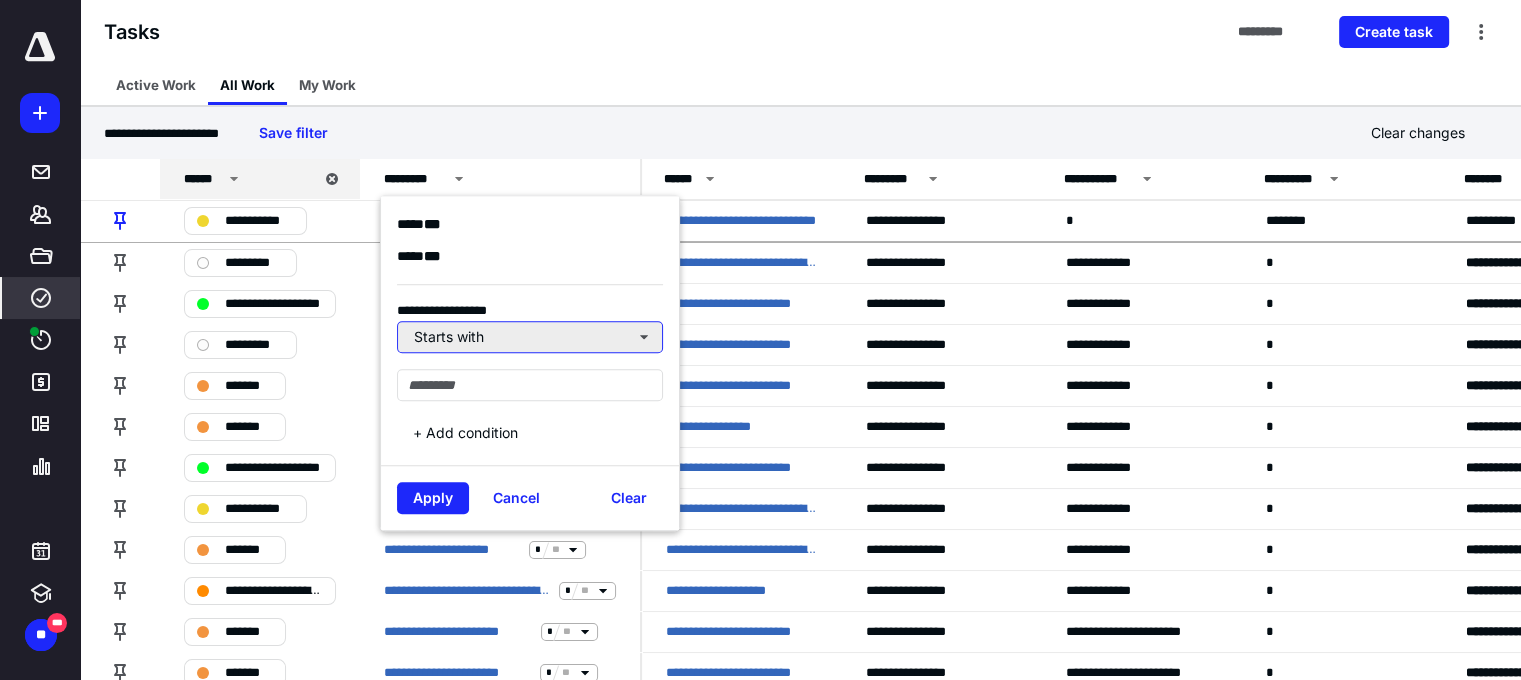 click on "Starts with" at bounding box center [530, 337] 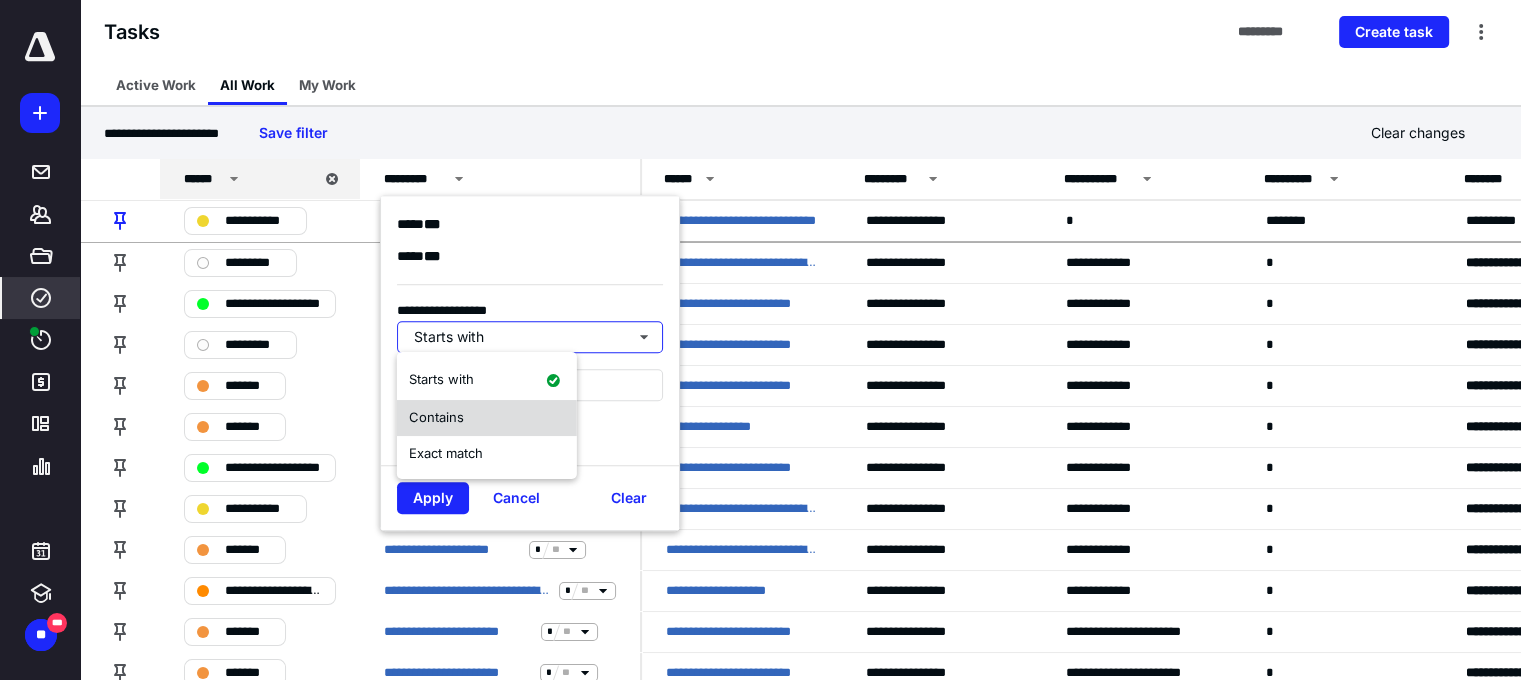click on "Contains" at bounding box center [487, 418] 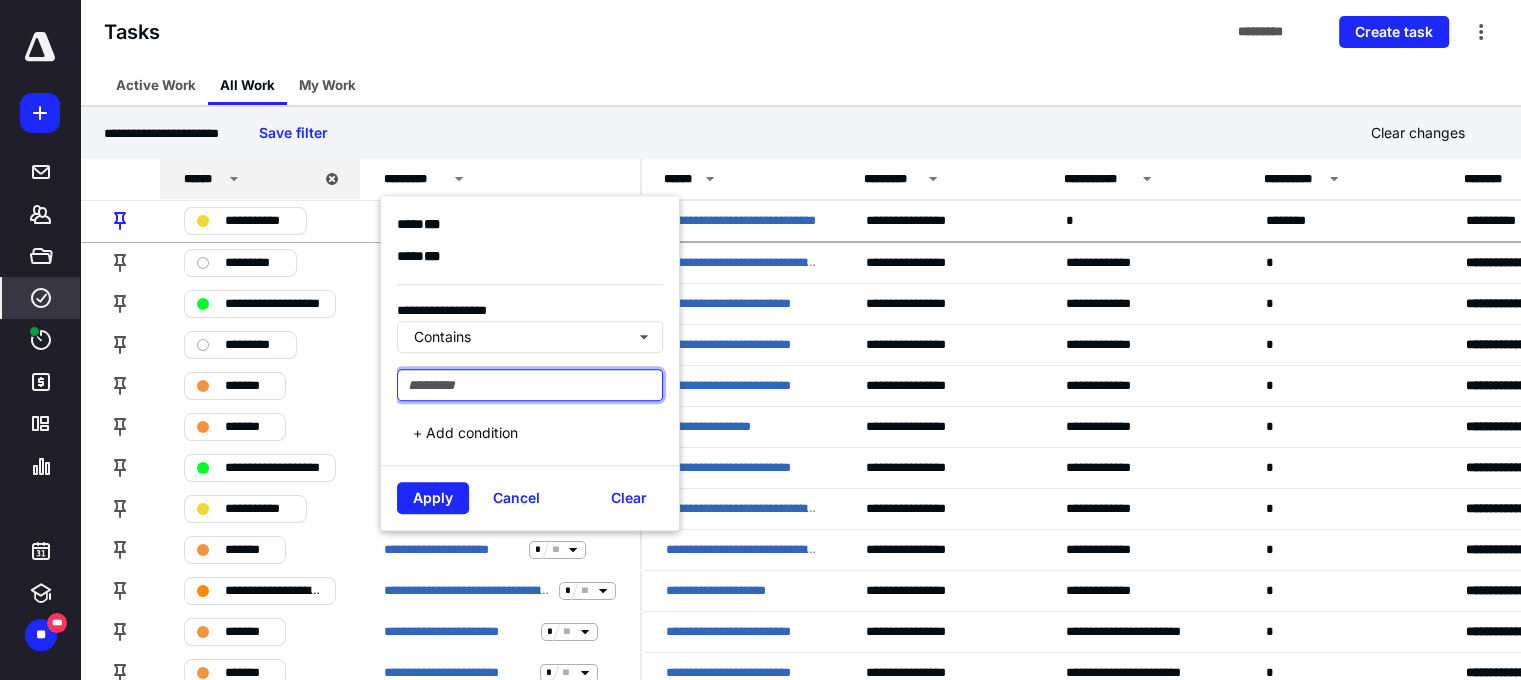 click at bounding box center (530, 385) 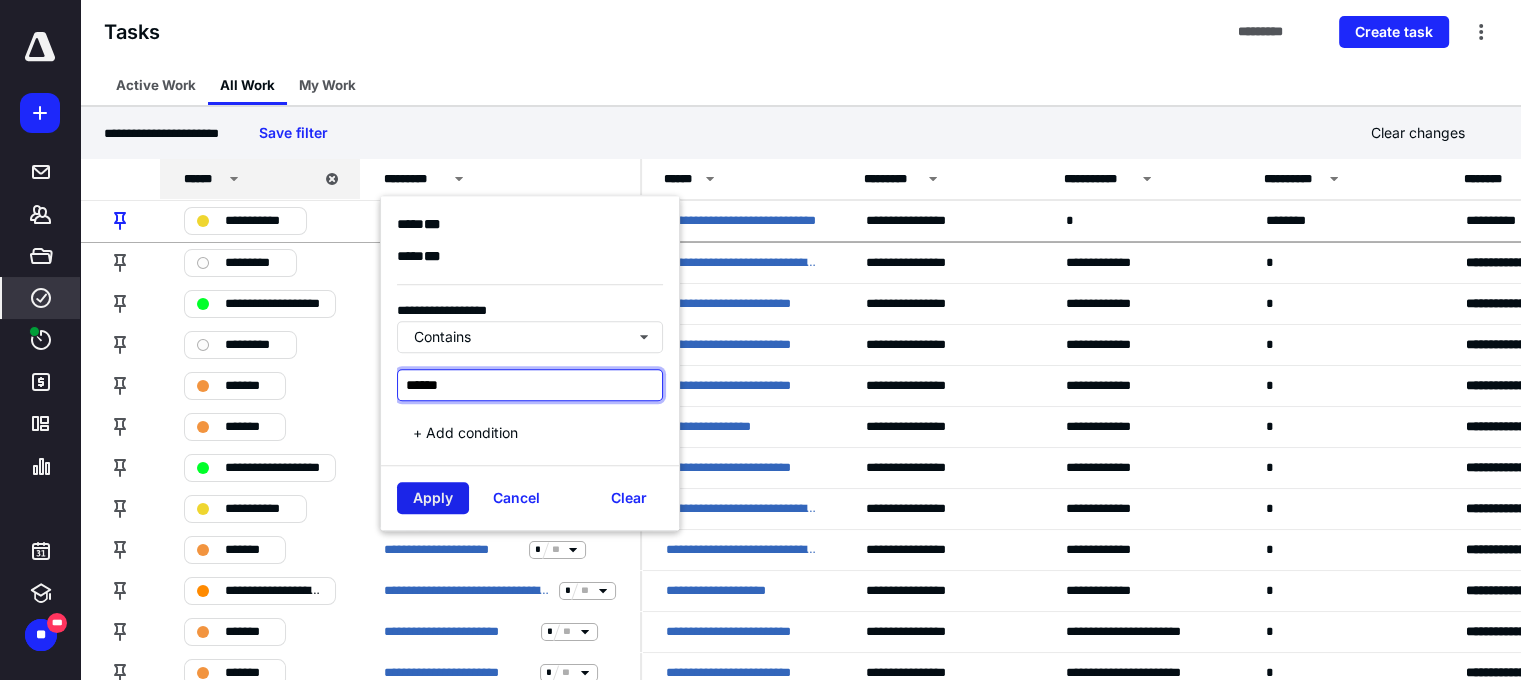 type on "******" 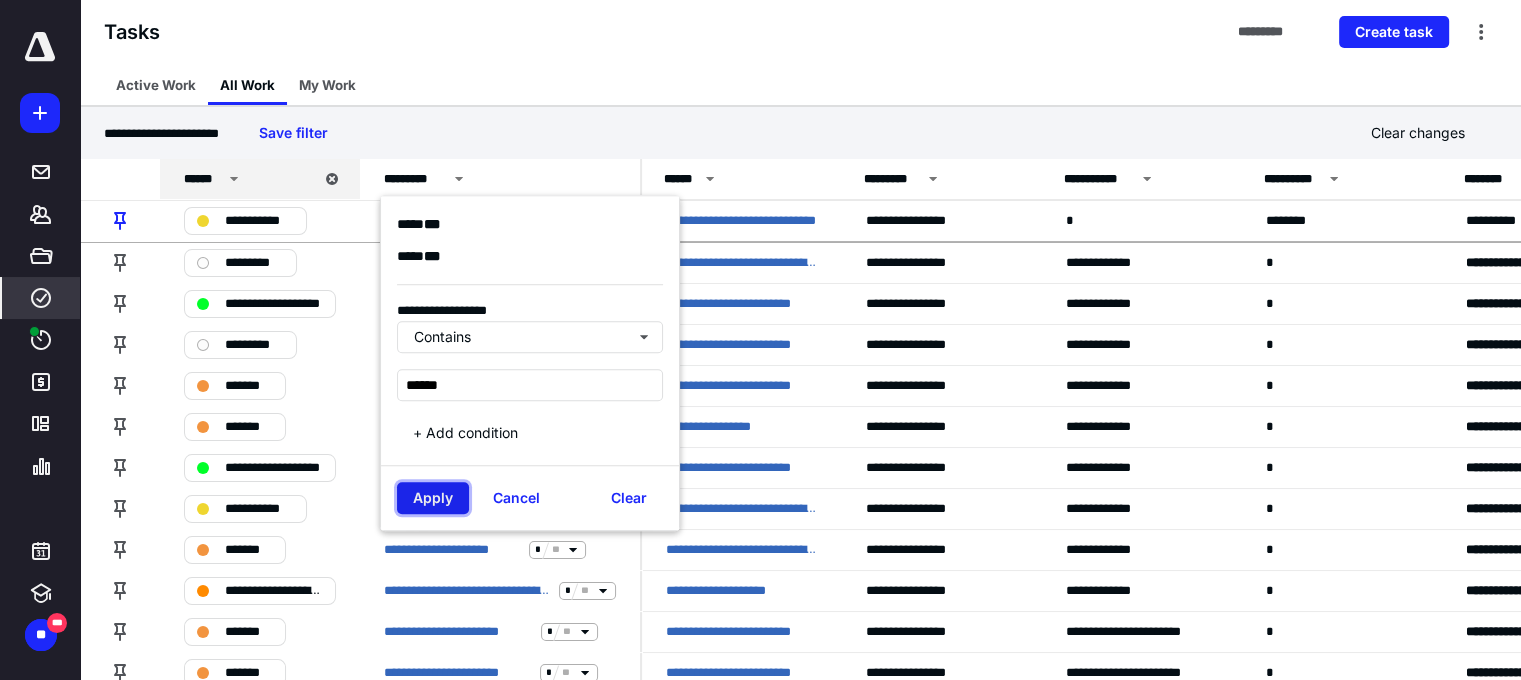 click on "Apply" at bounding box center (433, 498) 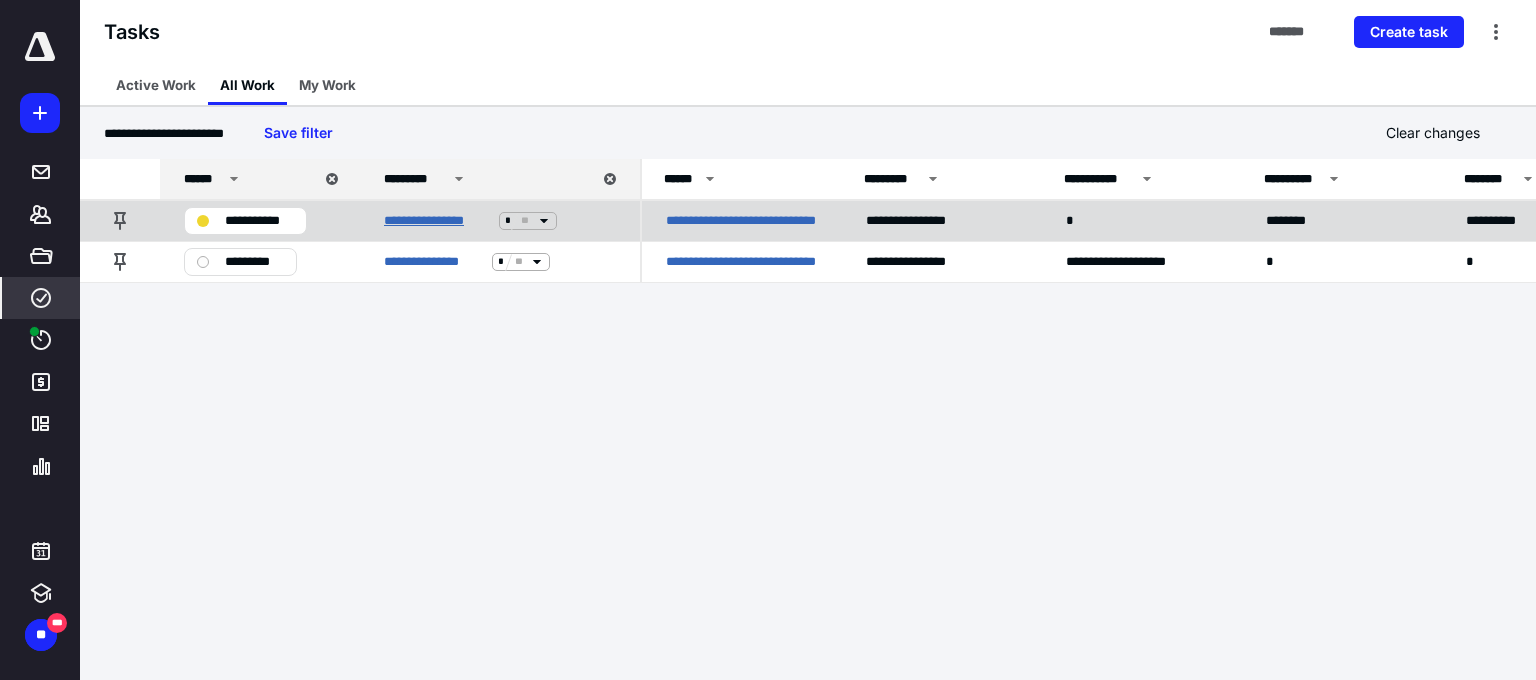 click on "**********" at bounding box center [437, 221] 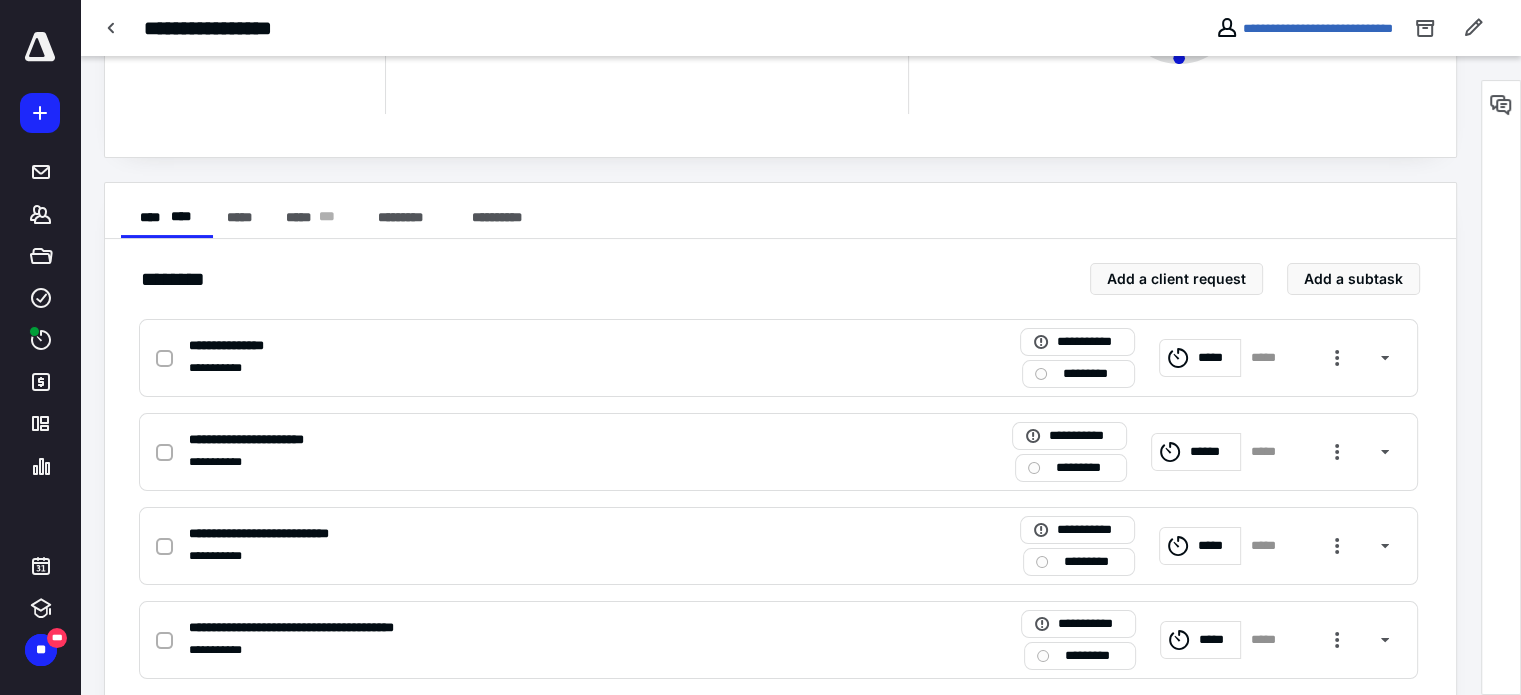 scroll, scrollTop: 364, scrollLeft: 0, axis: vertical 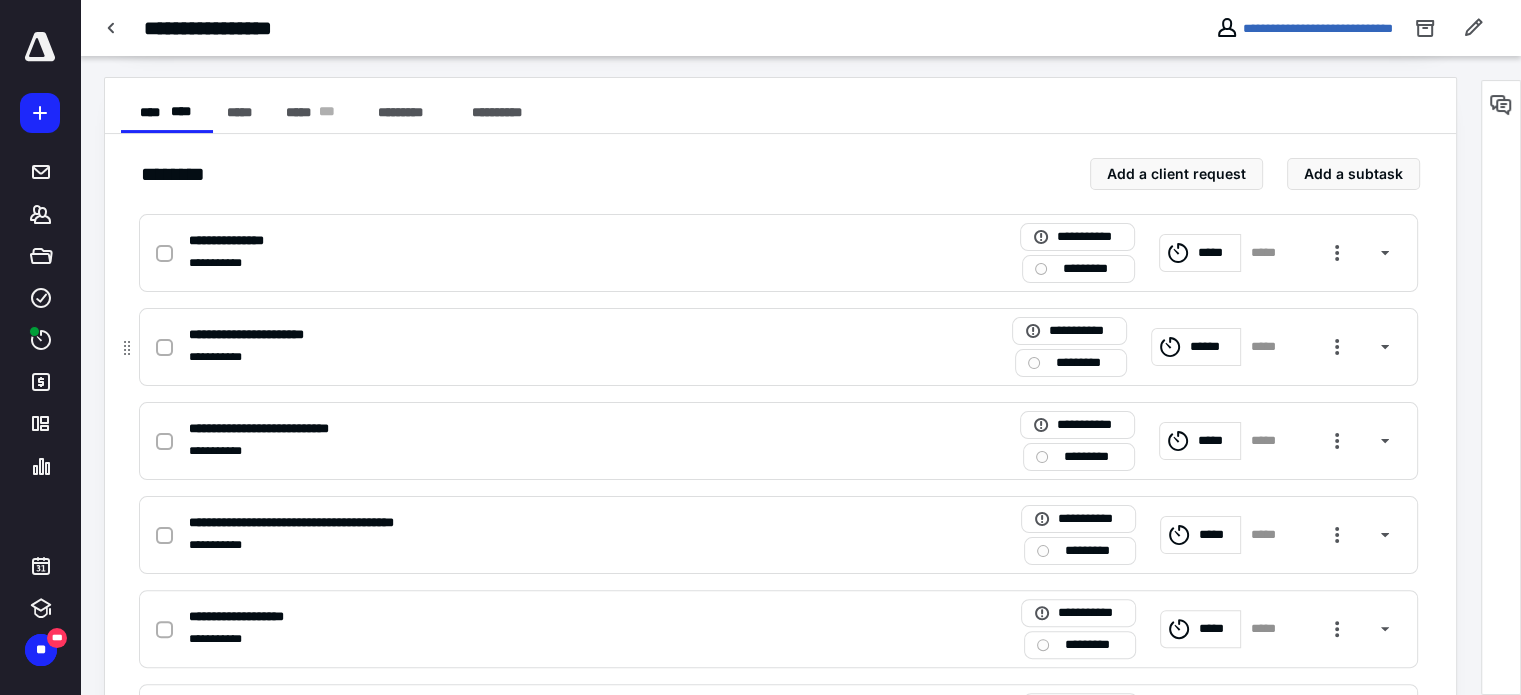 click 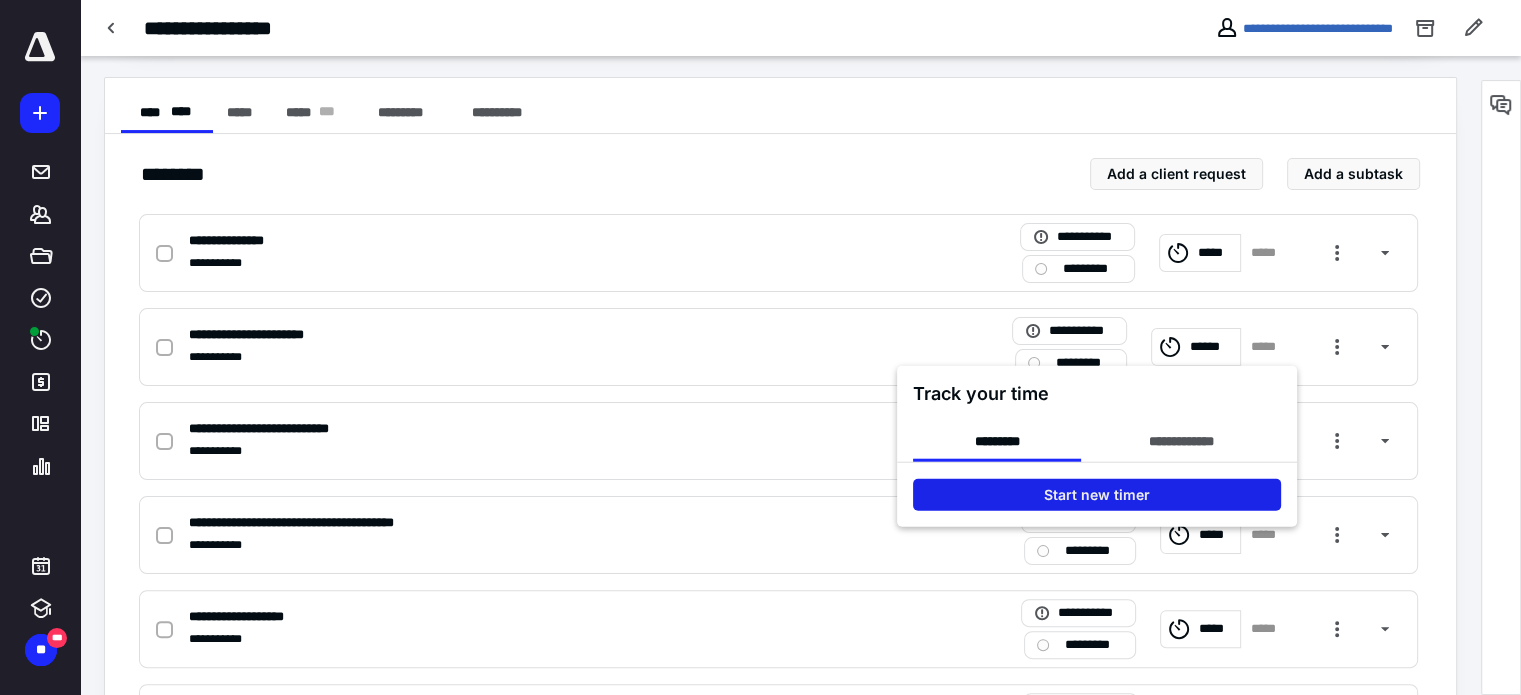 click on "Start new timer" at bounding box center (1097, 495) 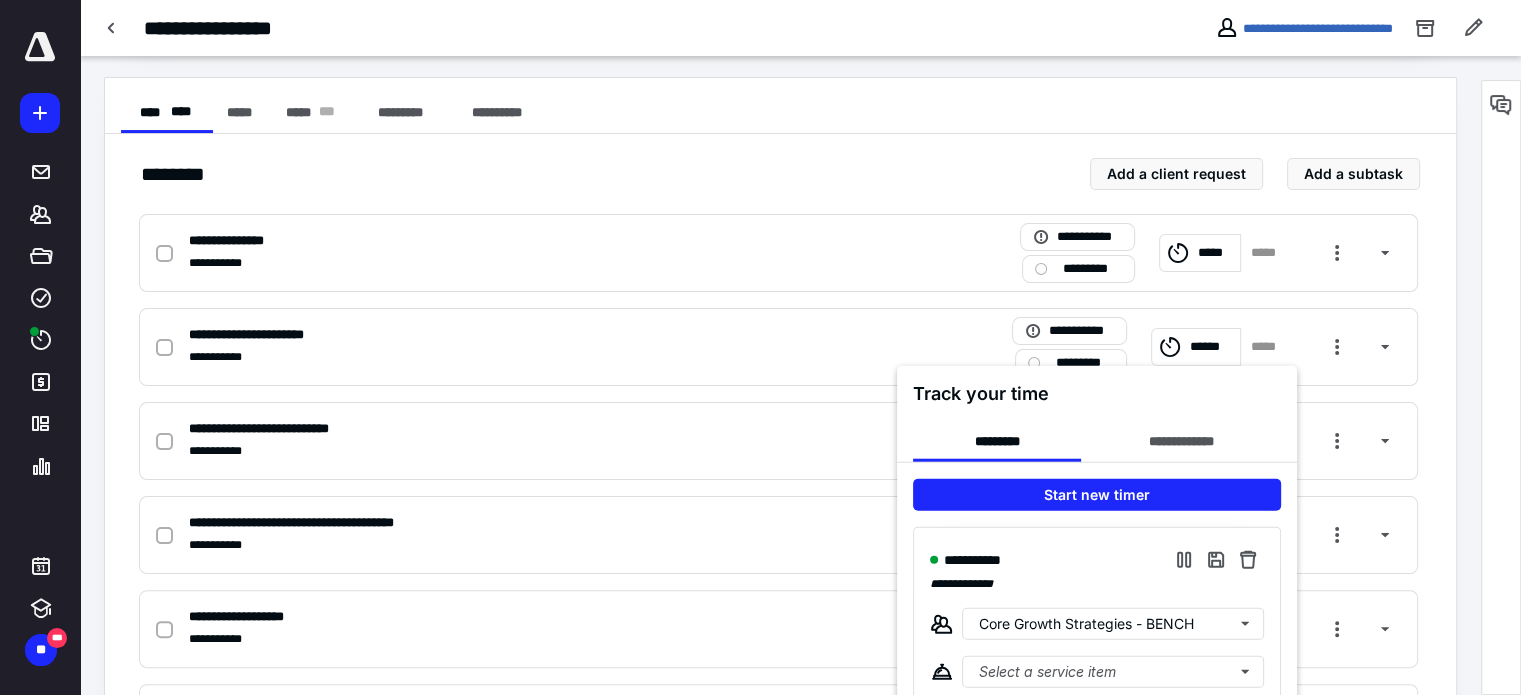 click at bounding box center [760, 347] 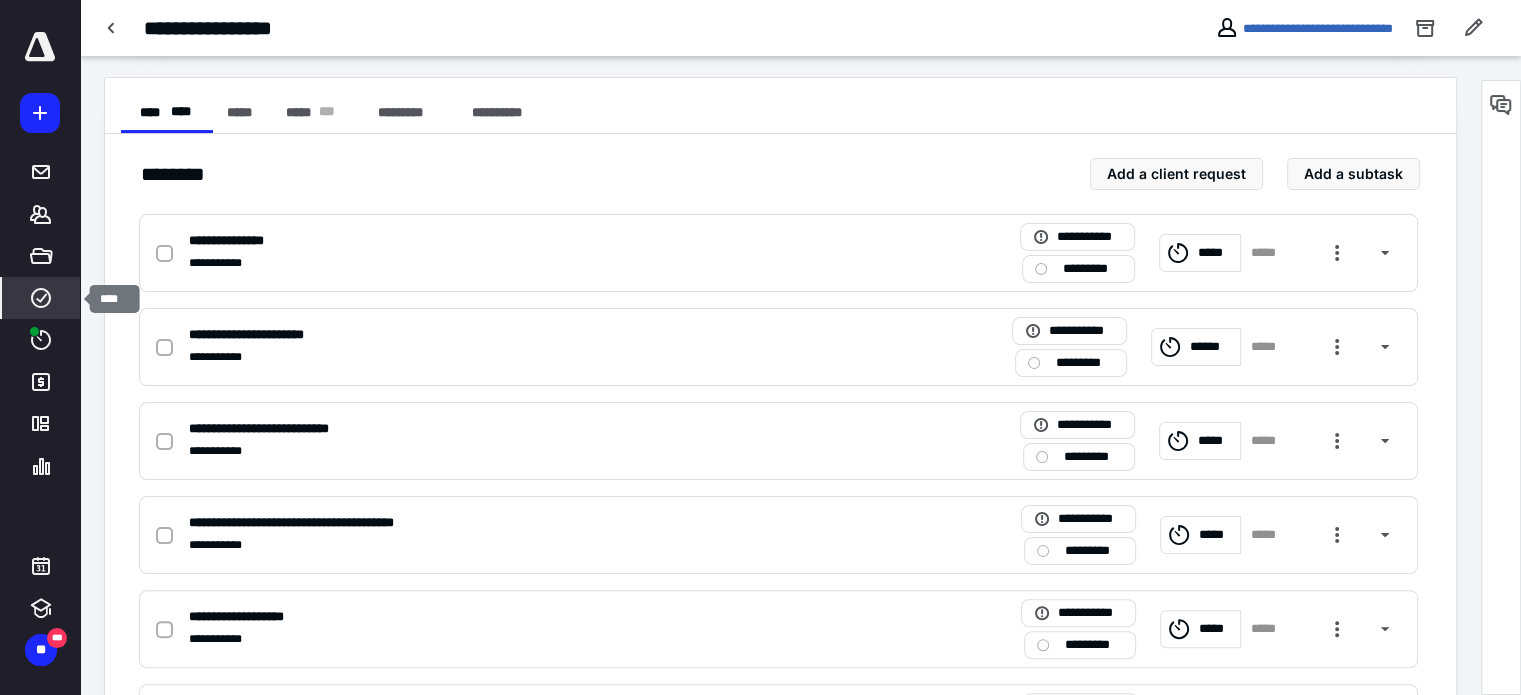 click 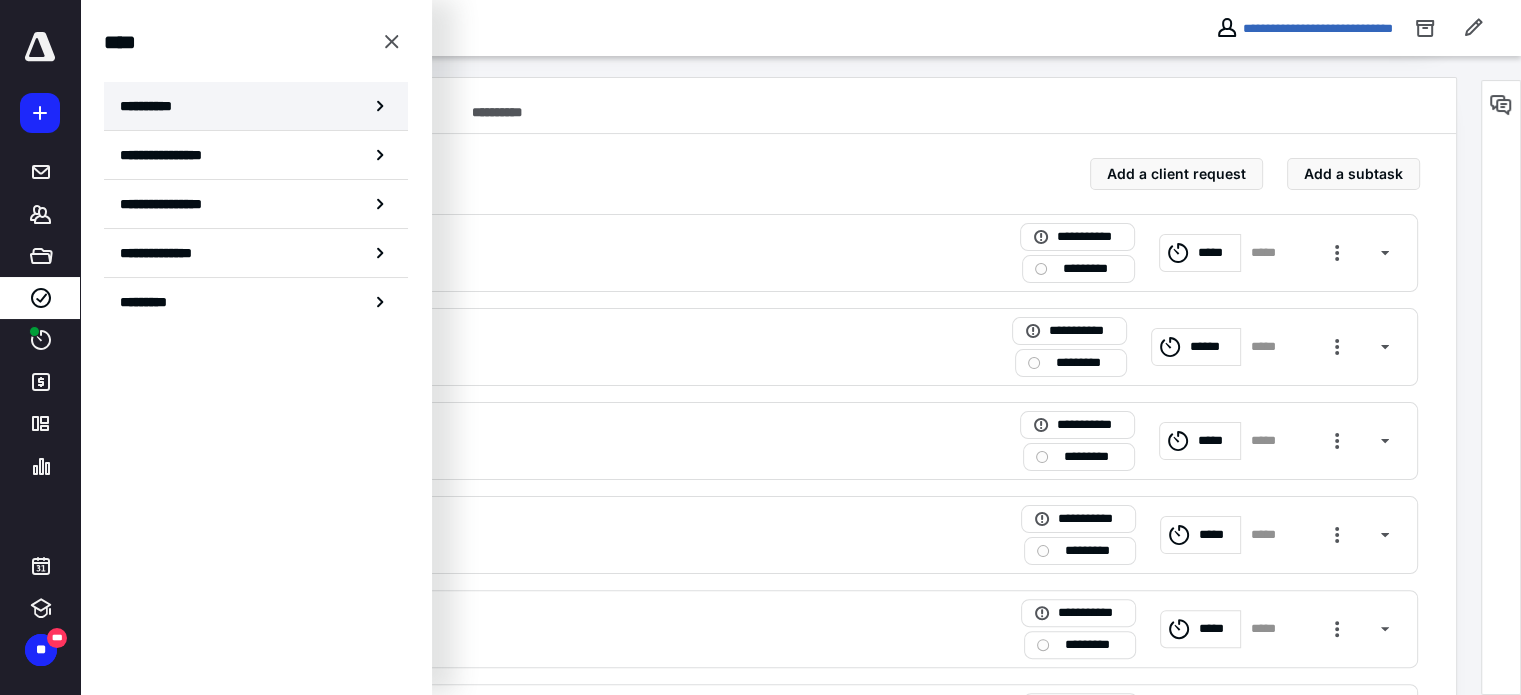 click on "**********" at bounding box center (153, 106) 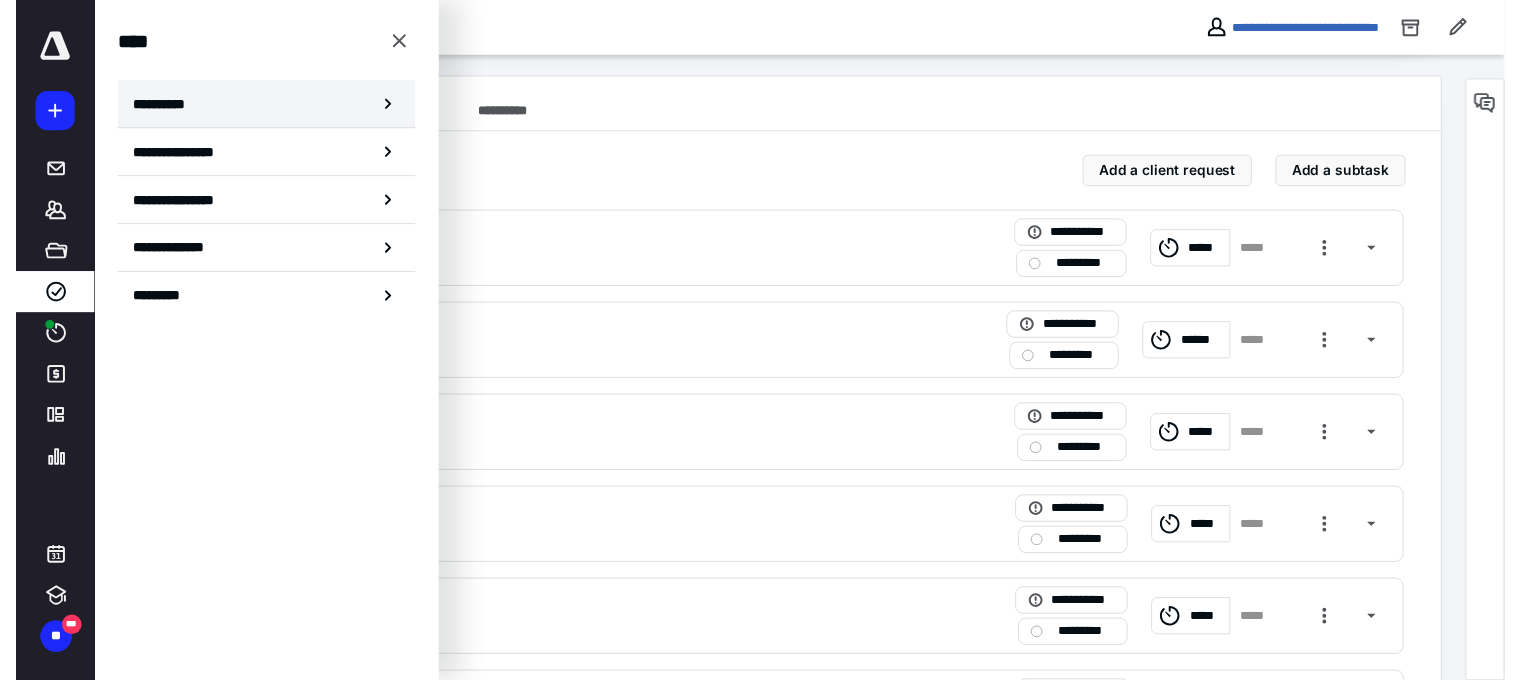 scroll, scrollTop: 0, scrollLeft: 0, axis: both 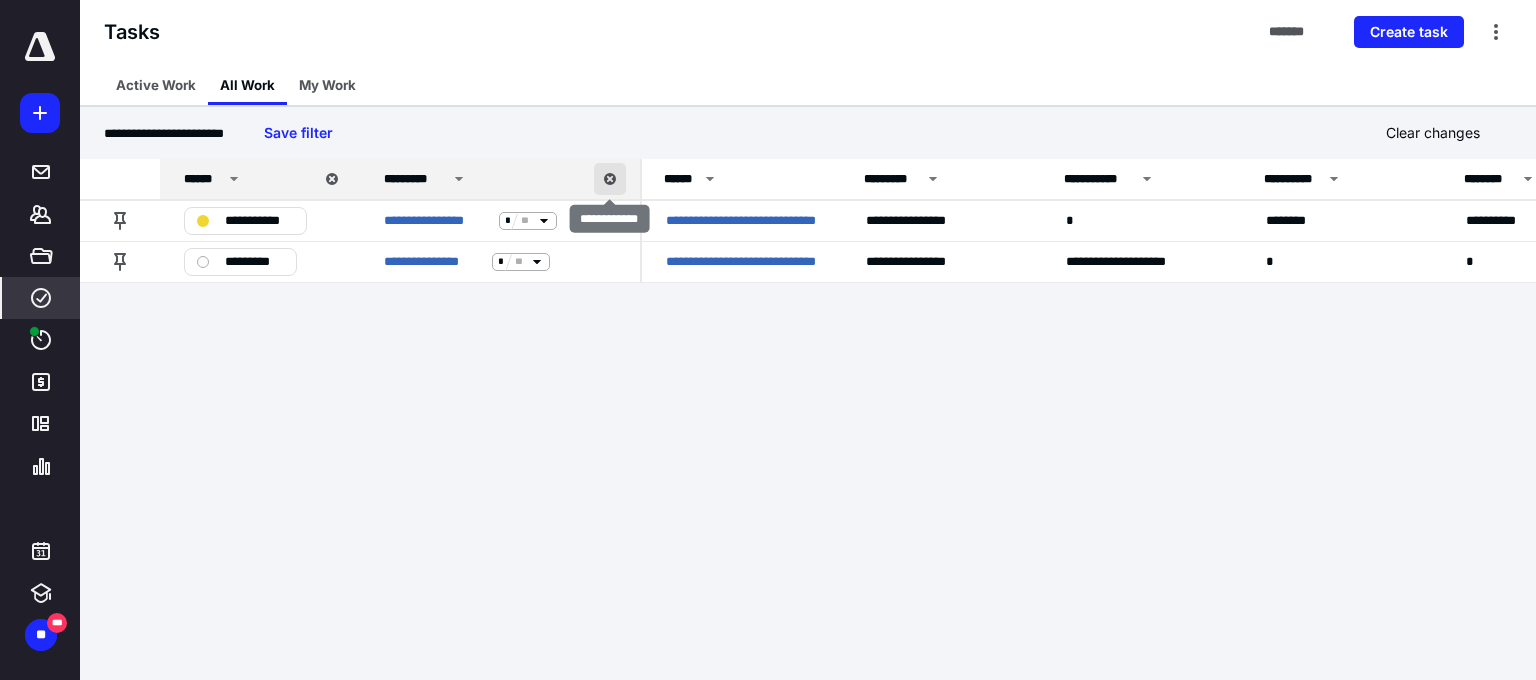 click at bounding box center (610, 179) 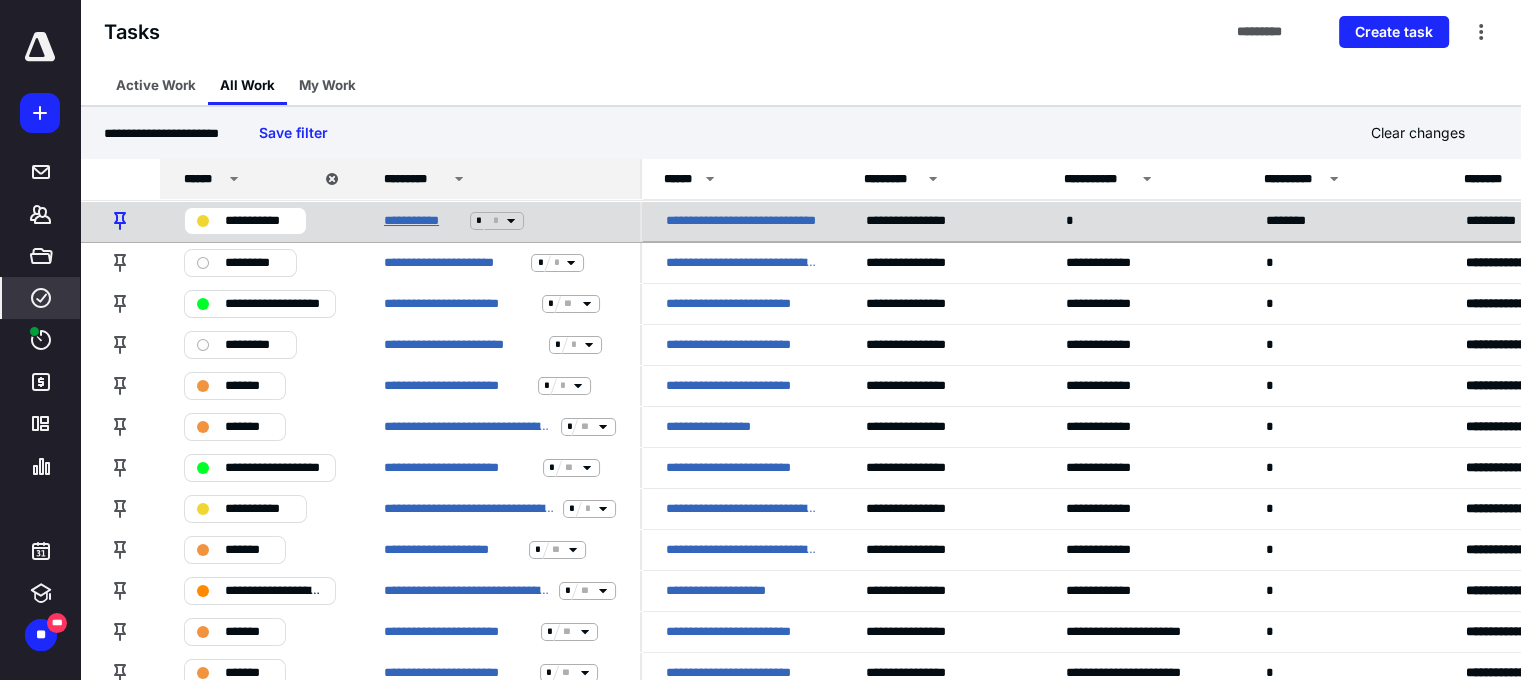 click on "**********" at bounding box center [423, 221] 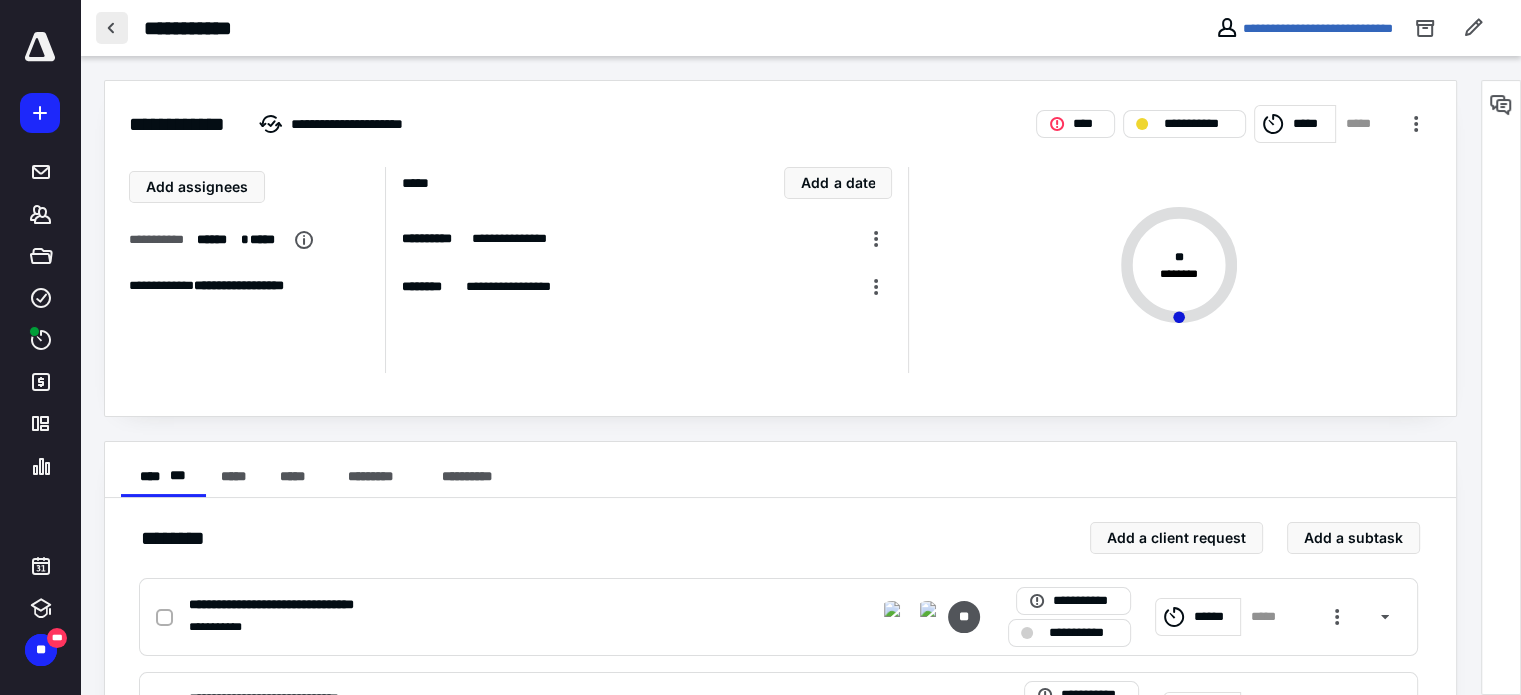 click at bounding box center [112, 28] 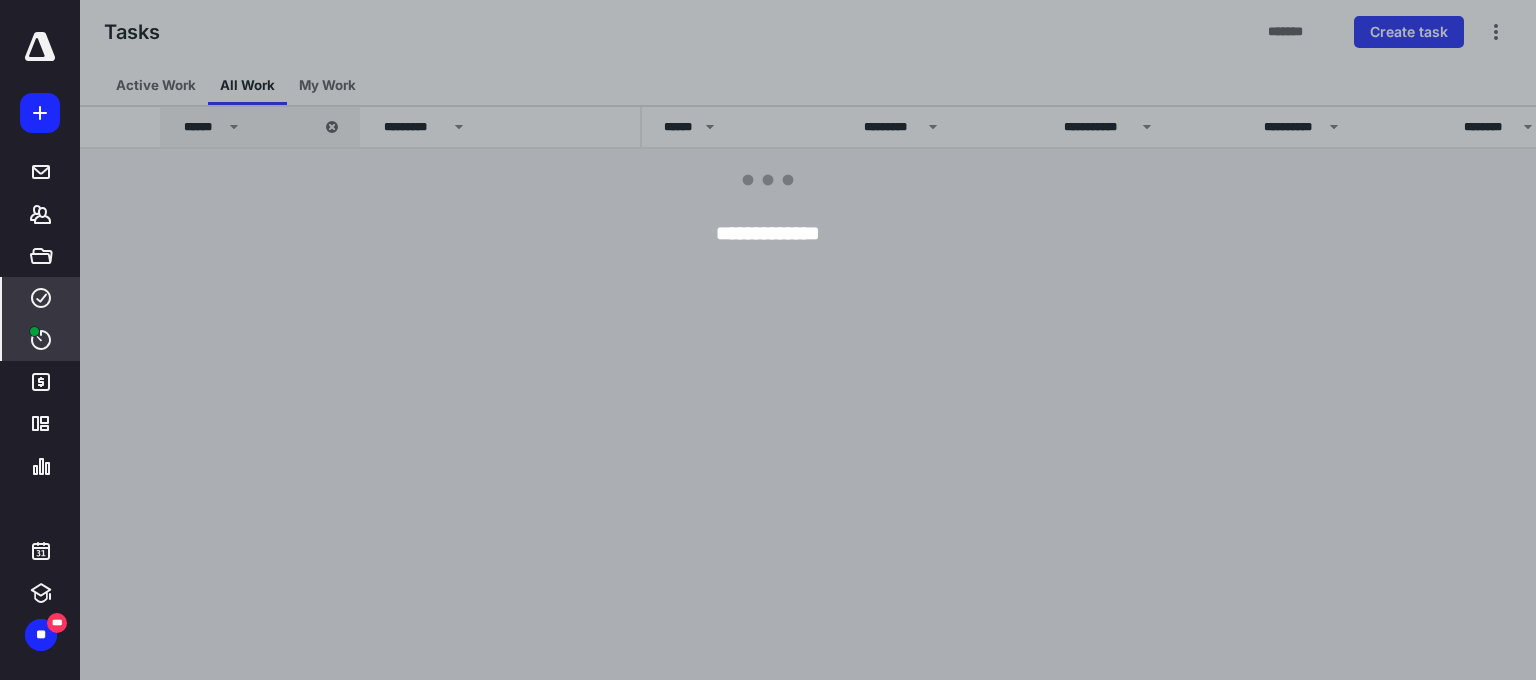 click 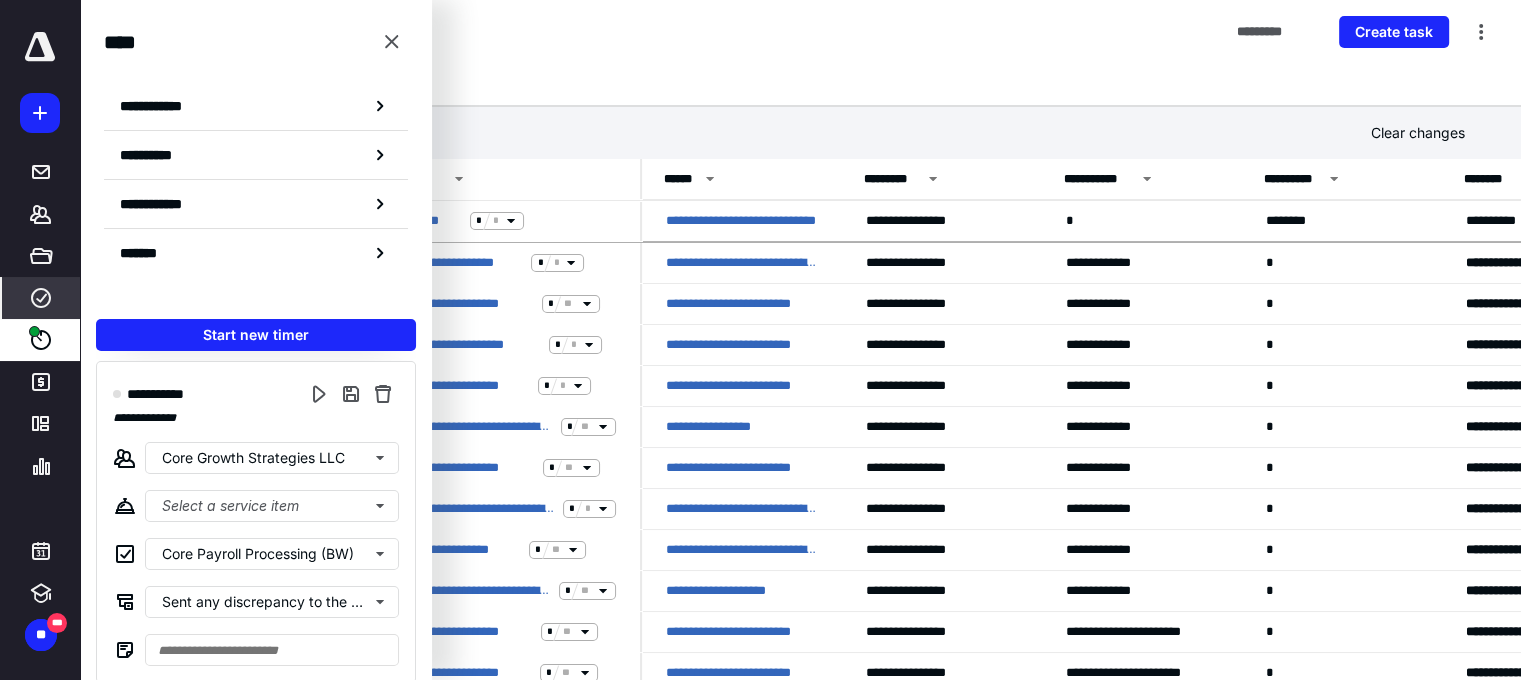scroll, scrollTop: 1020, scrollLeft: 0, axis: vertical 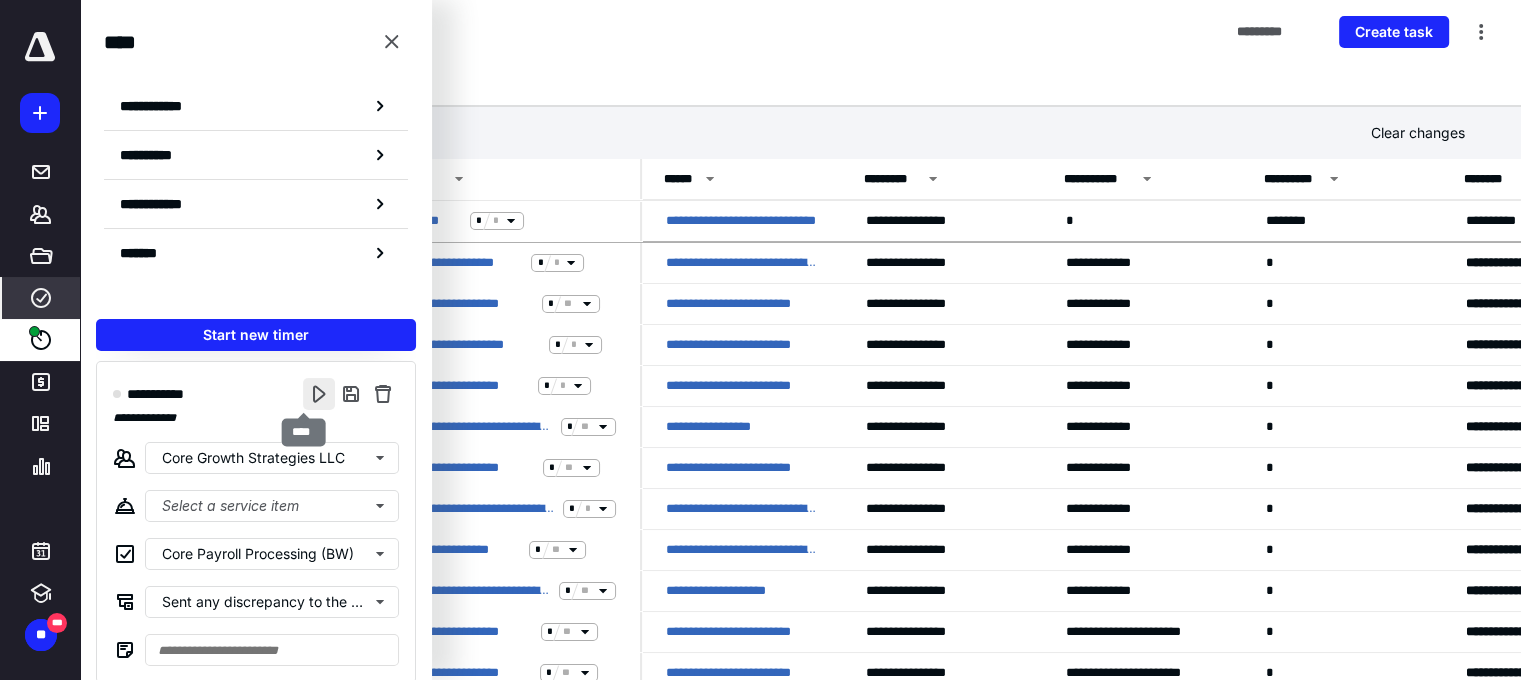 click at bounding box center [319, 394] 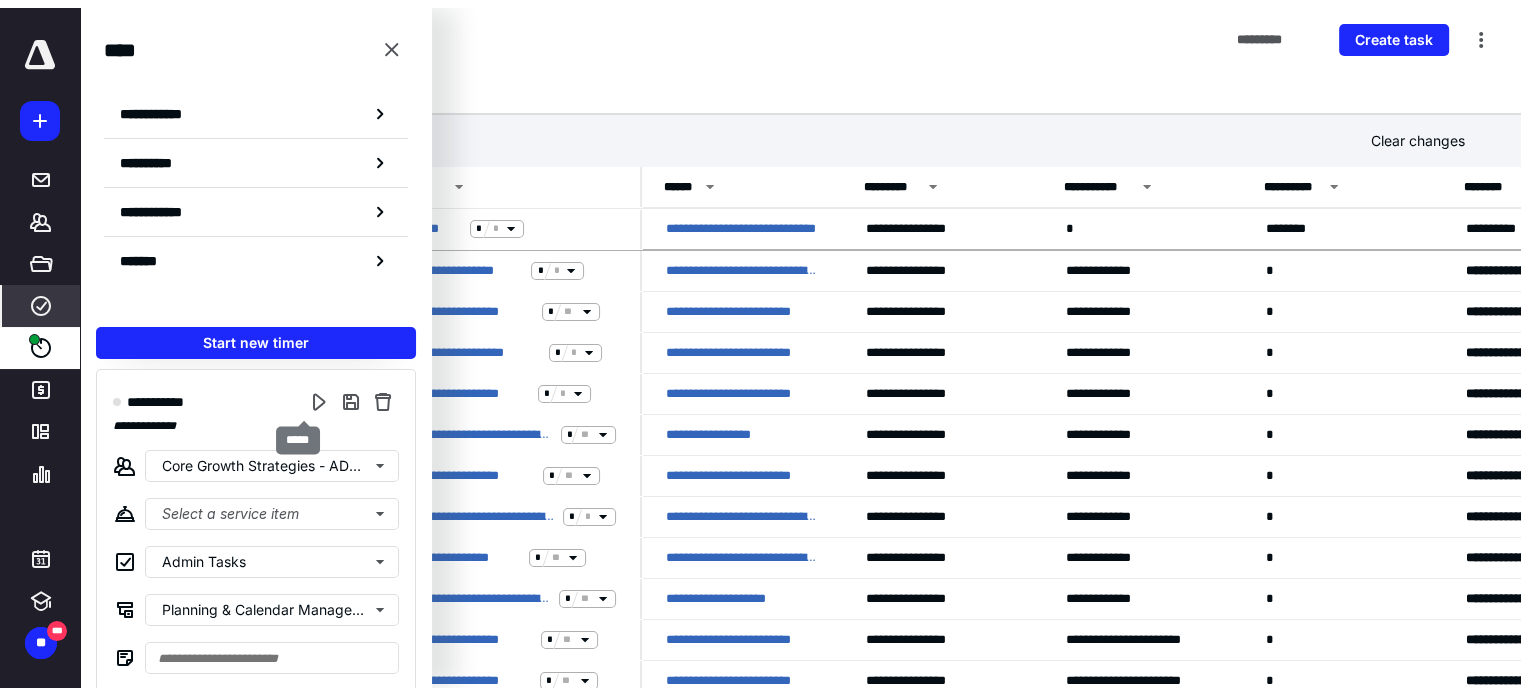 scroll, scrollTop: 7, scrollLeft: 0, axis: vertical 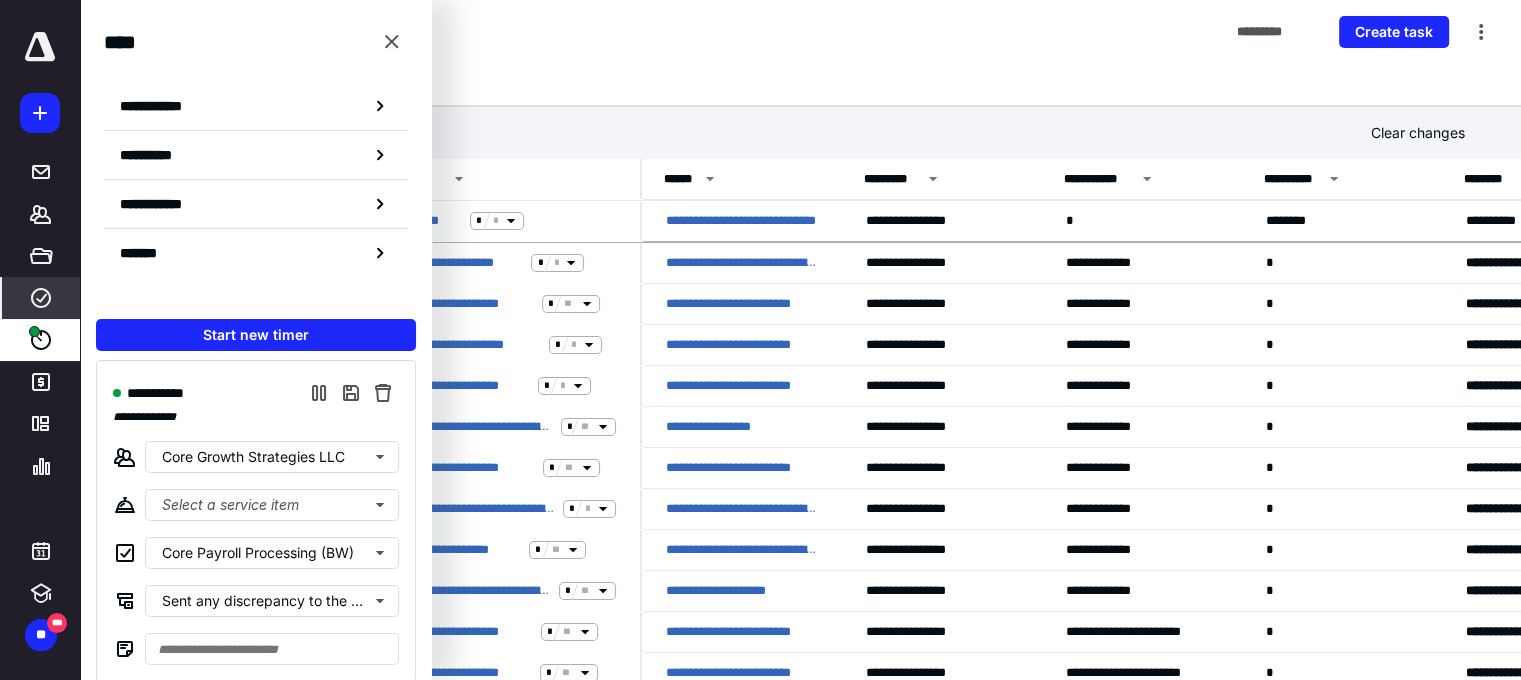 click on "**********" at bounding box center (256, 151) 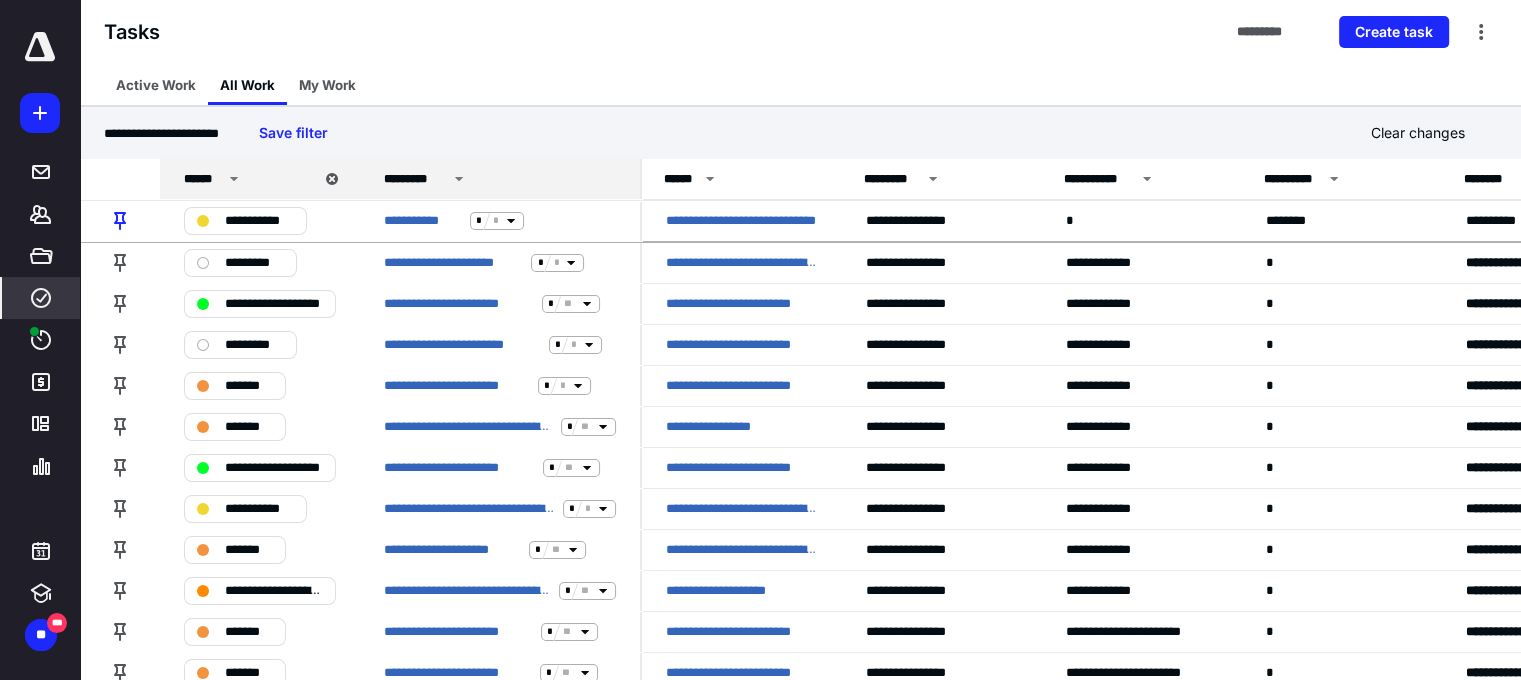 click on "*********" at bounding box center [503, 179] 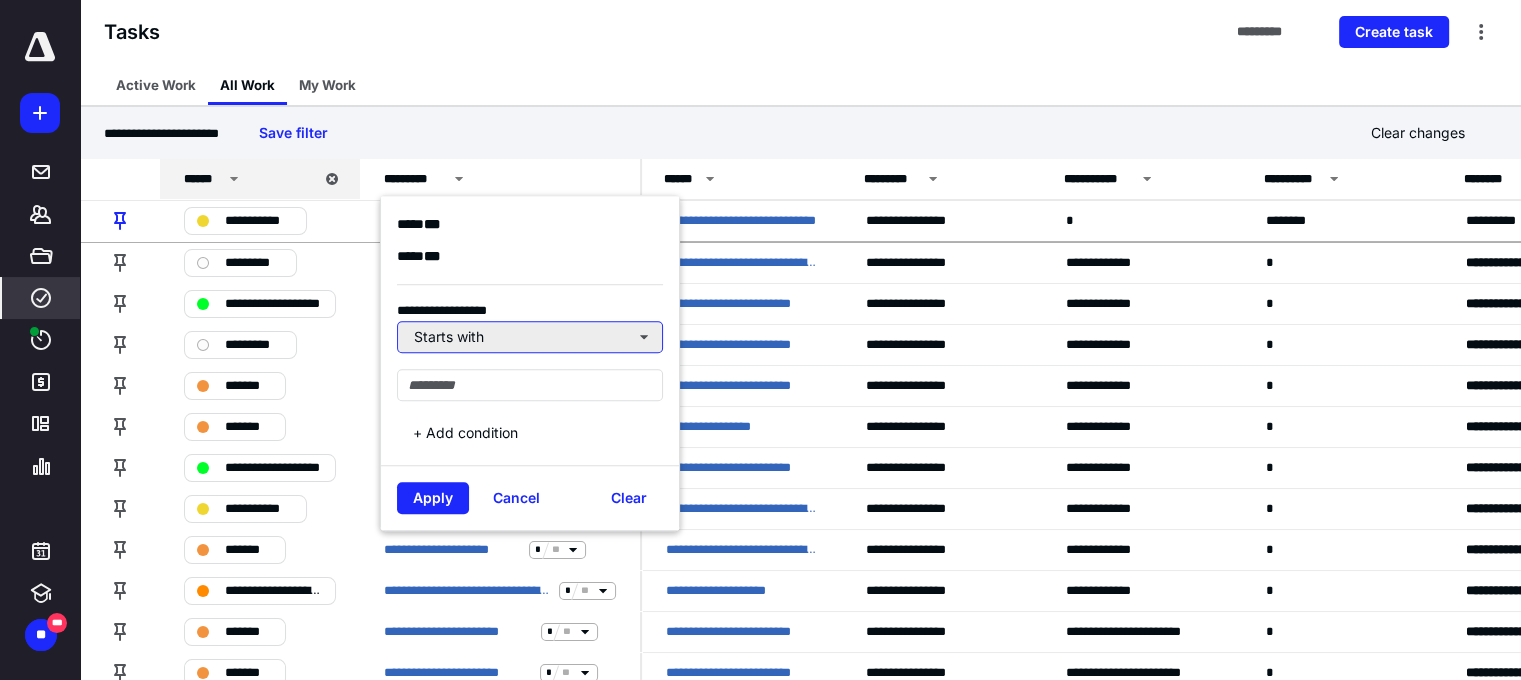 click on "Starts with" at bounding box center [530, 337] 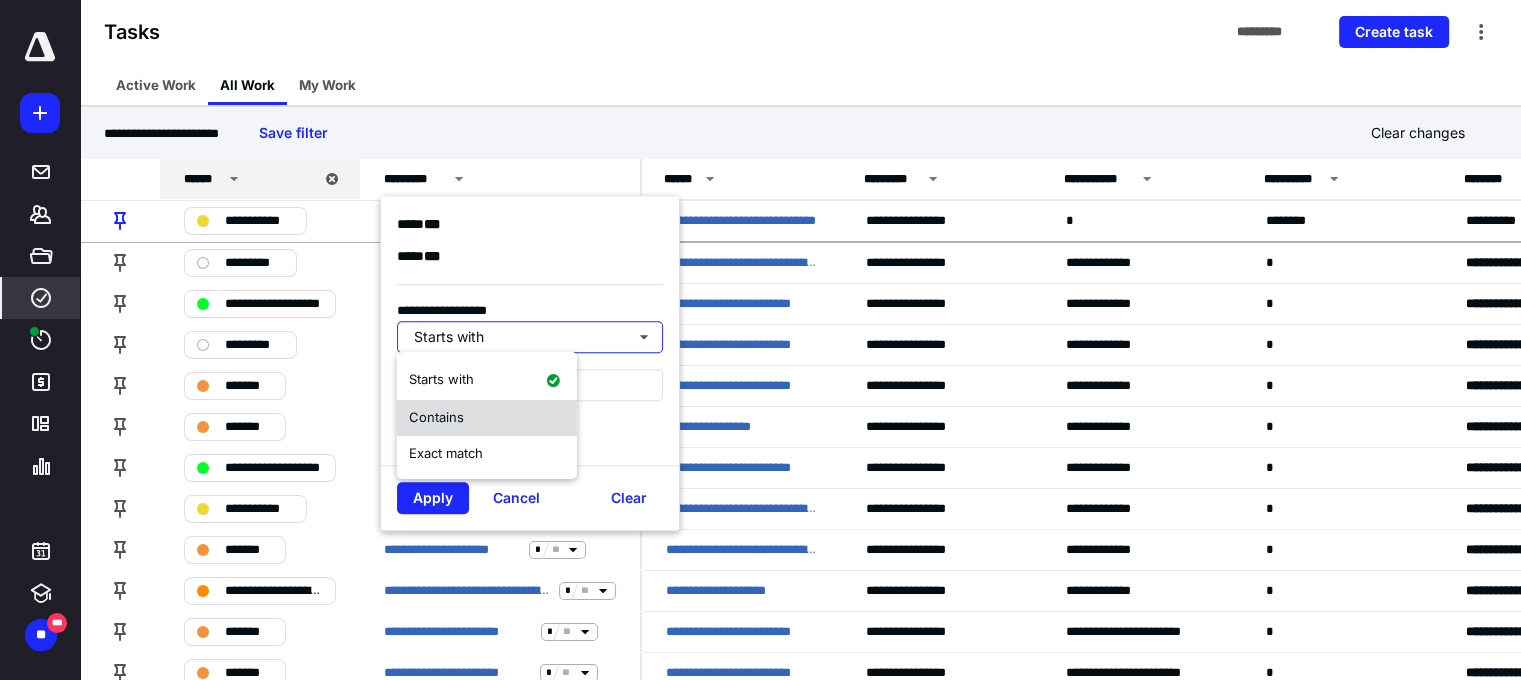 click on "Contains" at bounding box center (436, 417) 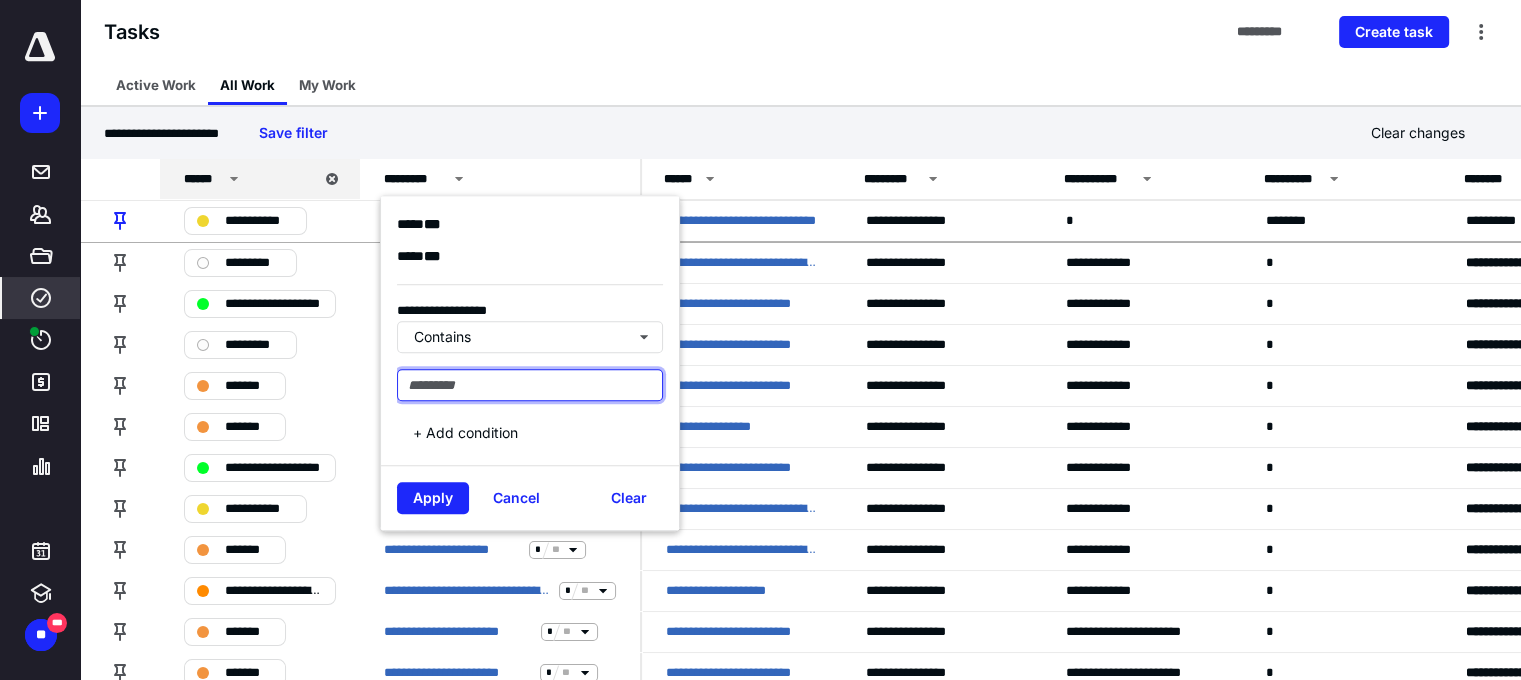 click at bounding box center [530, 385] 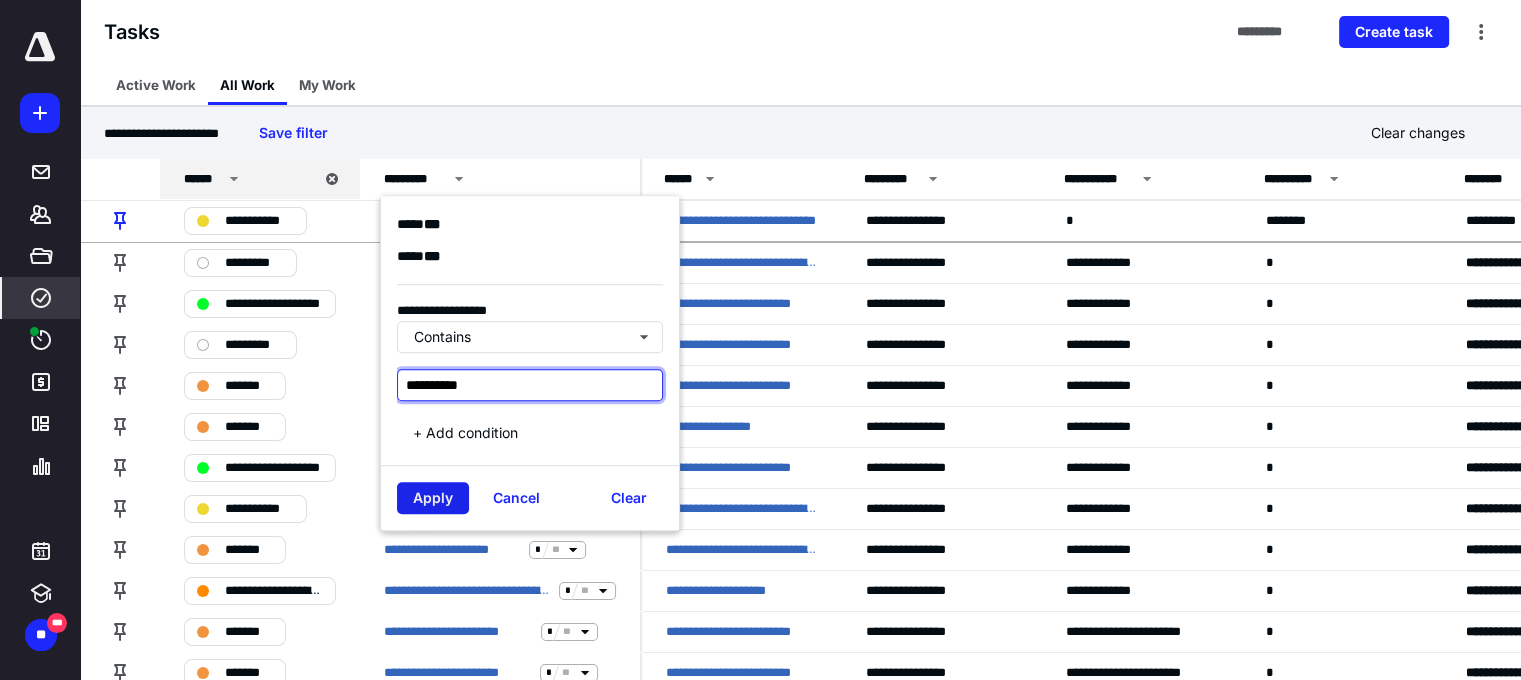 type on "**********" 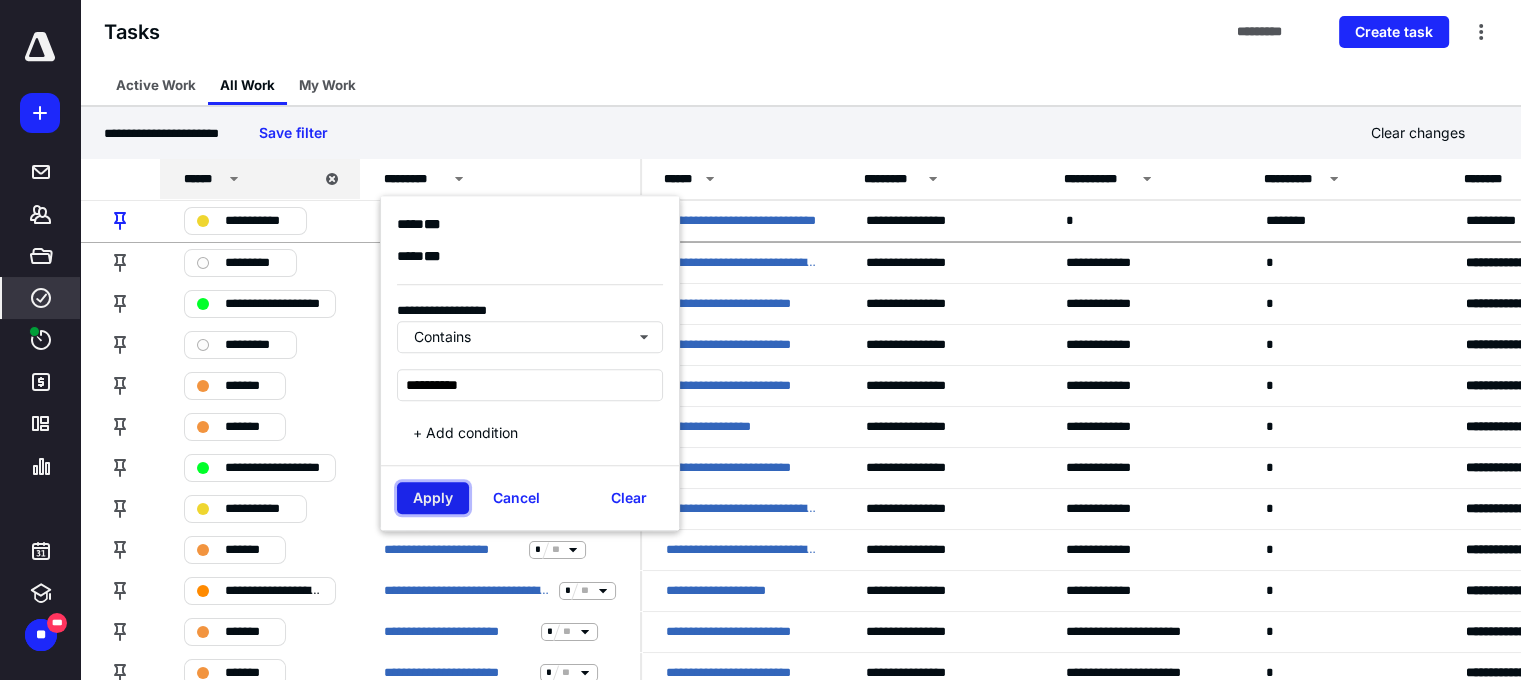 click on "Apply" at bounding box center [433, 498] 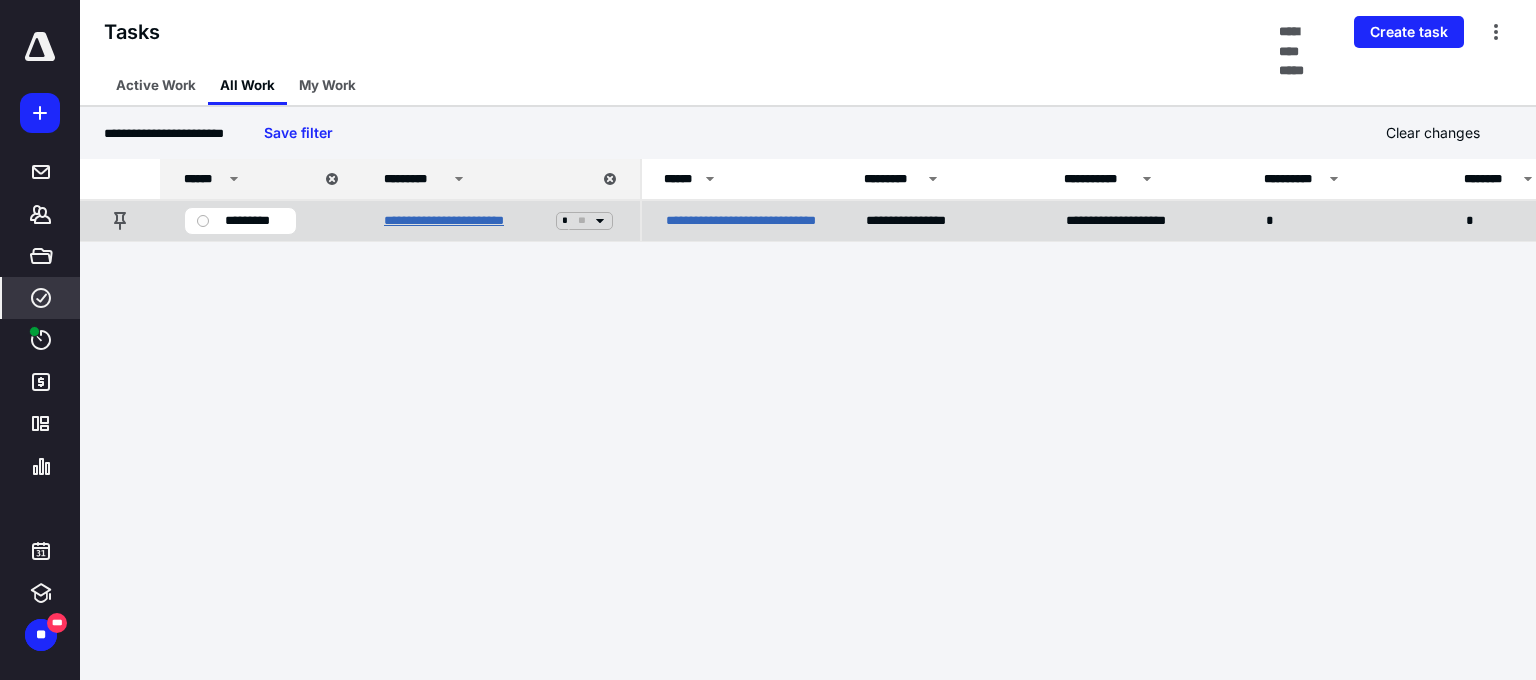click on "**********" at bounding box center (466, 221) 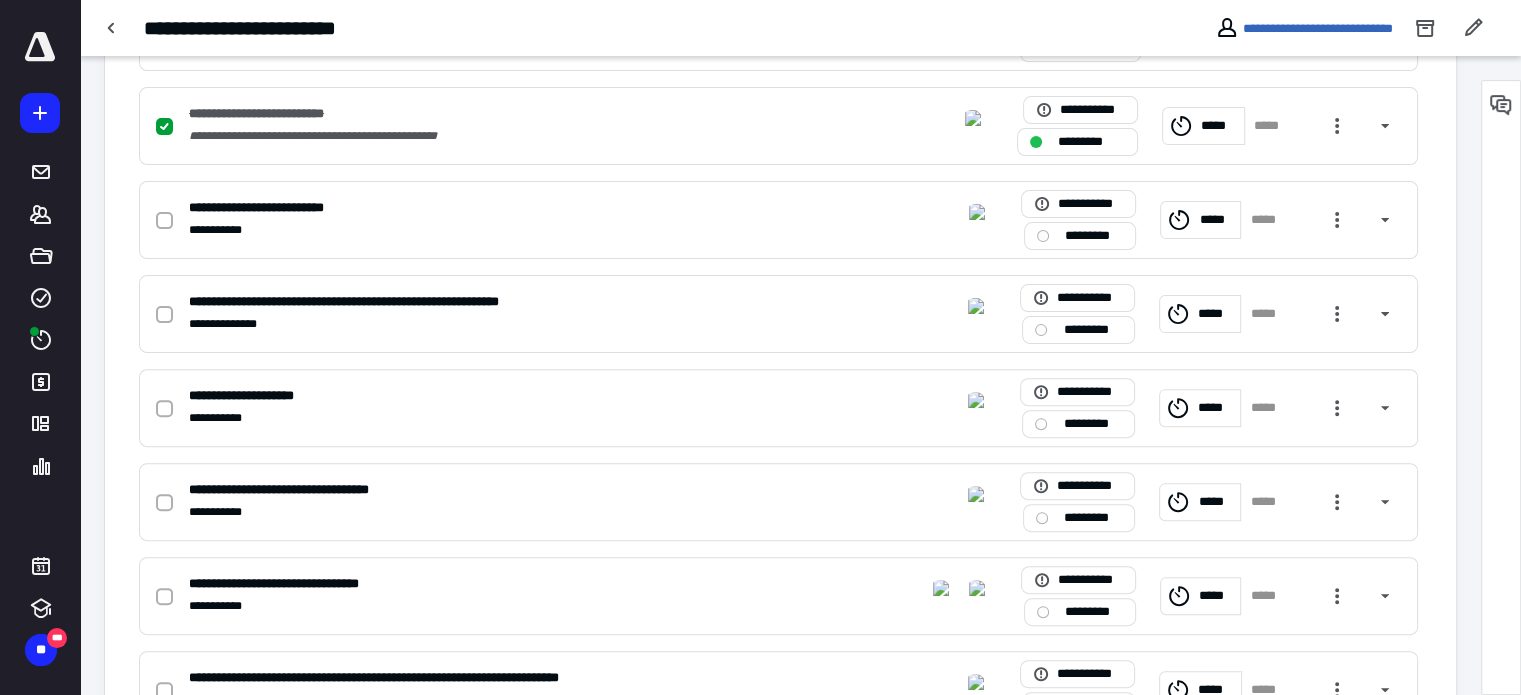 scroll, scrollTop: 800, scrollLeft: 0, axis: vertical 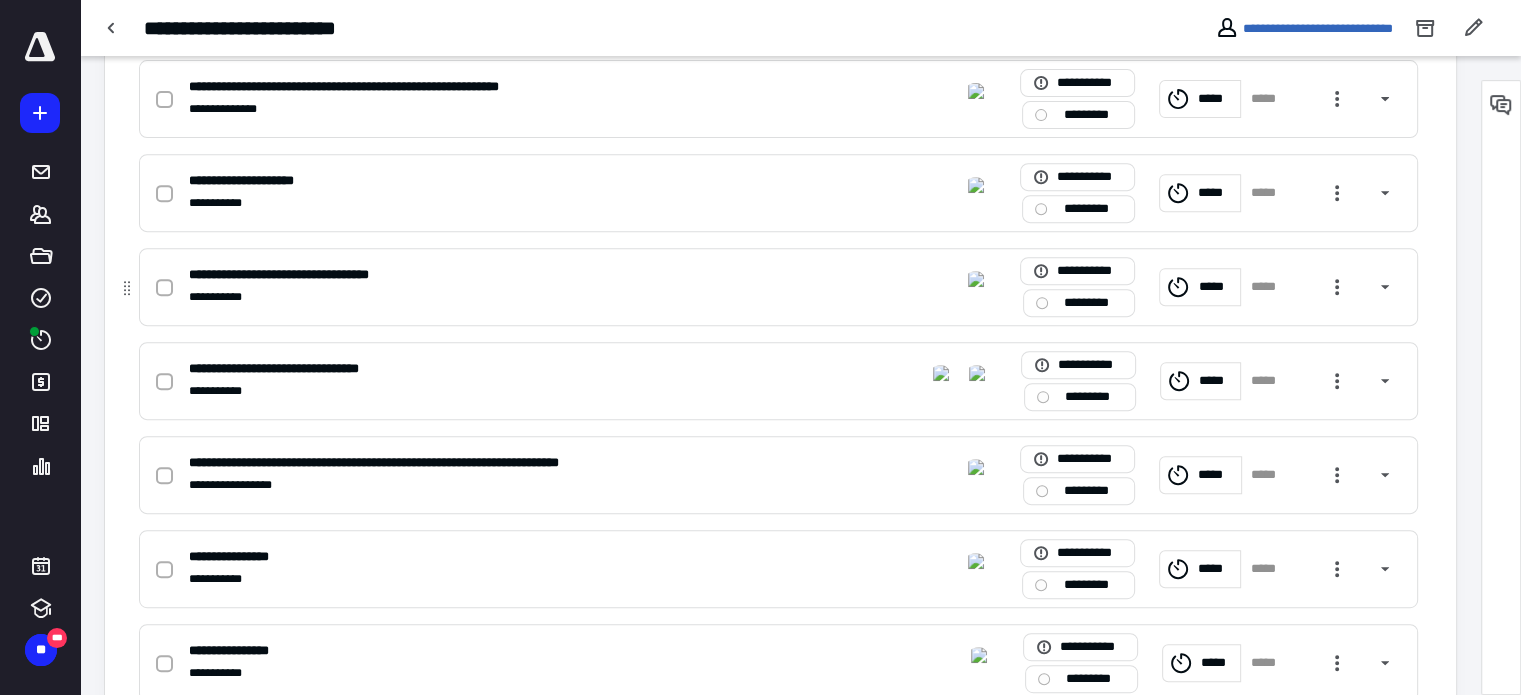 click 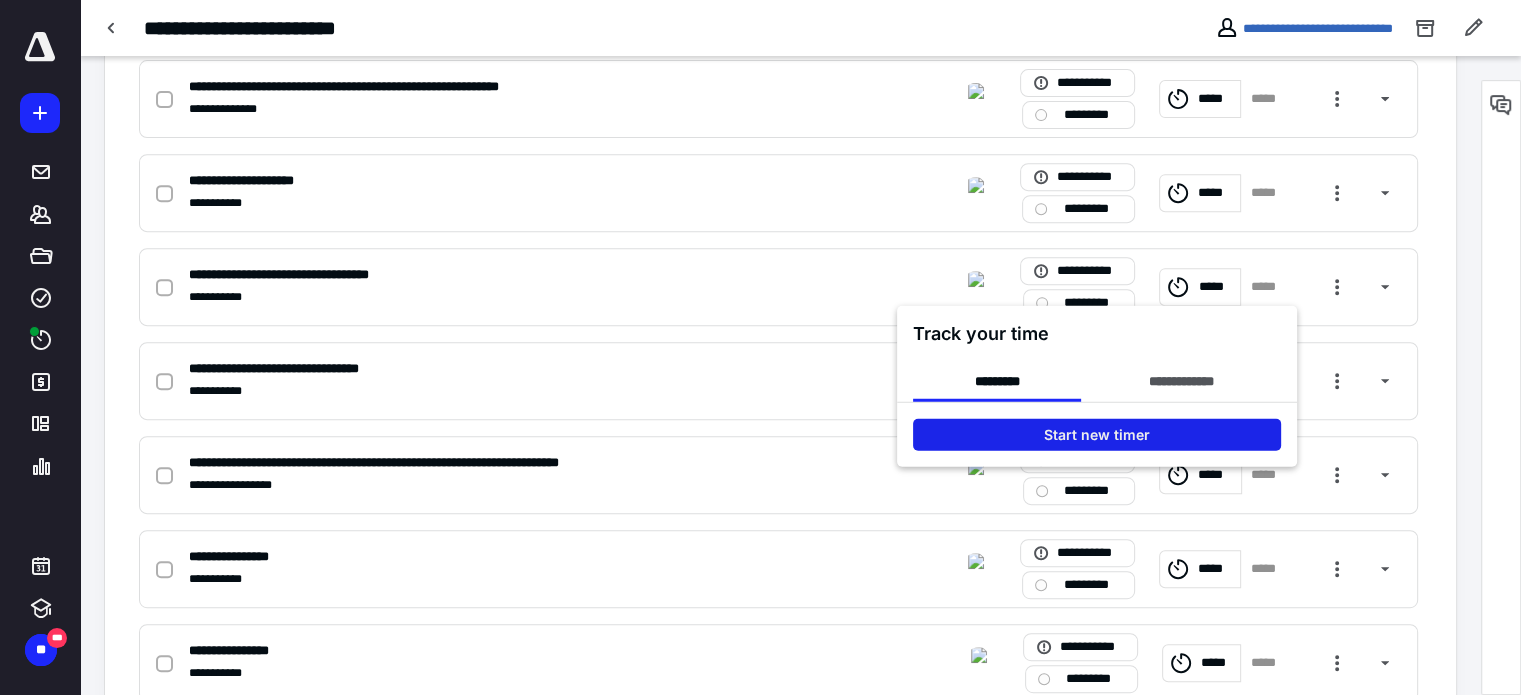 click on "Start new timer" at bounding box center [1097, 435] 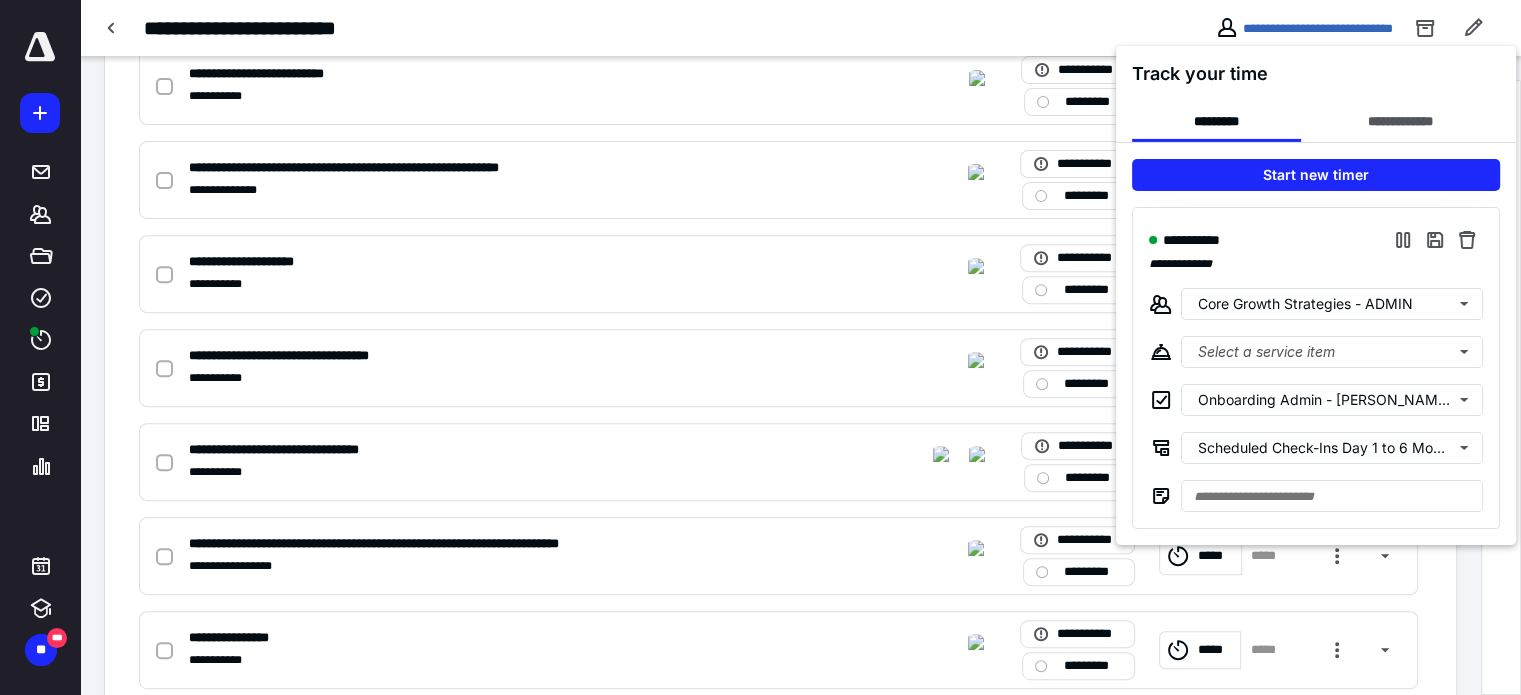 scroll, scrollTop: 455, scrollLeft: 0, axis: vertical 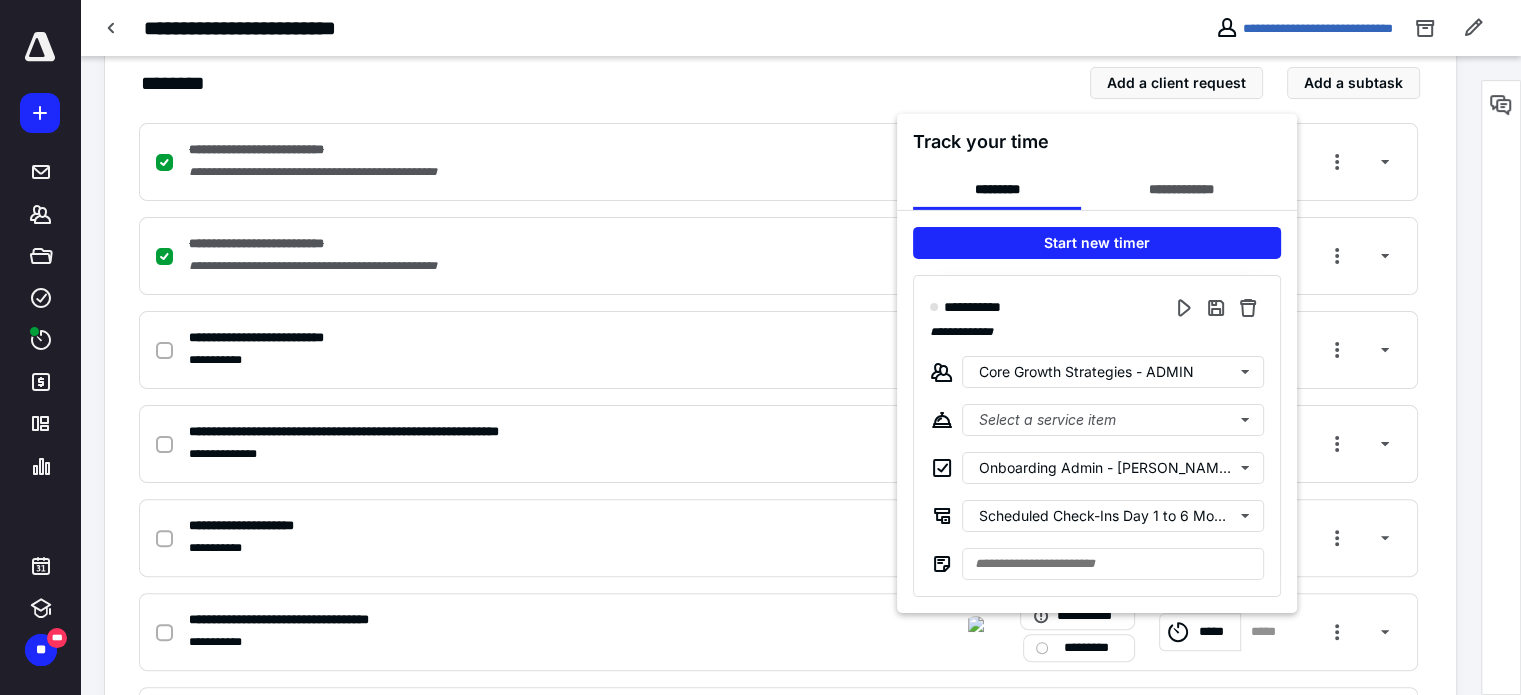 click at bounding box center (760, 347) 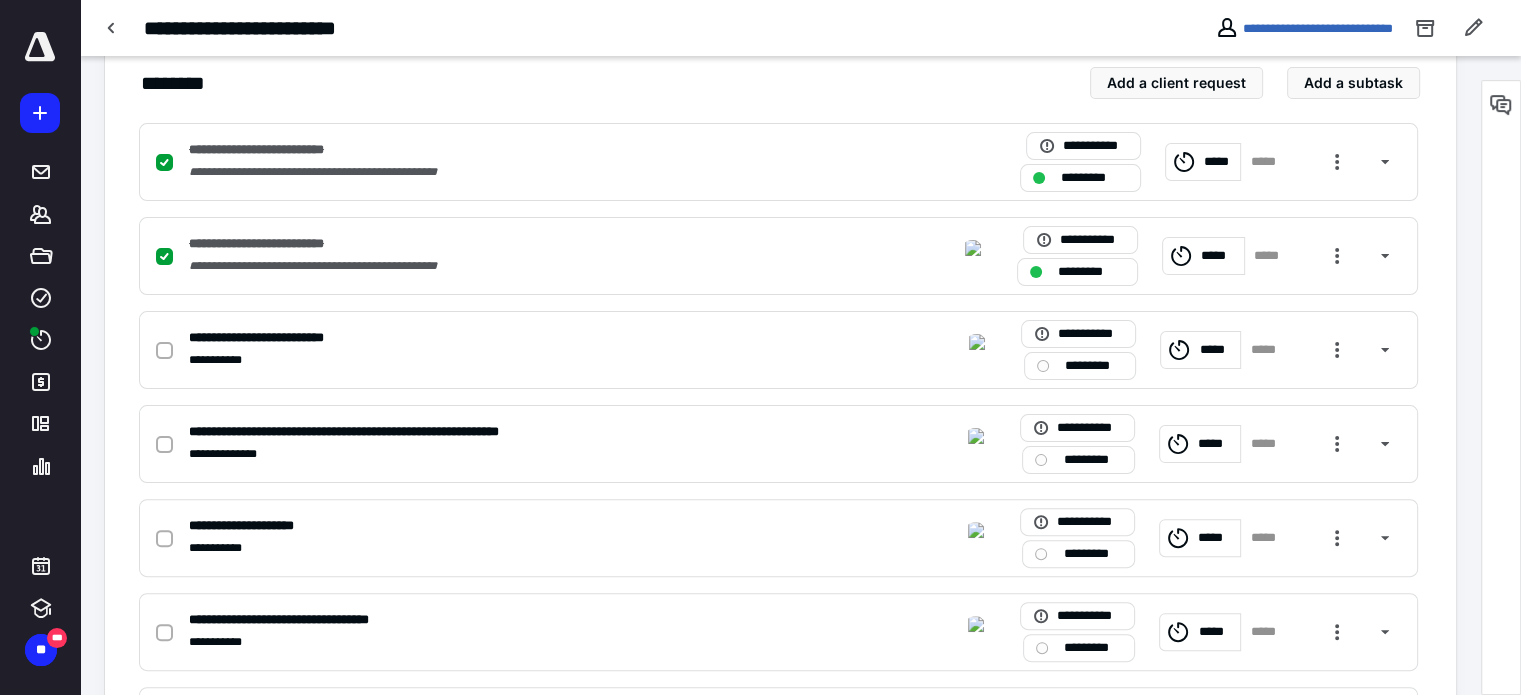 click at bounding box center (112, 28) 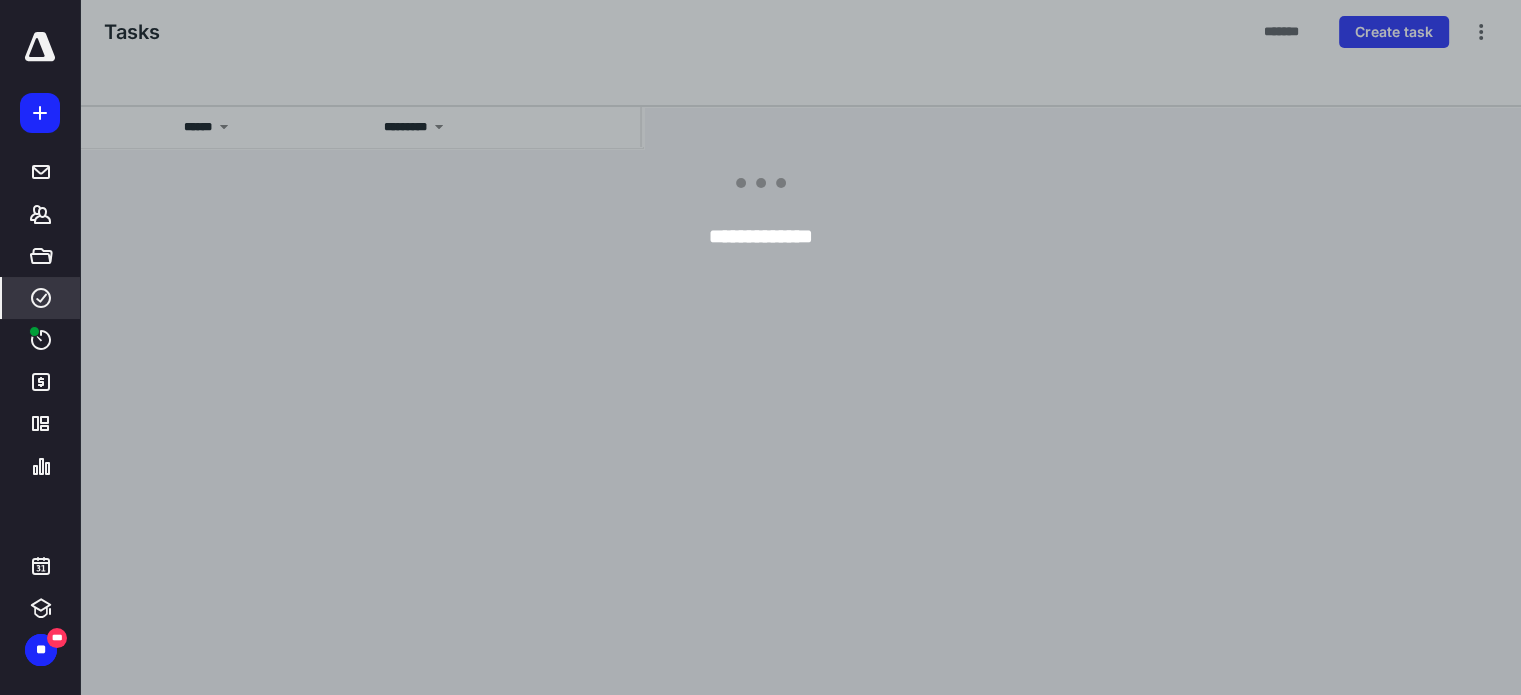 scroll, scrollTop: 0, scrollLeft: 0, axis: both 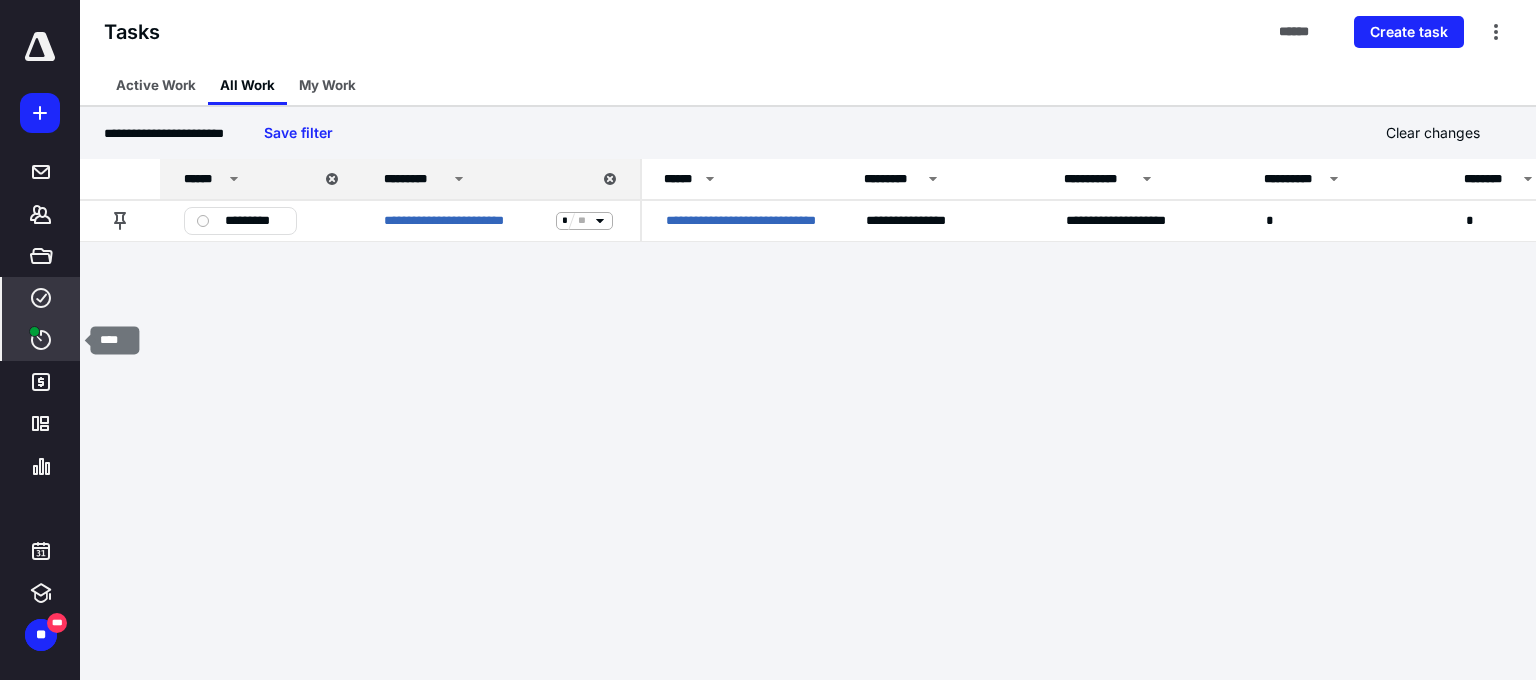 click 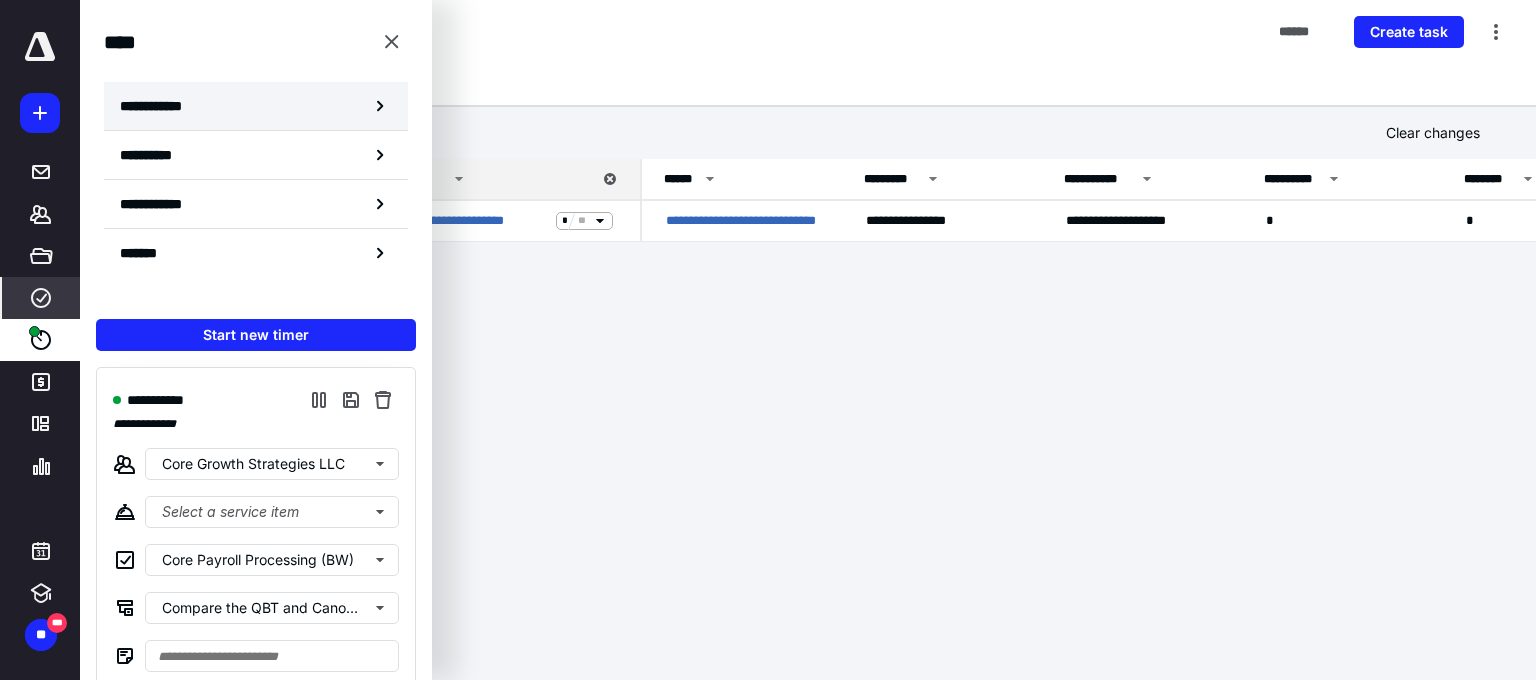 click on "**********" at bounding box center (162, 106) 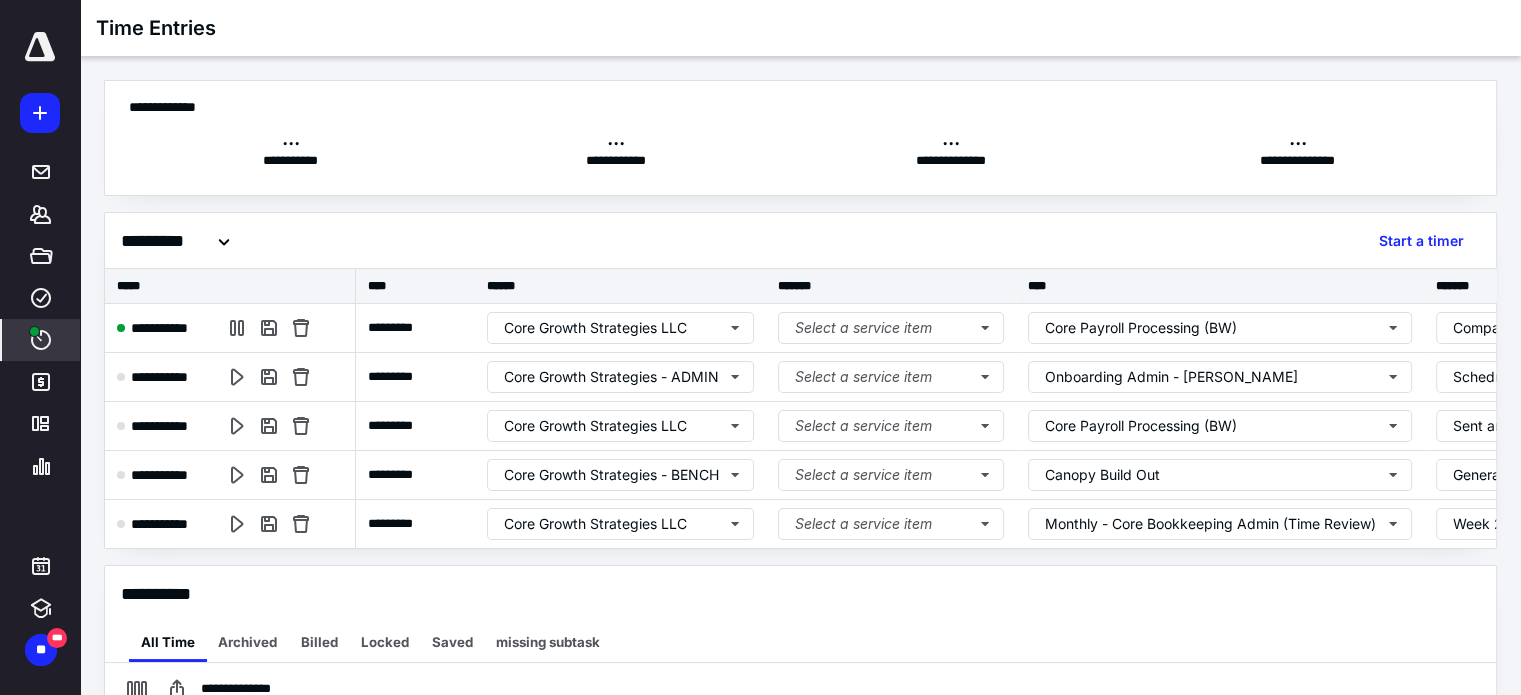 scroll, scrollTop: 0, scrollLeft: 0, axis: both 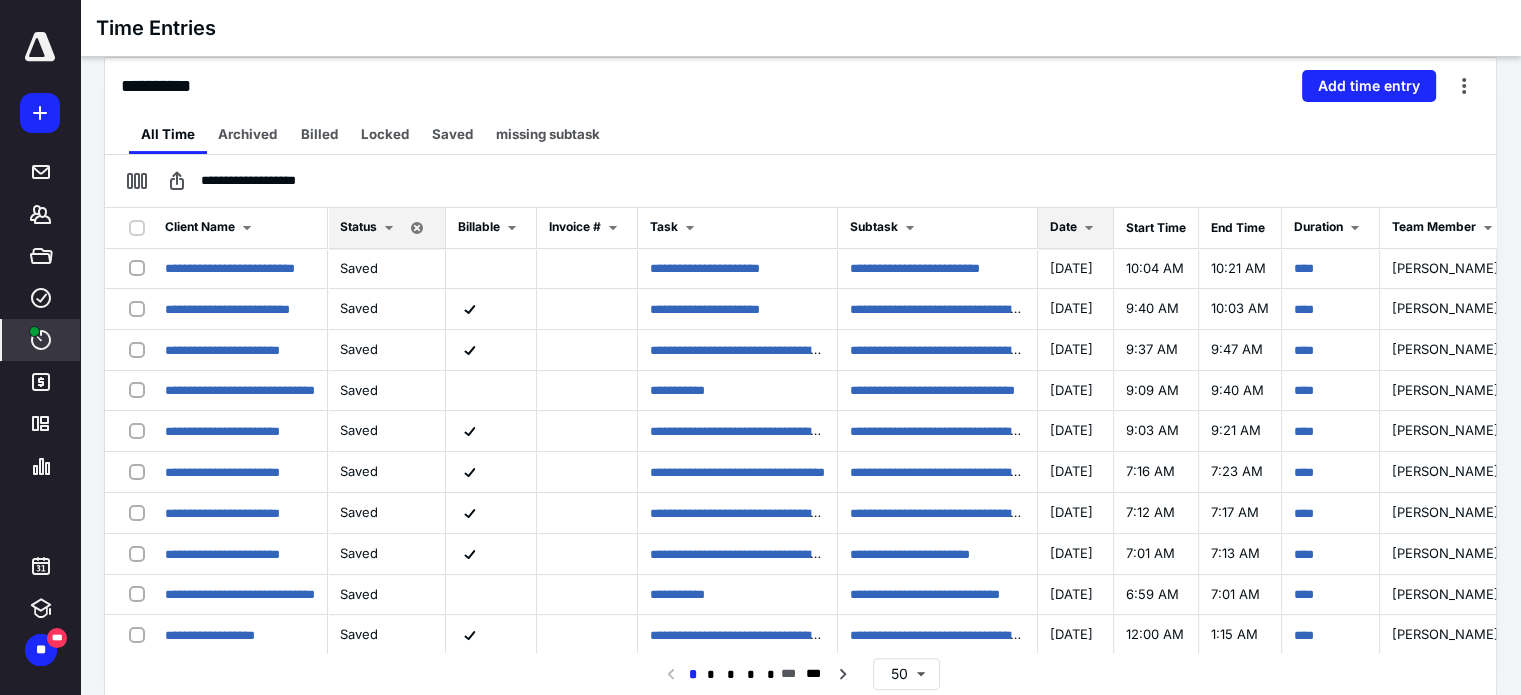click on "Date" at bounding box center [1075, 228] 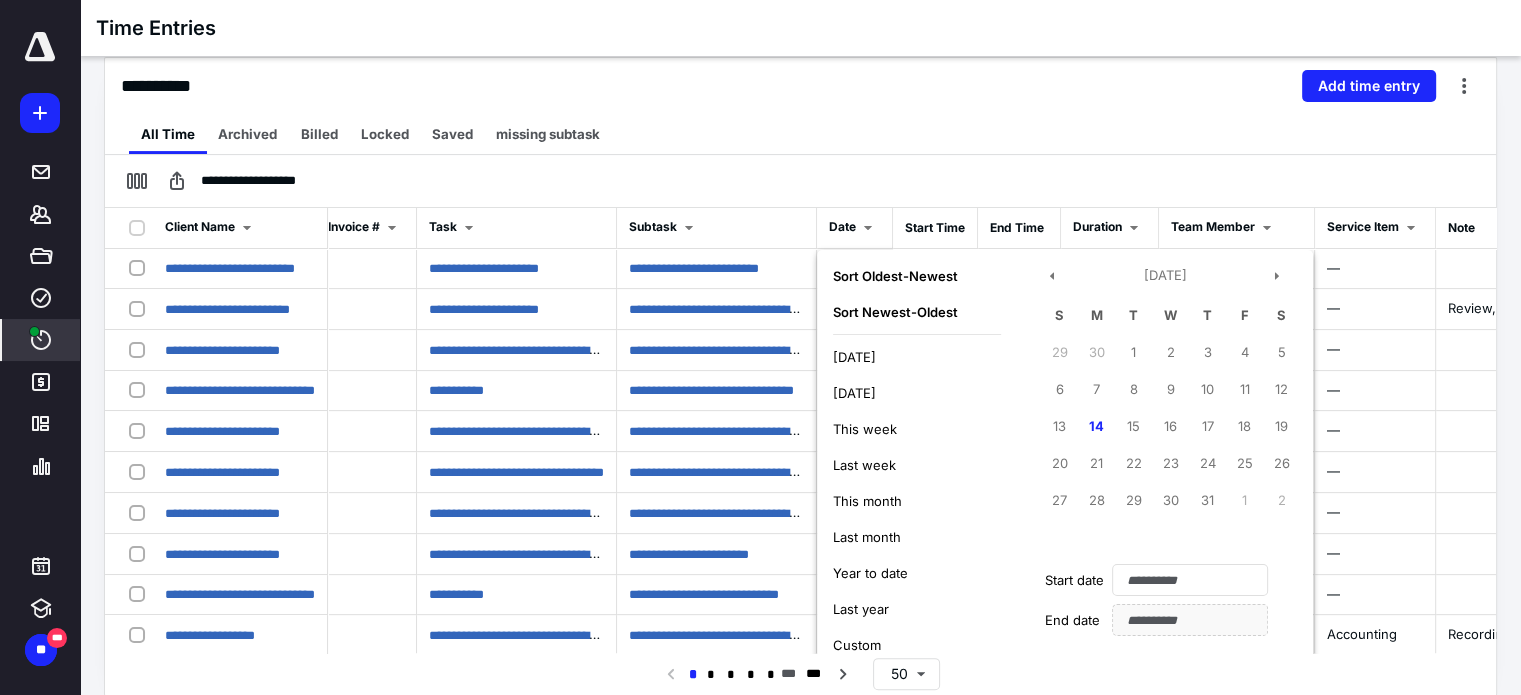scroll, scrollTop: 0, scrollLeft: 236, axis: horizontal 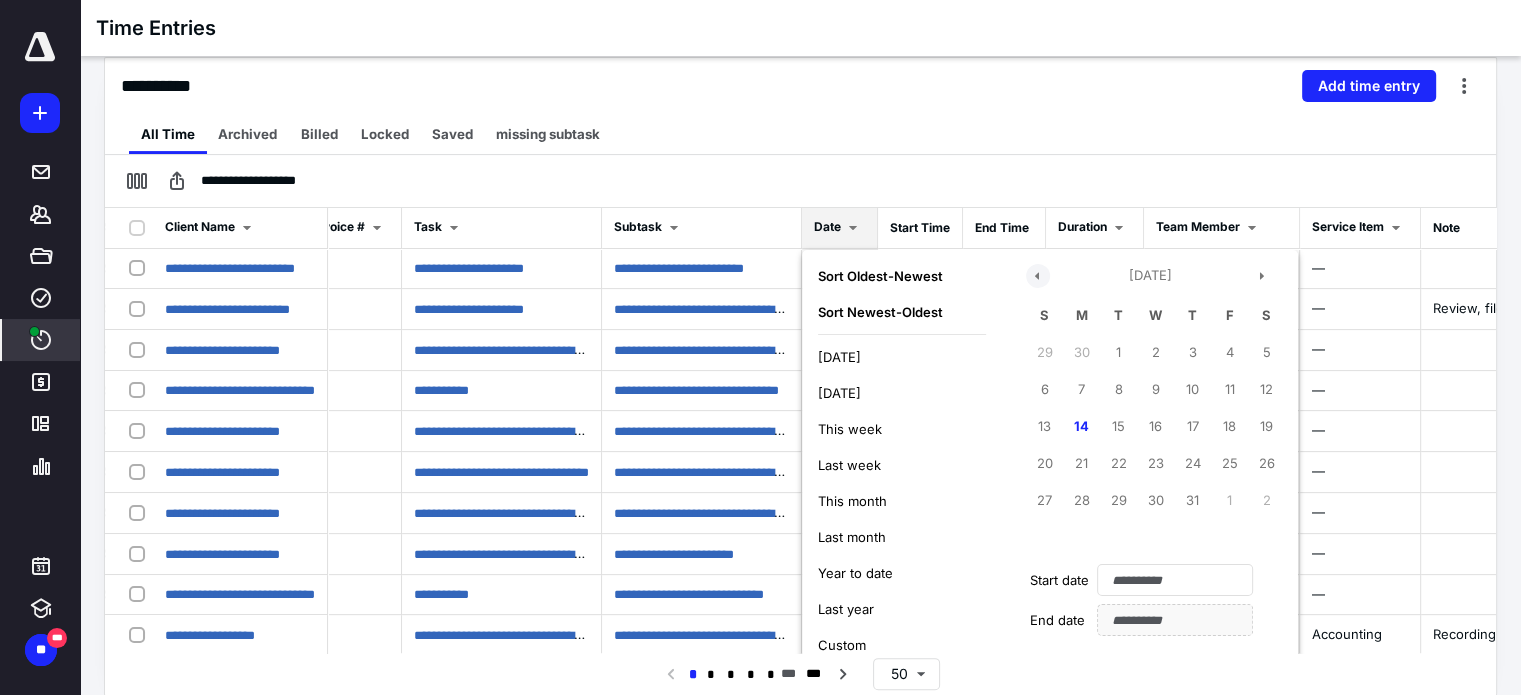 click at bounding box center (1038, 276) 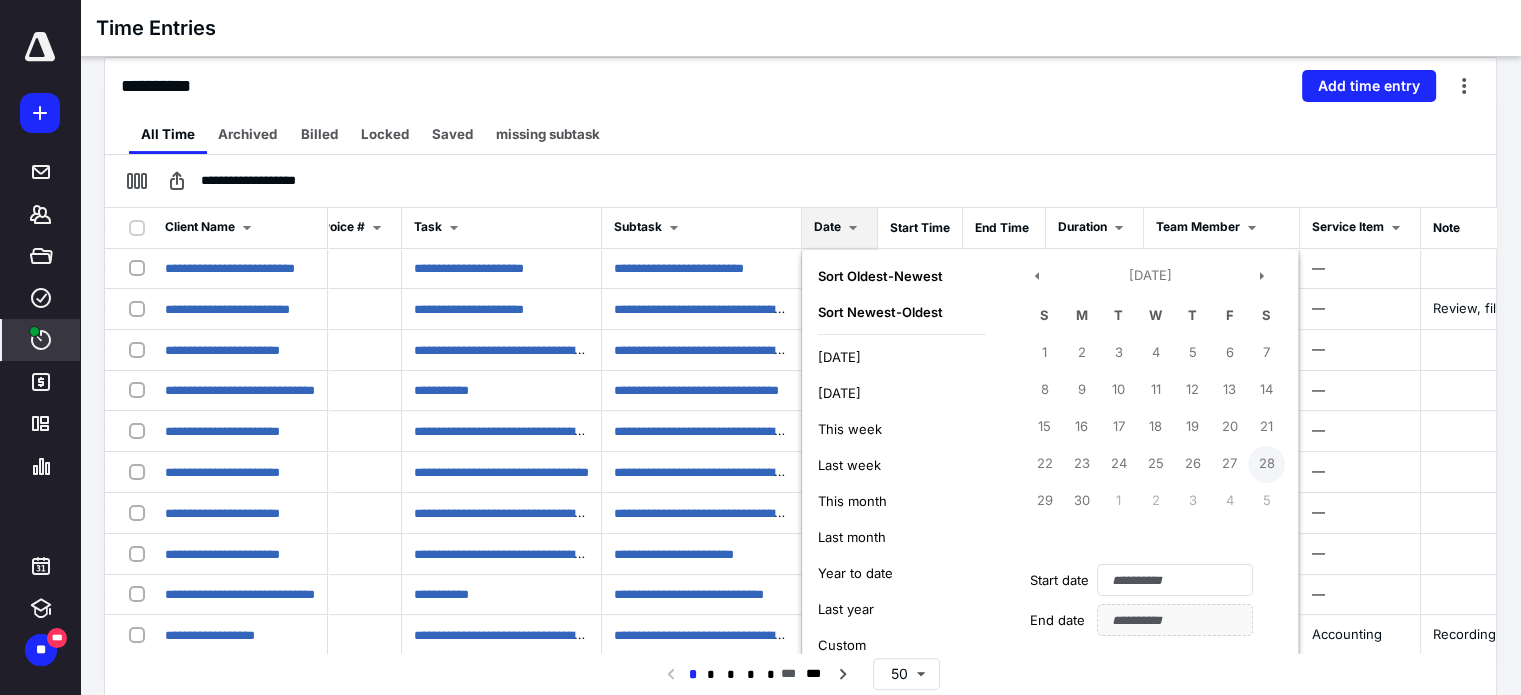 click on "28" at bounding box center [1266, 464] 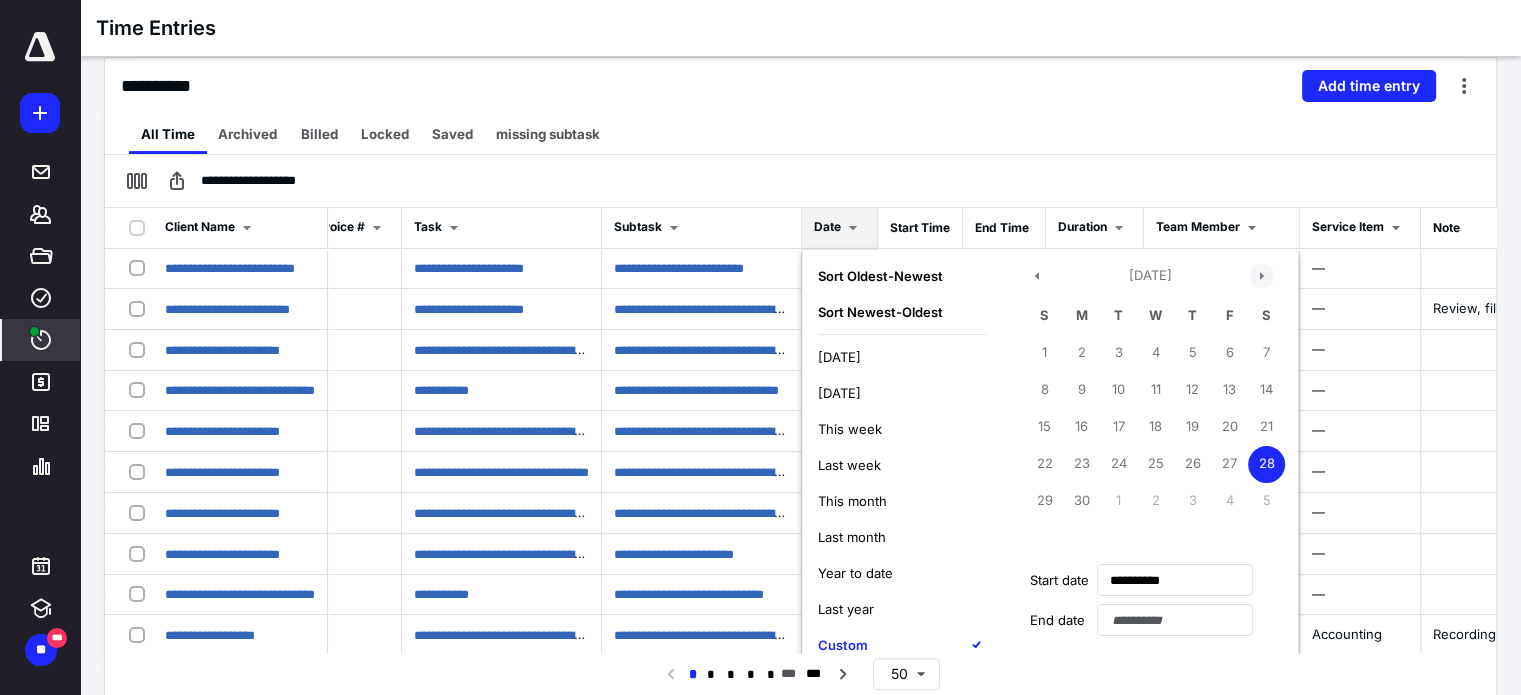 click at bounding box center (1262, 276) 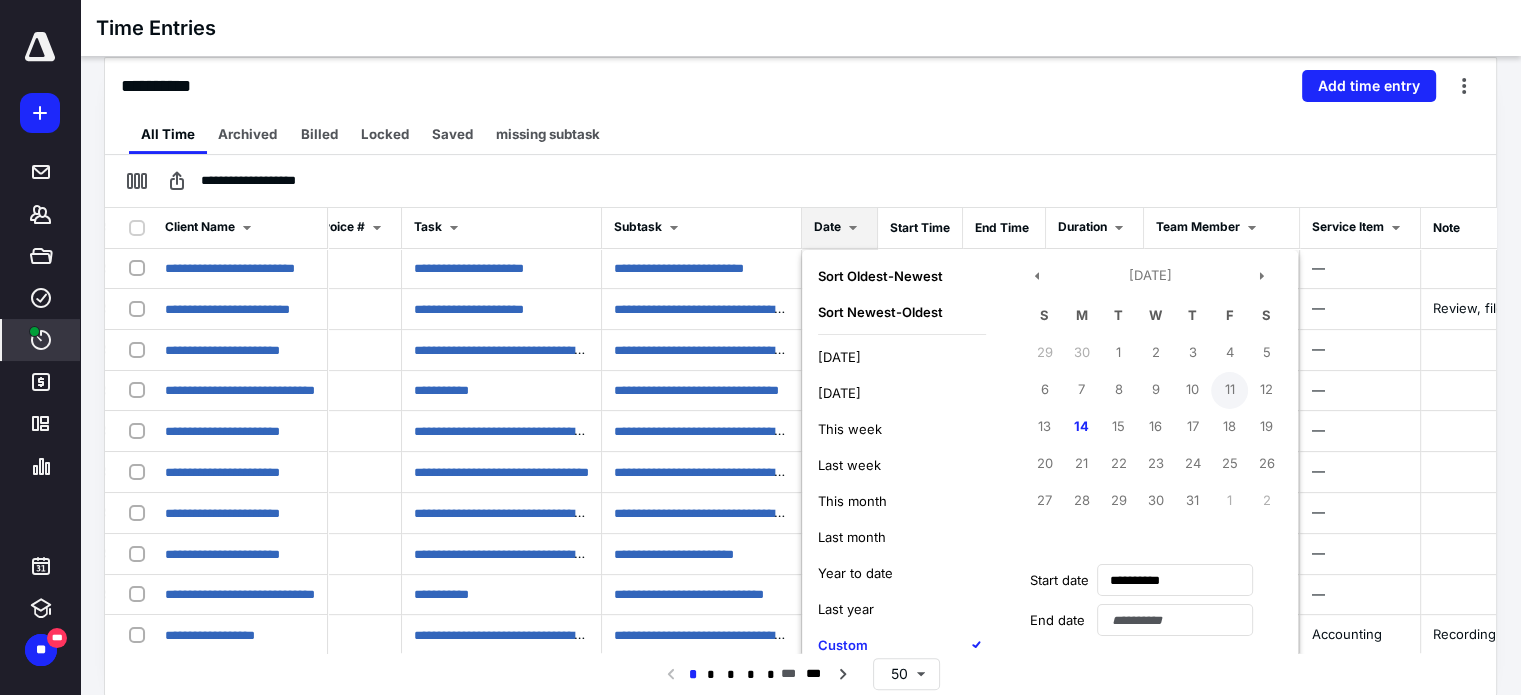 click on "11" at bounding box center [1229, 390] 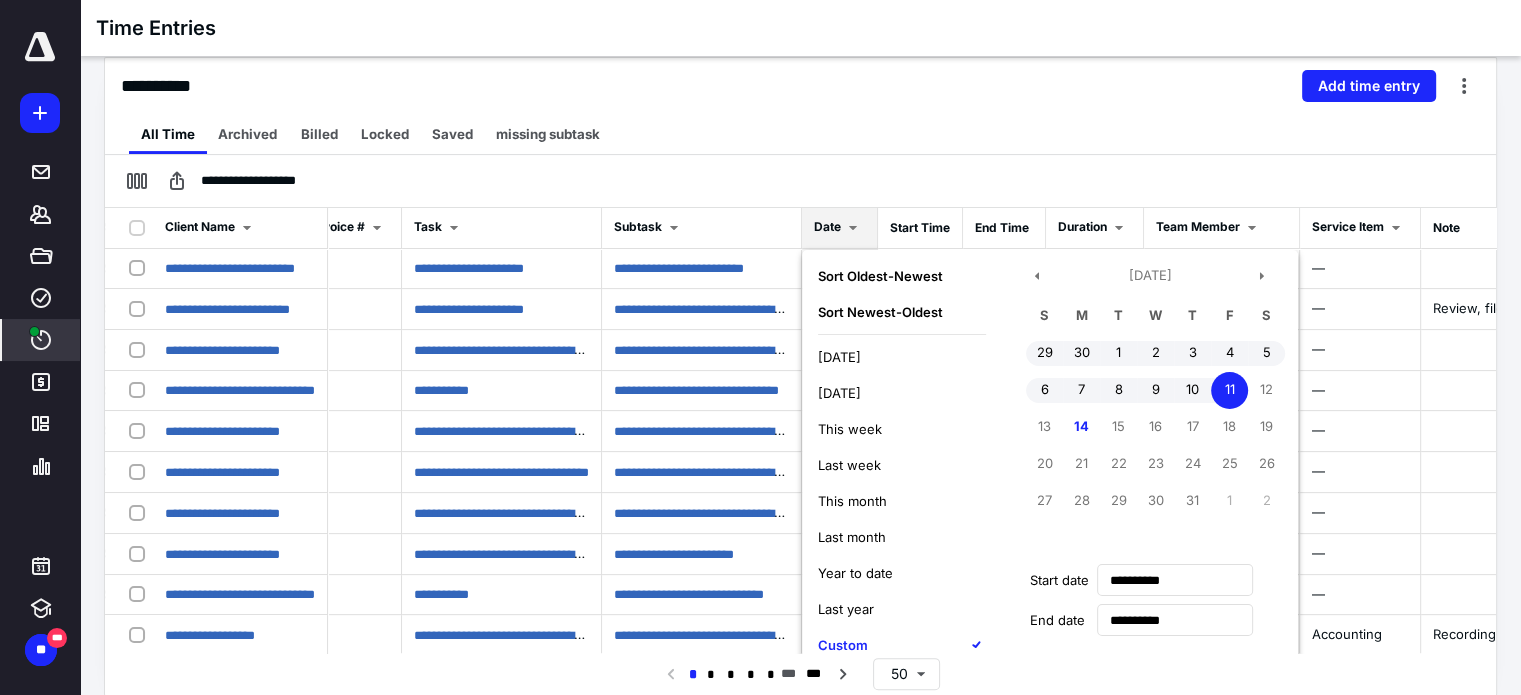 type 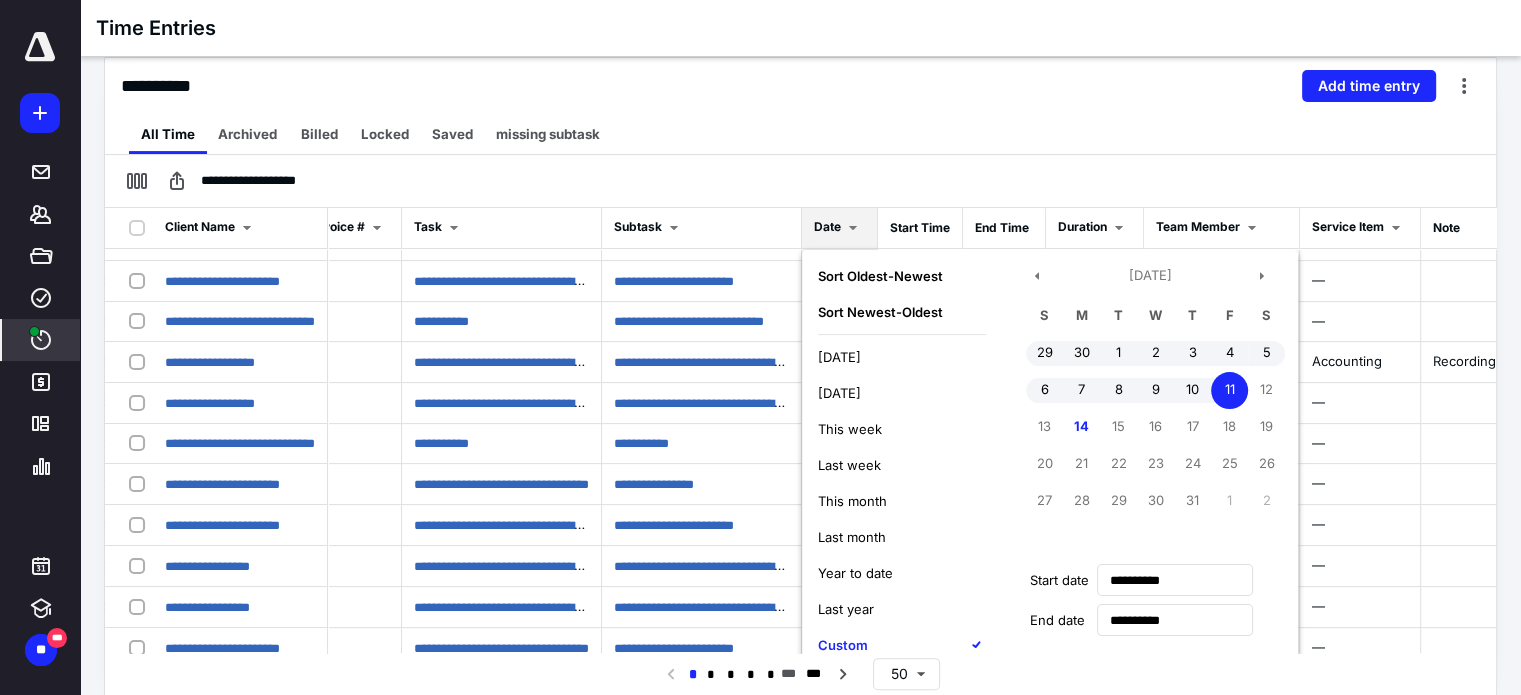click on "Apply" at bounding box center [854, 696] 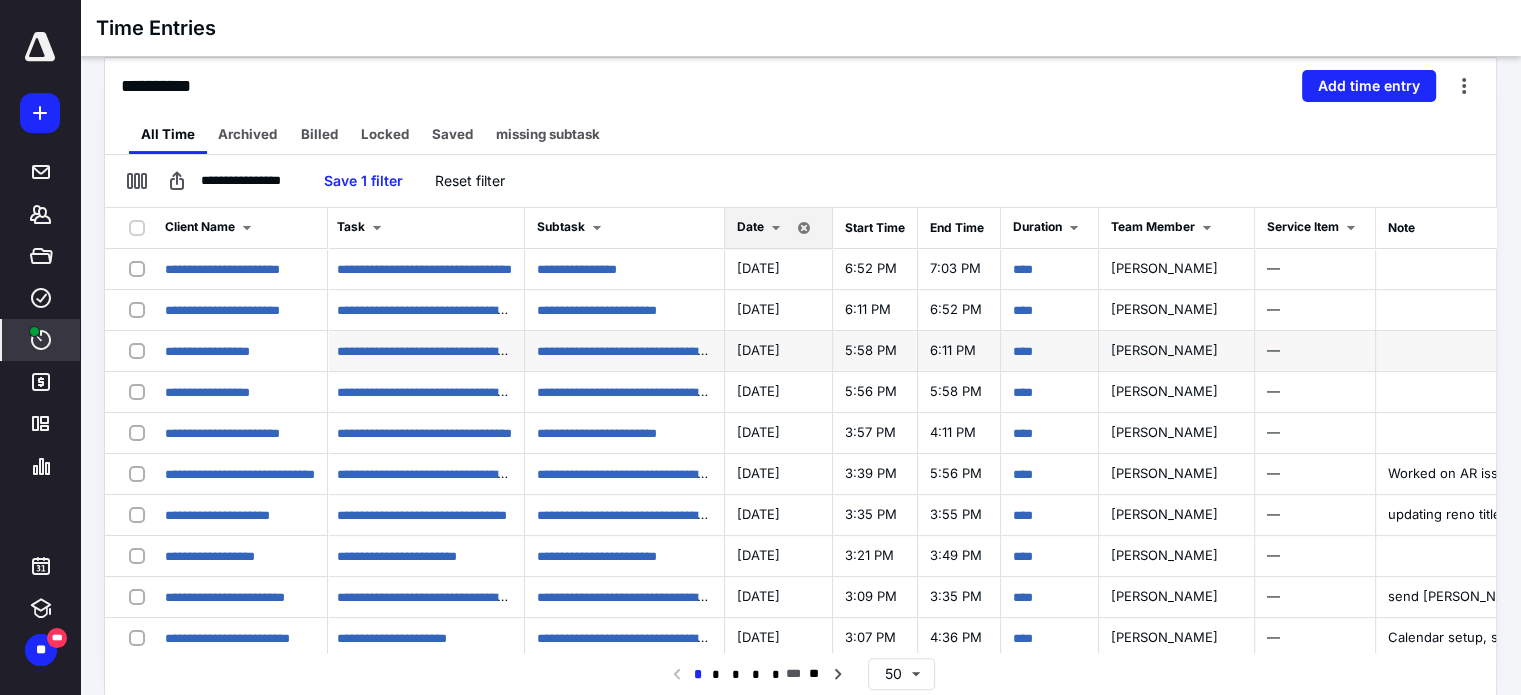 scroll, scrollTop: 0, scrollLeft: 316, axis: horizontal 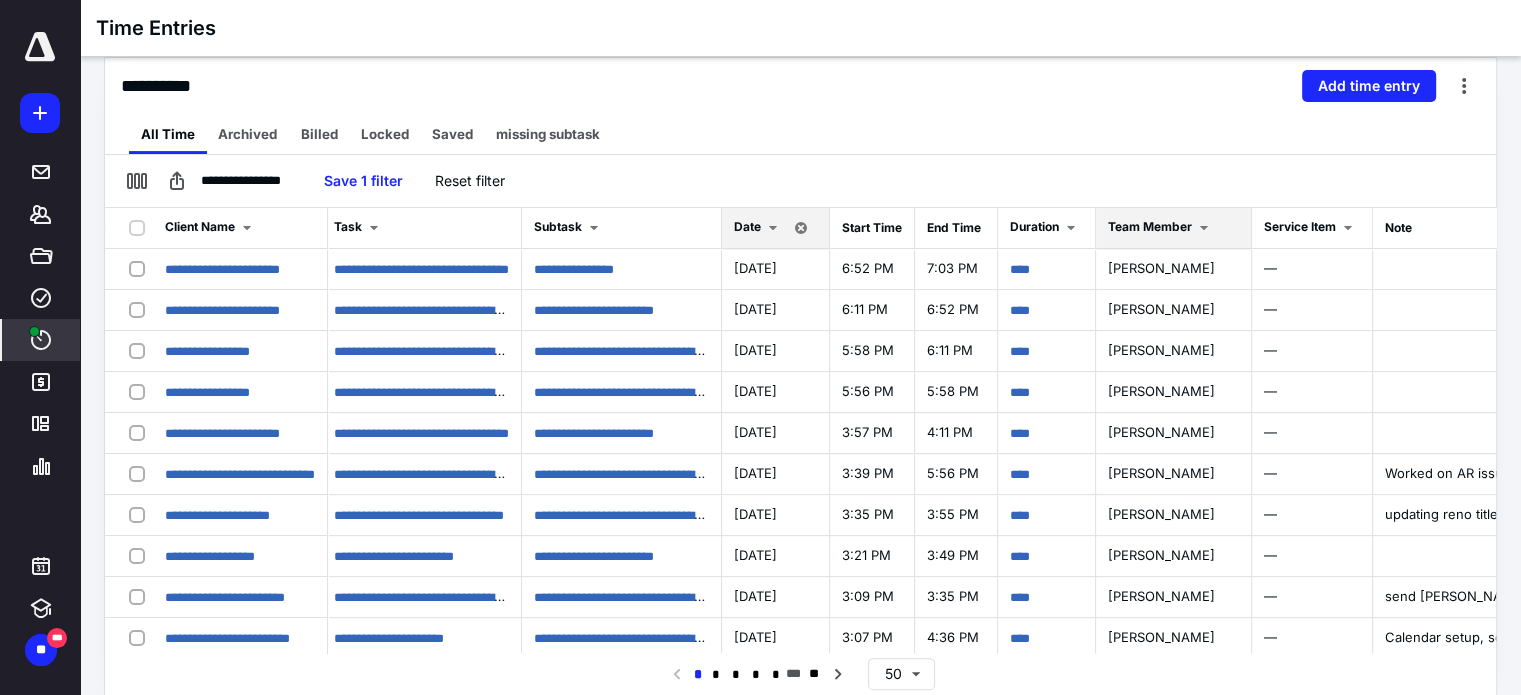 click on "Team Member" at bounding box center [1173, 228] 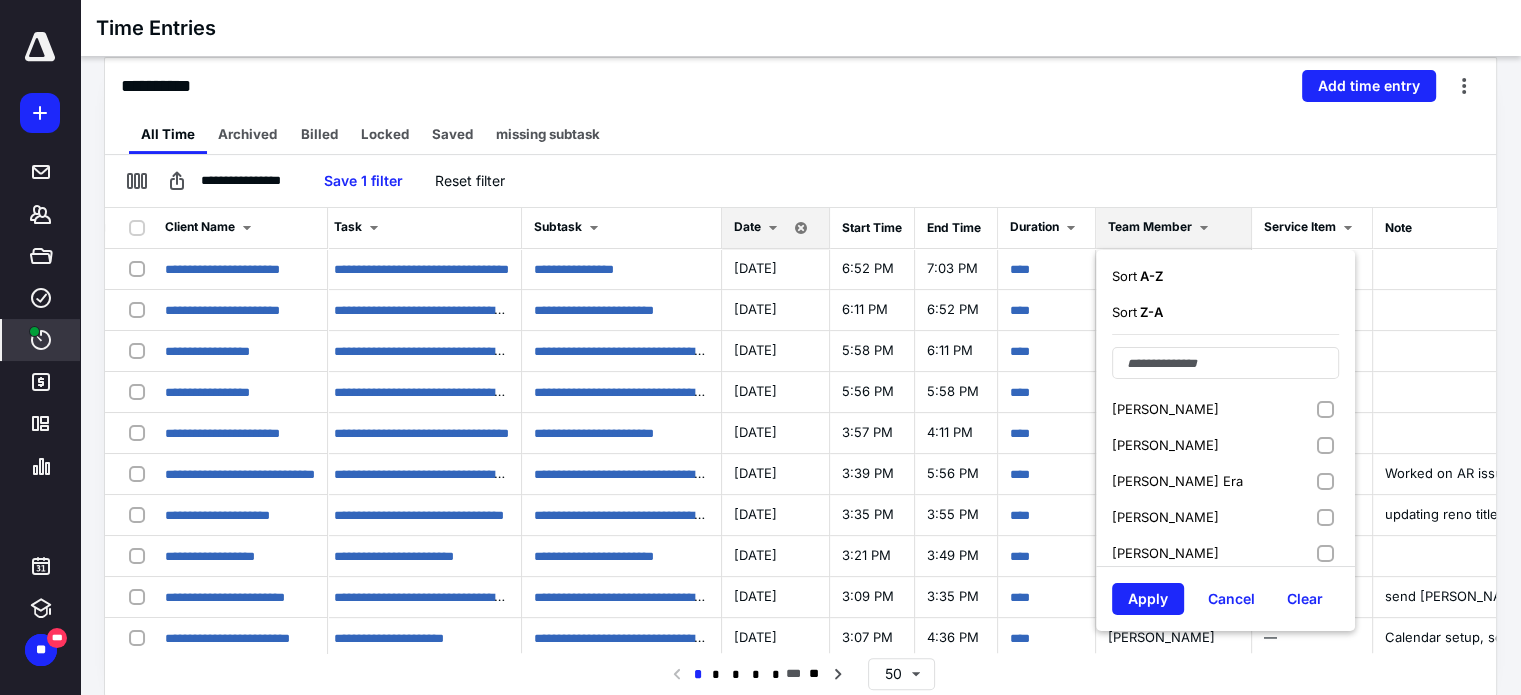 click on "[PERSON_NAME]" at bounding box center [1225, 553] 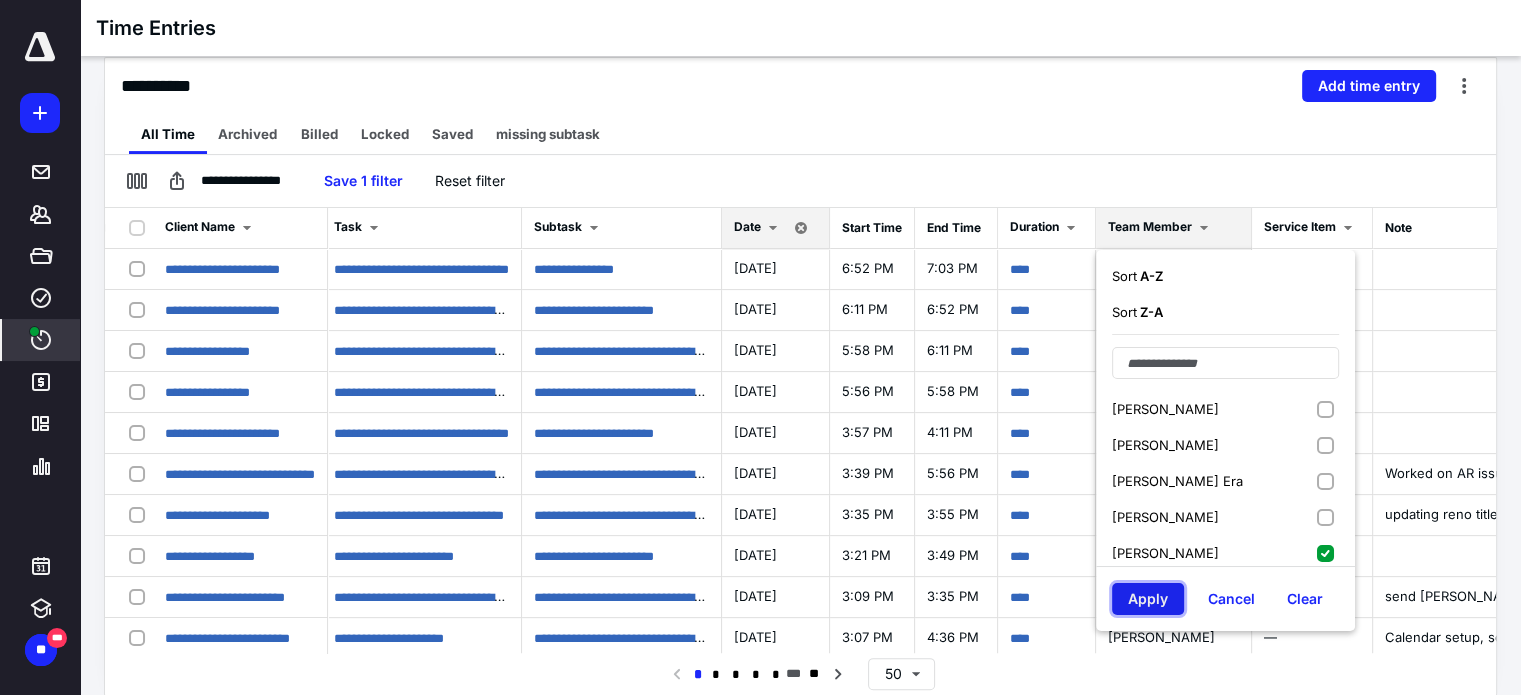 click on "Apply" at bounding box center (1148, 599) 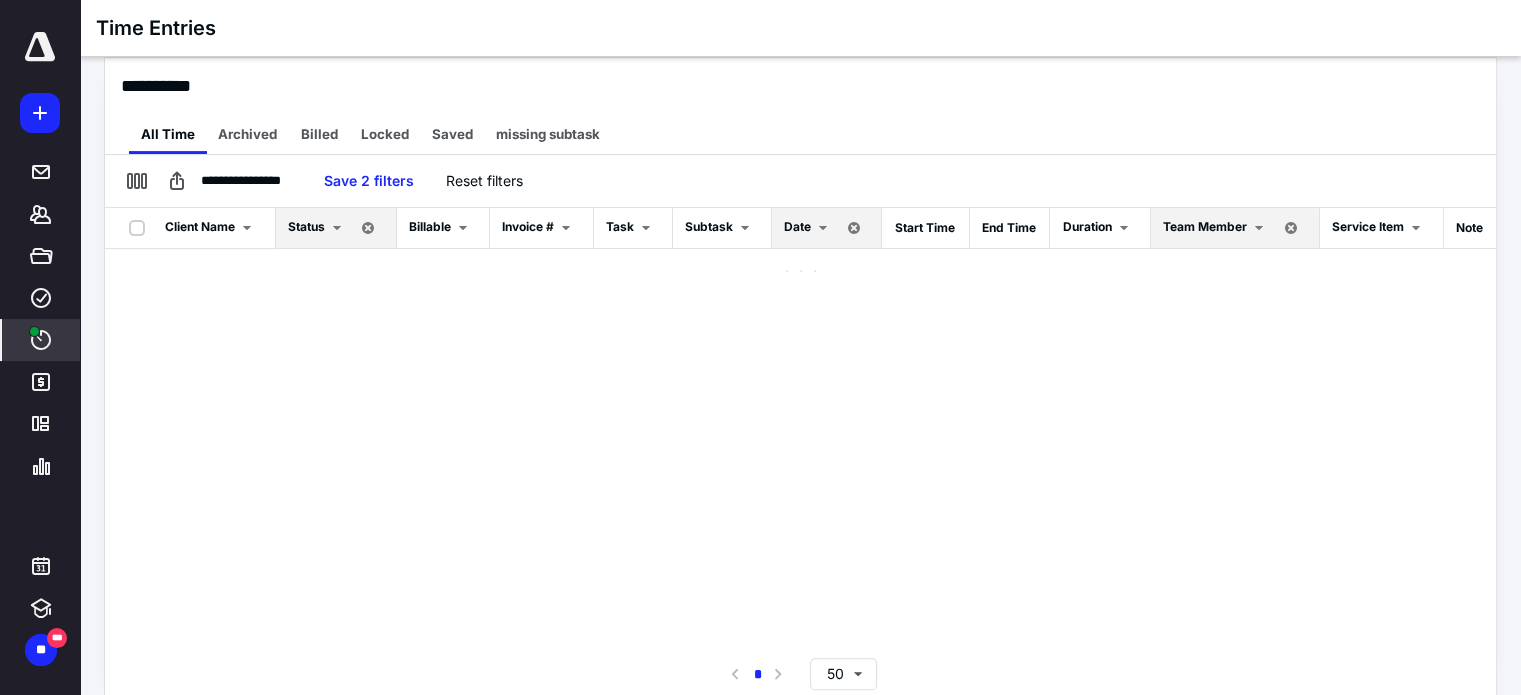 scroll, scrollTop: 0, scrollLeft: 0, axis: both 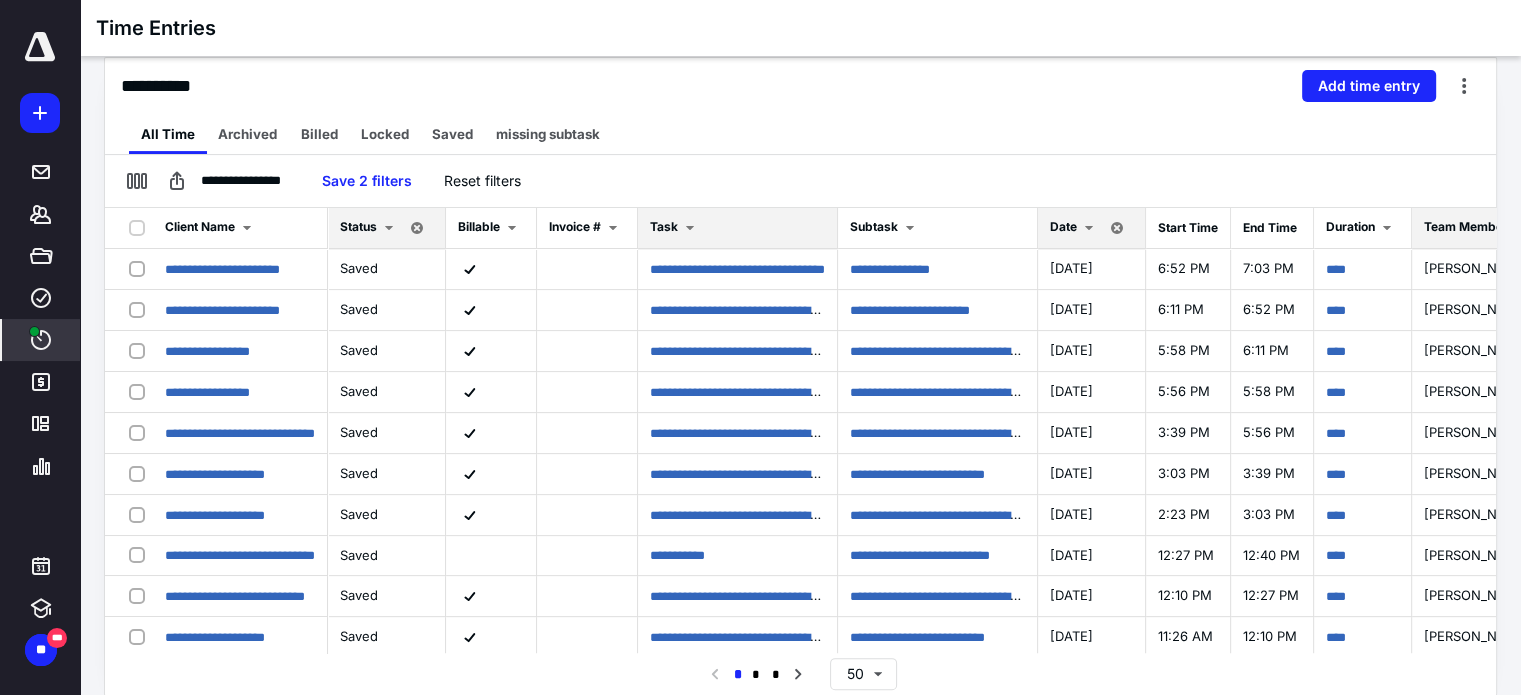 click on "Task" at bounding box center [738, 228] 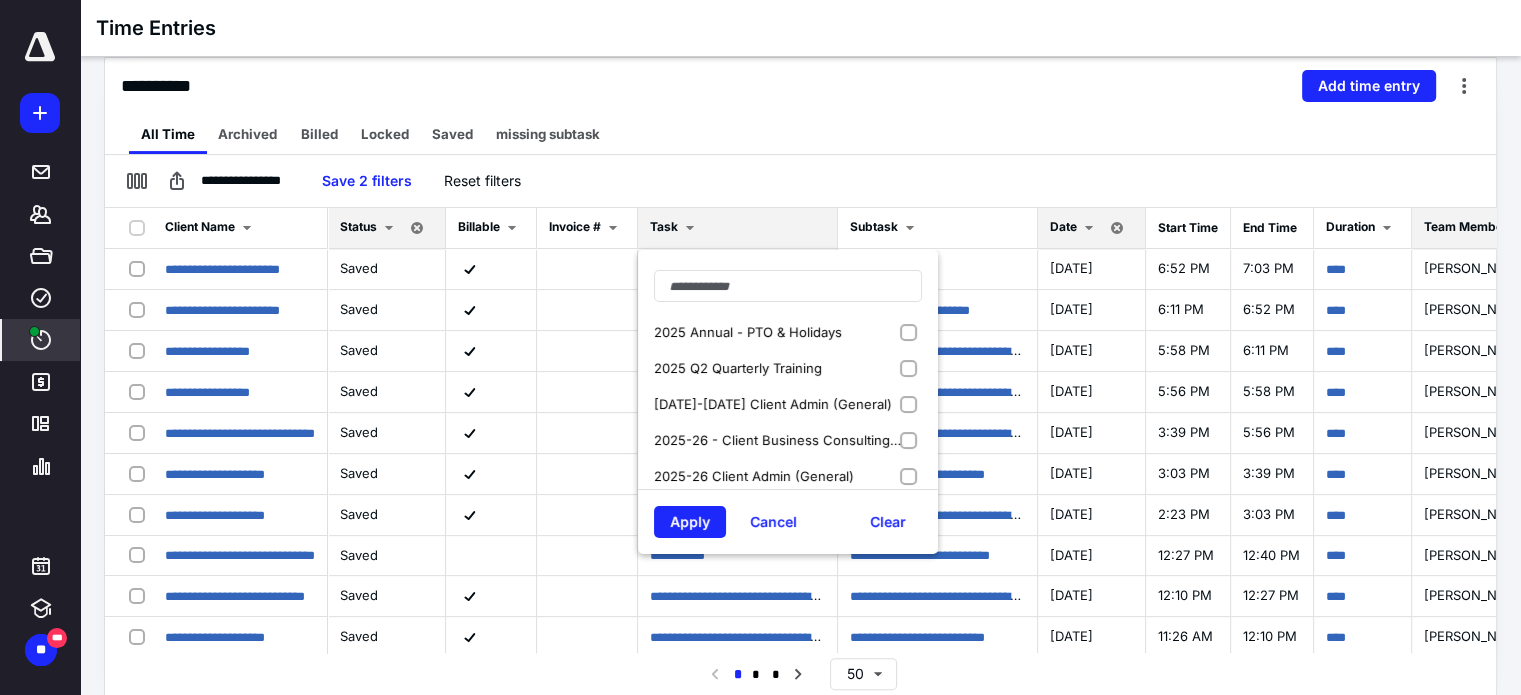 click on "2025 Annual - PTO & Holidays" at bounding box center (788, 332) 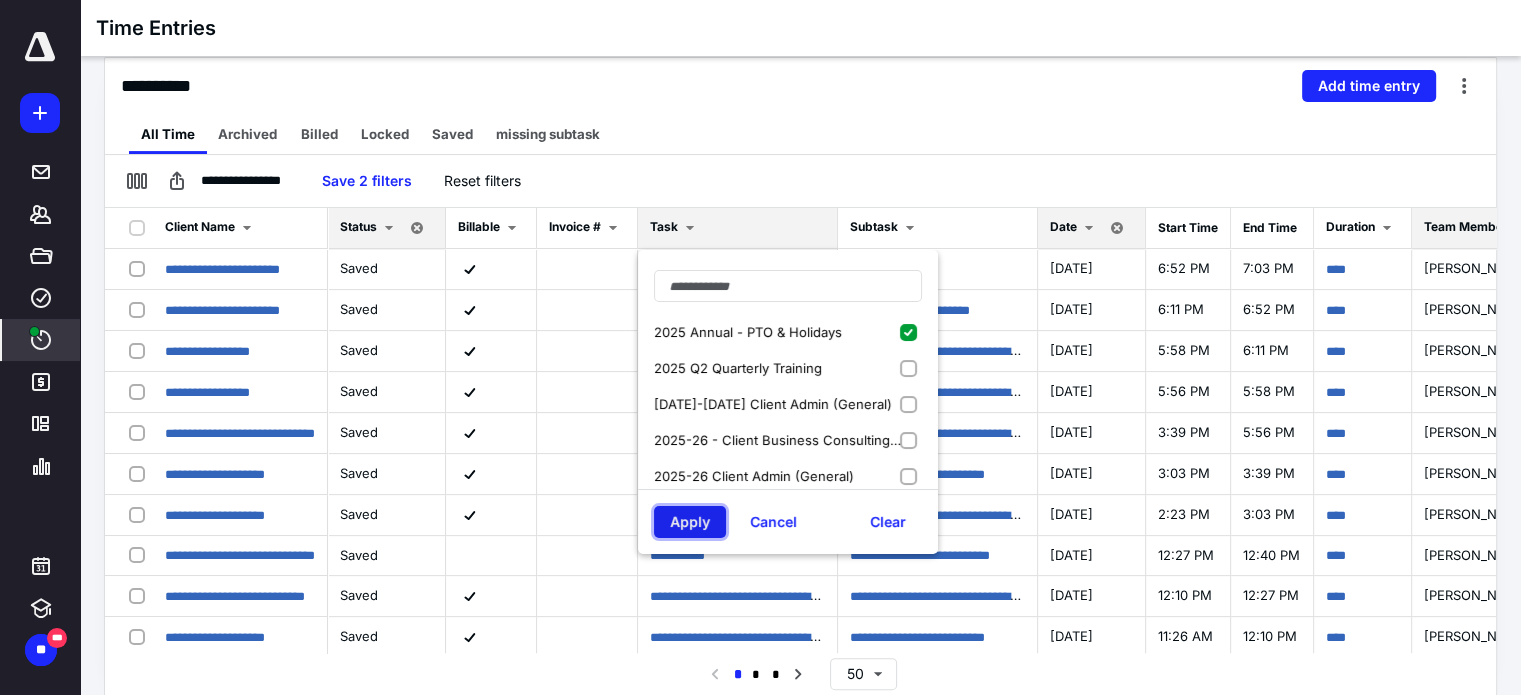 click on "Apply" at bounding box center (690, 522) 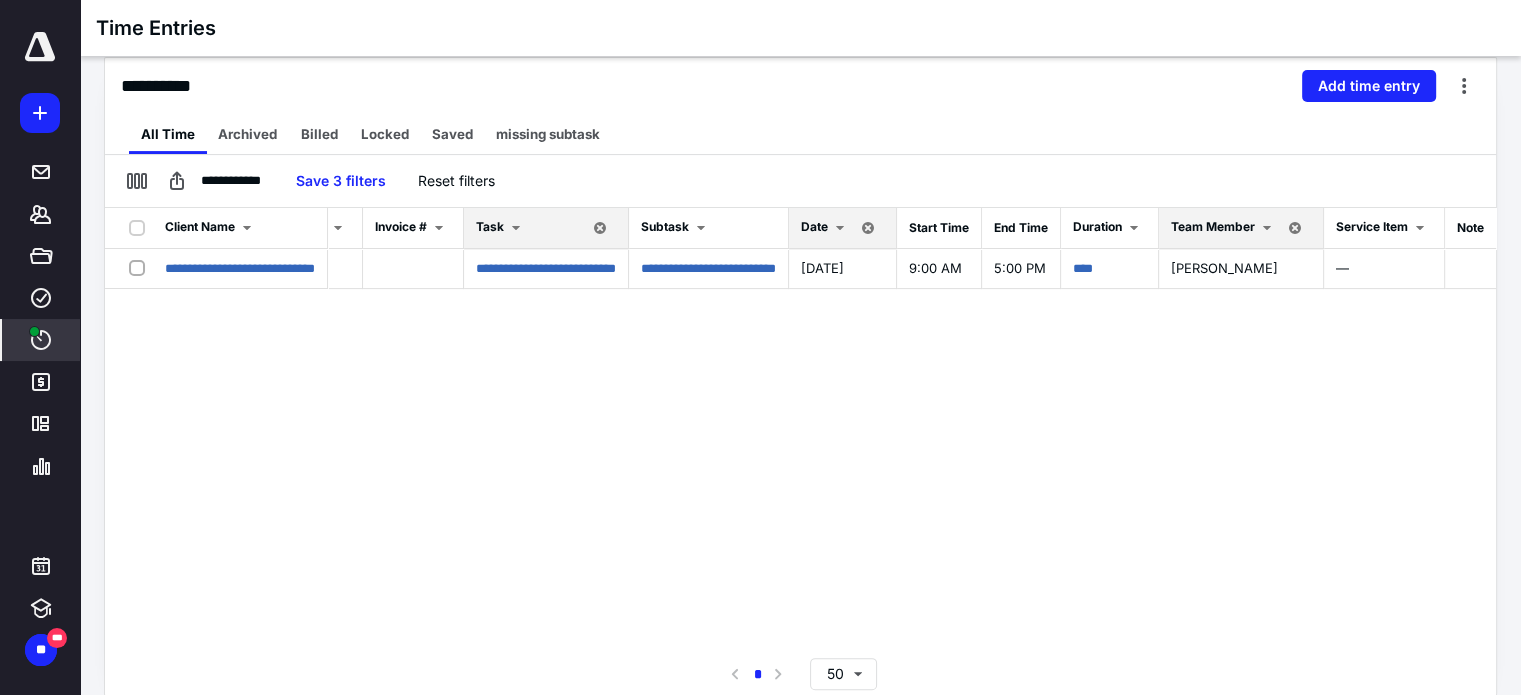 scroll, scrollTop: 0, scrollLeft: 0, axis: both 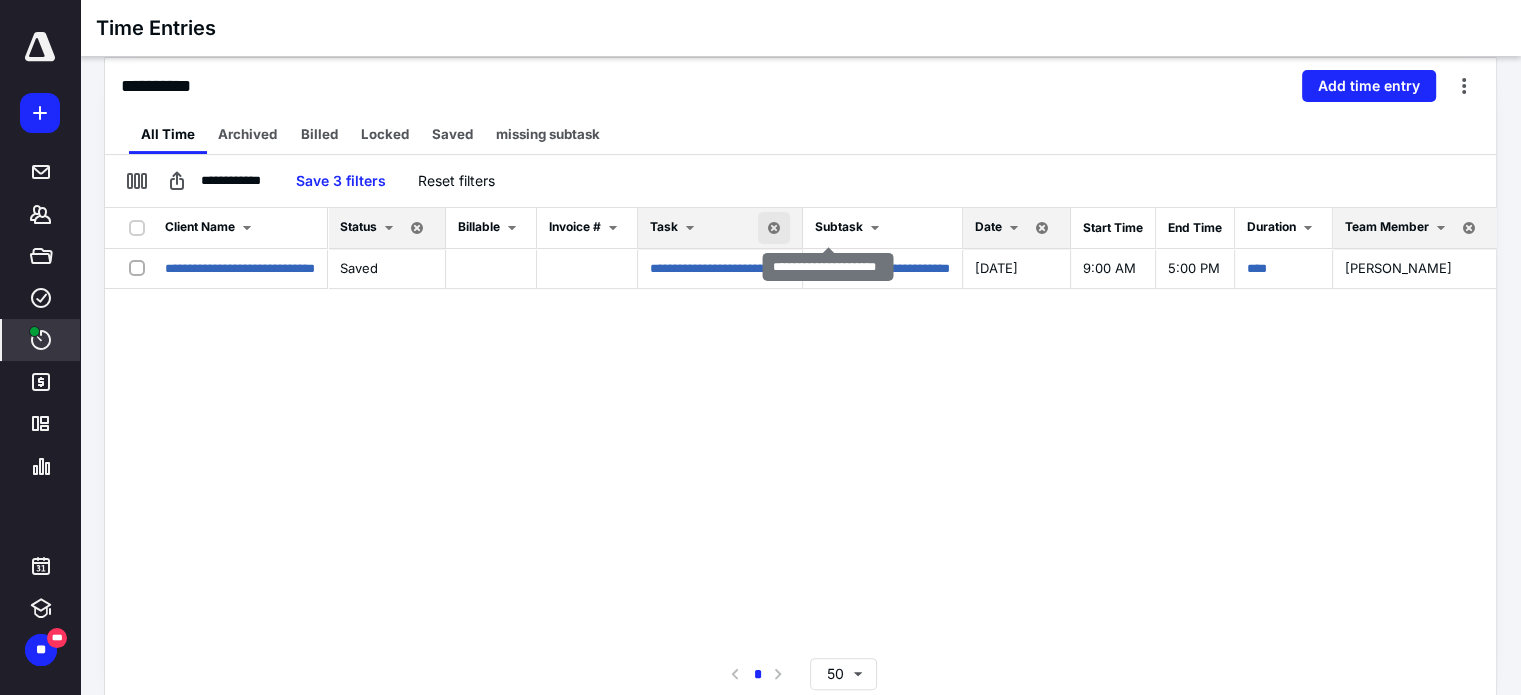 click at bounding box center (774, 228) 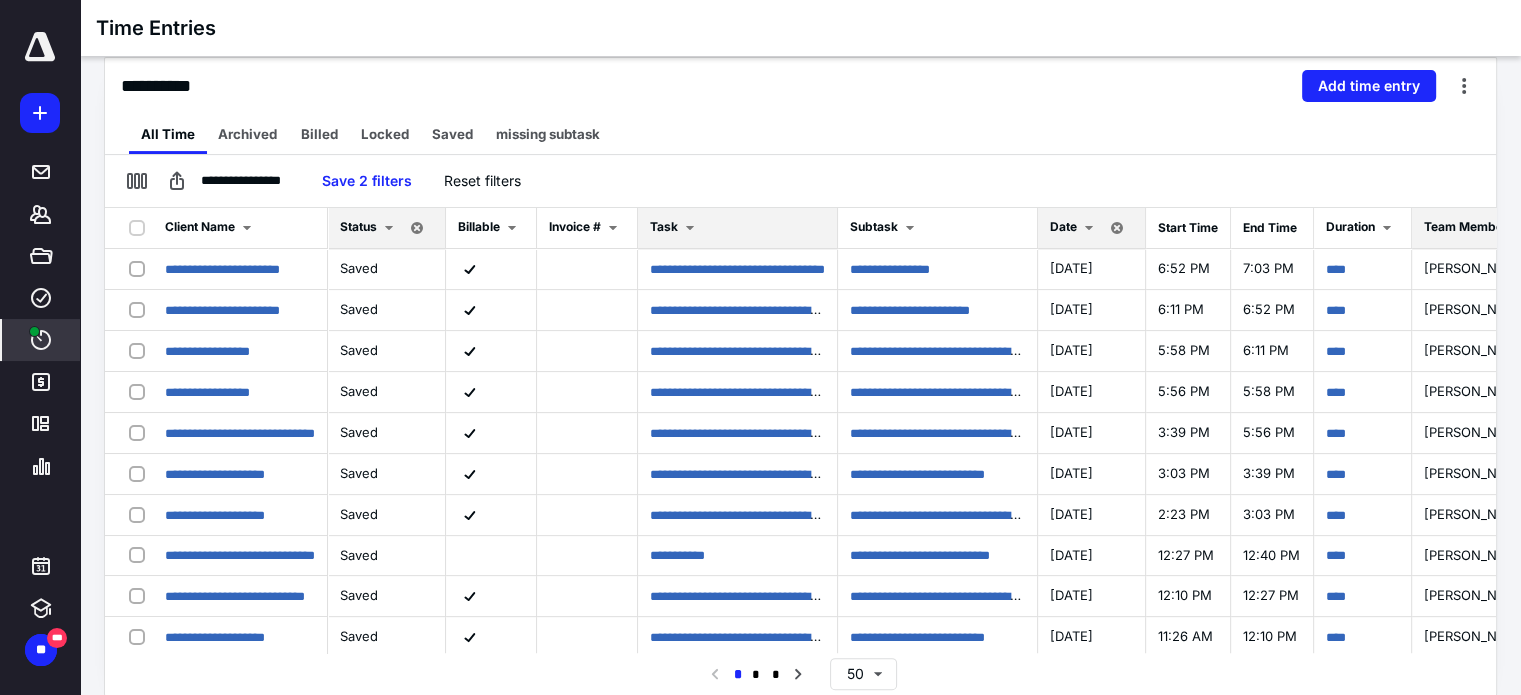 click on "Task" at bounding box center [737, 228] 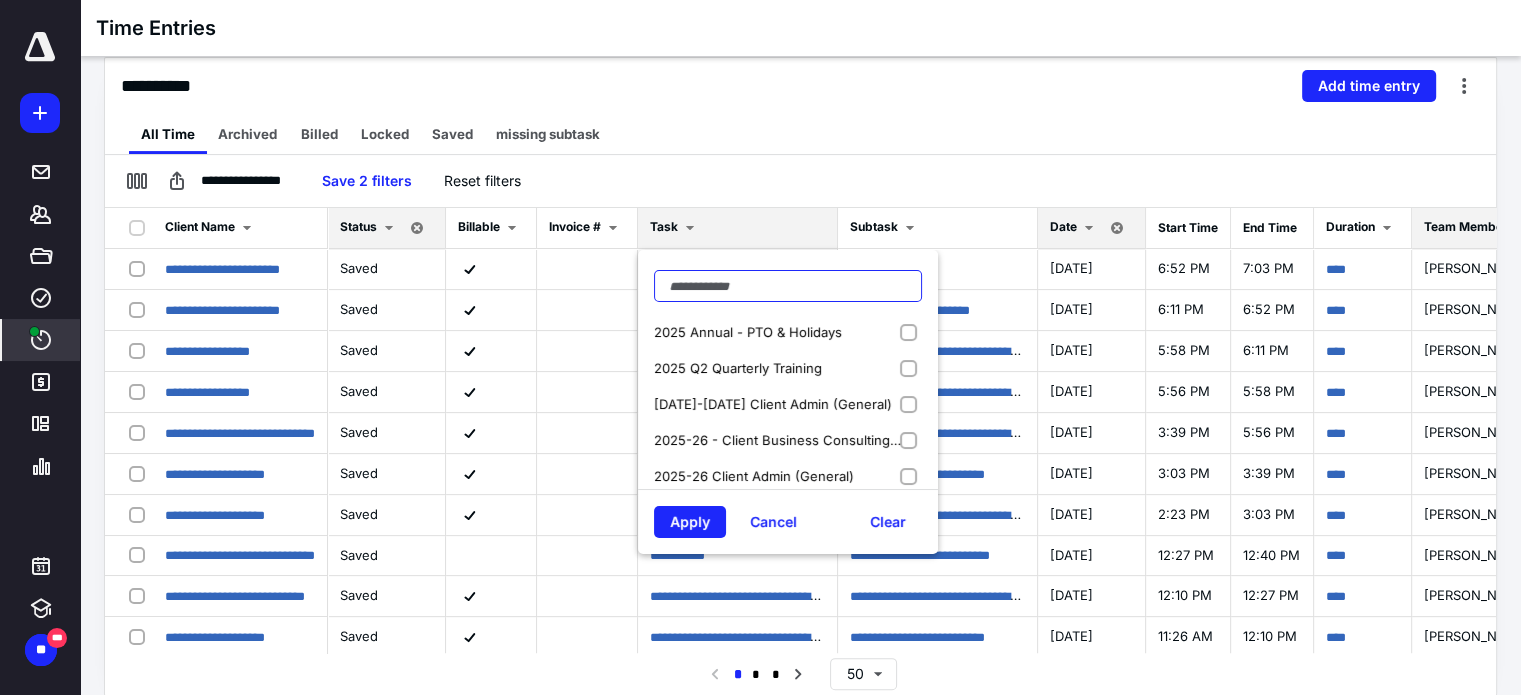 click at bounding box center (788, 286) 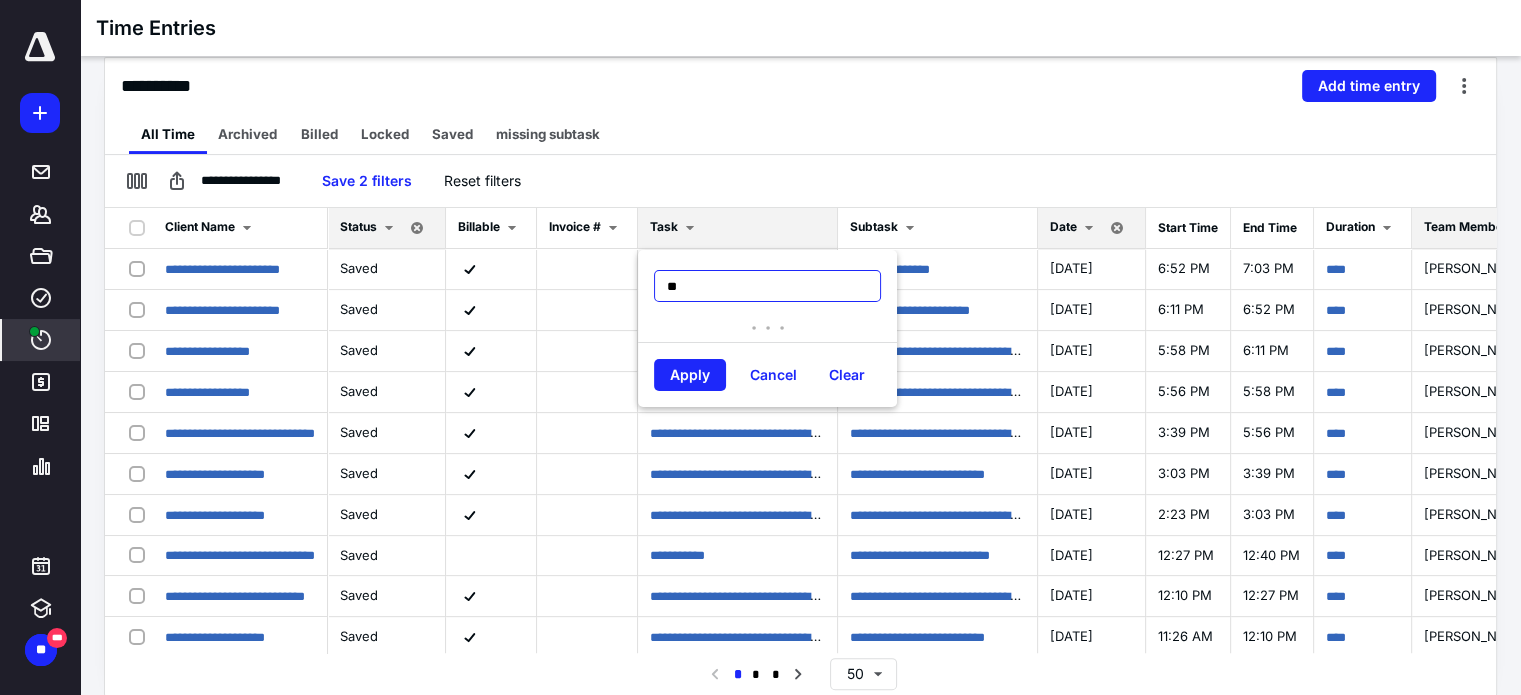 type on "*" 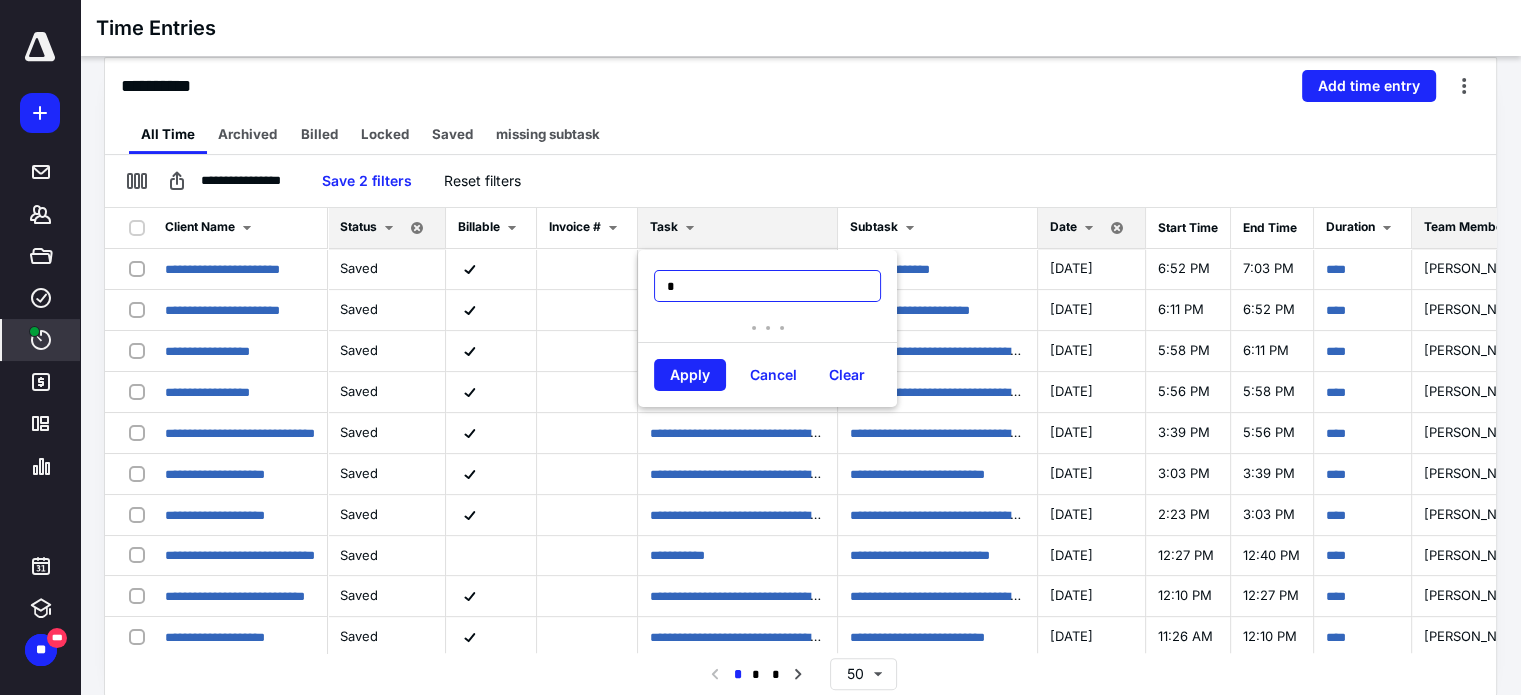 type 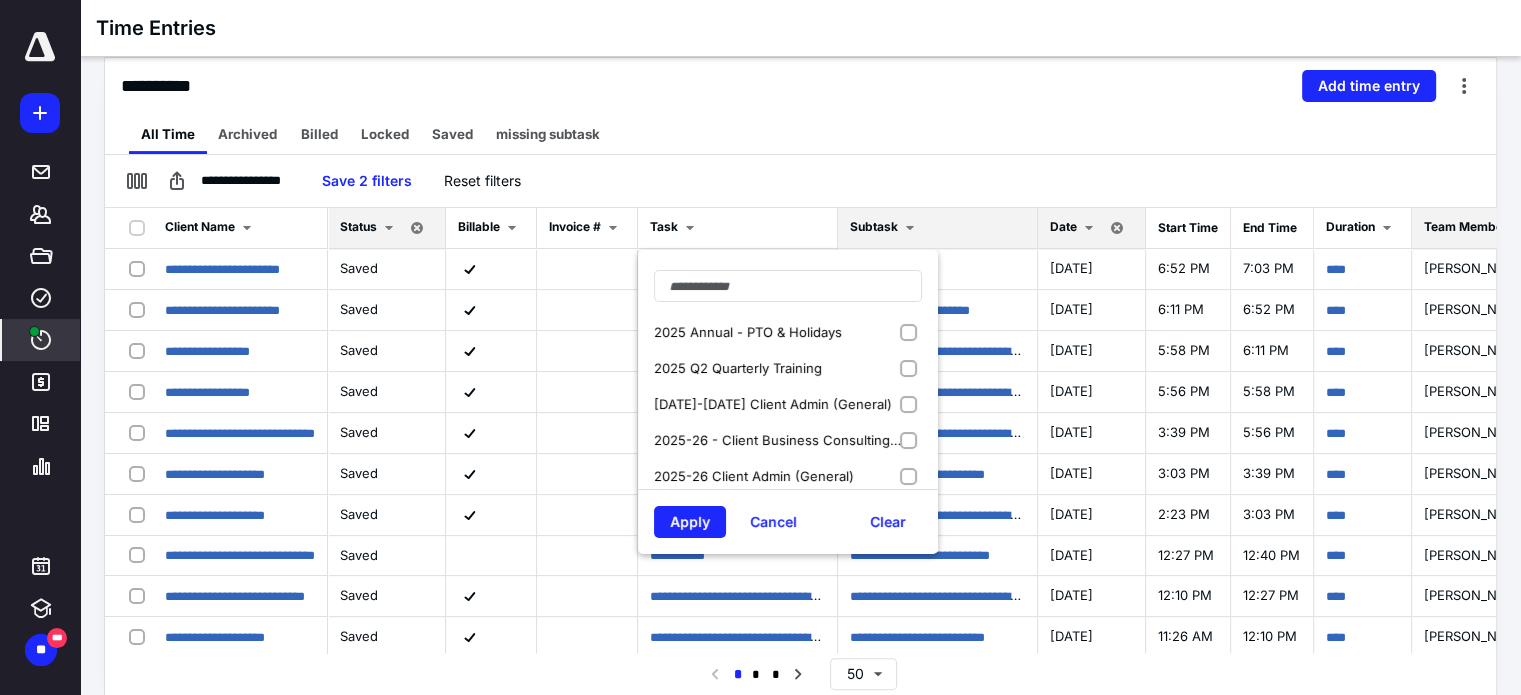 click on "Subtask" at bounding box center (937, 228) 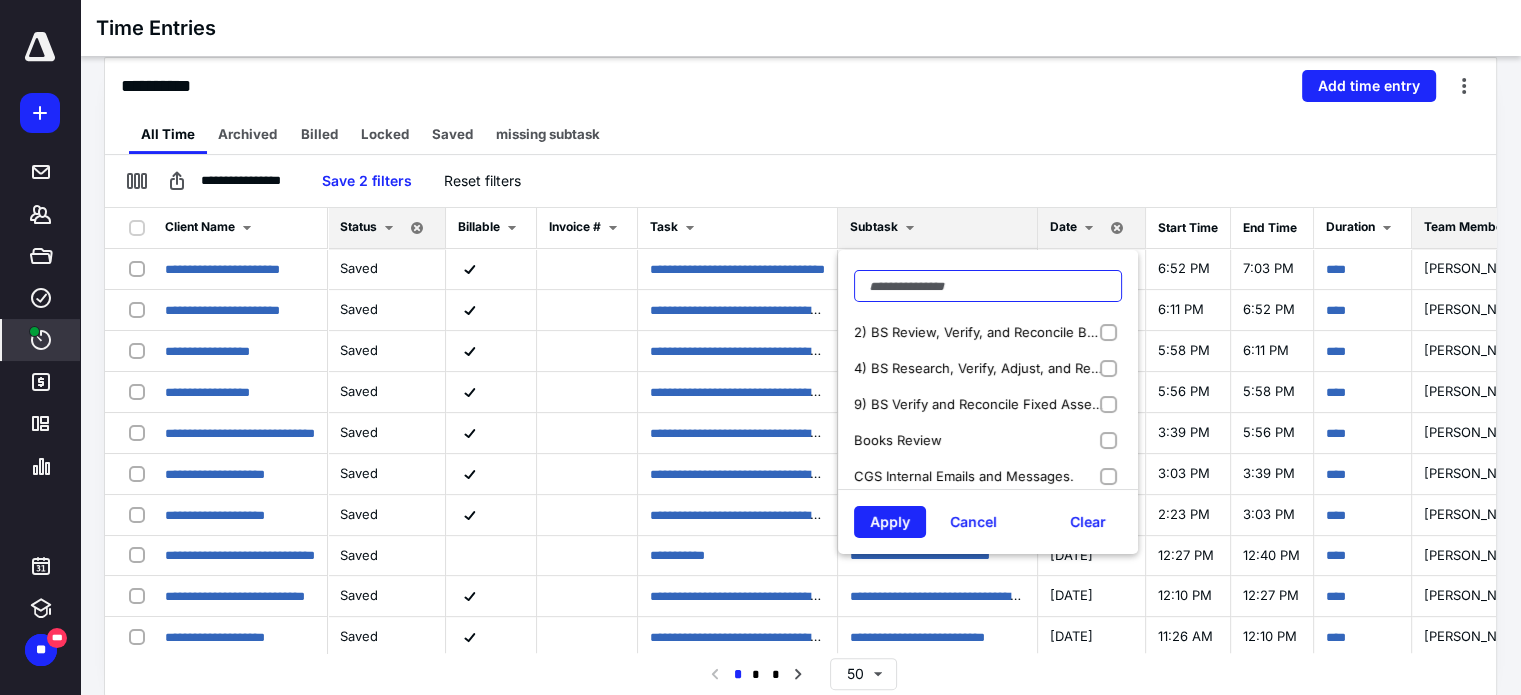 click at bounding box center (988, 286) 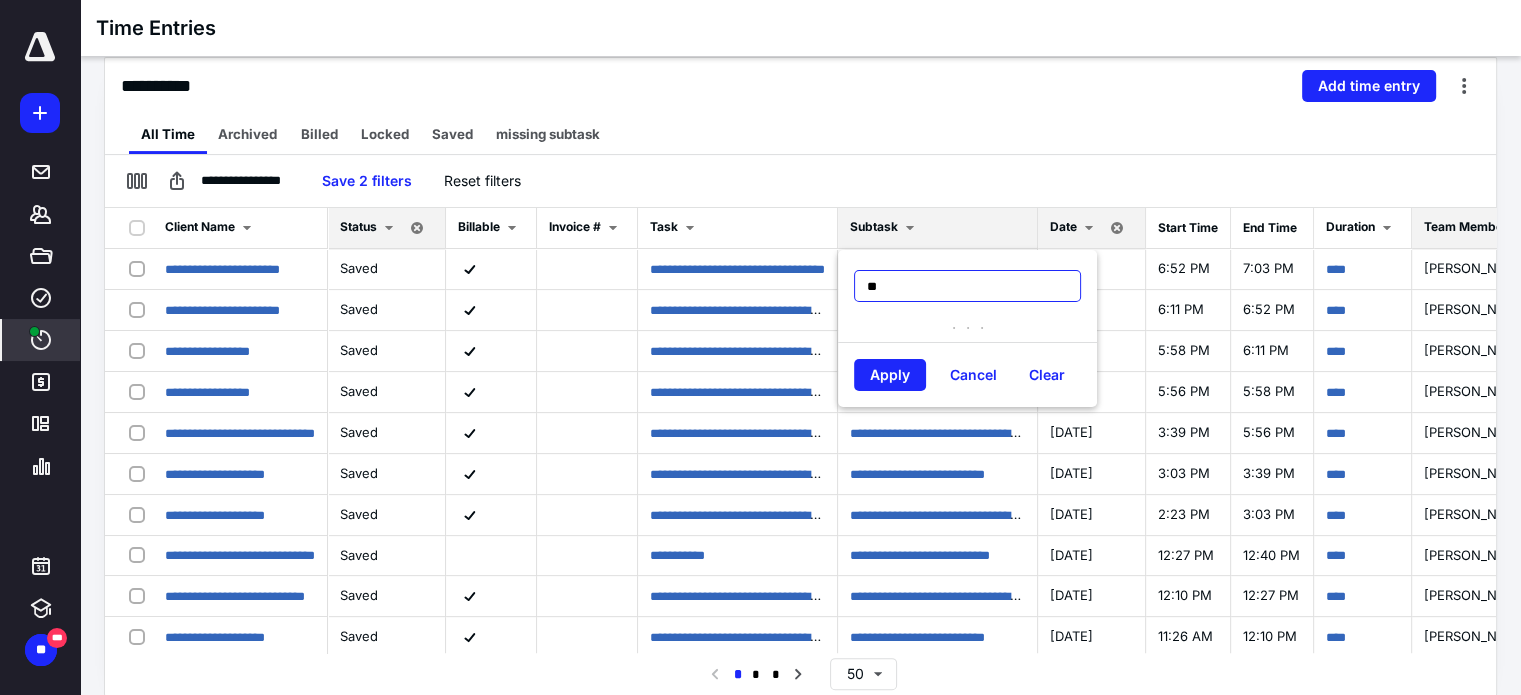 type on "*" 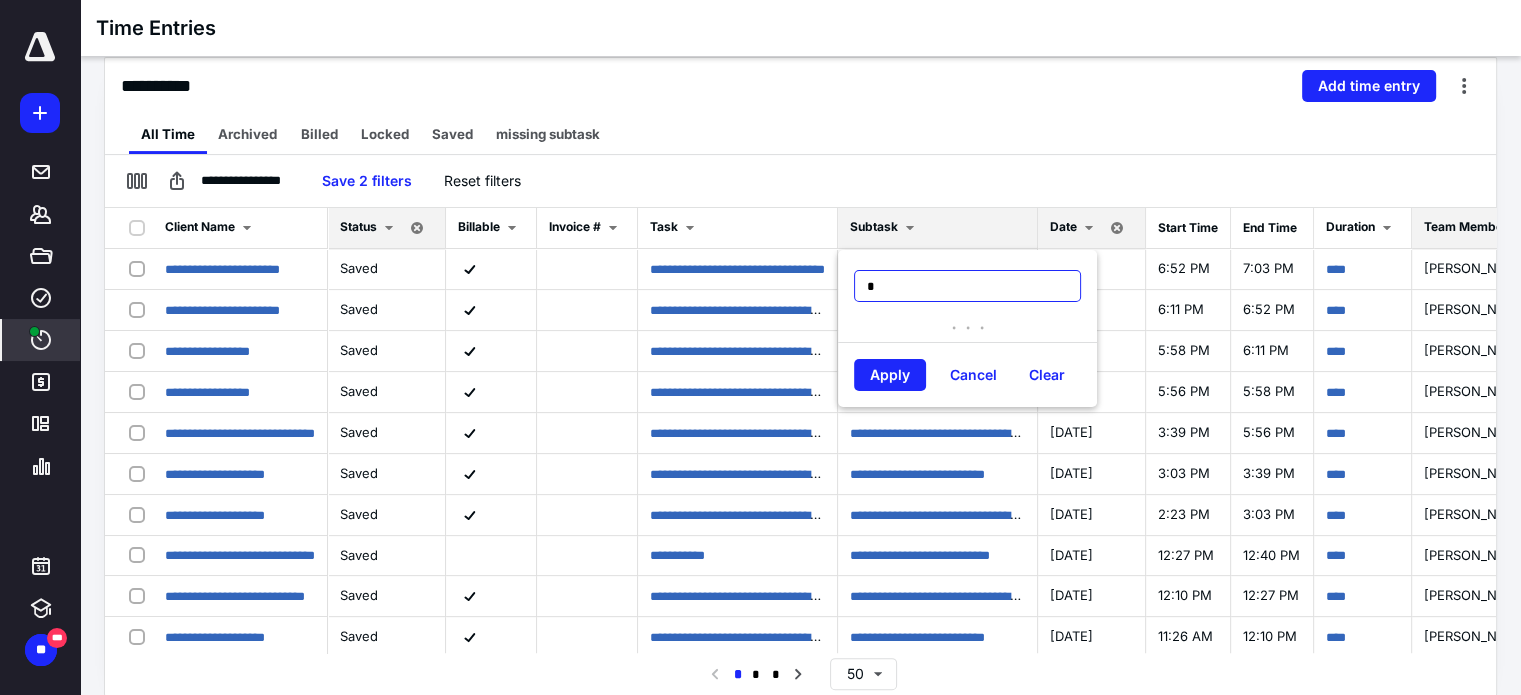 type 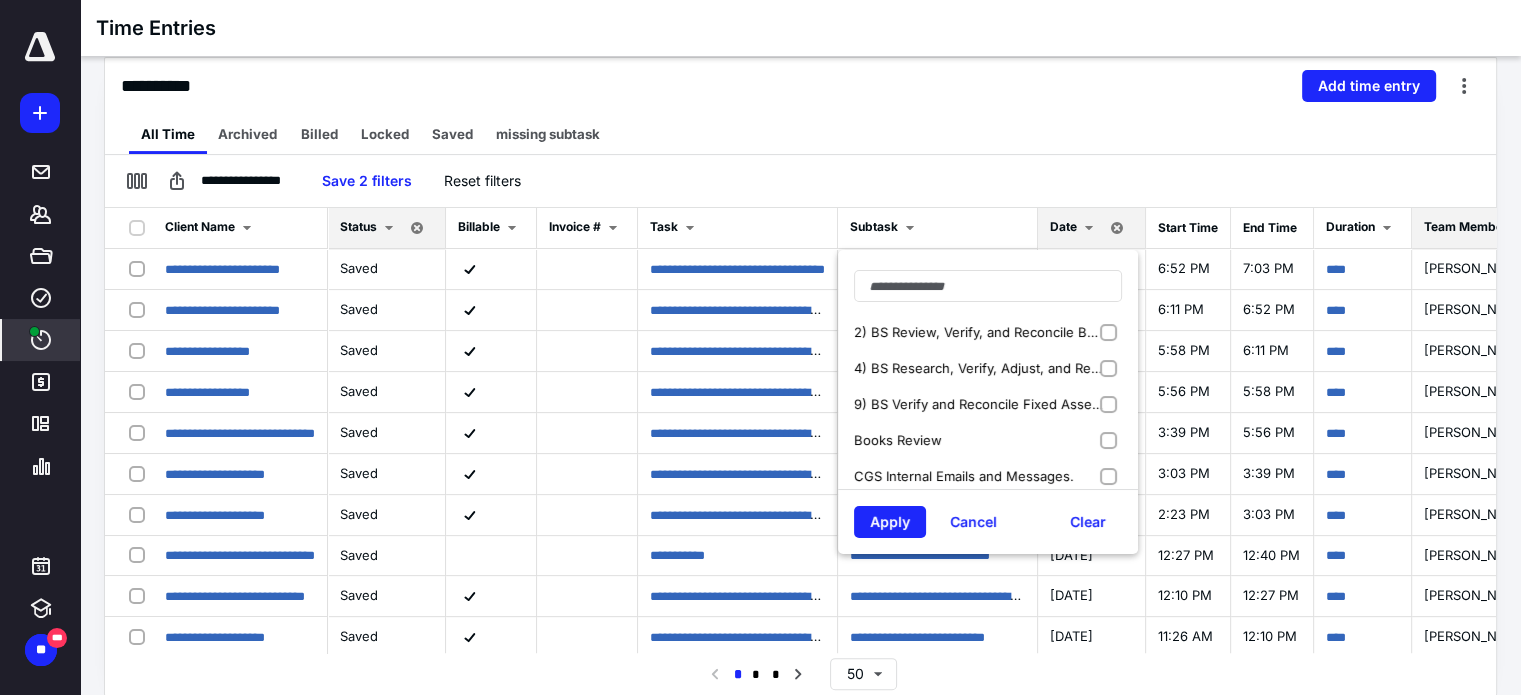 click on "Client Name" at bounding box center [240, 228] 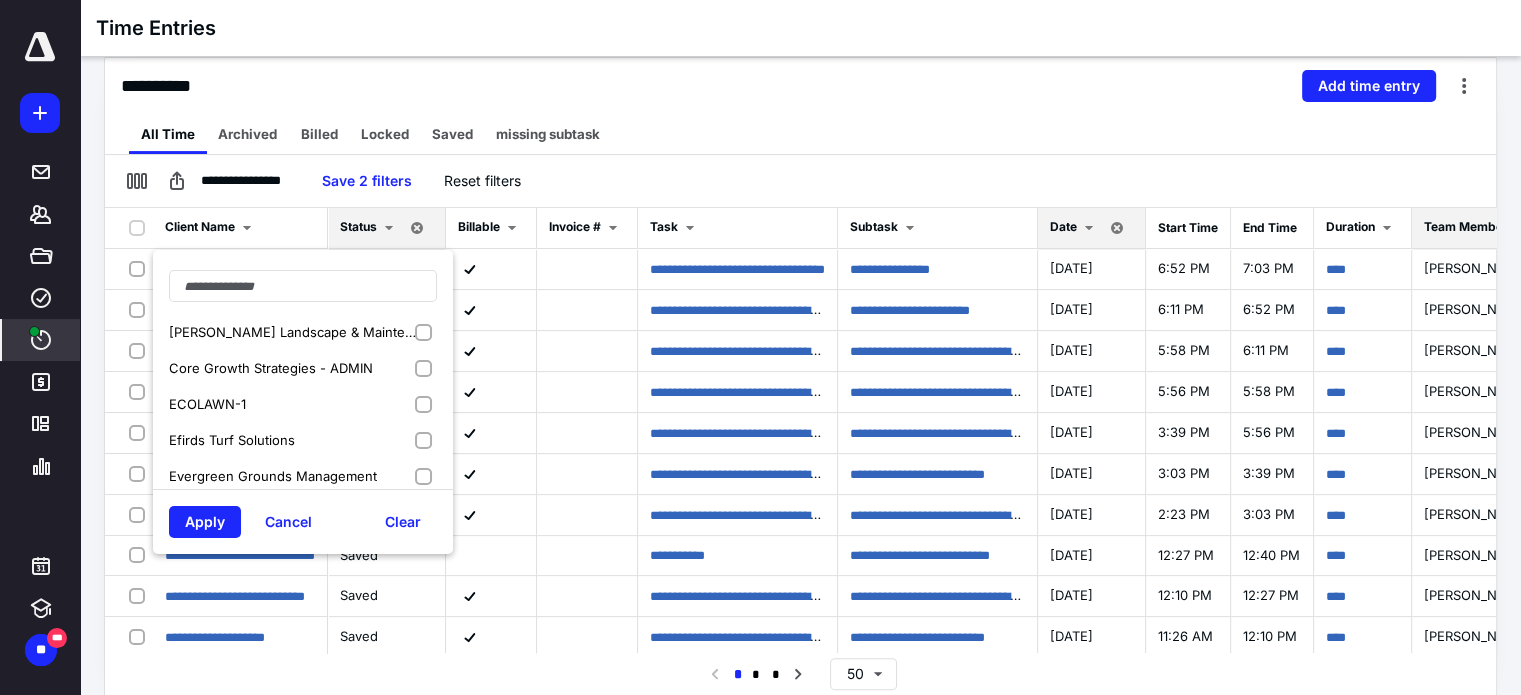 click on "[PERSON_NAME] Landscape & Maintenance" at bounding box center (303, 332) 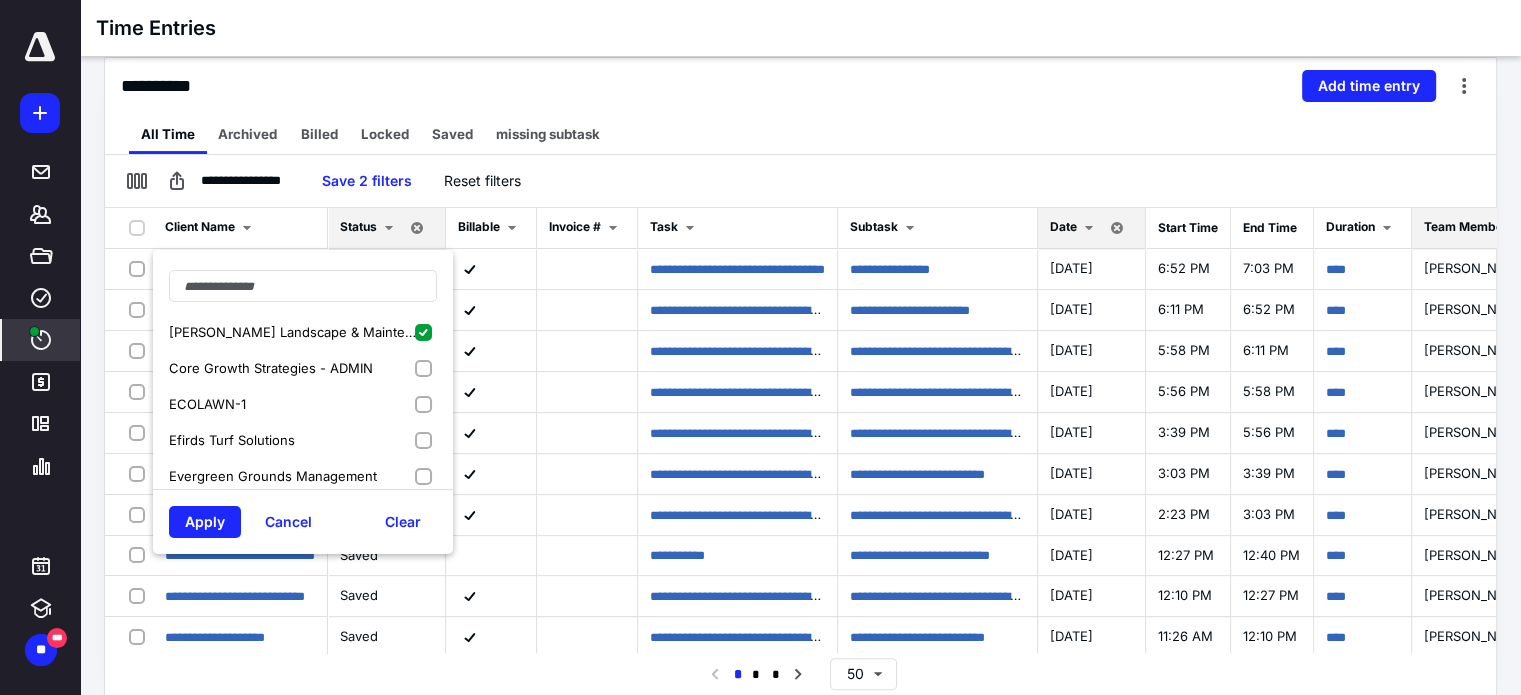 click on "Core Growth Strategies - ADMIN" at bounding box center (303, 368) 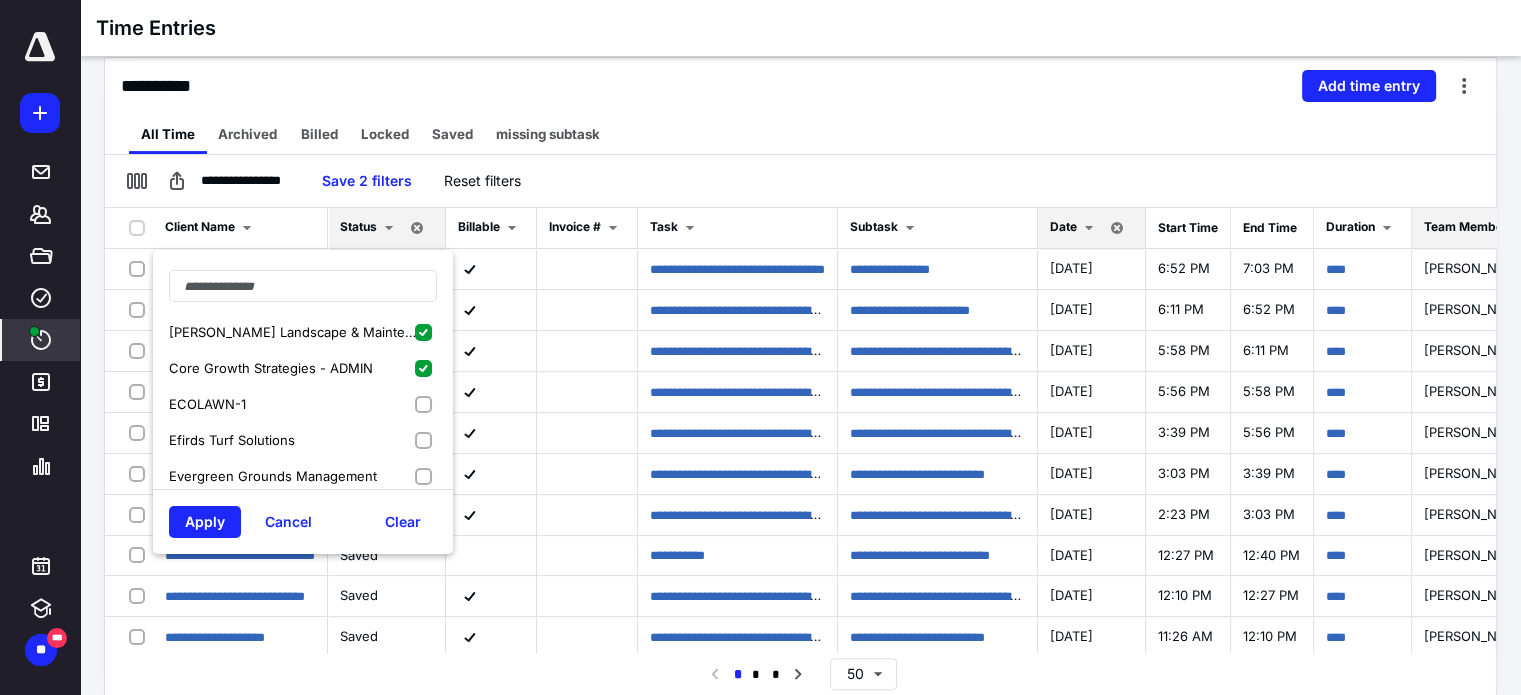 click on "ECOLAWN-1" at bounding box center (303, 404) 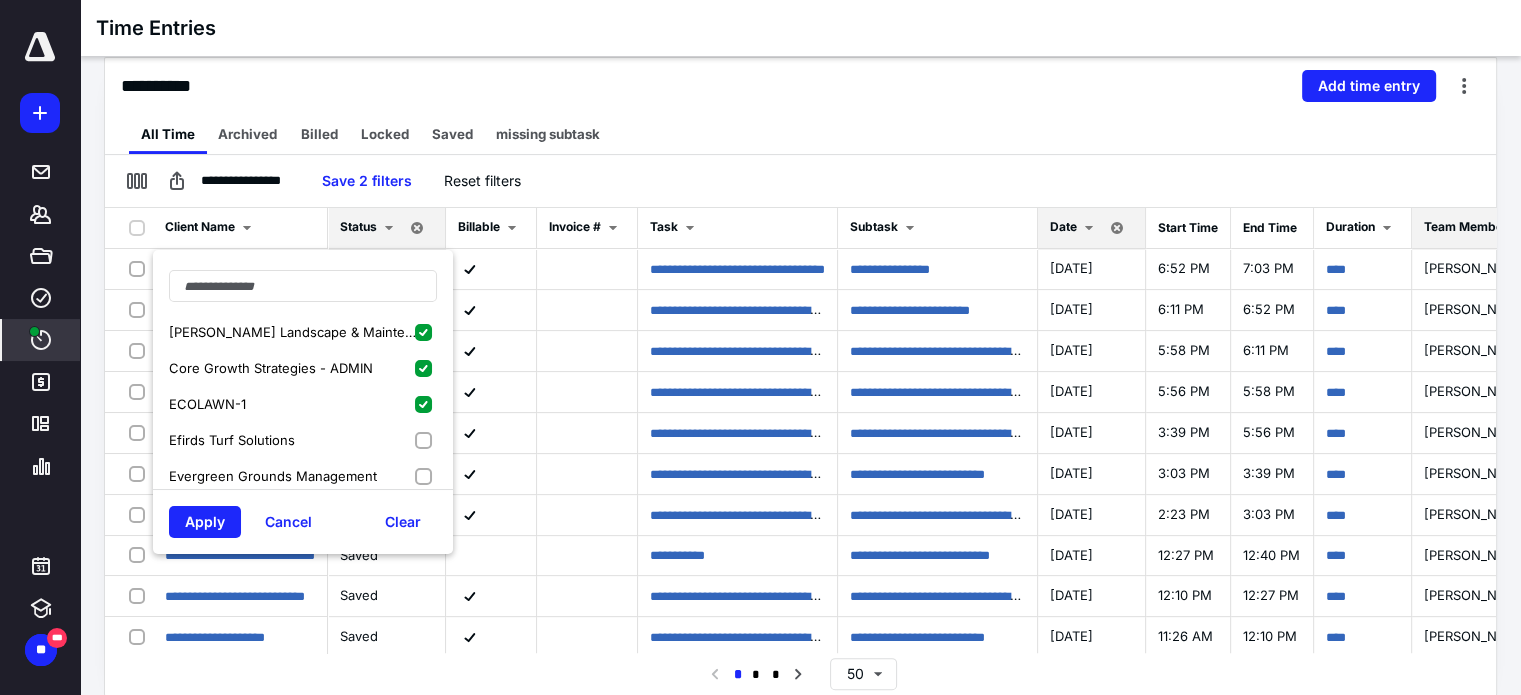drag, startPoint x: 410, startPoint y: 434, endPoint x: 410, endPoint y: 471, distance: 37 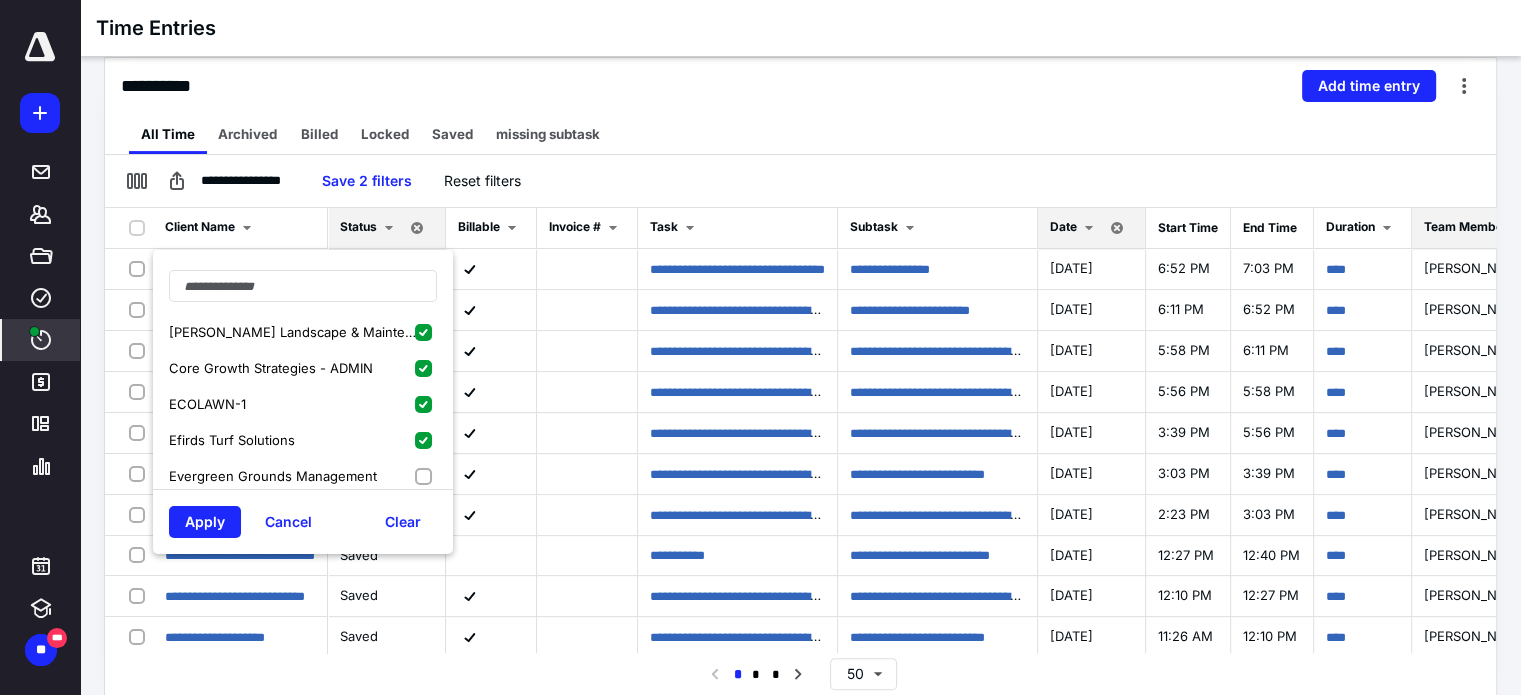 click on "Evergreen Grounds Management" at bounding box center (303, 476) 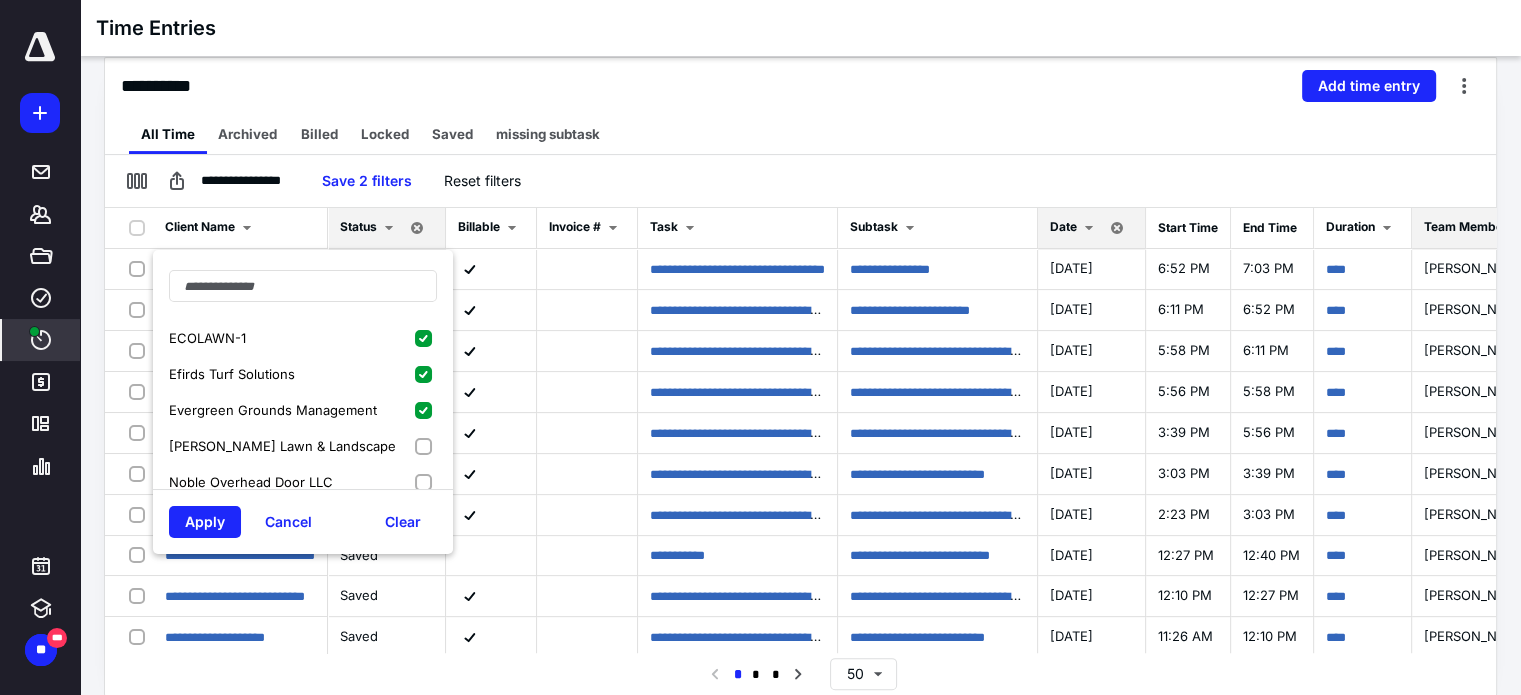 scroll, scrollTop: 100, scrollLeft: 0, axis: vertical 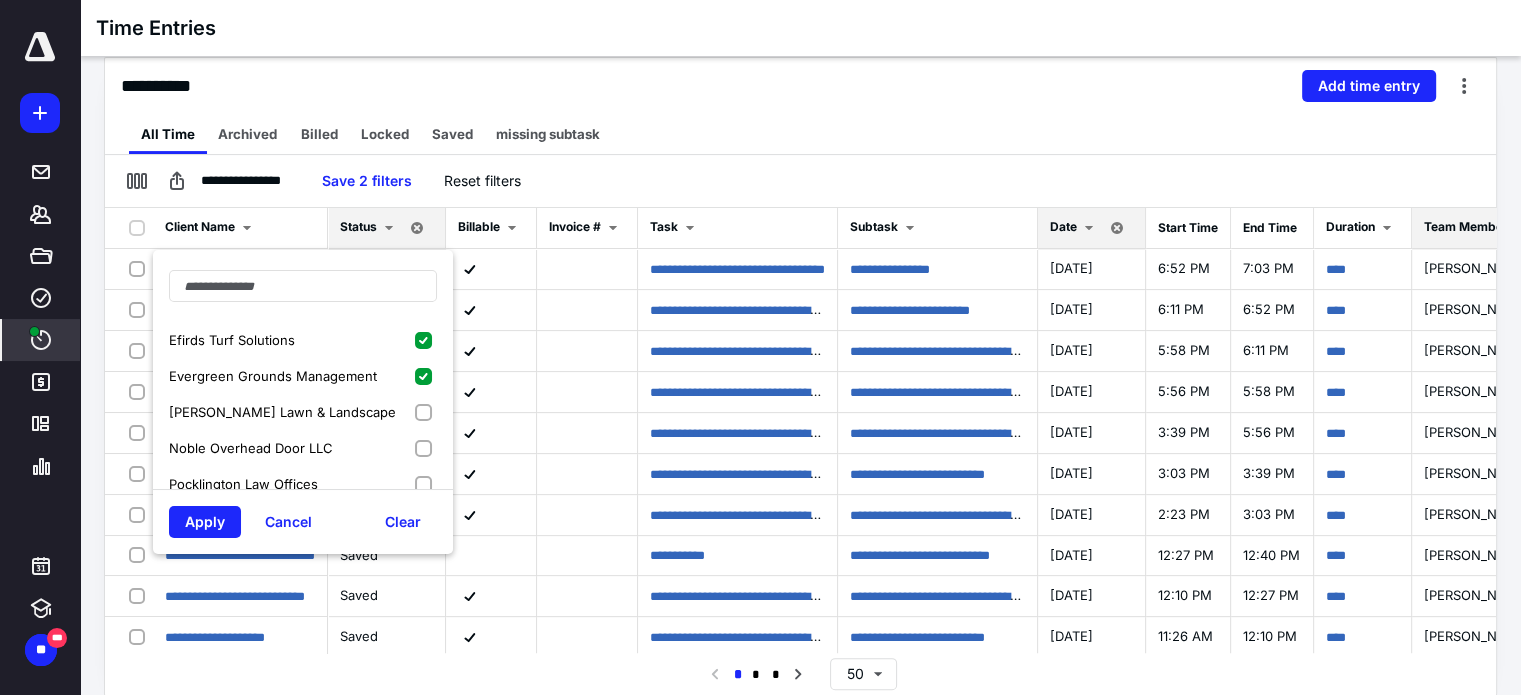 click on "[PERSON_NAME] Lawn & Landscape" at bounding box center (303, 412) 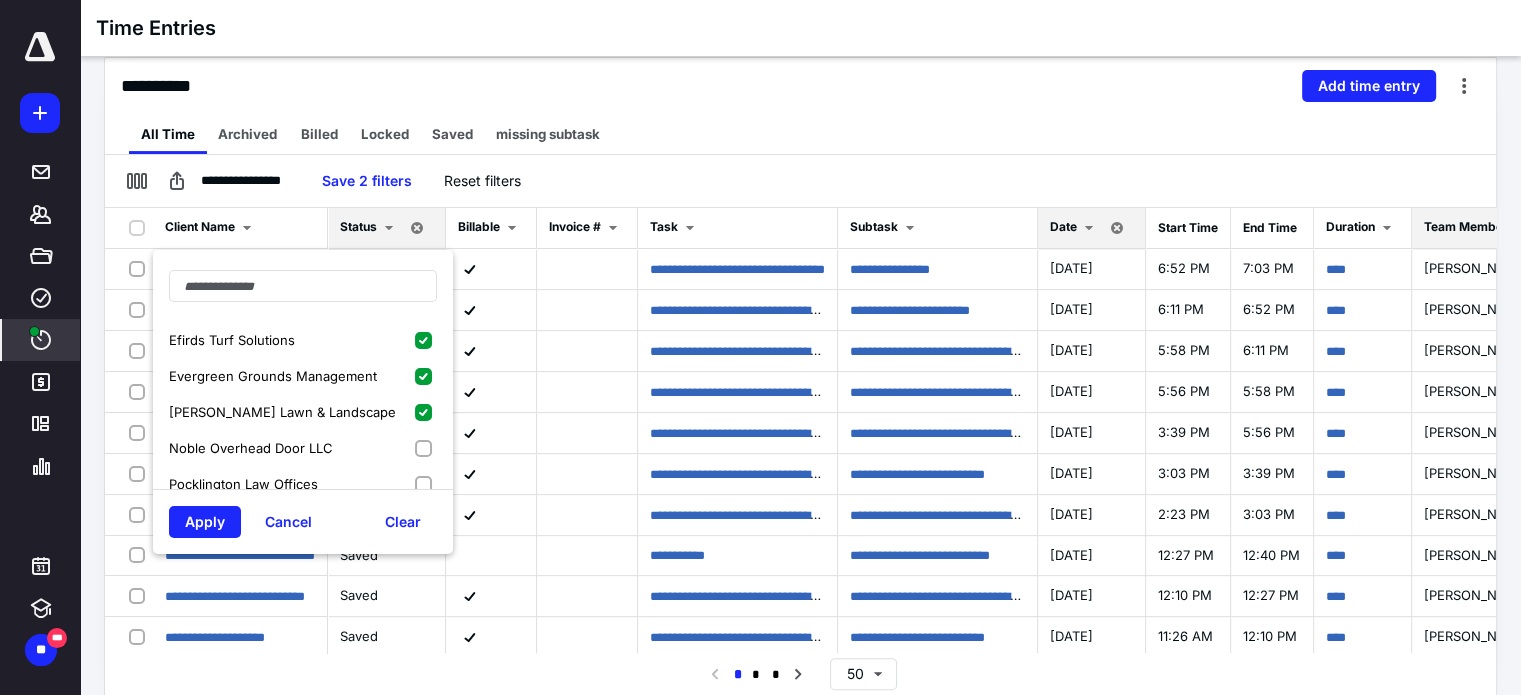 click on "Noble Overhead Door LLC" at bounding box center (303, 448) 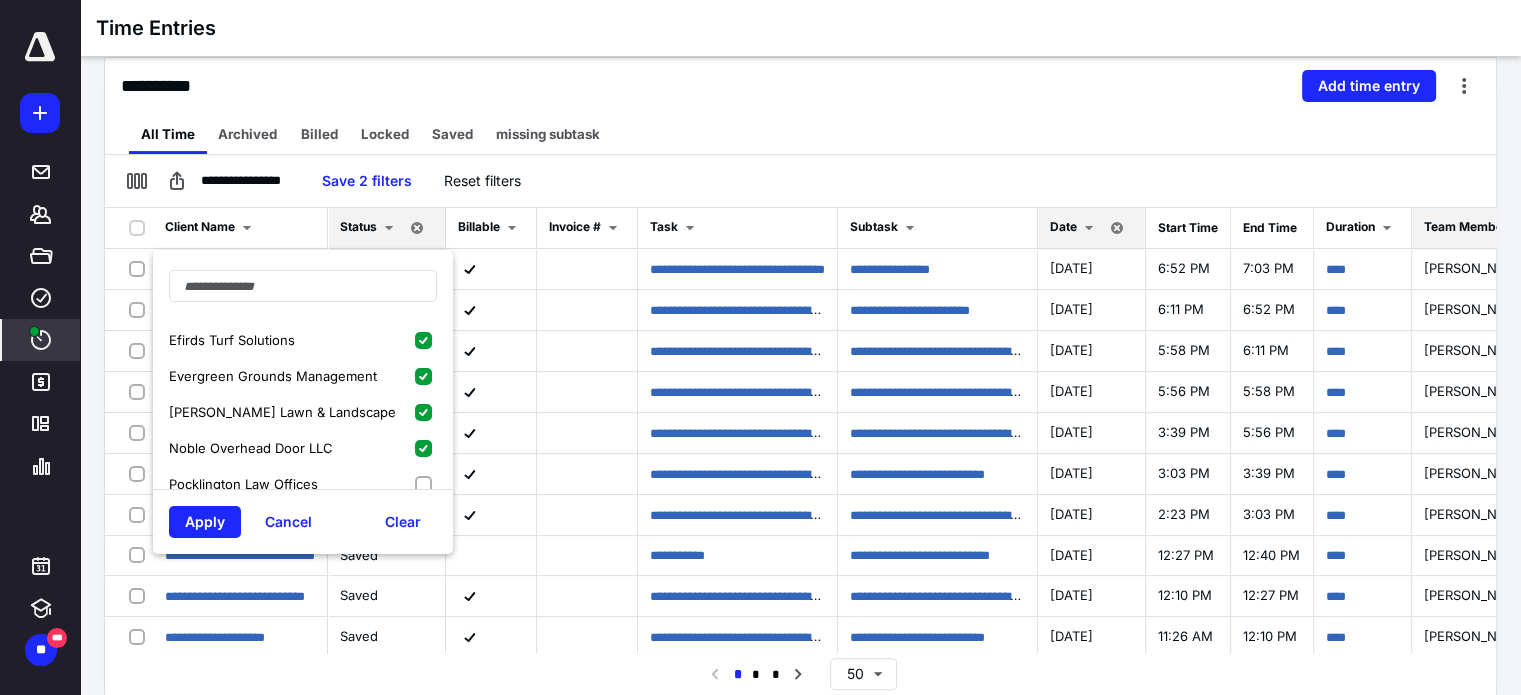 click on "Pocklington Law Offices" at bounding box center [303, 484] 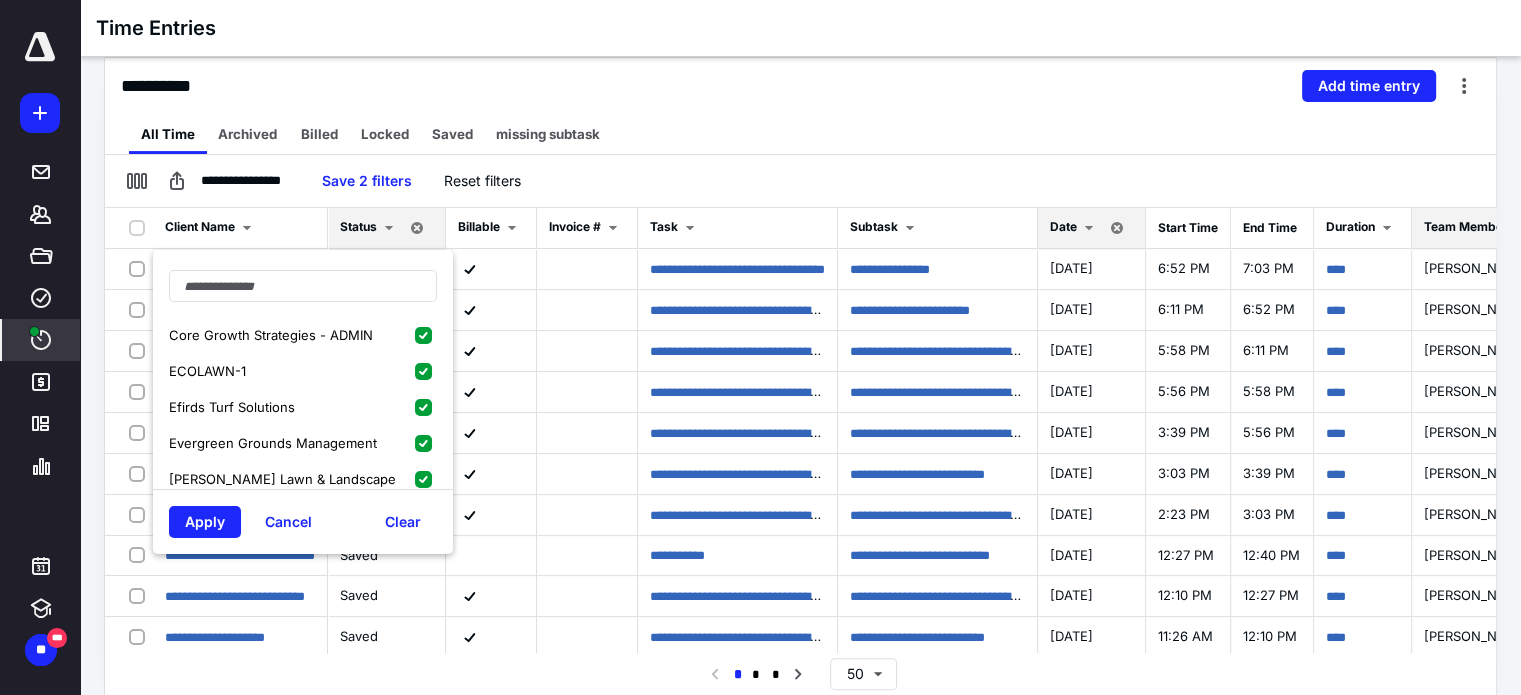 scroll, scrollTop: 0, scrollLeft: 0, axis: both 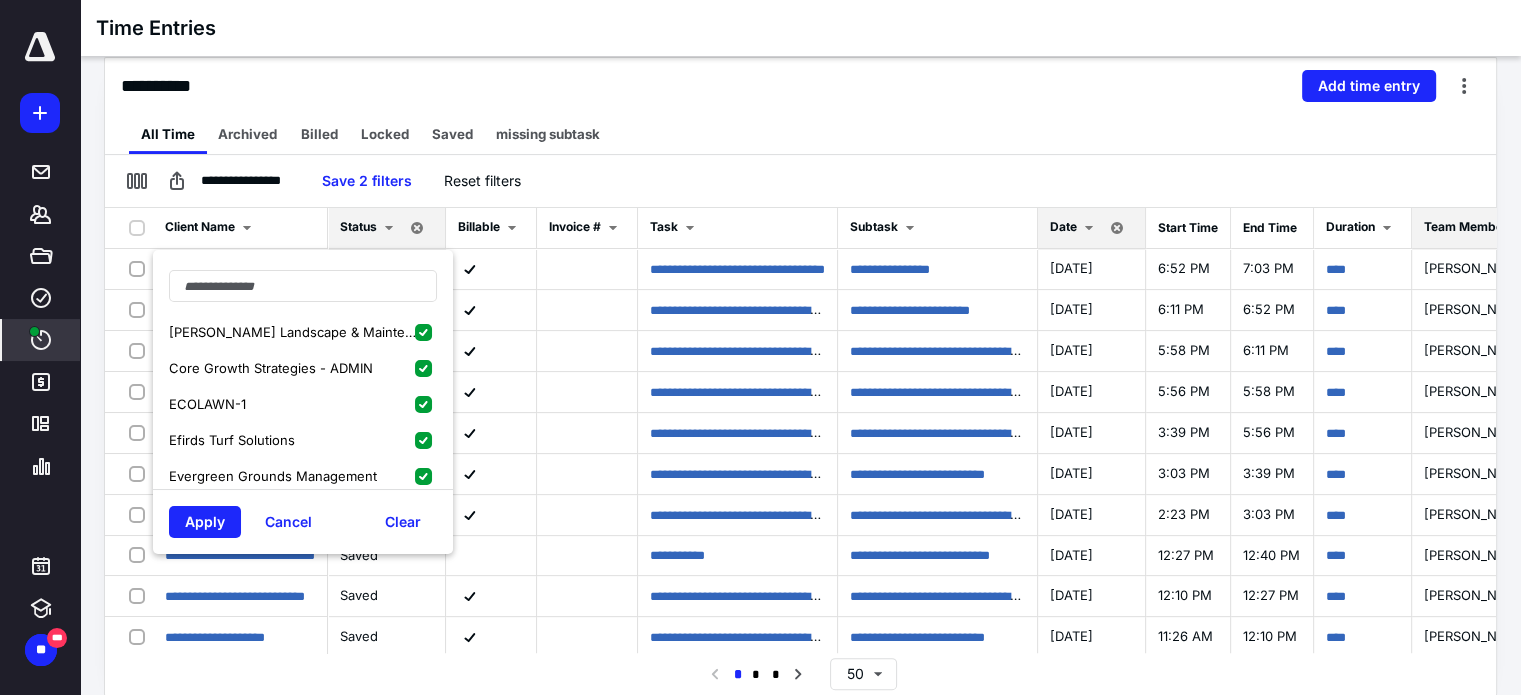 click on "Core Growth Strategies - ADMIN" at bounding box center [303, 368] 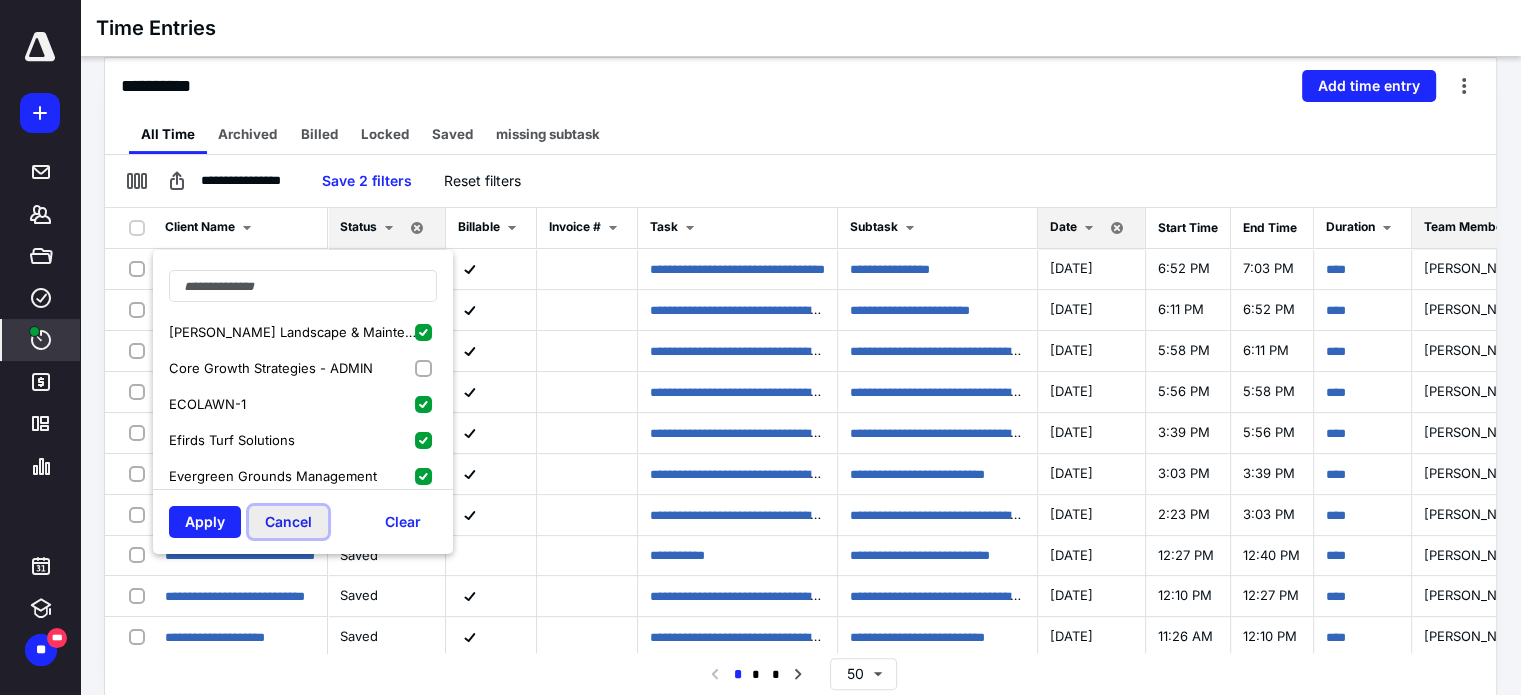 click on "Cancel" at bounding box center (288, 522) 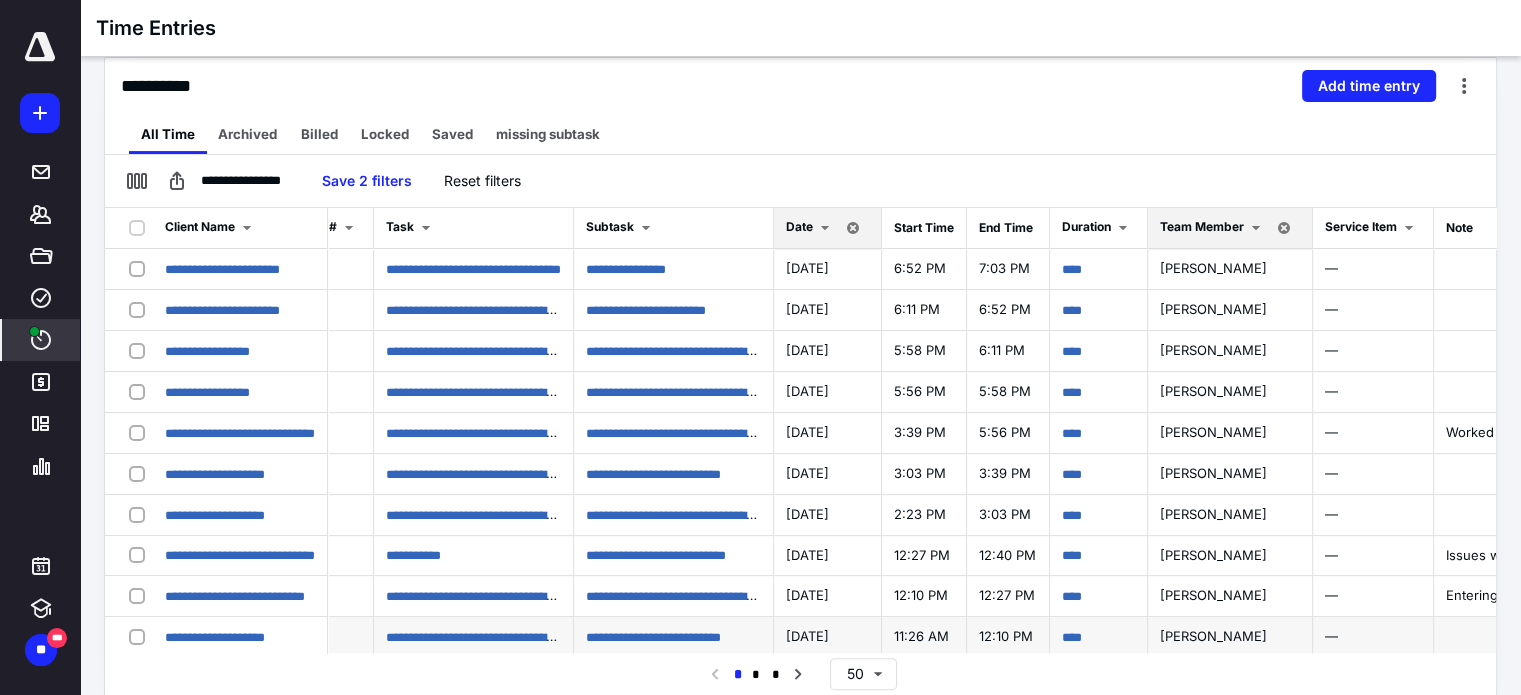 scroll, scrollTop: 0, scrollLeft: 269, axis: horizontal 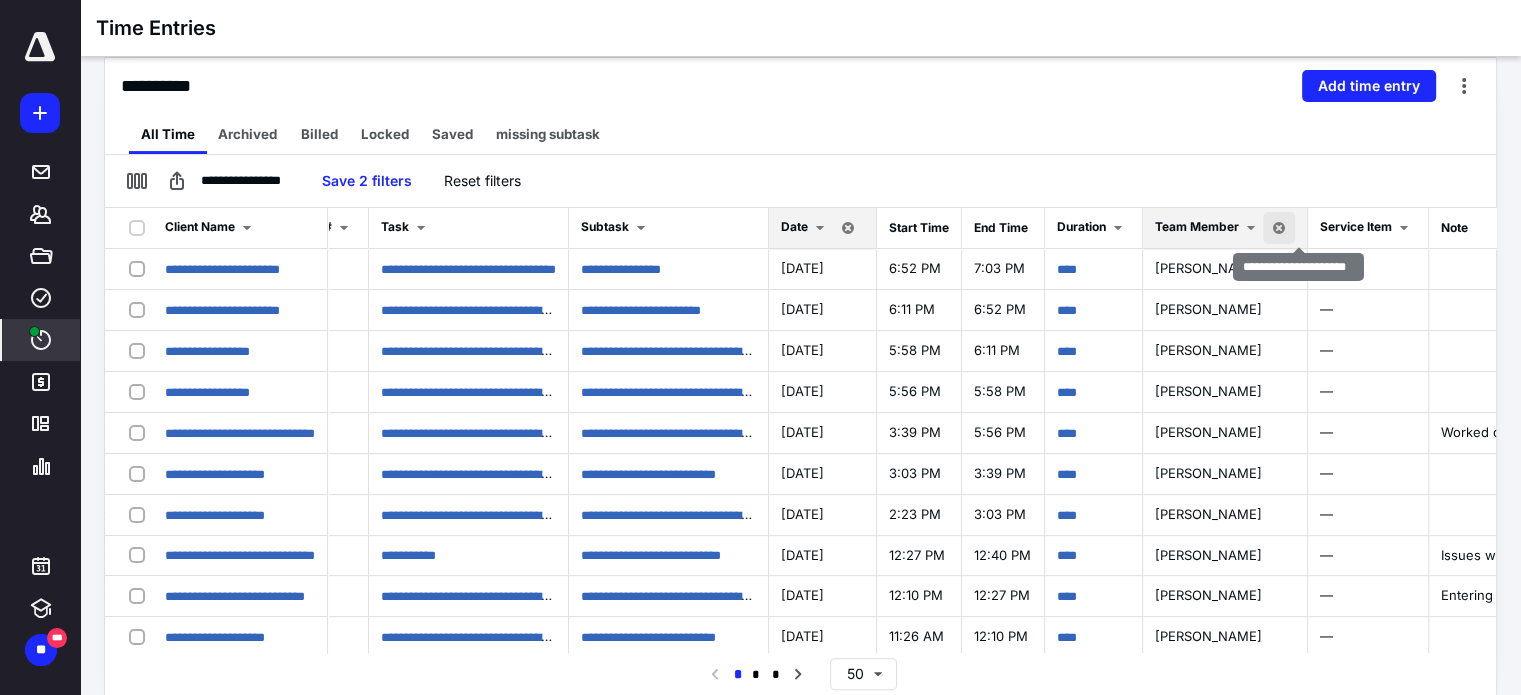 click at bounding box center [1279, 228] 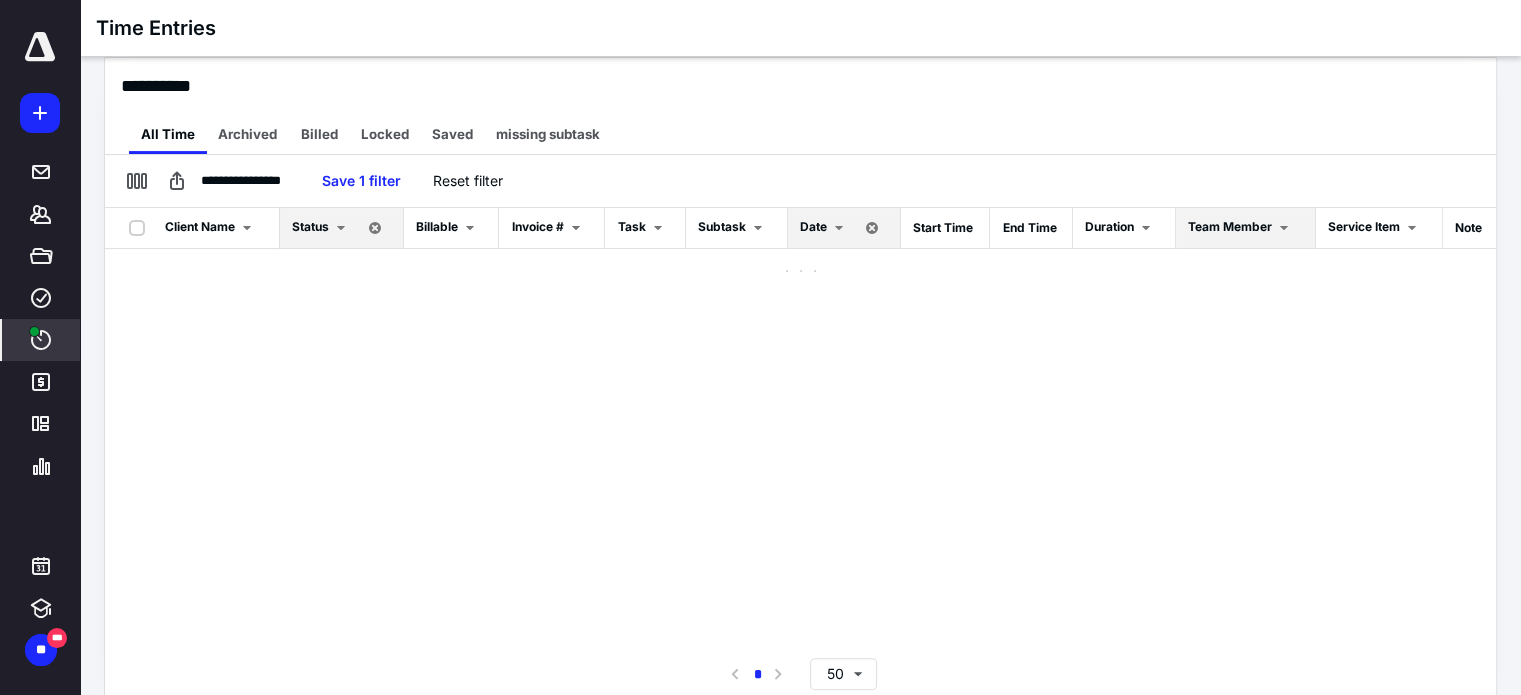 scroll, scrollTop: 0, scrollLeft: 0, axis: both 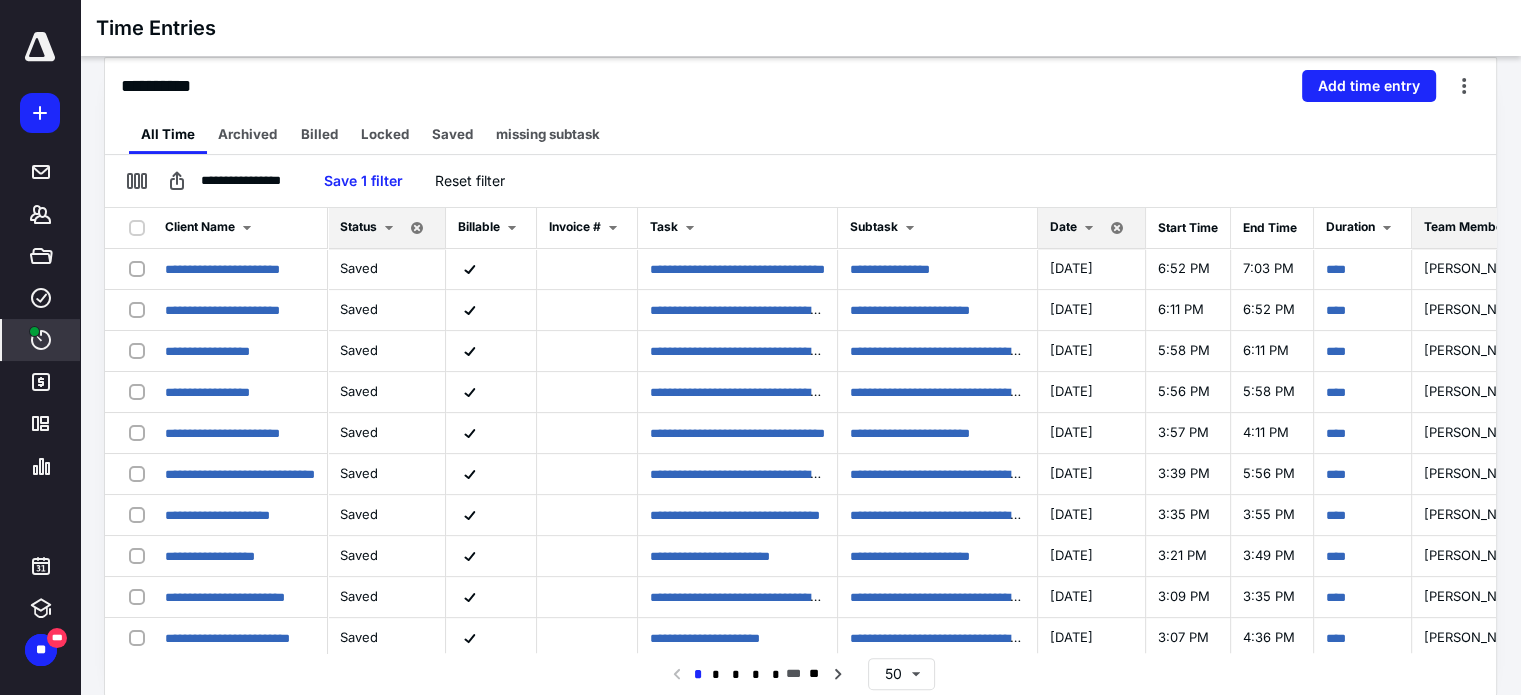 click on "Client Name" at bounding box center (240, 228) 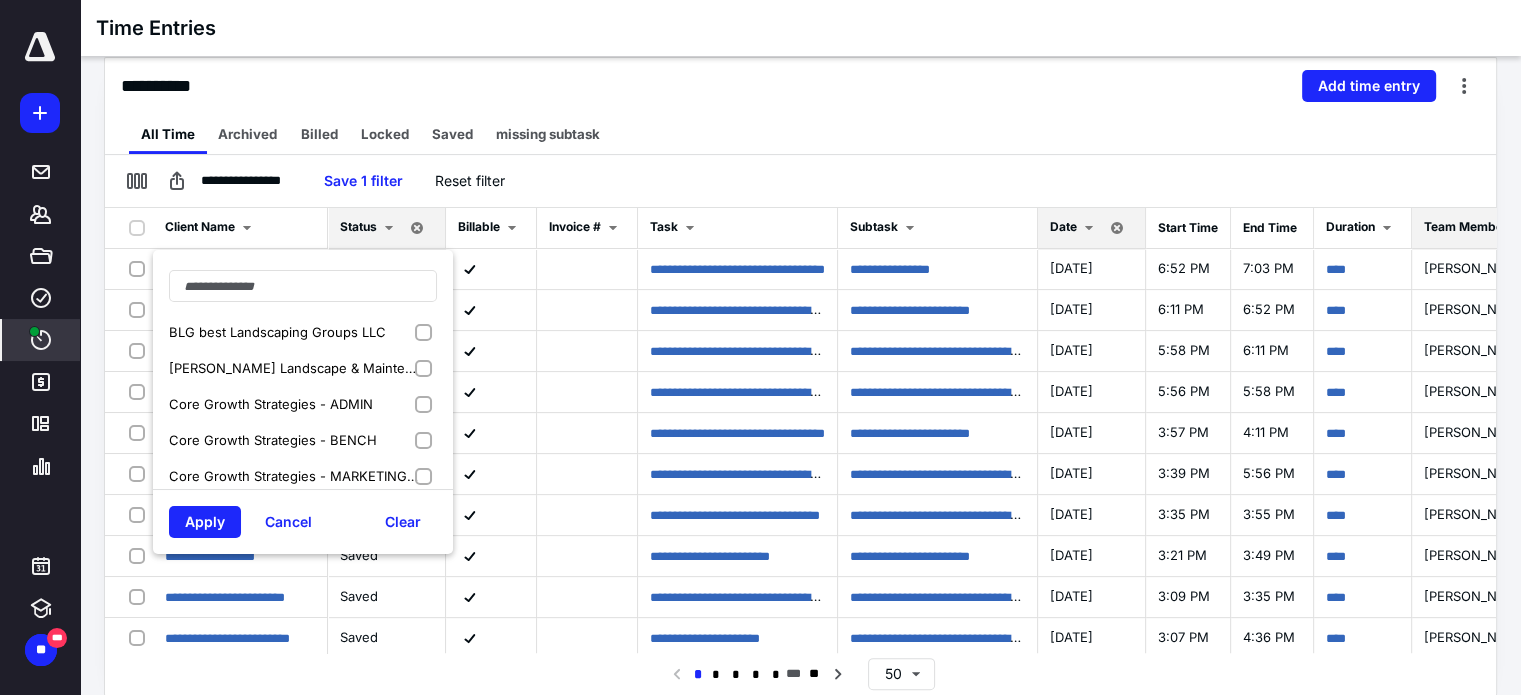 click on "BLG best Landscaping Groups LLC" at bounding box center [303, 332] 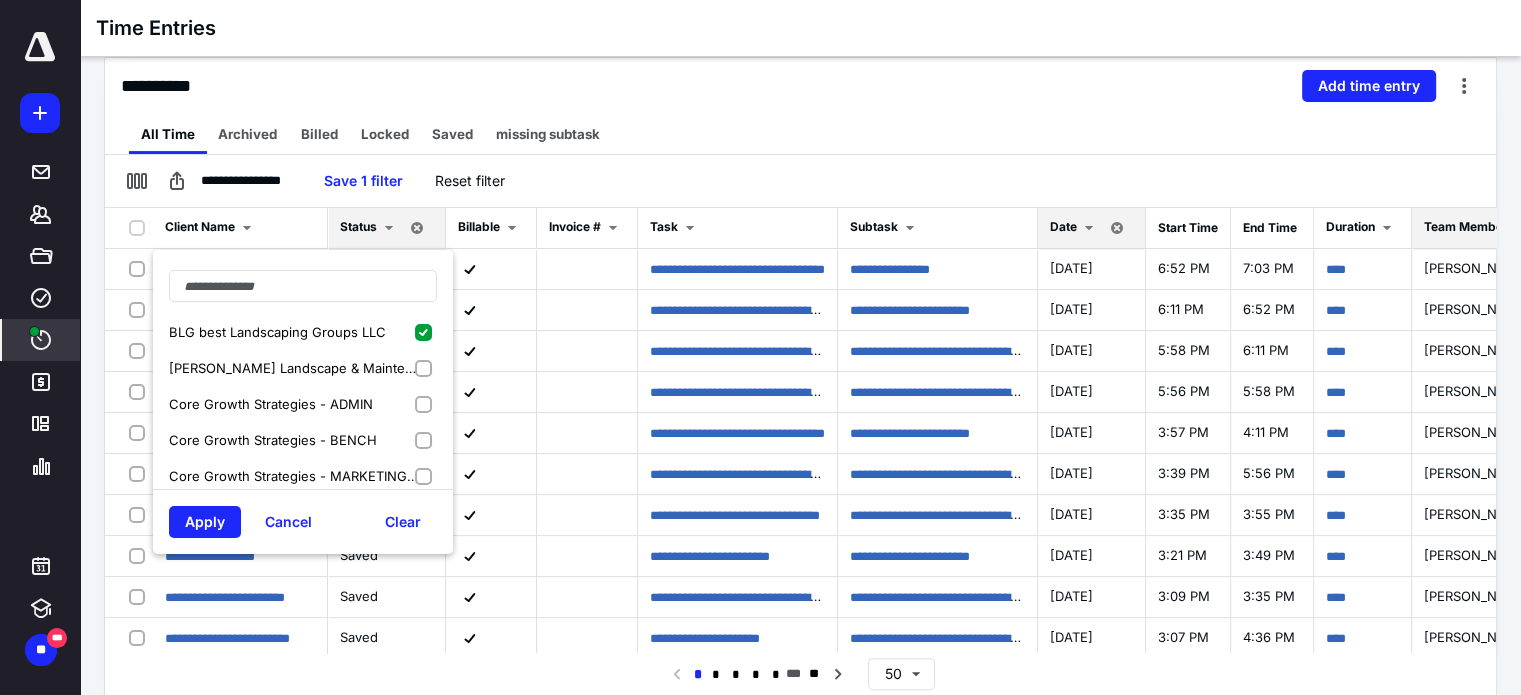 click on "[PERSON_NAME] Landscape & Maintenance" at bounding box center [303, 368] 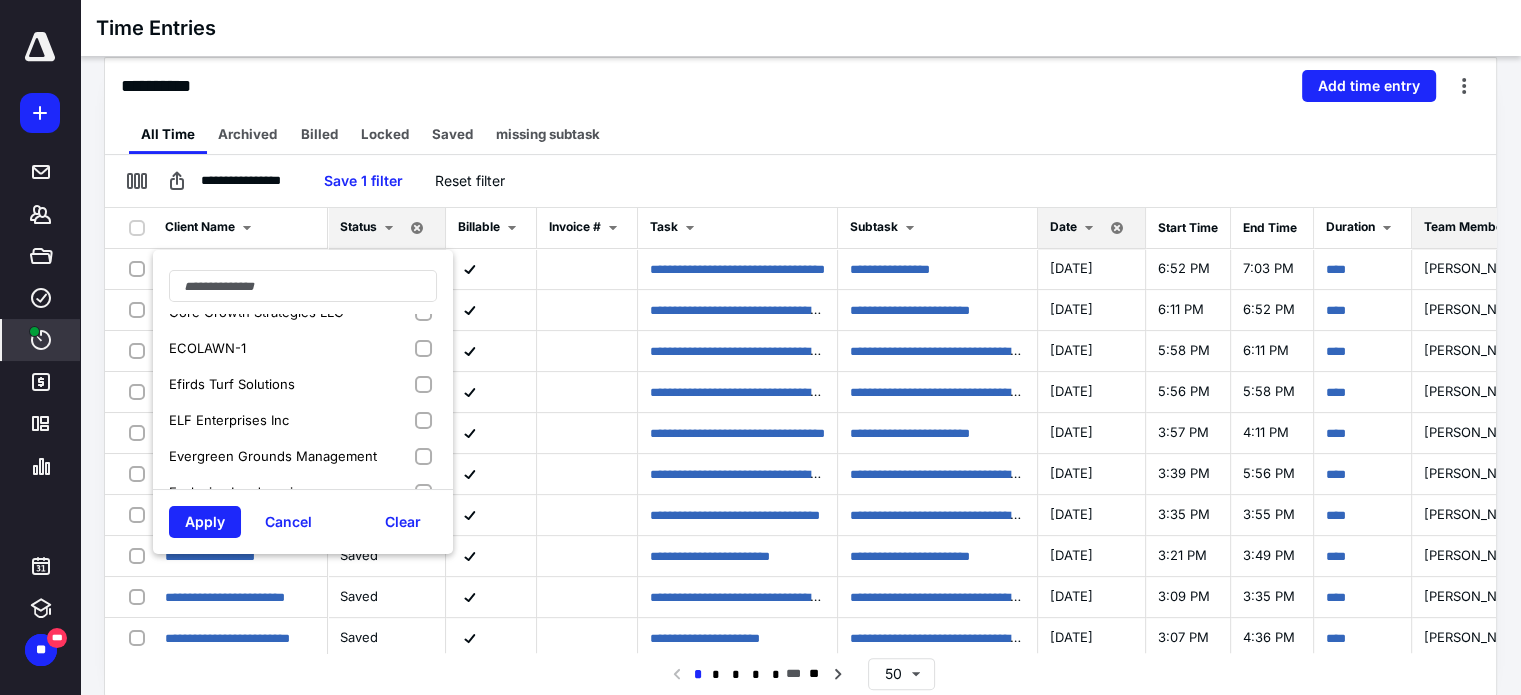 scroll, scrollTop: 100, scrollLeft: 0, axis: vertical 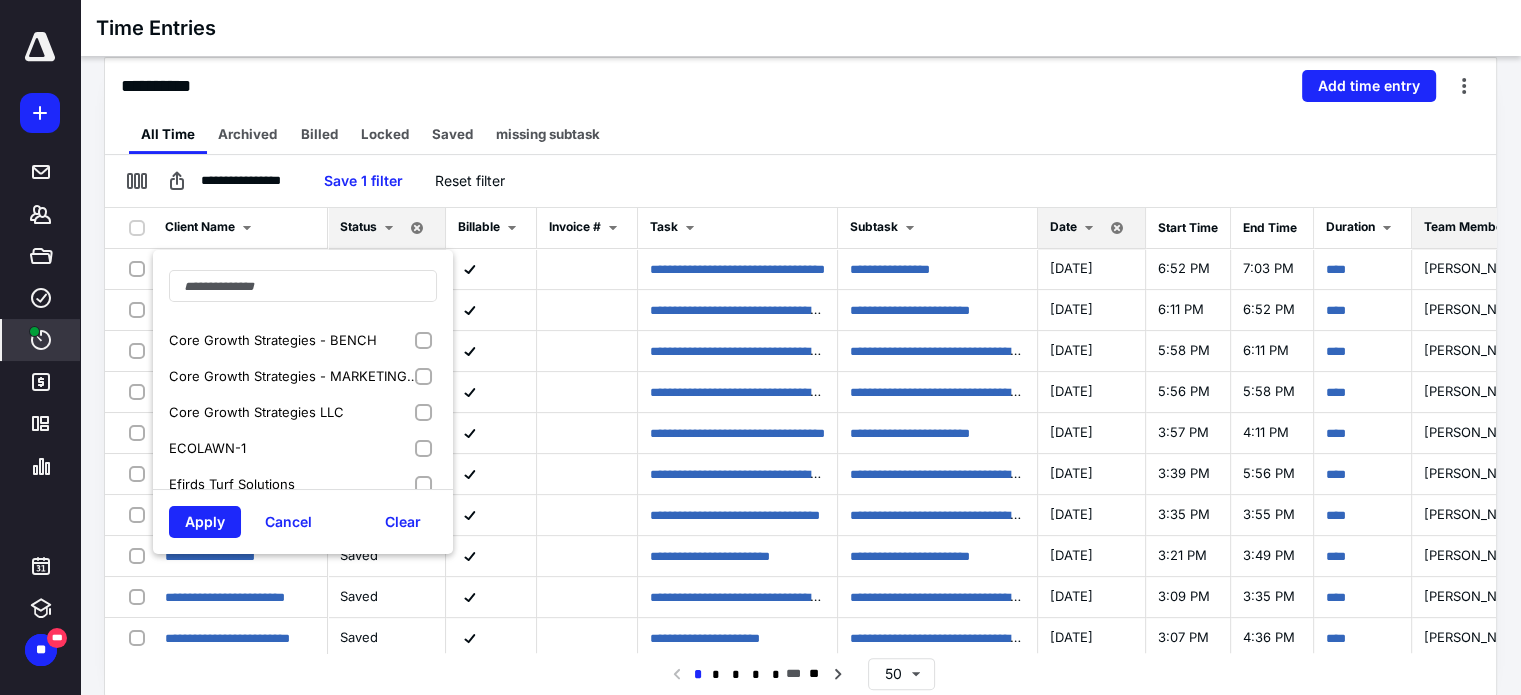 click on "Core Growth Strategies LLC" at bounding box center [303, 412] 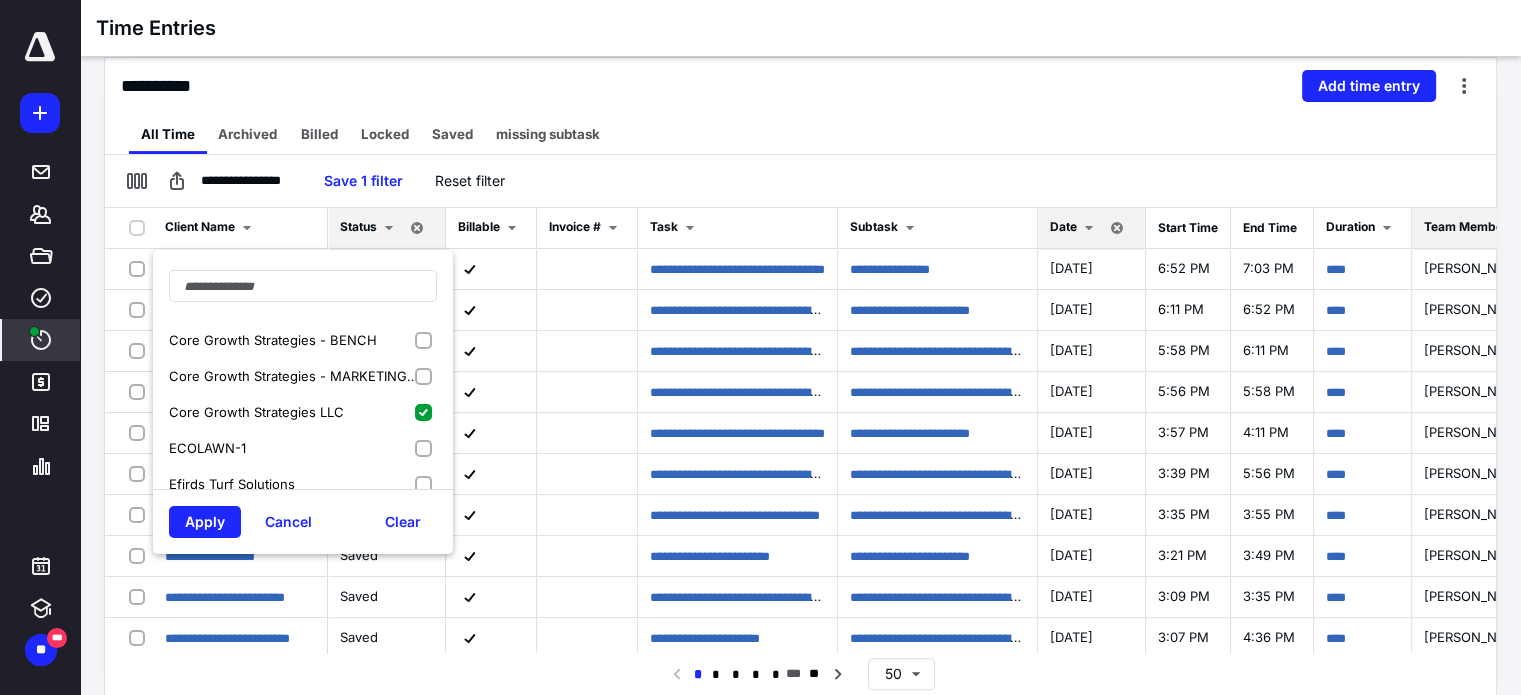 click on "Core Growth Strategies LLC" at bounding box center [303, 412] 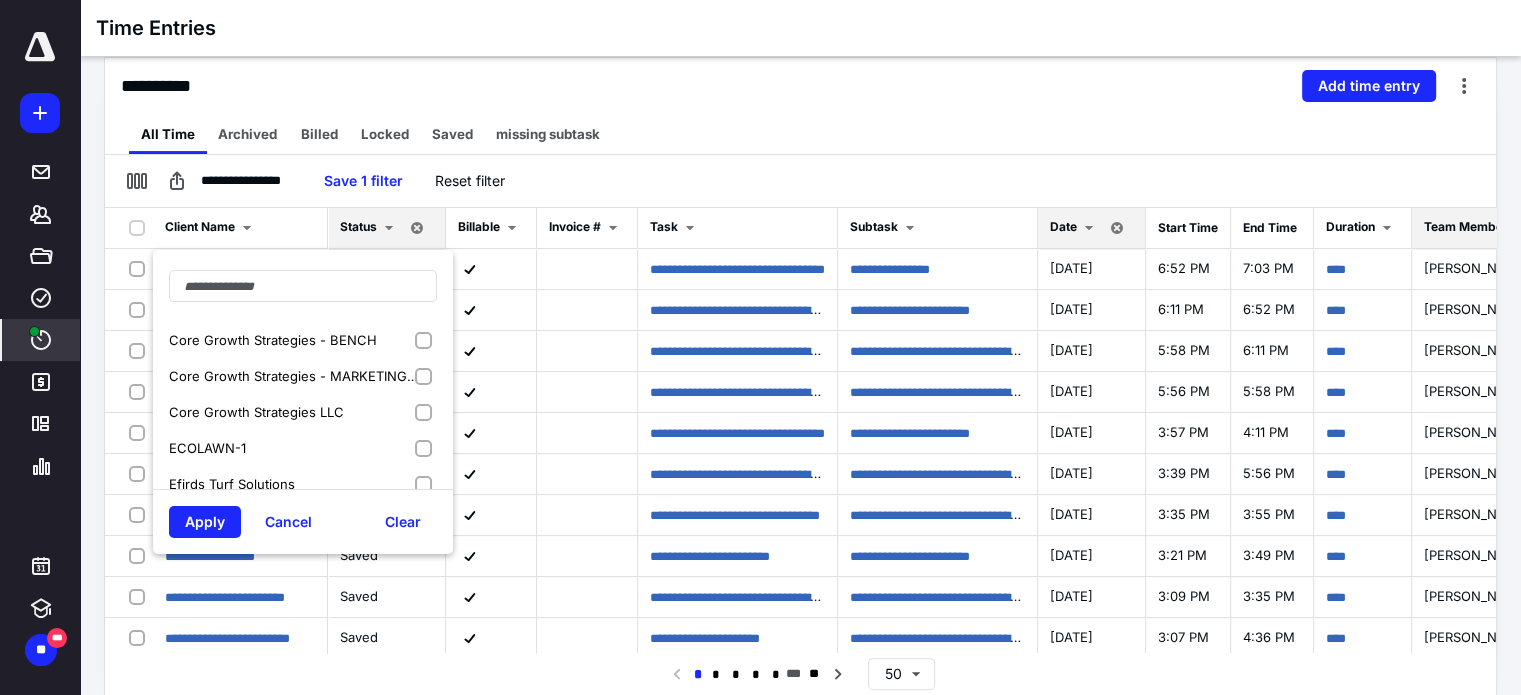 click on "ECOLAWN-1" at bounding box center [303, 448] 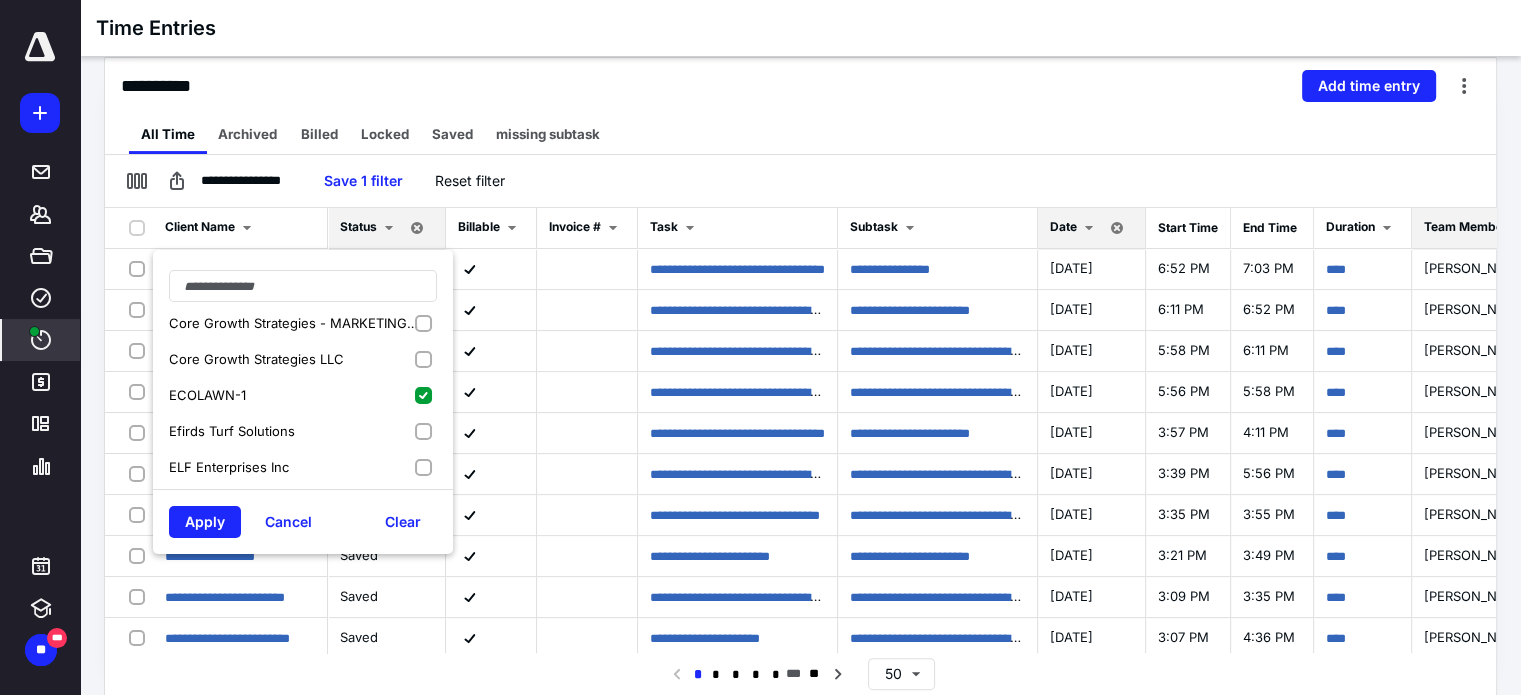 scroll, scrollTop: 200, scrollLeft: 0, axis: vertical 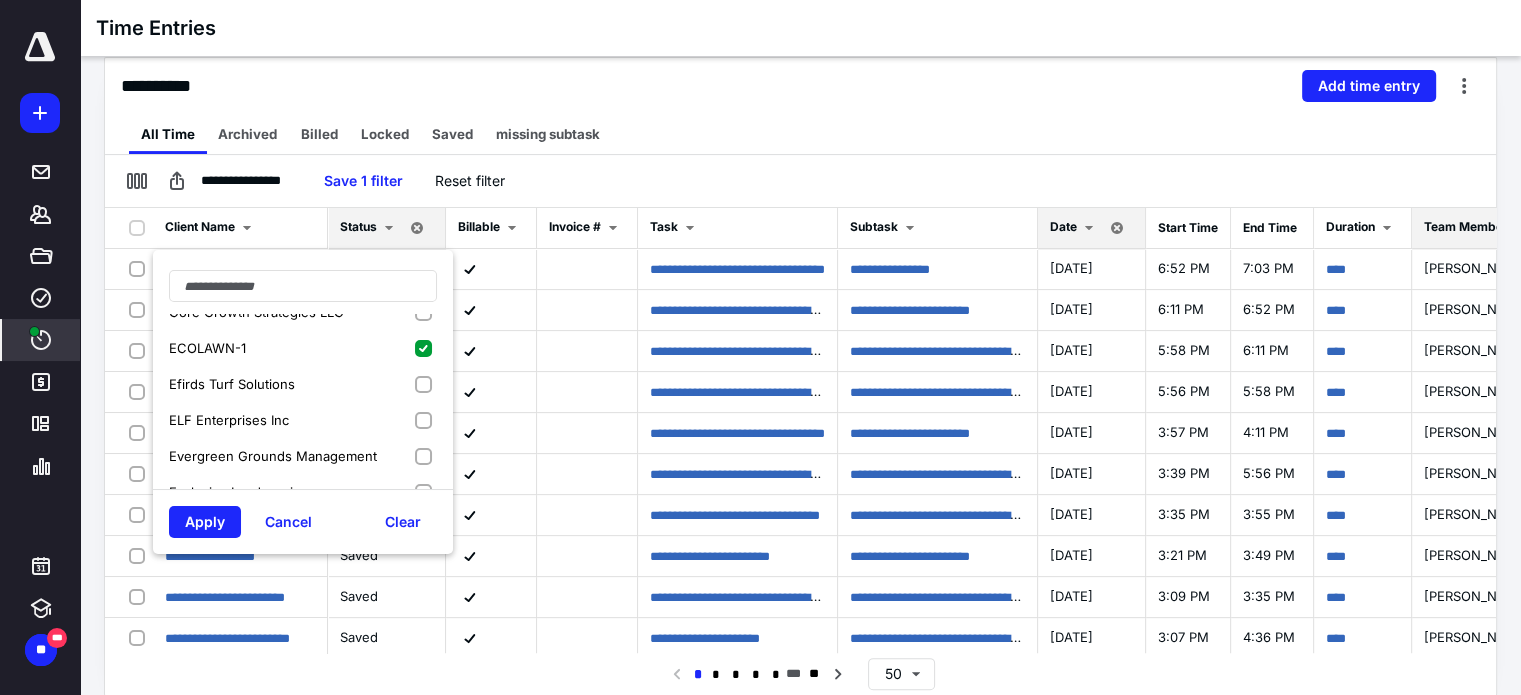 click on "Efirds Turf Solutions" at bounding box center (303, 384) 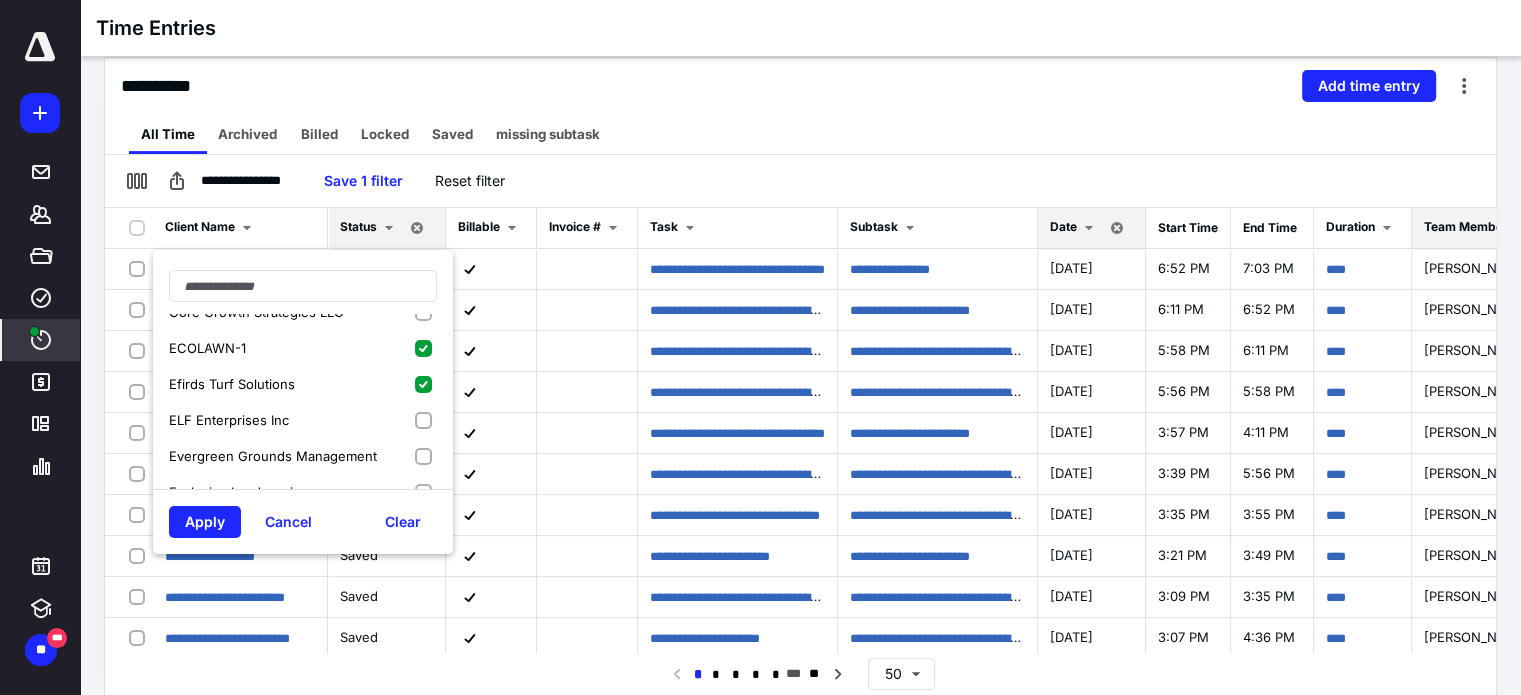 click on "ELF Enterprises Inc" at bounding box center [303, 420] 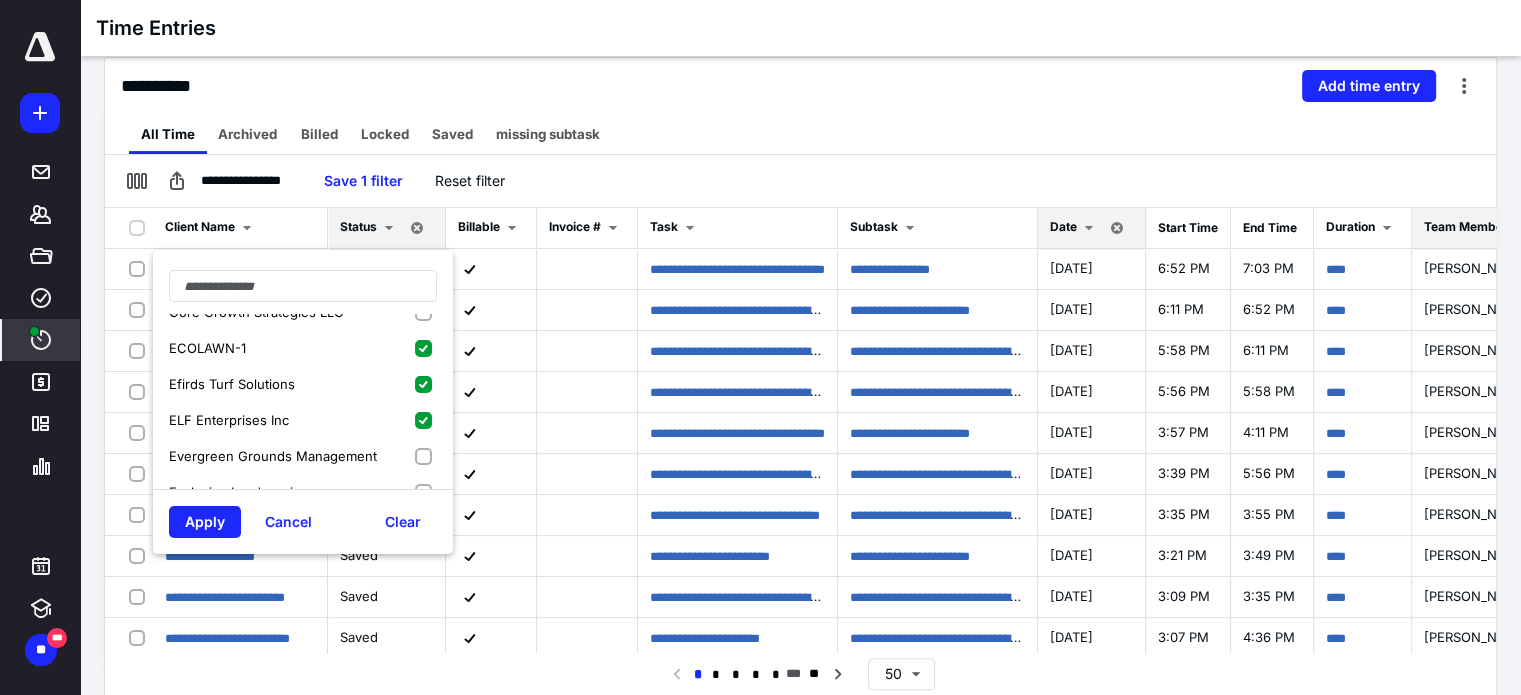 click on "Evergreen Grounds Management" at bounding box center (303, 456) 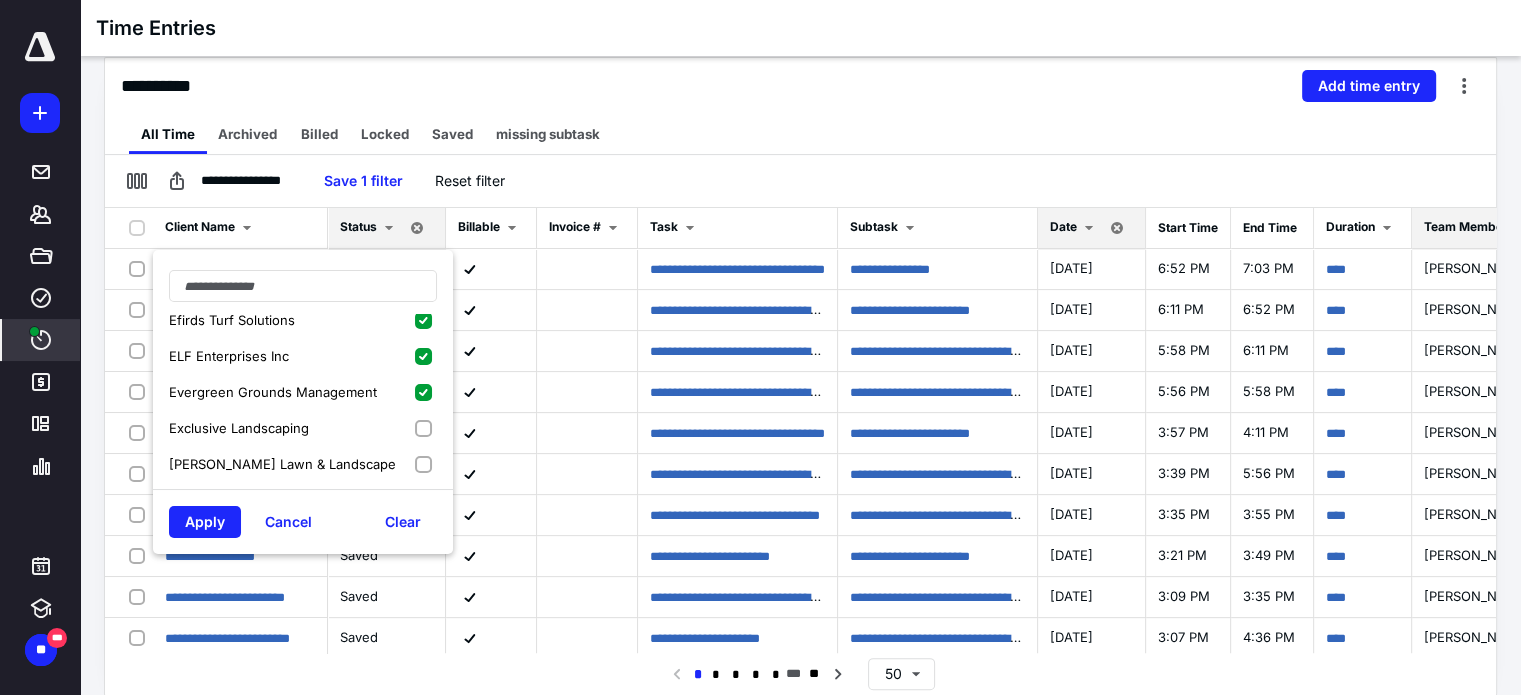 scroll, scrollTop: 300, scrollLeft: 0, axis: vertical 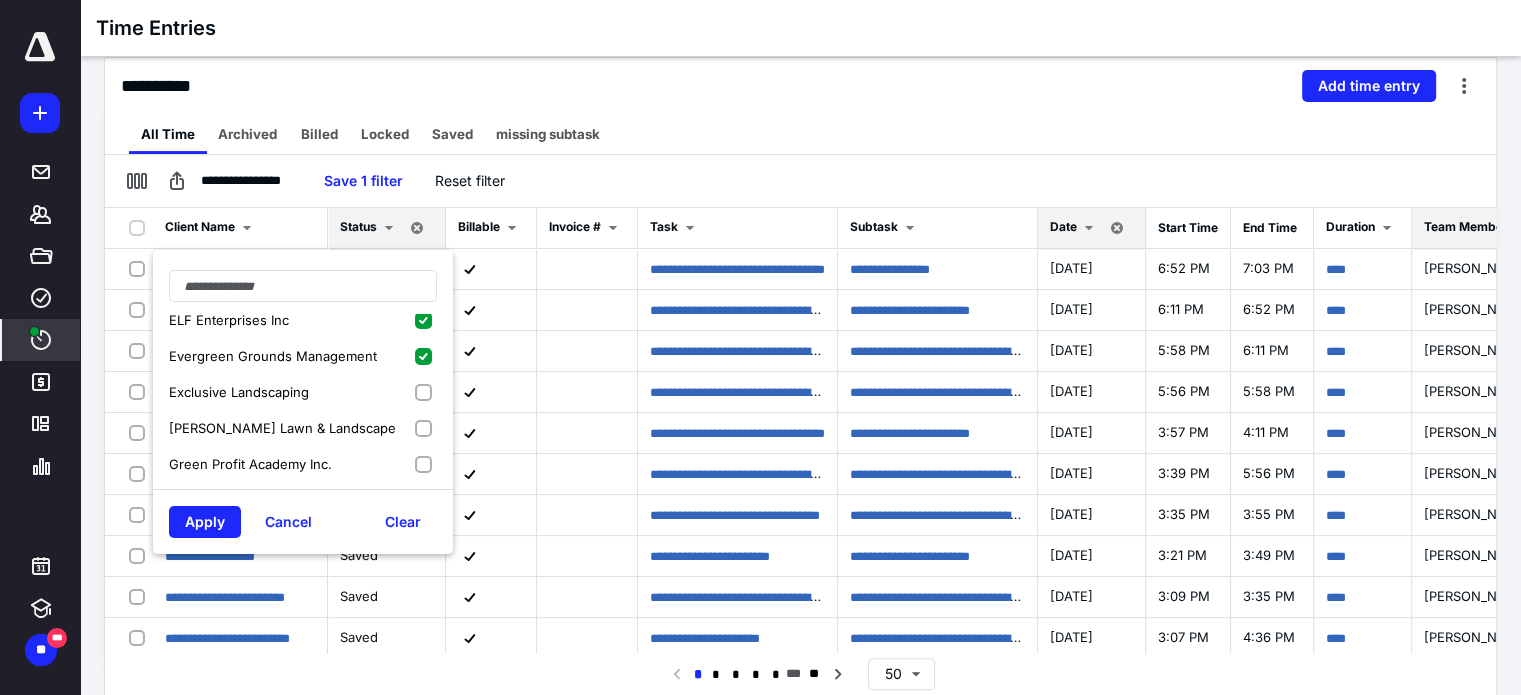 click on "Exclusive Landscaping" at bounding box center [303, 392] 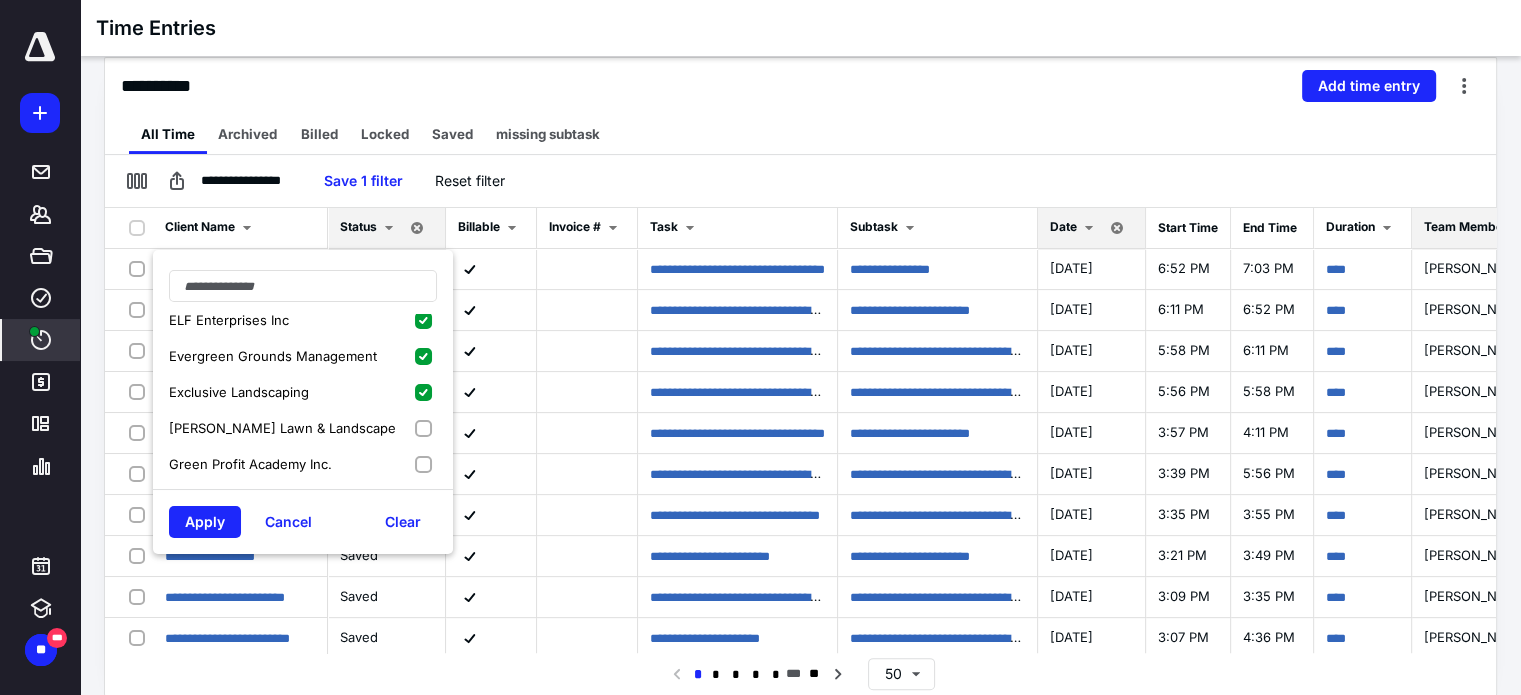 click on "[PERSON_NAME] Lawn & Landscape" at bounding box center [303, 428] 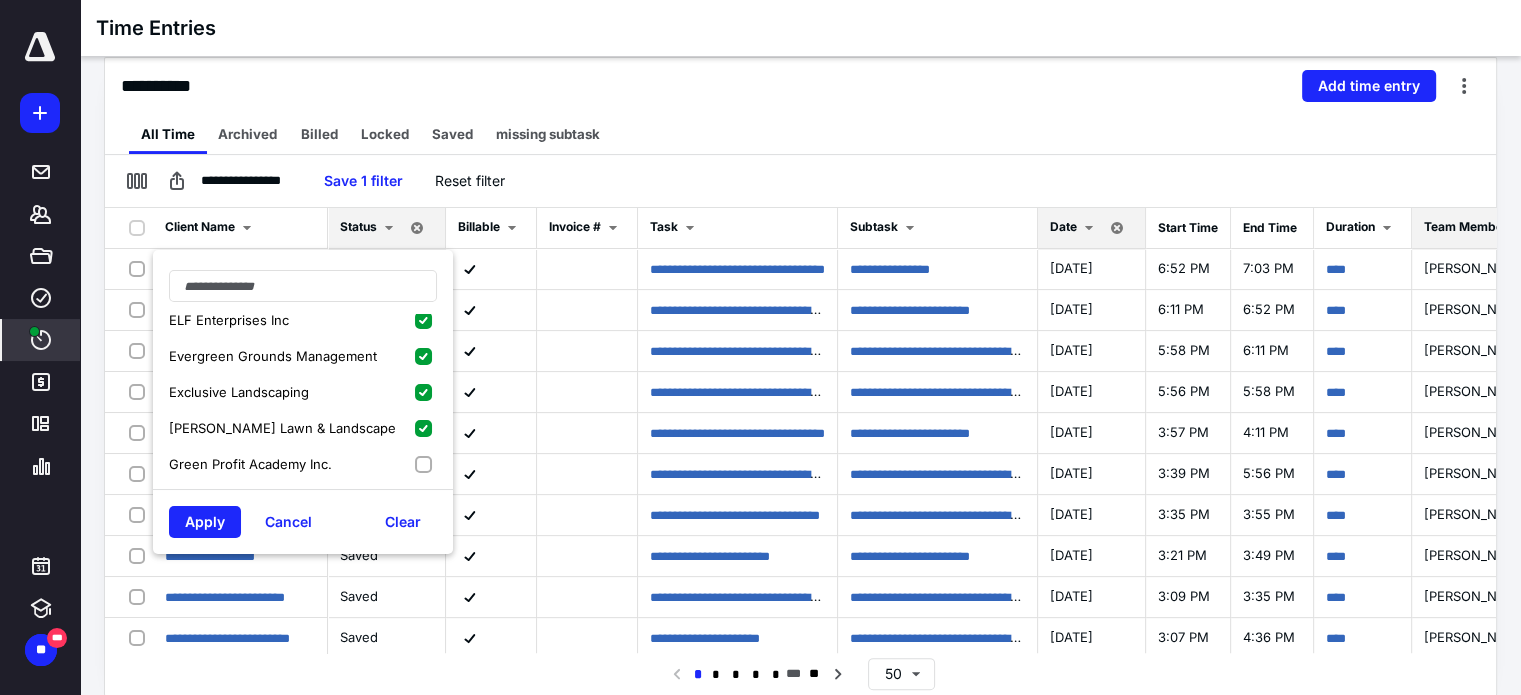 click on "Green Profit Academy Inc." at bounding box center (303, 464) 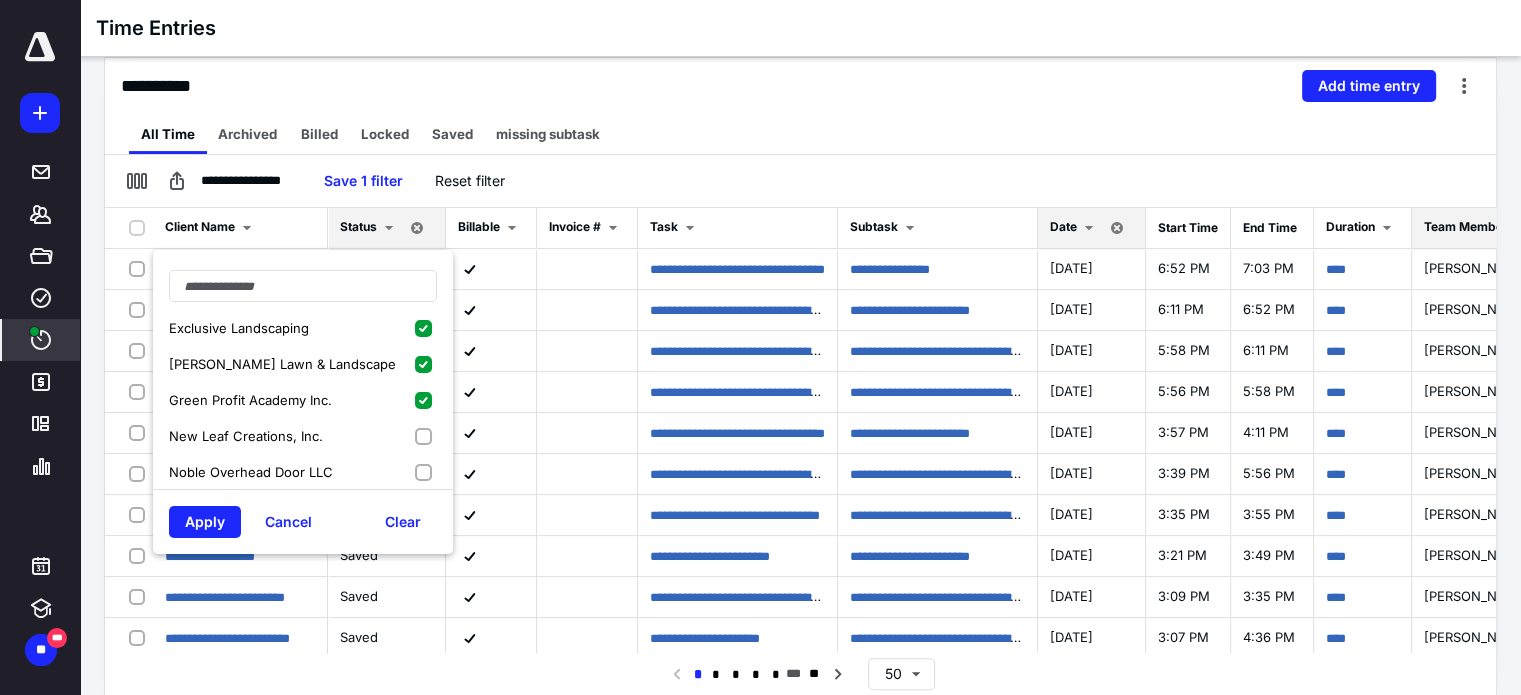 scroll, scrollTop: 400, scrollLeft: 0, axis: vertical 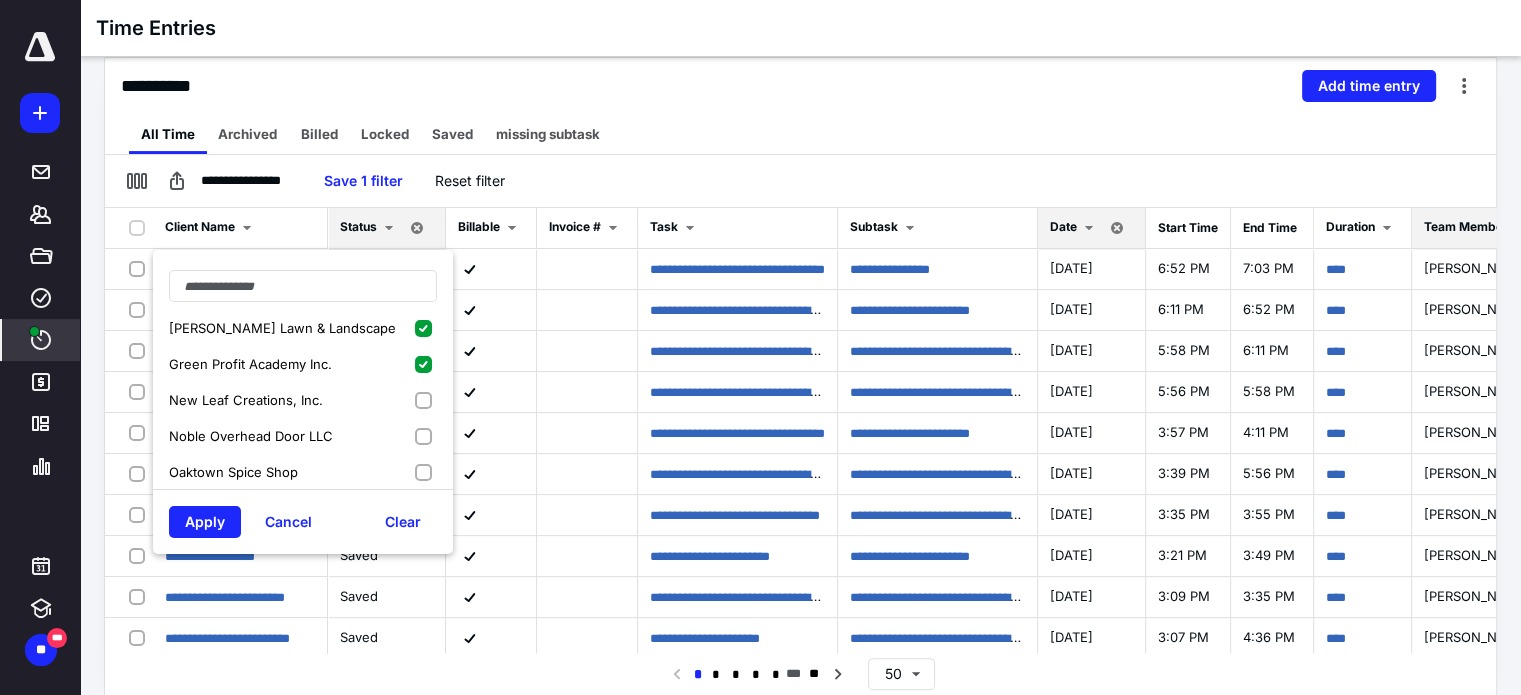 click on "New Leaf Creations, Inc." at bounding box center [303, 400] 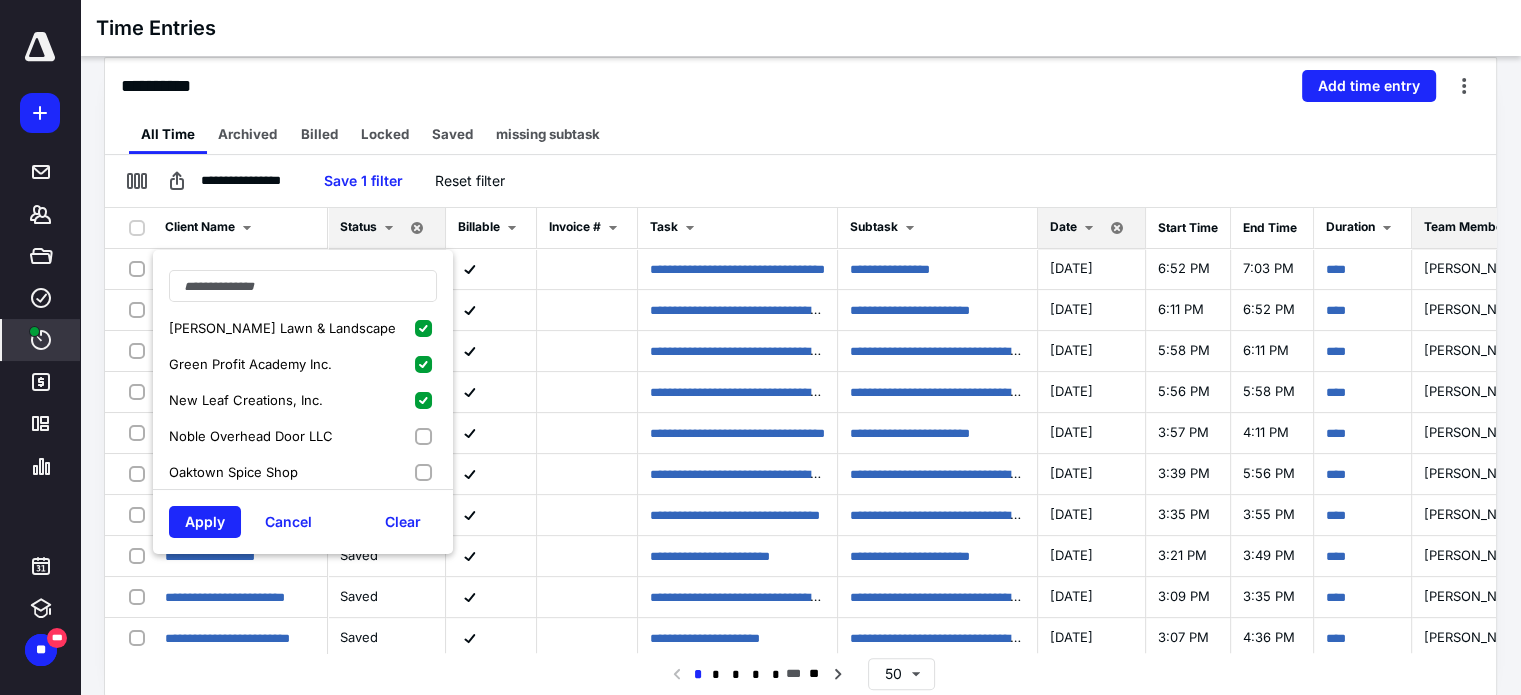 click on "Noble Overhead Door LLC" at bounding box center [303, 436] 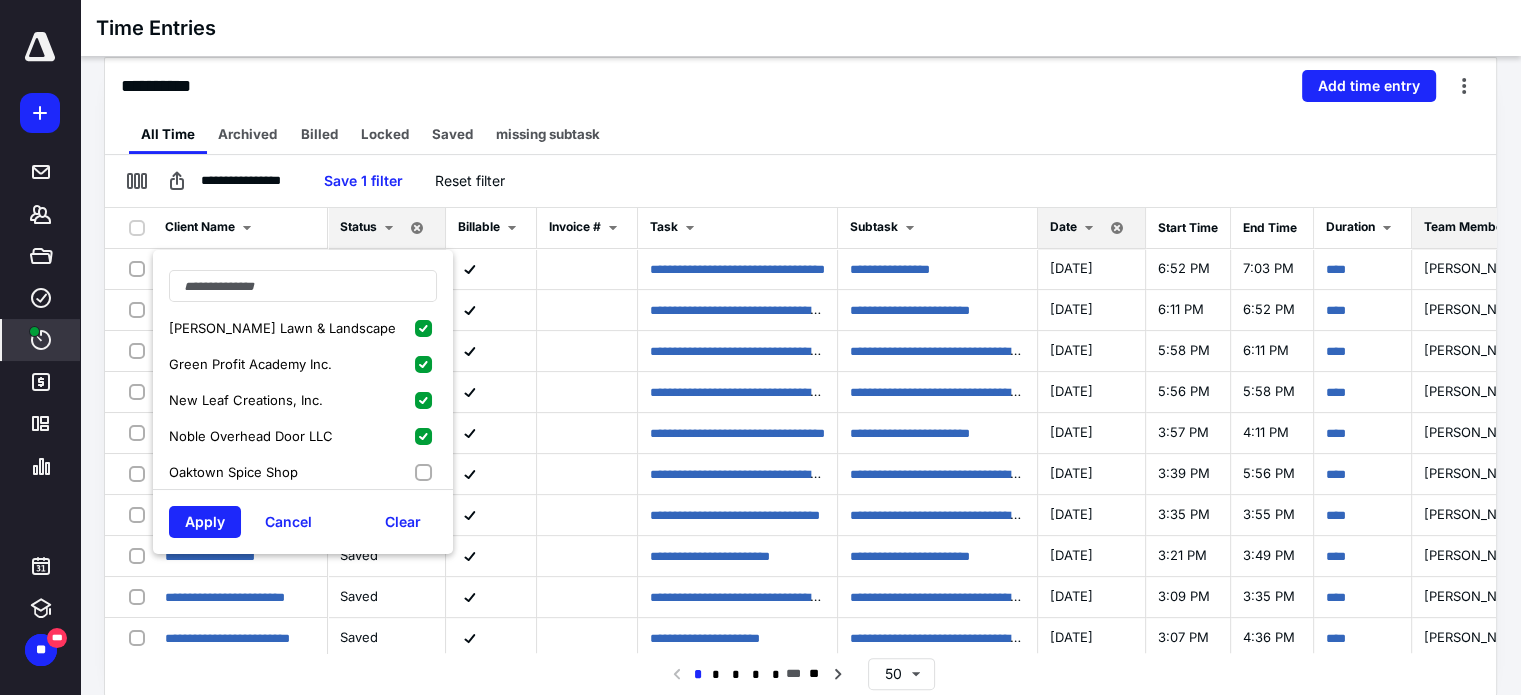 click on "Oaktown Spice Shop" at bounding box center (303, 472) 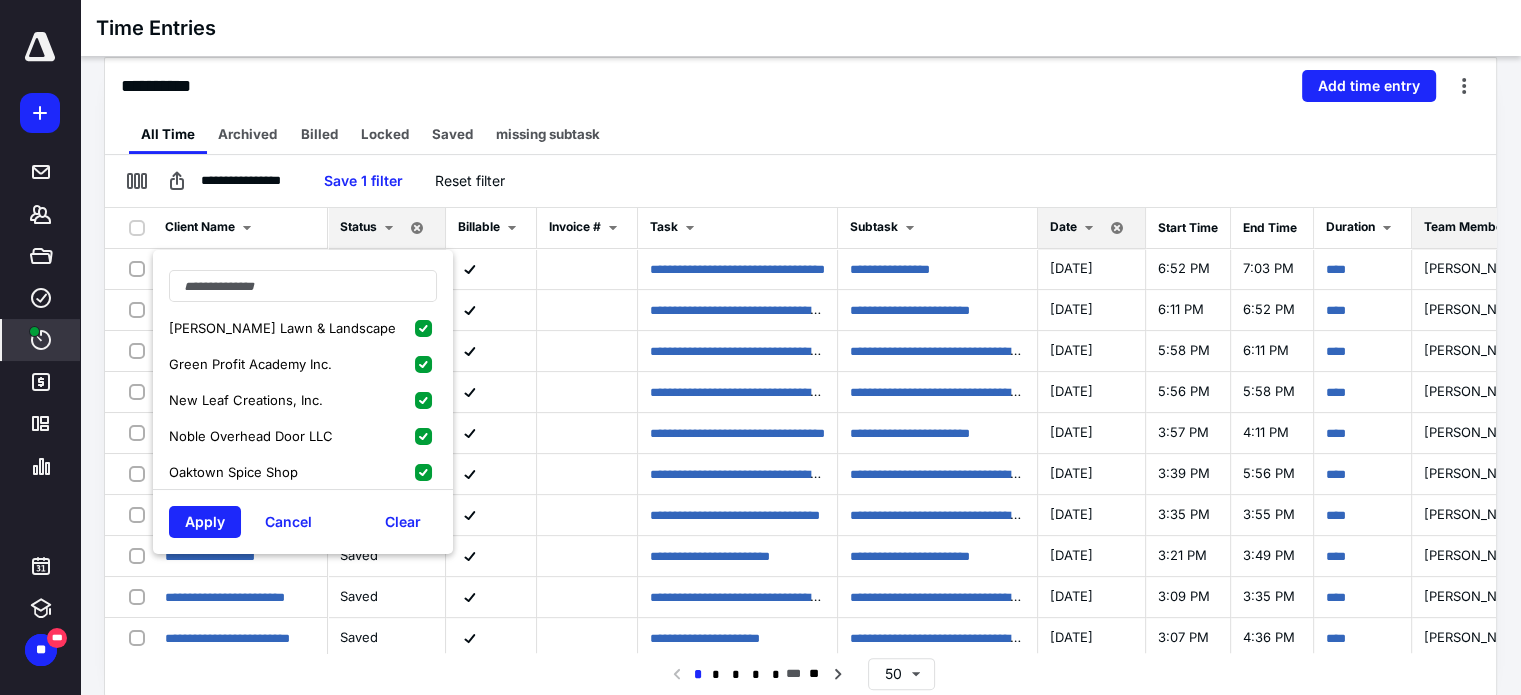 scroll, scrollTop: 500, scrollLeft: 0, axis: vertical 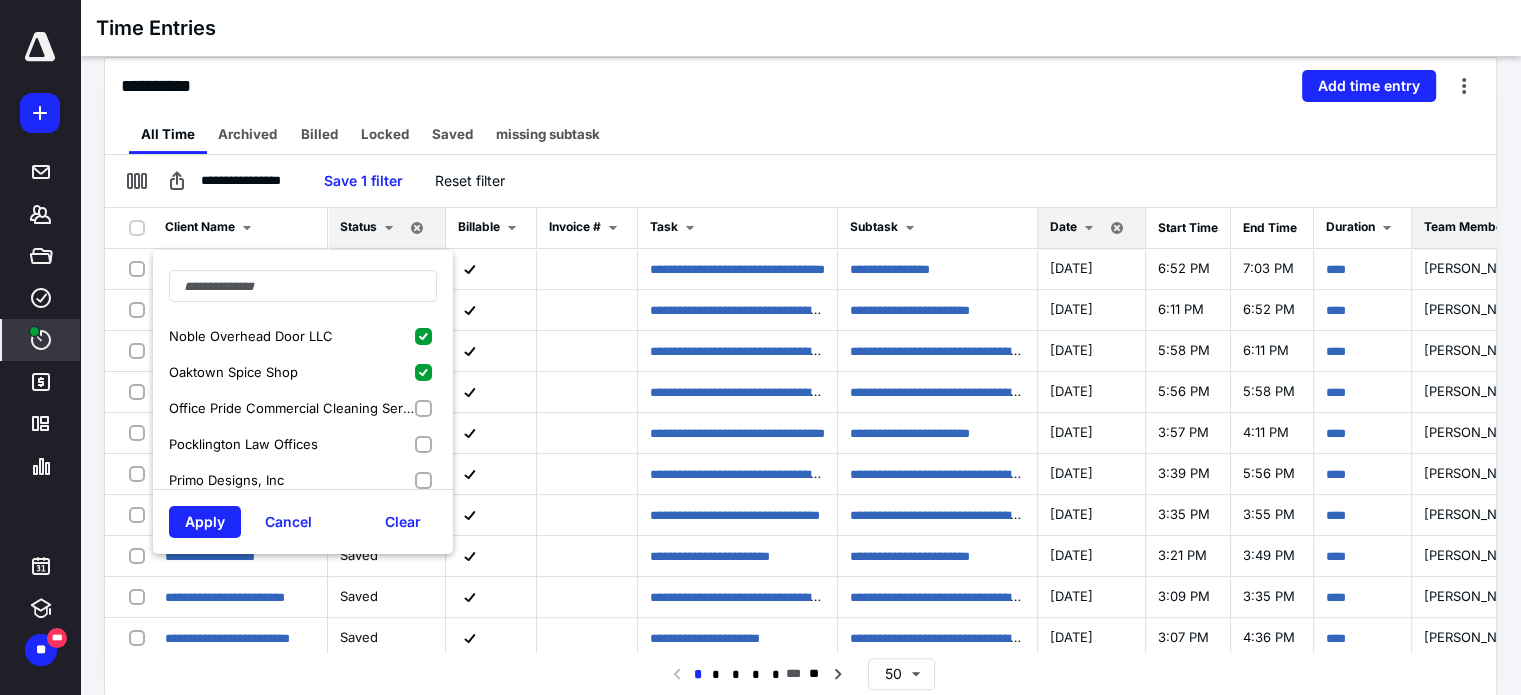 click on "Office Pride Commercial Cleaning Services" at bounding box center (293, 408) 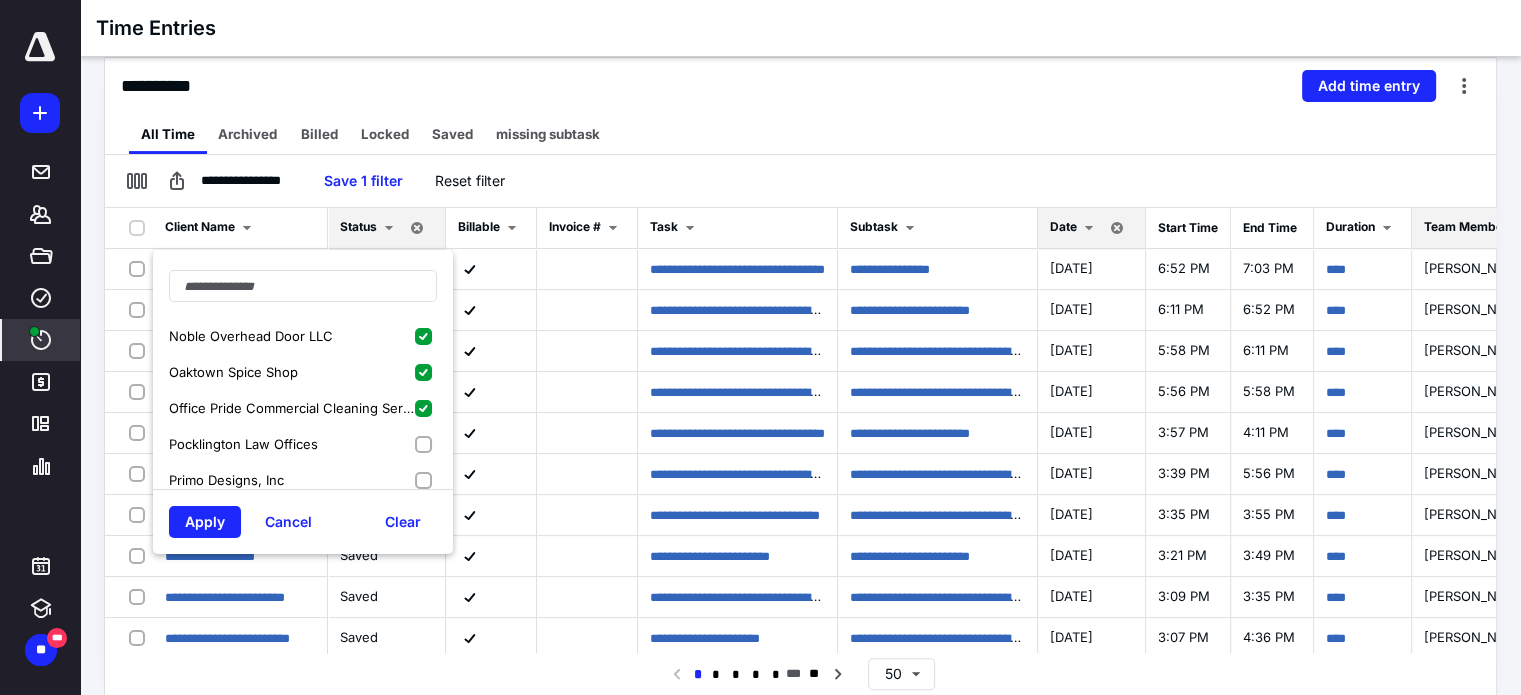 click on "Pocklington Law Offices" at bounding box center (303, 444) 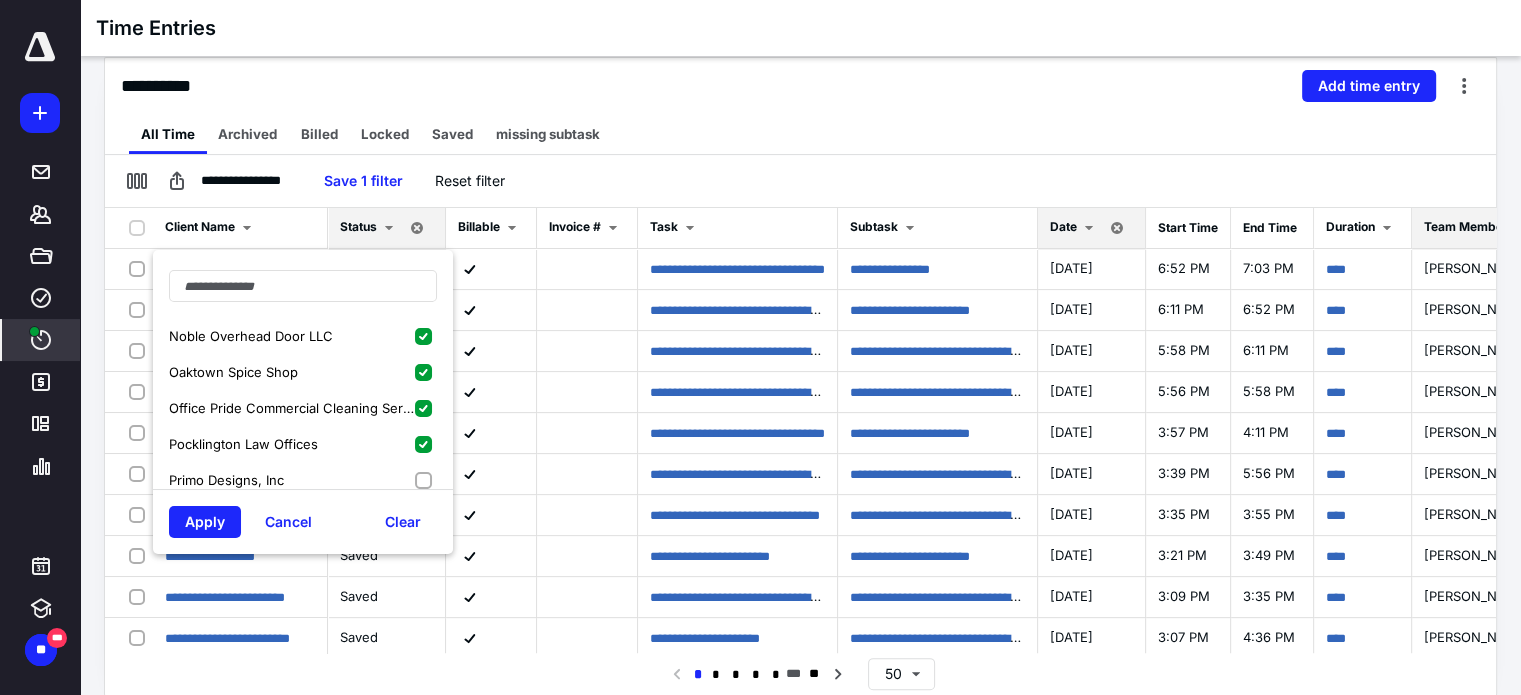 click on "Primo Designs, Inc" at bounding box center [303, 480] 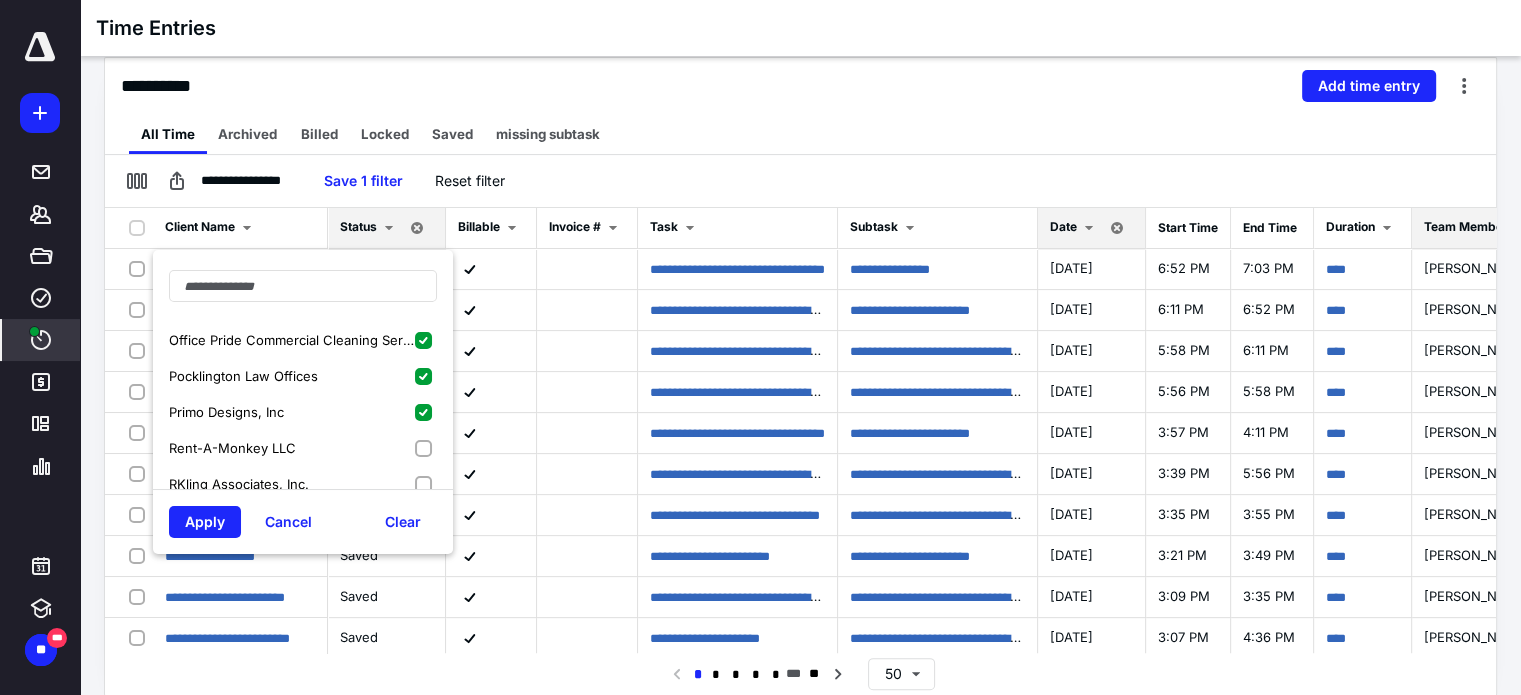 scroll, scrollTop: 600, scrollLeft: 0, axis: vertical 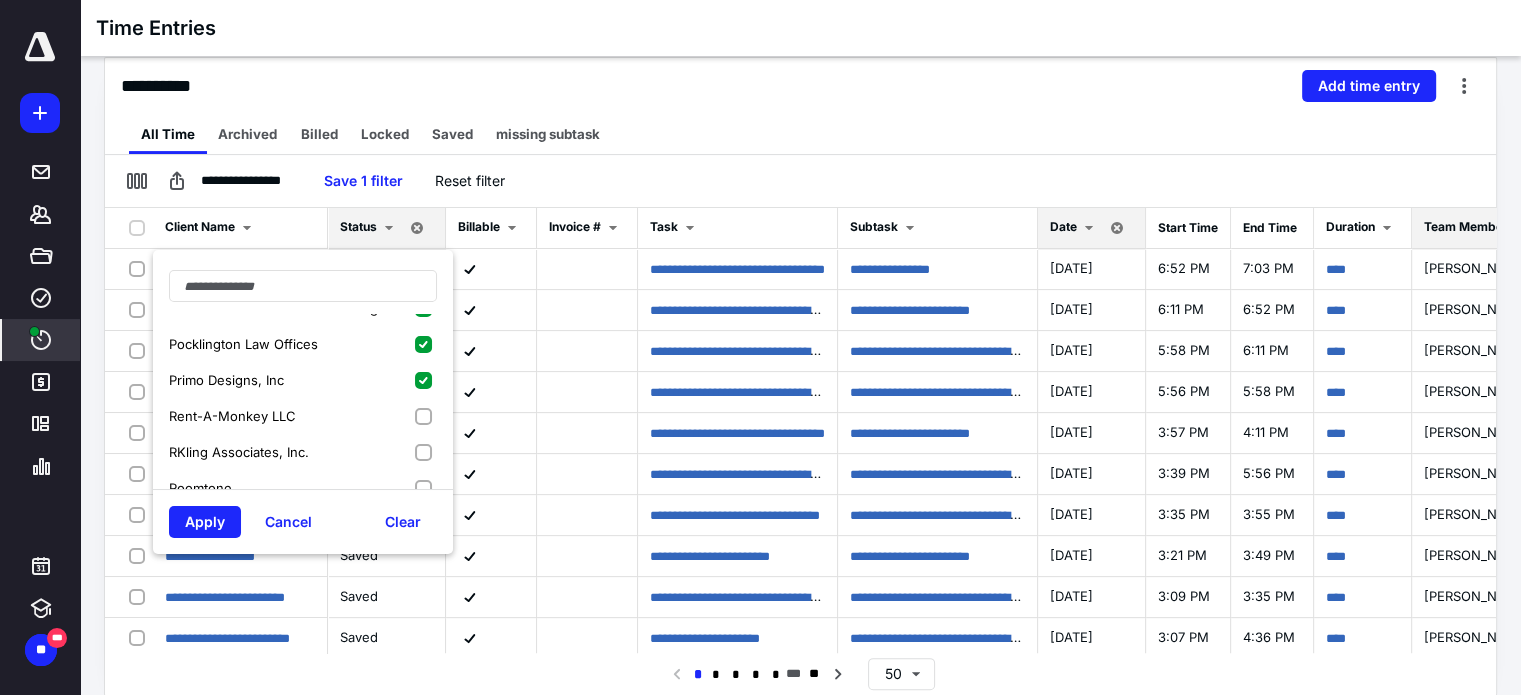 click on "Rent-A-Monkey LLC" at bounding box center (303, 416) 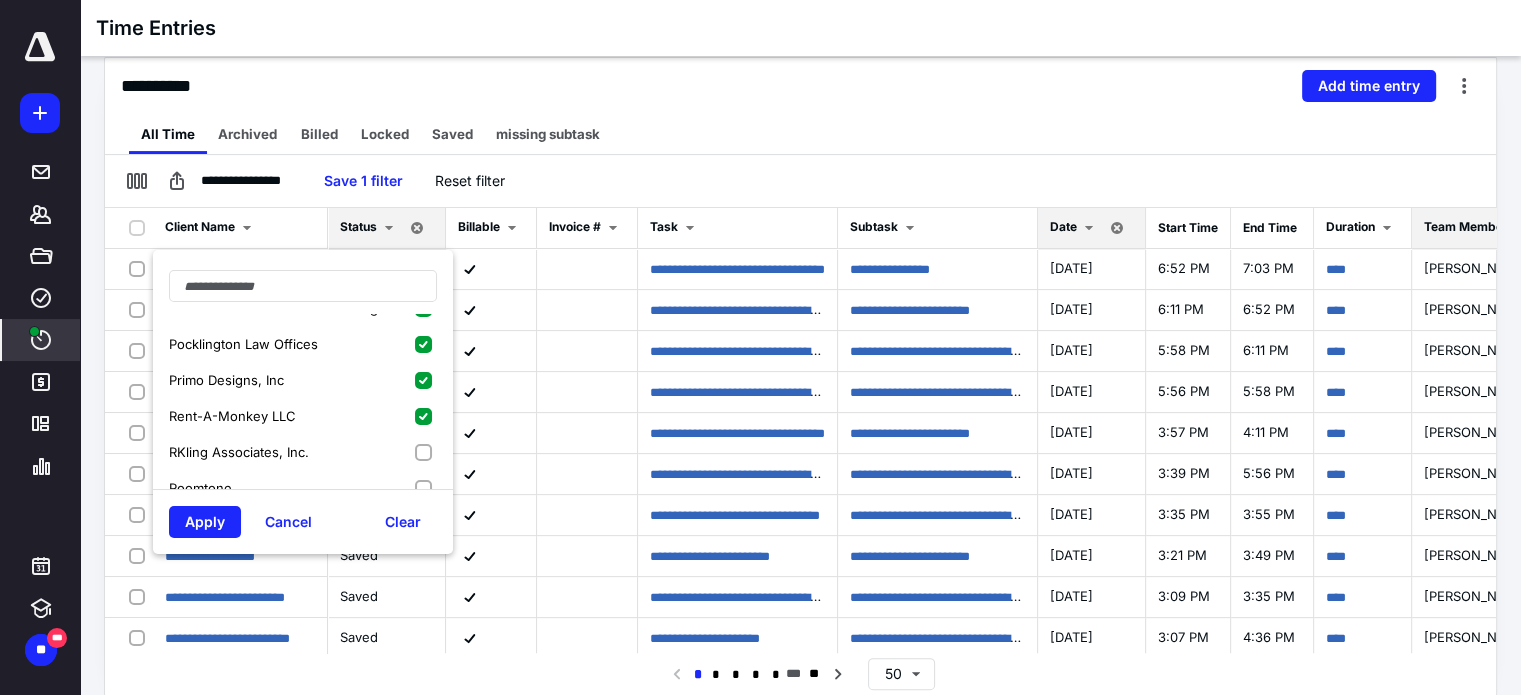 click on "RKling Associates, Inc." at bounding box center (303, 452) 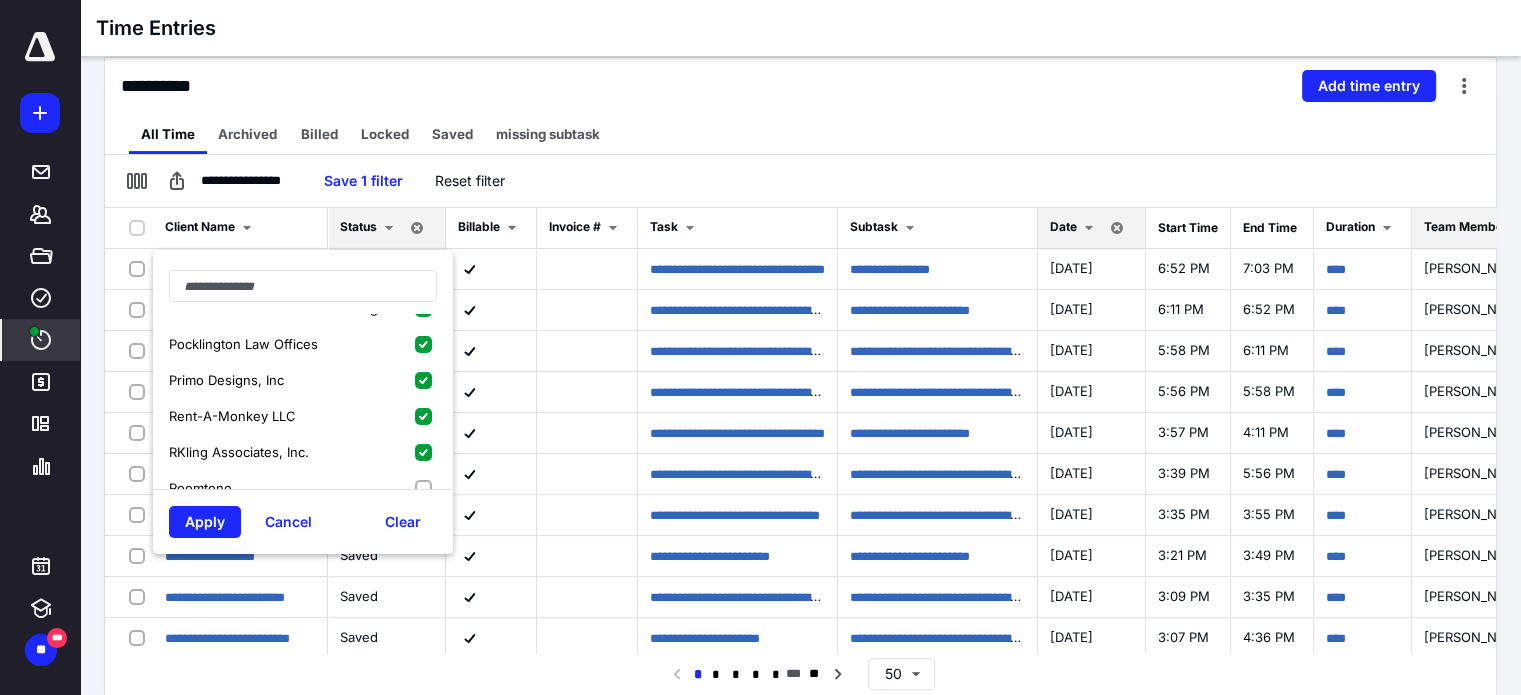 scroll, scrollTop: 700, scrollLeft: 0, axis: vertical 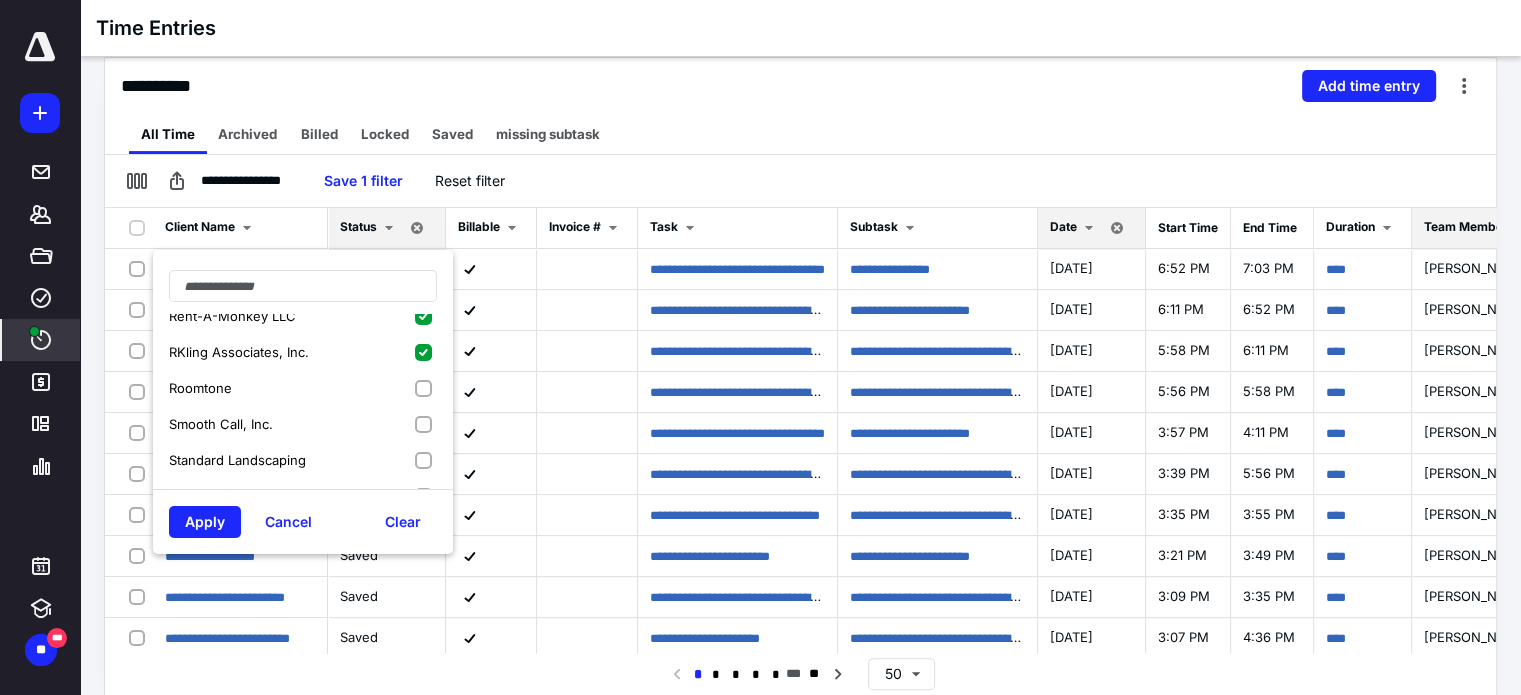 click on "Roomtone" at bounding box center (303, 388) 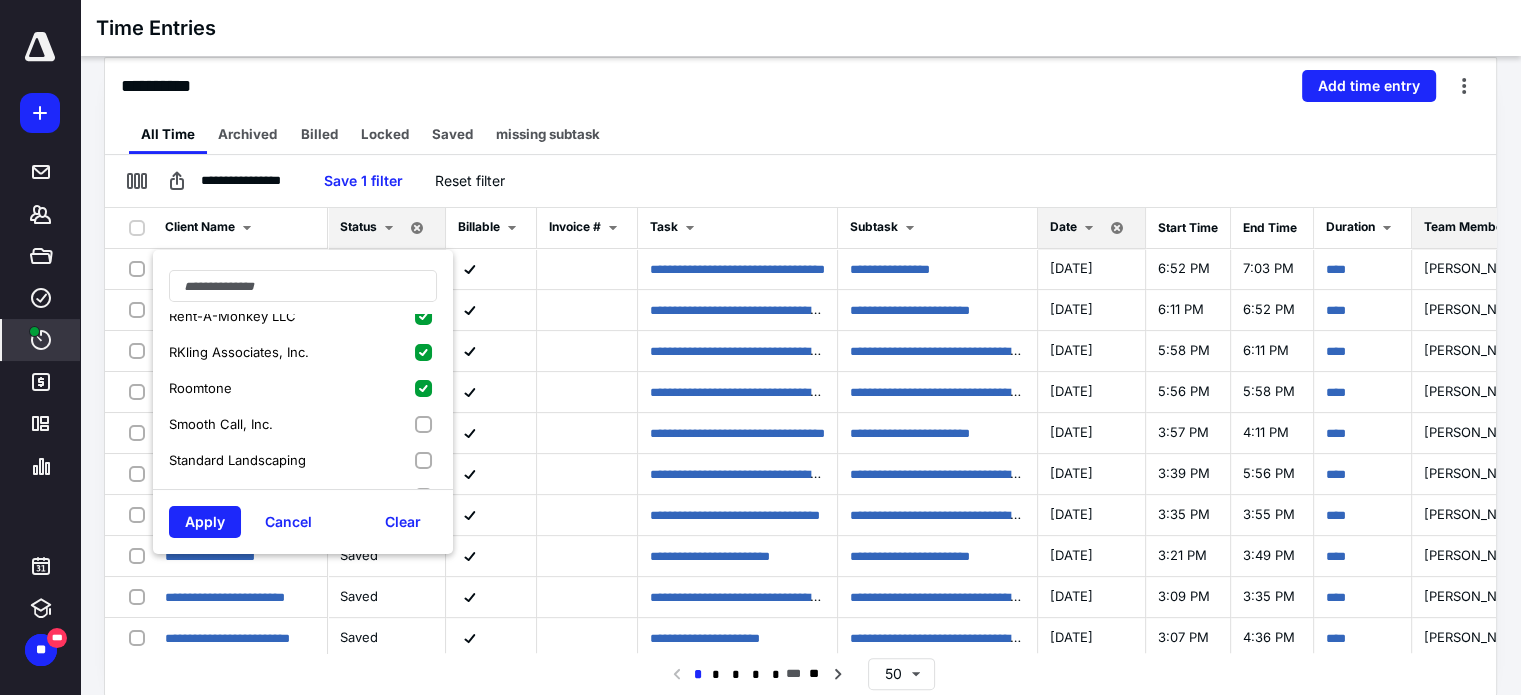 drag, startPoint x: 408, startPoint y: 424, endPoint x: 408, endPoint y: 454, distance: 30 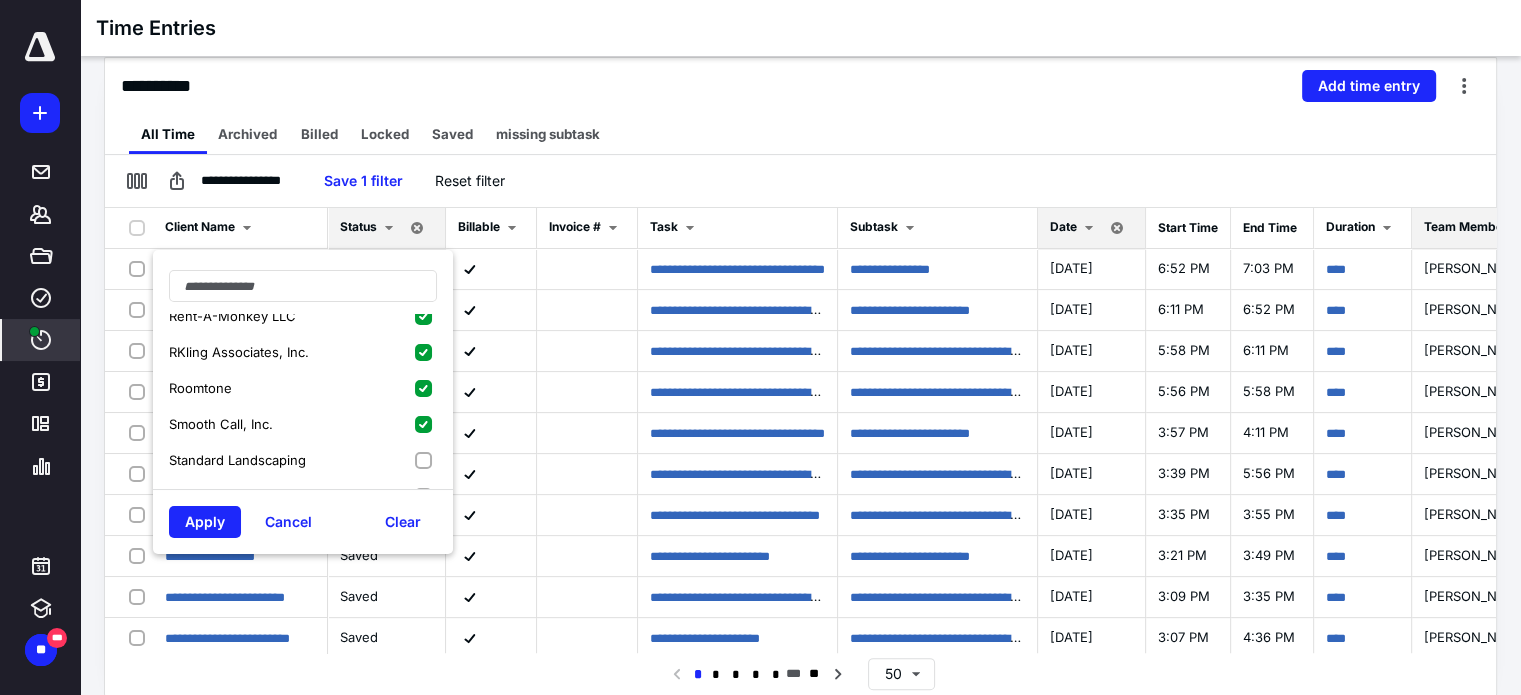 click on "Standard Landscaping" at bounding box center [303, 460] 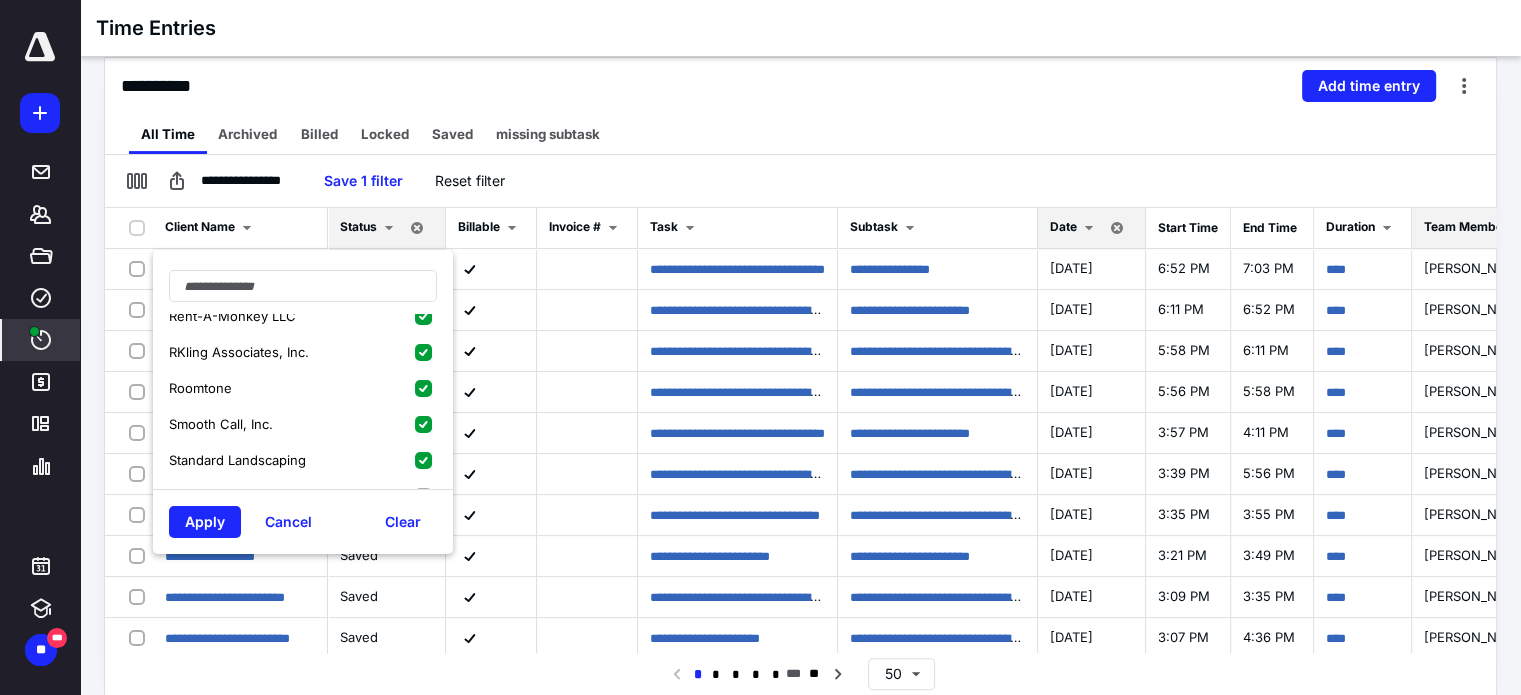 scroll, scrollTop: 800, scrollLeft: 0, axis: vertical 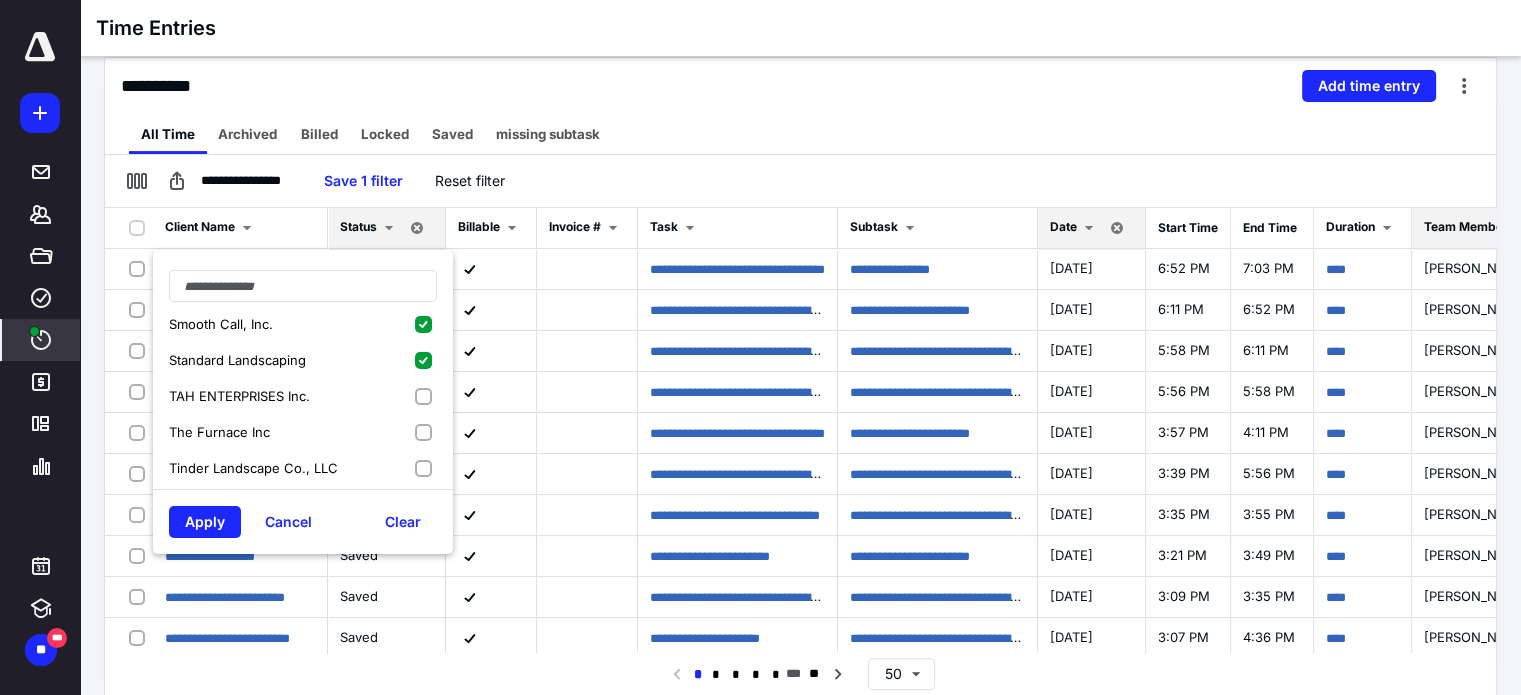 click on "TAH ENTERPRISES Inc." at bounding box center (303, 396) 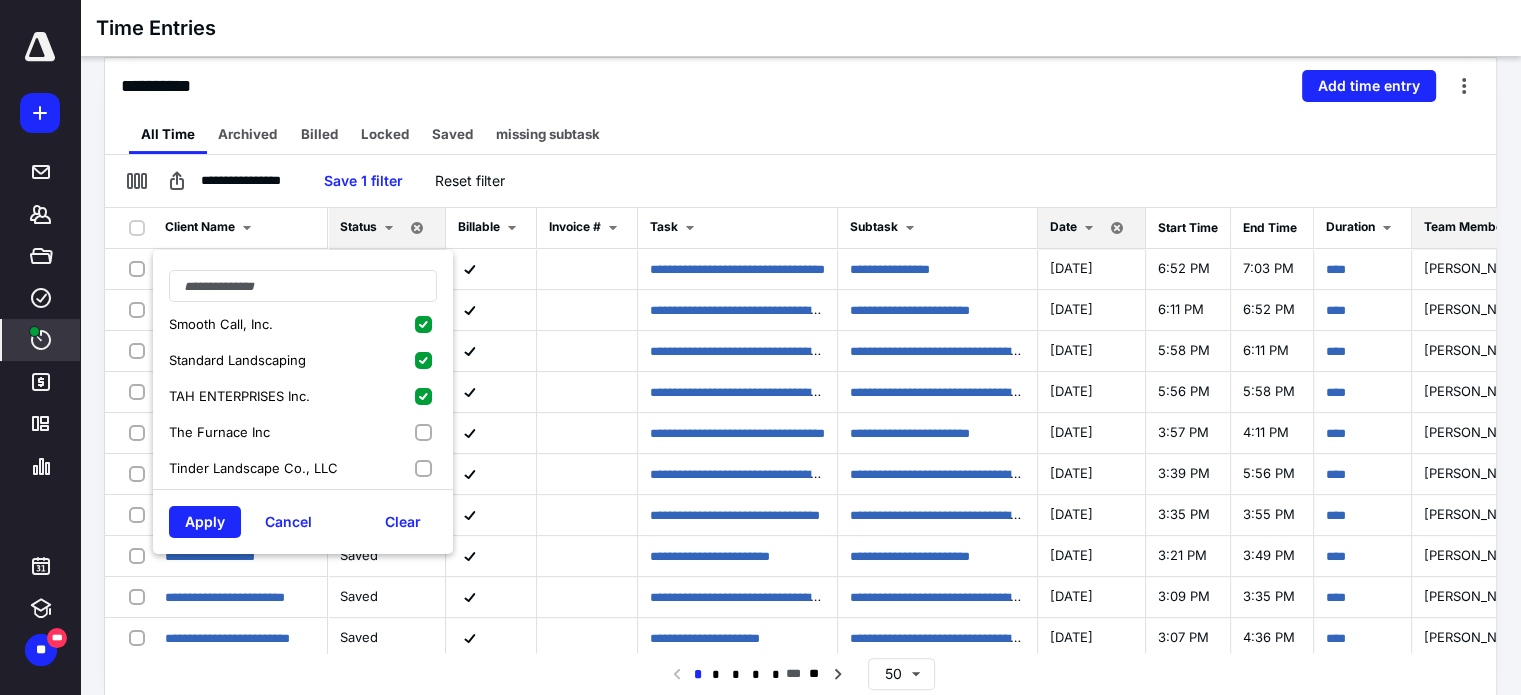 click on "The Furnace Inc" at bounding box center (303, 432) 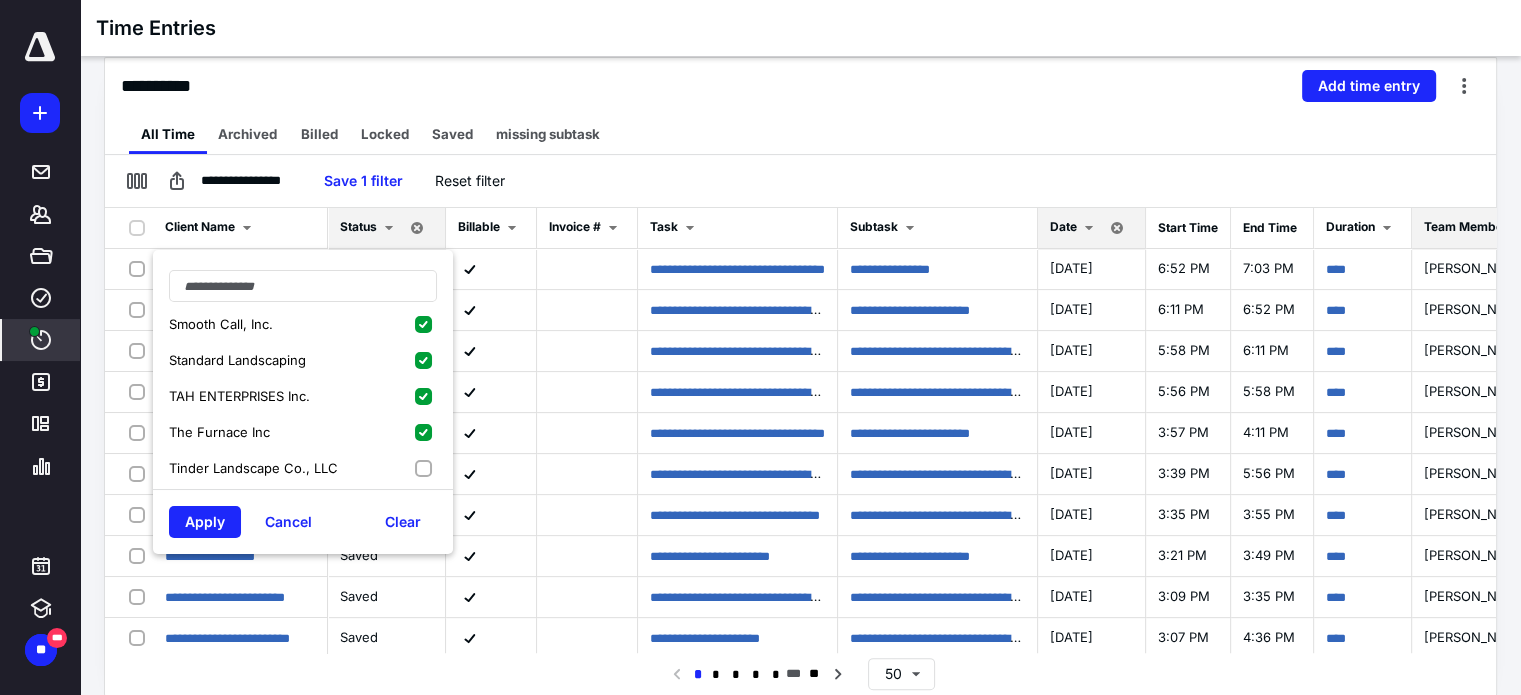 click on "Tinder Landscape Co., LLC" at bounding box center (303, 468) 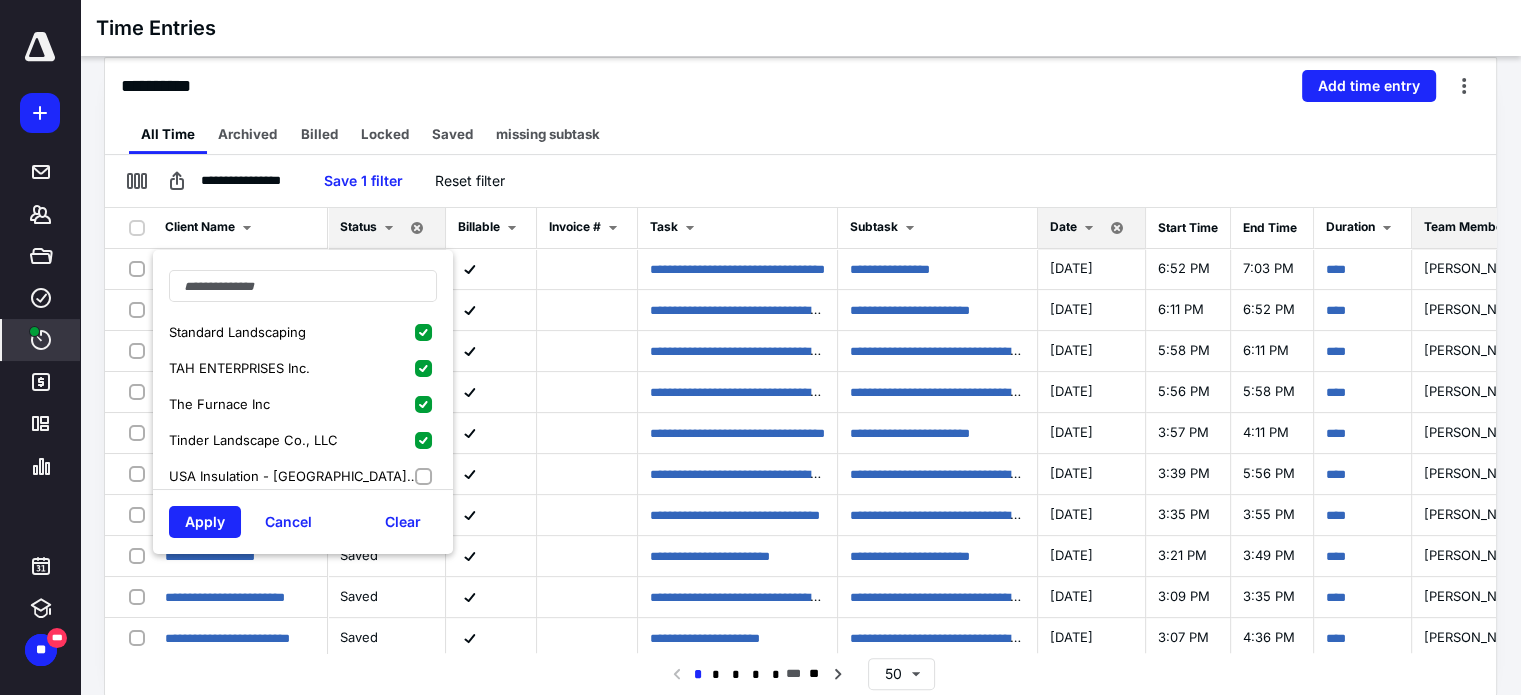 scroll, scrollTop: 868, scrollLeft: 0, axis: vertical 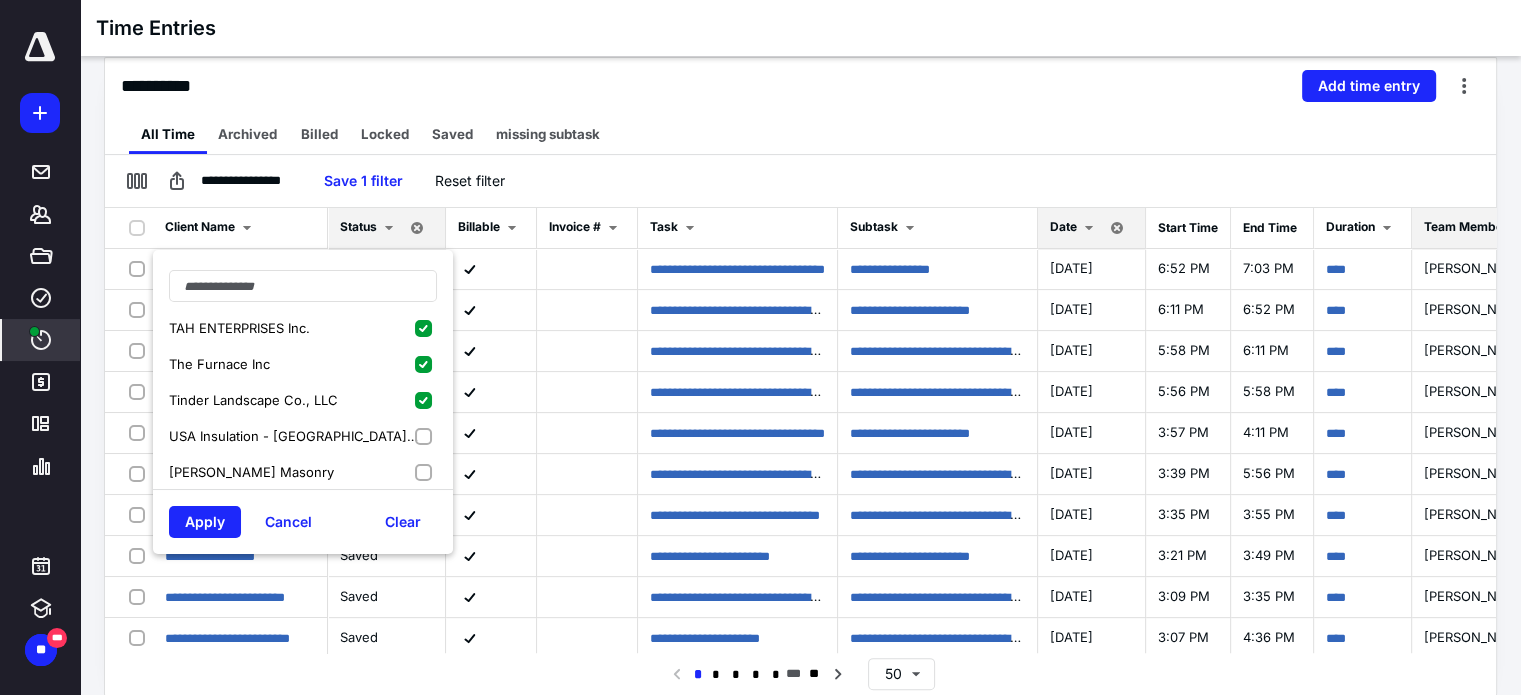 click on "USA Insulation - [GEOGRAPHIC_DATA] & SE [US_STATE]" at bounding box center (303, 436) 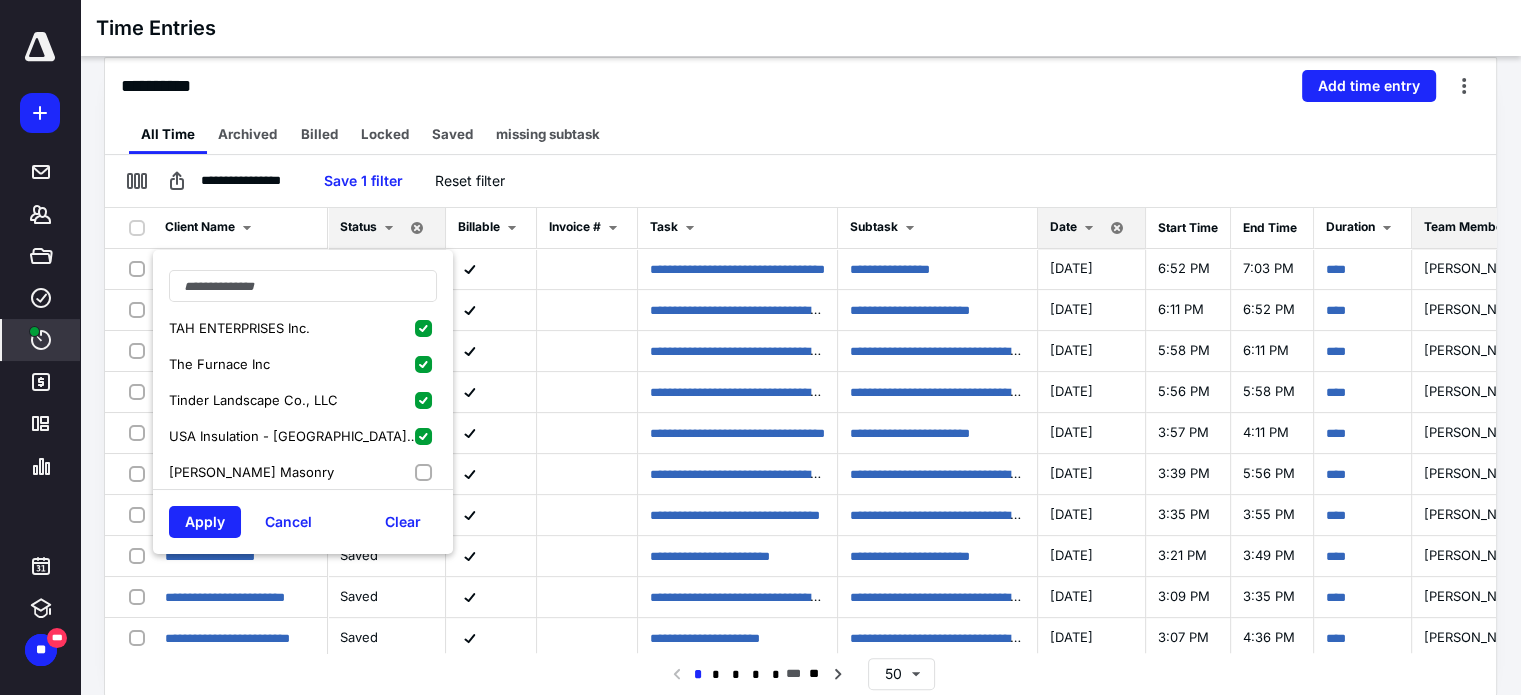 click on "[PERSON_NAME] Masonry" at bounding box center (303, 472) 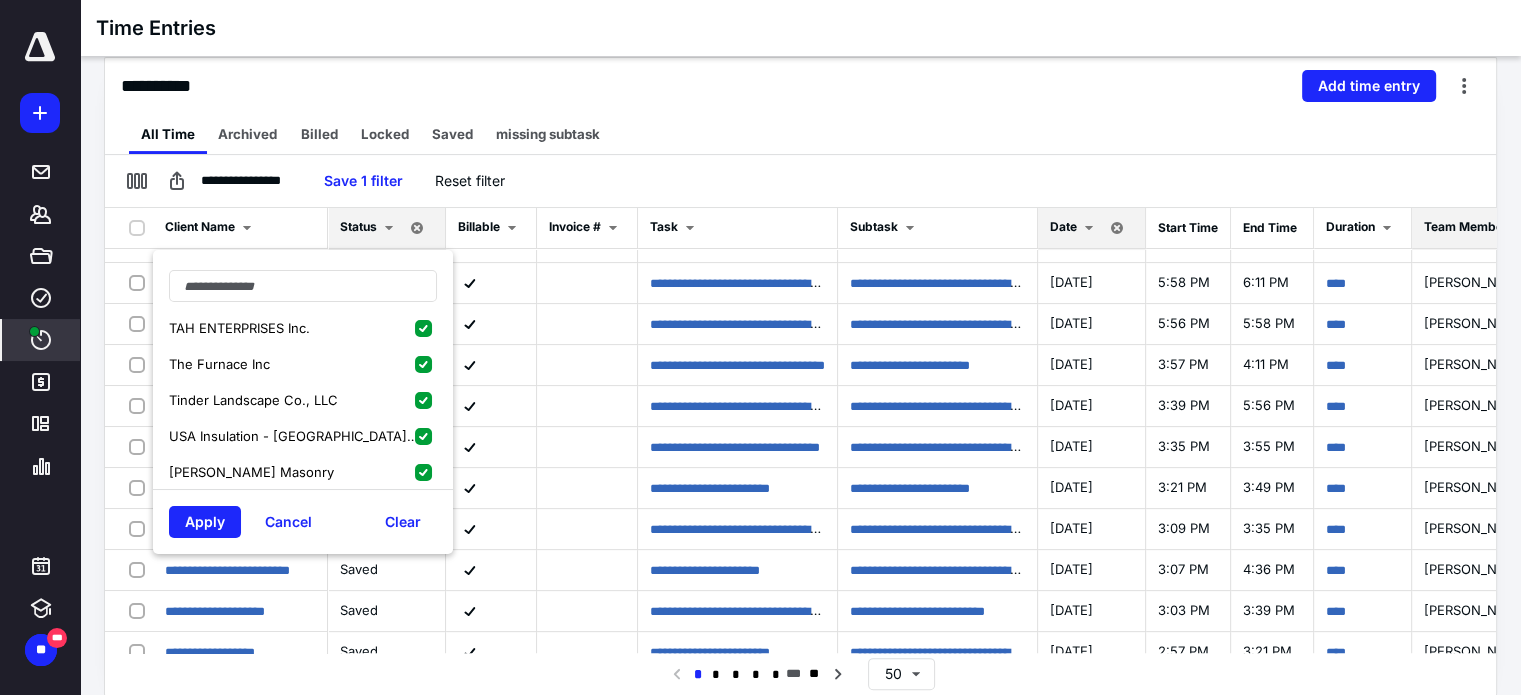 scroll, scrollTop: 100, scrollLeft: 0, axis: vertical 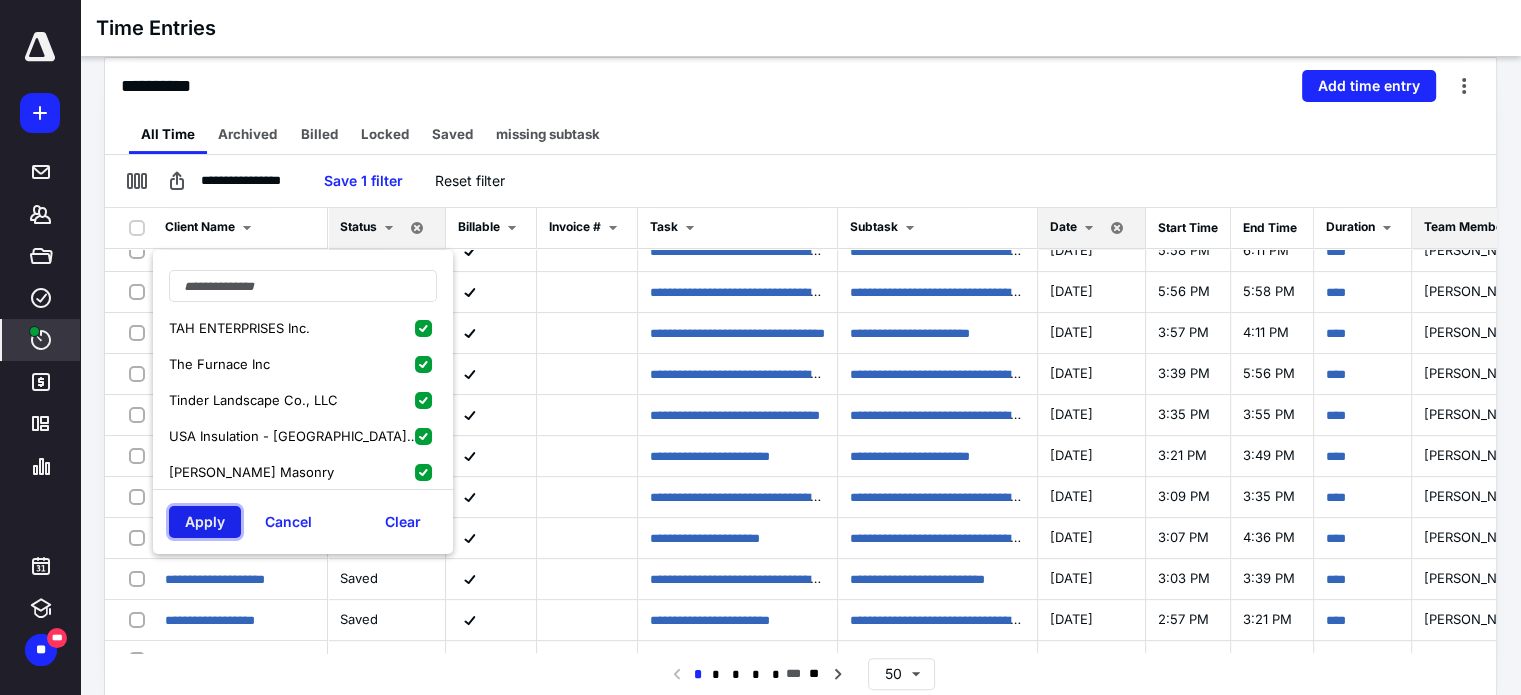 click on "Apply" at bounding box center [205, 522] 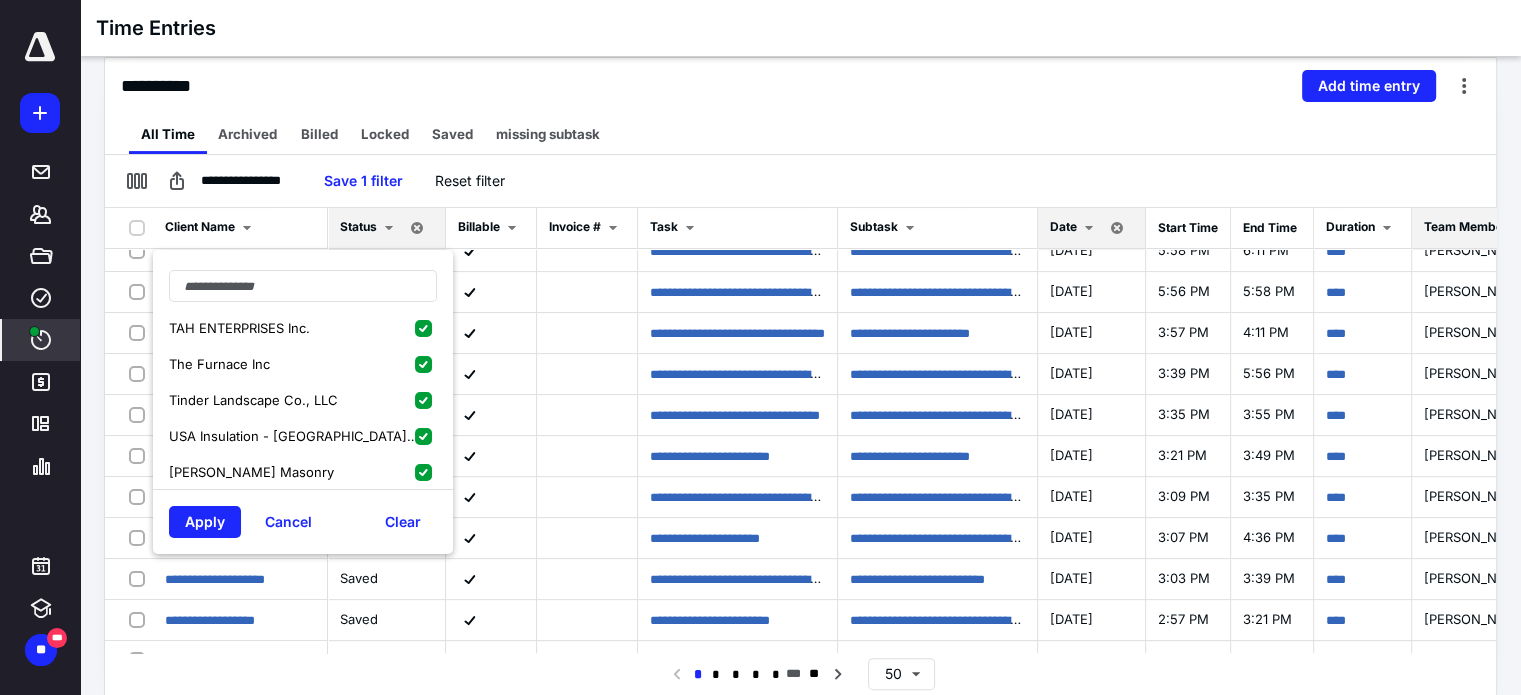 scroll, scrollTop: 0, scrollLeft: 0, axis: both 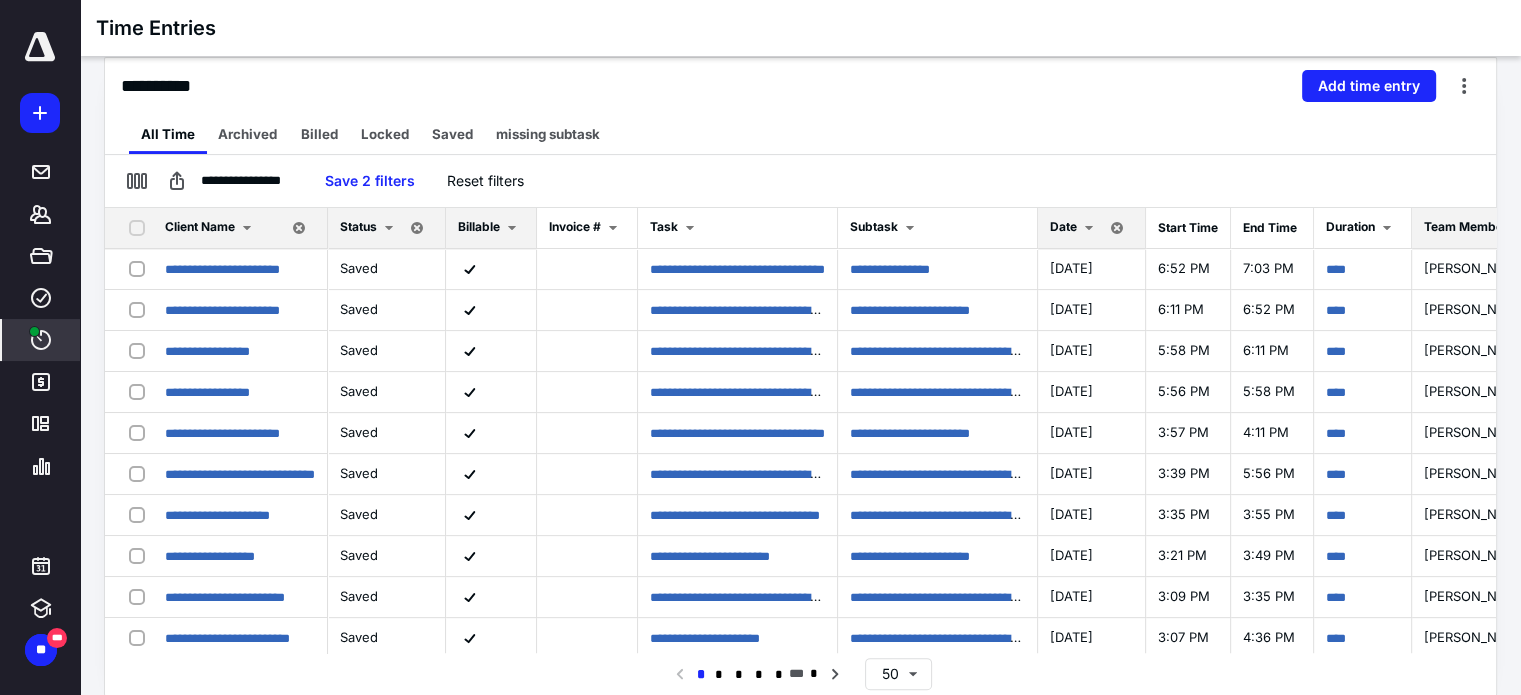 click on "Billable" at bounding box center (491, 228) 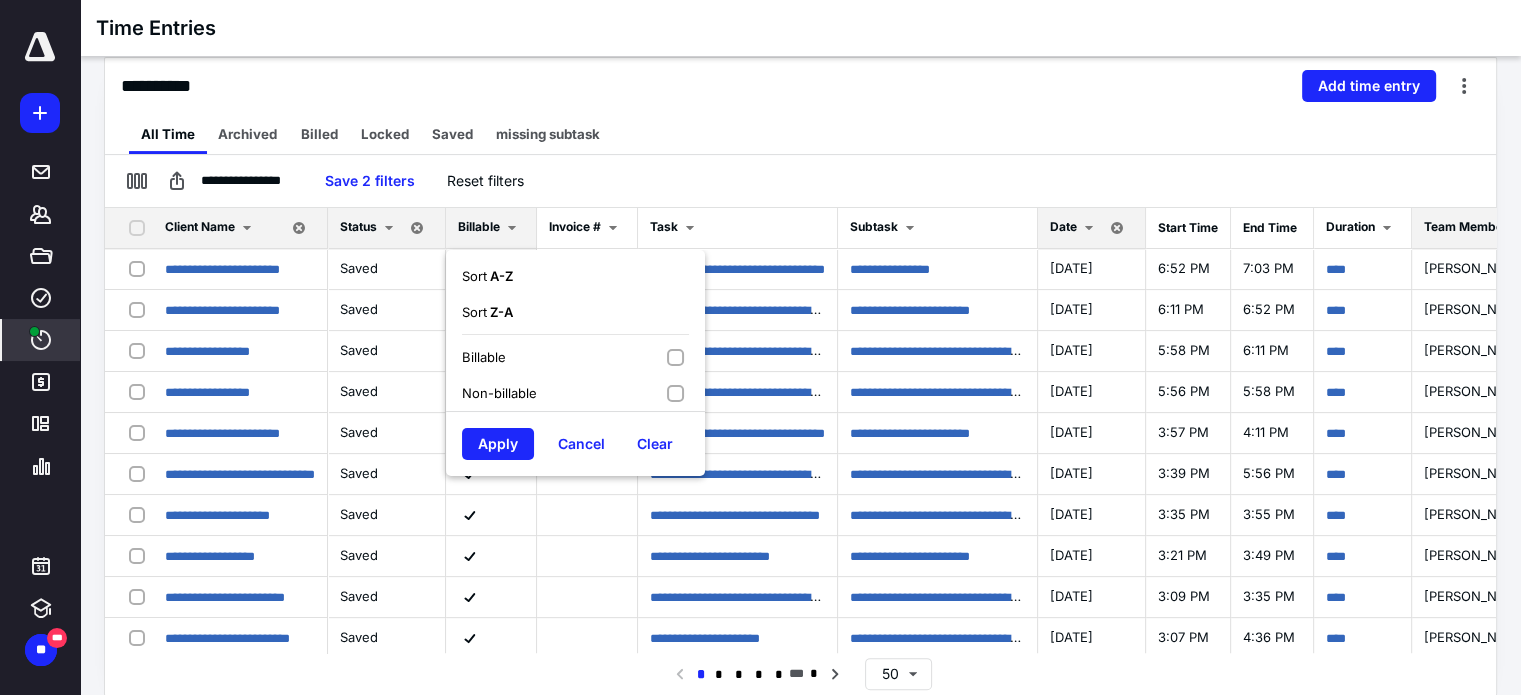click on "Non-billable" at bounding box center [575, 393] 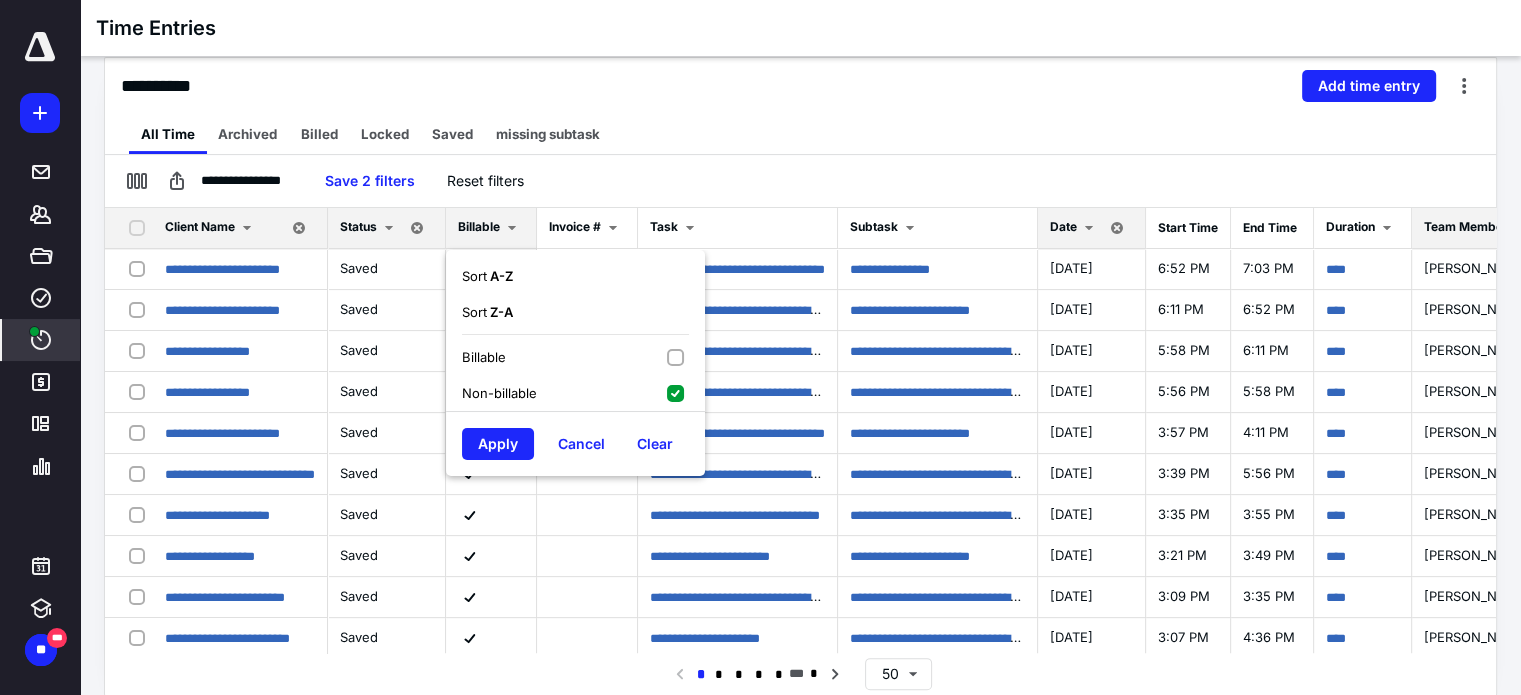 checkbox on "true" 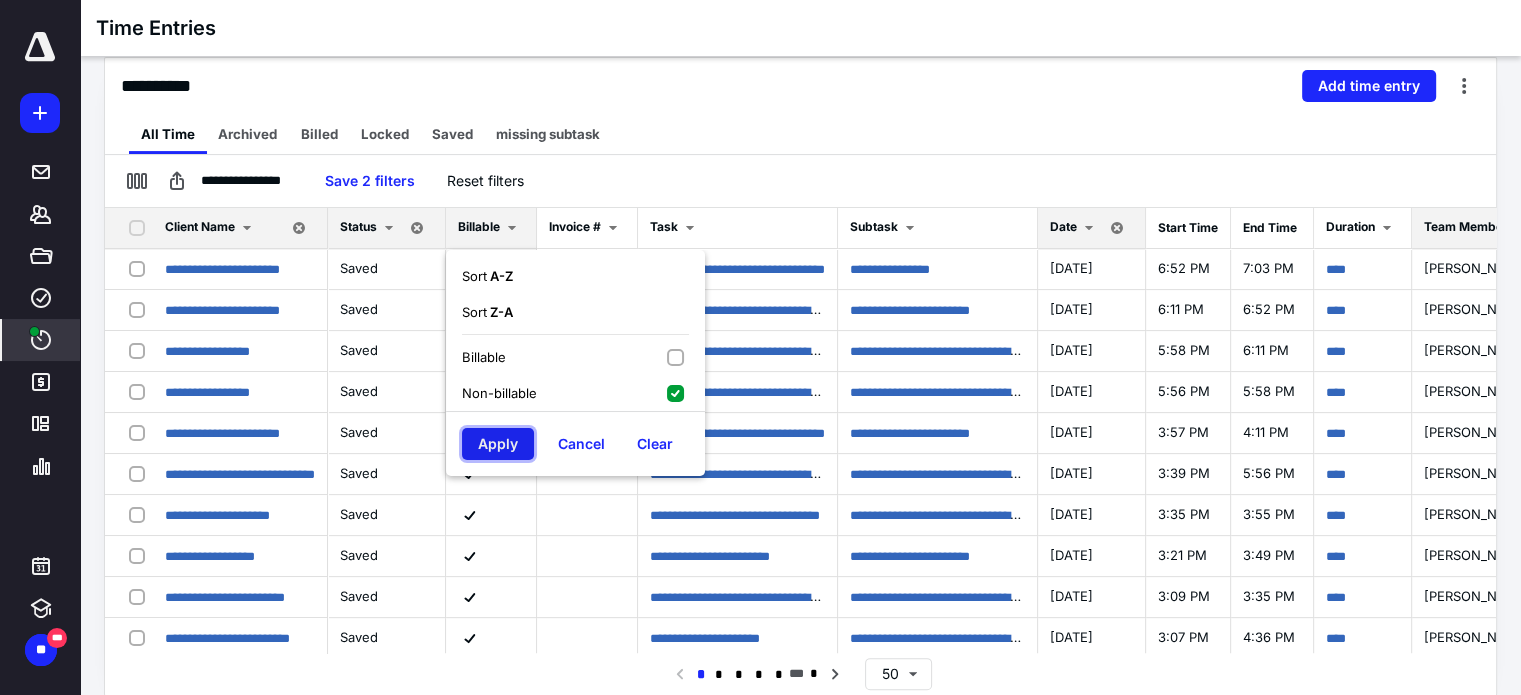 click on "Apply" at bounding box center (498, 444) 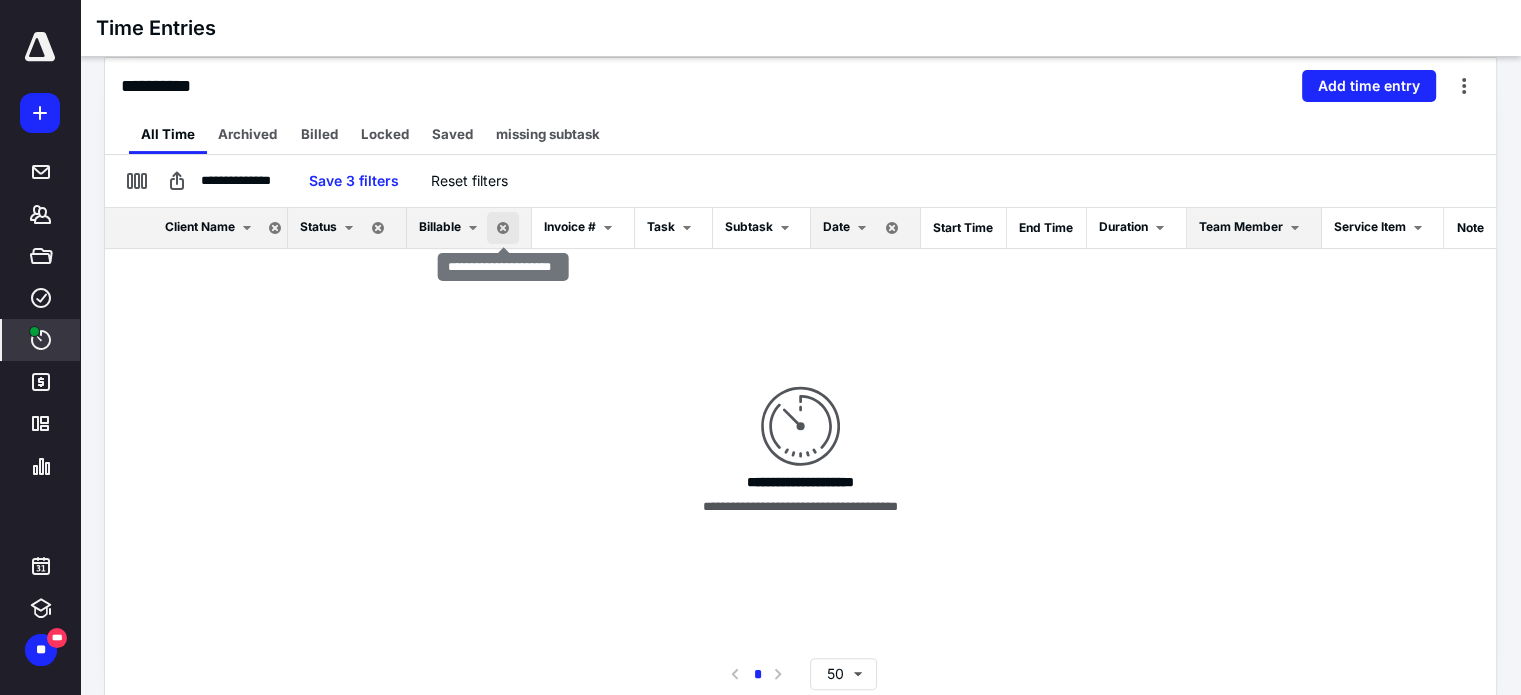 click at bounding box center [503, 228] 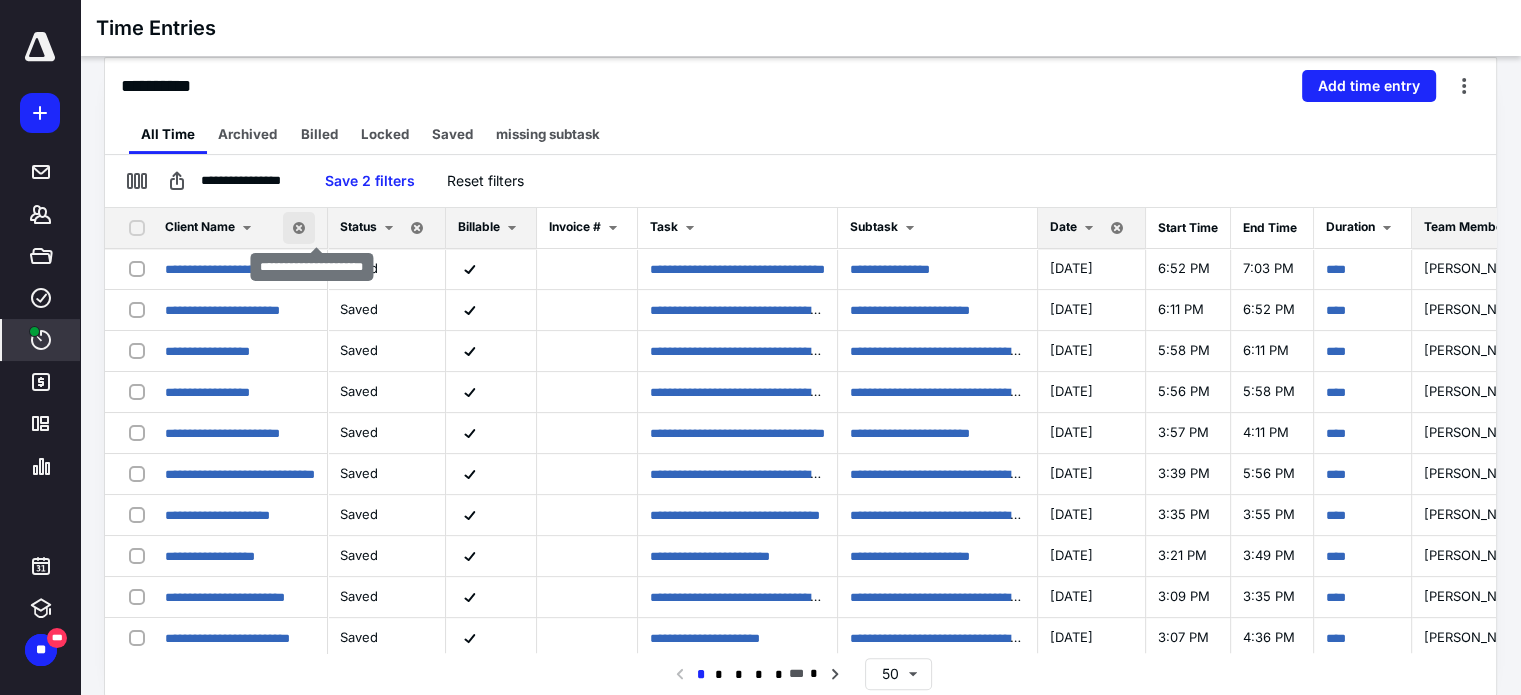 click at bounding box center (299, 228) 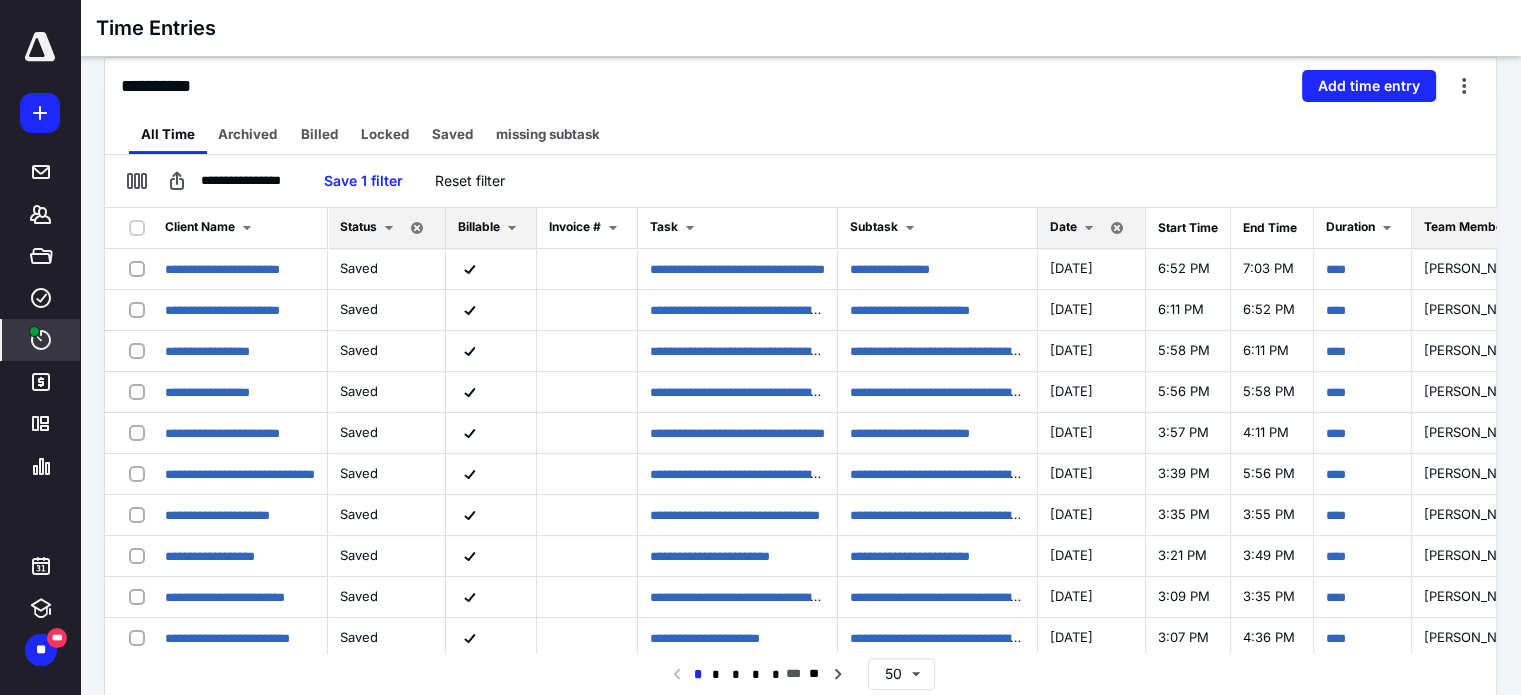 click on "Client Name" at bounding box center [240, 228] 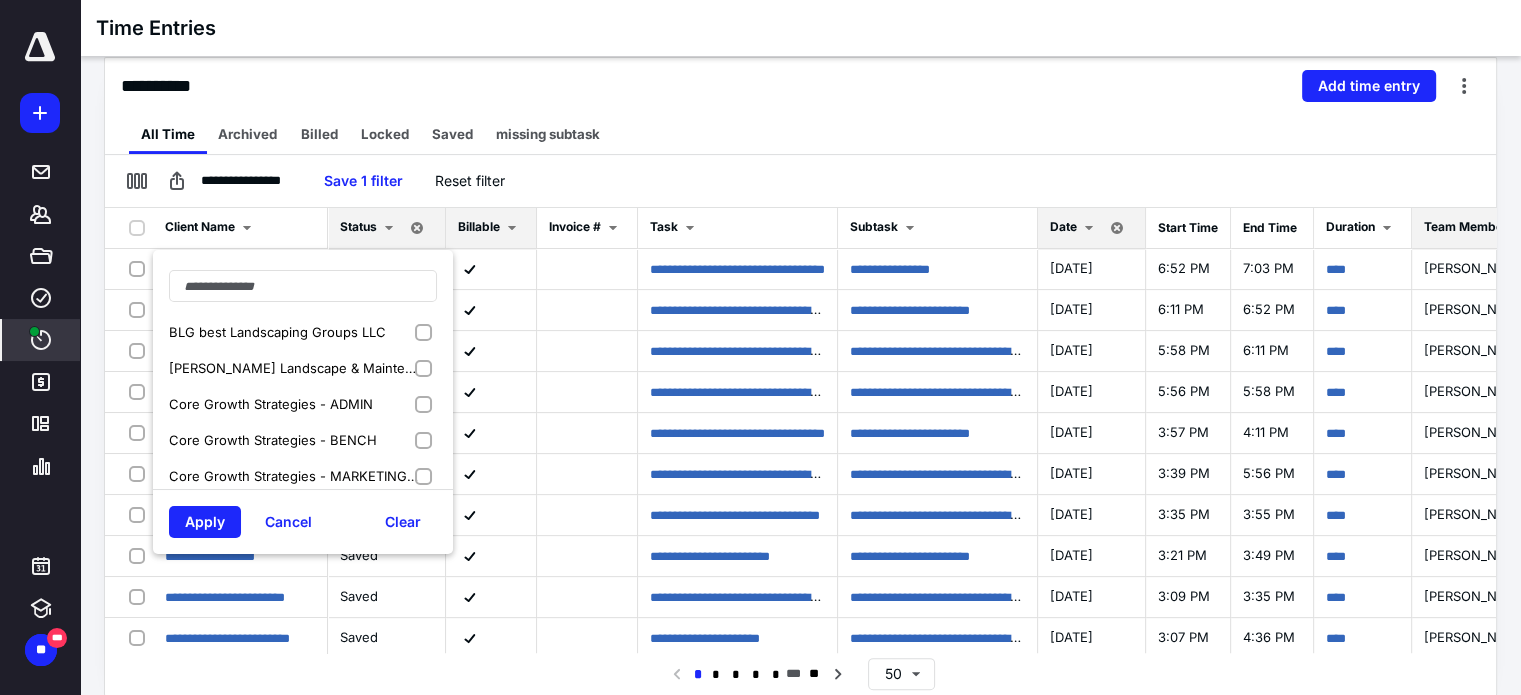 click on "Core Growth Strategies - ADMIN" at bounding box center [303, 404] 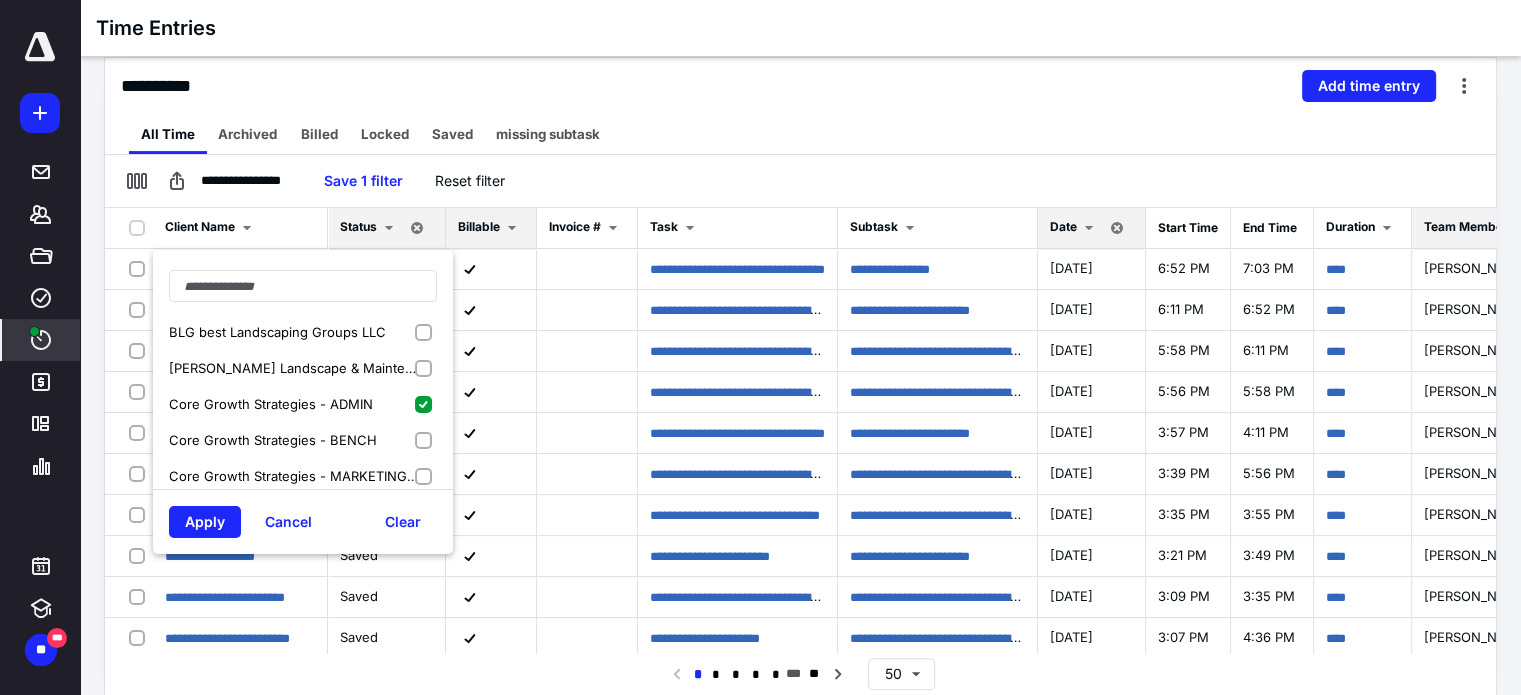 click on "Core Growth Strategies - BENCH" at bounding box center (303, 440) 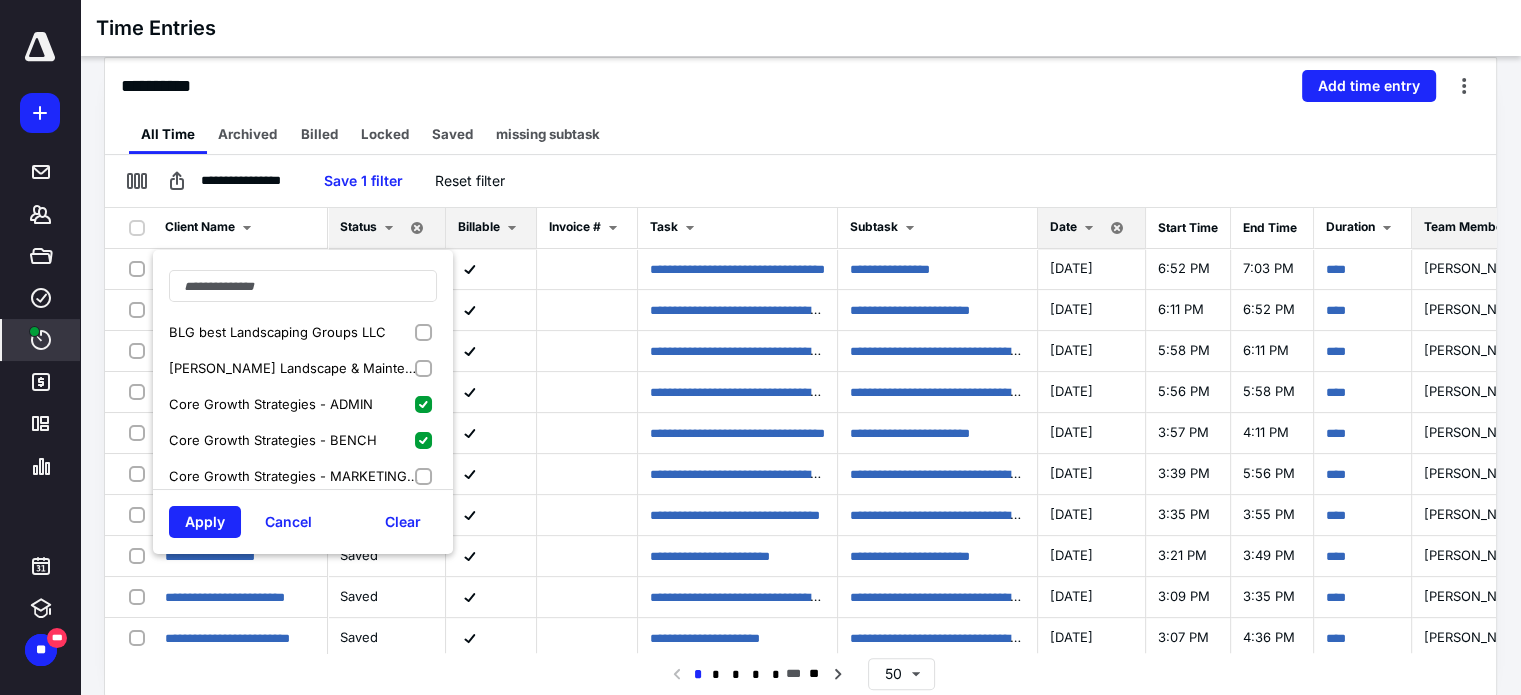 click on "Core Growth Strategies - MARKETING & SALES" at bounding box center (303, 476) 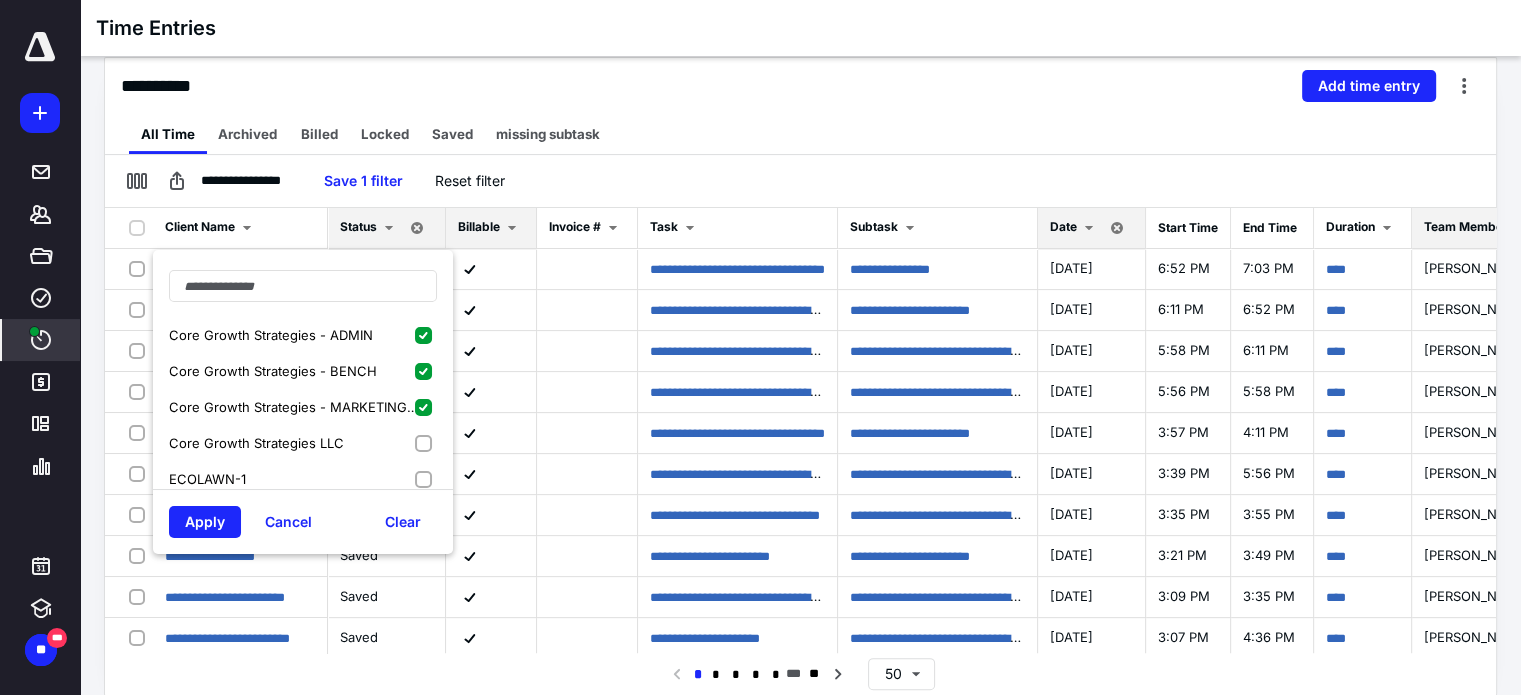 scroll, scrollTop: 100, scrollLeft: 0, axis: vertical 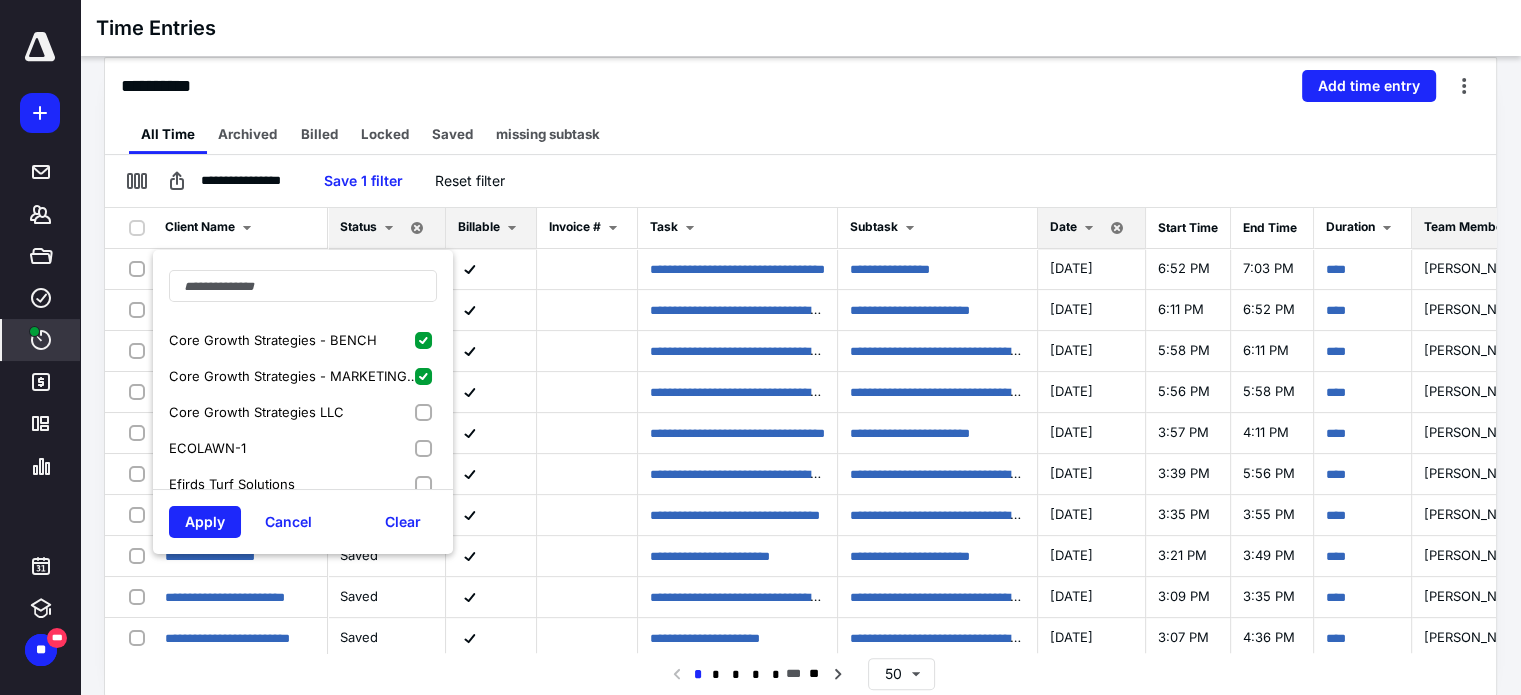 click on "Core Growth Strategies LLC" at bounding box center [303, 412] 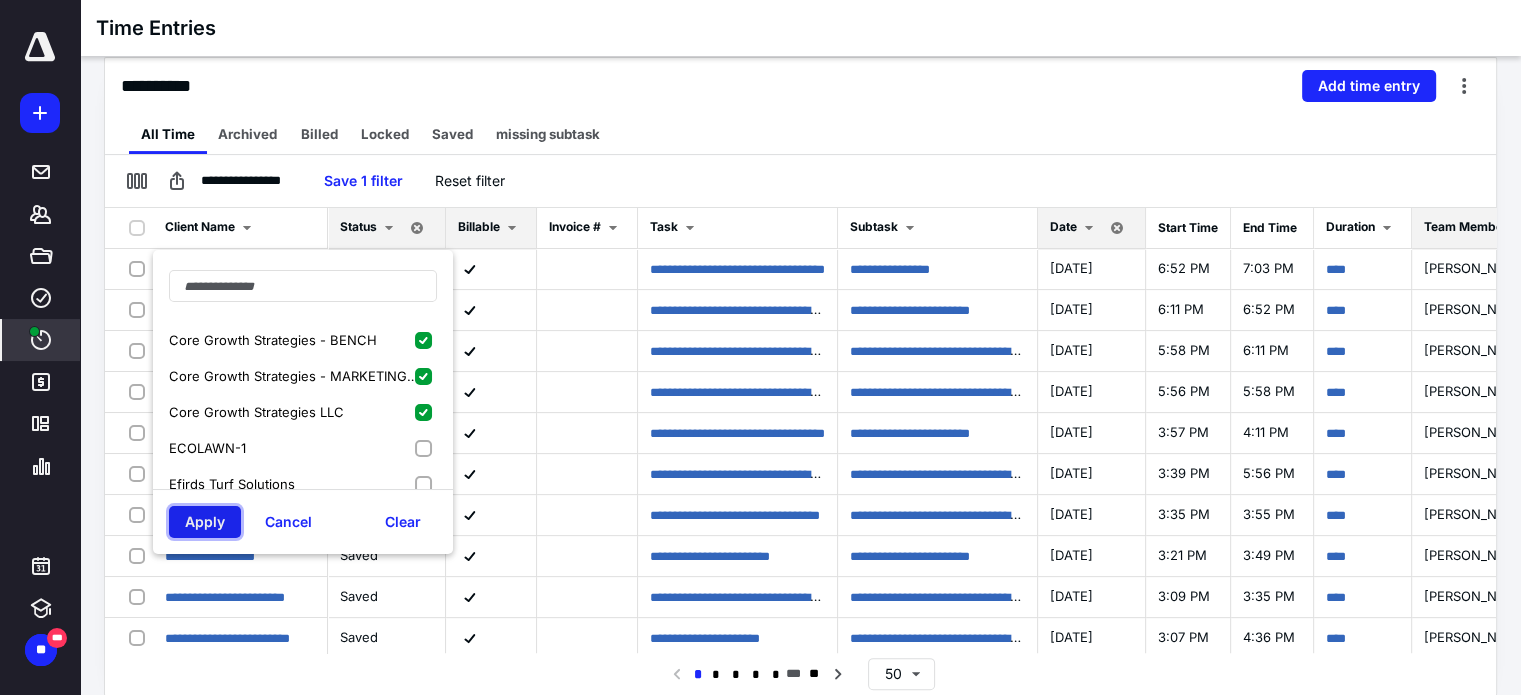 click on "Apply" at bounding box center [205, 522] 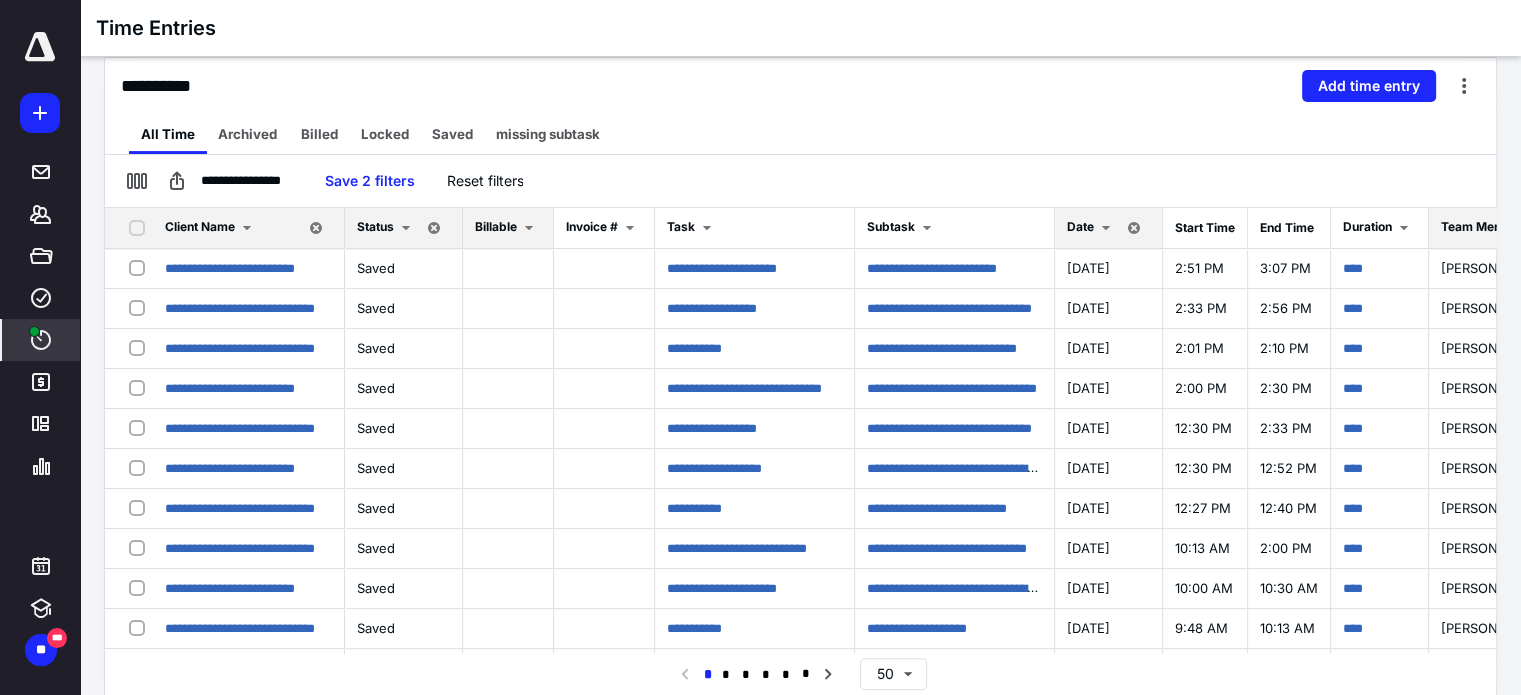 click on "Billable" at bounding box center (508, 228) 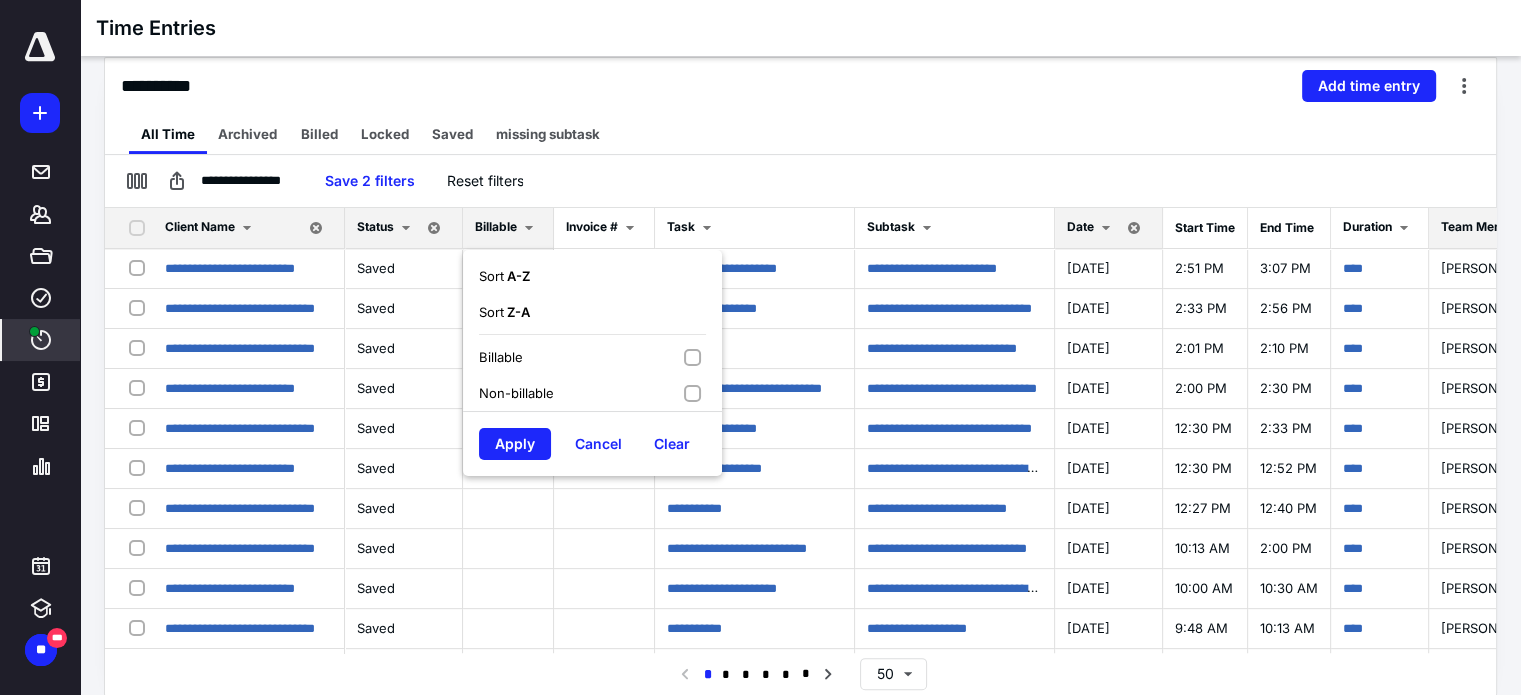 click on "Billable" at bounding box center [592, 357] 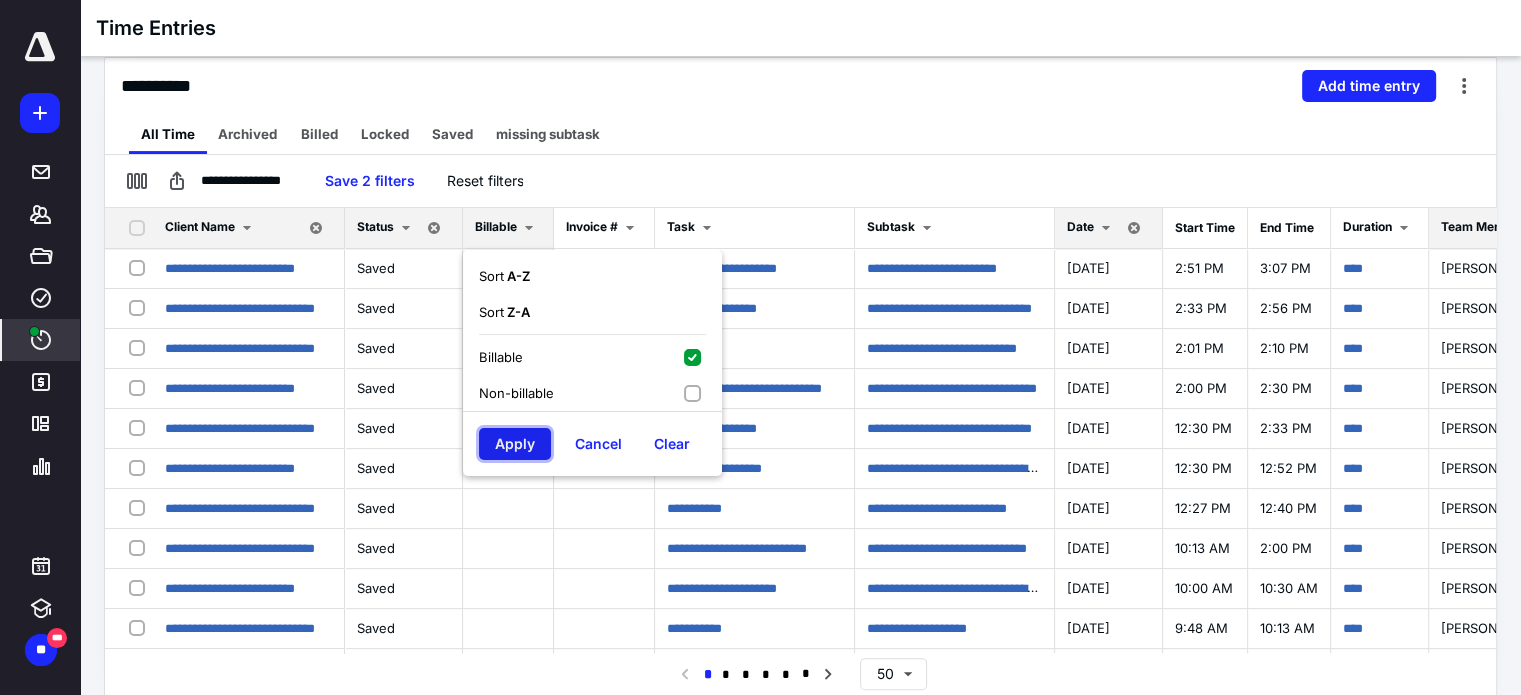click on "Apply" at bounding box center [515, 444] 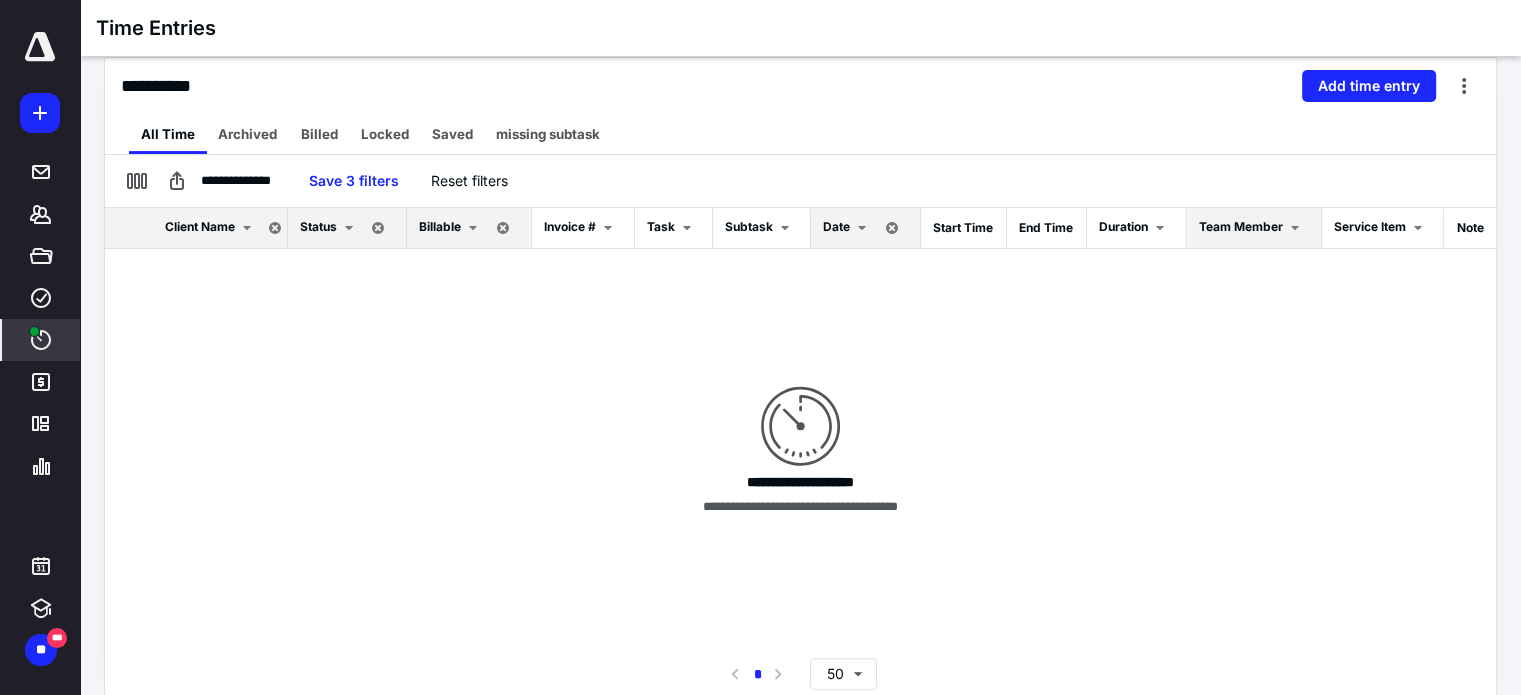 click on "**********" at bounding box center (800, 451) 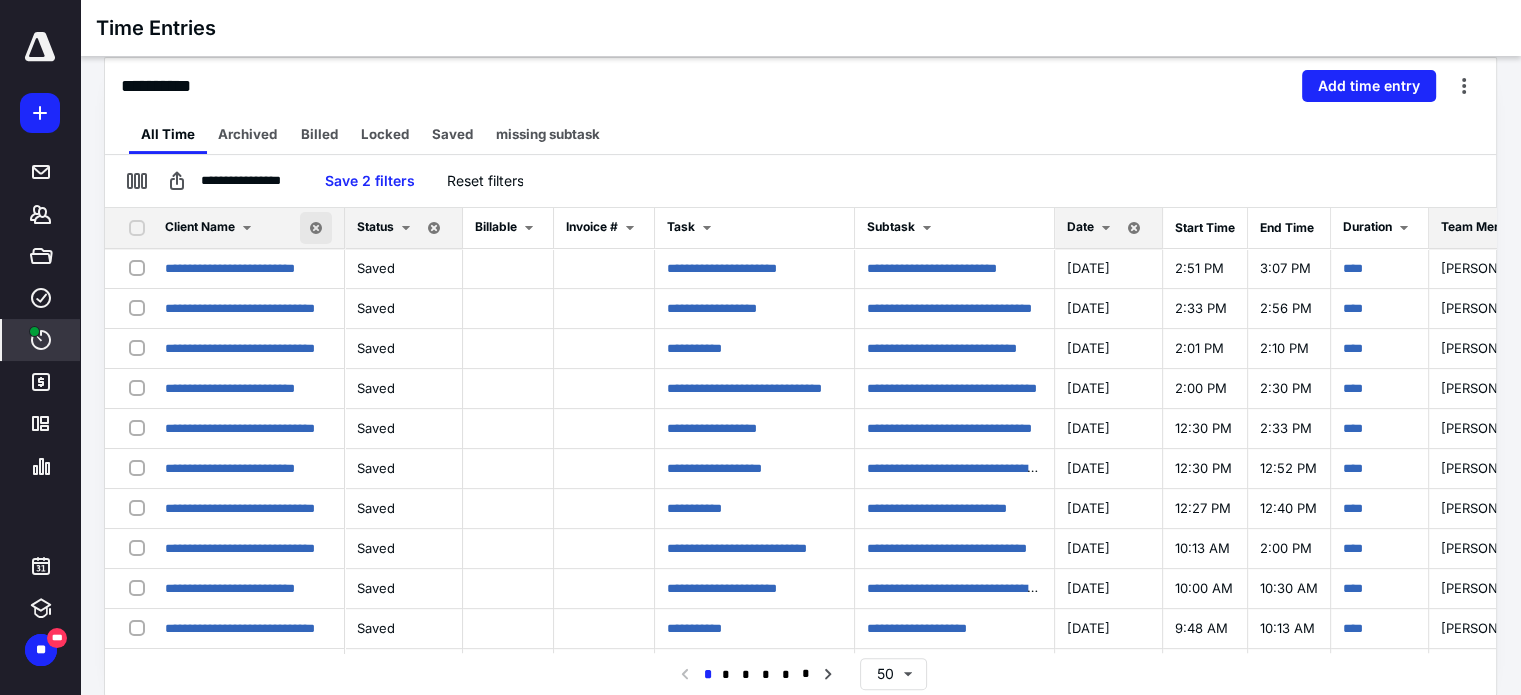 click at bounding box center (316, 228) 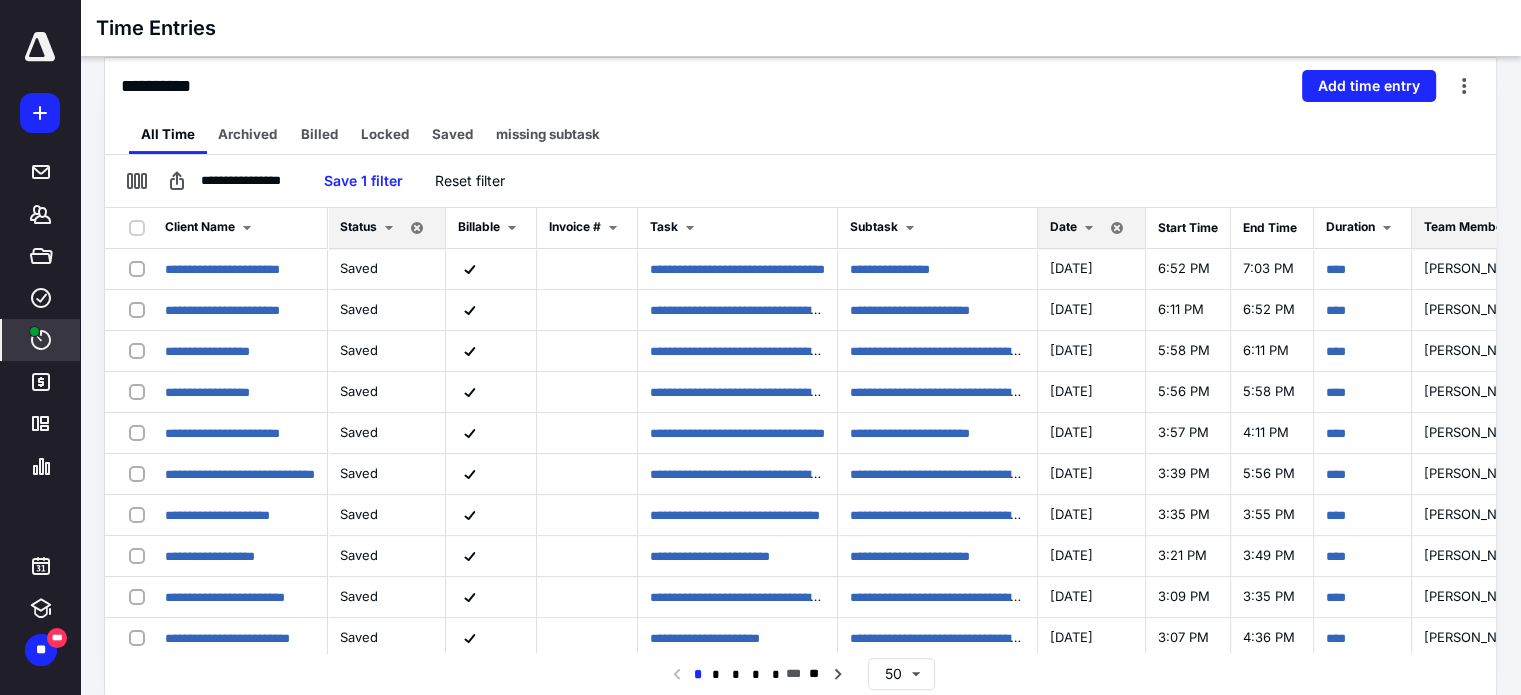 click on "Date" at bounding box center [1092, 228] 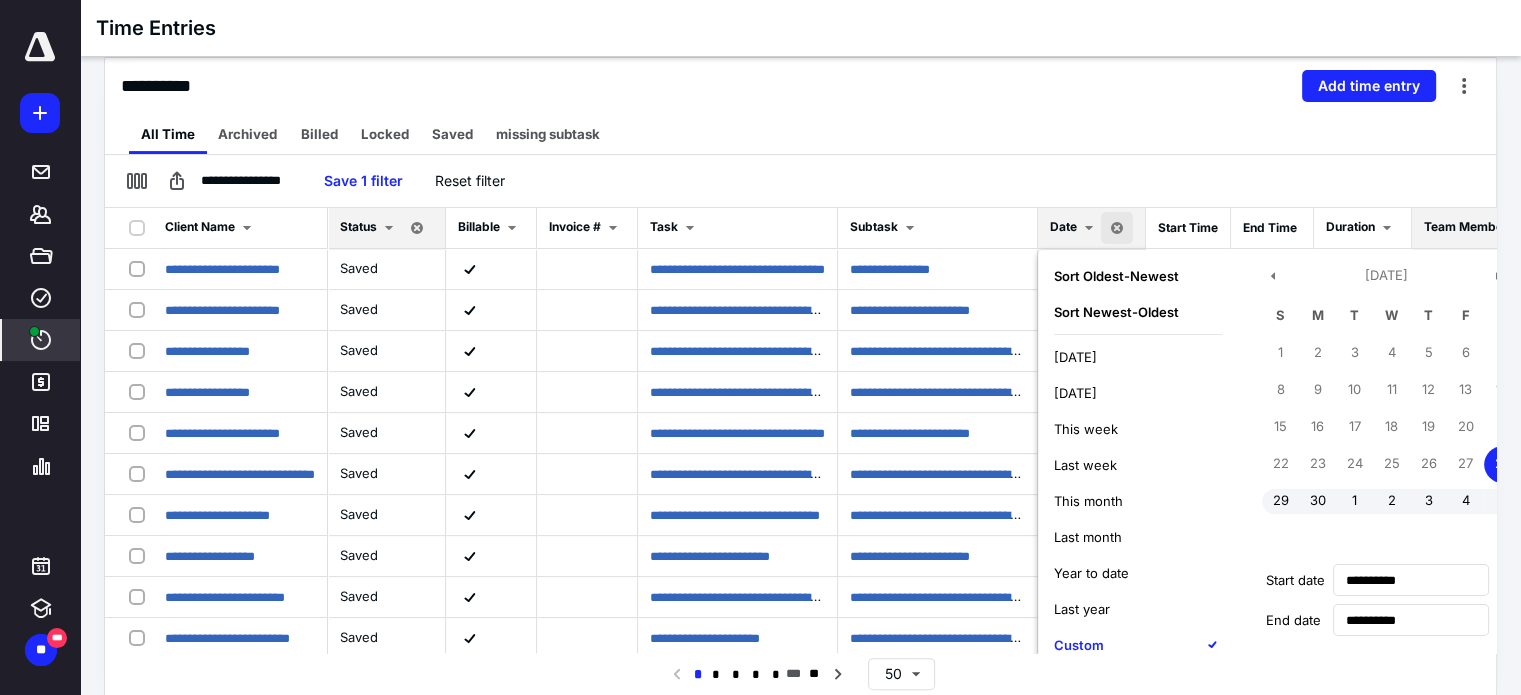 click on "All Time Archived Billed Locked Saved missing subtask" at bounding box center (800, 134) 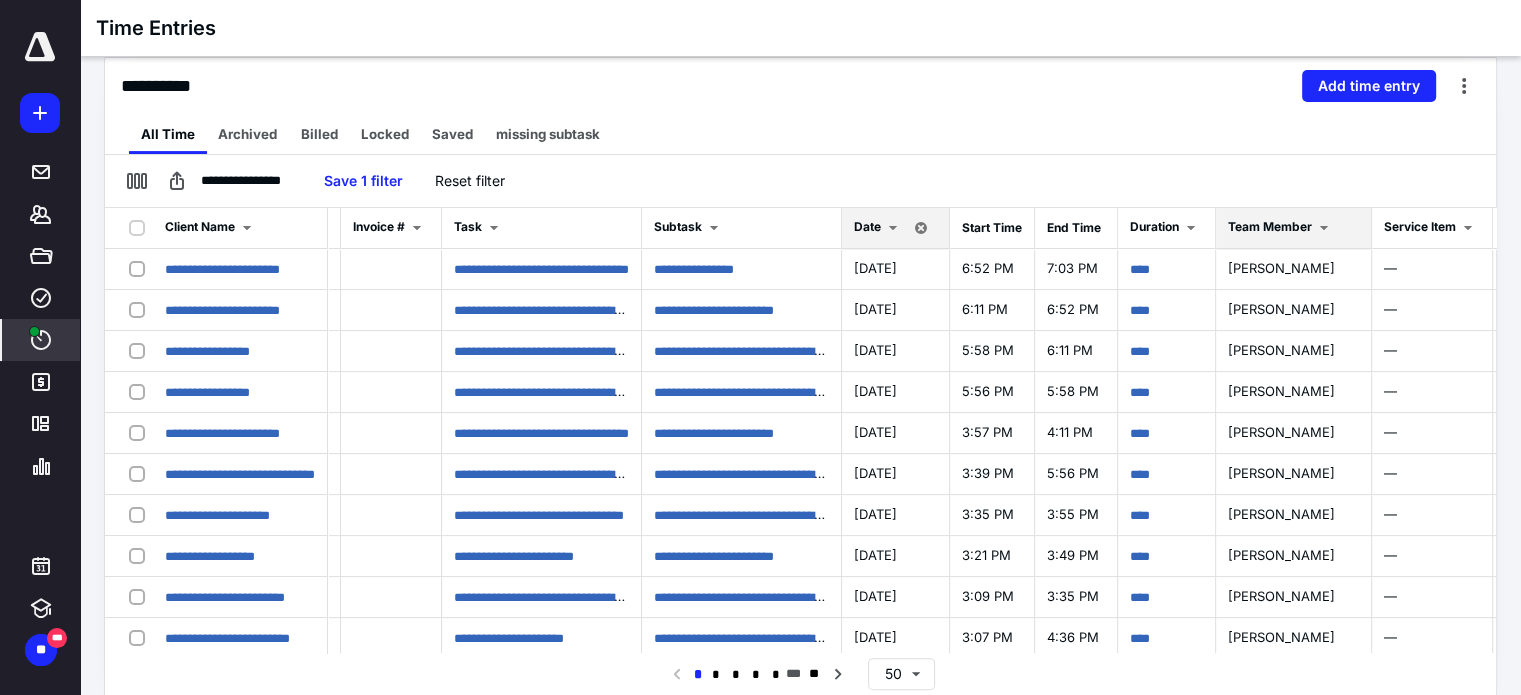 scroll, scrollTop: 0, scrollLeft: 380, axis: horizontal 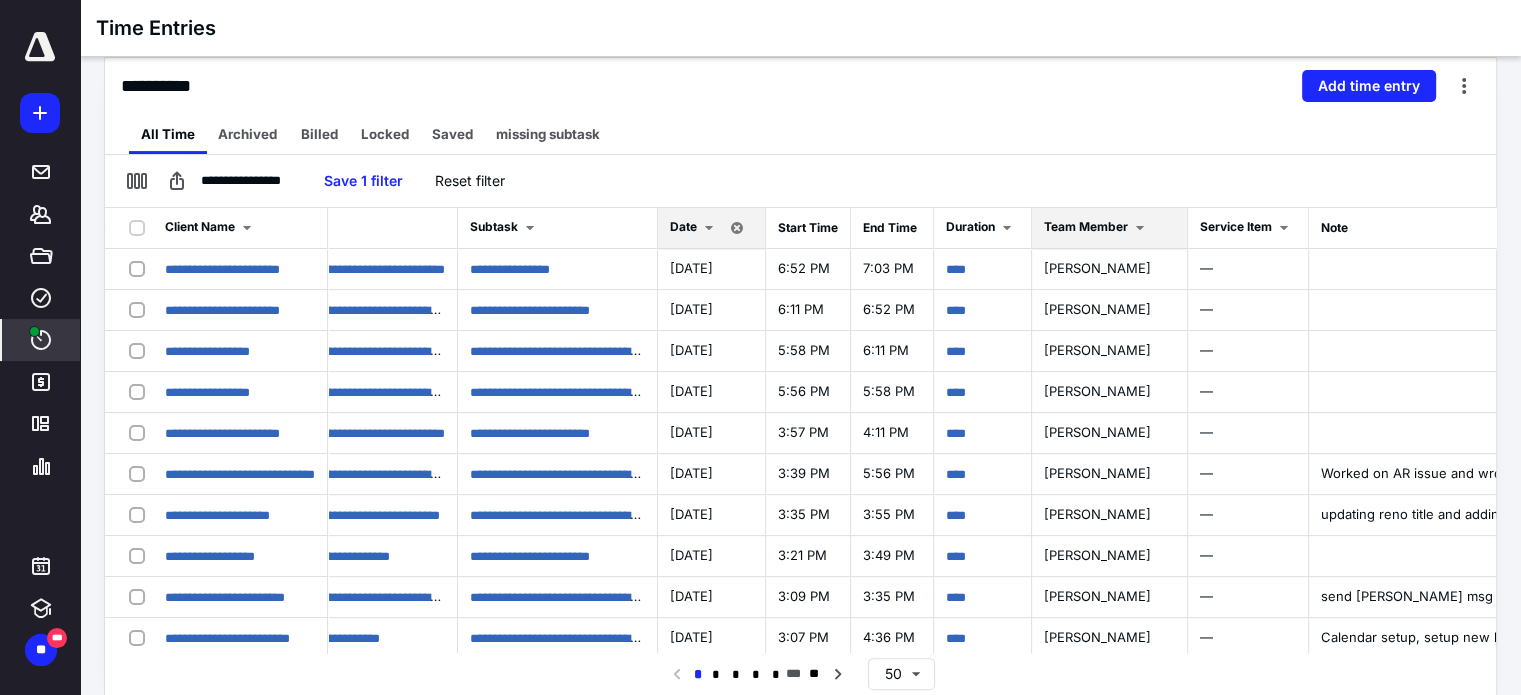 click on "Team Member" at bounding box center [1109, 228] 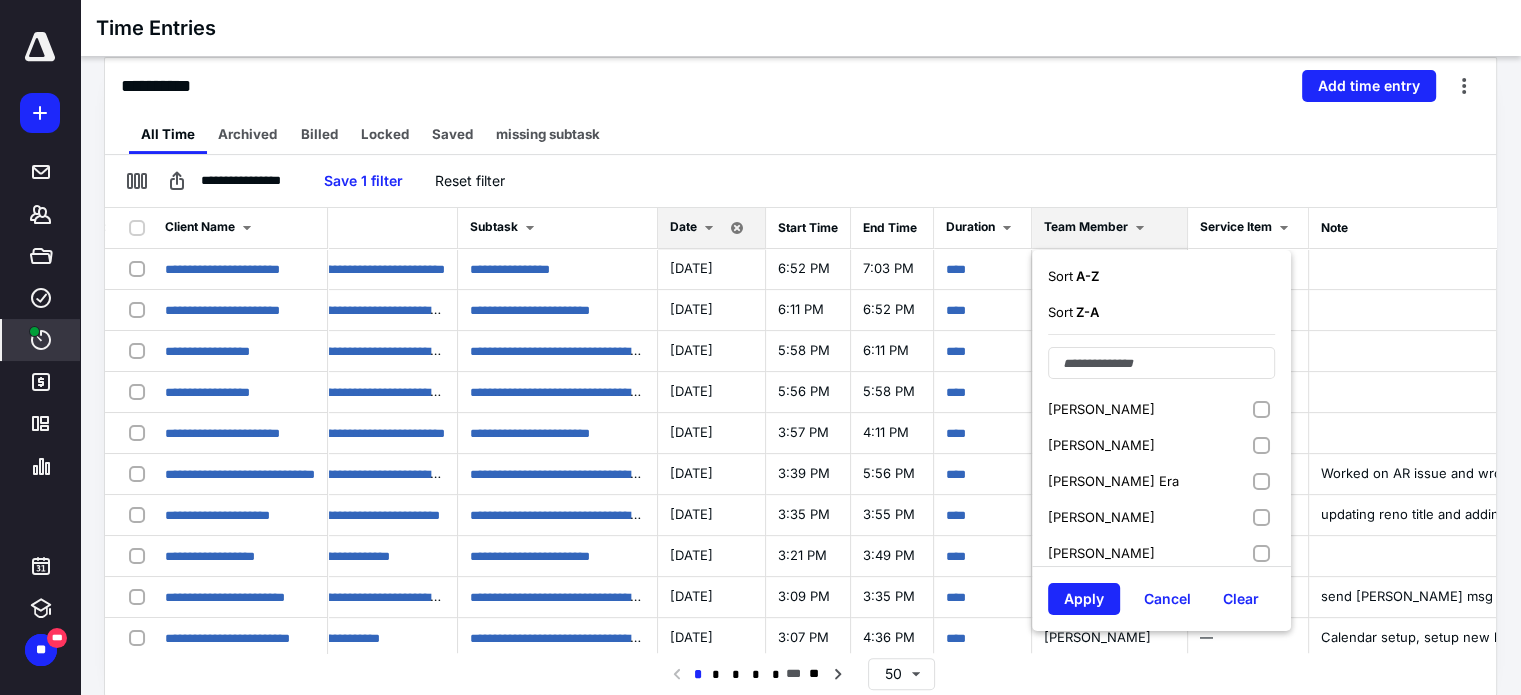 click on "[PERSON_NAME] Era" at bounding box center (1161, 481) 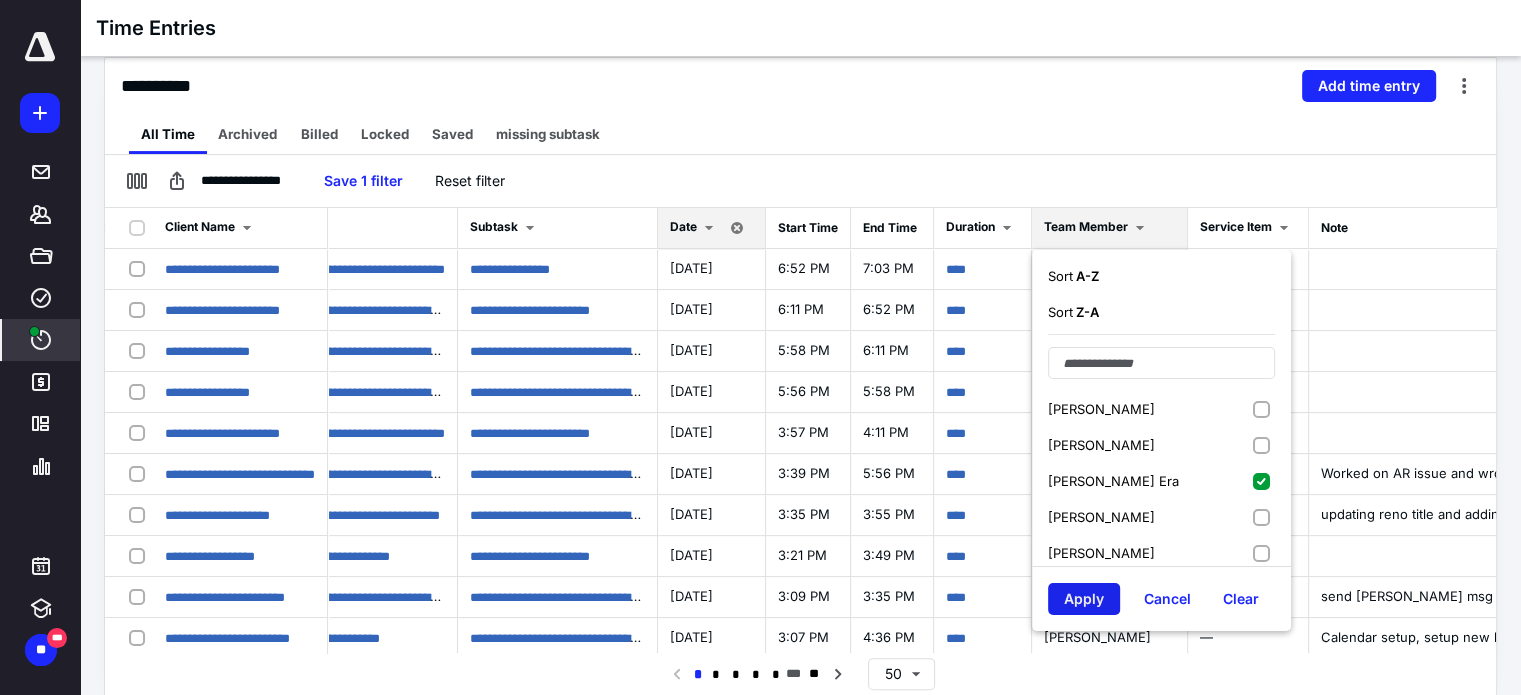 click on "Apply" at bounding box center (1084, 599) 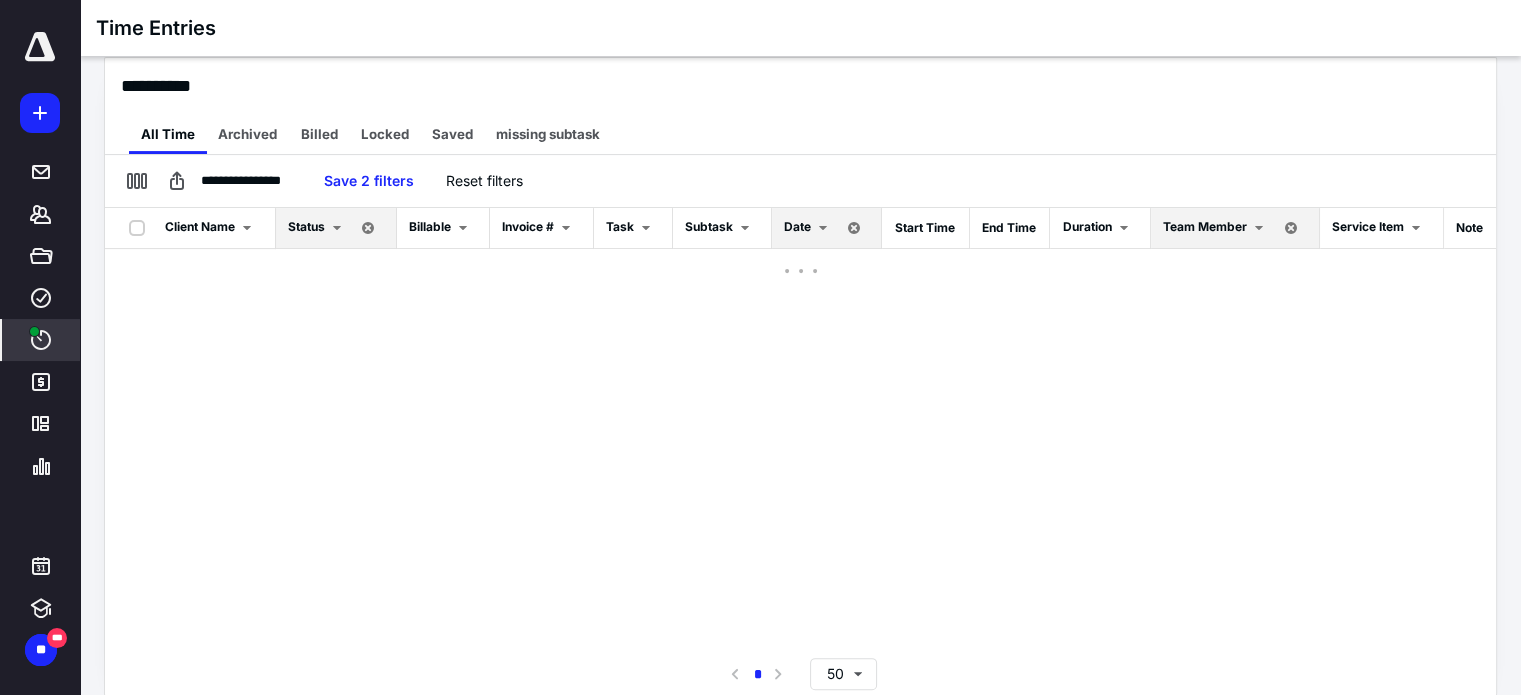 scroll, scrollTop: 0, scrollLeft: 0, axis: both 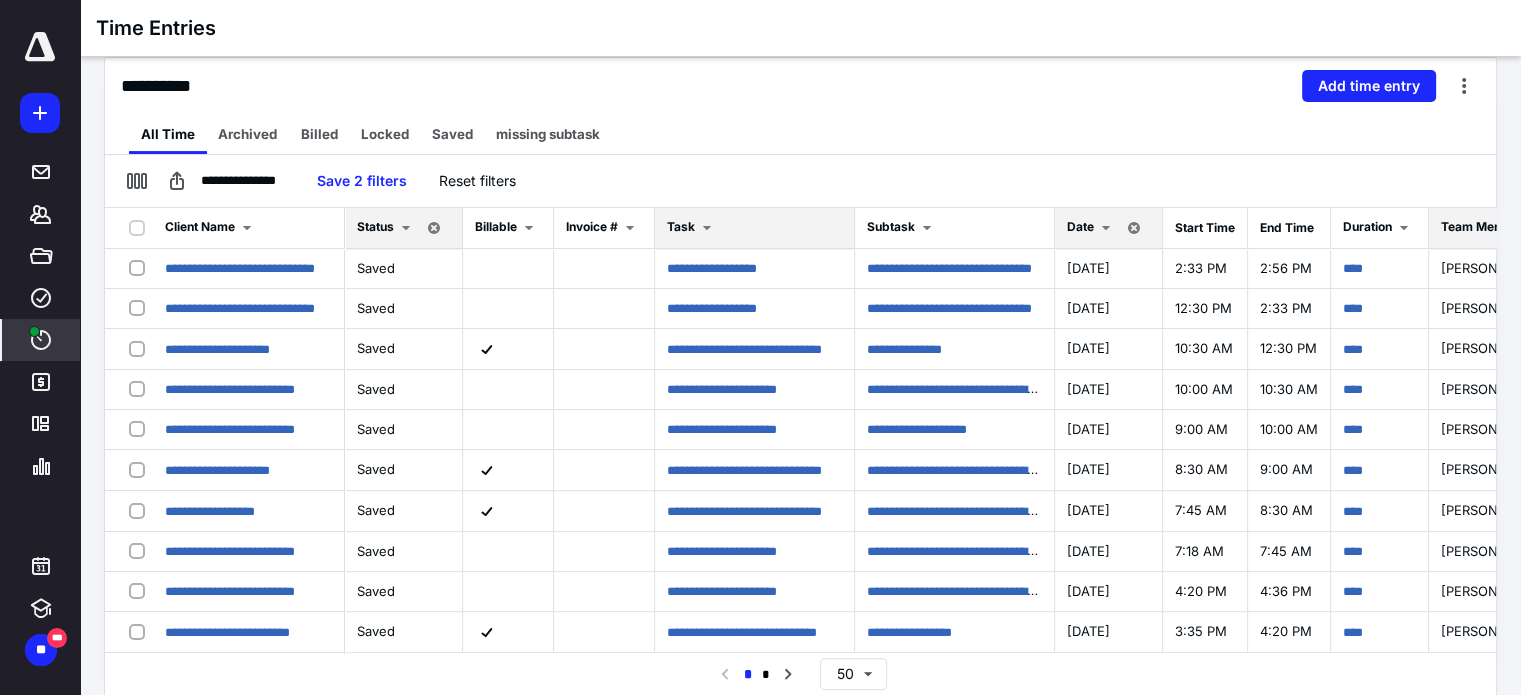 click on "Task" at bounding box center (754, 228) 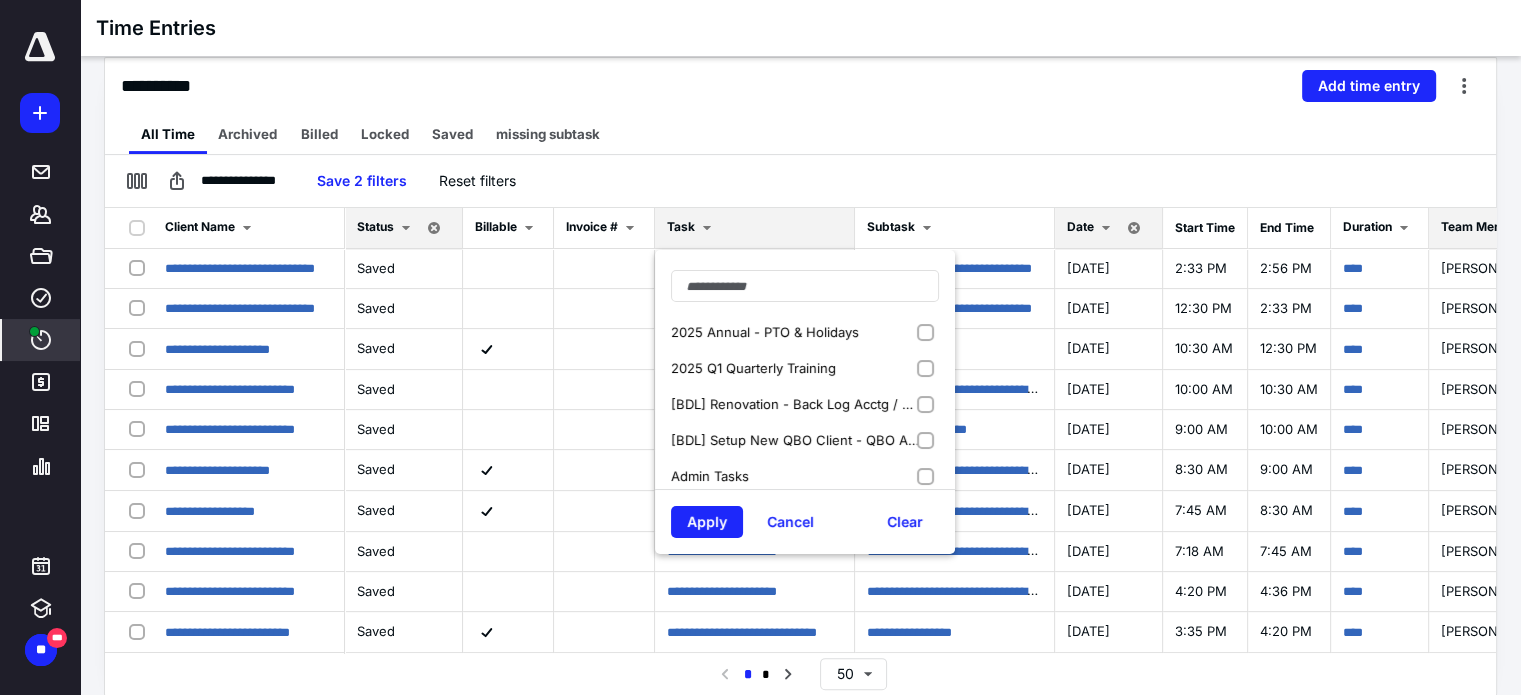 click on "2025 Annual - PTO & Holidays" at bounding box center (805, 332) 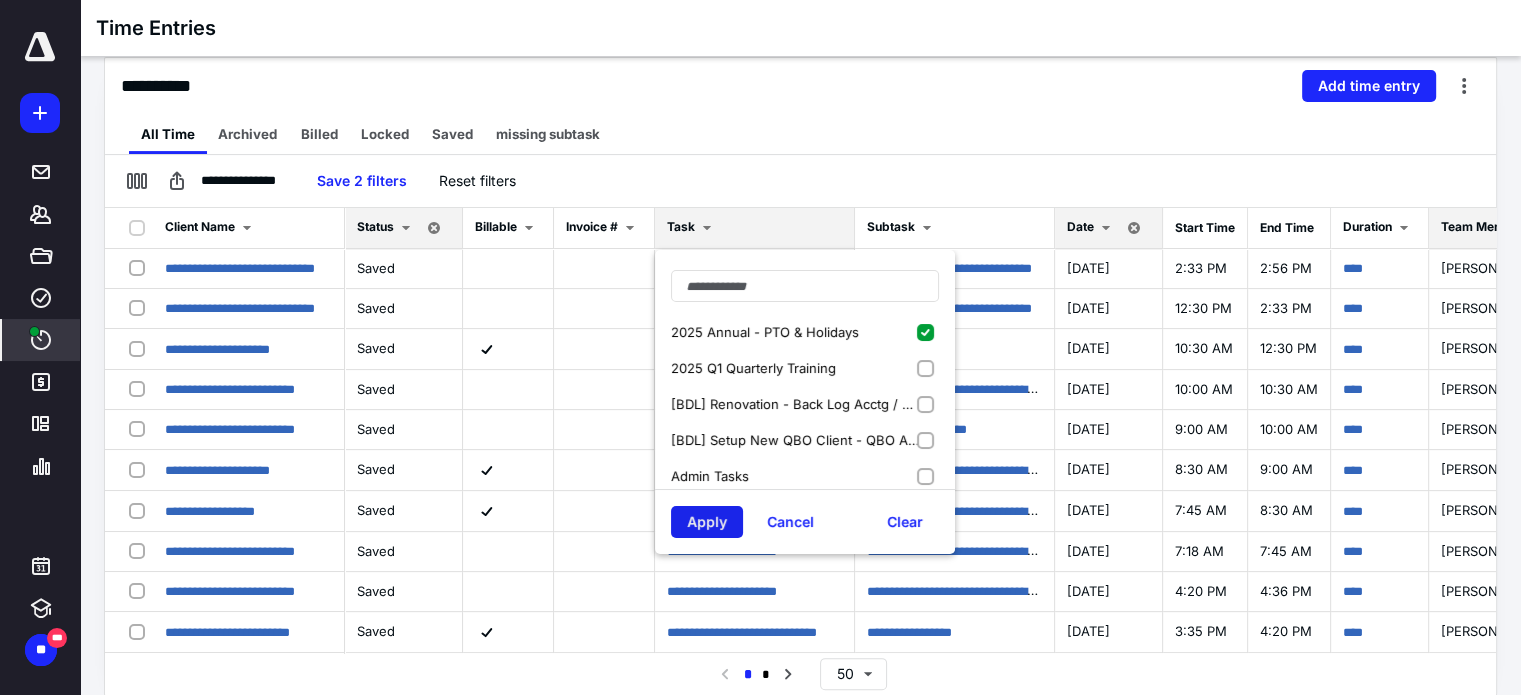 click on "Apply" at bounding box center [707, 522] 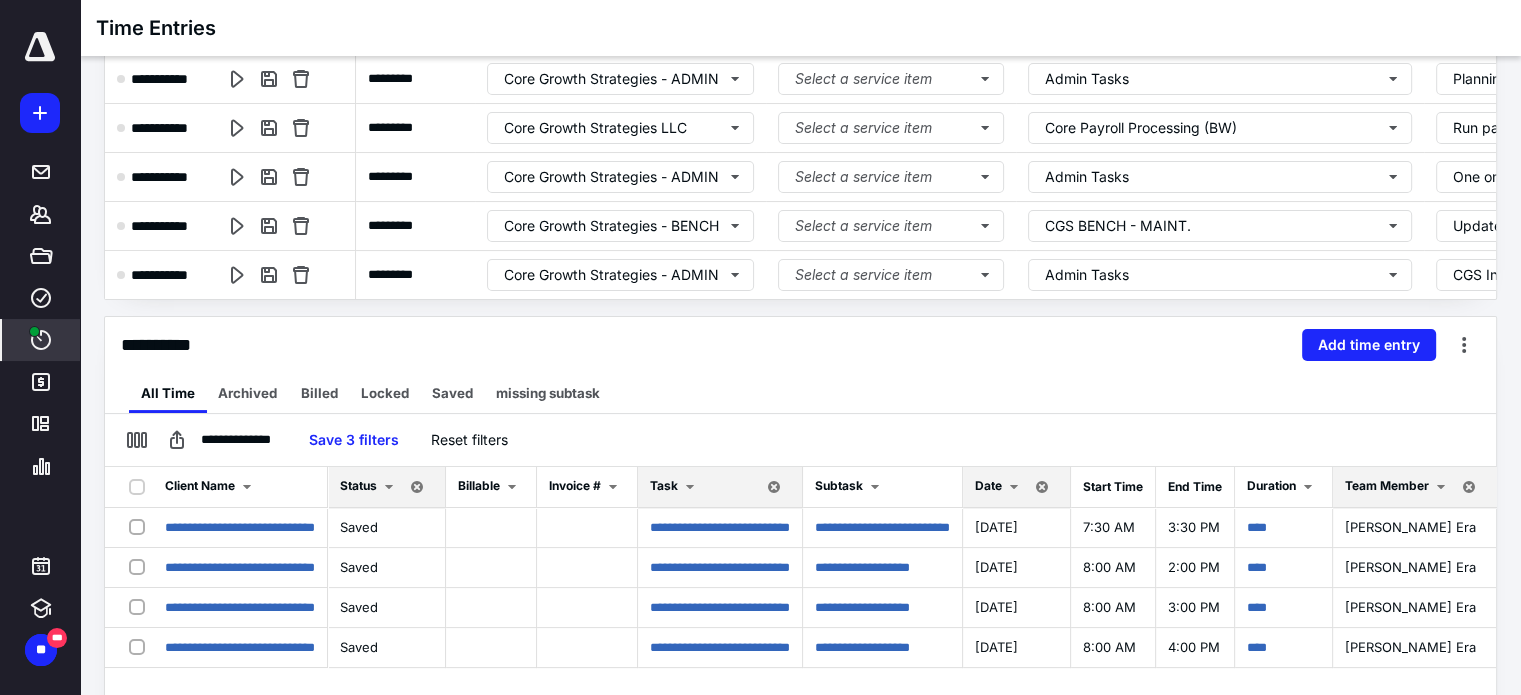 scroll, scrollTop: 0, scrollLeft: 0, axis: both 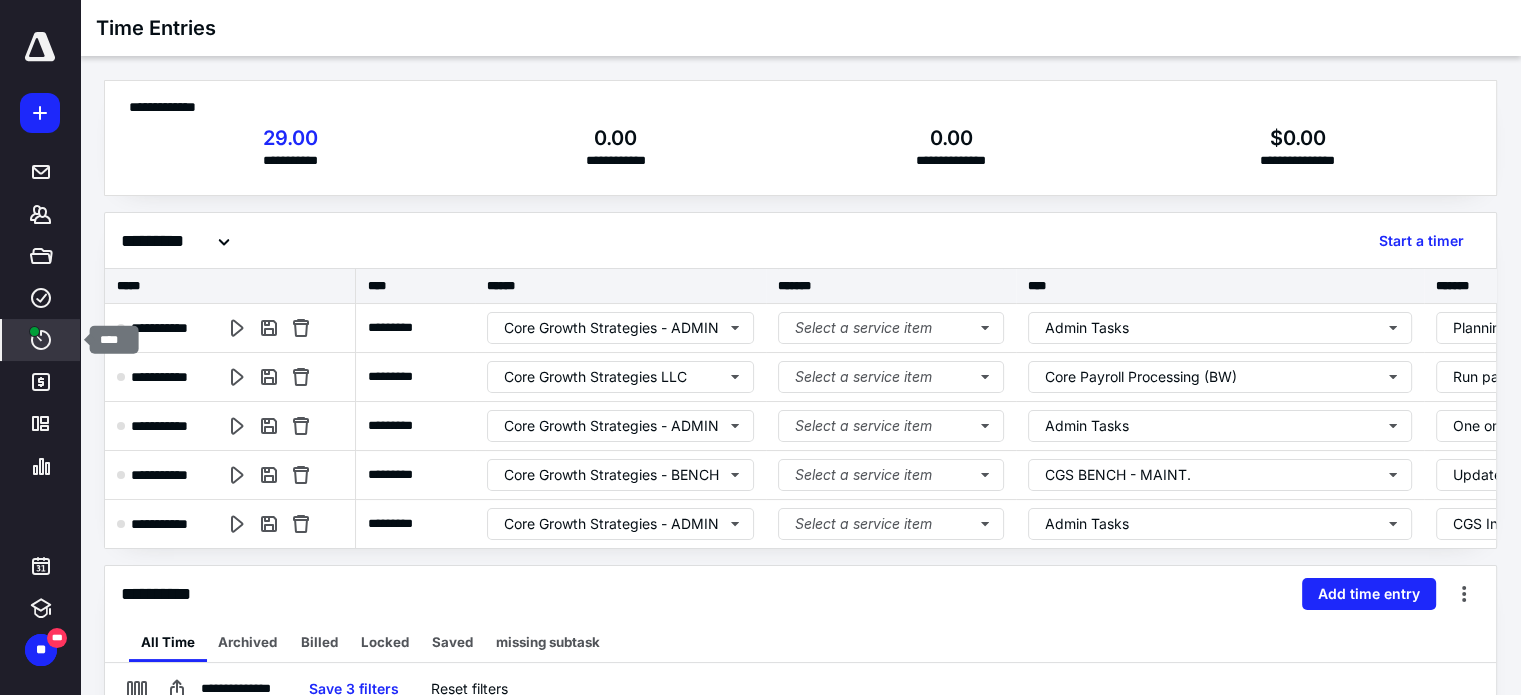 click 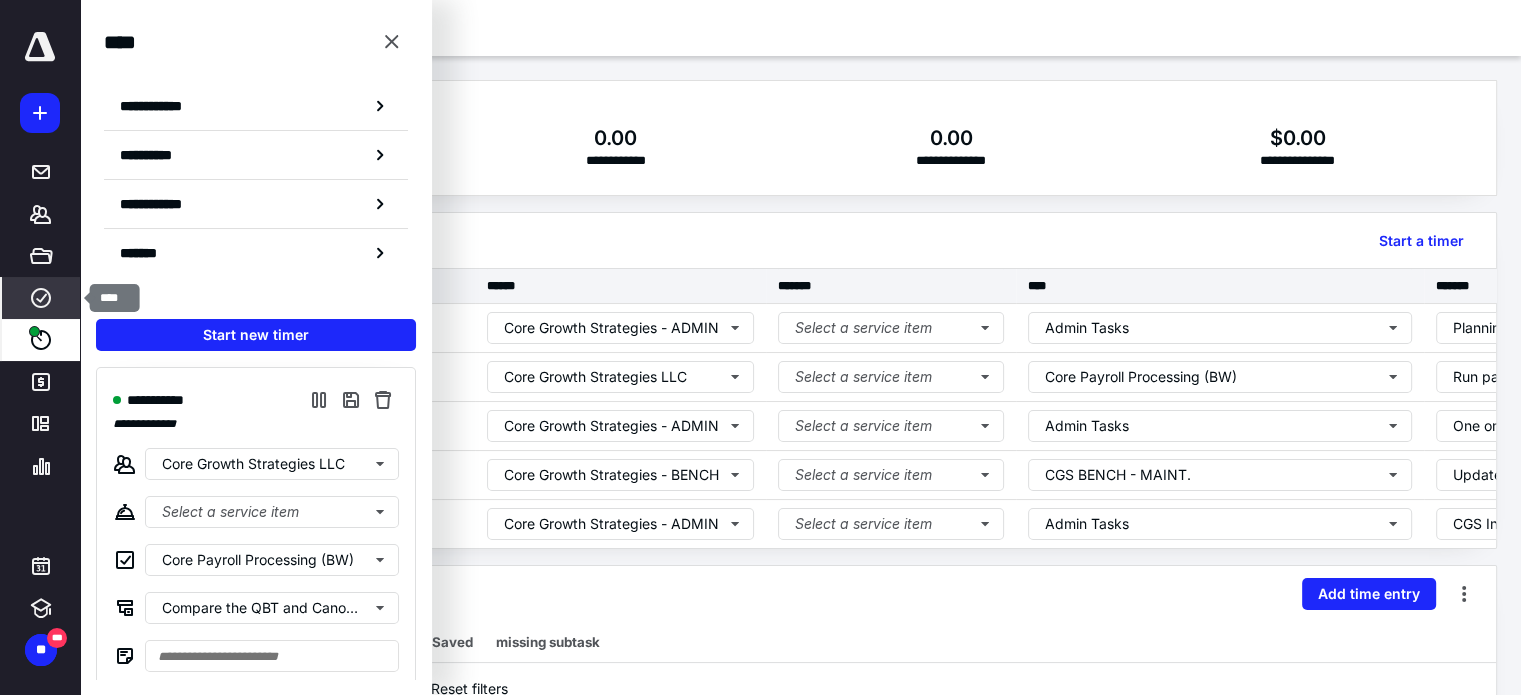 click 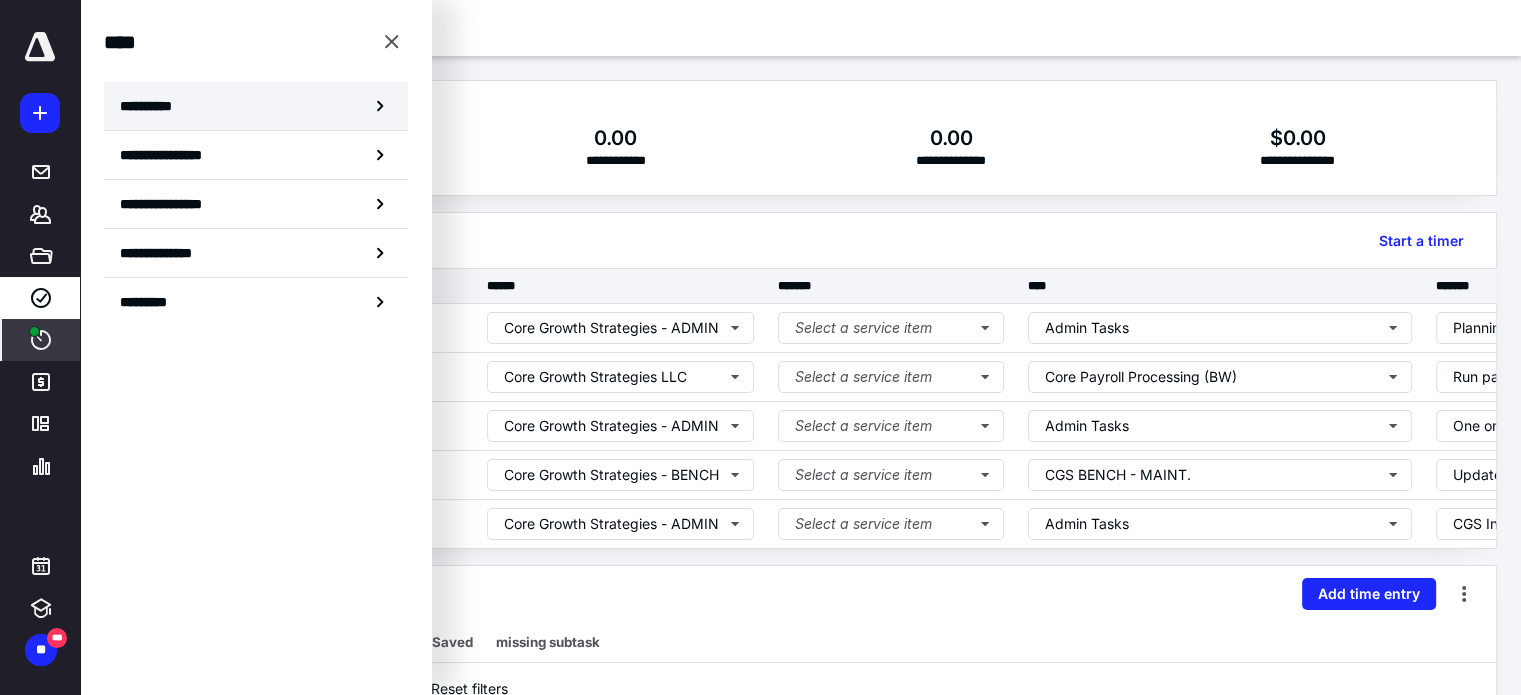 click on "**********" at bounding box center (256, 106) 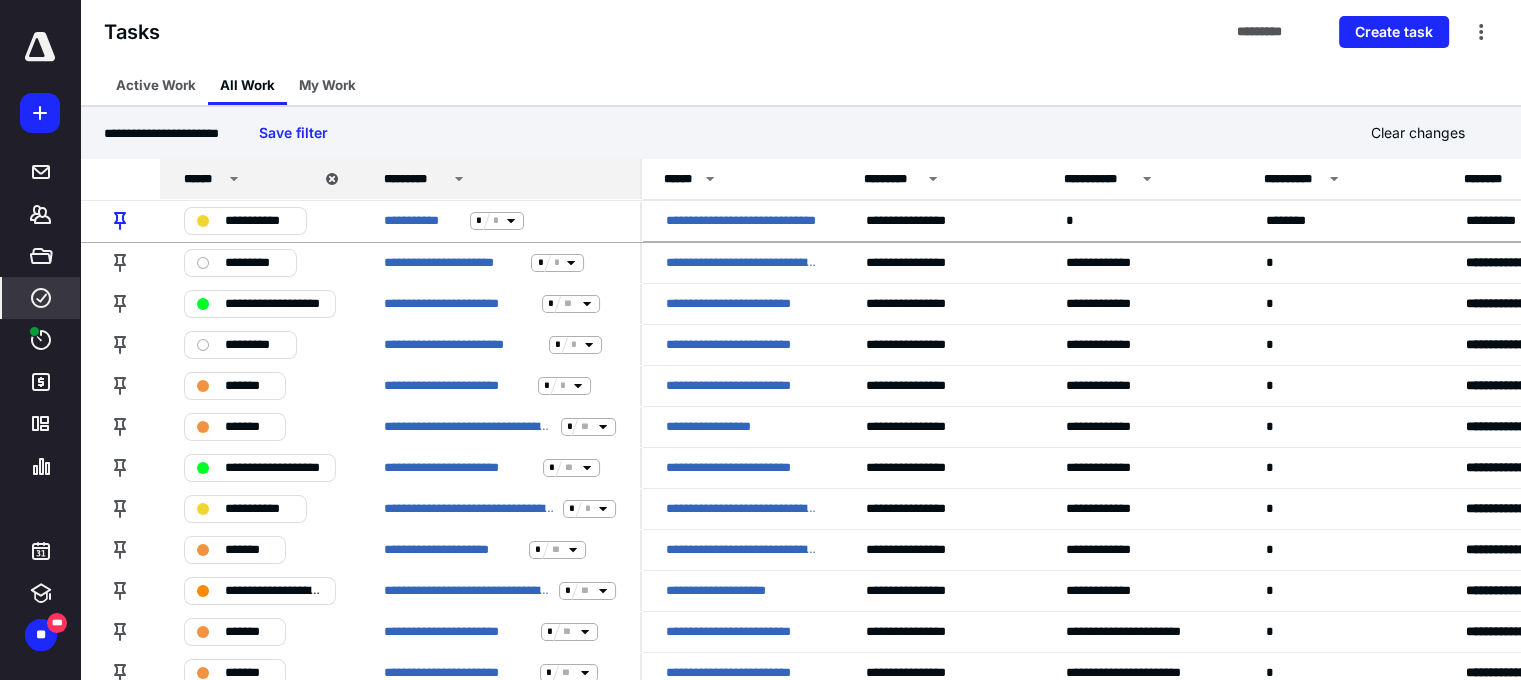 click on "*********" at bounding box center (503, 179) 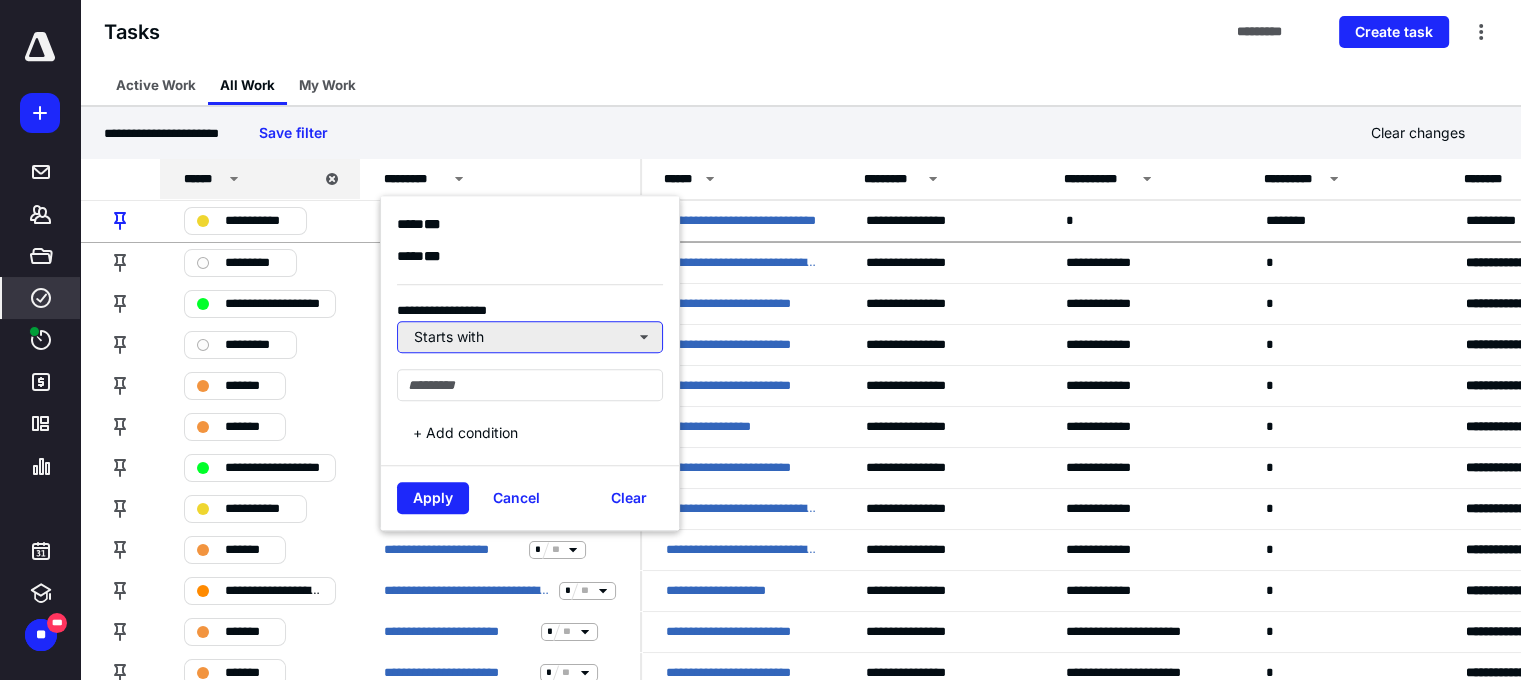 click on "Starts with" at bounding box center [530, 337] 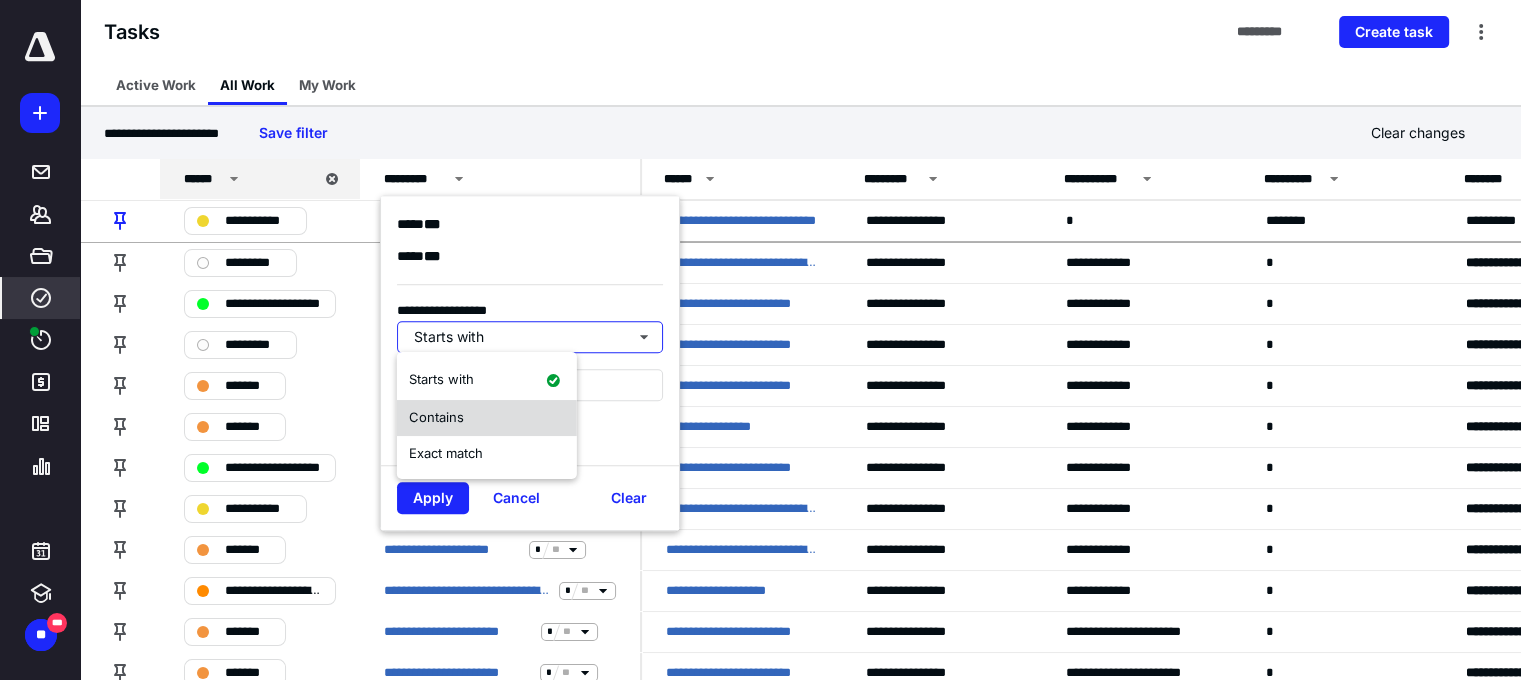 click on "Contains" at bounding box center (487, 418) 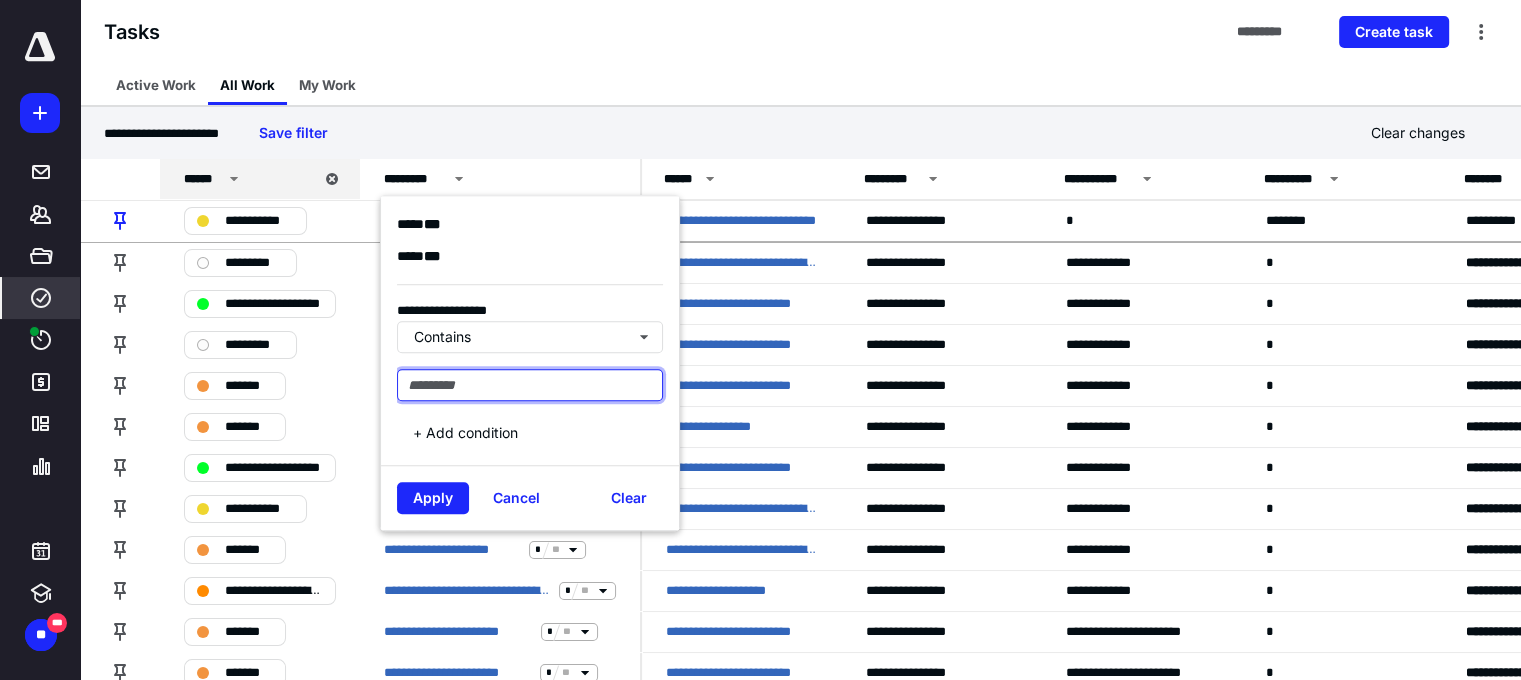 click at bounding box center (530, 385) 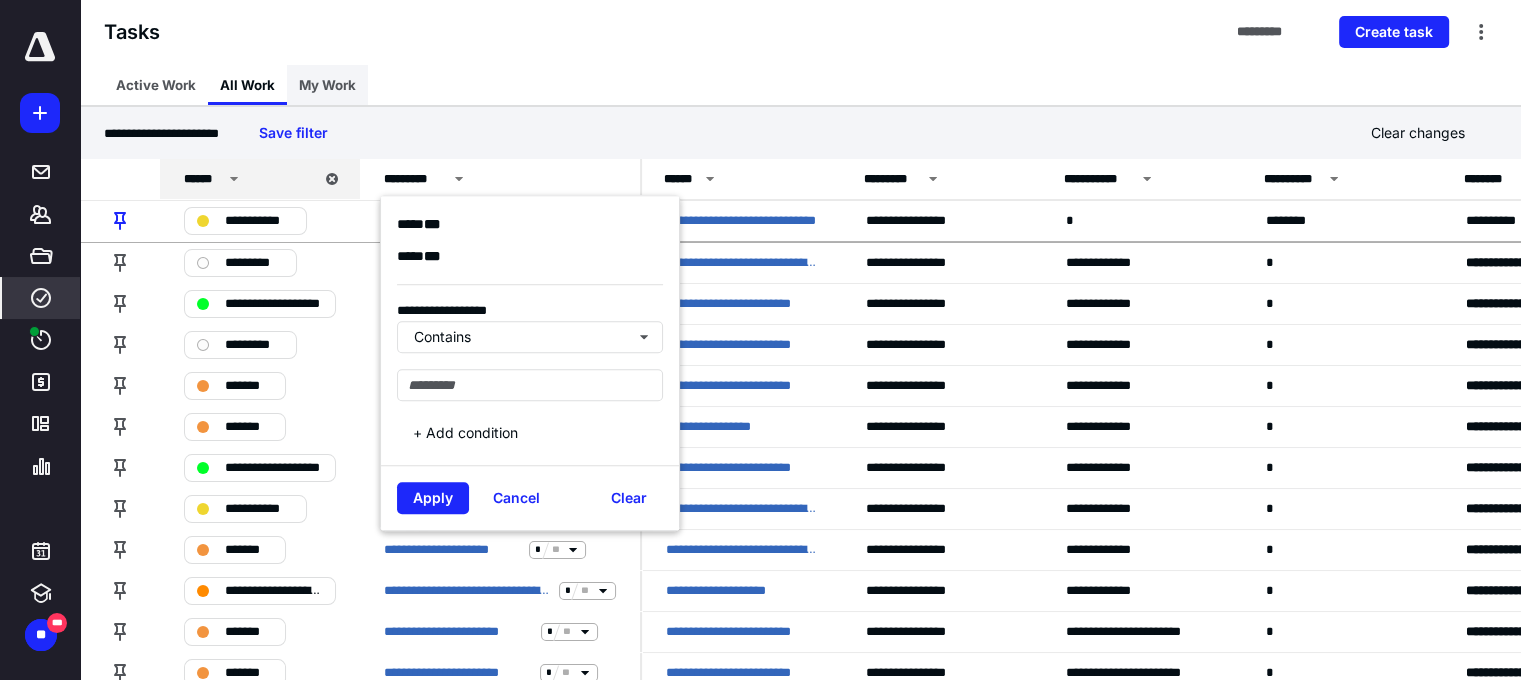 click on "My Work" at bounding box center [327, 85] 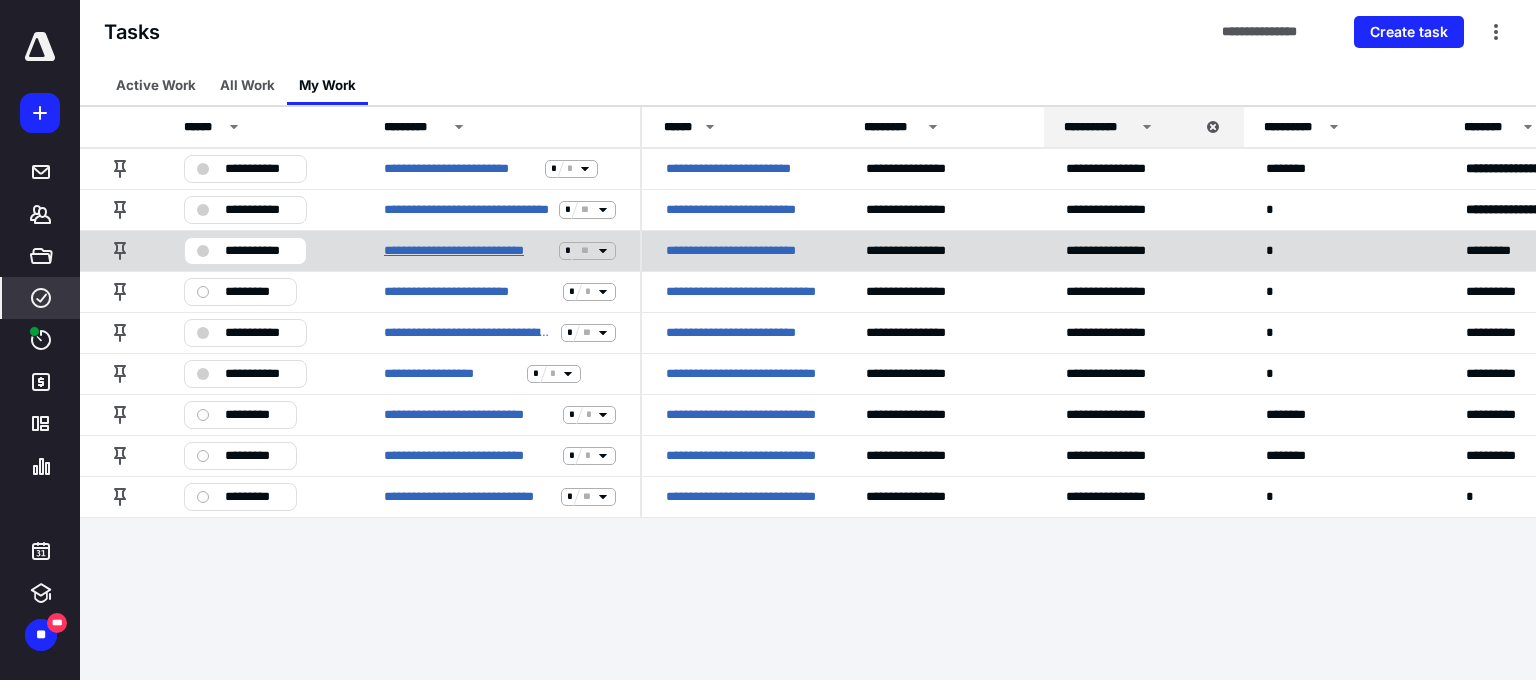 click on "**********" at bounding box center [467, 251] 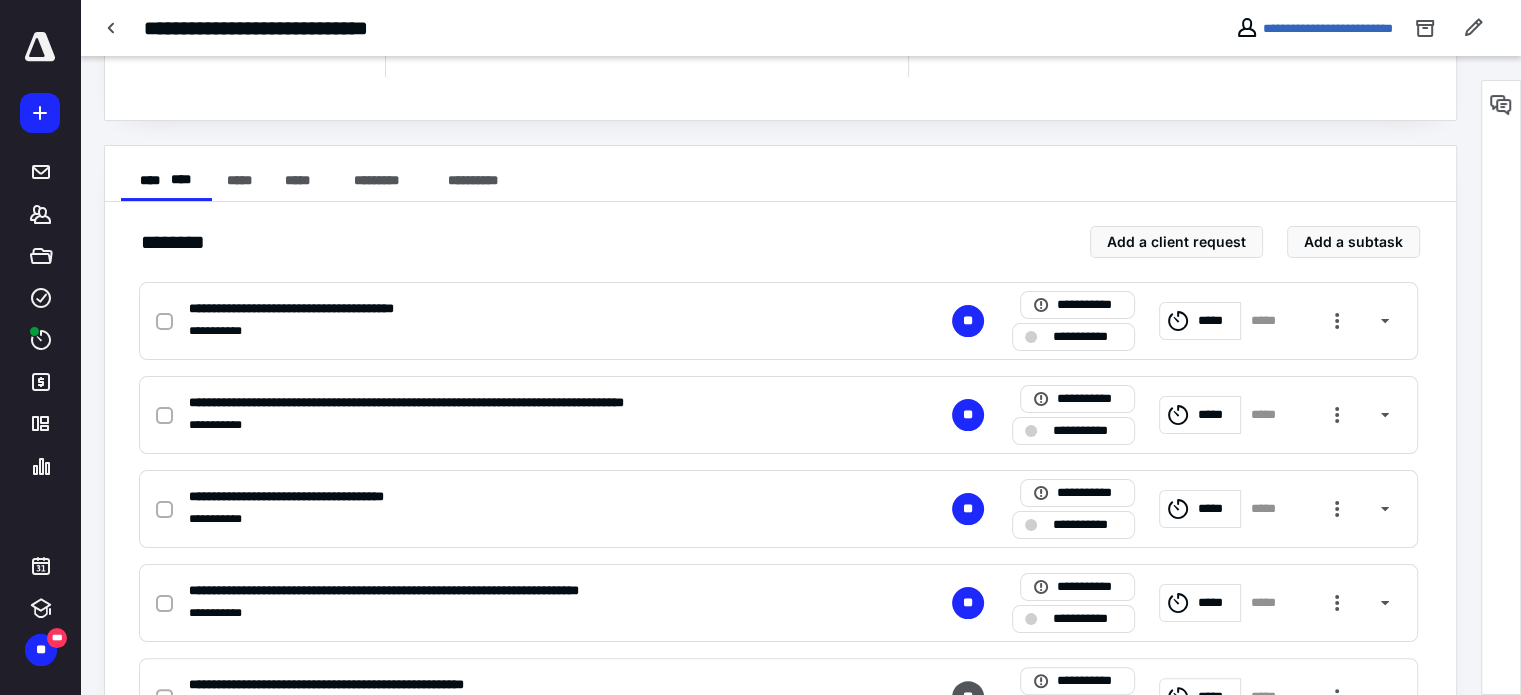 scroll, scrollTop: 300, scrollLeft: 0, axis: vertical 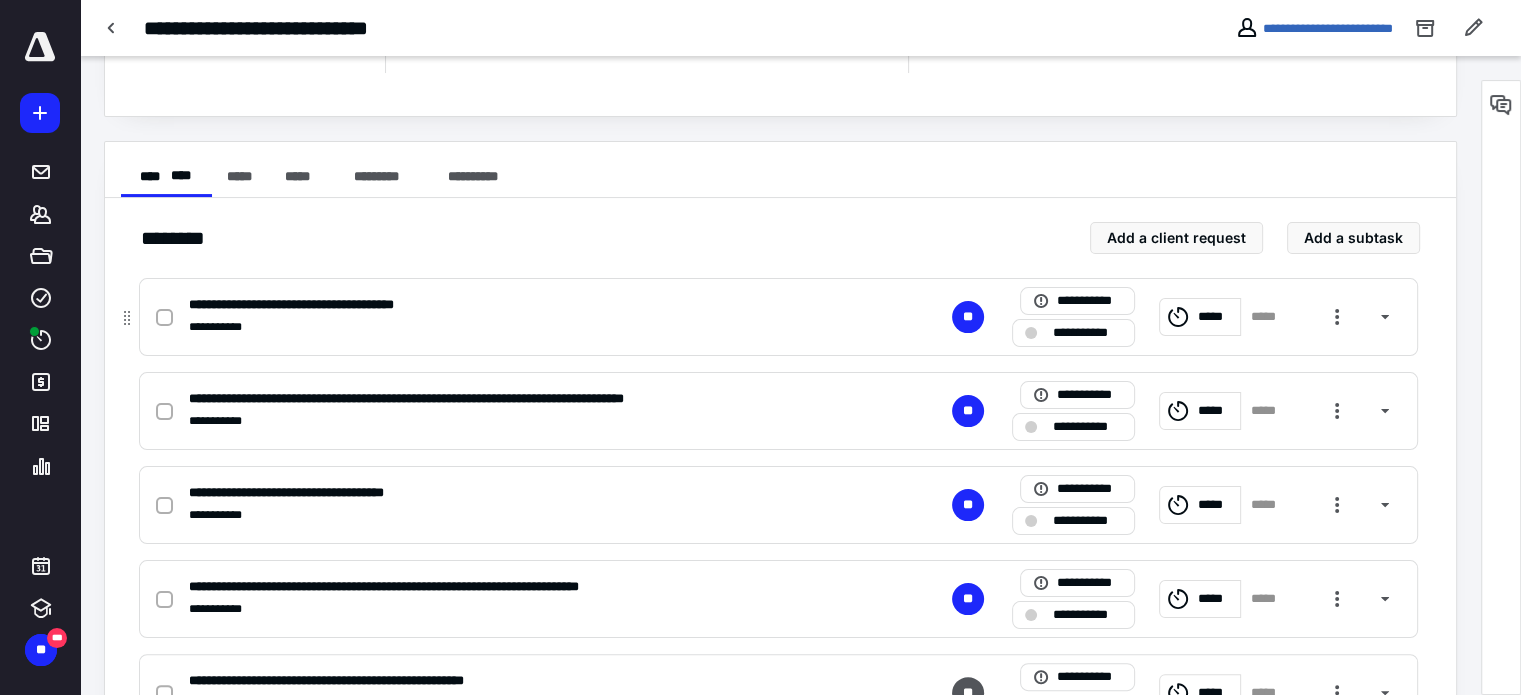 click at bounding box center [164, 318] 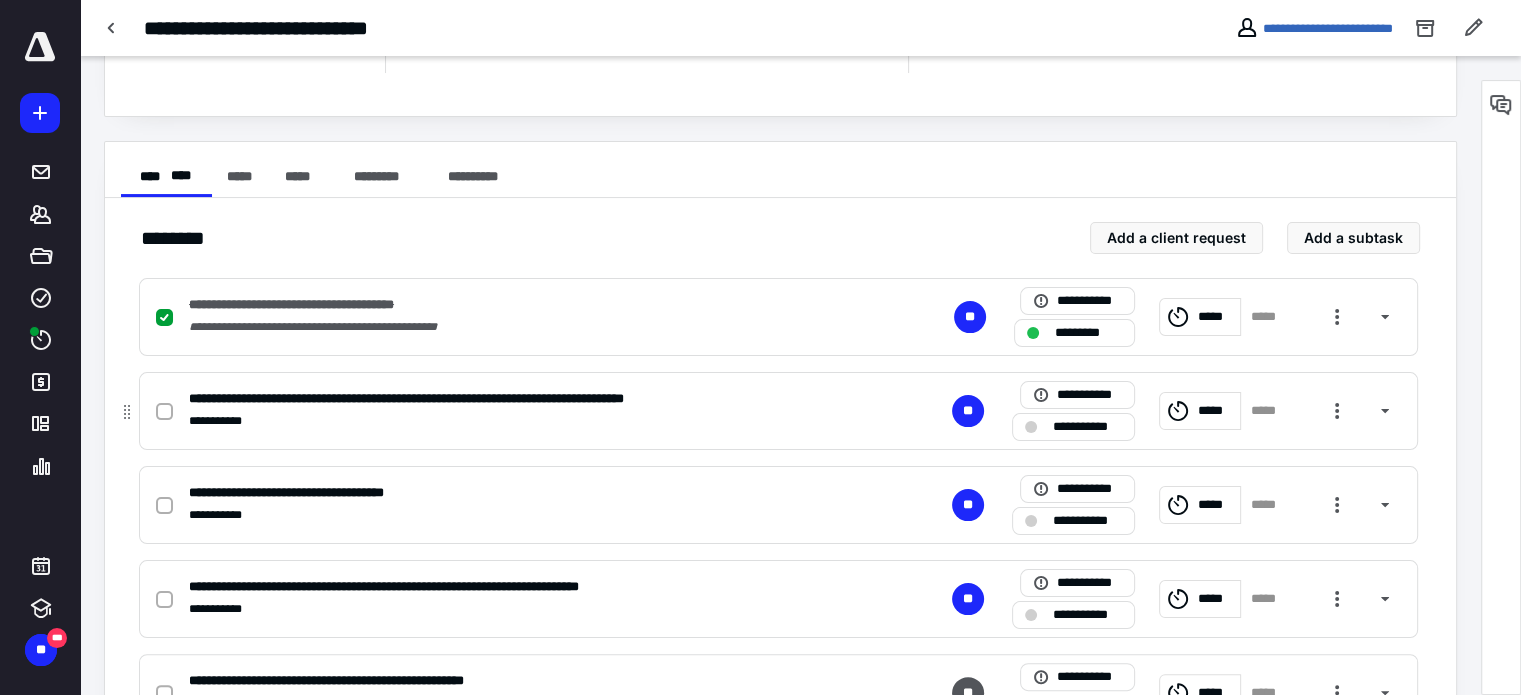 click 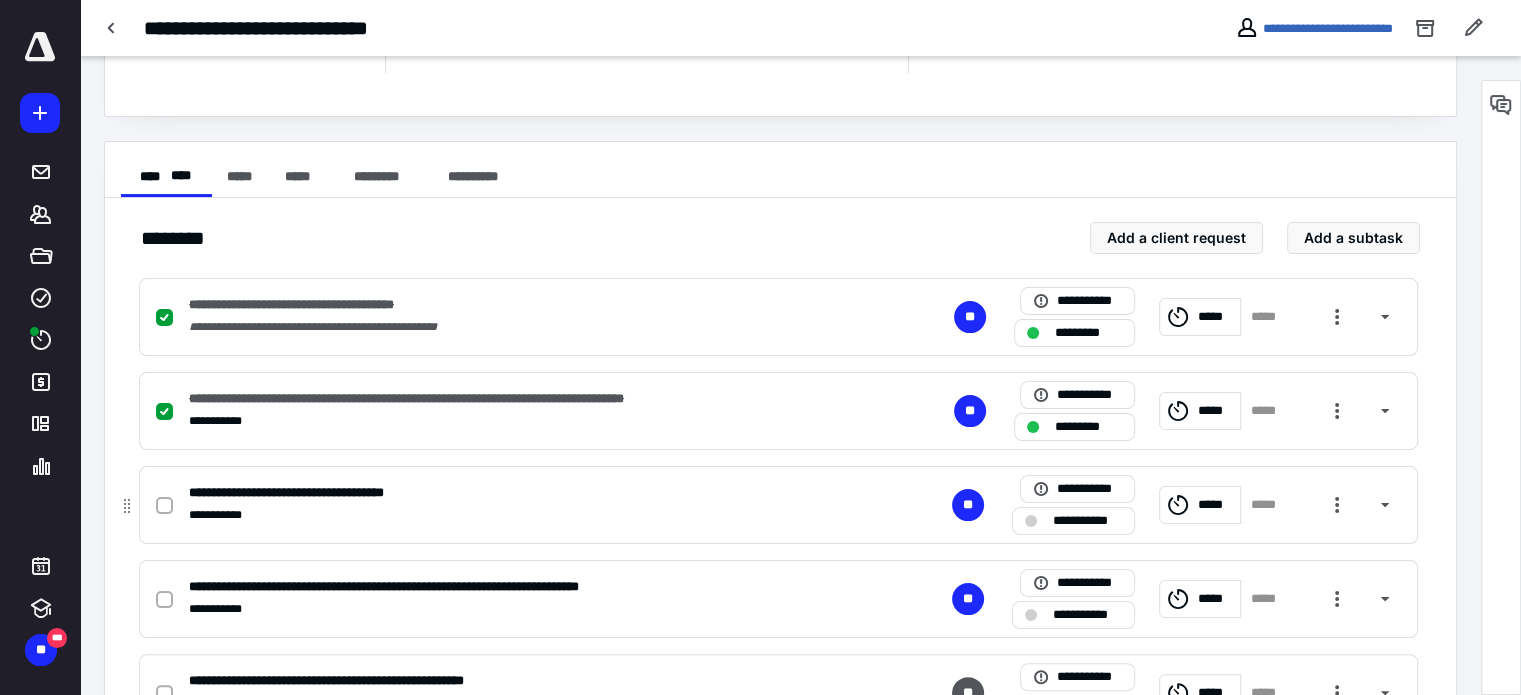 click 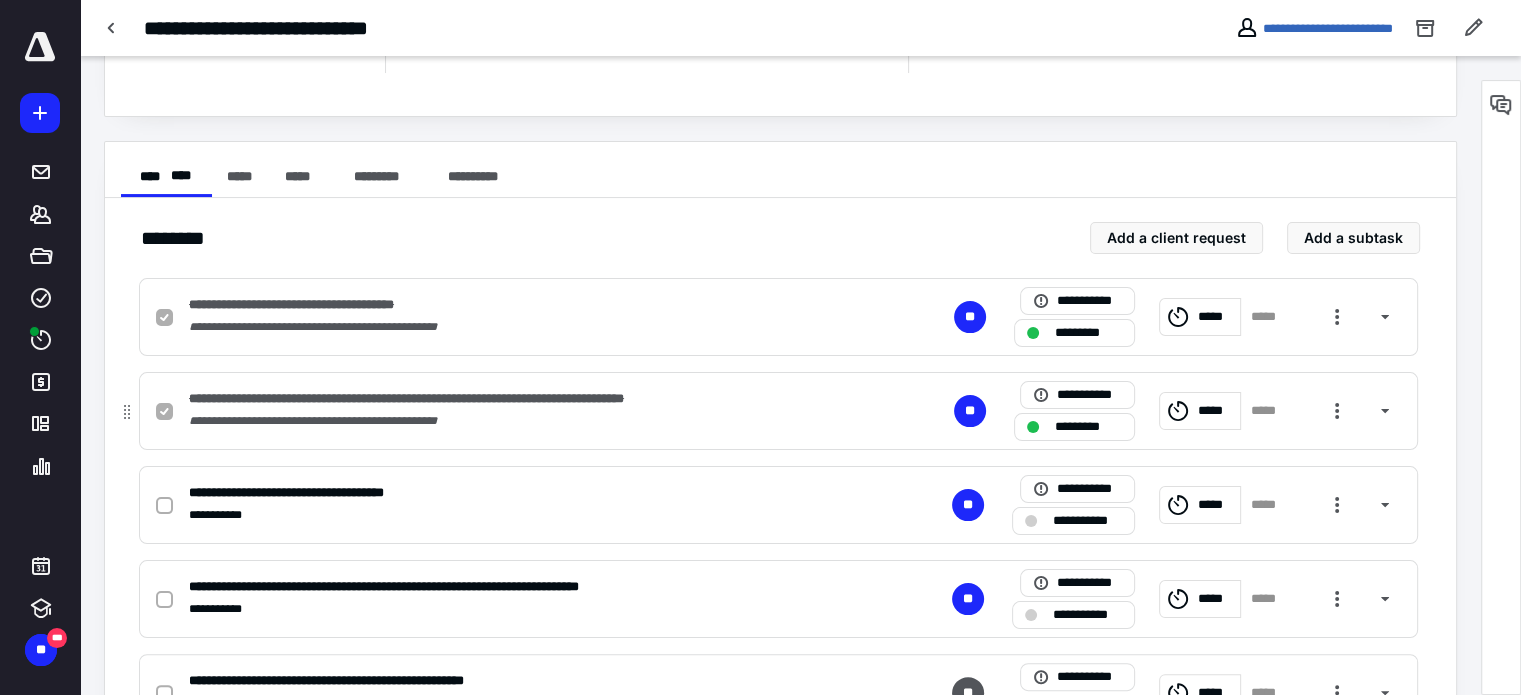 checkbox on "true" 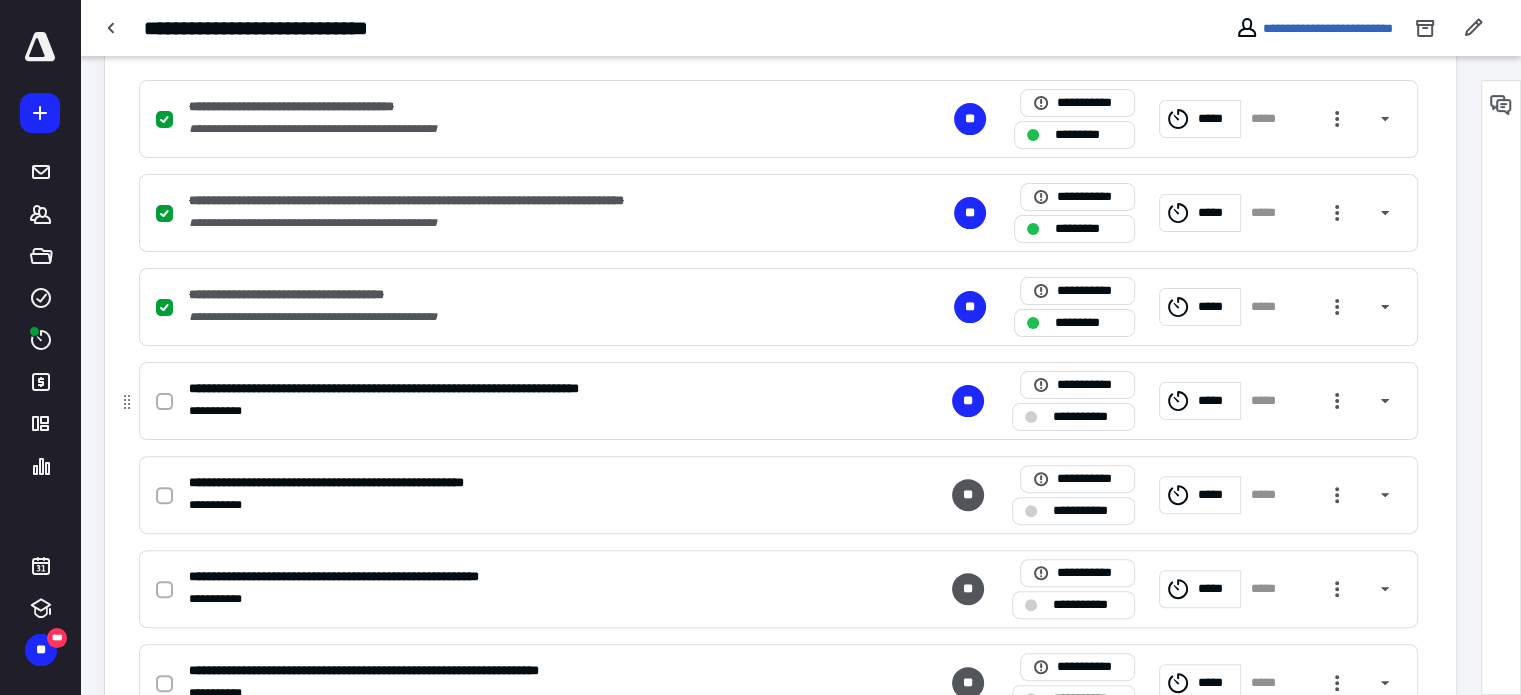 scroll, scrollTop: 500, scrollLeft: 0, axis: vertical 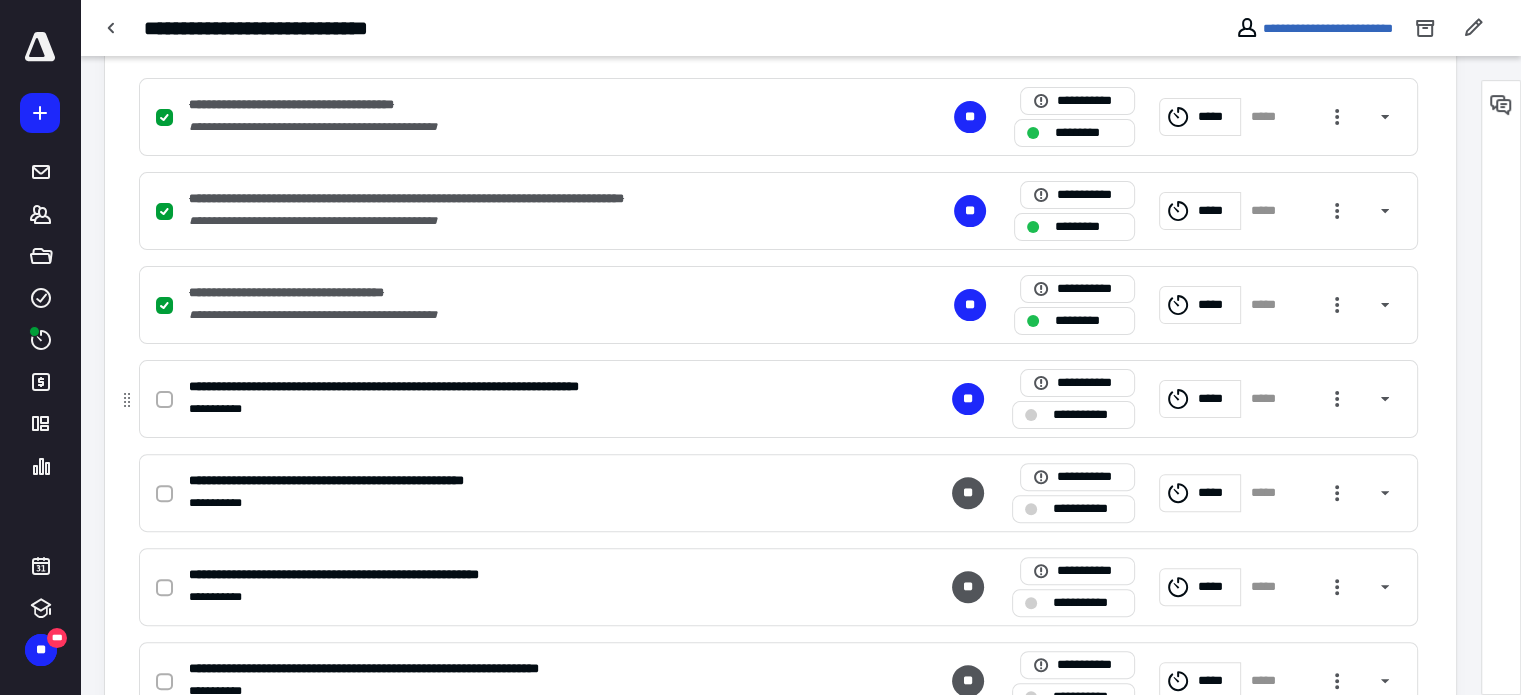 click 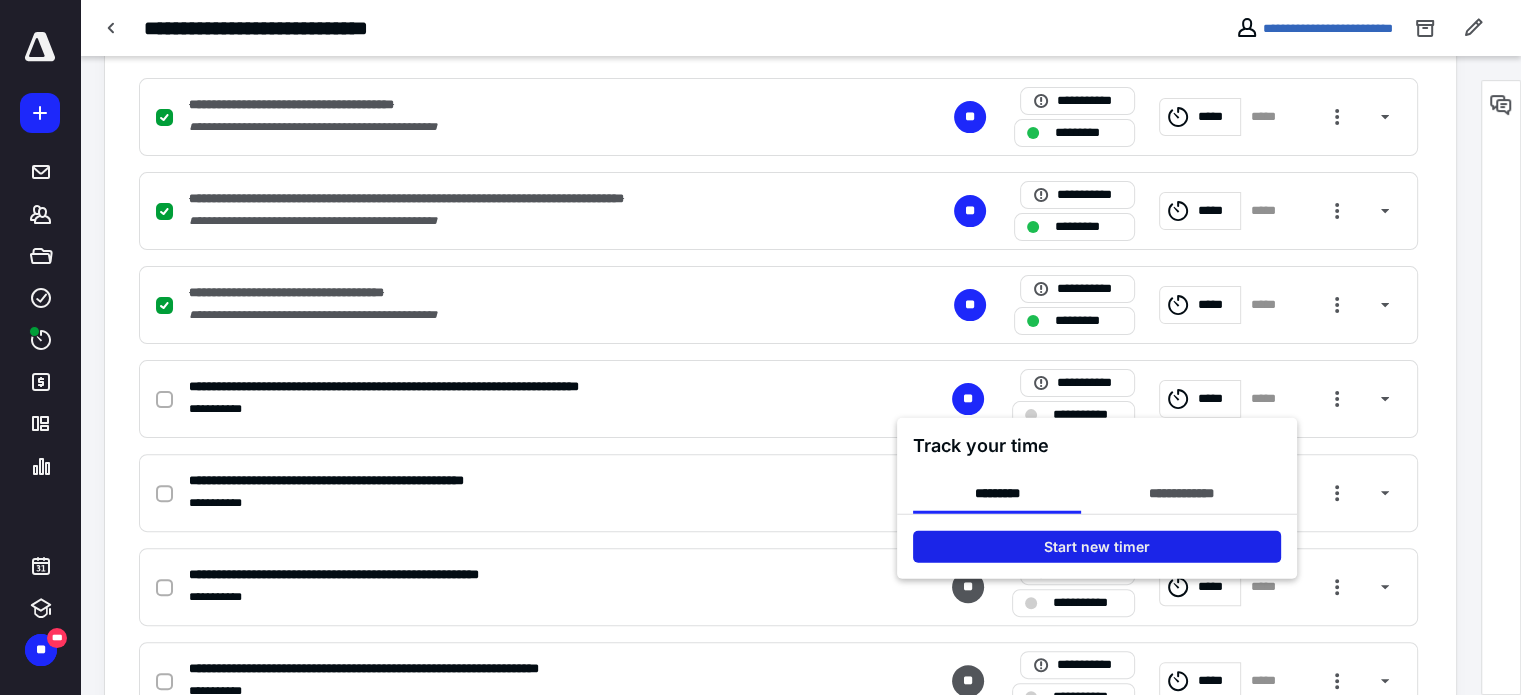 click on "Start new timer" at bounding box center (1097, 547) 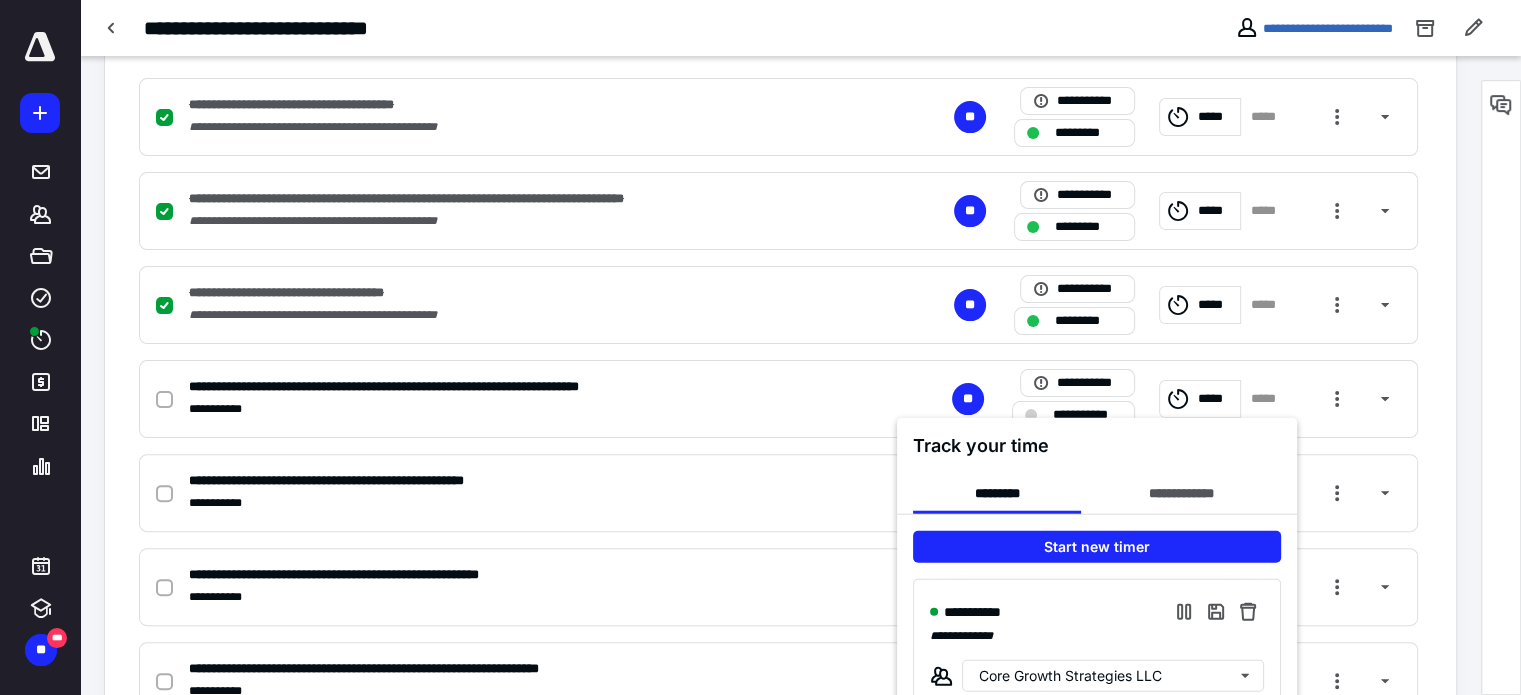 click at bounding box center [760, 347] 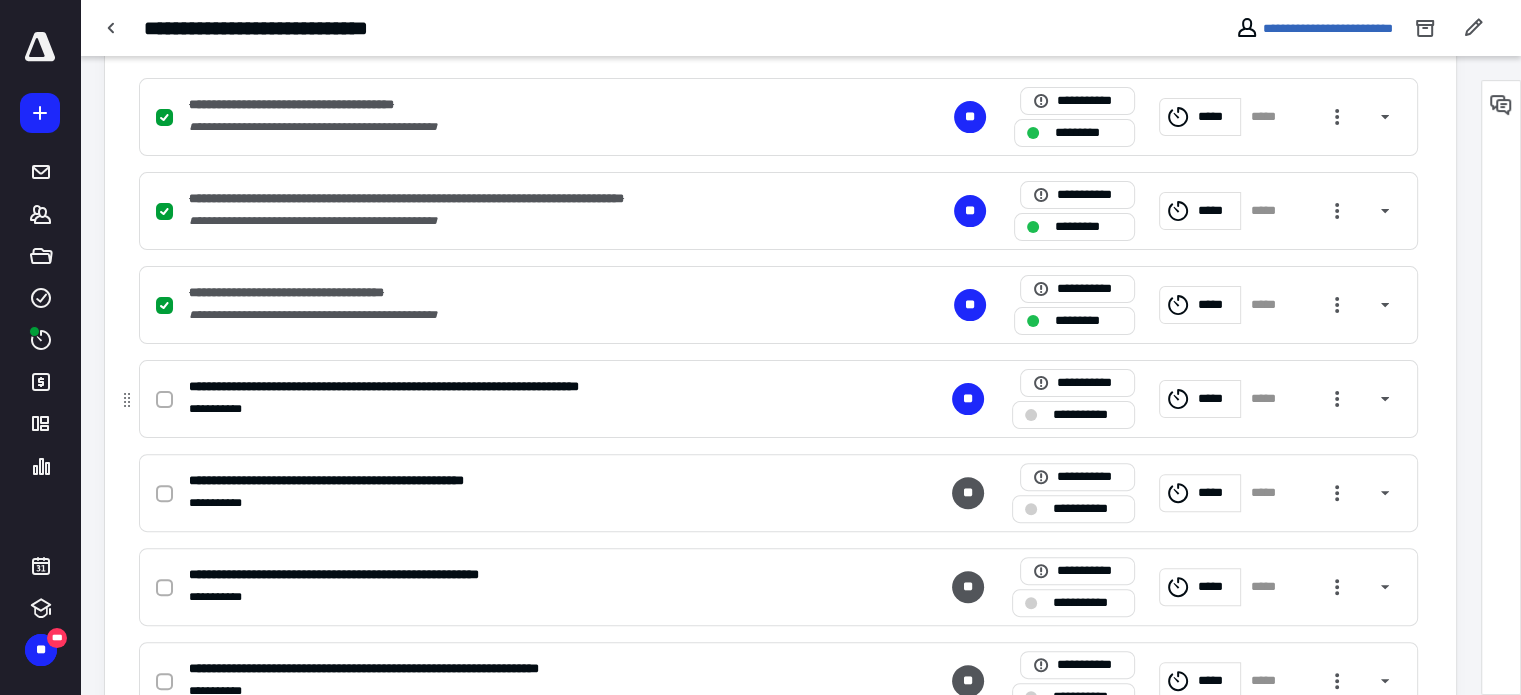 click at bounding box center [164, 400] 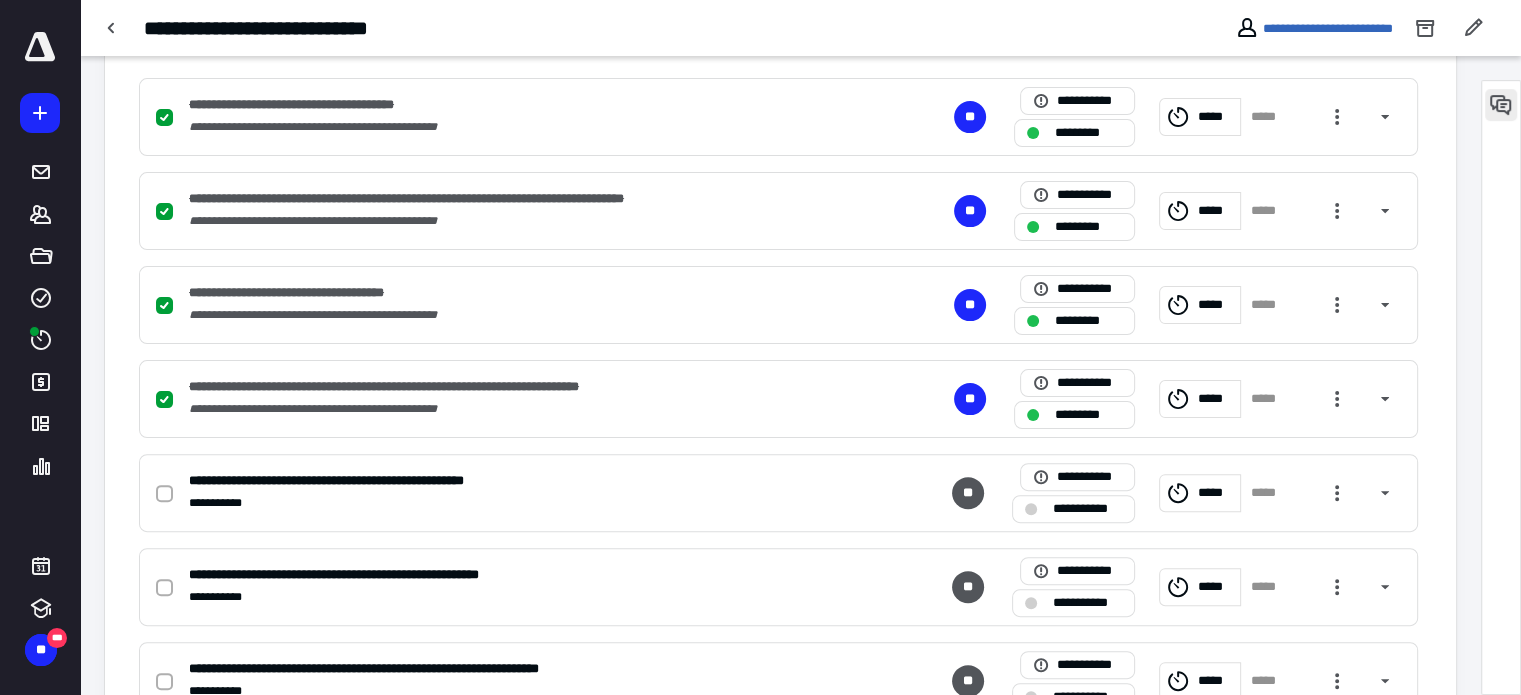 click at bounding box center [1501, 105] 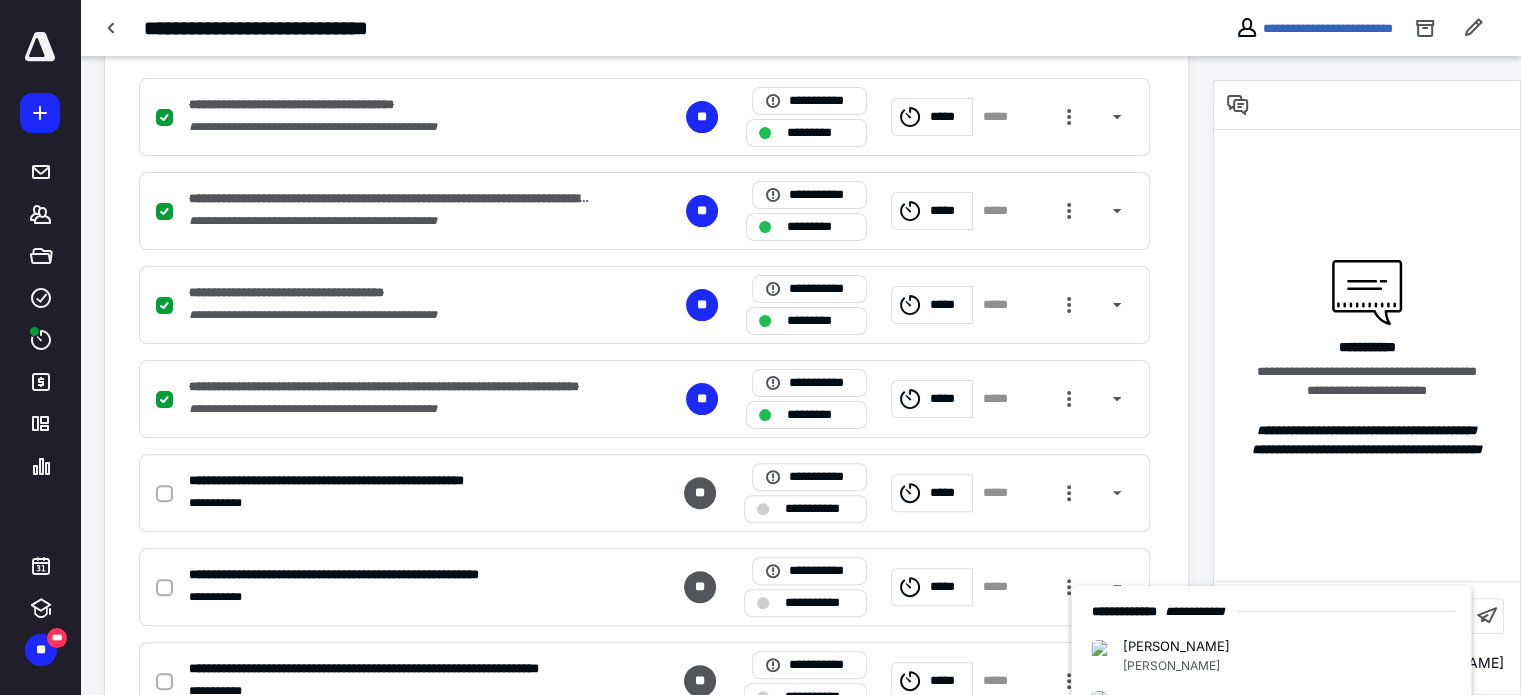 scroll, scrollTop: 768, scrollLeft: 0, axis: vertical 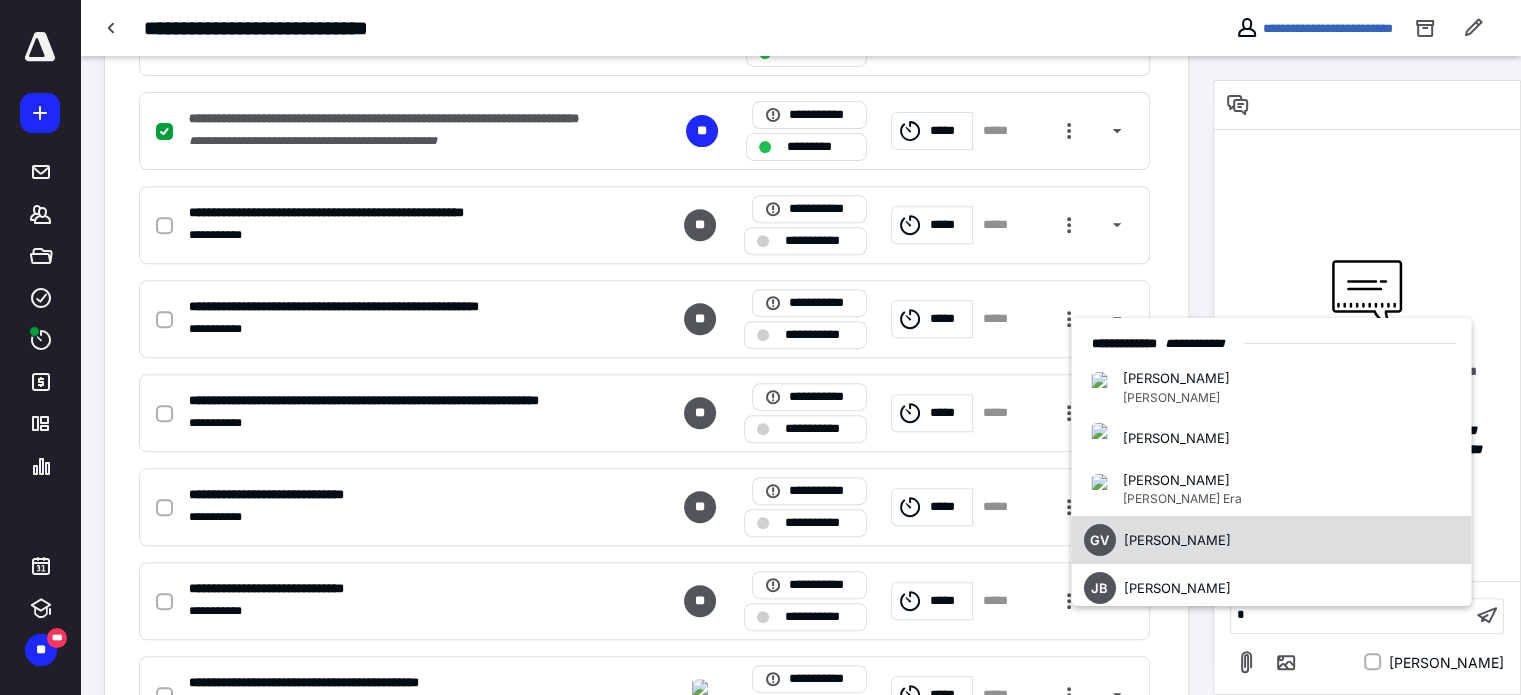 click on "[PERSON_NAME]" at bounding box center [1176, 540] 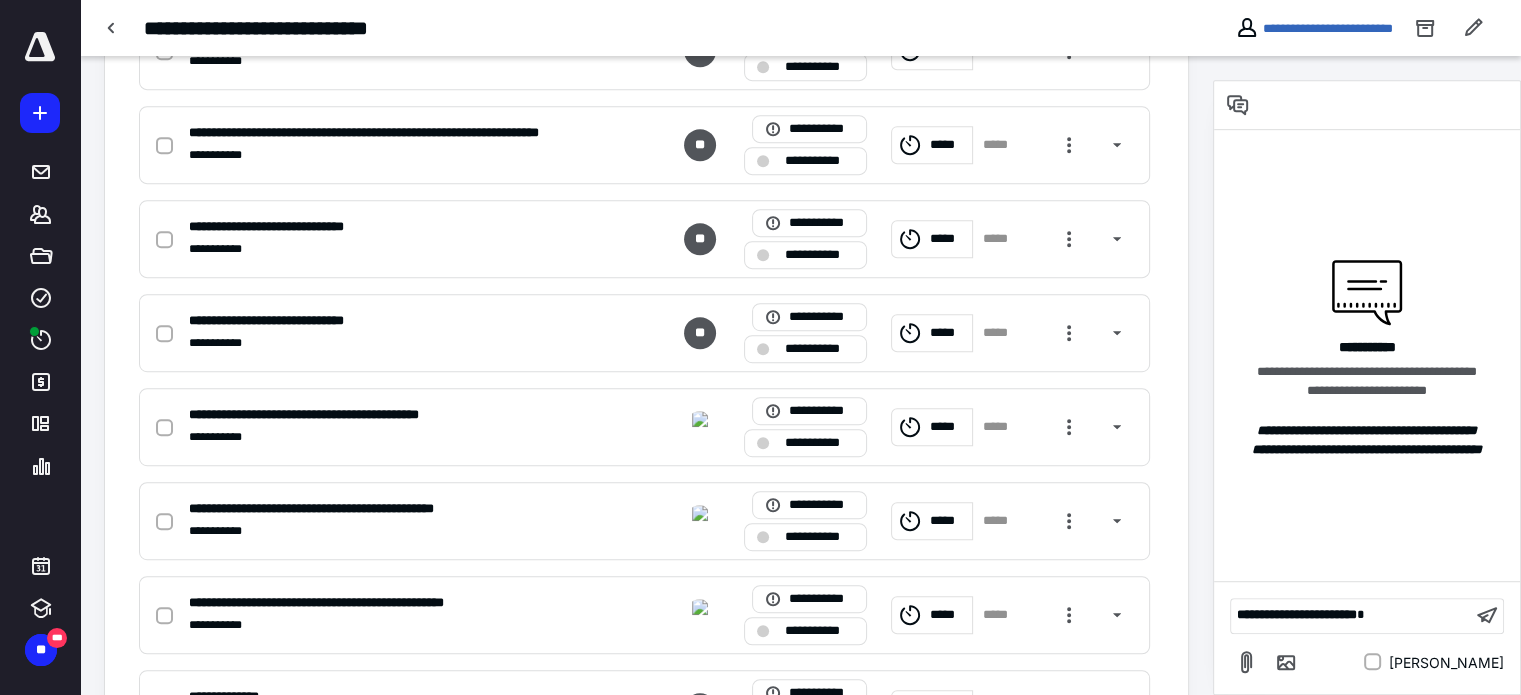 type 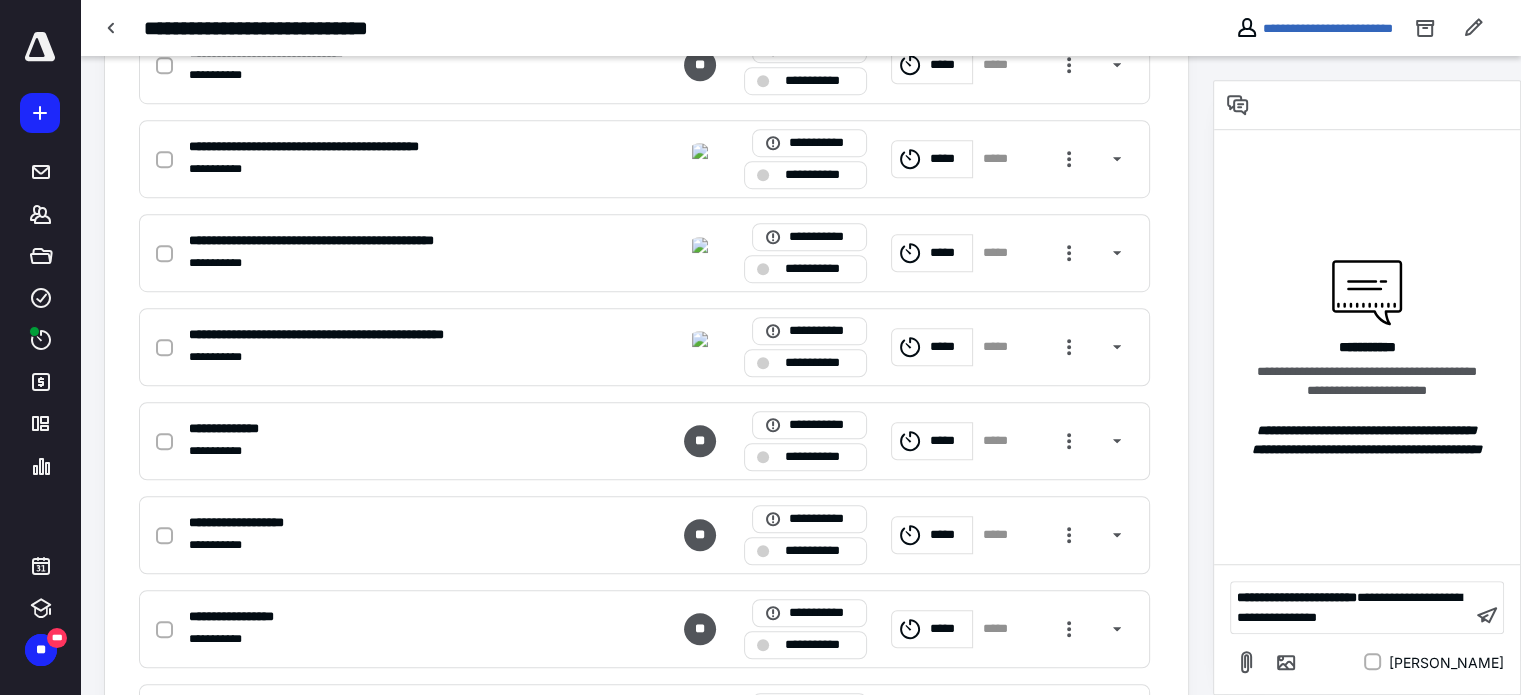 scroll, scrollTop: 1574, scrollLeft: 0, axis: vertical 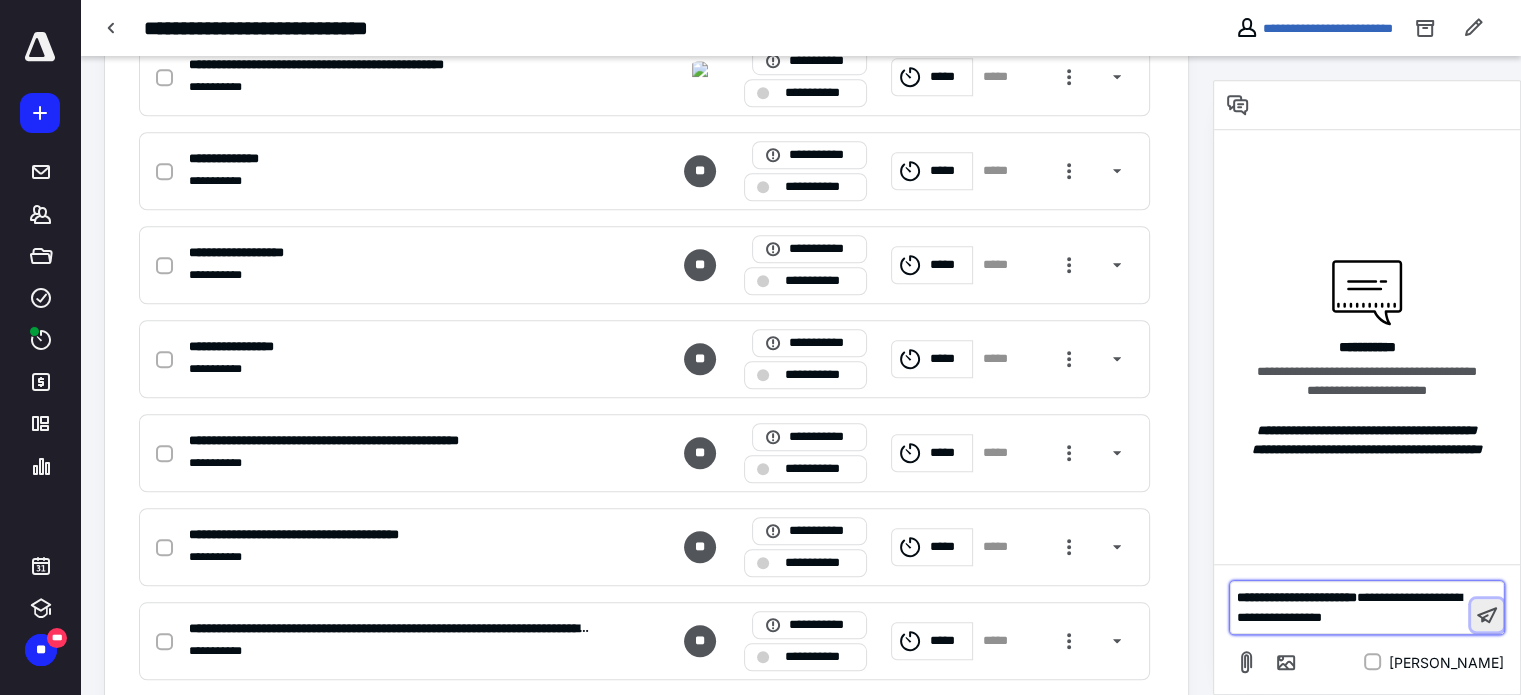 click at bounding box center (1487, 615) 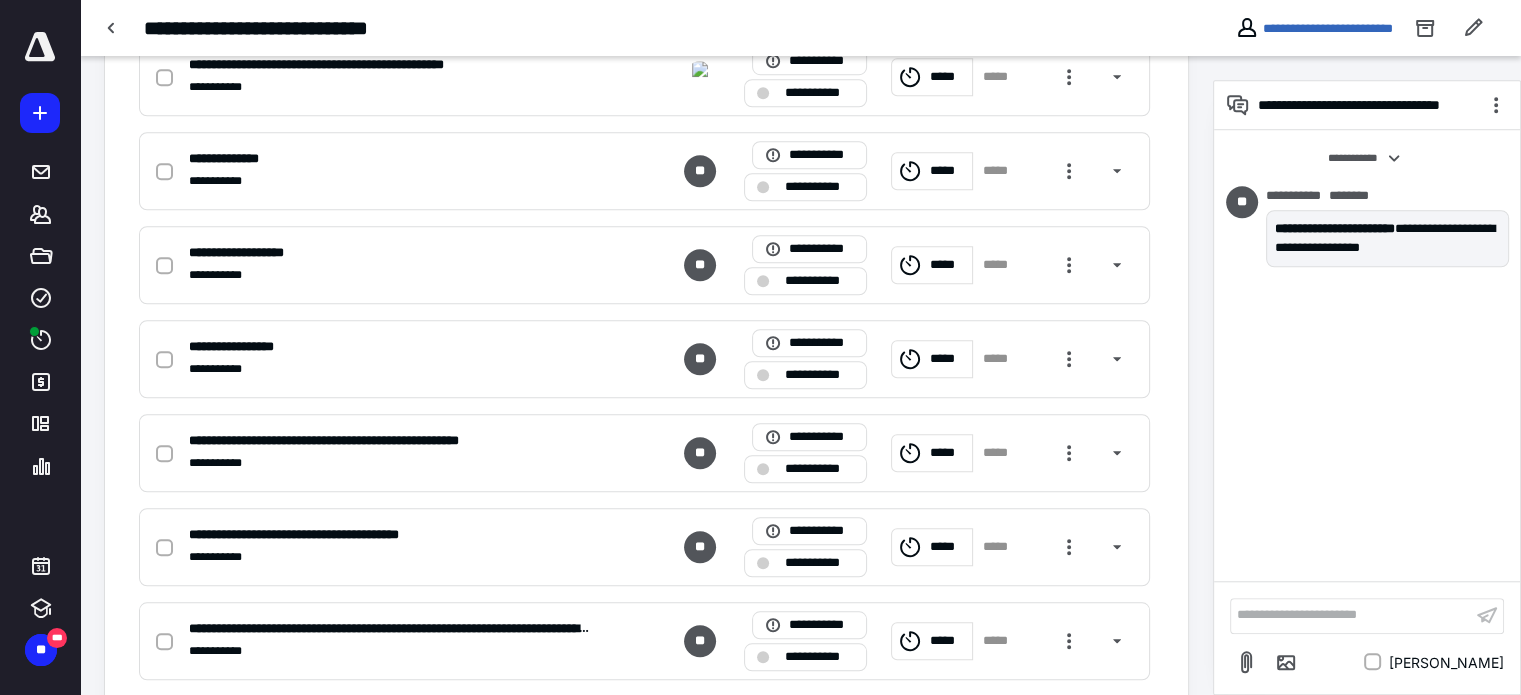click on "**********" at bounding box center [646, -139] 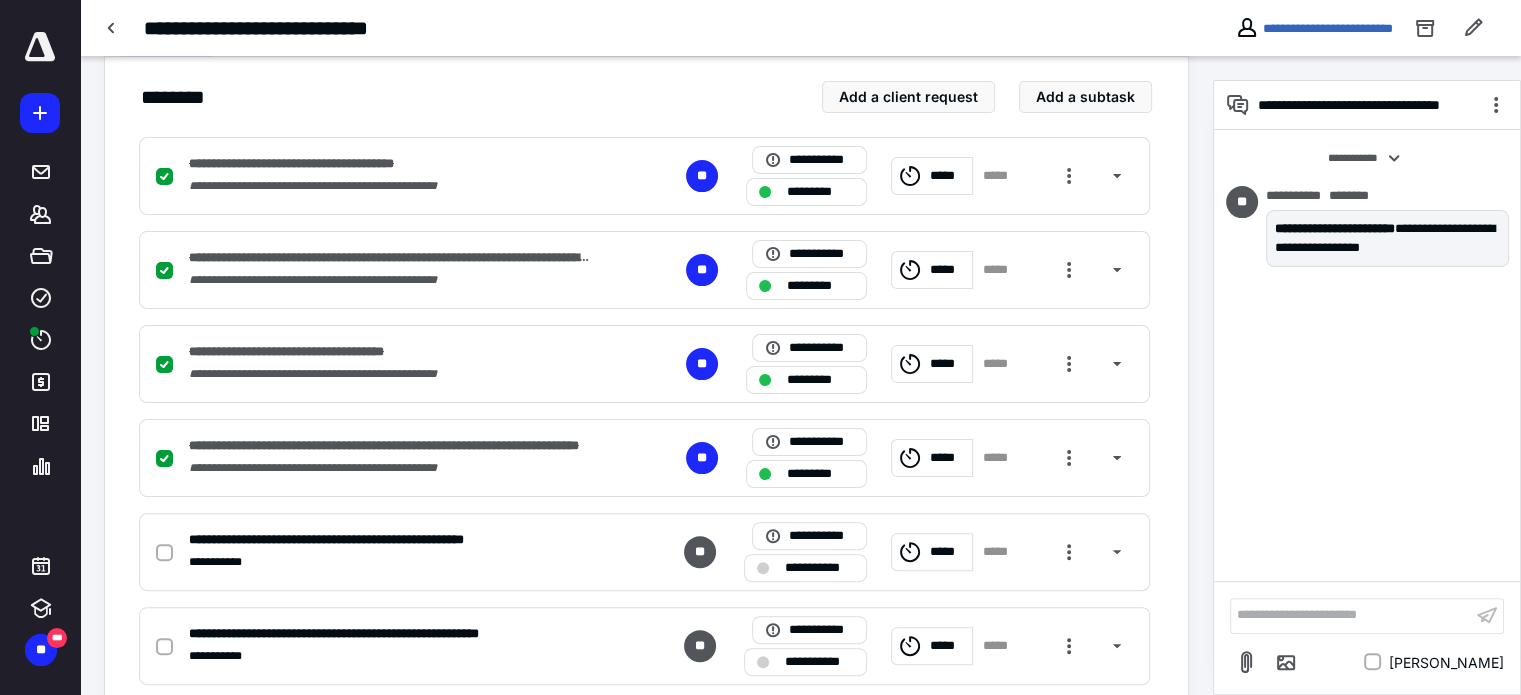 scroll, scrollTop: 374, scrollLeft: 0, axis: vertical 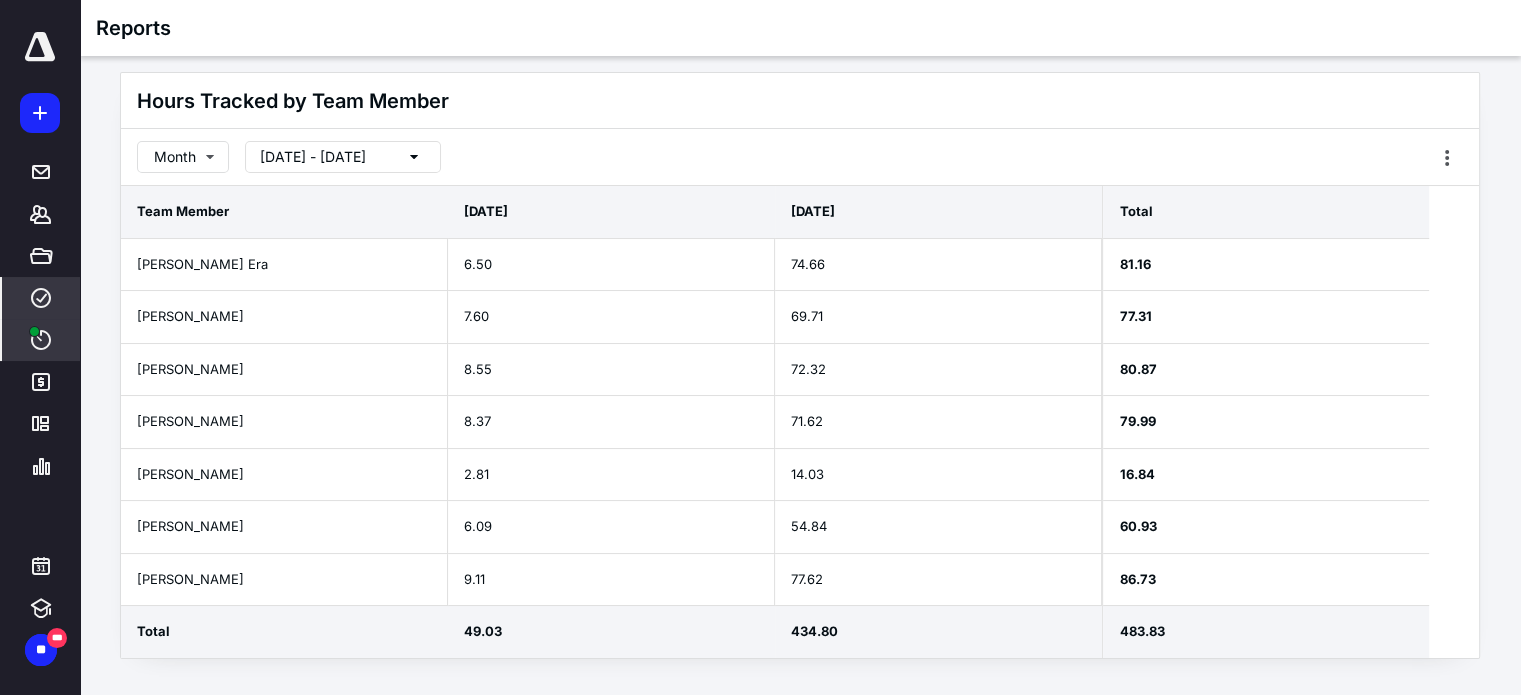click 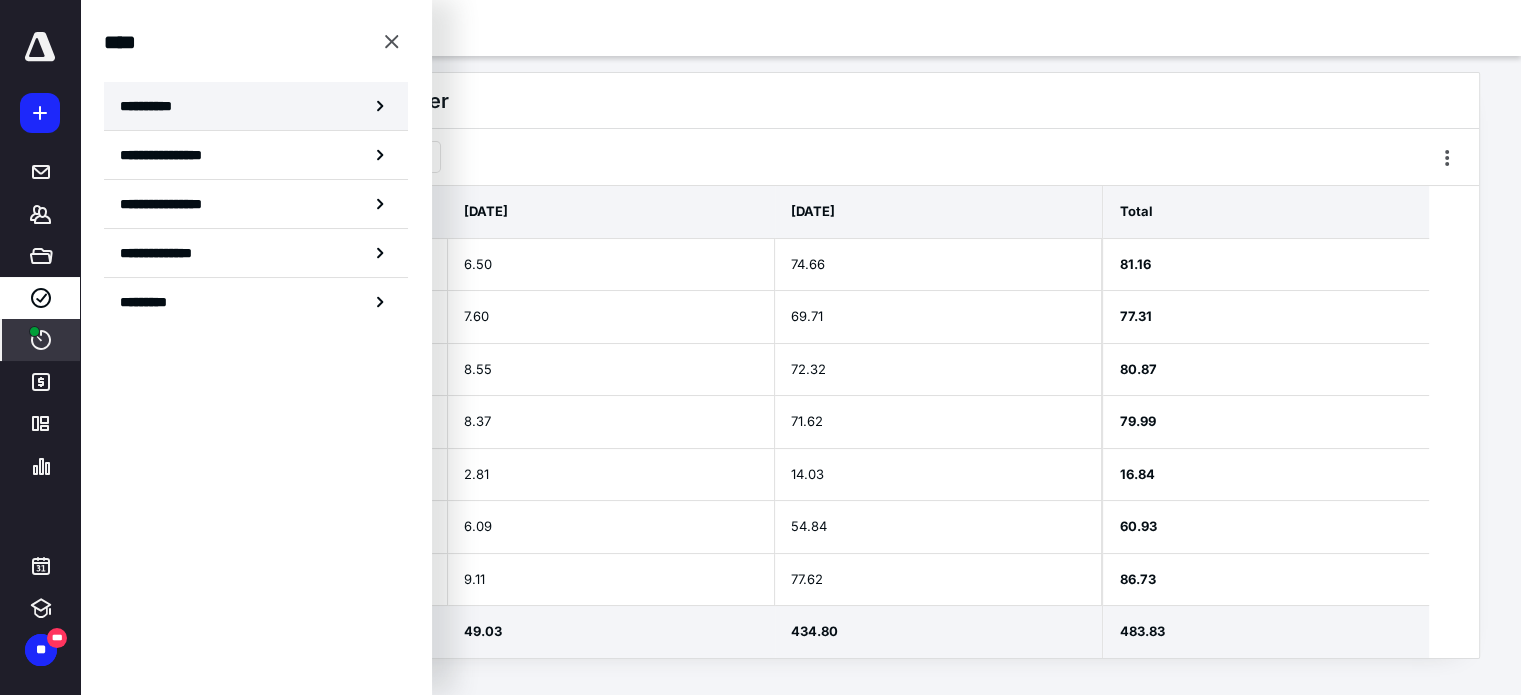 click on "**********" at bounding box center (256, 106) 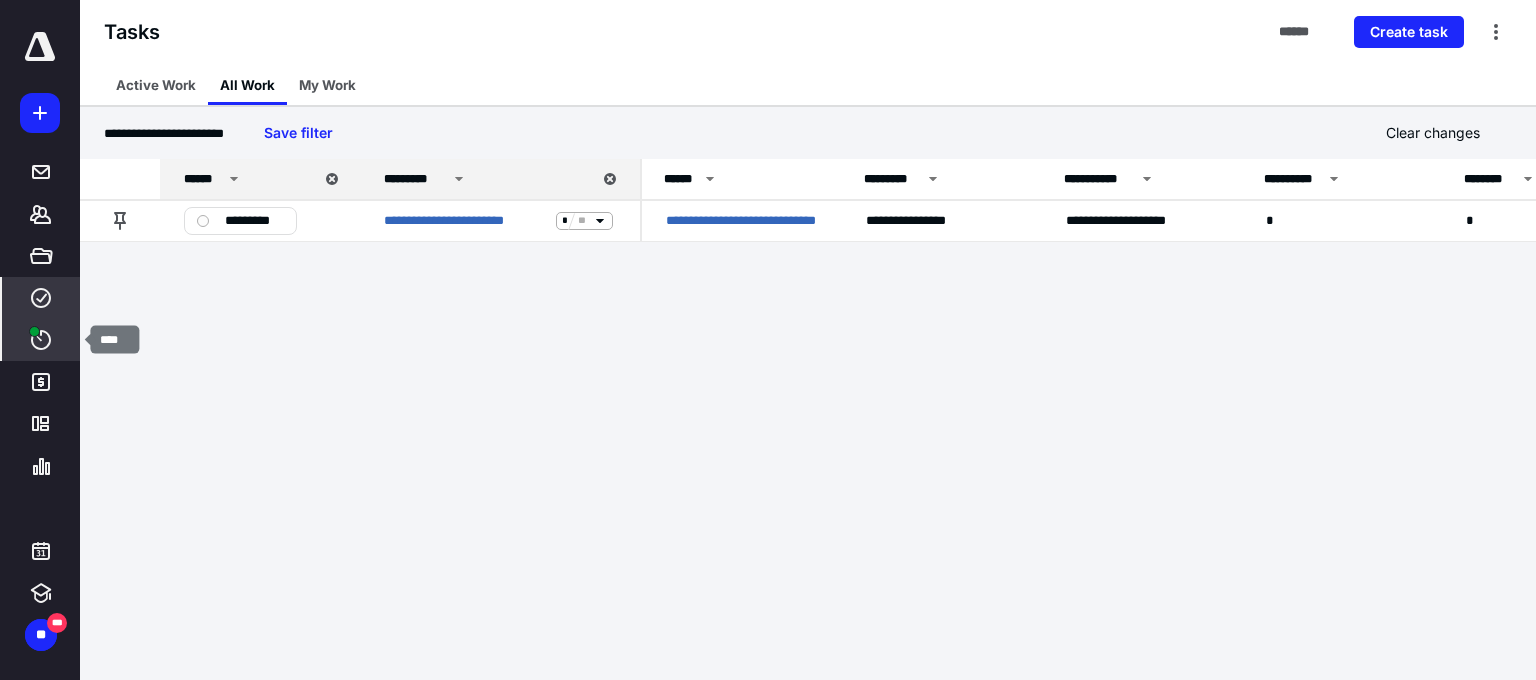 click 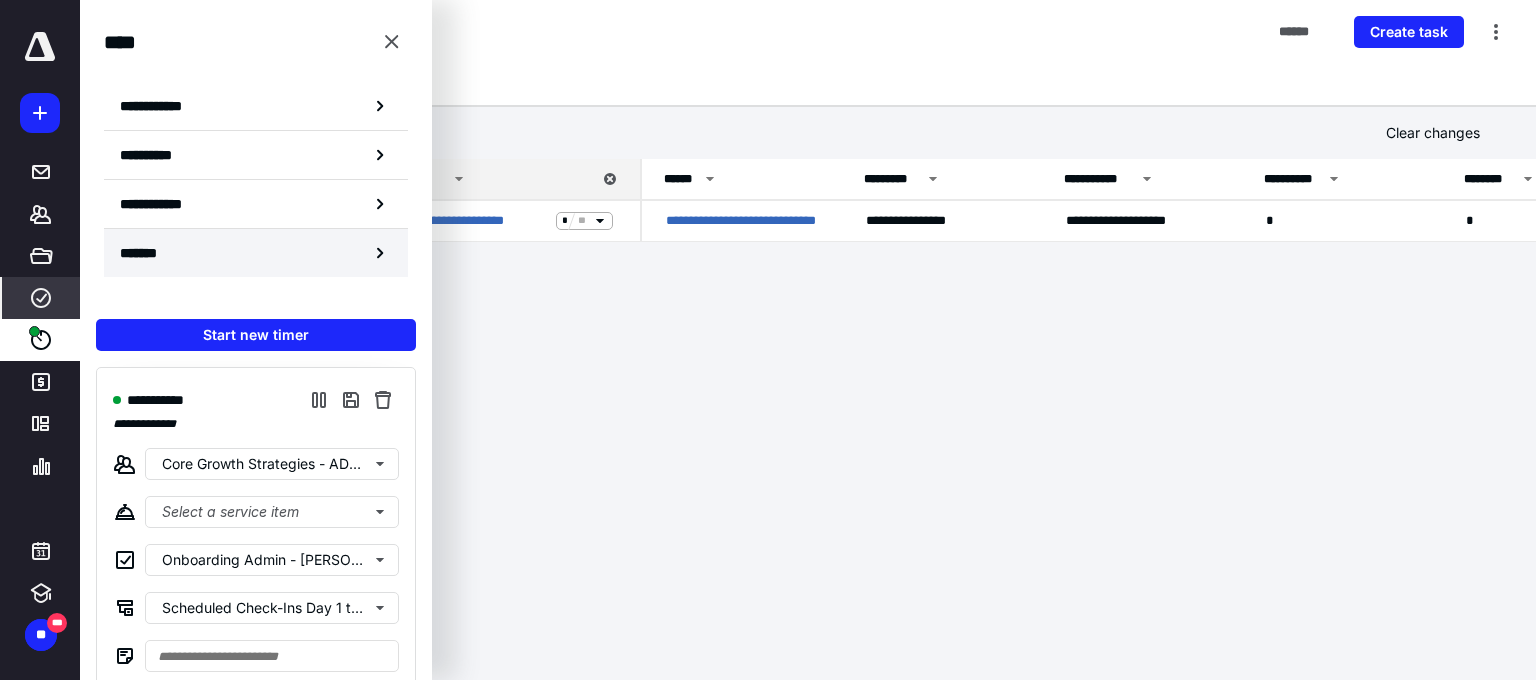 click on "*******" at bounding box center [146, 253] 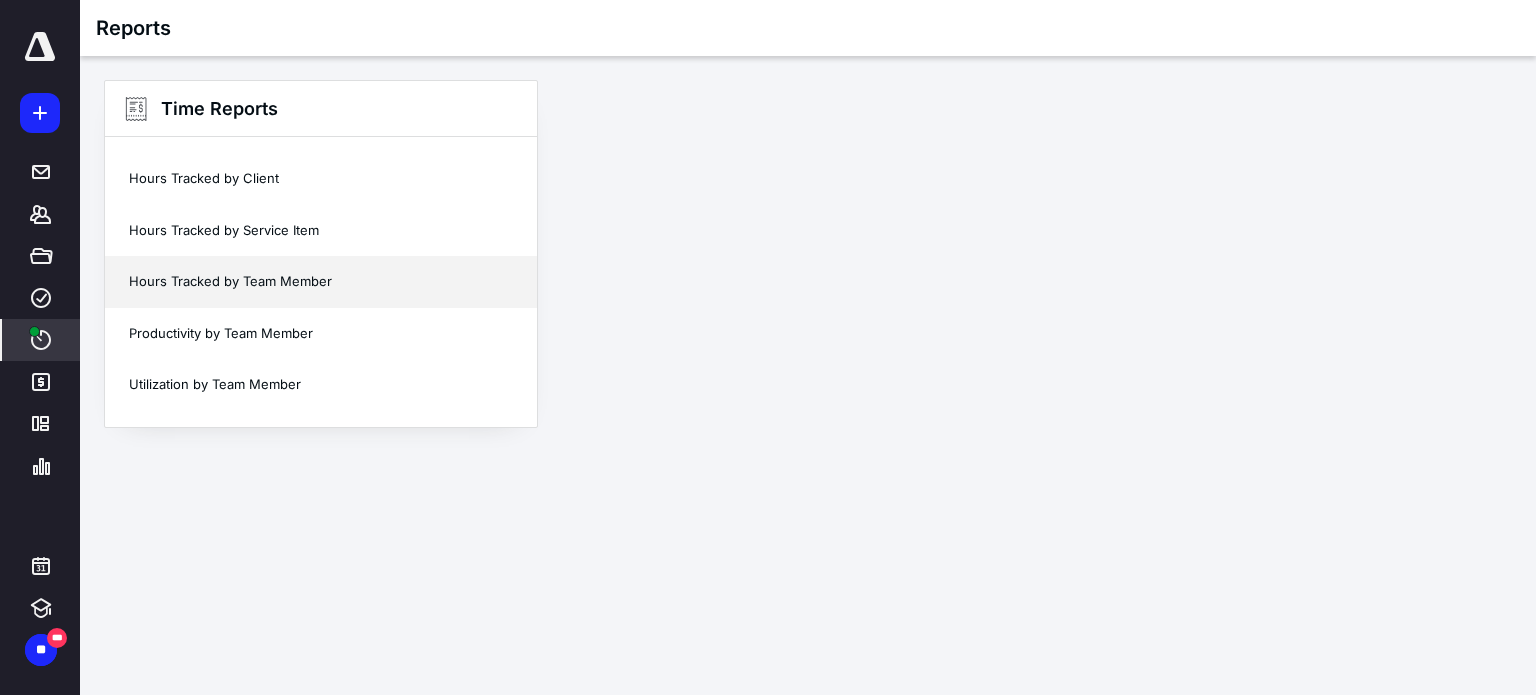 click on "Hours Tracked by Team Member" at bounding box center [321, 282] 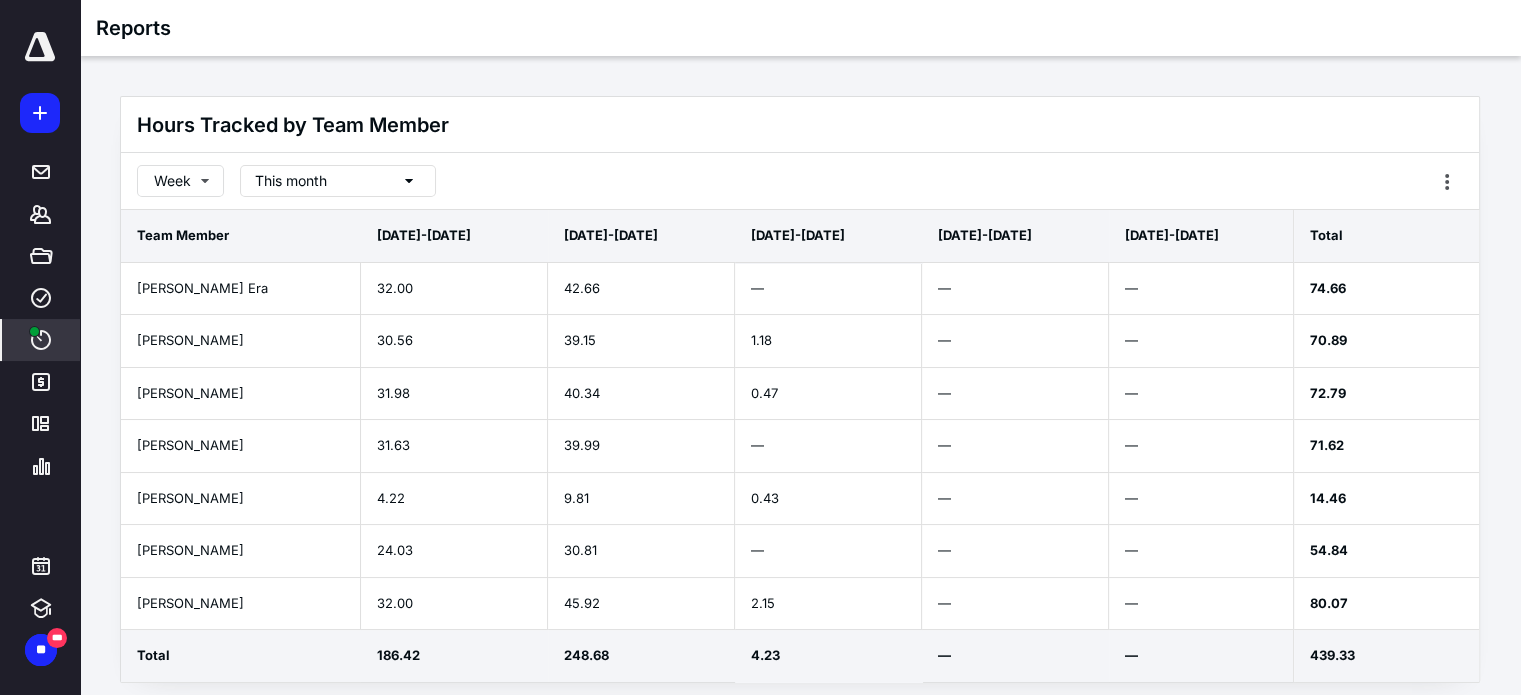 click on "This month" at bounding box center [338, 181] 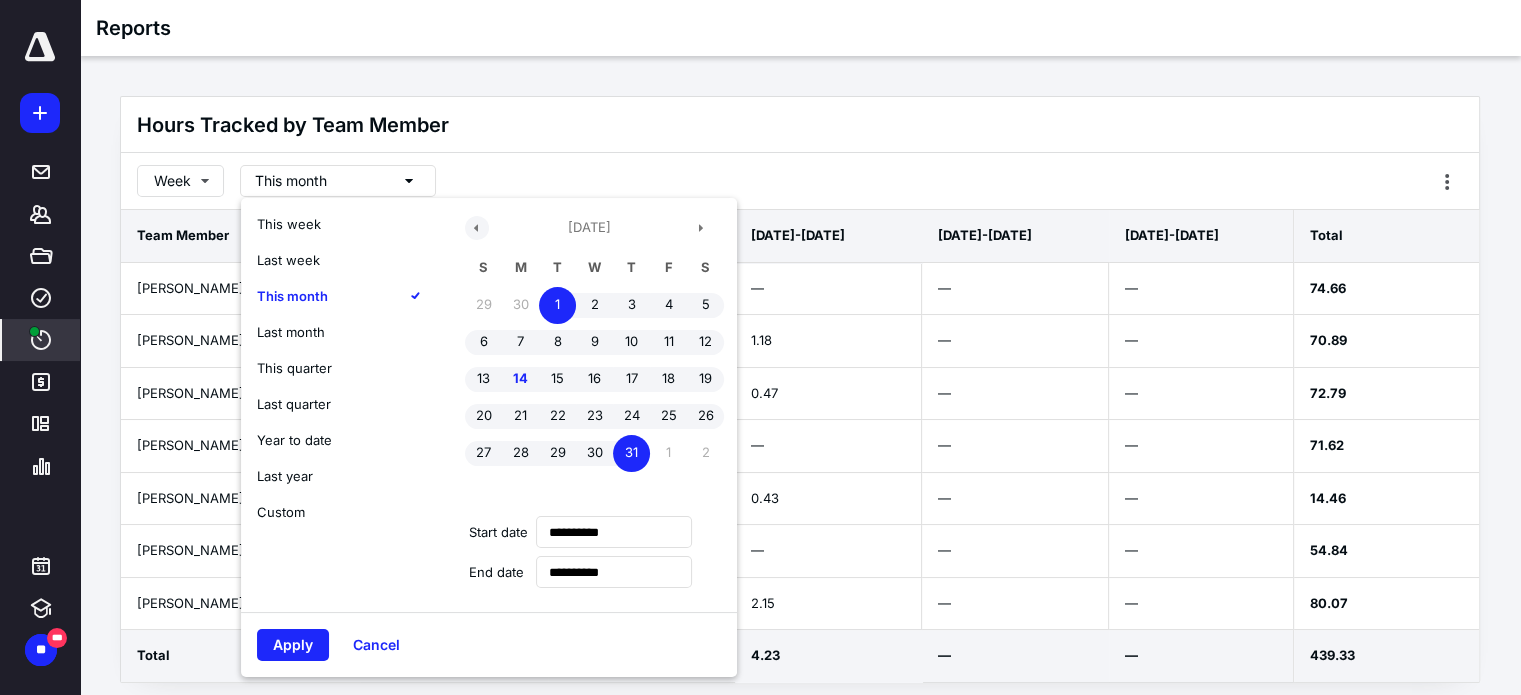 click at bounding box center [477, 228] 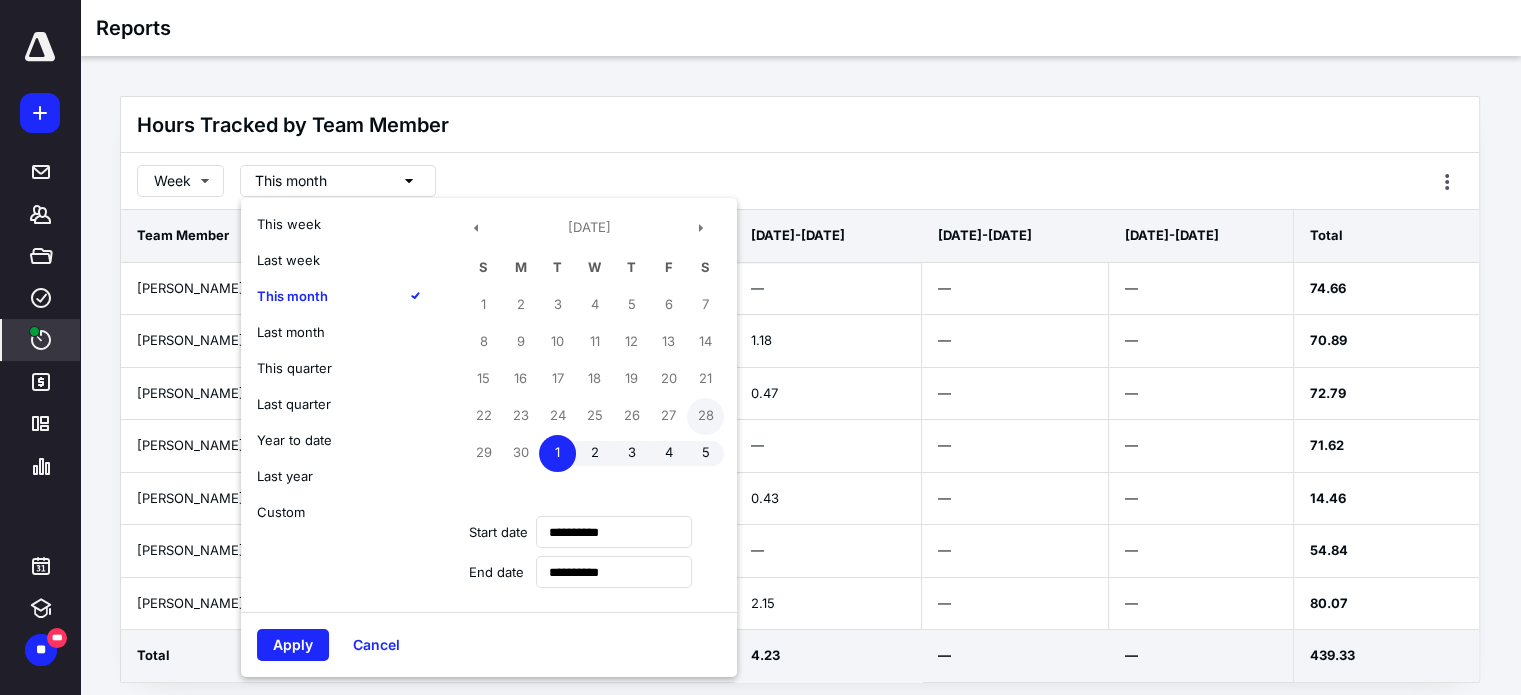 click on "28" at bounding box center [705, 416] 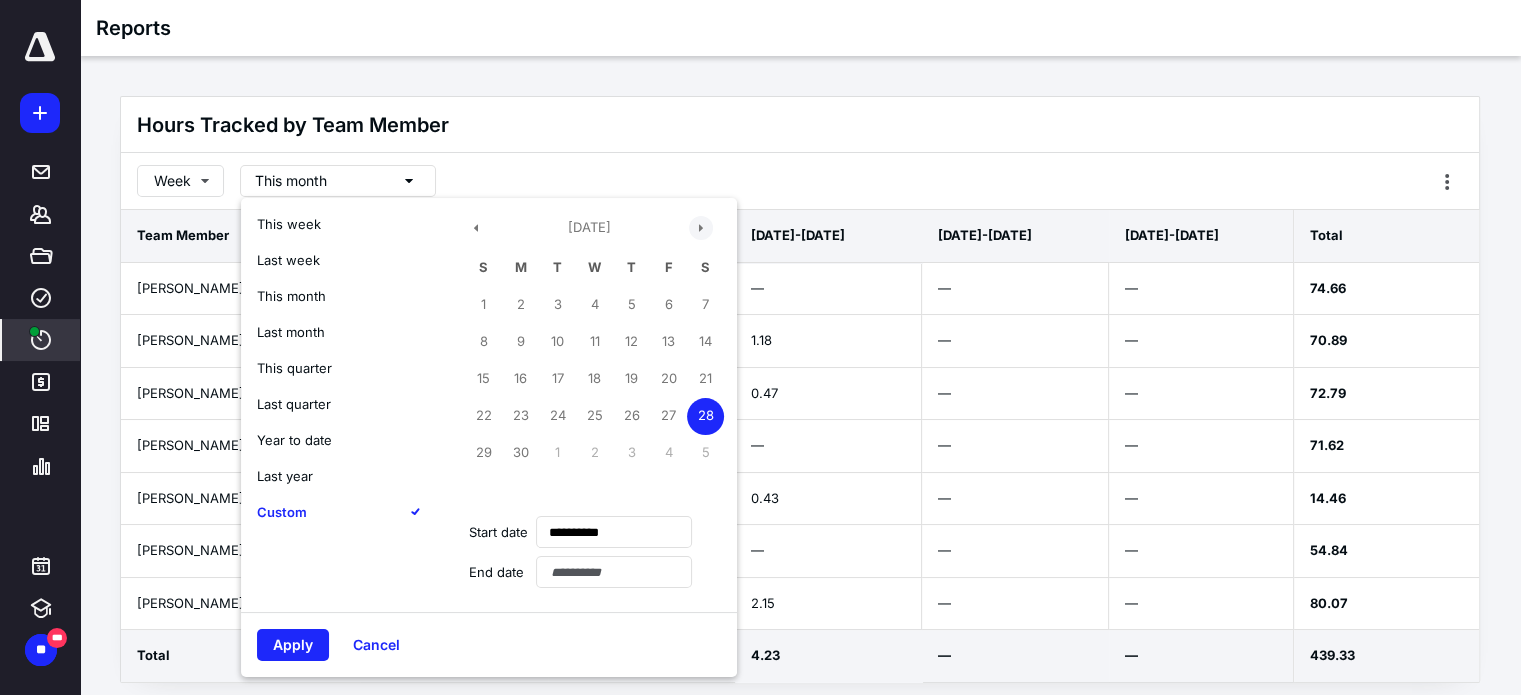 click at bounding box center [701, 228] 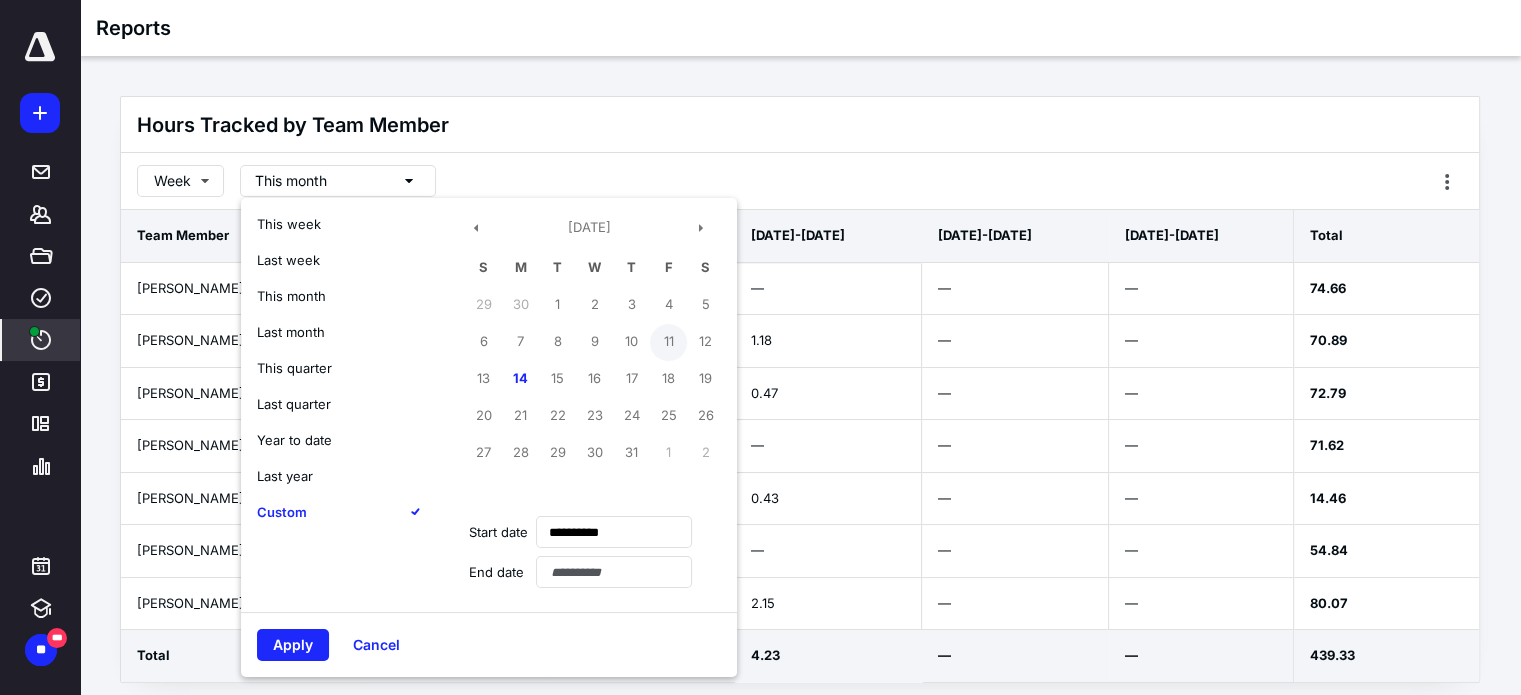 click on "11" at bounding box center (668, 342) 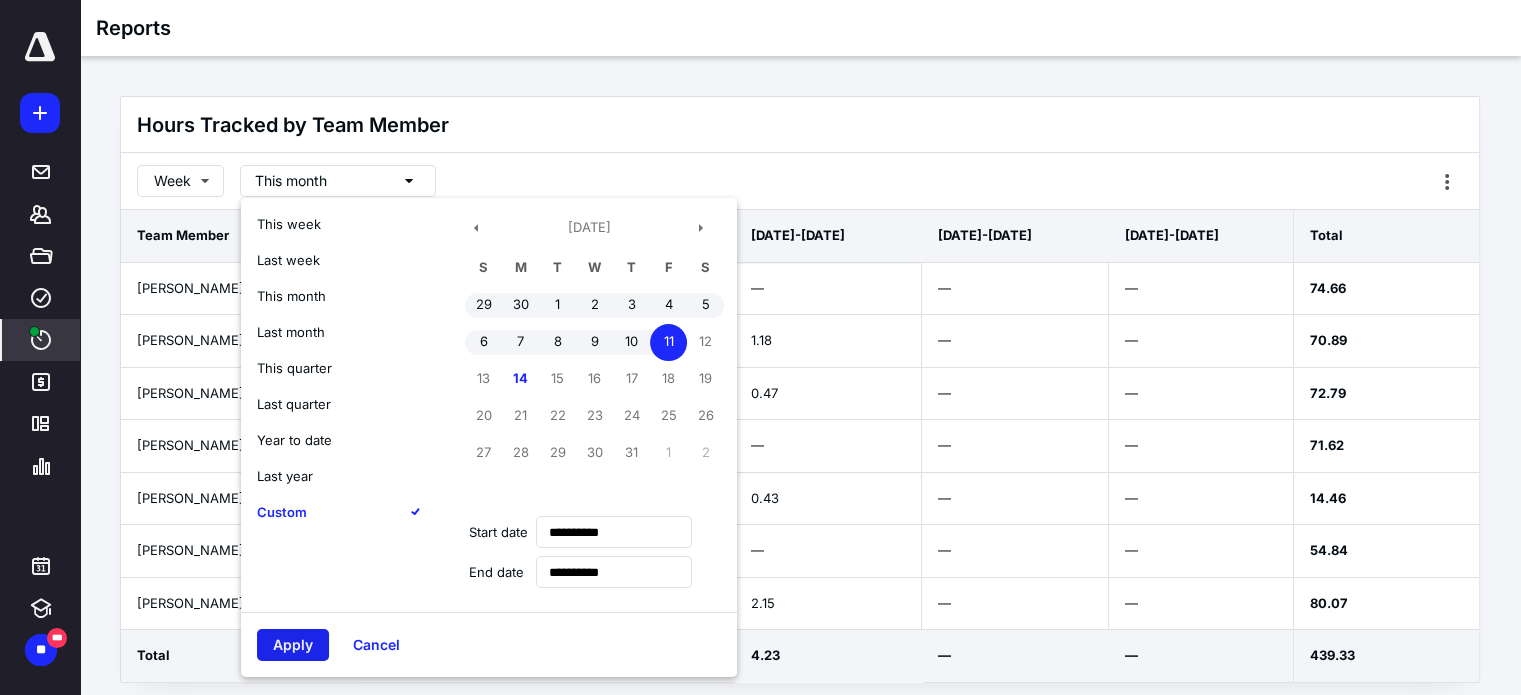 click on "Apply" at bounding box center (293, 645) 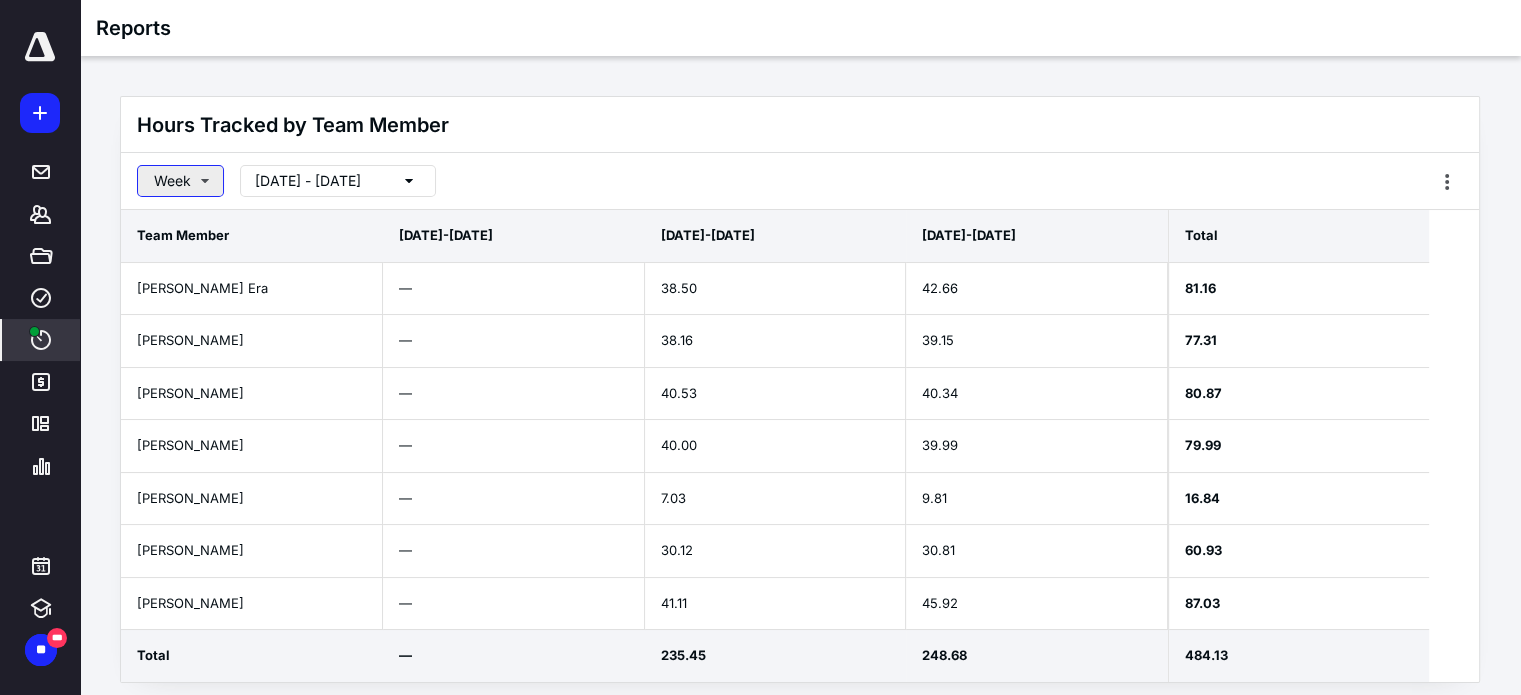 click on "Week" at bounding box center [180, 181] 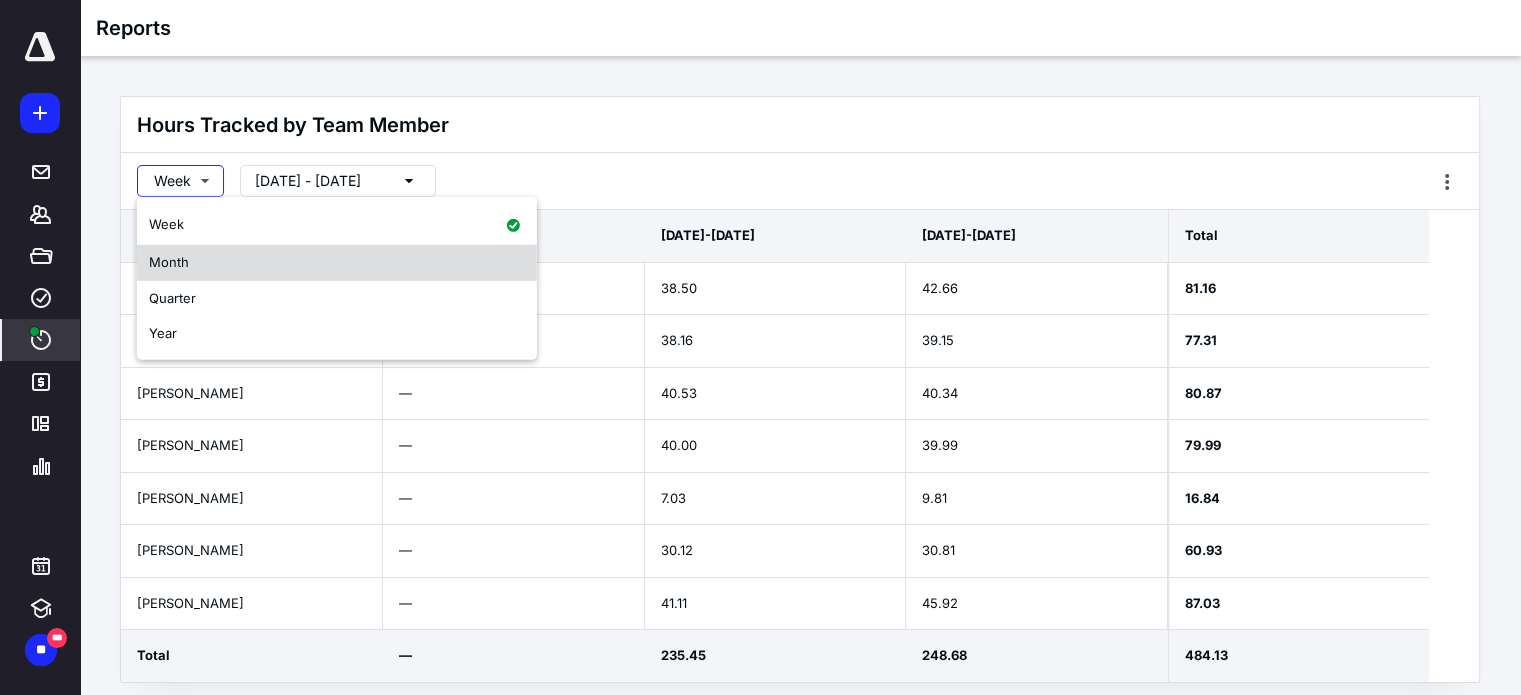 click on "Month" at bounding box center [337, 262] 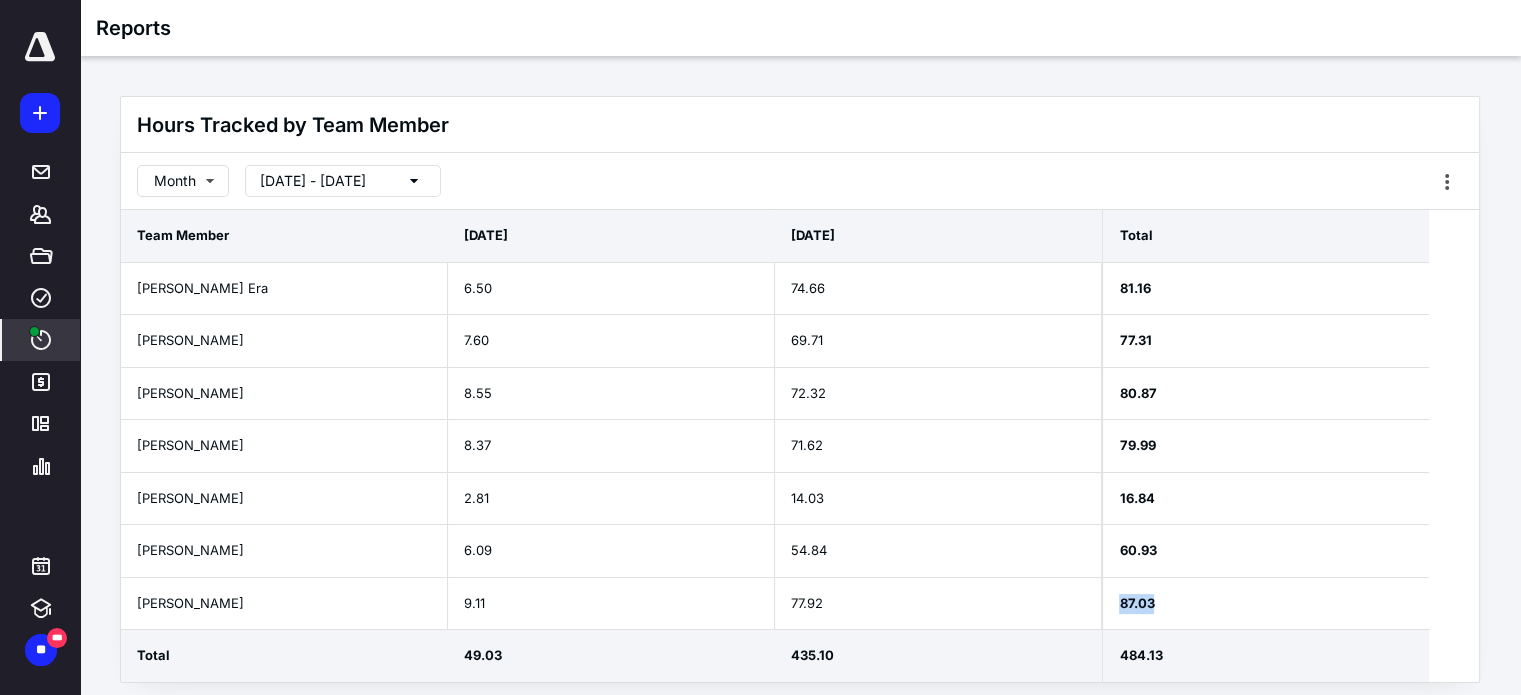 drag, startPoint x: 1121, startPoint y: 603, endPoint x: 1189, endPoint y: 598, distance: 68.18358 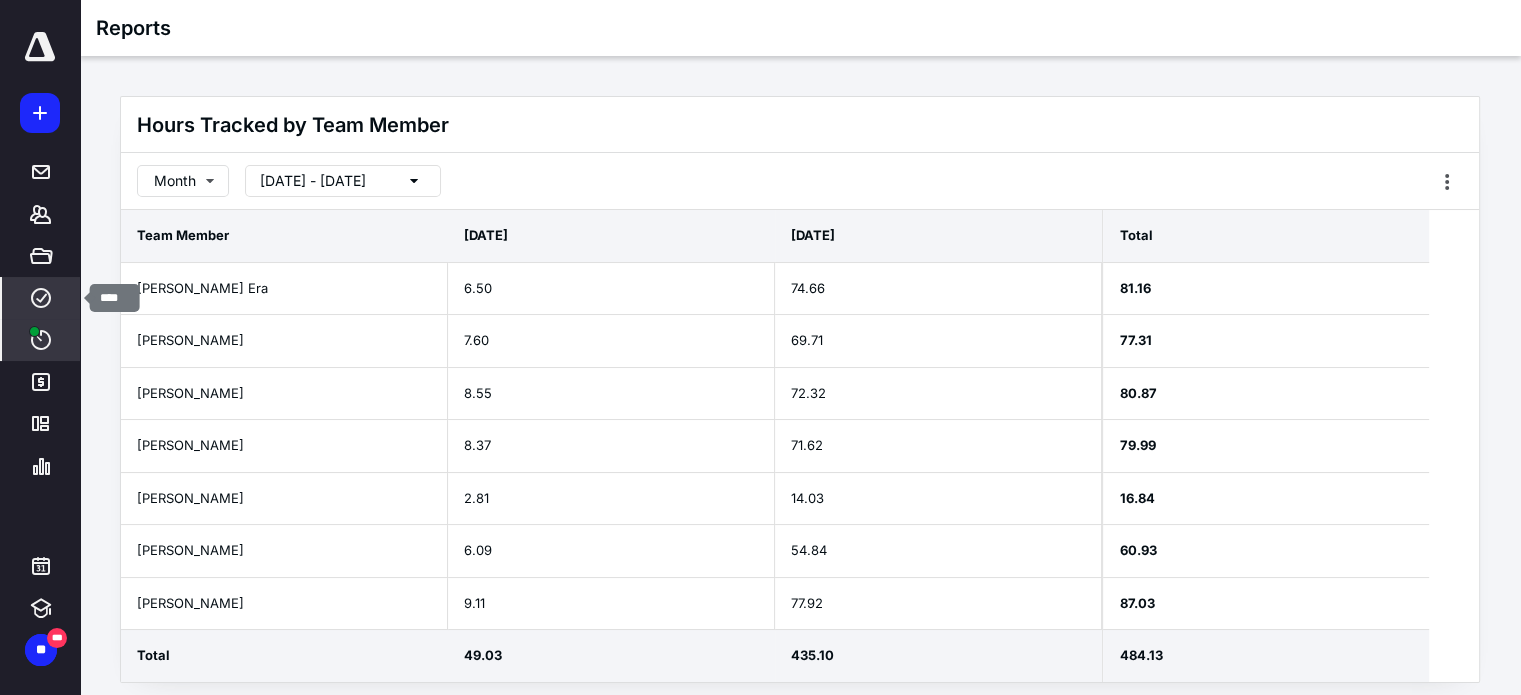 click 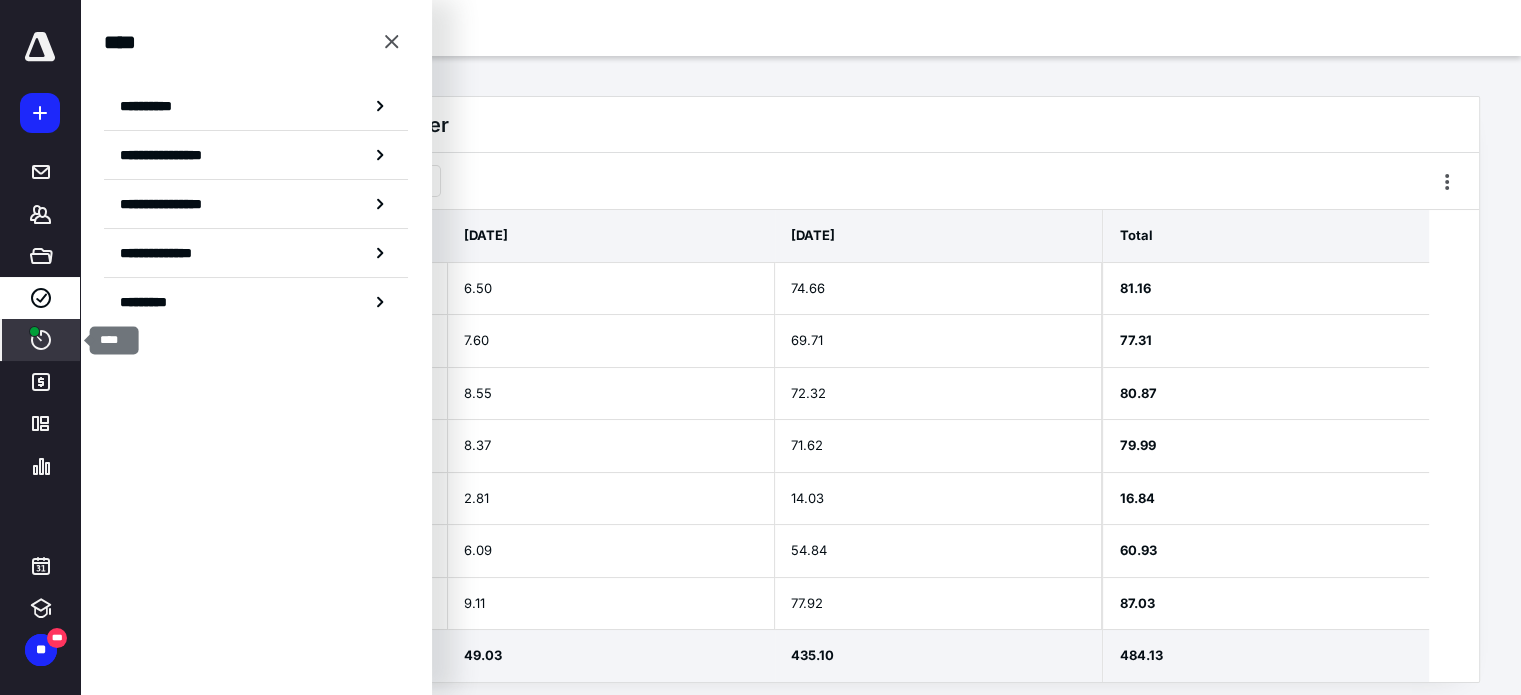 click on "****" at bounding box center [41, 340] 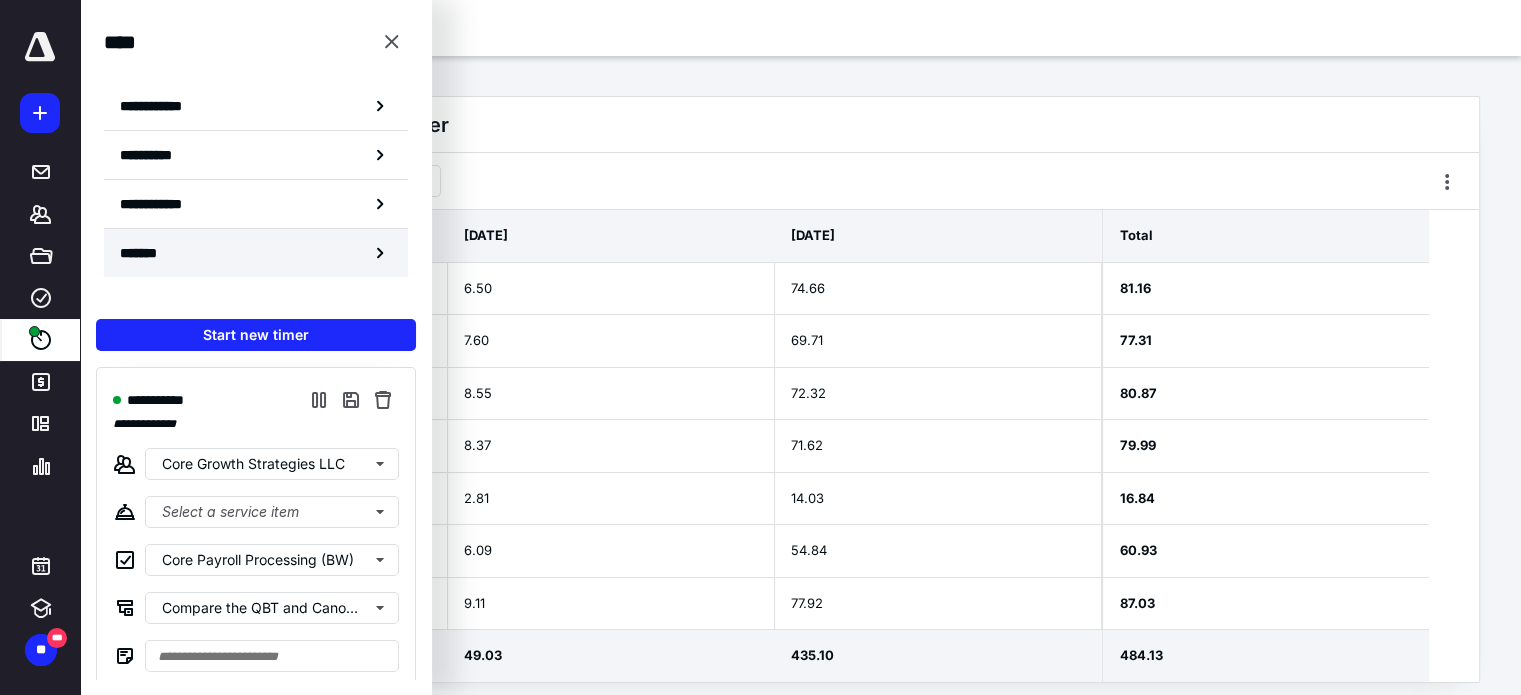 click on "*******" at bounding box center [256, 253] 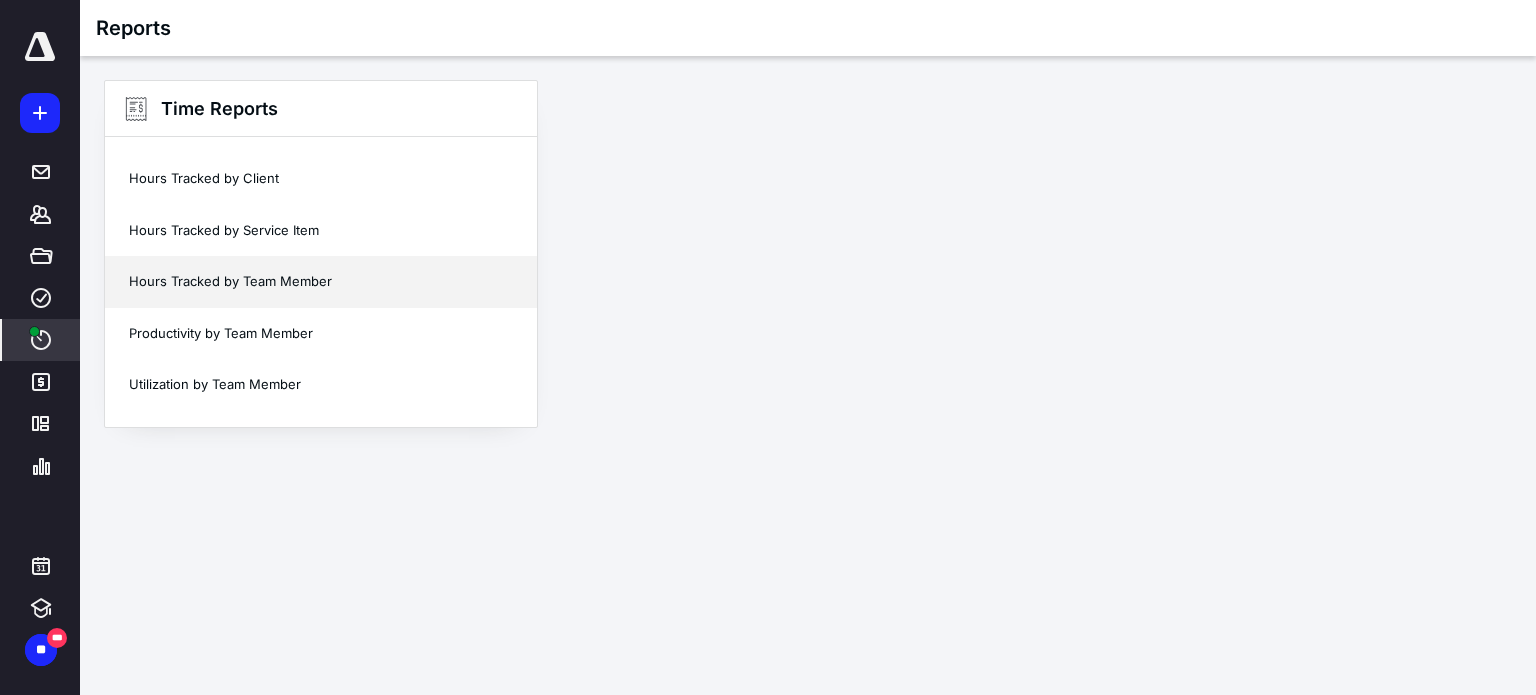 click on "Hours Tracked by Team Member" at bounding box center [321, 282] 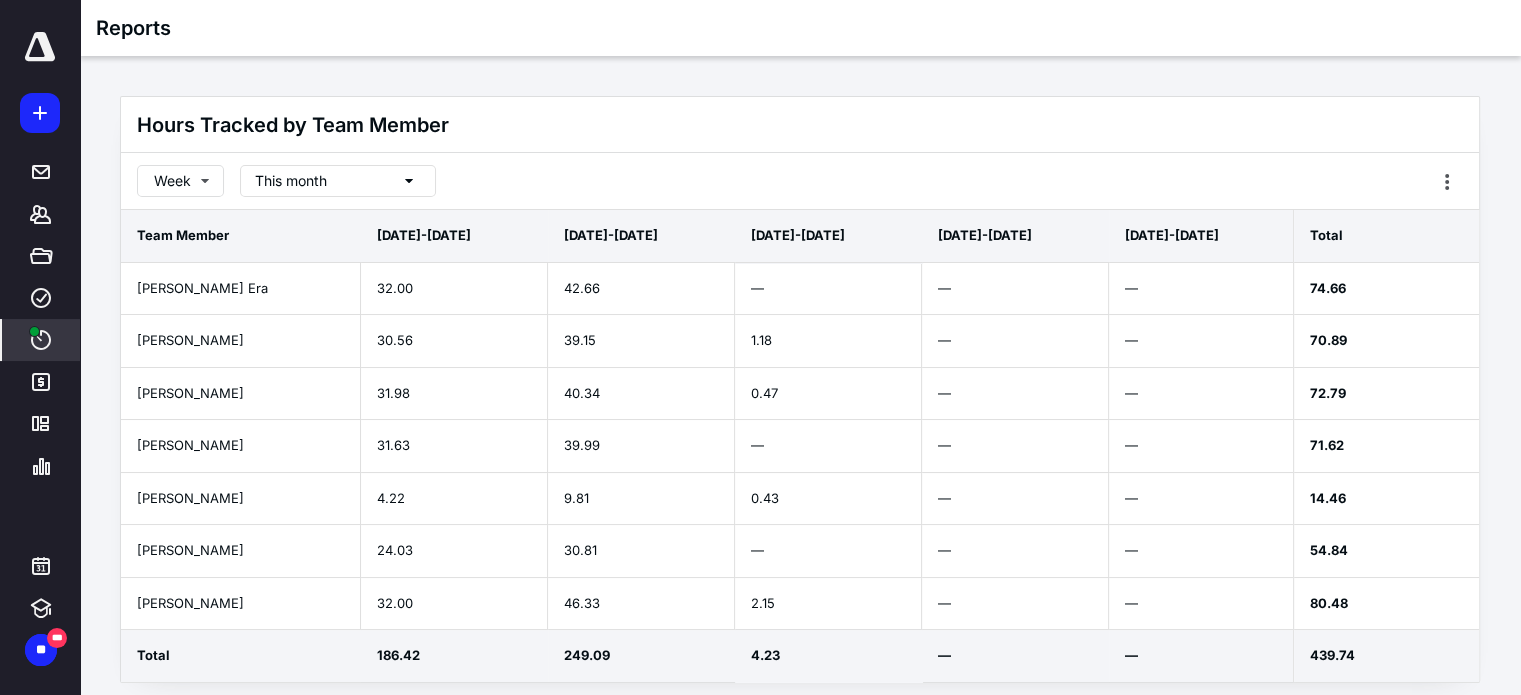 click on "This month" at bounding box center (291, 181) 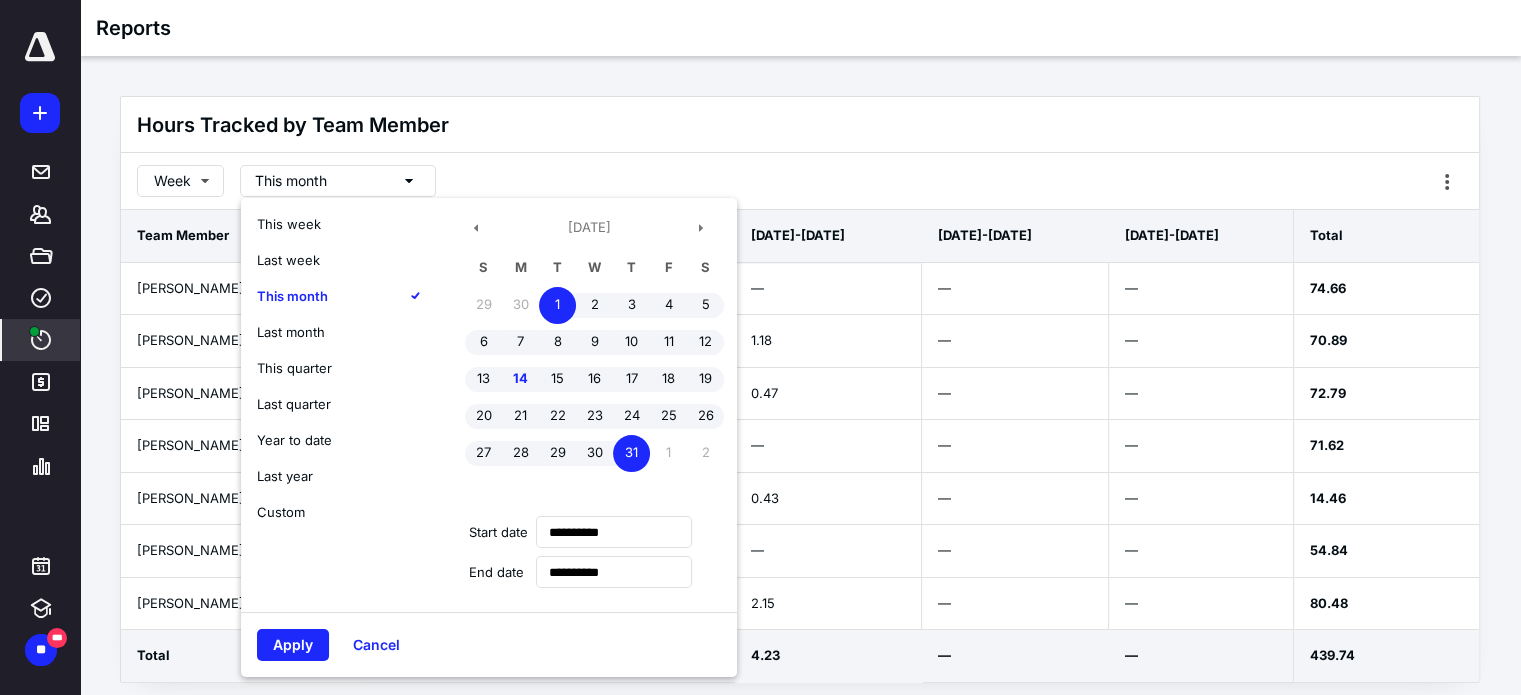 click on "July 2025 S M T W T F S 29 30 1 2 3 4 5 6 7 8 9 10 11 12 13 14 15 16 17 18 19 20 21 22 23 24 25 26 27 28 29 30 31 1 2" at bounding box center (589, 361) 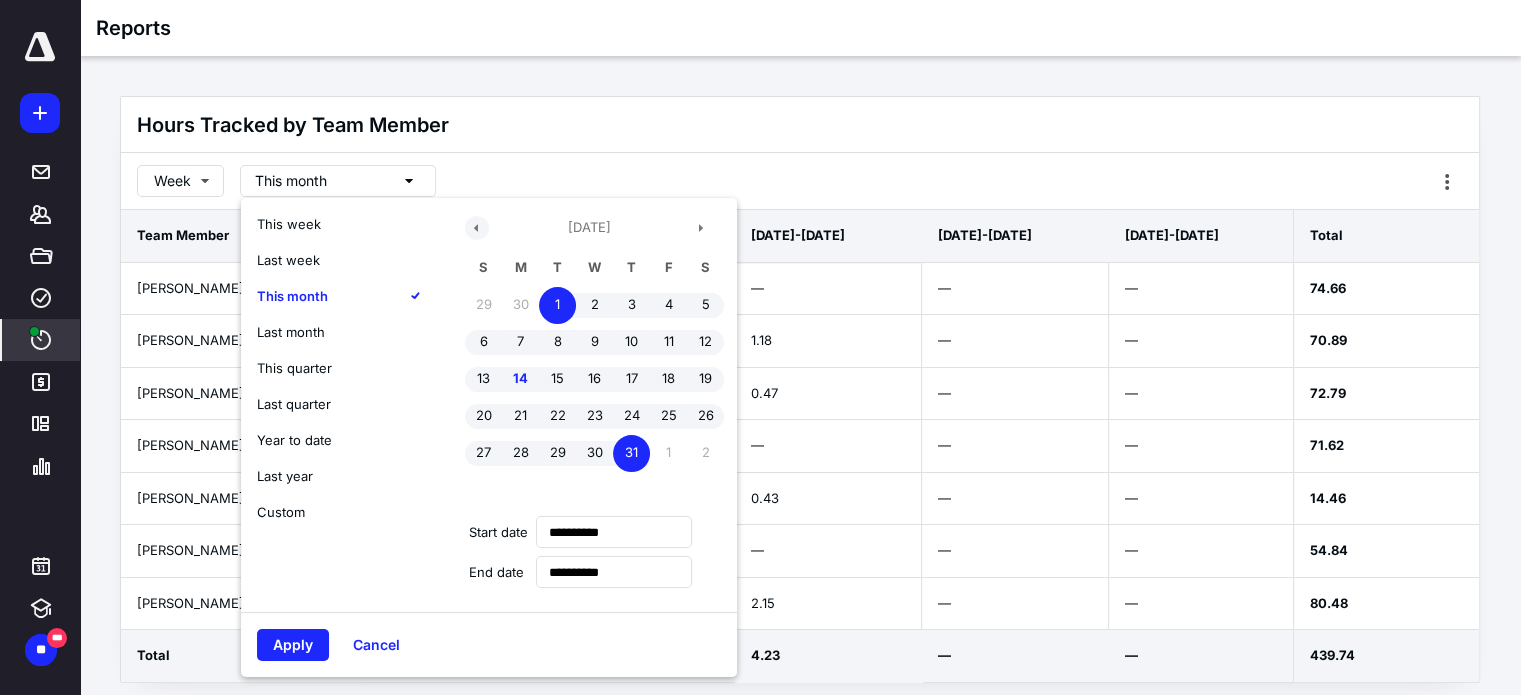 click at bounding box center [477, 228] 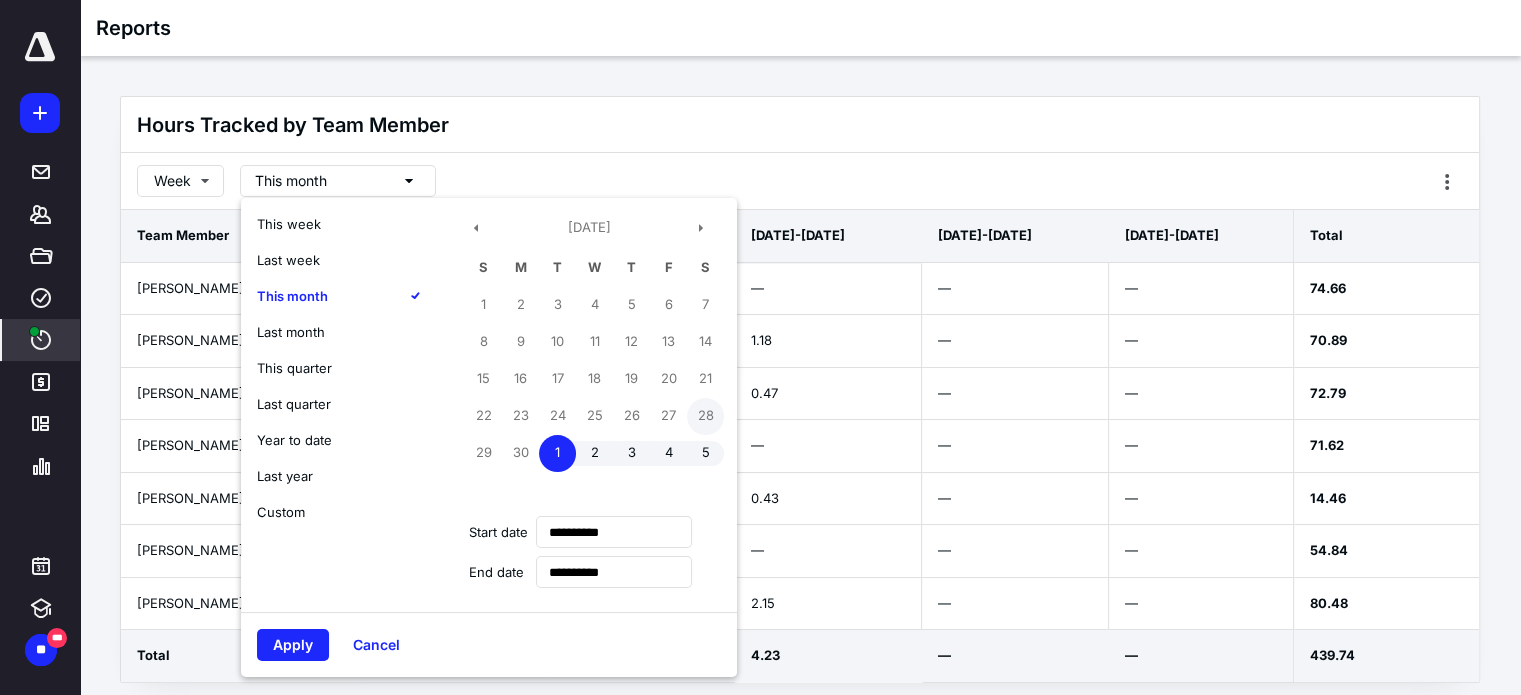 click on "28" at bounding box center [705, 416] 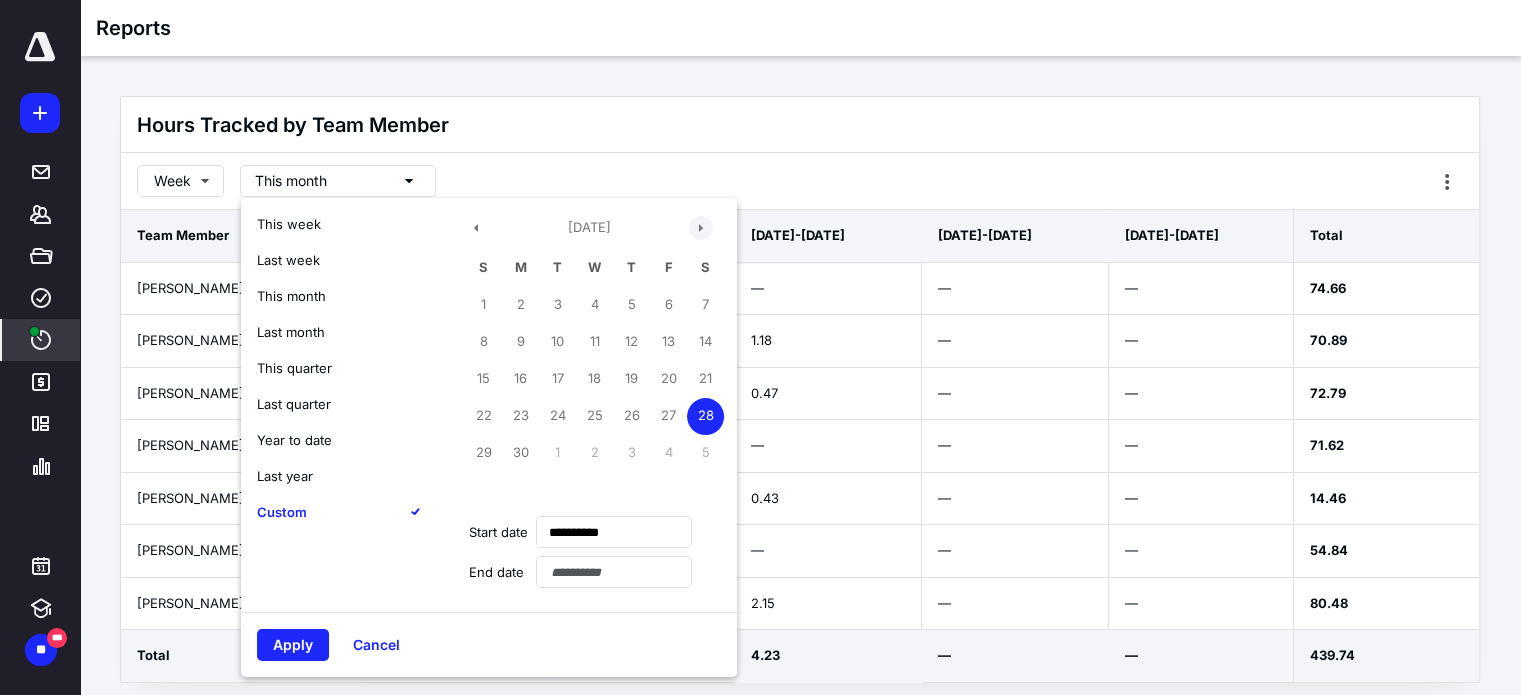 click at bounding box center [701, 228] 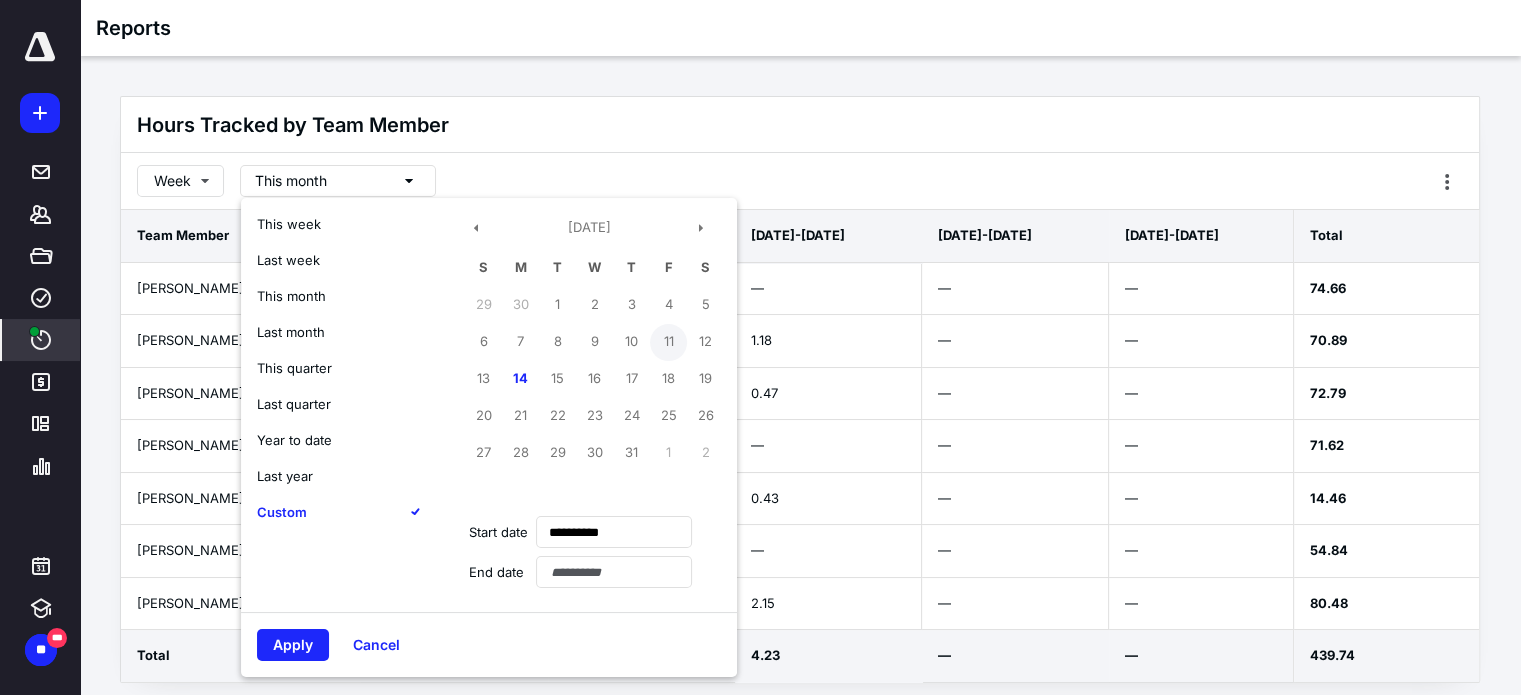 click on "11" at bounding box center (668, 342) 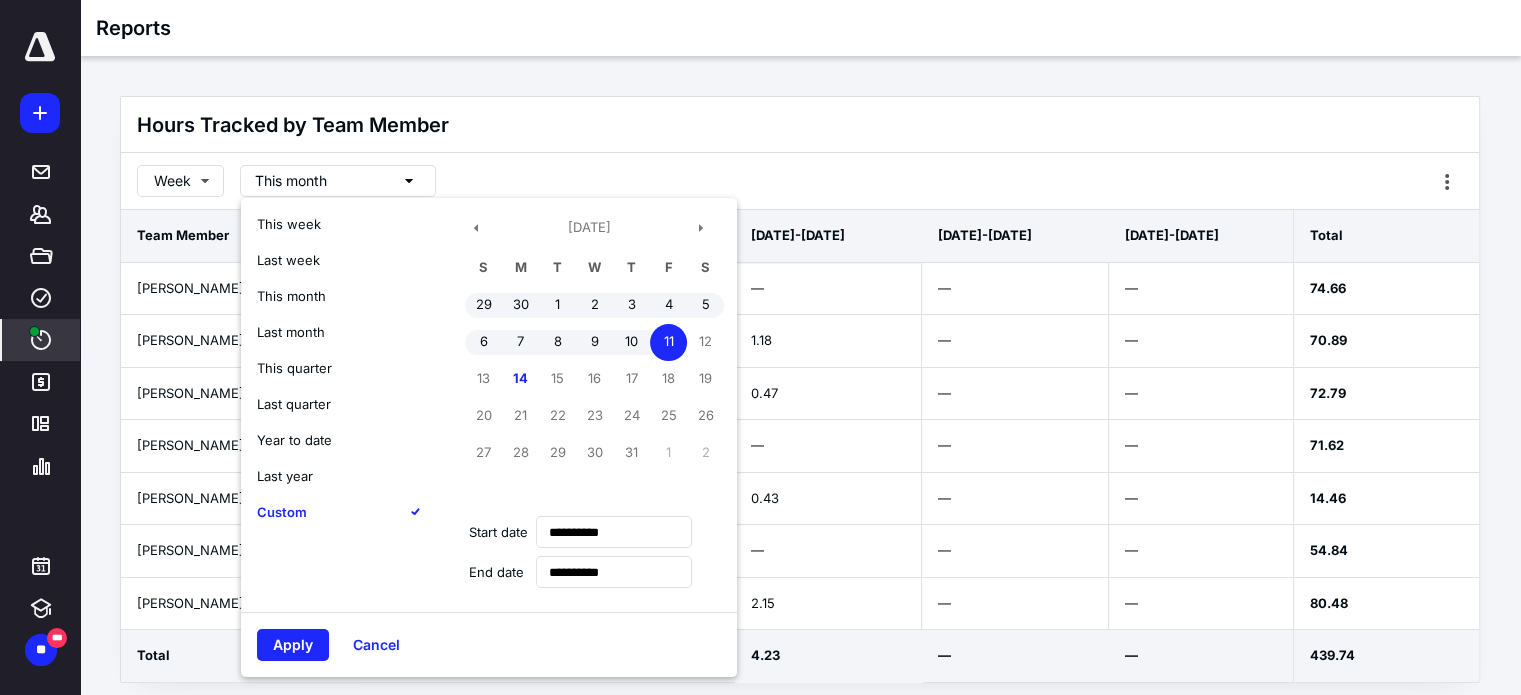 drag, startPoint x: 304, startPoint y: 647, endPoint x: 291, endPoint y: 630, distance: 21.400934 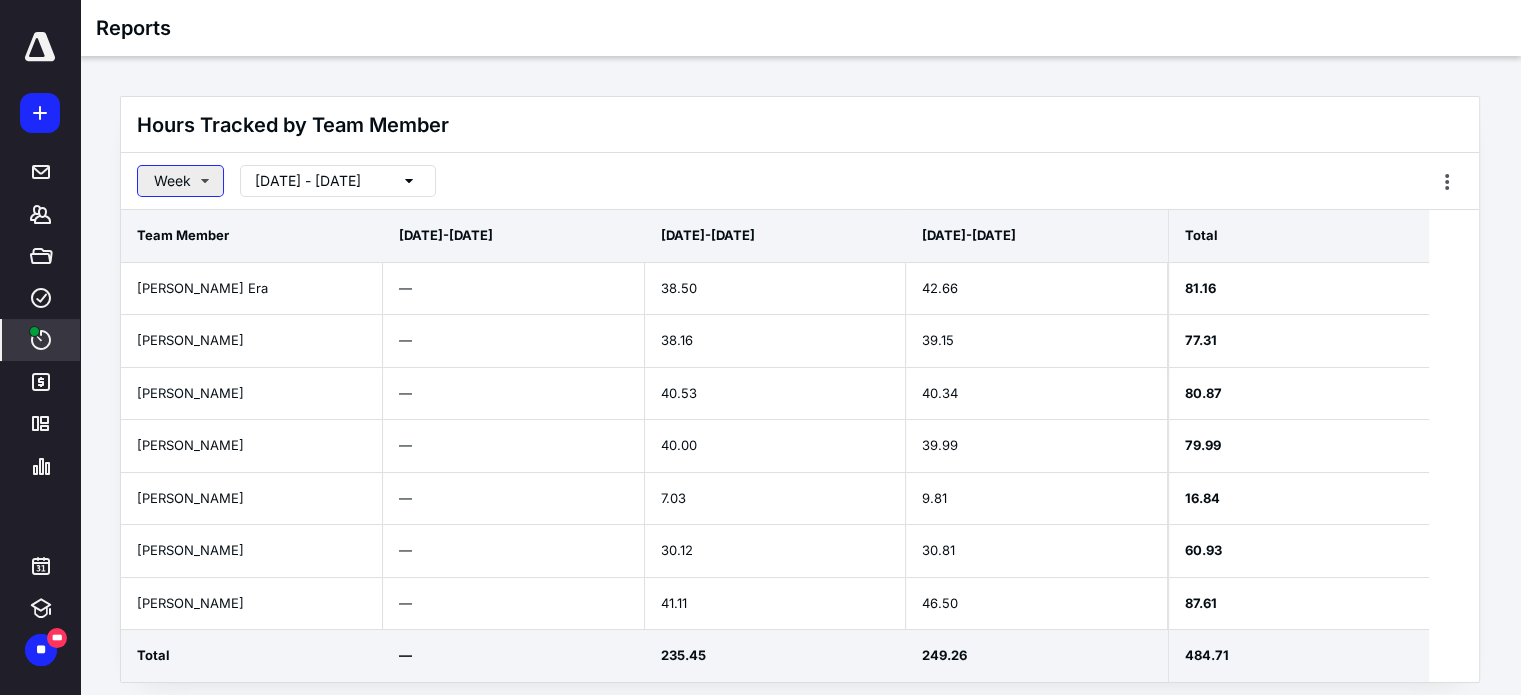 click on "Week" at bounding box center (180, 181) 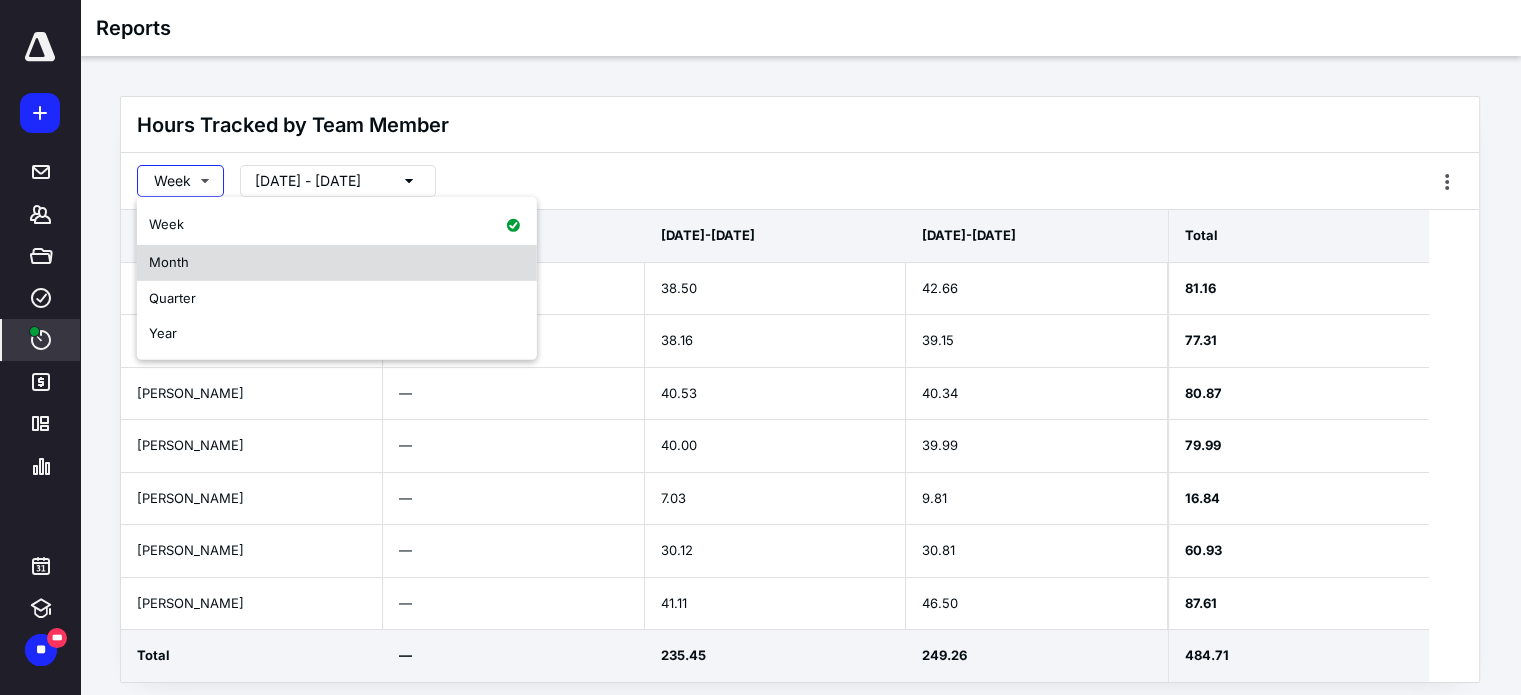 click on "Month" at bounding box center (337, 262) 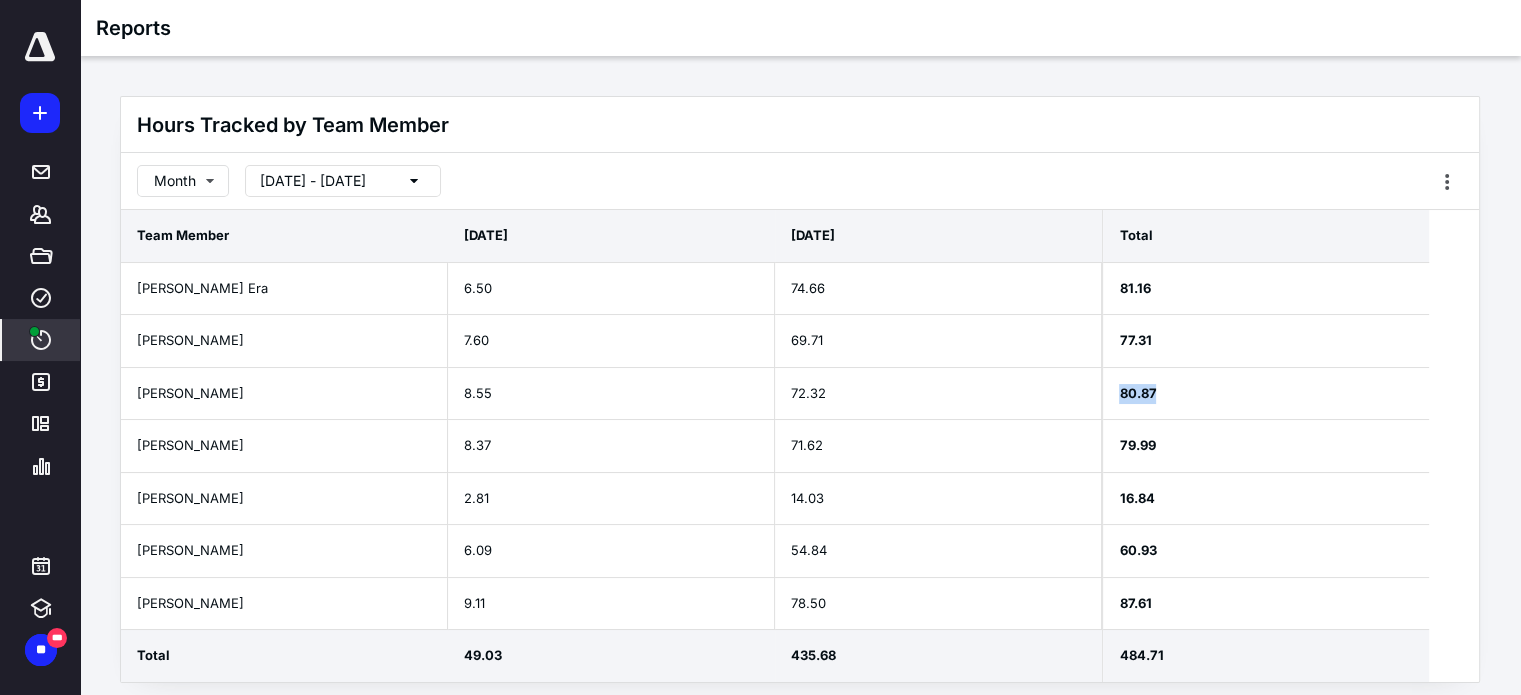 drag, startPoint x: 1117, startPoint y: 394, endPoint x: 1215, endPoint y: 383, distance: 98.61542 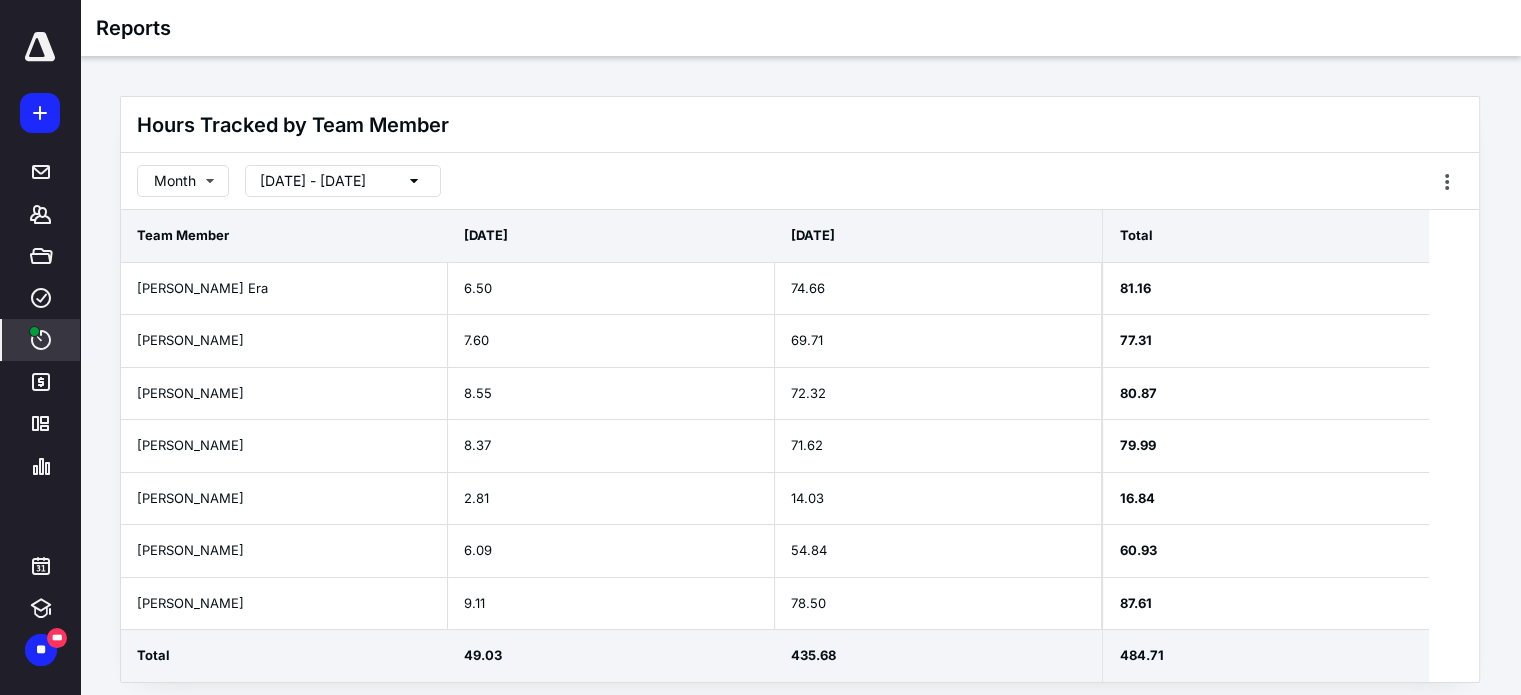 click 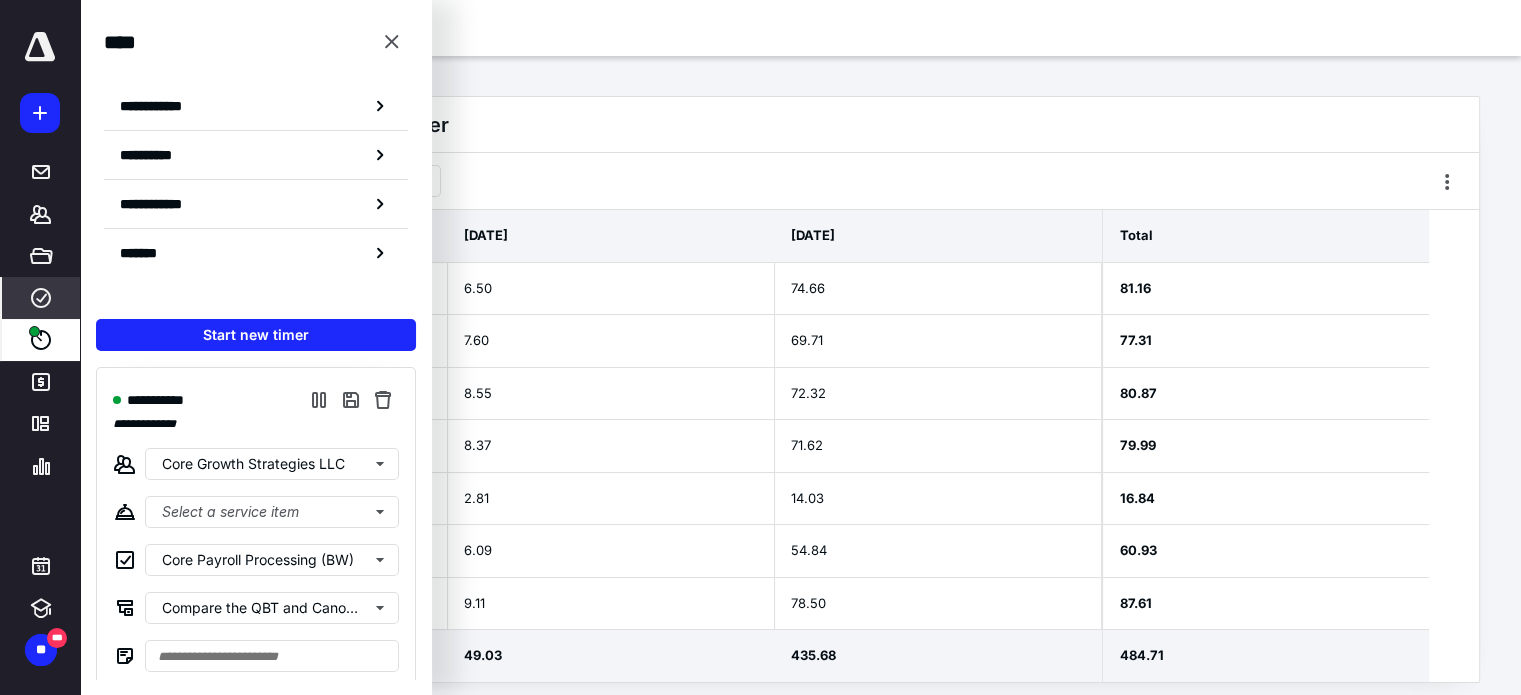 click 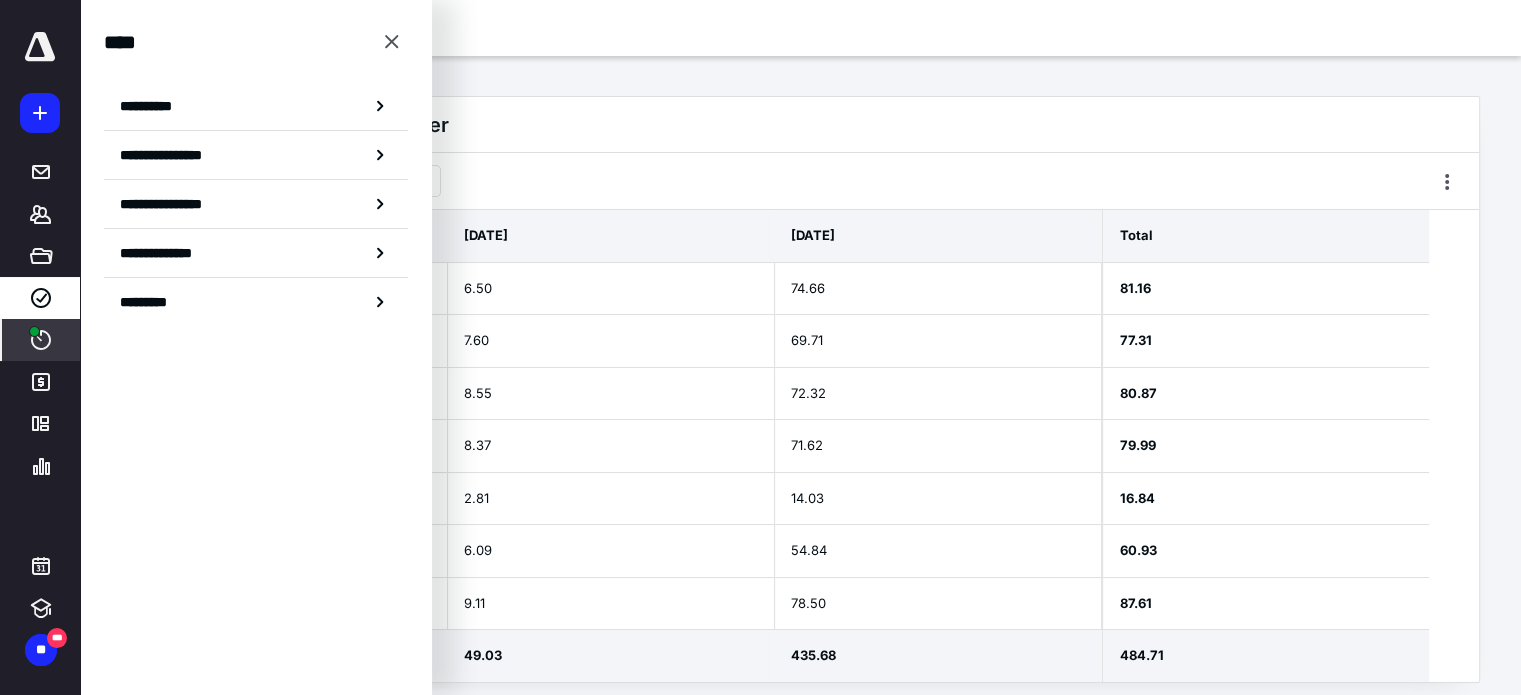 click 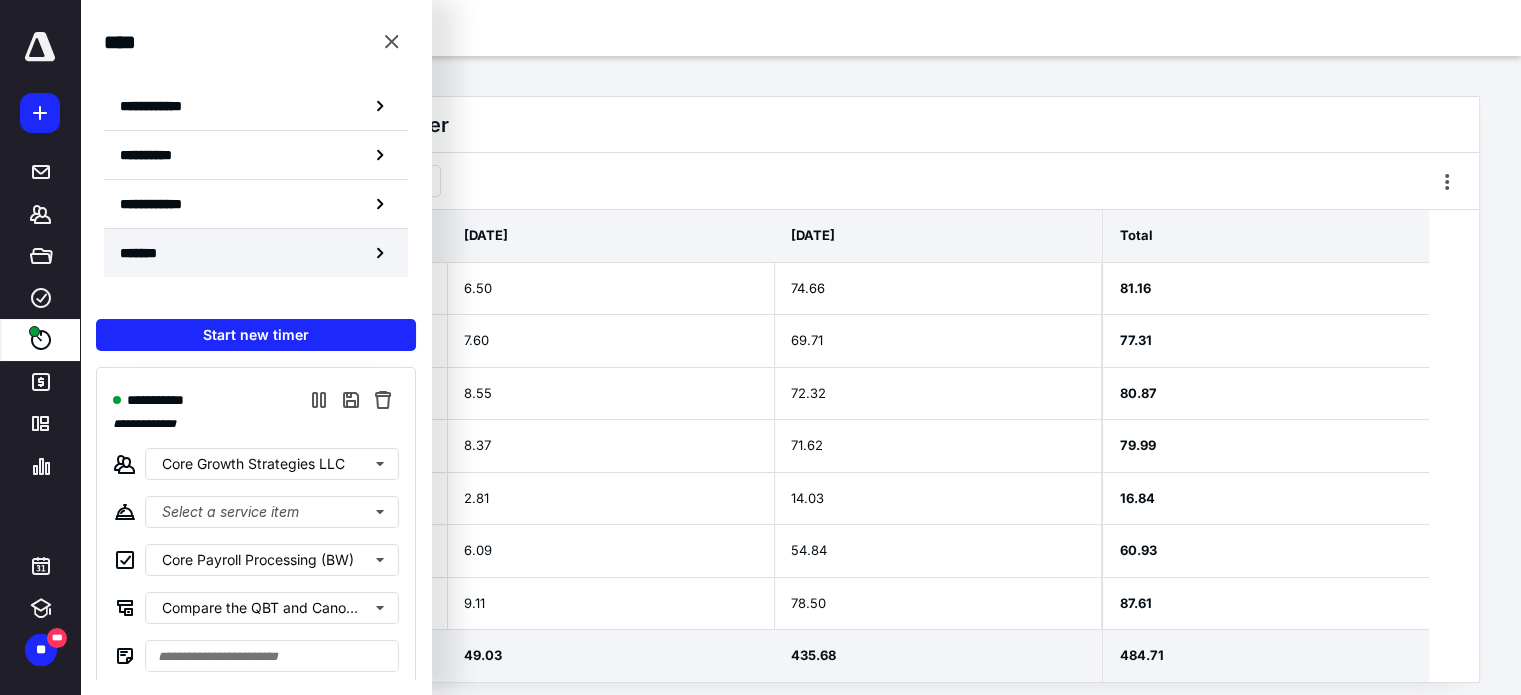 click on "*******" at bounding box center (146, 253) 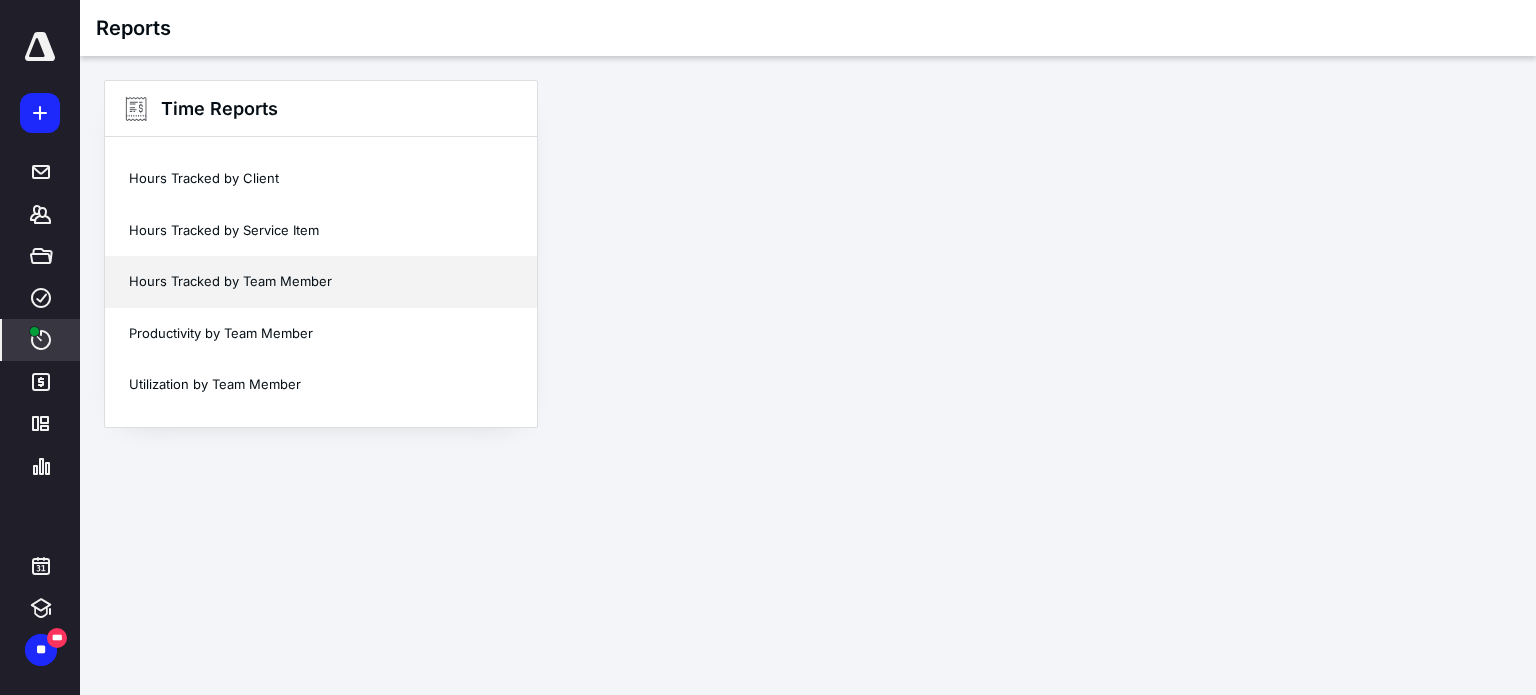 click on "Hours Tracked by Team Member" at bounding box center (321, 282) 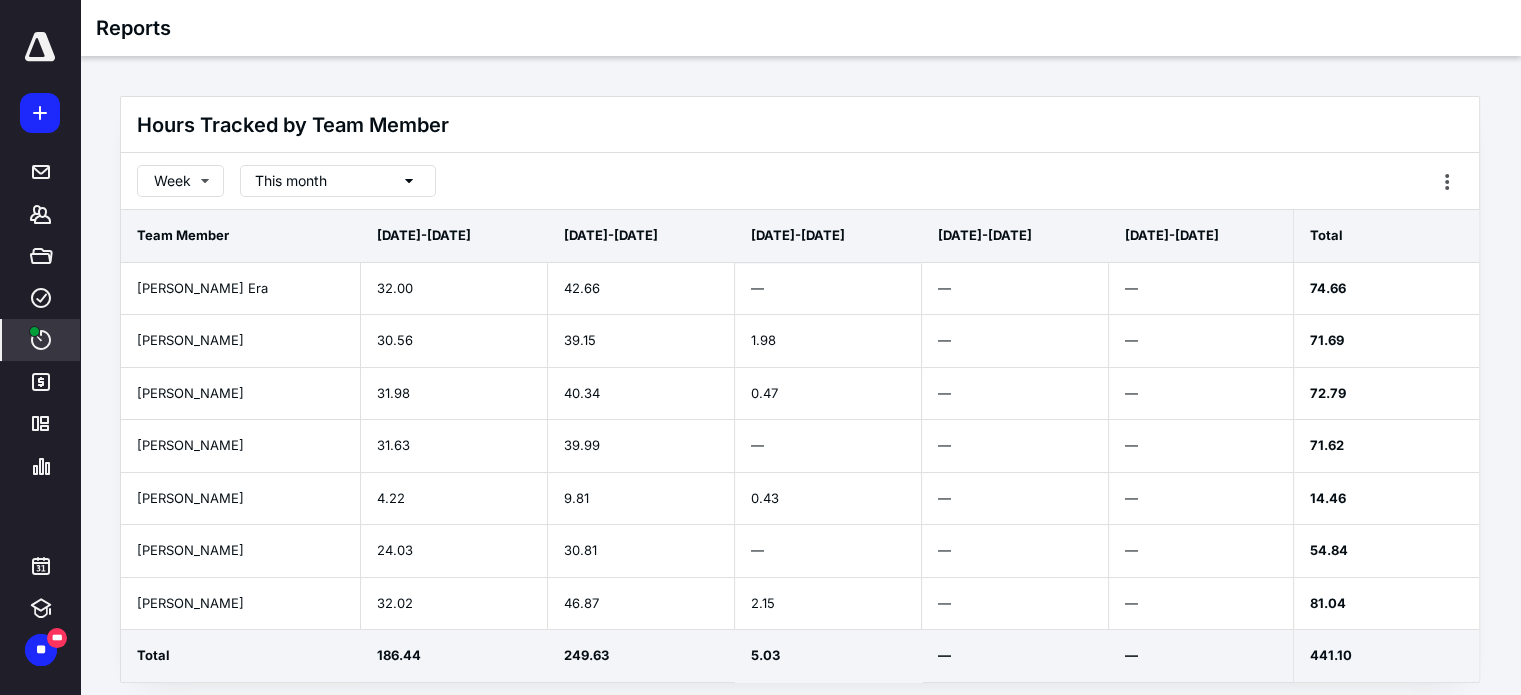click on "This month" at bounding box center (291, 181) 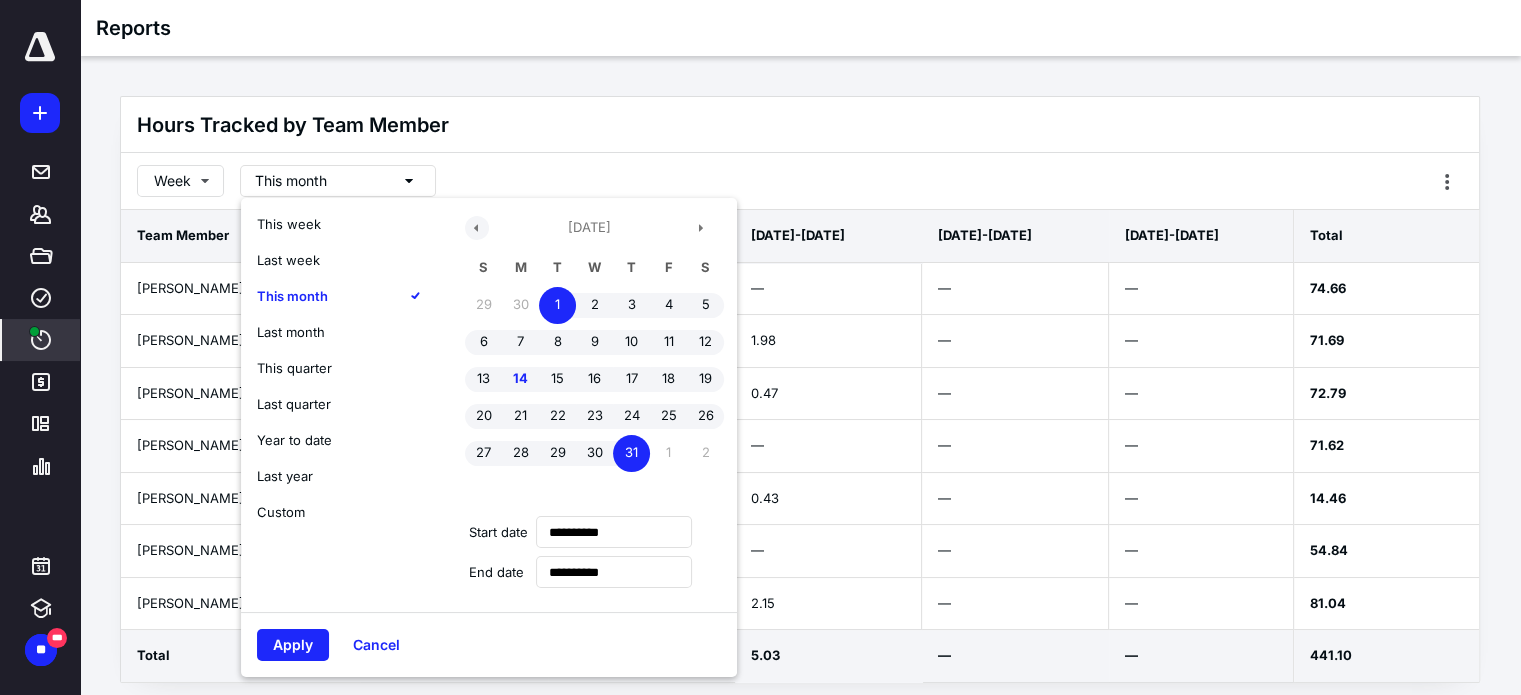 click at bounding box center [477, 228] 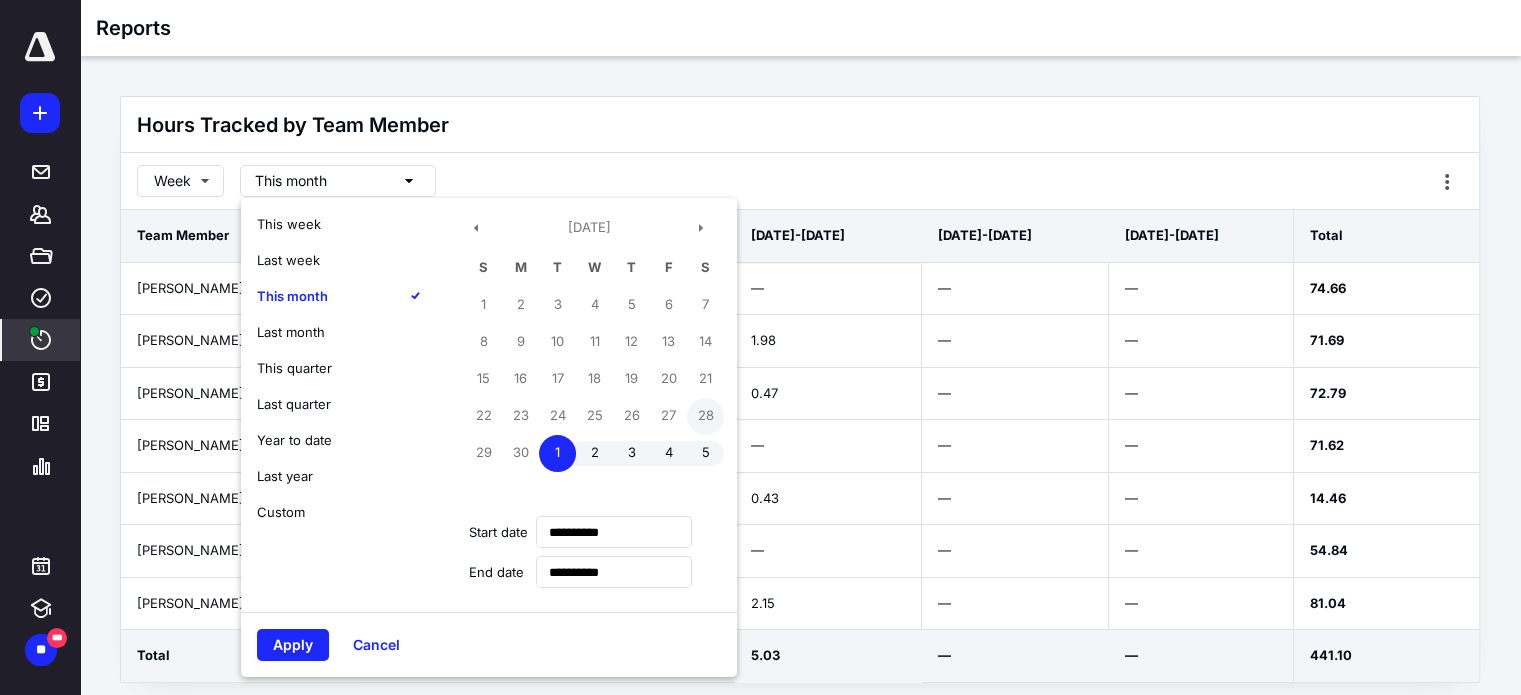 click on "28" at bounding box center (705, 416) 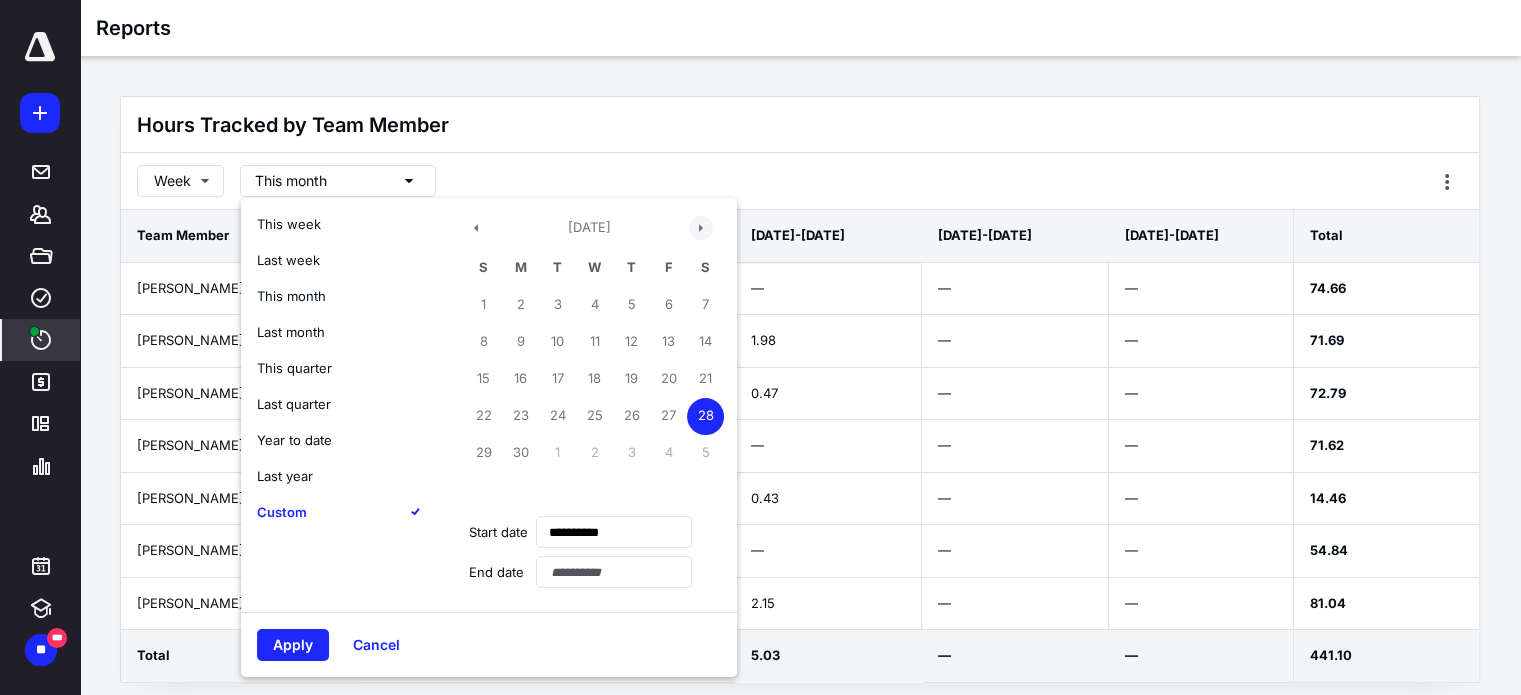 click at bounding box center (701, 228) 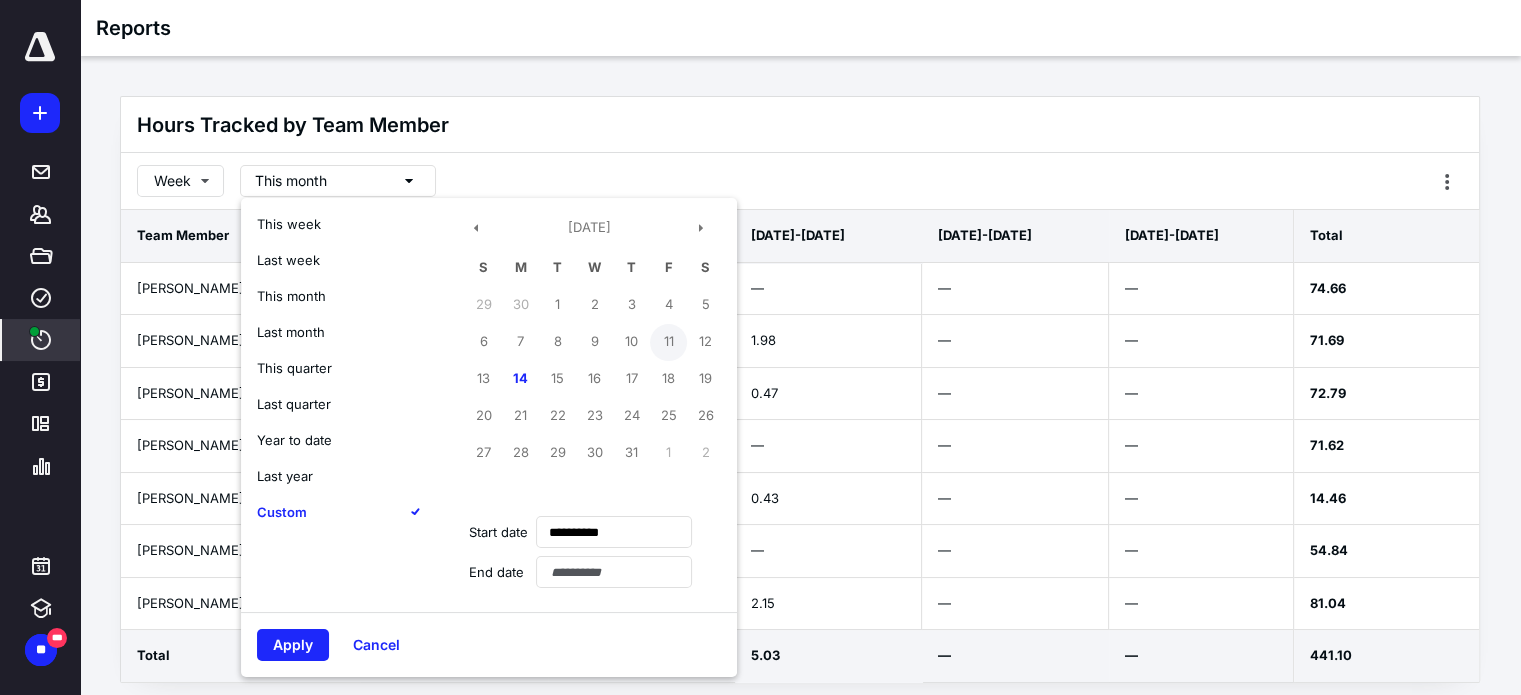 click on "11" at bounding box center (668, 342) 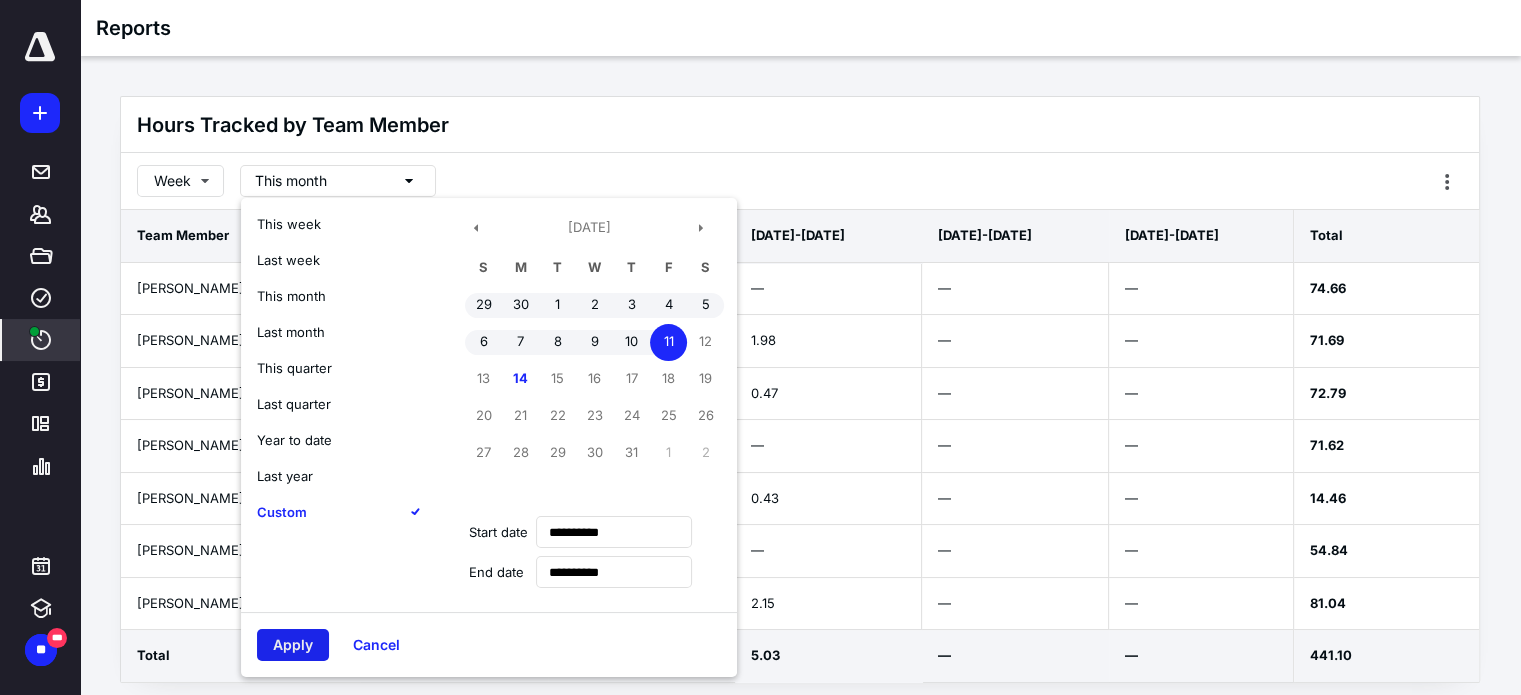 click on "Apply" at bounding box center (293, 645) 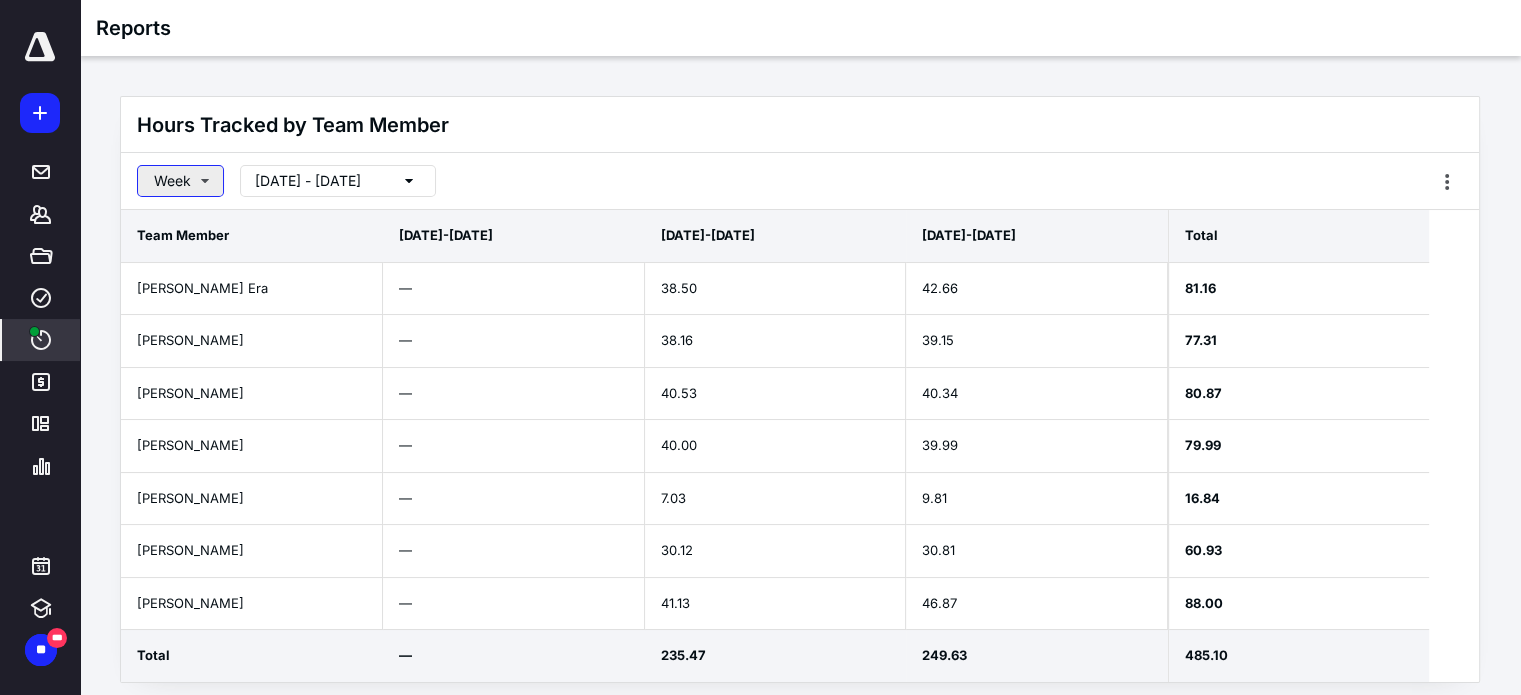 click on "Week" at bounding box center [180, 181] 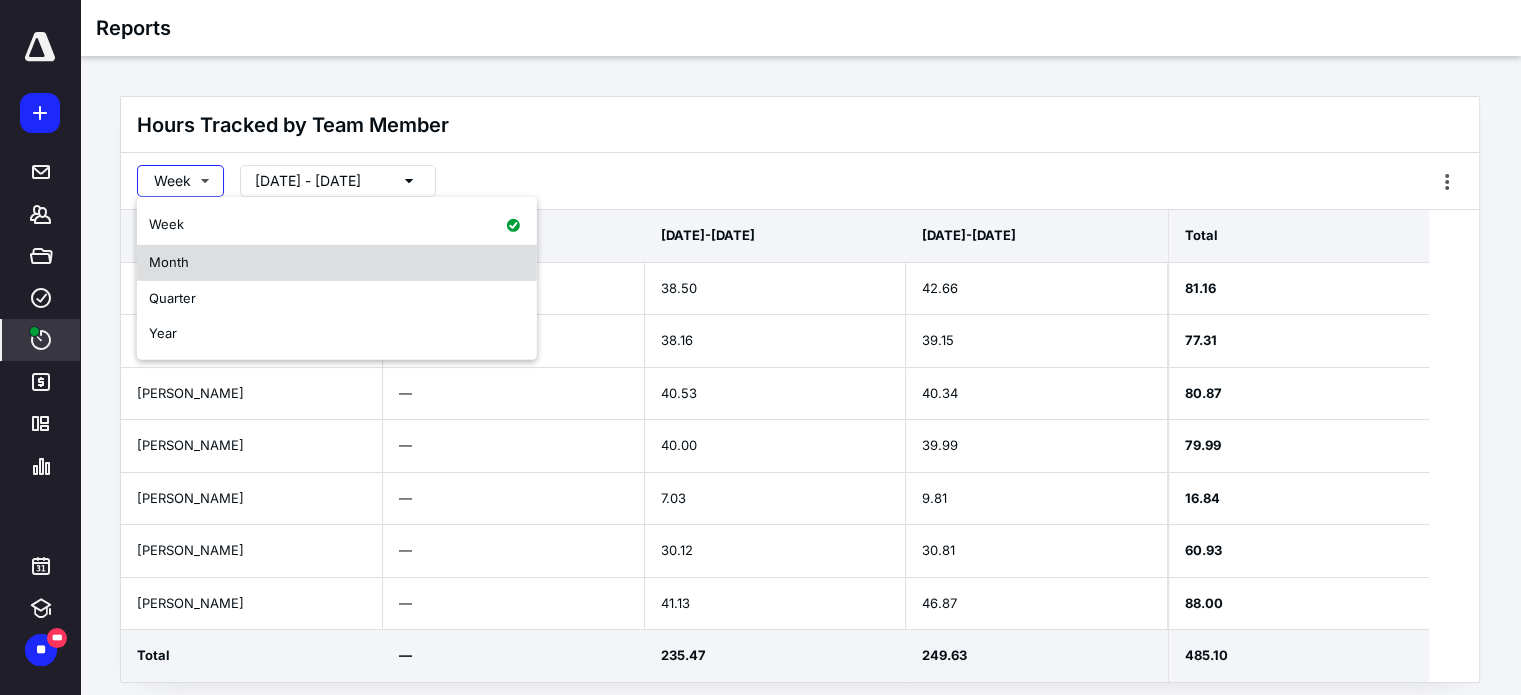 click on "Month" at bounding box center [337, 262] 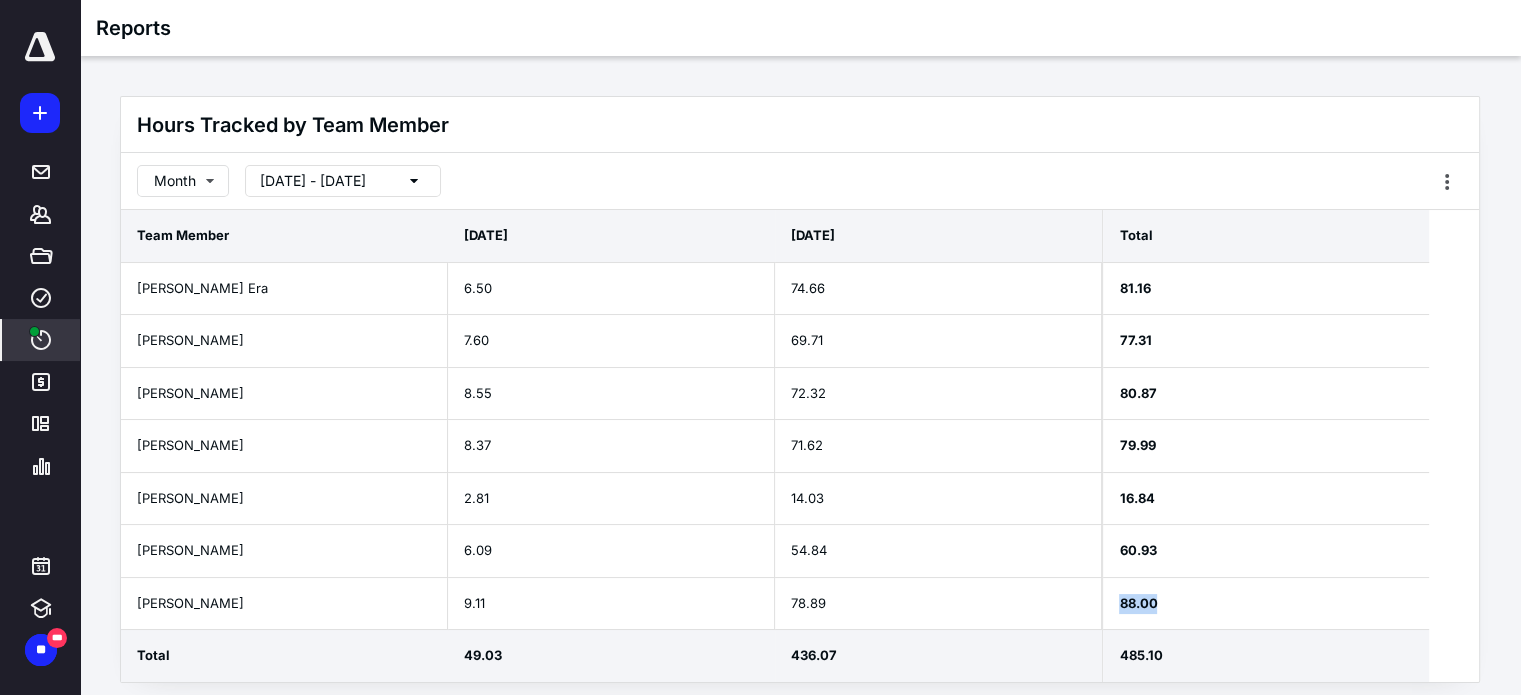 drag, startPoint x: 1118, startPoint y: 599, endPoint x: 1246, endPoint y: 595, distance: 128.06248 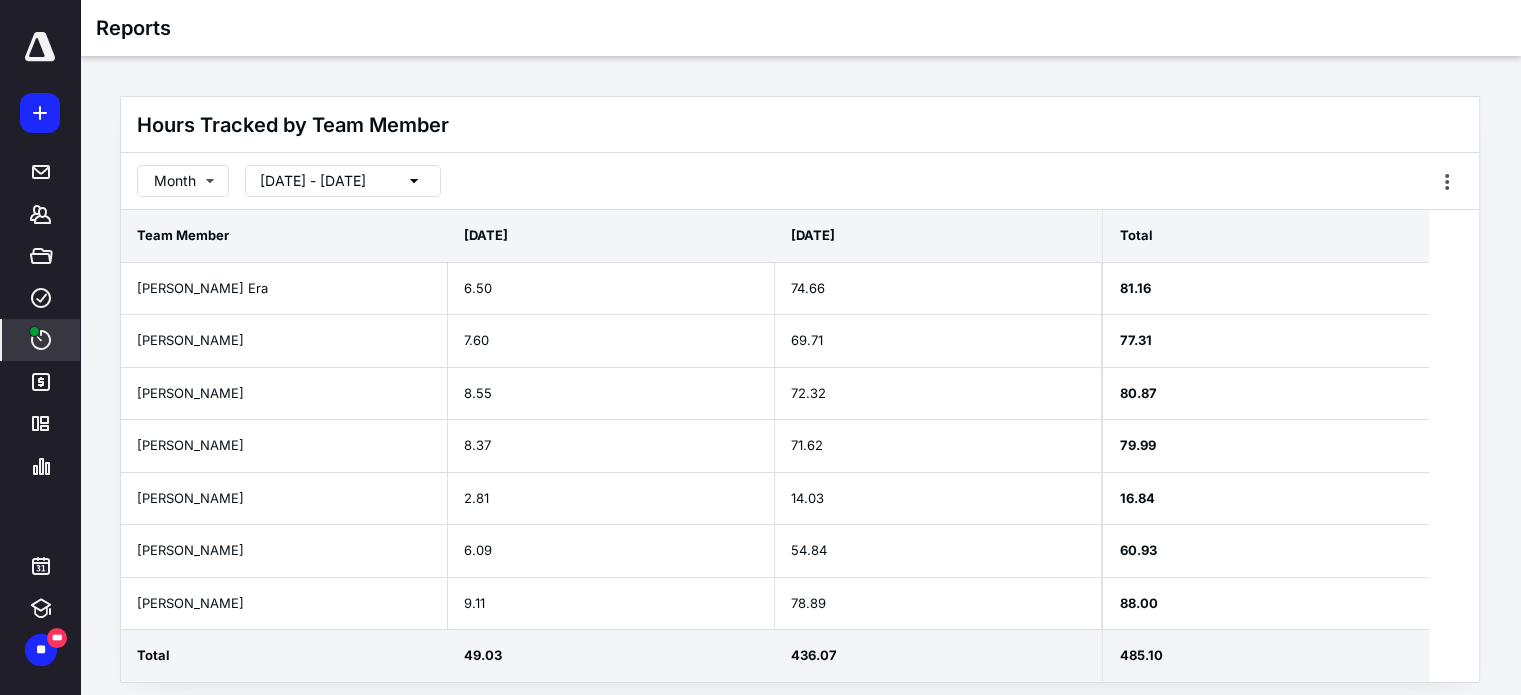 click on "80.87" at bounding box center [1266, 394] 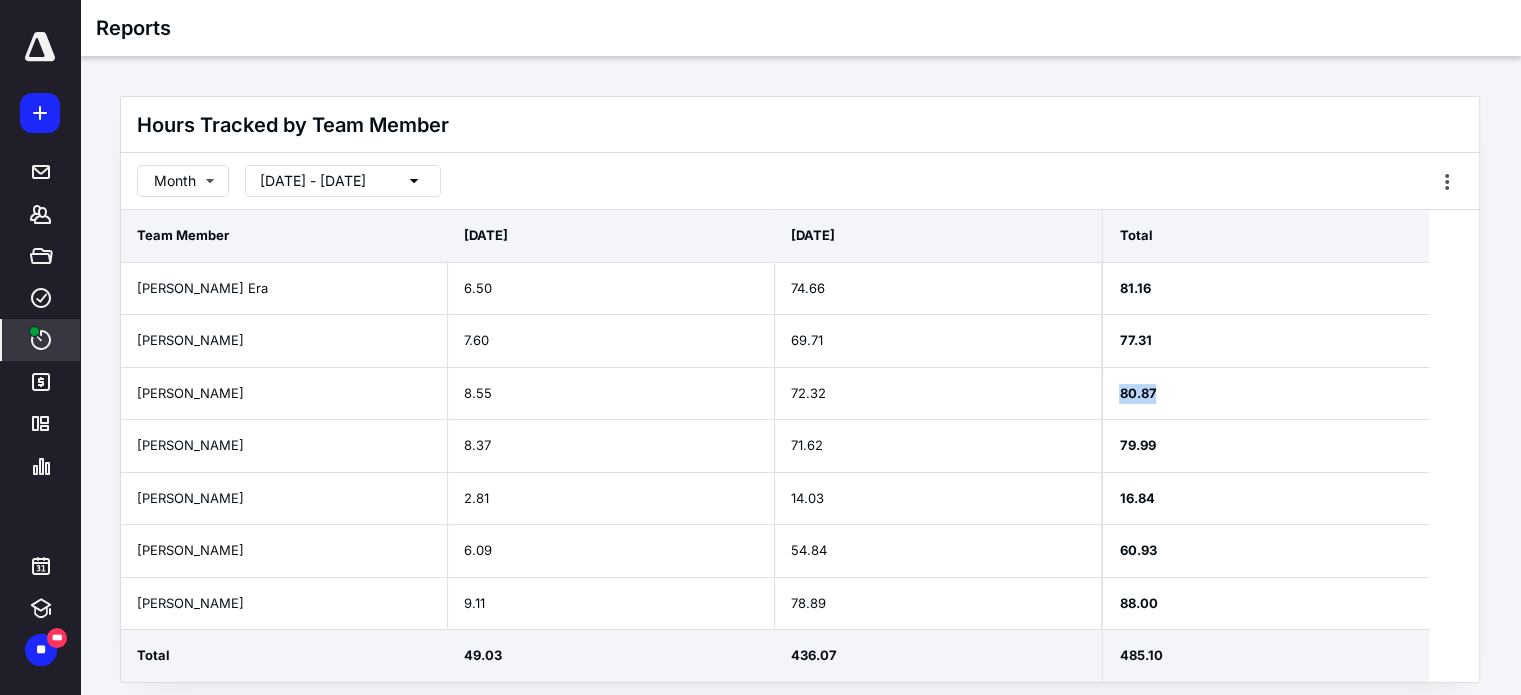 drag, startPoint x: 1117, startPoint y: 393, endPoint x: 1179, endPoint y: 387, distance: 62.289646 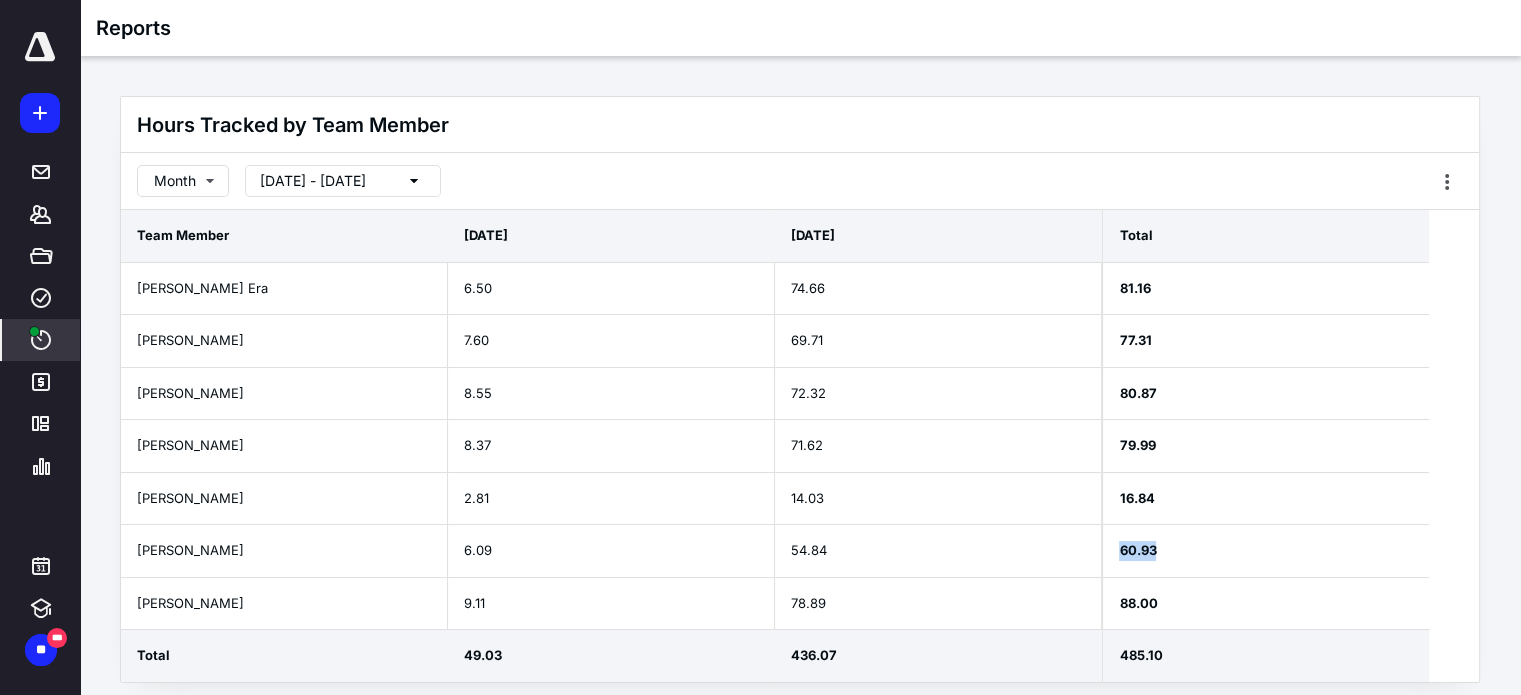 drag, startPoint x: 1108, startPoint y: 547, endPoint x: 1176, endPoint y: 548, distance: 68.007355 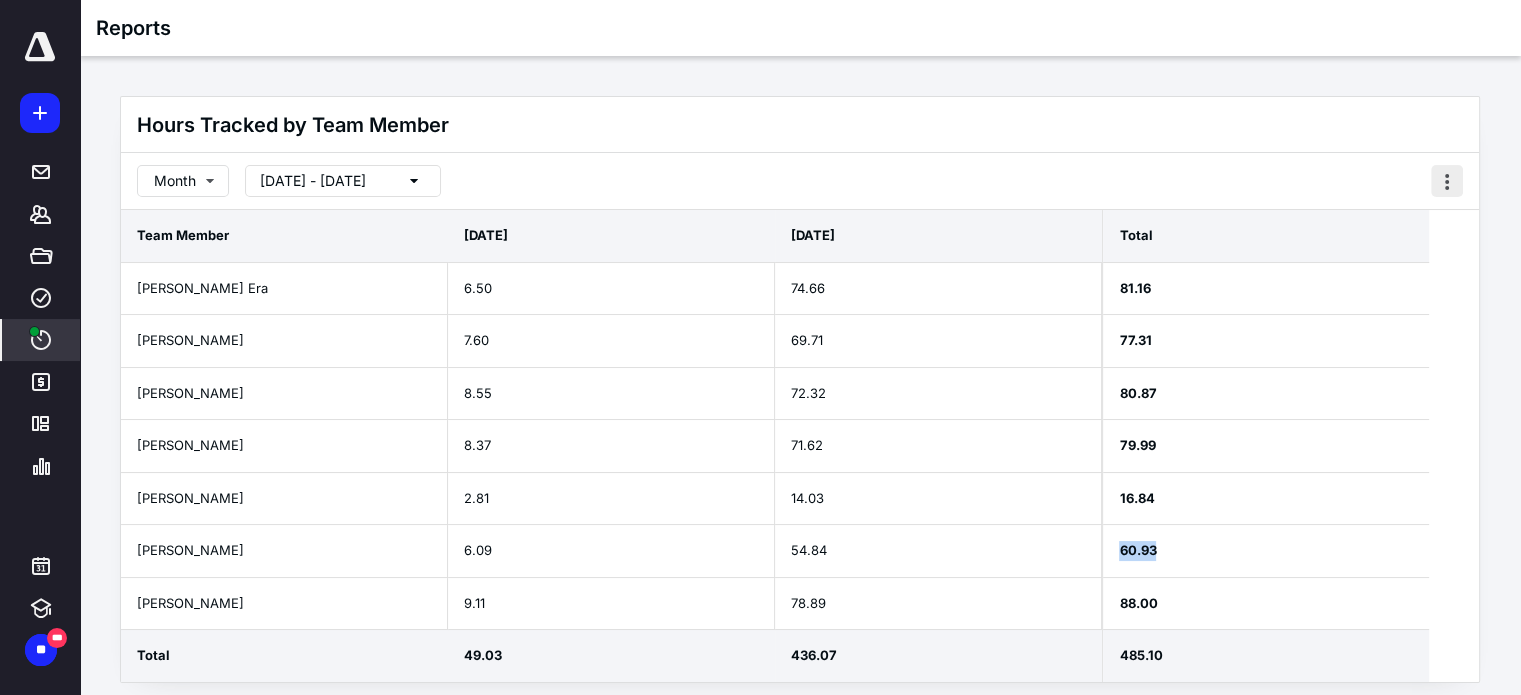 click at bounding box center [1447, 181] 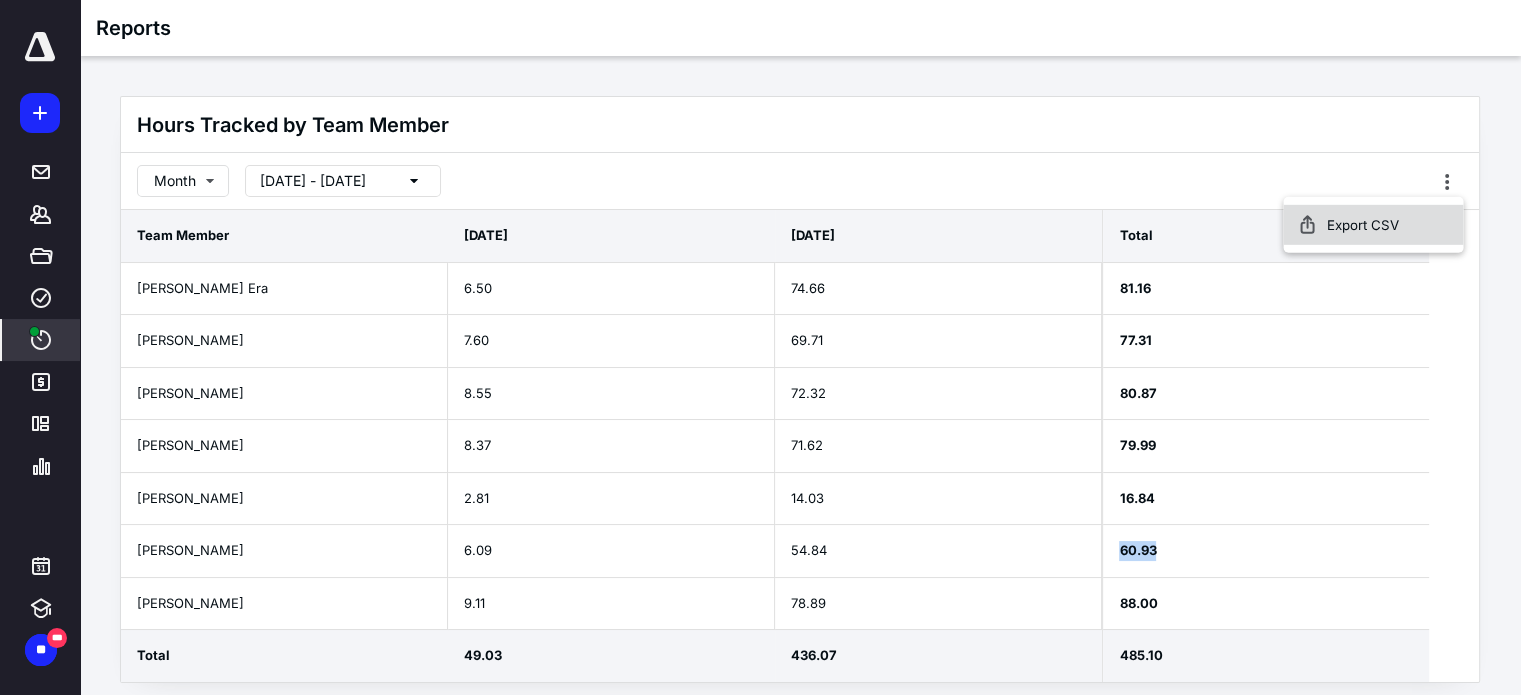 click on "Export CSV" at bounding box center (1373, 225) 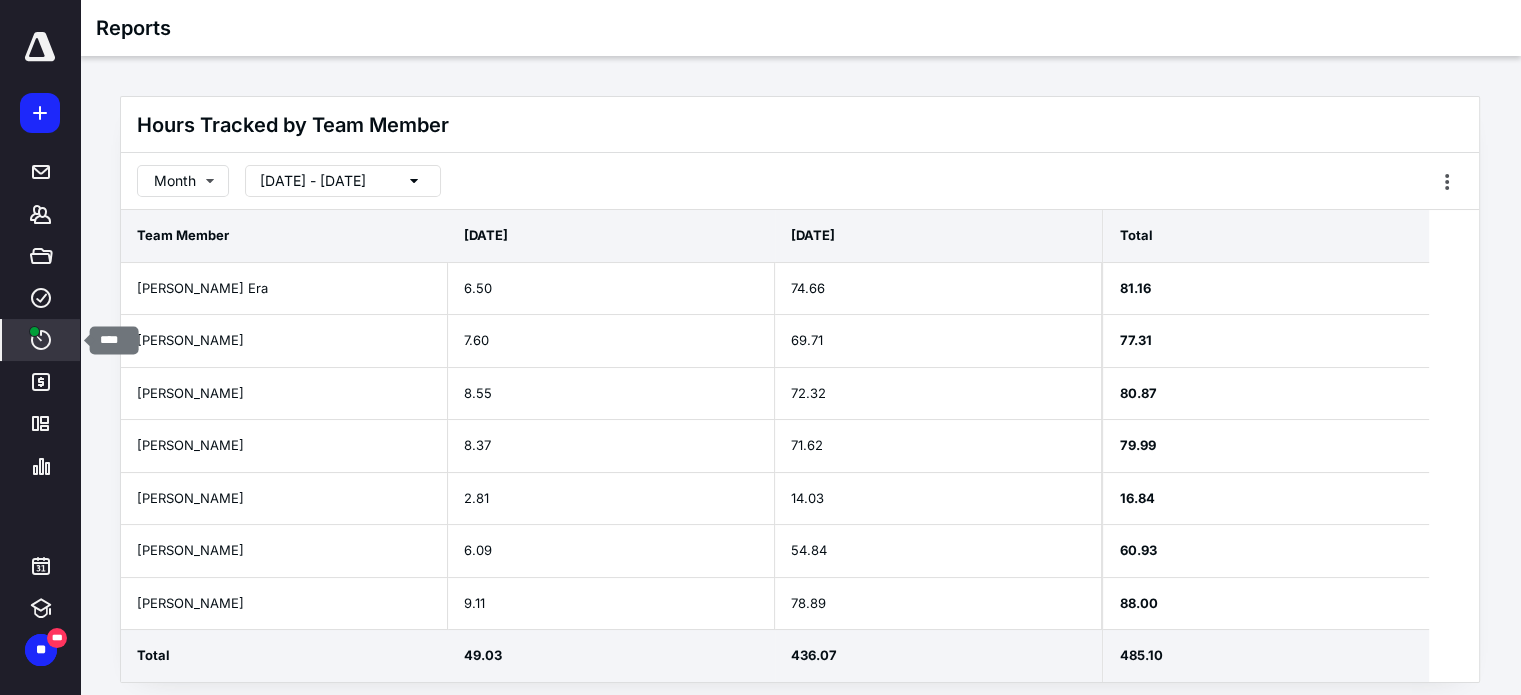 click on "****" at bounding box center [41, 340] 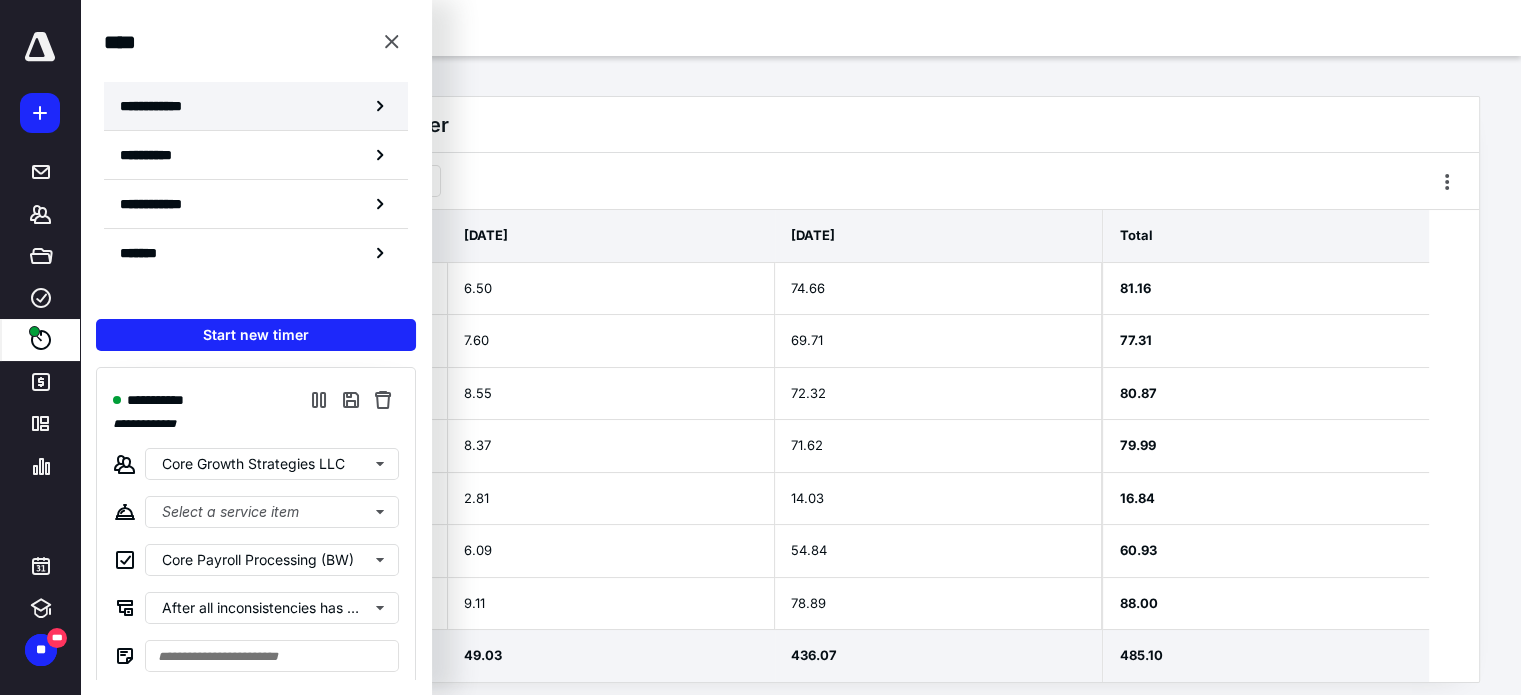 click on "**********" at bounding box center [162, 106] 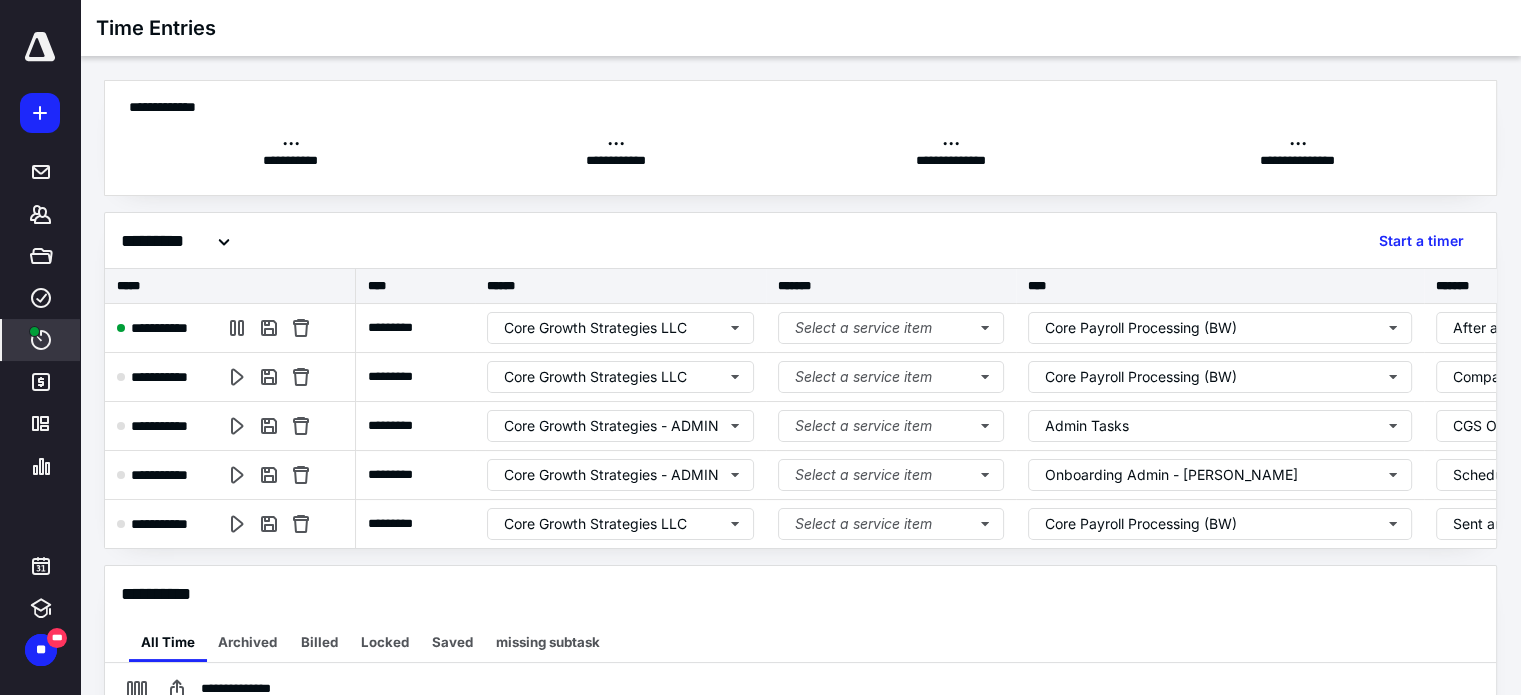 scroll, scrollTop: 0, scrollLeft: 0, axis: both 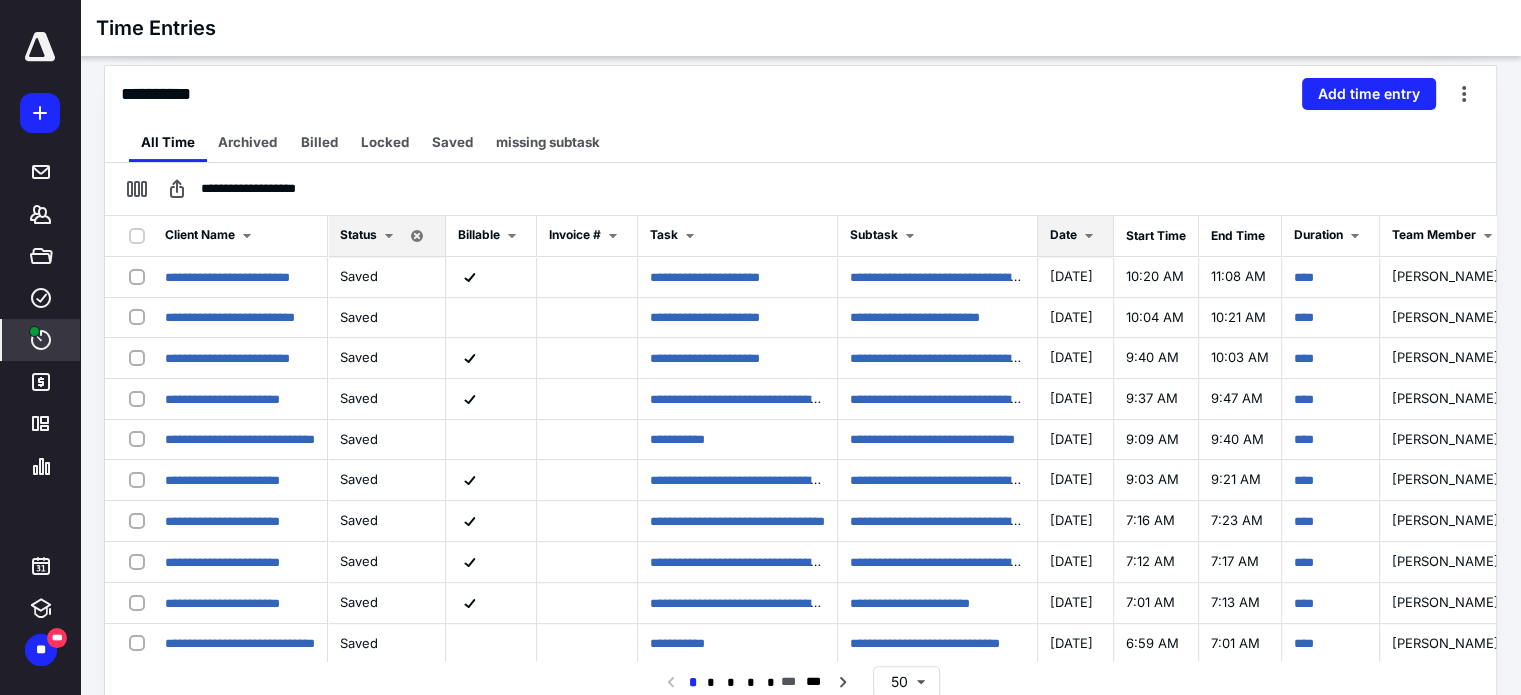 click on "Date" at bounding box center (1076, 236) 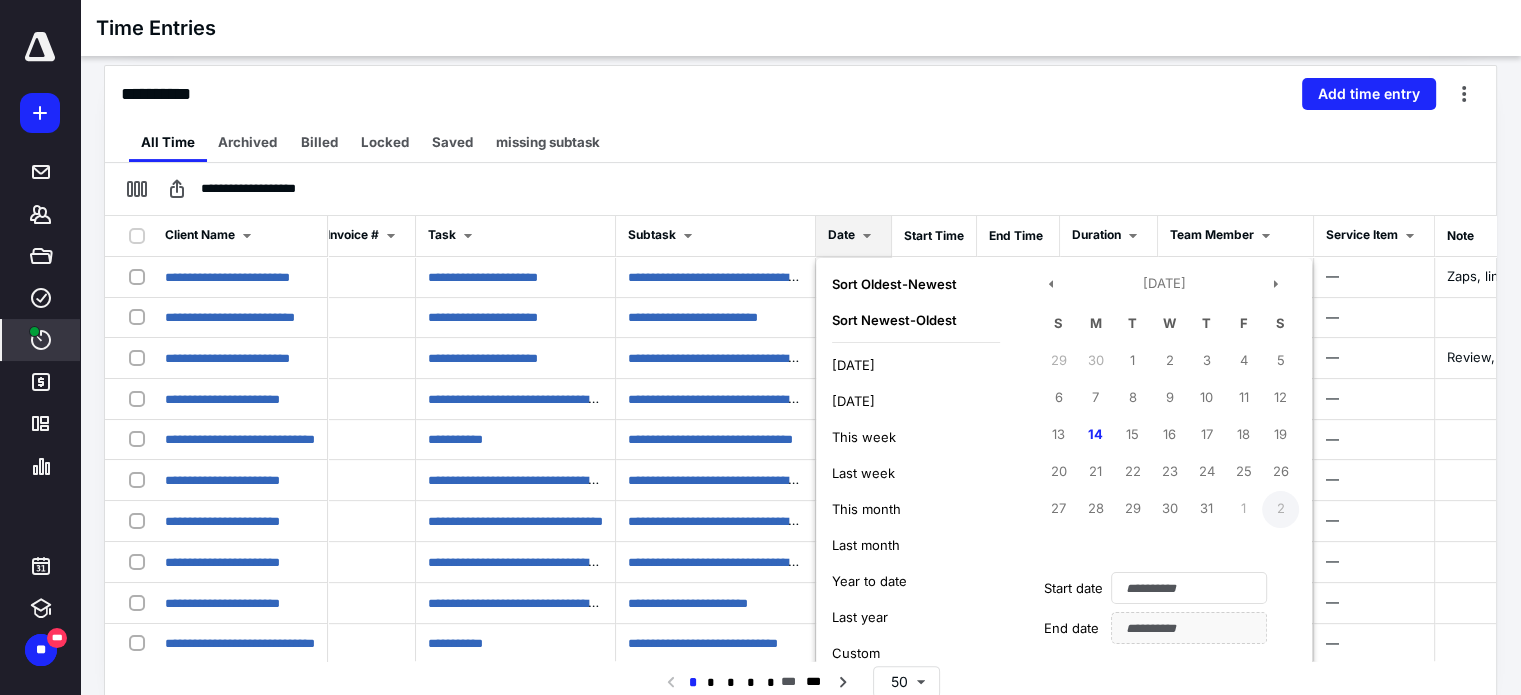 scroll, scrollTop: 0, scrollLeft: 297, axis: horizontal 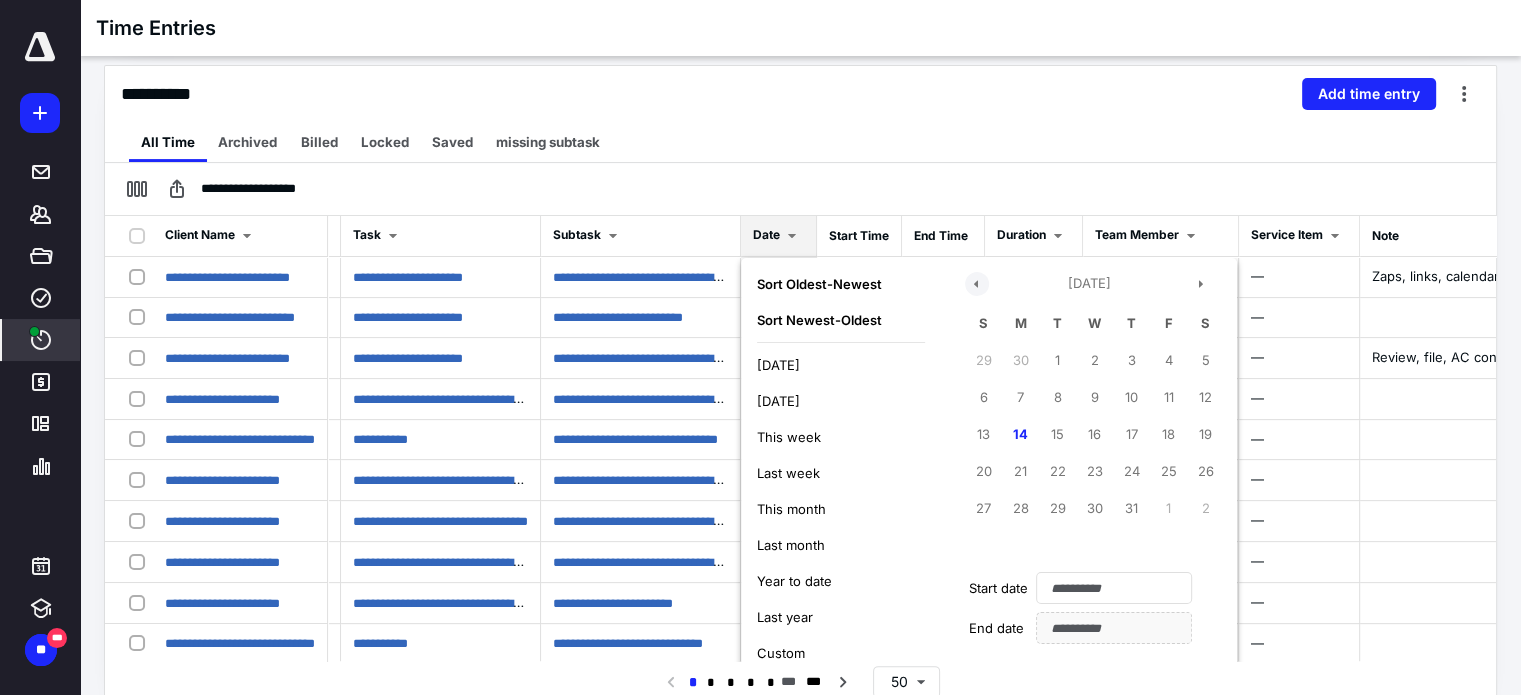 click at bounding box center [977, 284] 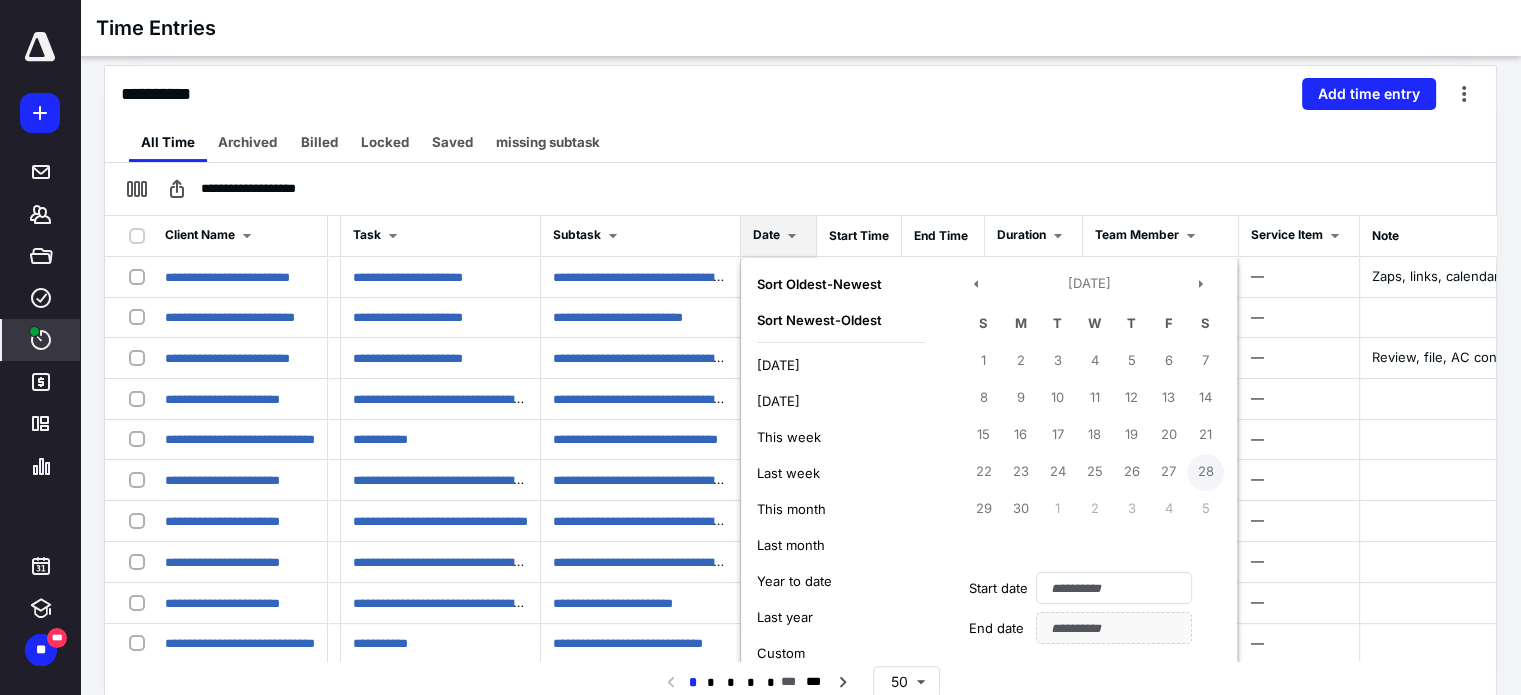 click on "28" at bounding box center (1205, 472) 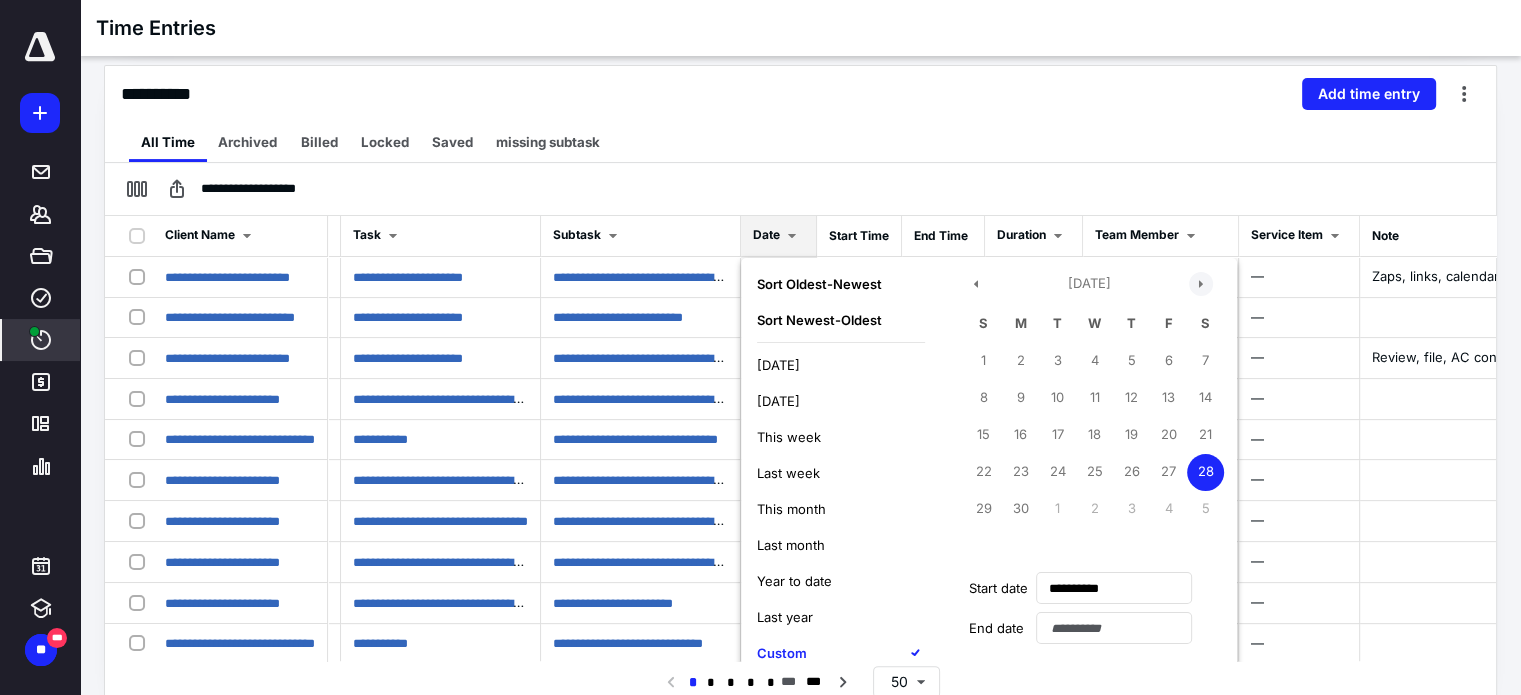 click at bounding box center (1201, 284) 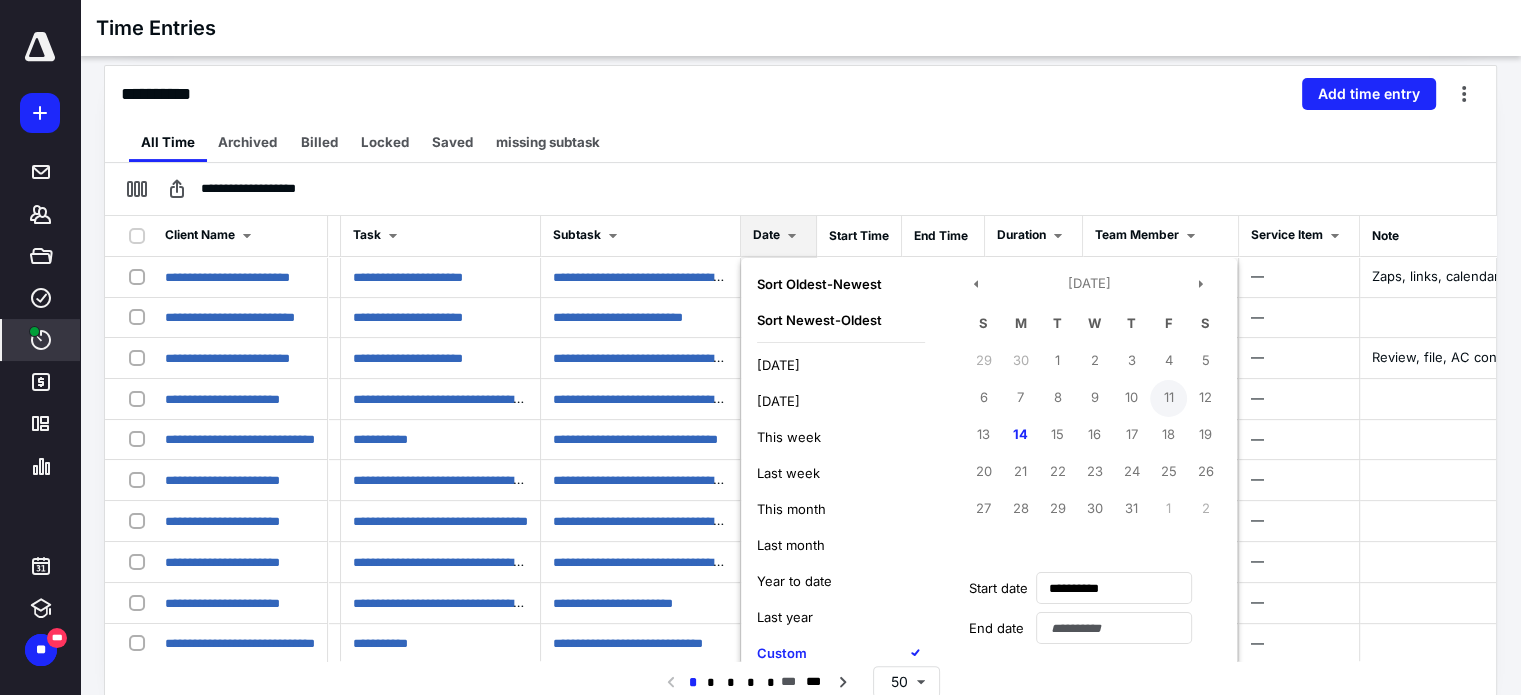 click on "11" at bounding box center (1168, 398) 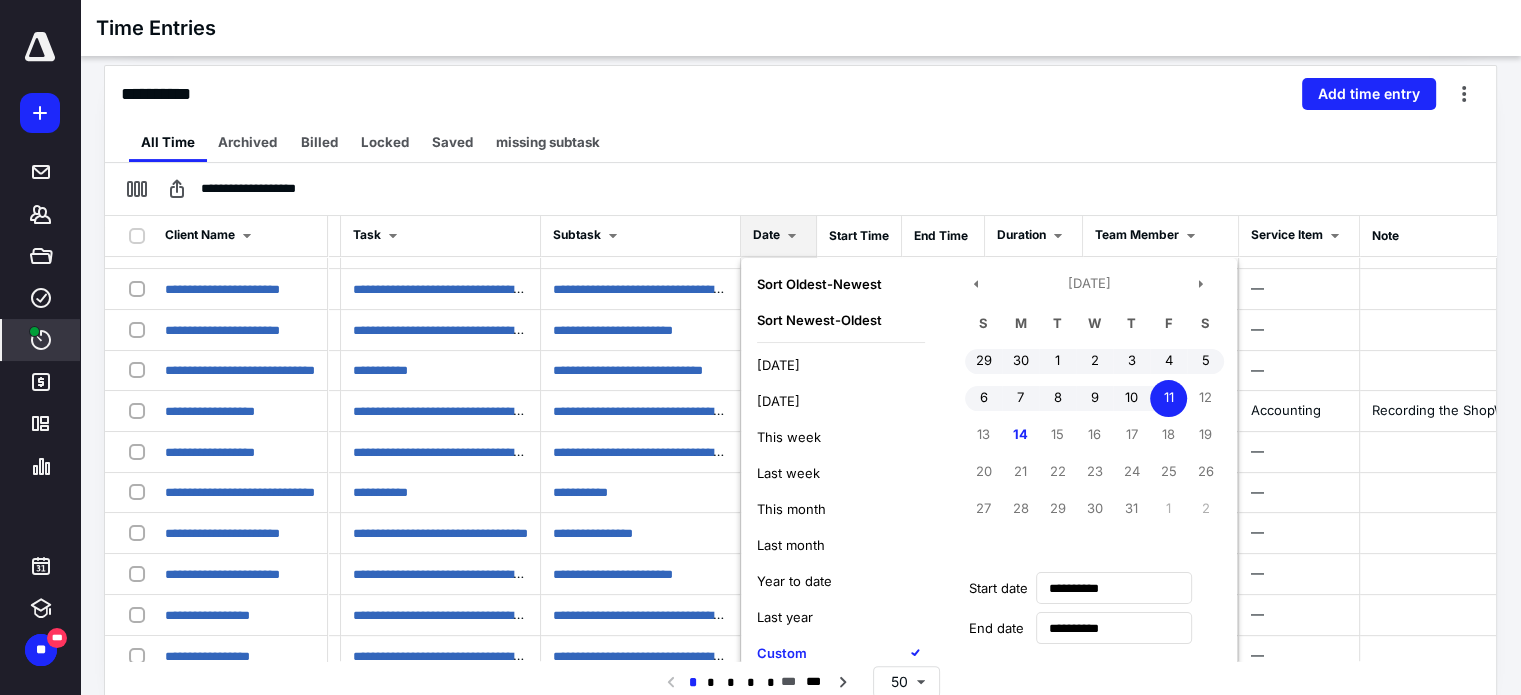 type 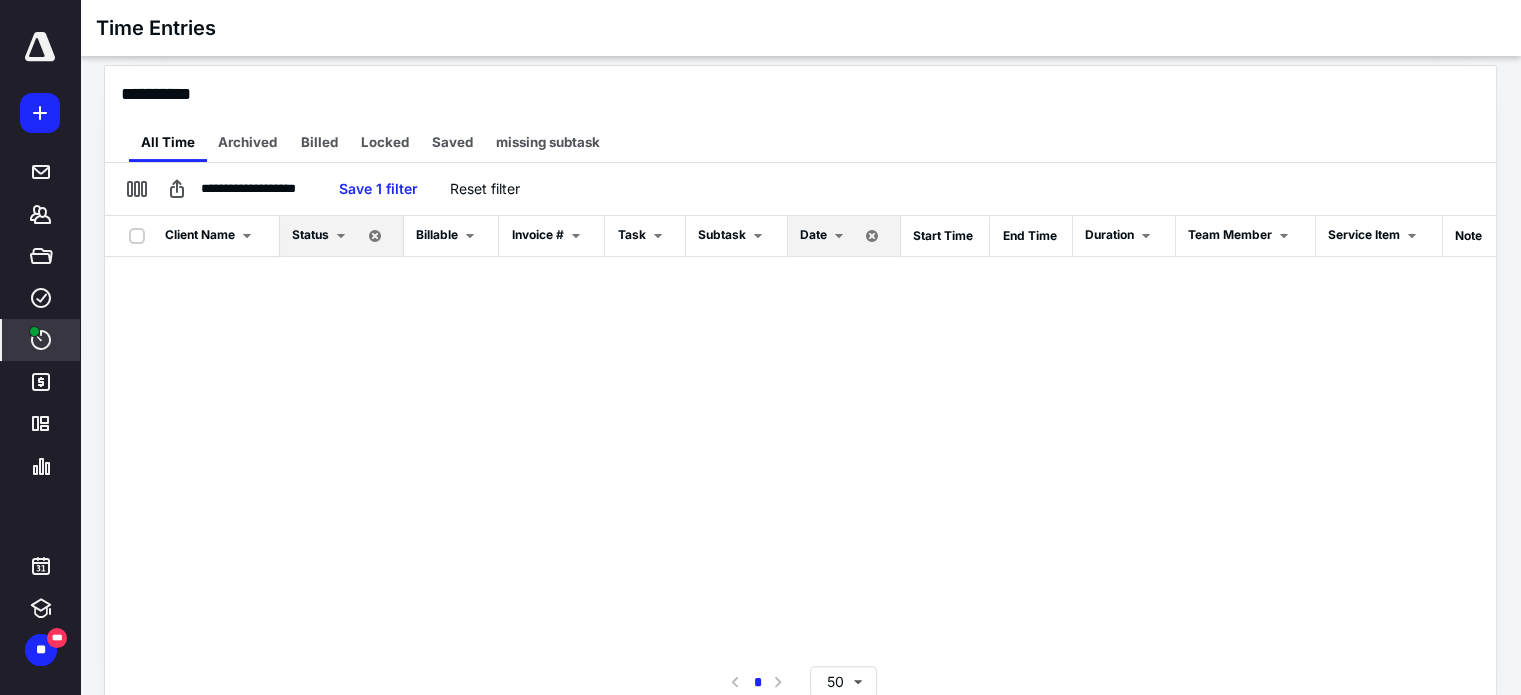 scroll, scrollTop: 0, scrollLeft: 0, axis: both 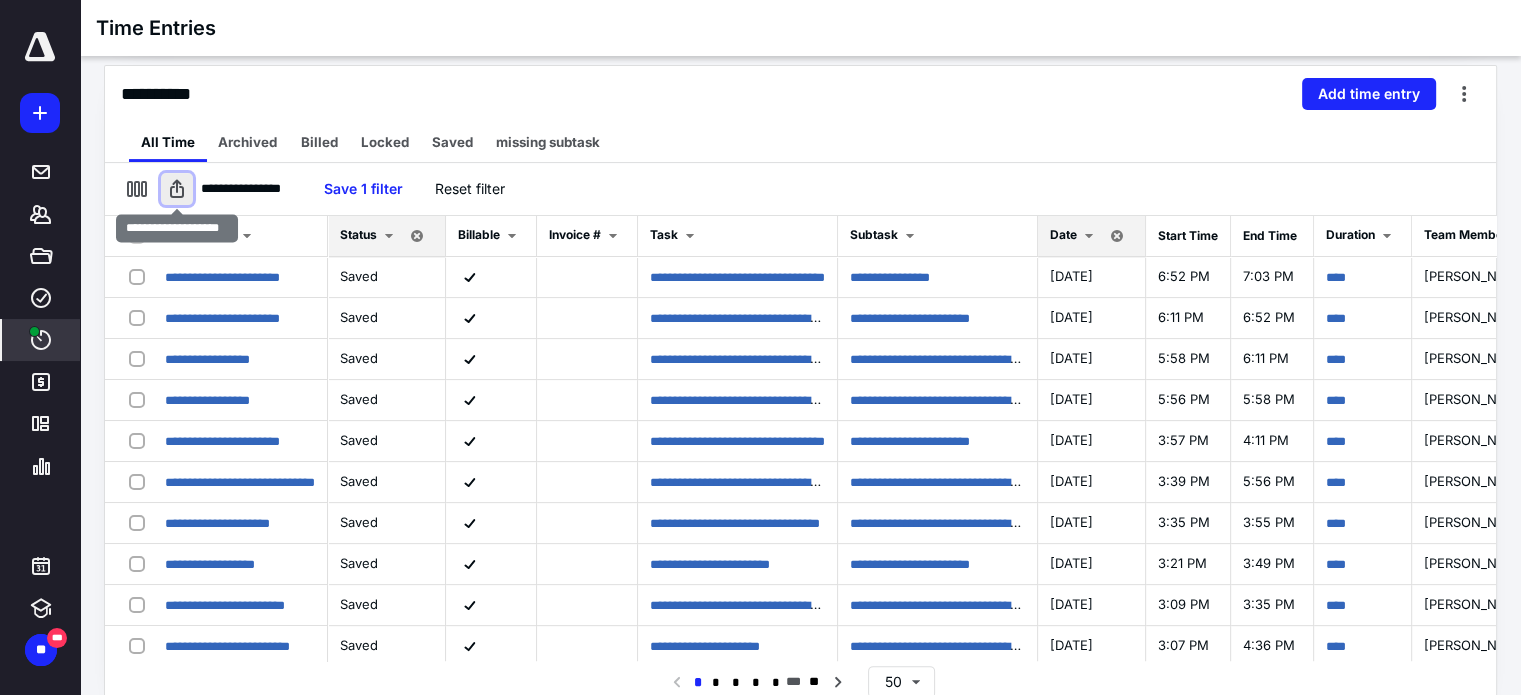 click at bounding box center (177, 189) 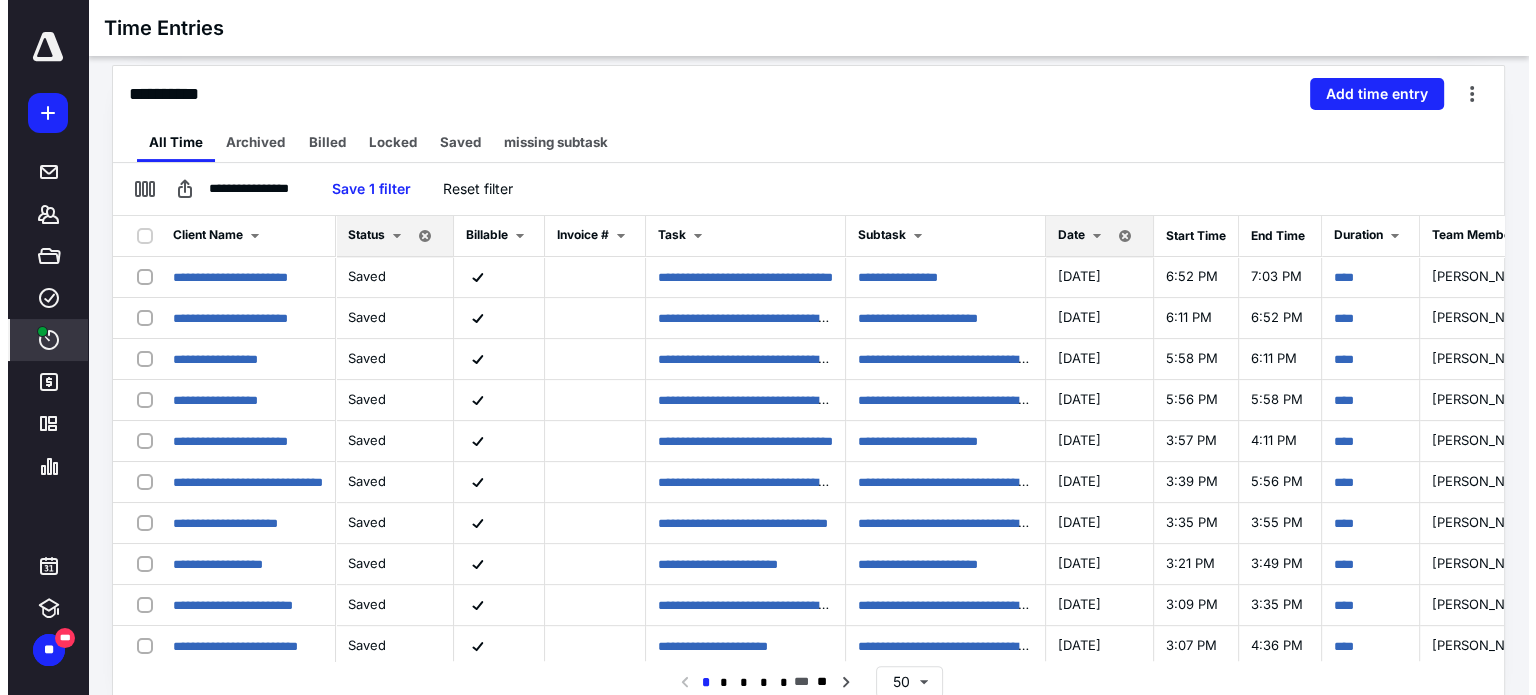 scroll, scrollTop: 0, scrollLeft: 0, axis: both 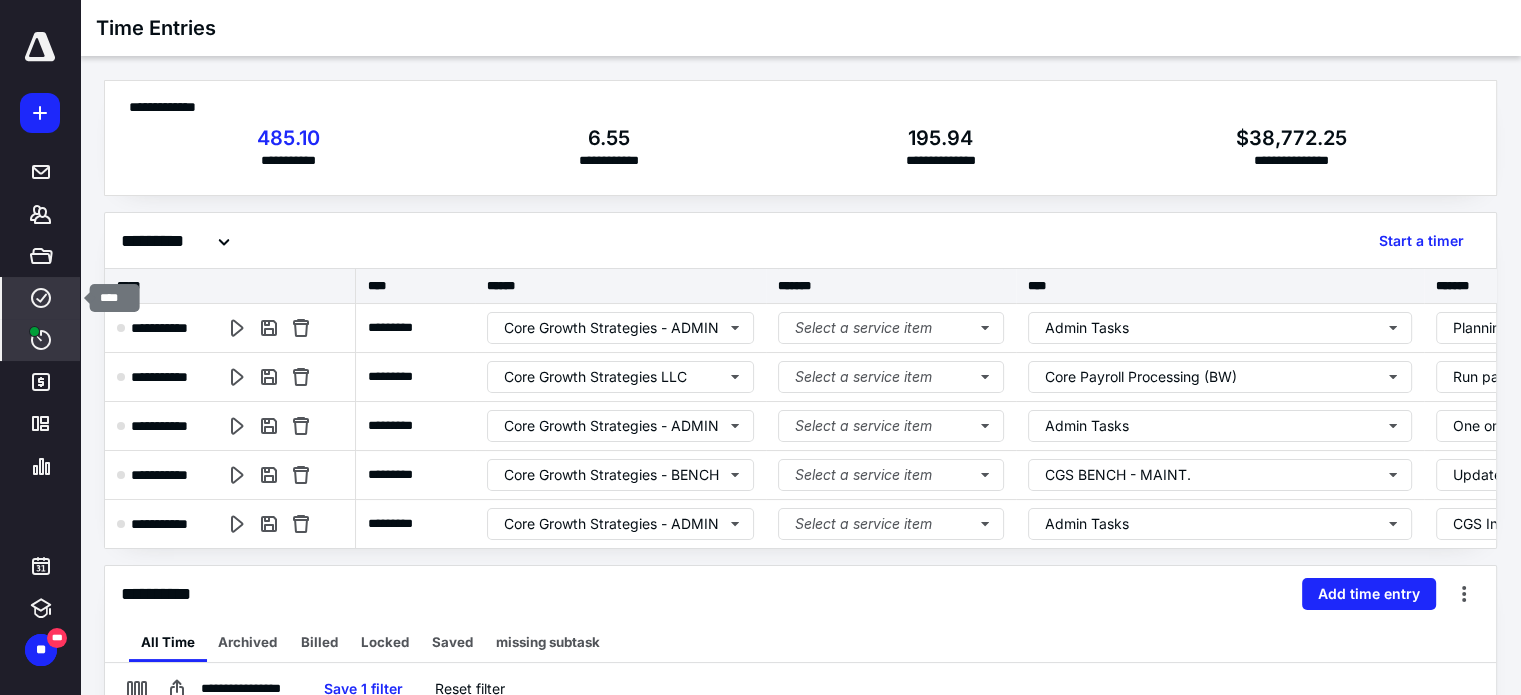 click 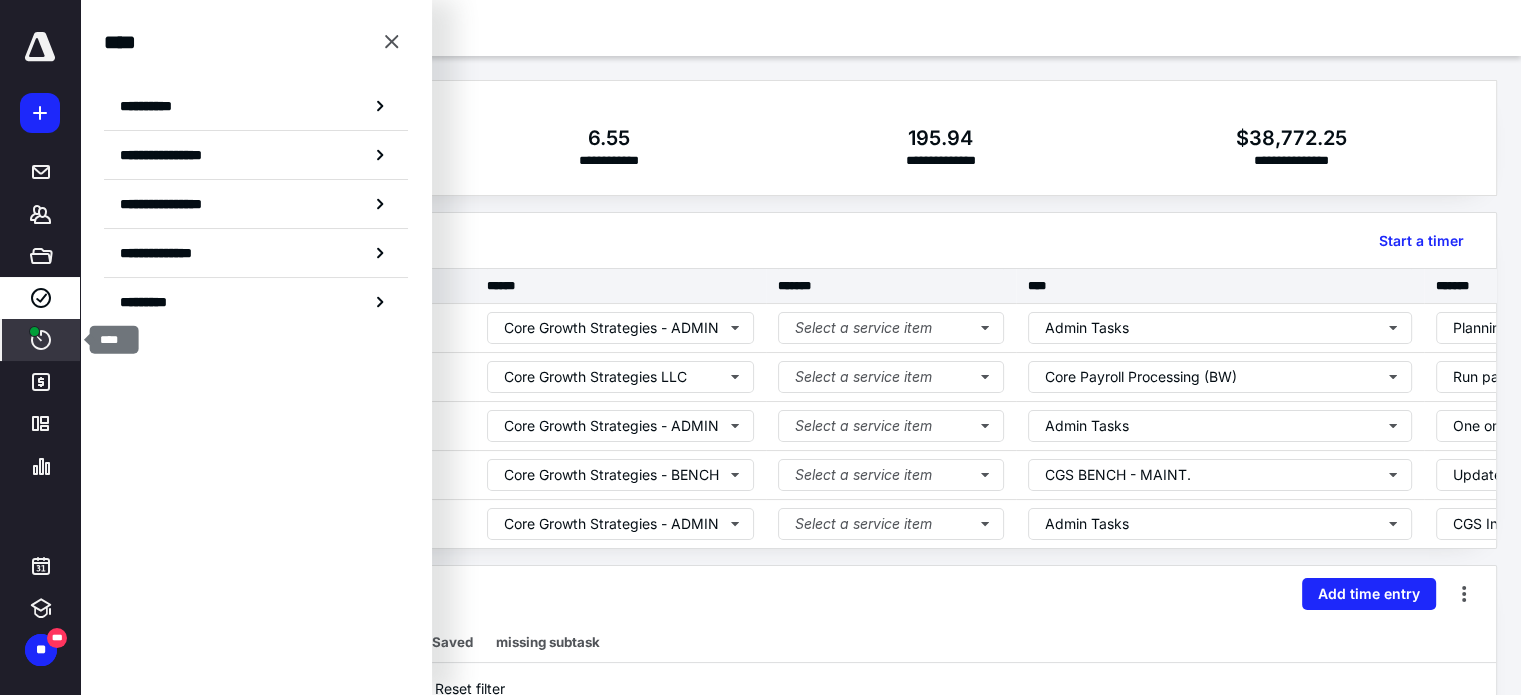 click 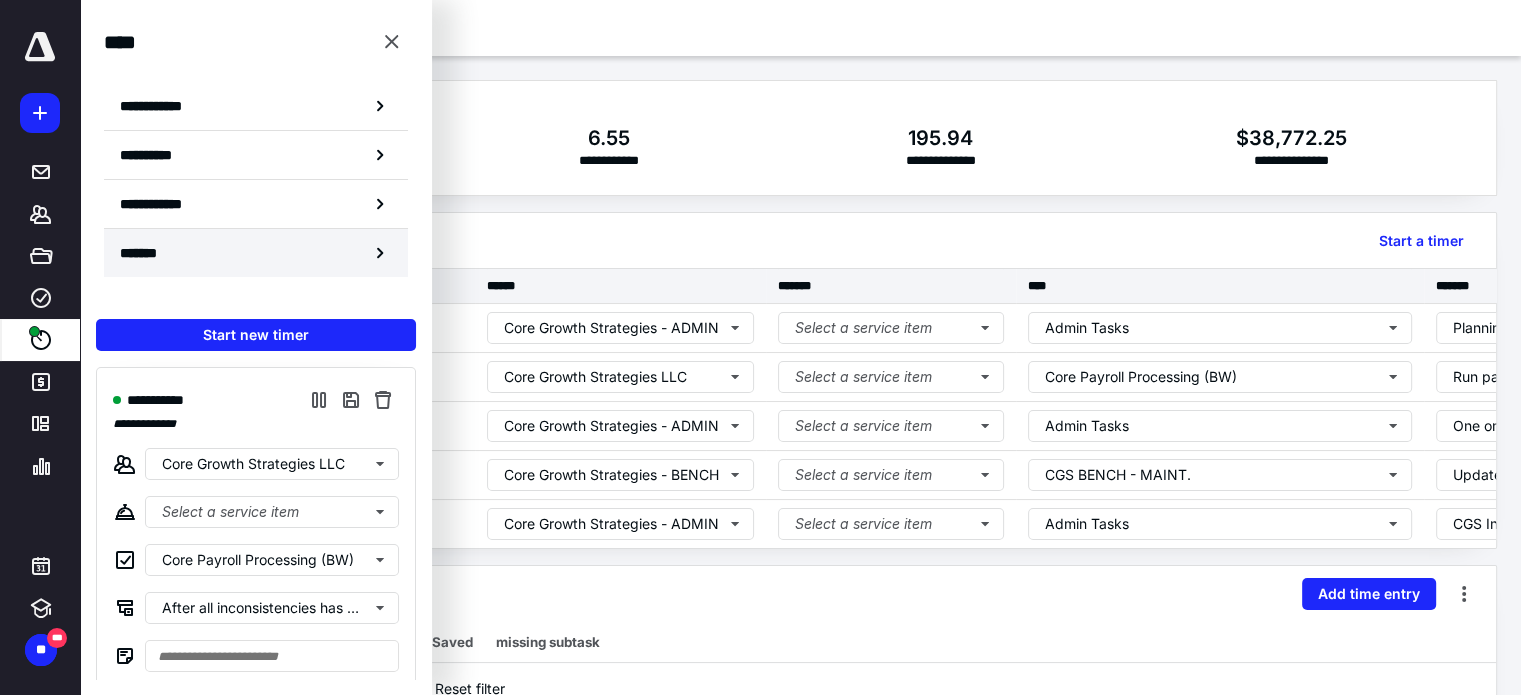 click on "*******" at bounding box center [256, 253] 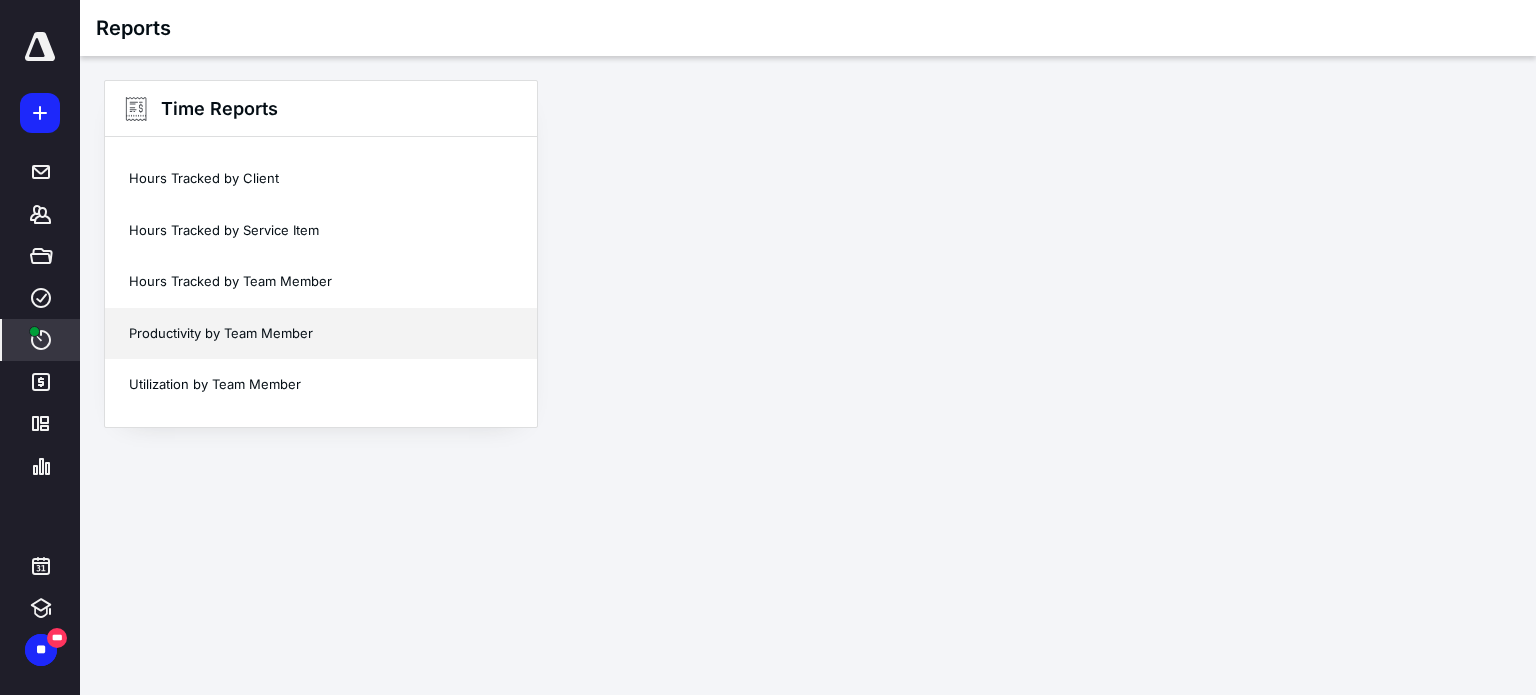 click on "Productivity by Team Member" at bounding box center [321, 334] 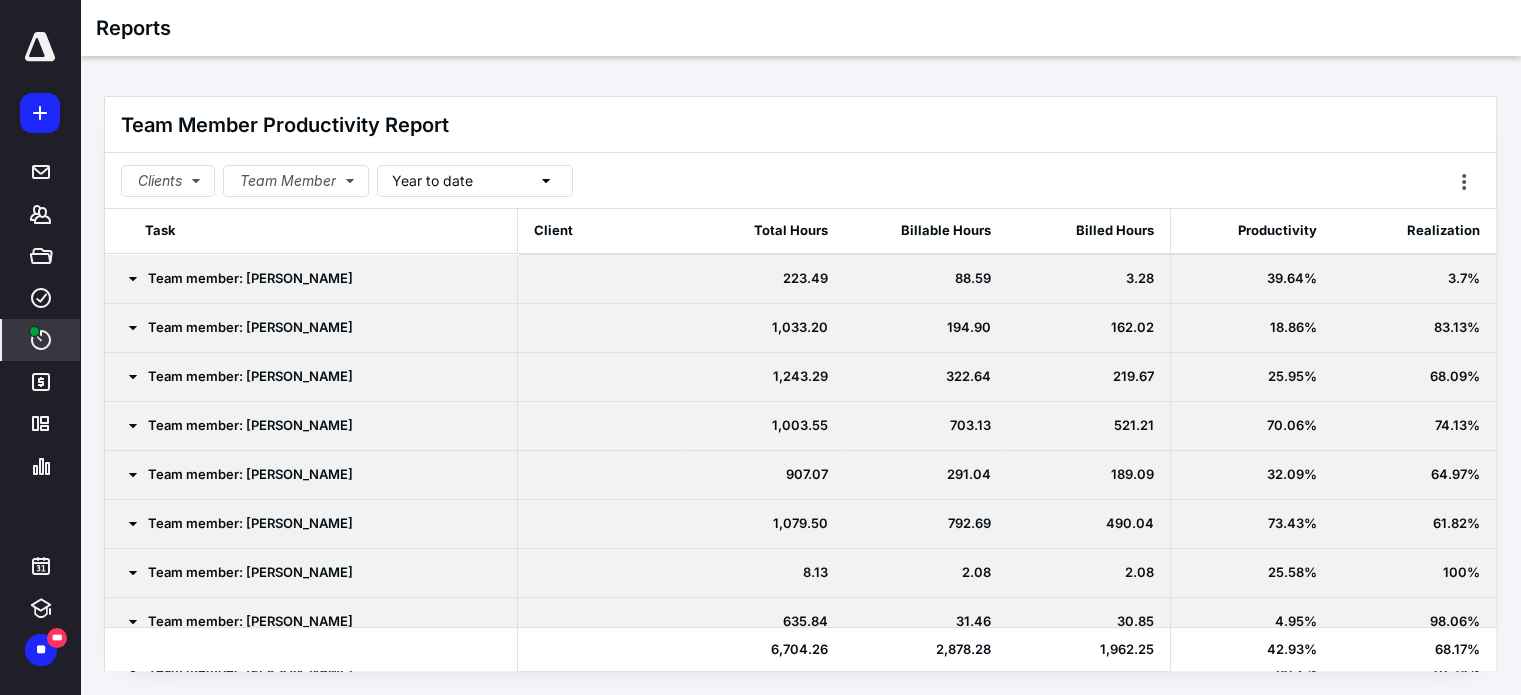 click on "Year to date" at bounding box center (432, 181) 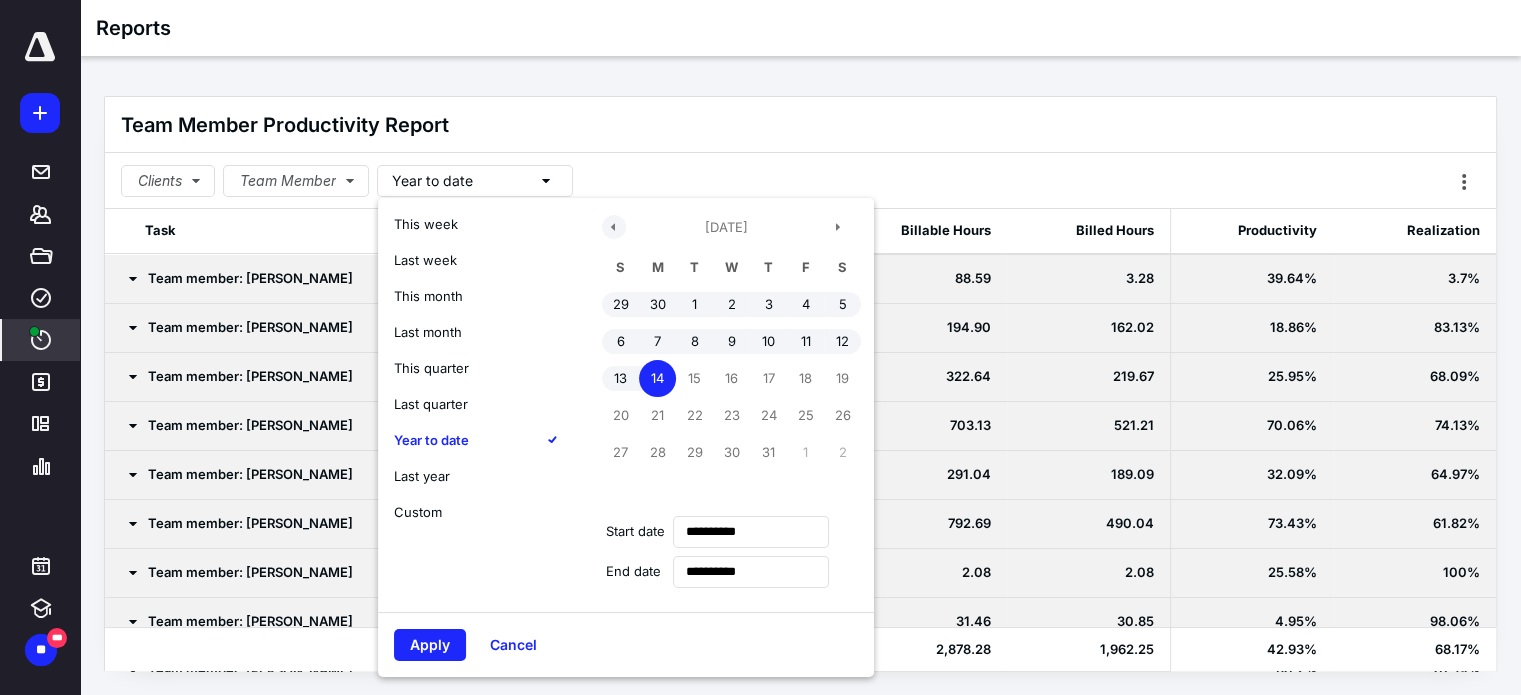 click at bounding box center (614, 227) 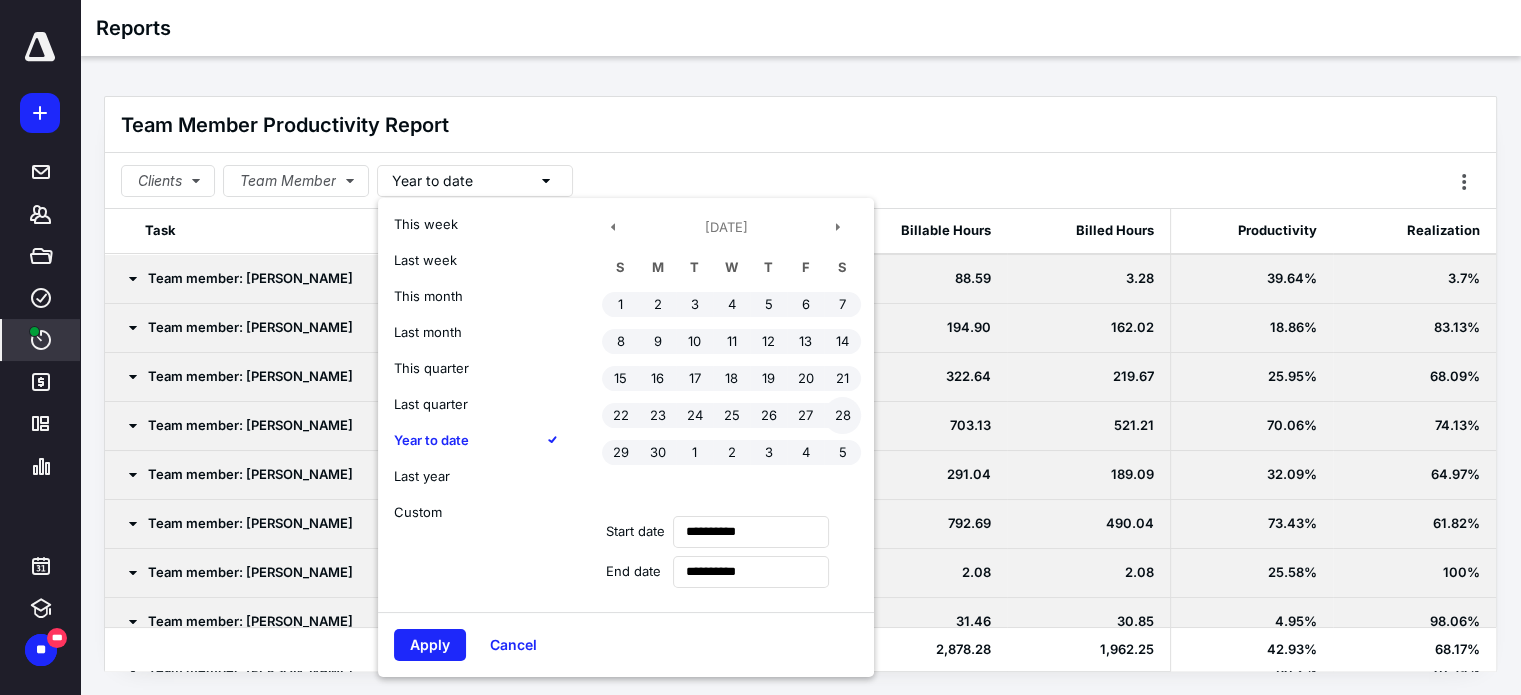 click on "28" at bounding box center (842, 415) 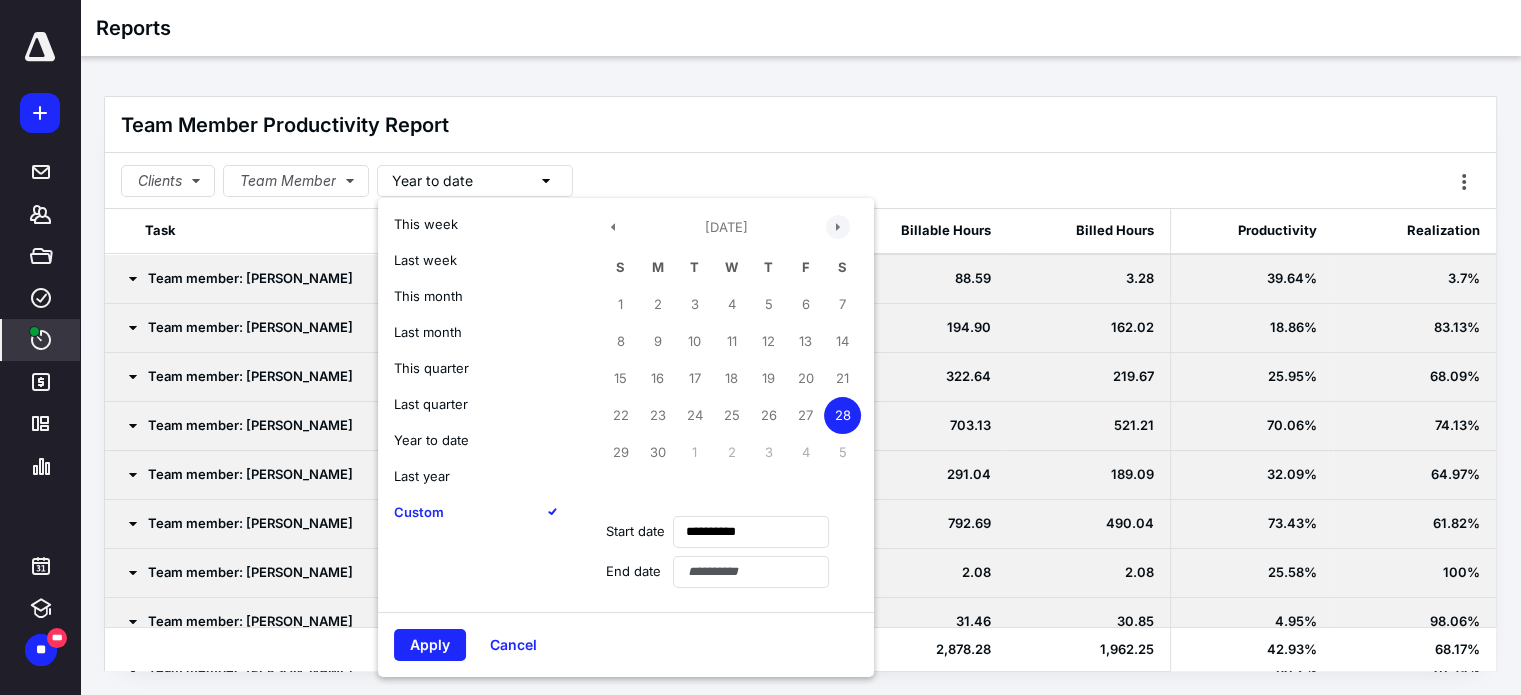 click at bounding box center (838, 227) 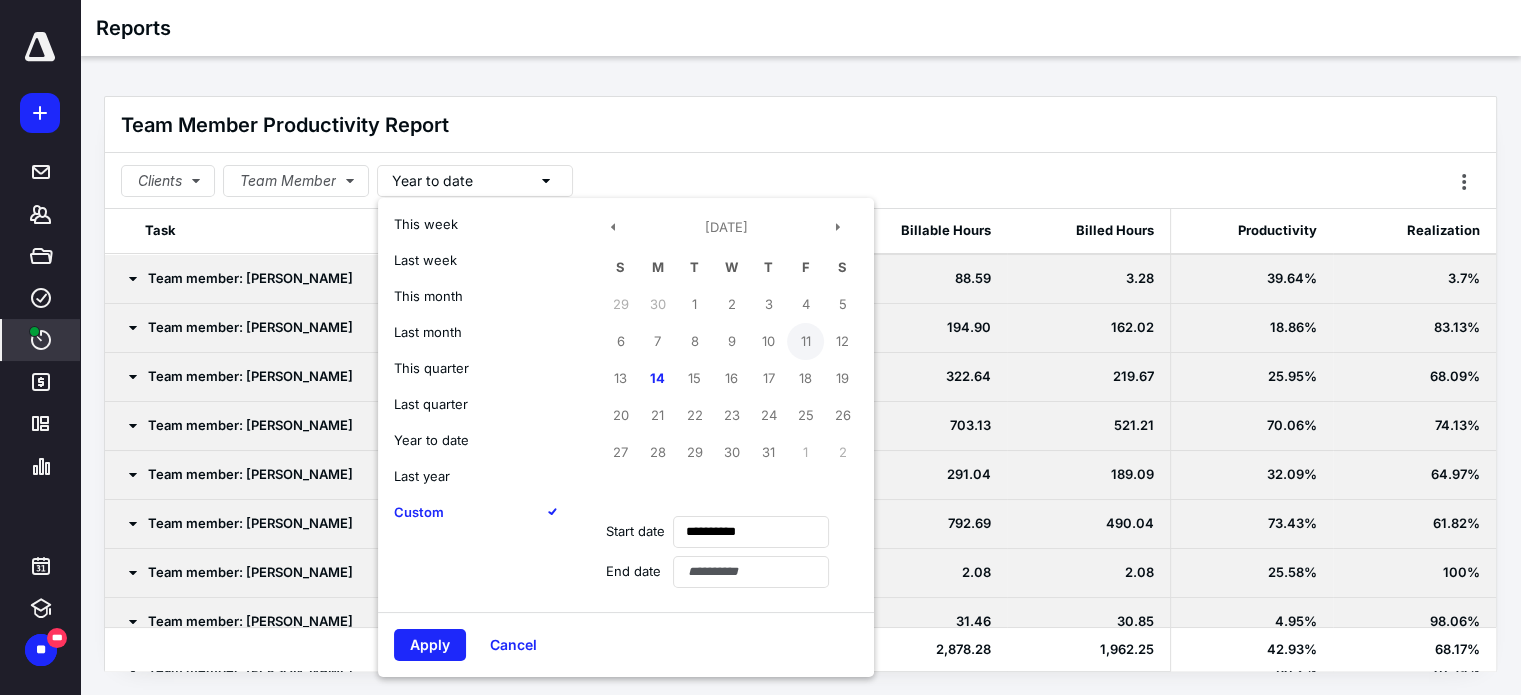 click on "11" at bounding box center [805, 341] 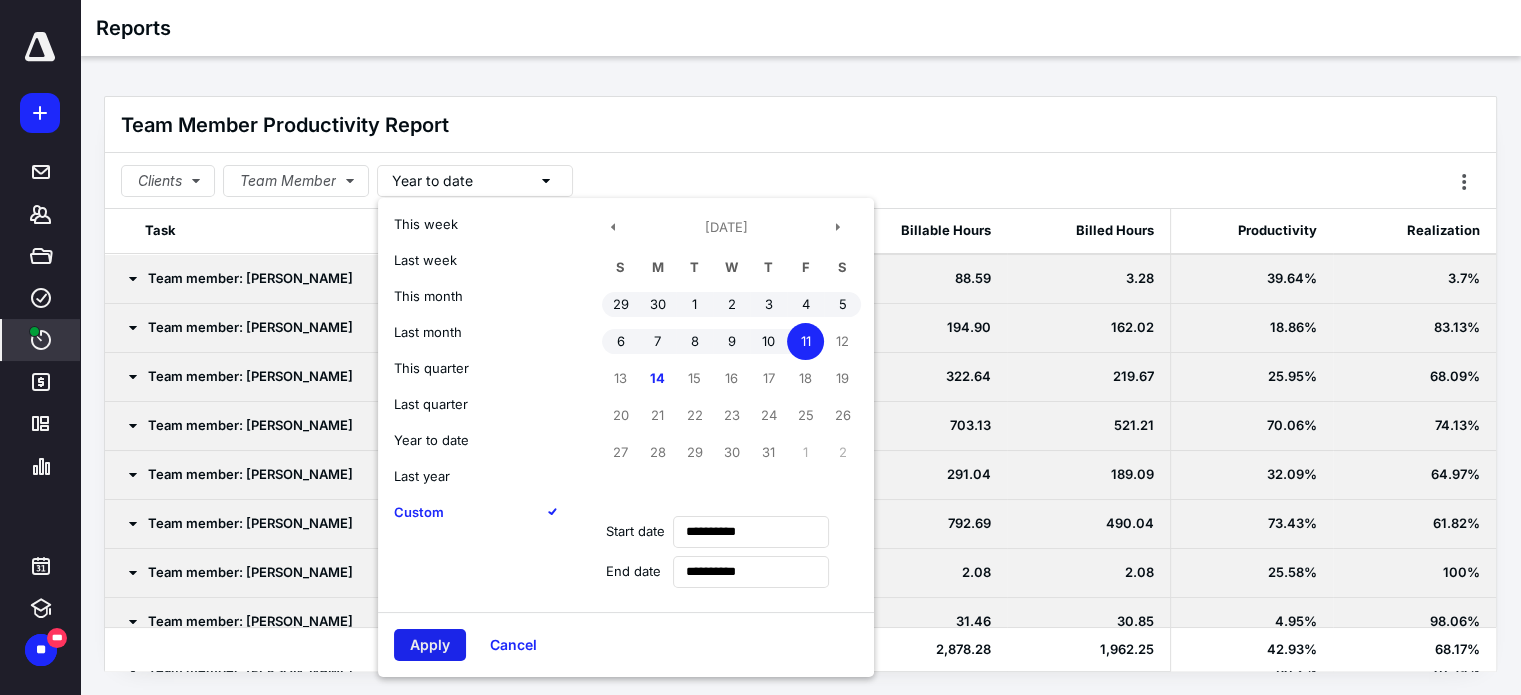 click on "Apply" at bounding box center (430, 645) 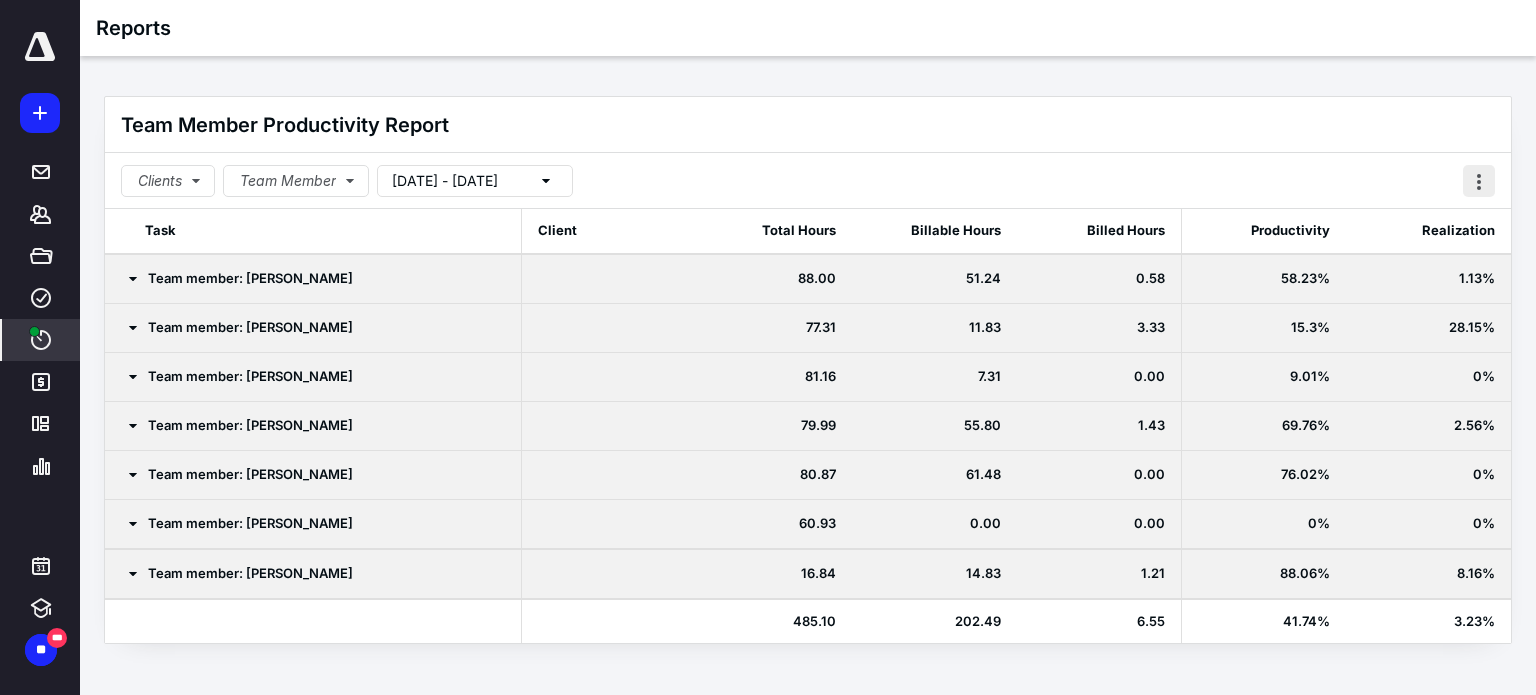 click at bounding box center [1479, 181] 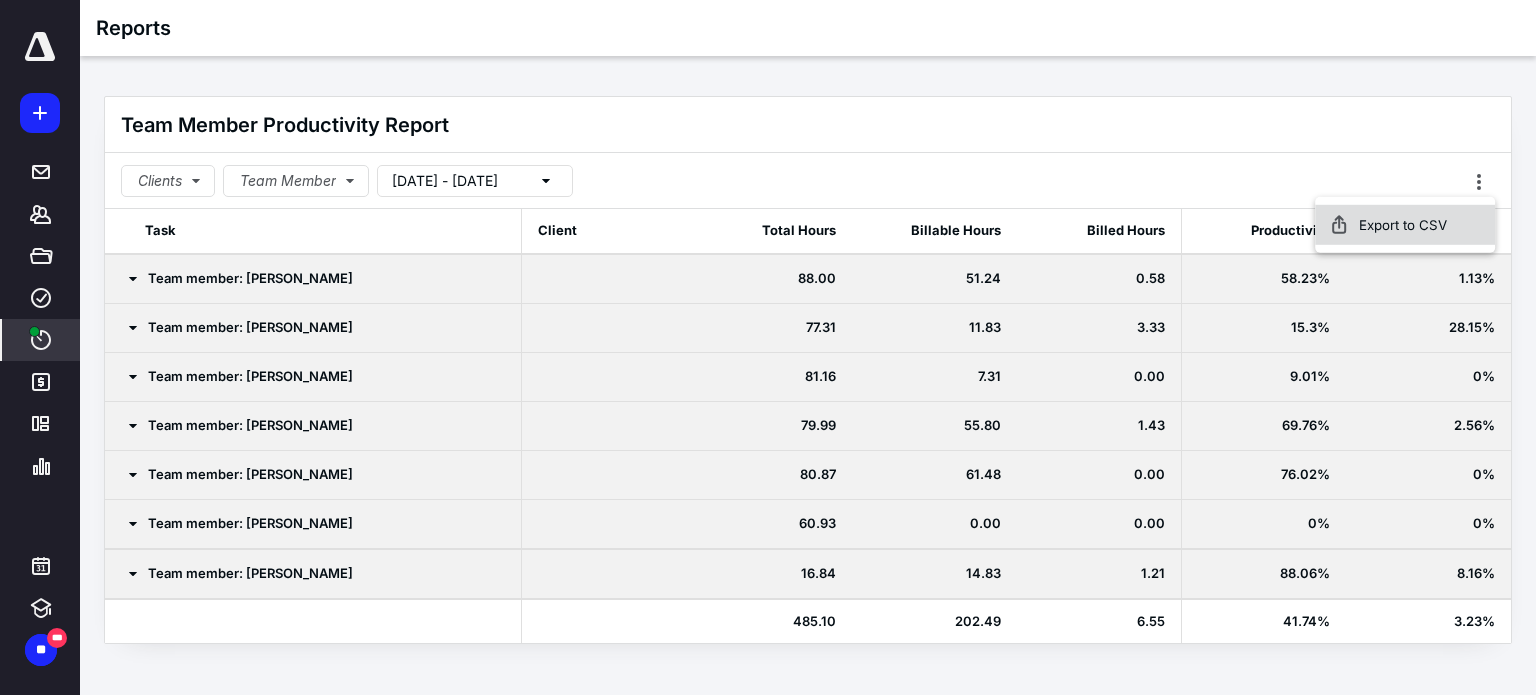 click on "Export to CSV" at bounding box center (1405, 225) 